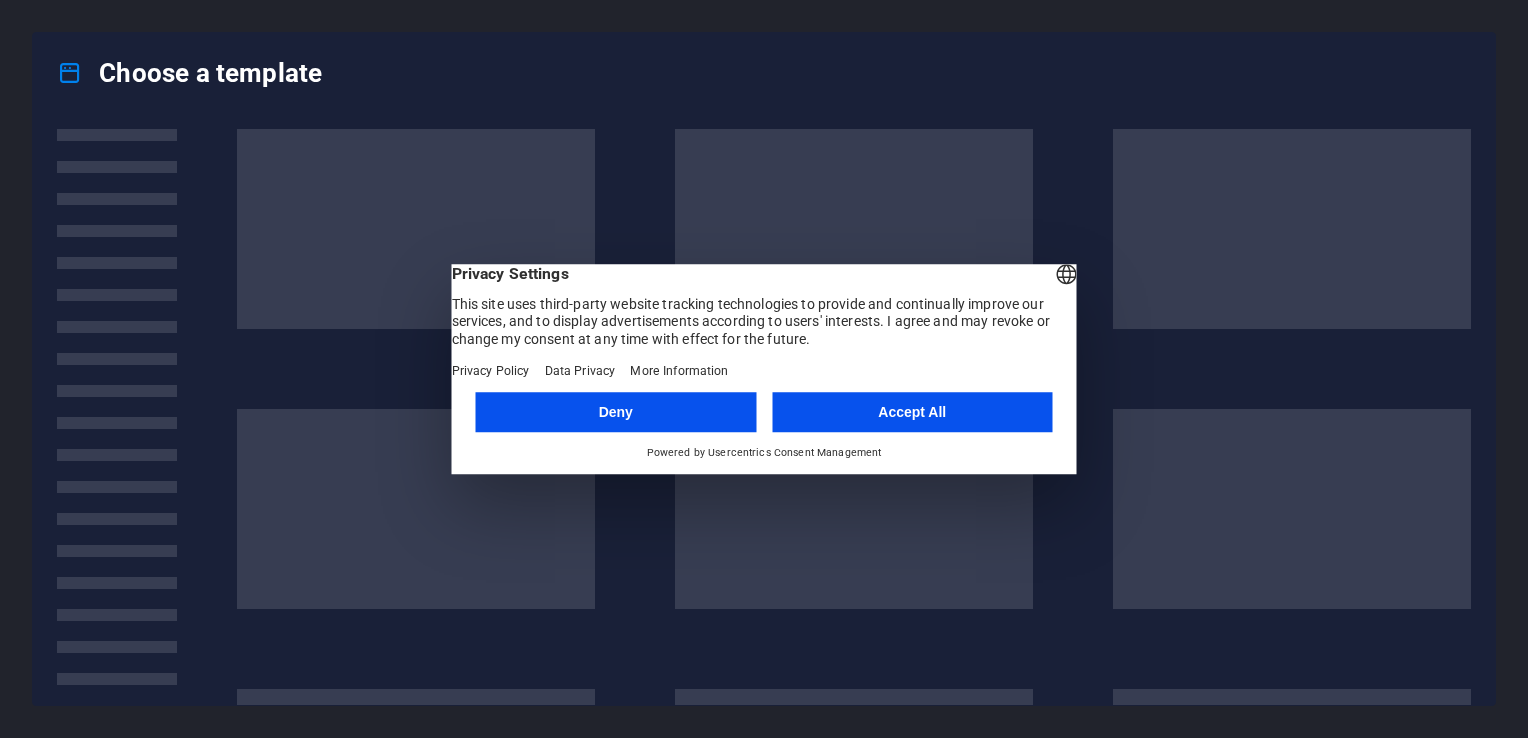 scroll, scrollTop: 0, scrollLeft: 0, axis: both 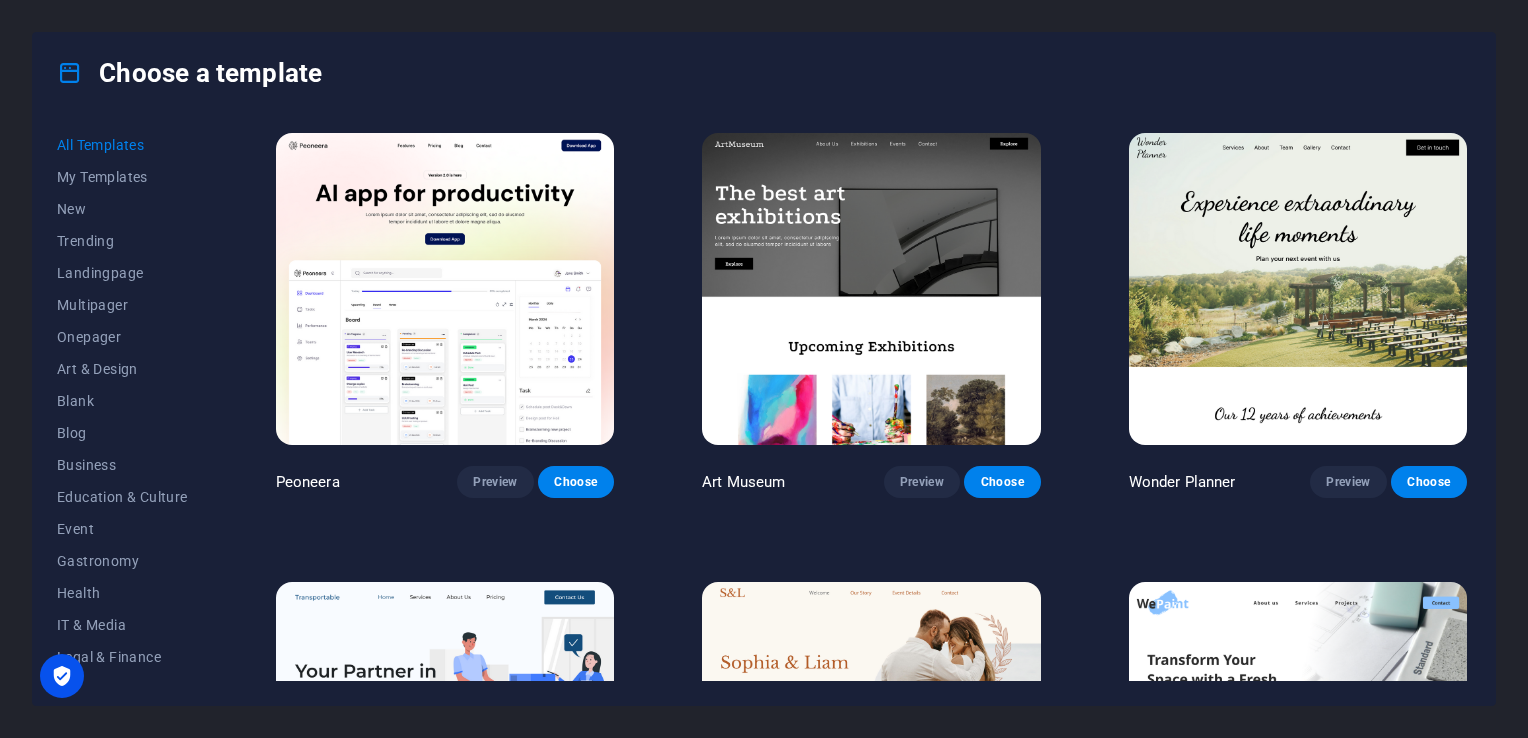 drag, startPoint x: 208, startPoint y: 301, endPoint x: 204, endPoint y: 324, distance: 23.345236 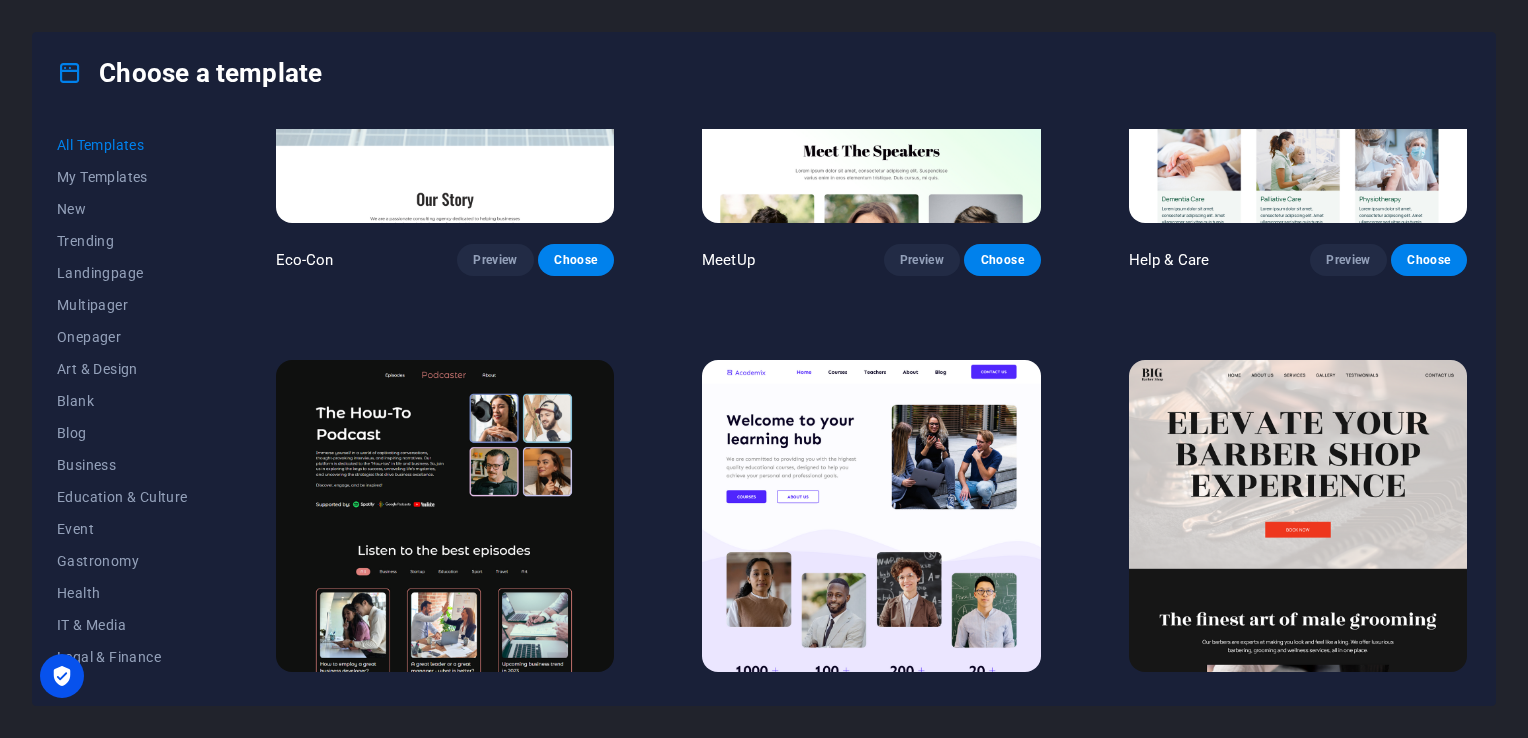 scroll, scrollTop: 1084, scrollLeft: 0, axis: vertical 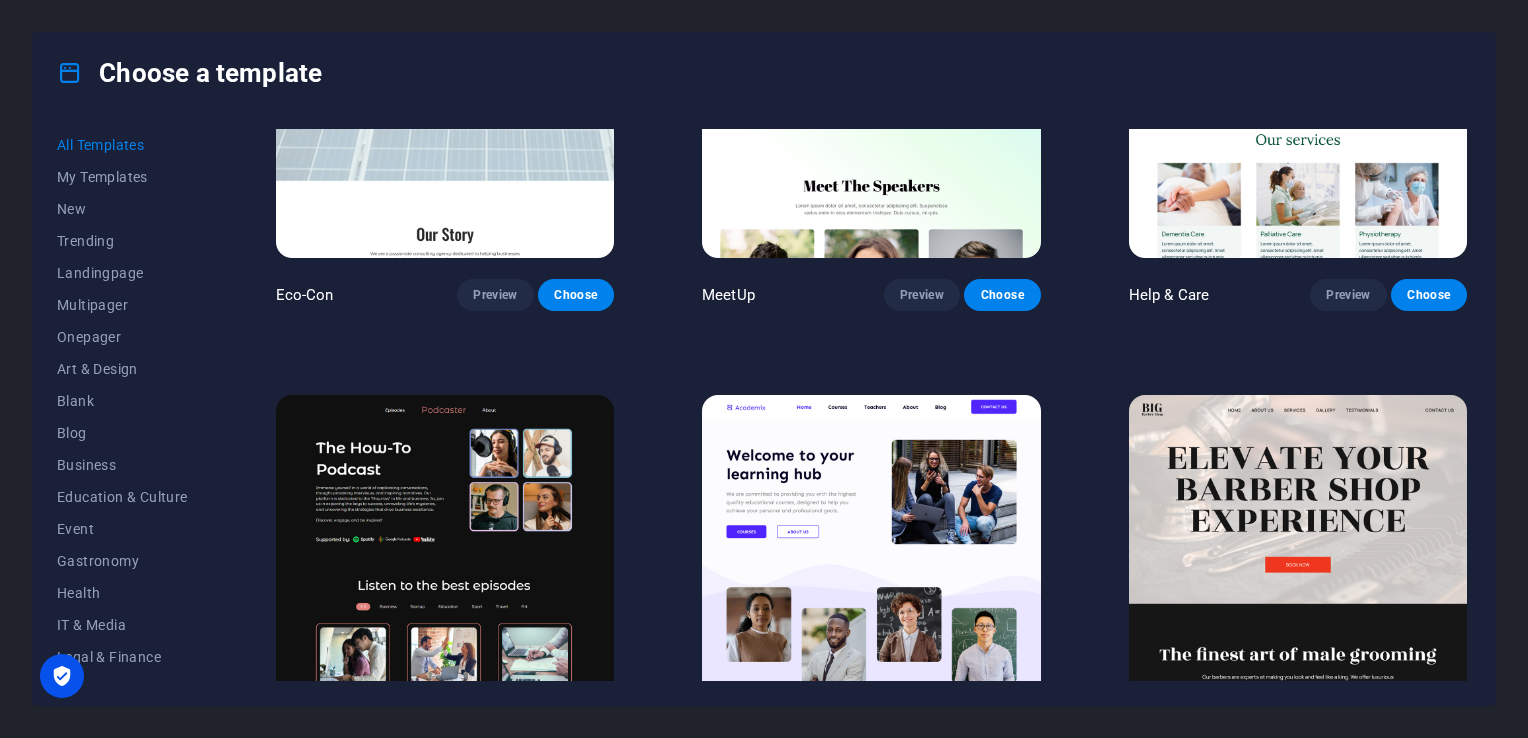 click on "All Templates My Templates New Trending Landingpage Multipager Onepager Art & Design Blank Blog Business Education & Culture Event Gastronomy Health IT & Media Legal & Finance Non-Profit Performance Portfolio Services Sports & Beauty Trades Travel Wireframe Peoneera Preview Choose Art Museum Preview Choose Wonder Planner Preview Choose Transportable Preview Choose S&L Preview Choose WePaint Preview Choose Eco-Con Preview Choose MeetUp Preview Choose Help & Care Preview Choose Podcaster Preview Choose Academix Preview Choose BIG [PERSON_NAME] Shop Preview Choose Health & Food Preview Choose UrbanNest Interiors Preview Choose Green Change Preview Choose The Beauty Temple Preview Choose WeTrain Preview Choose Cleaner Preview Choose [PERSON_NAME] Preview Choose Delicioso Preview Choose Dream Garden Preview Choose LumeDeAqua Preview Choose Pets Care Preview Choose SafeSpace Preview Choose Midnight Rain Bar Preview Choose Drive Preview Choose Estator Preview Choose Health Group Preview Choose MakeIt Agency Preview Choose" at bounding box center (764, 409) 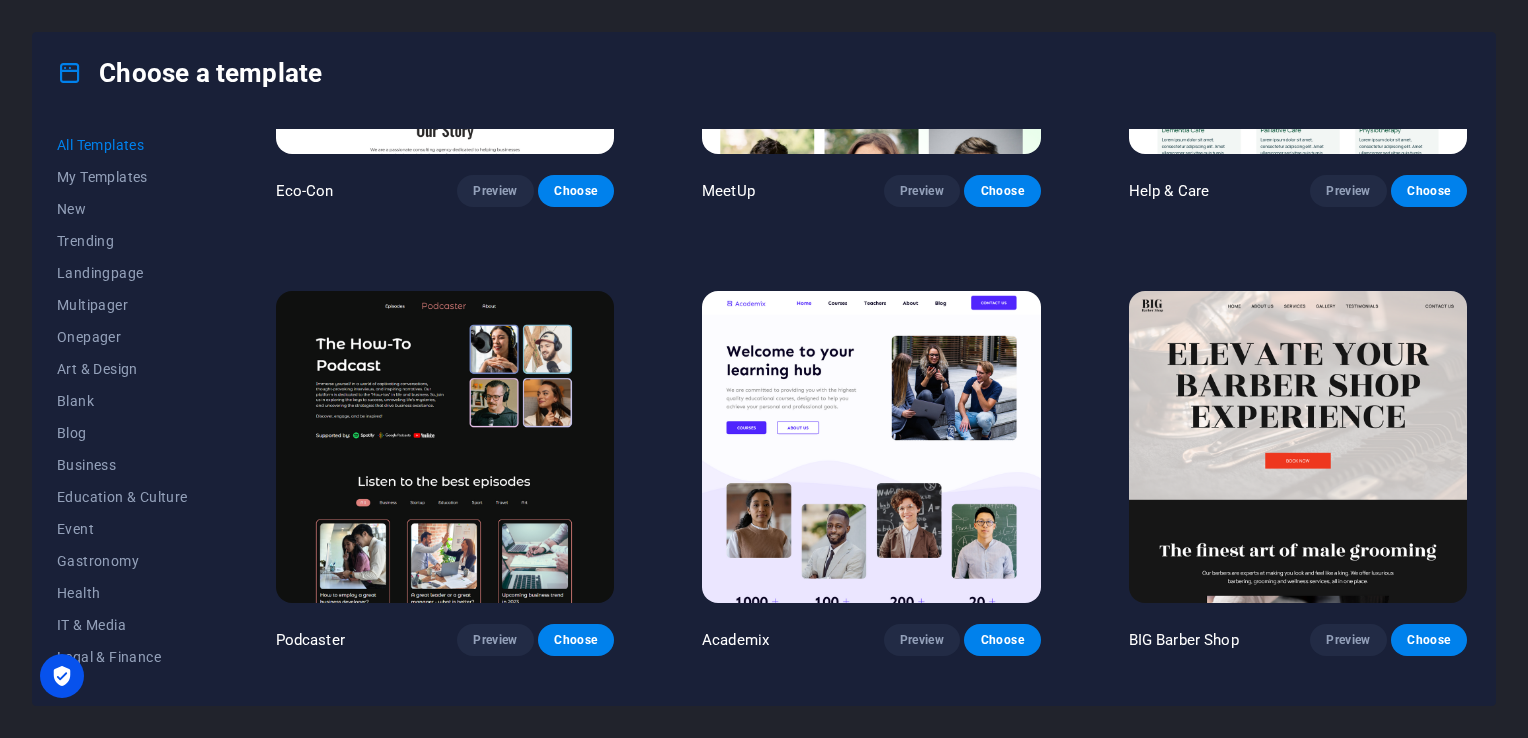 scroll, scrollTop: 1259, scrollLeft: 0, axis: vertical 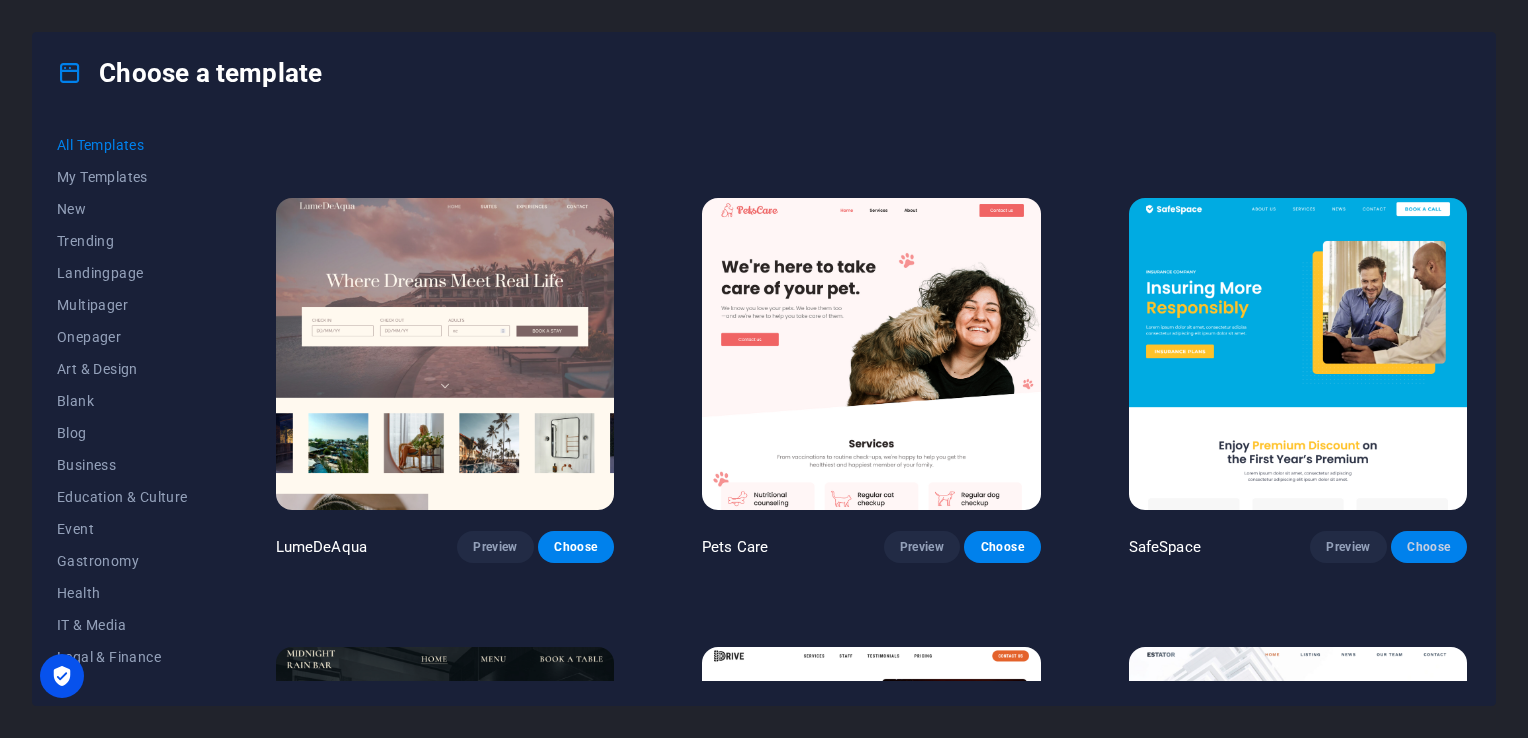 click on "Choose" at bounding box center (1429, 547) 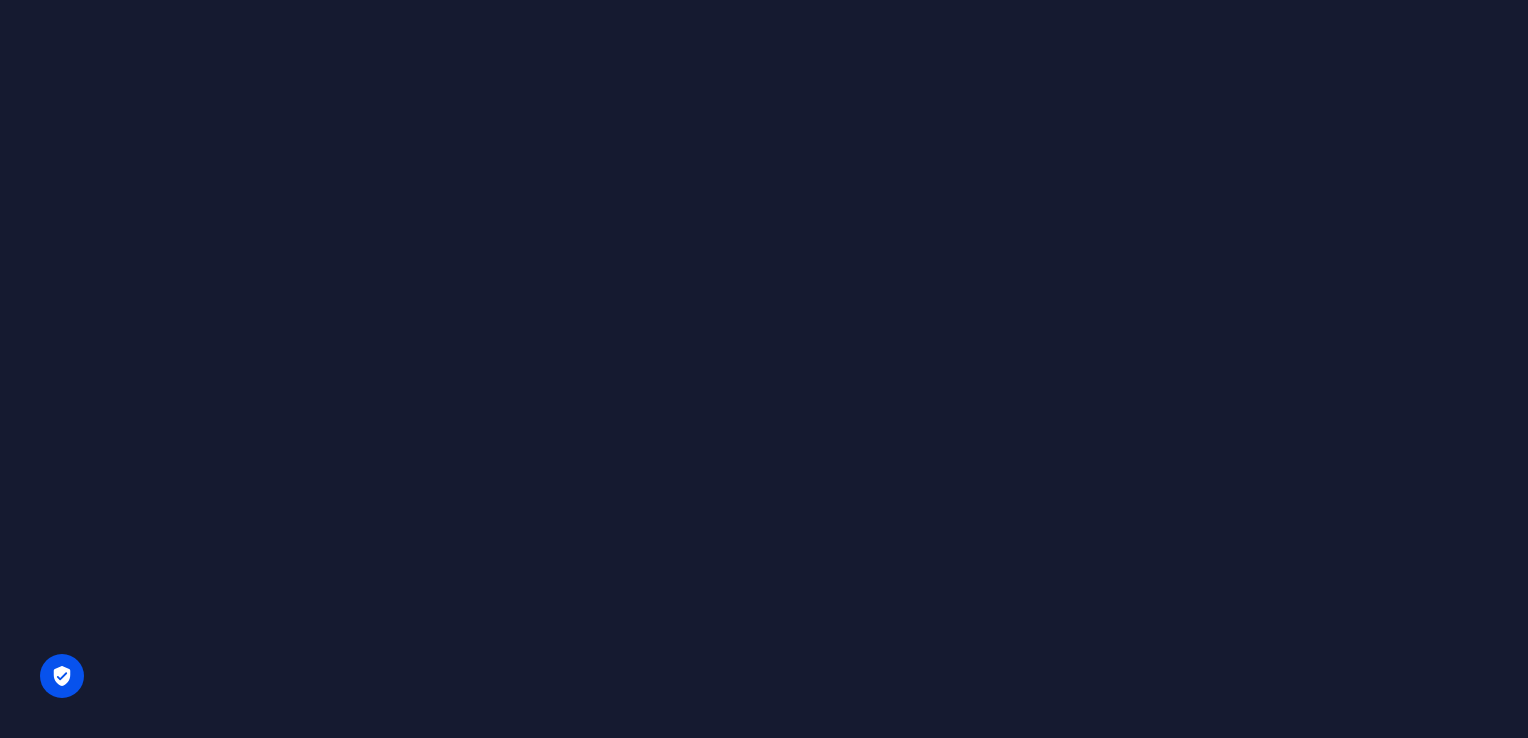 scroll, scrollTop: 0, scrollLeft: 0, axis: both 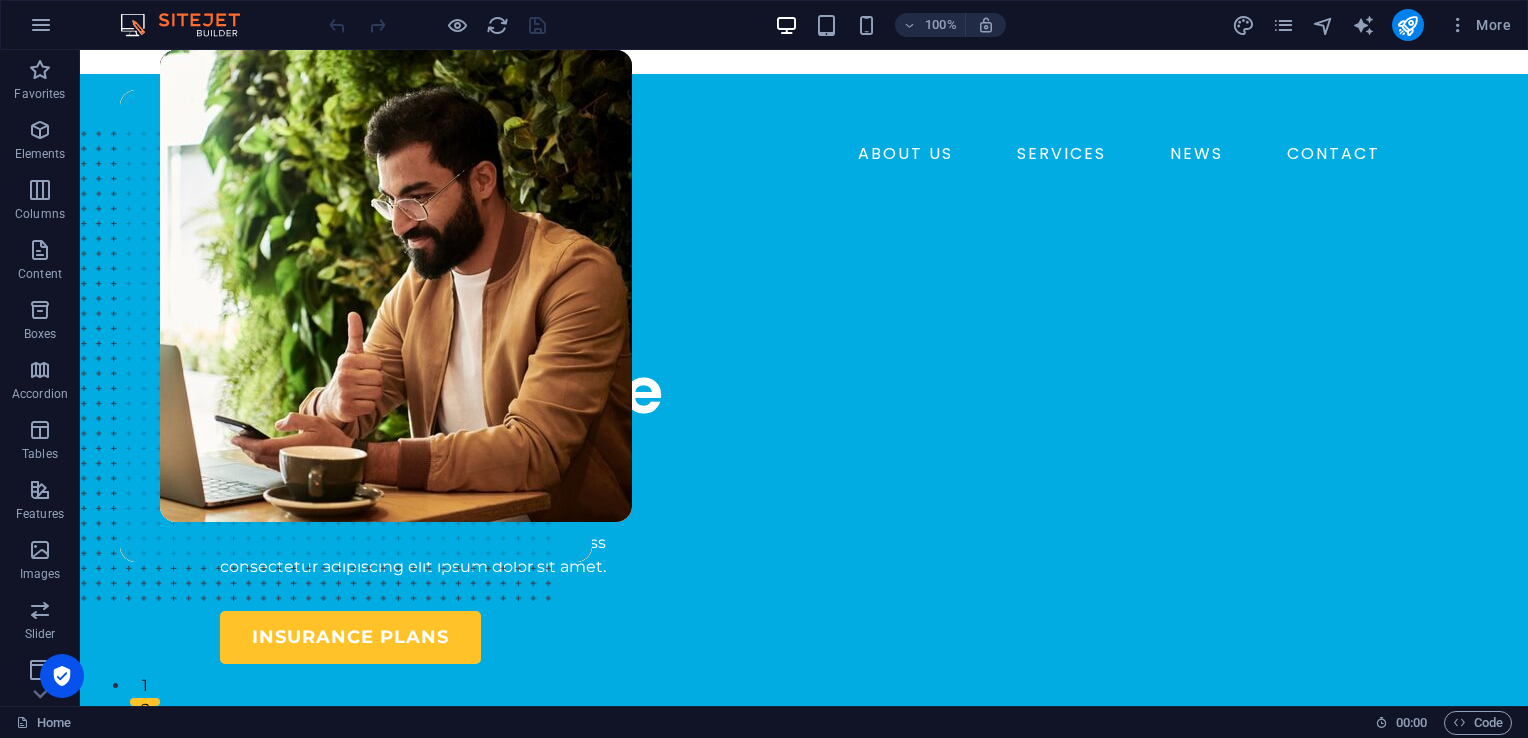 drag, startPoint x: 1522, startPoint y: 93, endPoint x: 1492, endPoint y: 71, distance: 37.202152 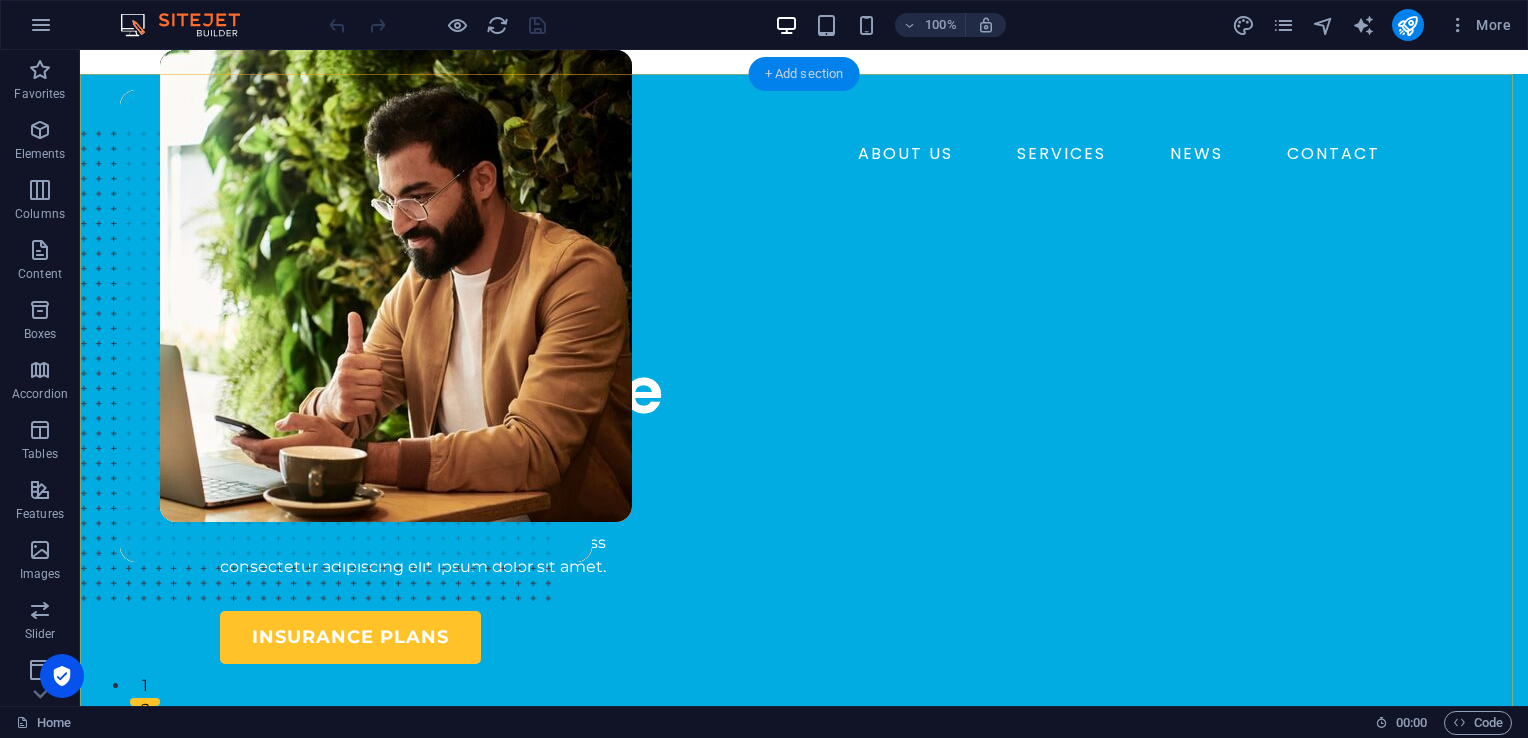 click on "+ Add section" at bounding box center [804, 74] 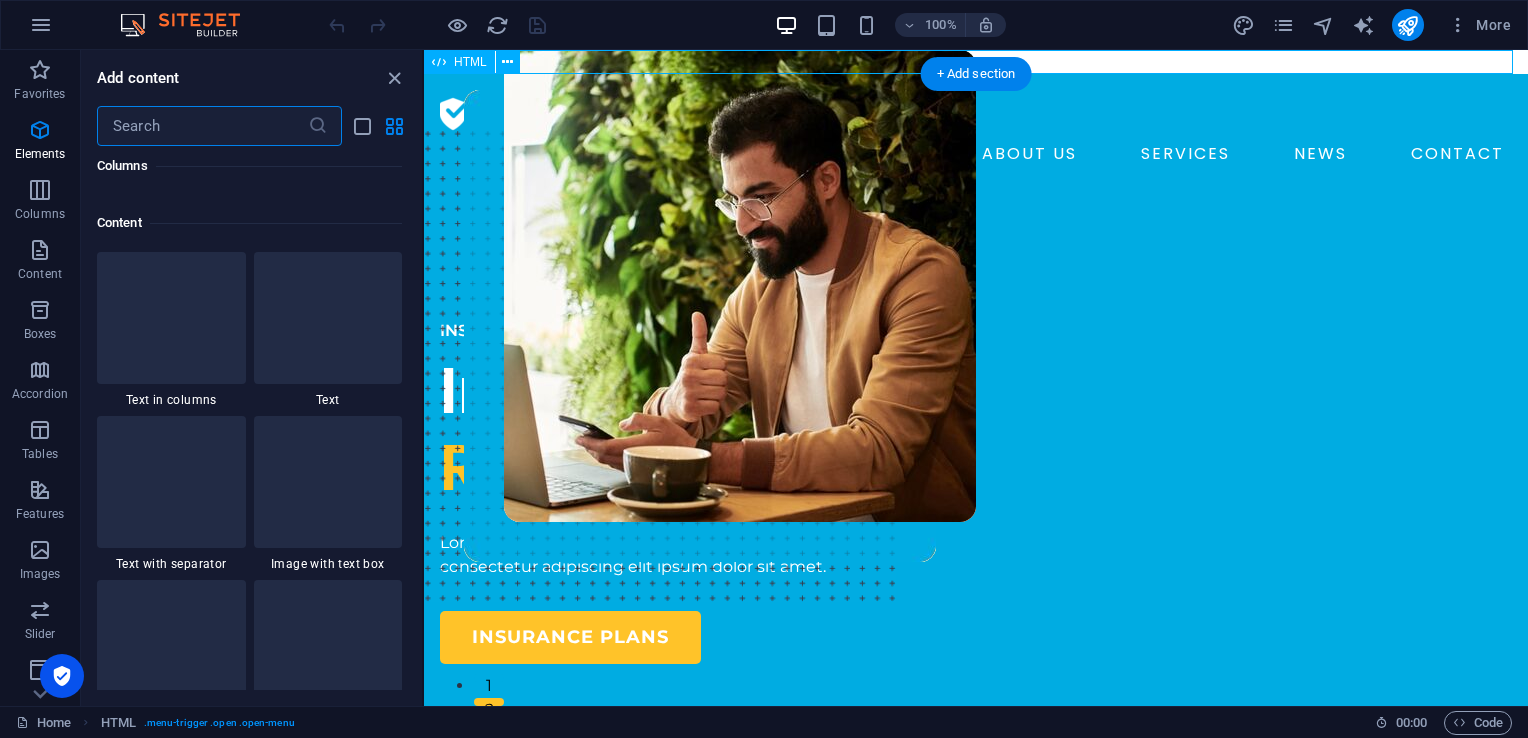 scroll, scrollTop: 3499, scrollLeft: 0, axis: vertical 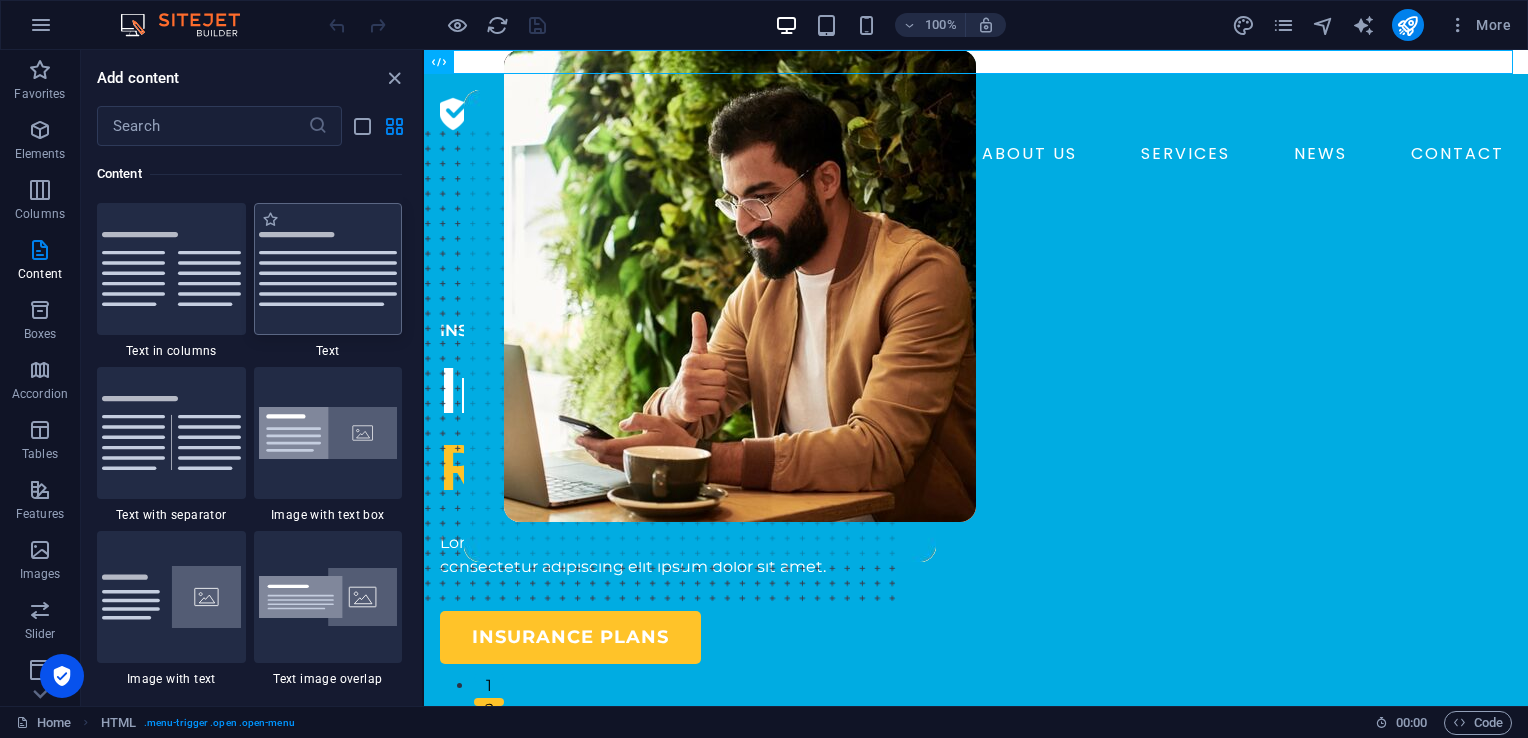 click at bounding box center (328, 269) 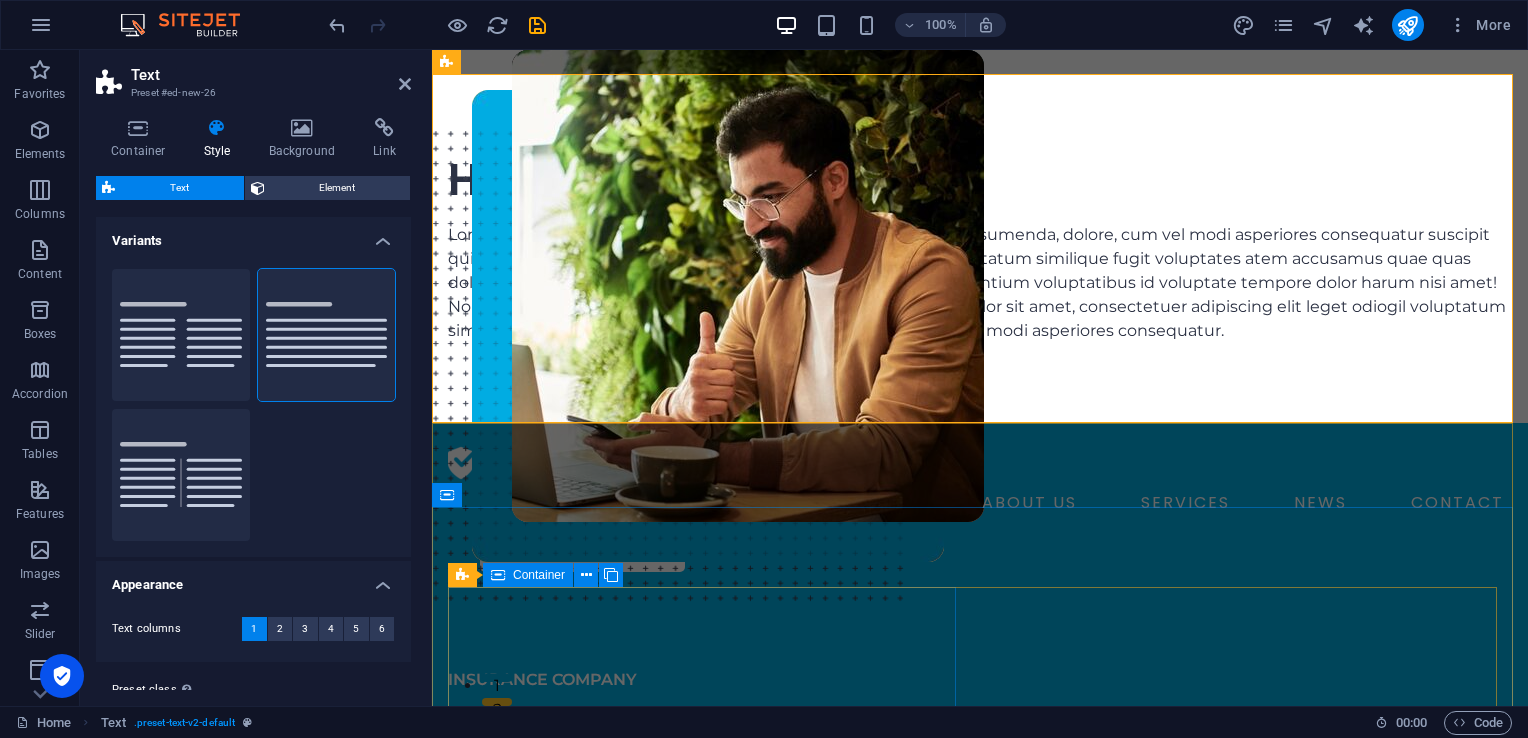 drag, startPoint x: 666, startPoint y: 615, endPoint x: 1018, endPoint y: 613, distance: 352.00568 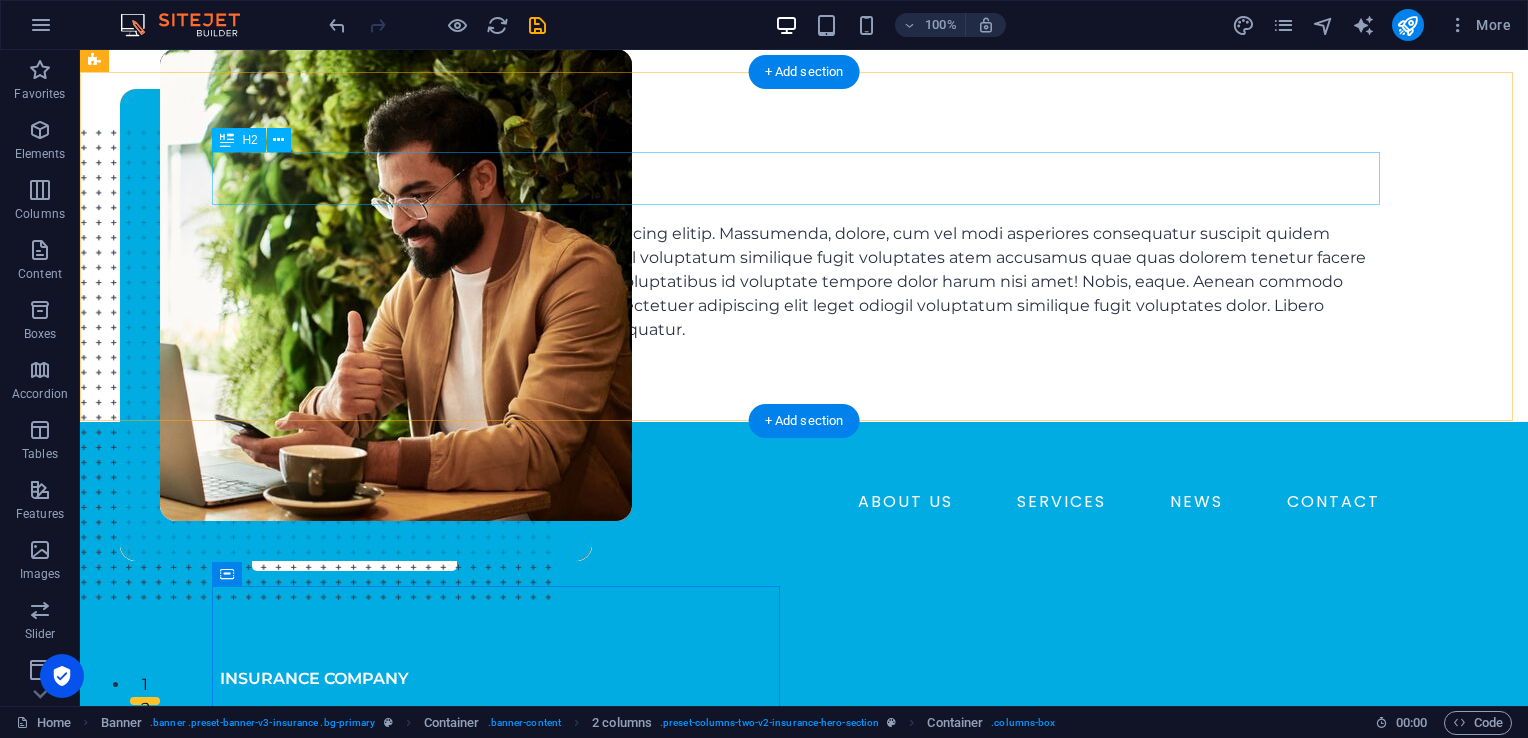 click on "Headline" at bounding box center [804, 179] 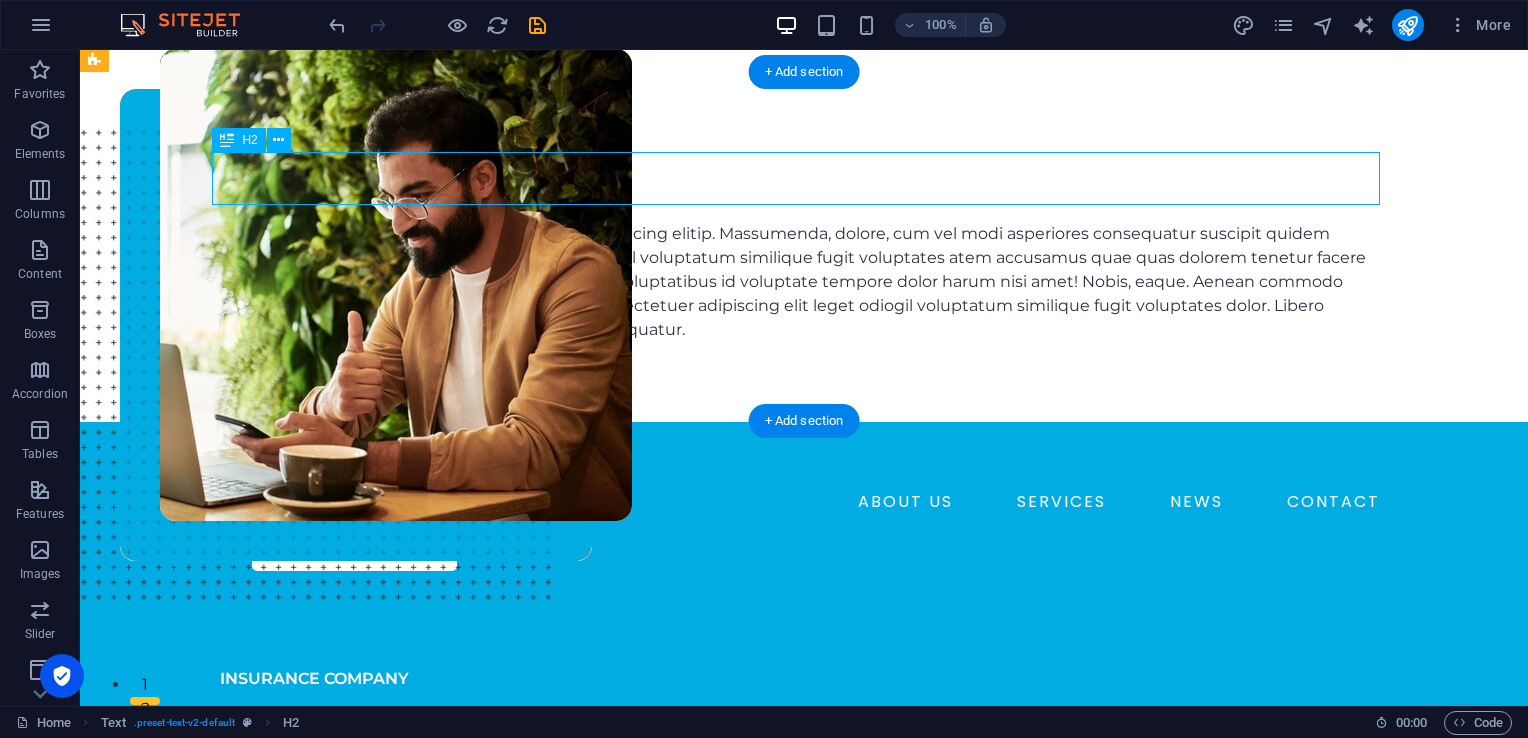 click on "Headline" at bounding box center [804, 179] 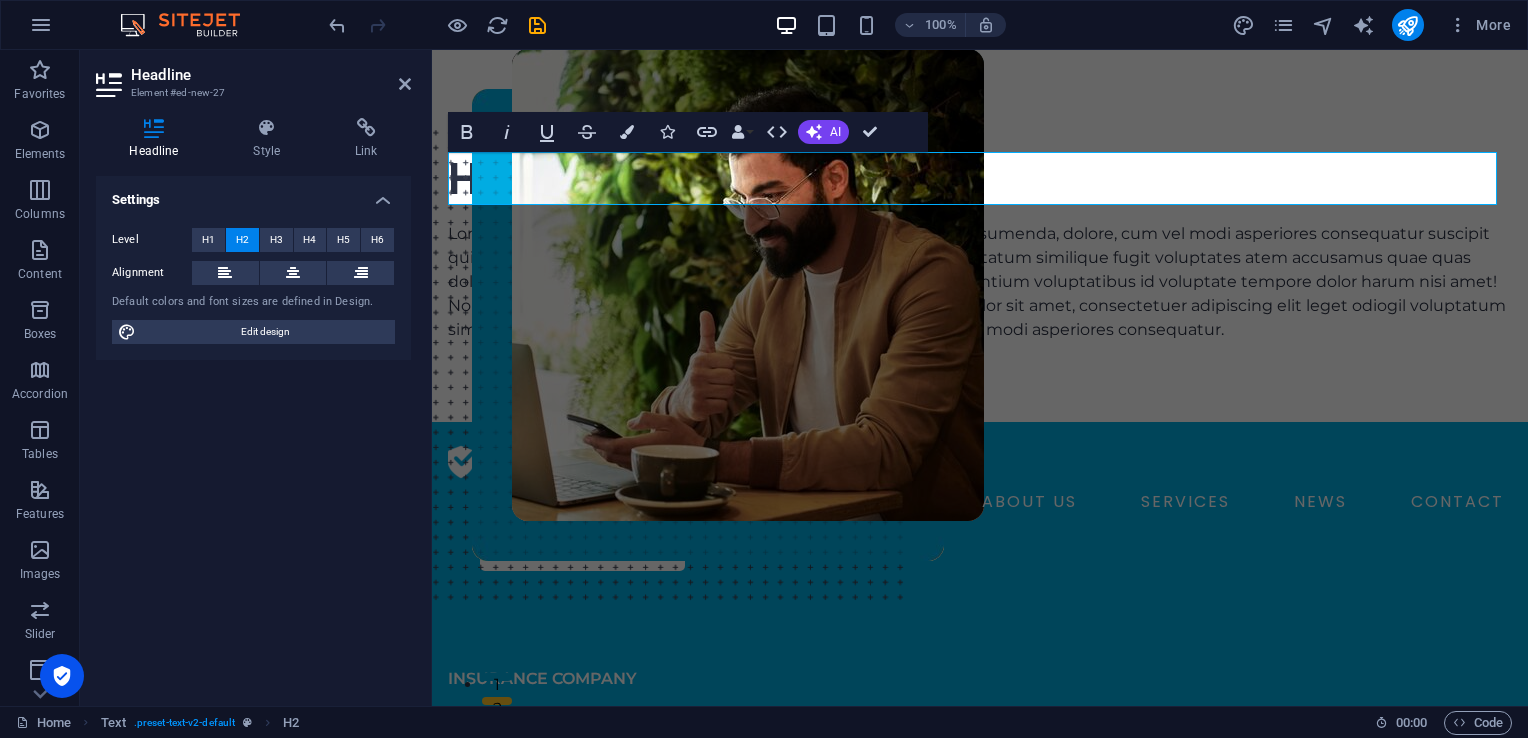 type 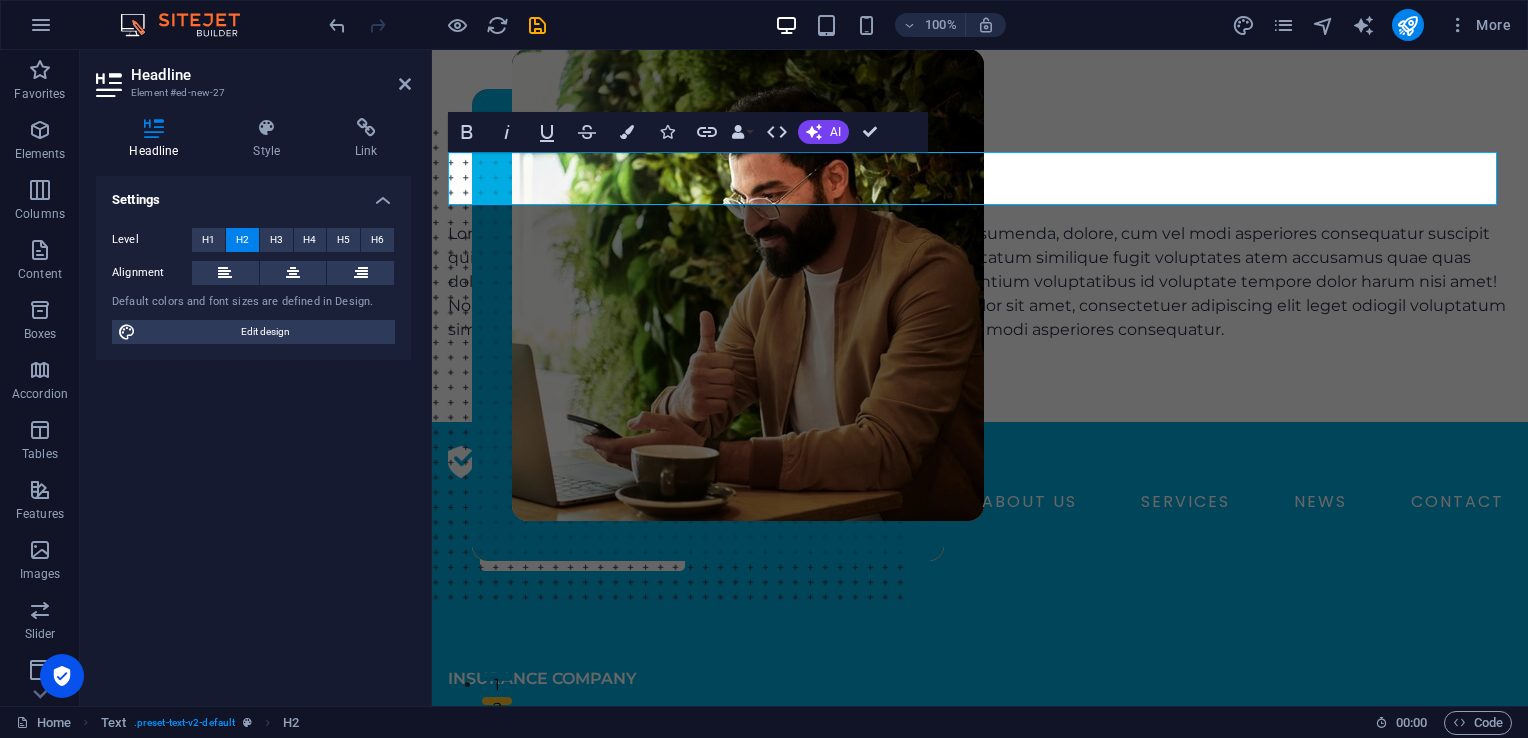 click on "Settings Level H1 H2 H3 H4 H5 H6 Alignment Default colors and font sizes are defined in Design. Edit design" at bounding box center [253, 433] 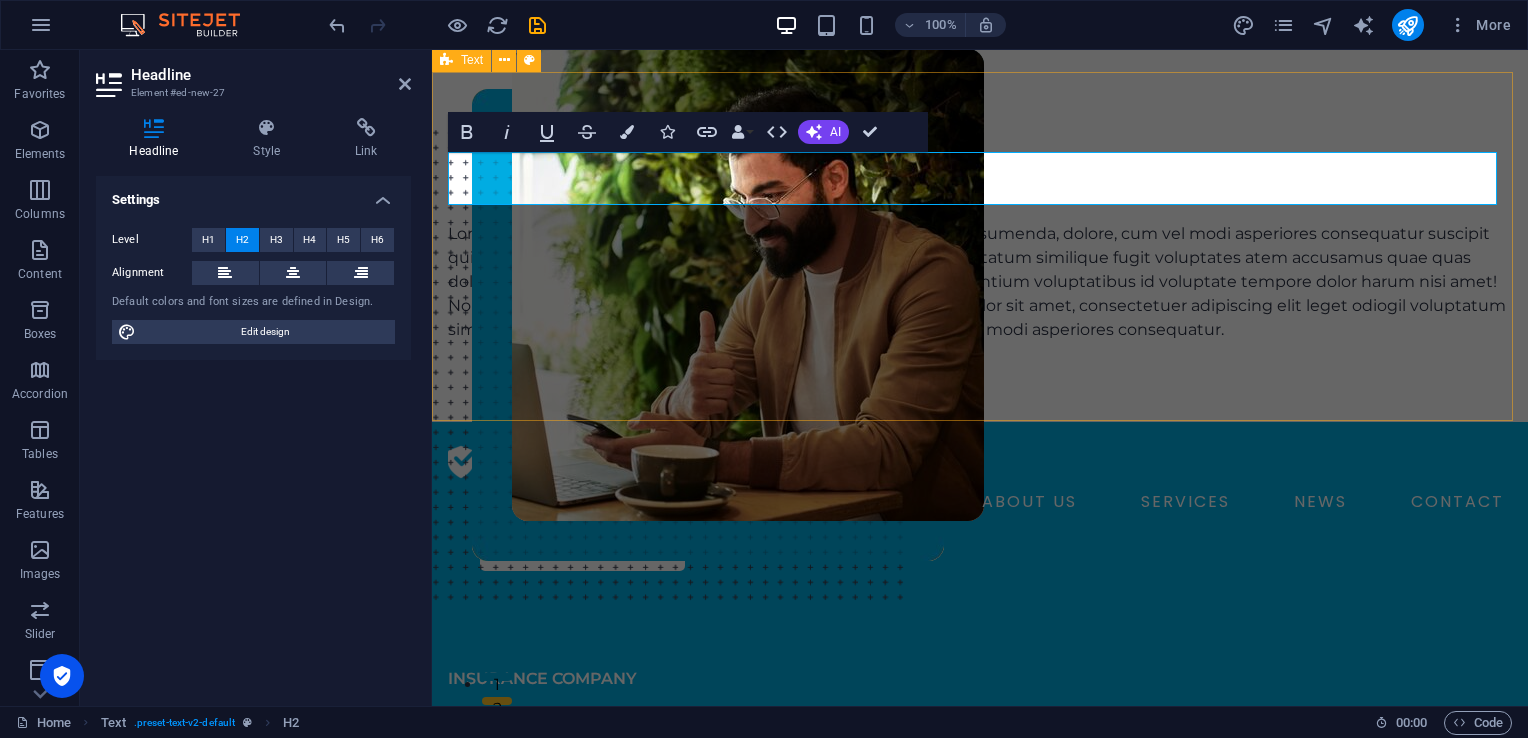 click on "​ Lorem ipsum dolor sitope amet, consectetur adipisicing elitip. Massumenda, dolore, cum vel modi asperiores consequatur suscipit quidem ducimus eveniet iure expedita consecteture odiogil voluptatum similique fugit voluptates atem accusamus quae quas dolorem tenetur facere tempora maiores adipisci reiciendis accusantium voluptatibus id voluptate tempore dolor harum nisi amet! Nobis, eaque. Aenean commodo ligula eget dolor. Lorem ipsum dolor sit amet, consectetuer adipiscing elit leget odiogil voluptatum similique fugit voluptates dolor. Libero assumenda, dolore, cum vel modi asperiores consequatur." at bounding box center (980, 247) 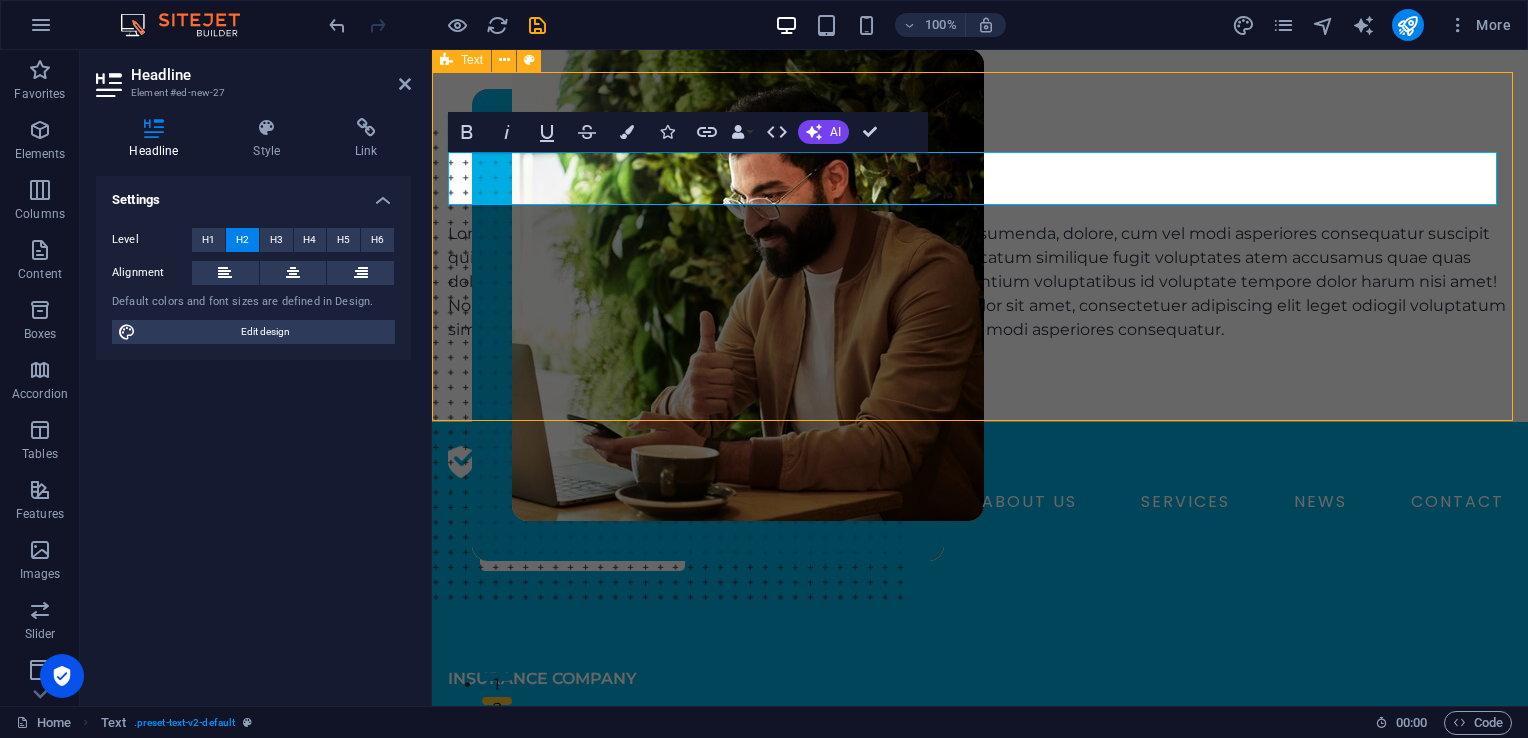 click on "​ Lorem ipsum dolor sitope amet, consectetur adipisicing elitip. Massumenda, dolore, cum vel modi asperiores consequatur suscipit quidem ducimus eveniet iure expedita consecteture odiogil voluptatum similique fugit voluptates atem accusamus quae quas dolorem tenetur facere tempora maiores adipisci reiciendis accusantium voluptatibus id voluptate tempore dolor harum nisi amet! Nobis, eaque. Aenean commodo ligula eget dolor. Lorem ipsum dolor sit amet, consectetuer adipiscing elit leget odiogil voluptatum similique fugit voluptates dolor. Libero assumenda, dolore, cum vel modi asperiores consequatur." at bounding box center [980, 247] 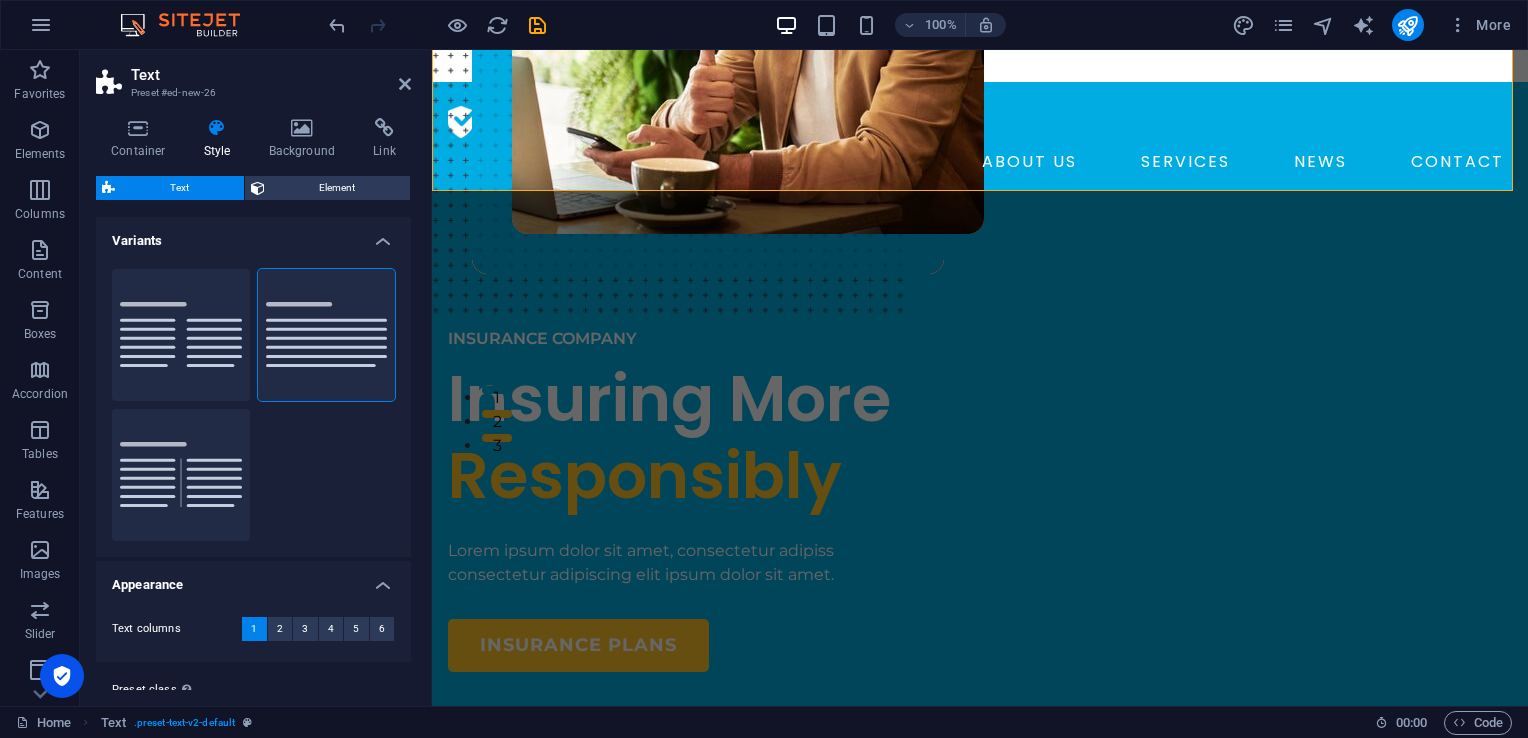 scroll, scrollTop: 328, scrollLeft: 0, axis: vertical 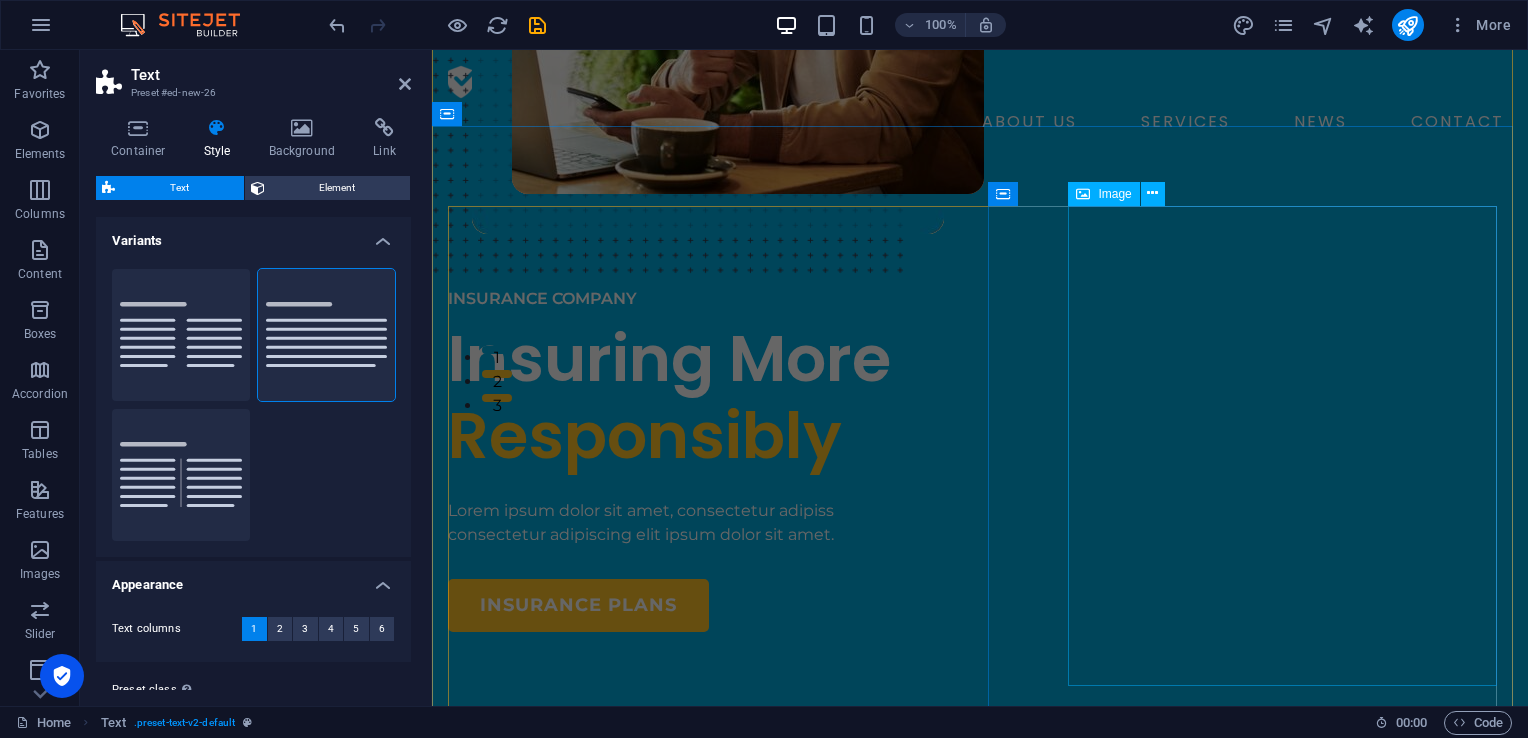 click at bounding box center (748, 10) 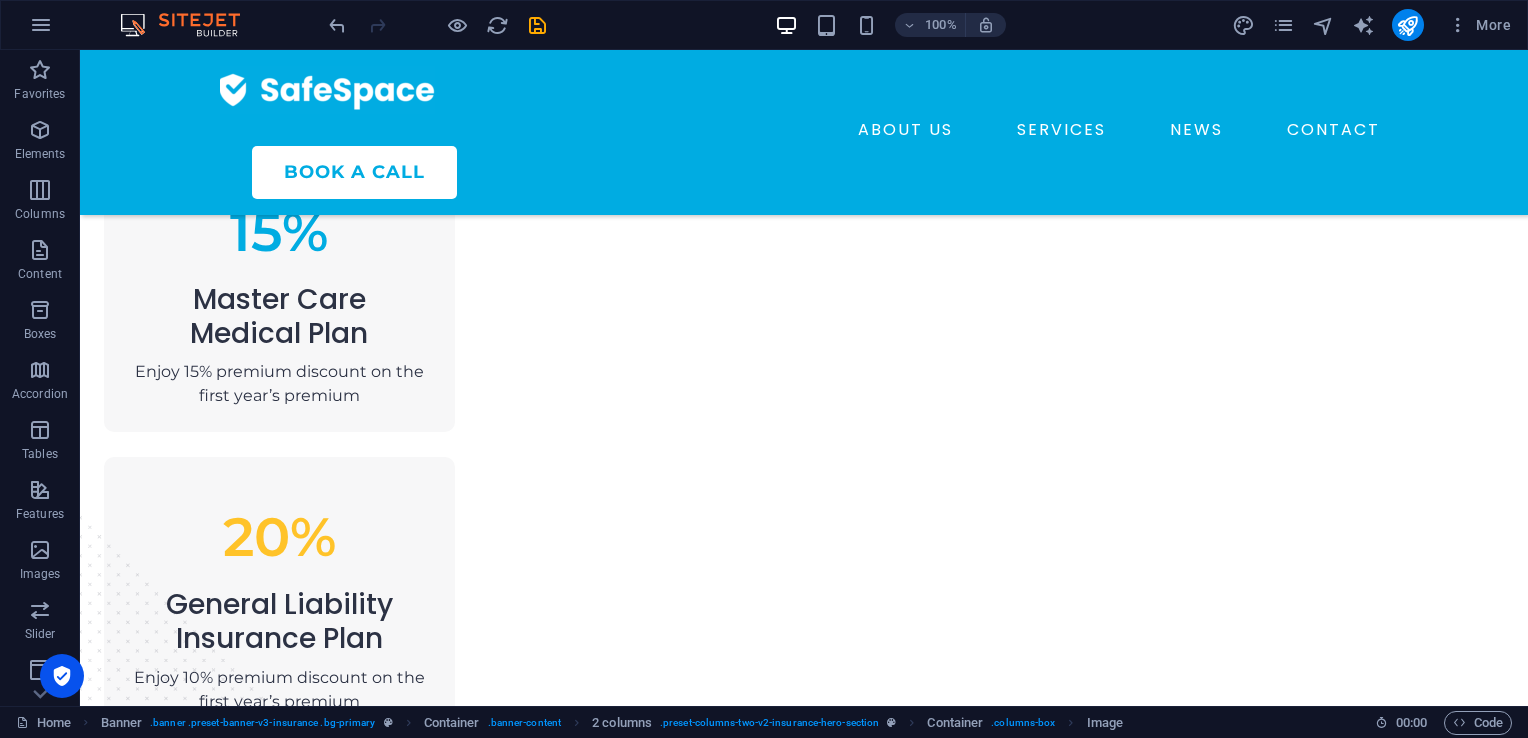 scroll, scrollTop: 1951, scrollLeft: 0, axis: vertical 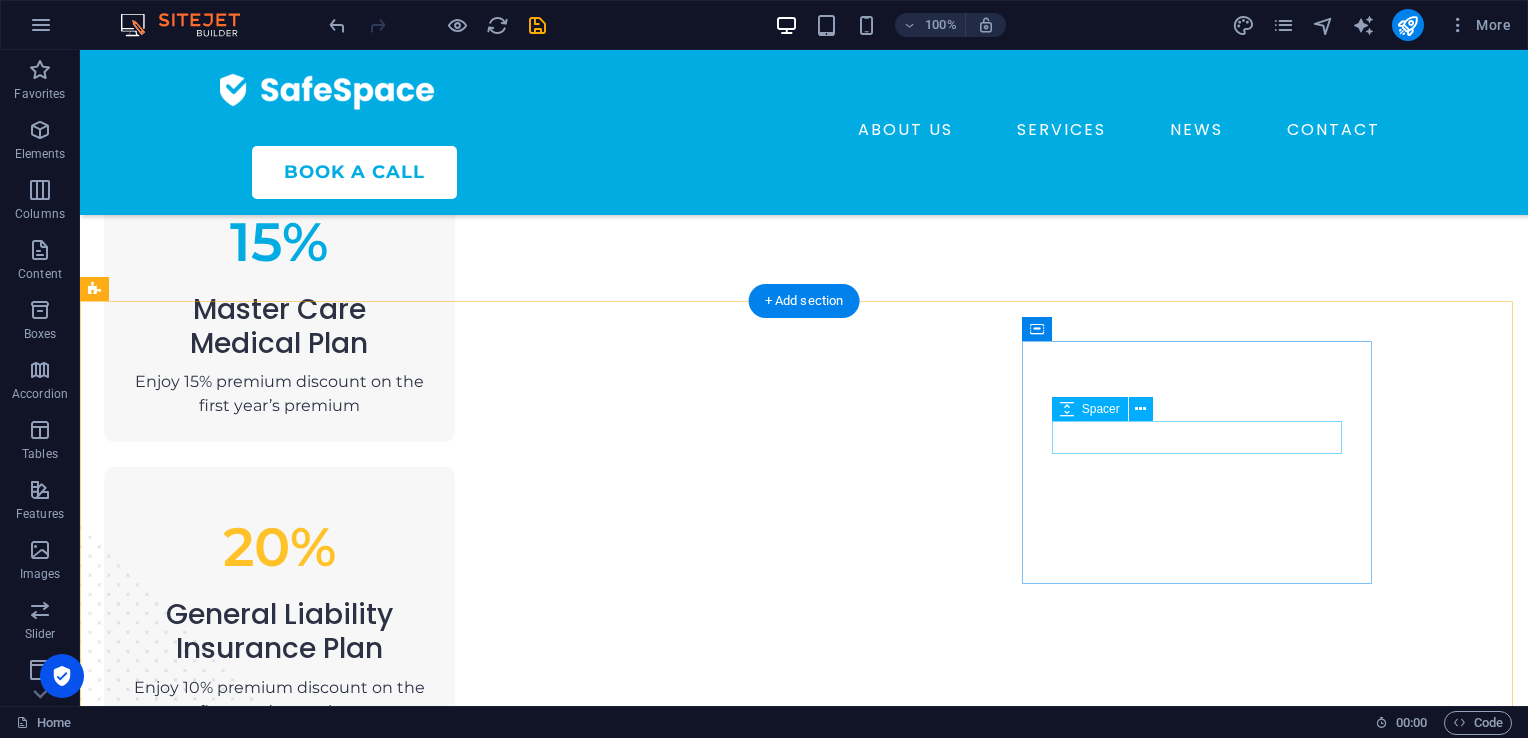 click at bounding box center [279, 1867] 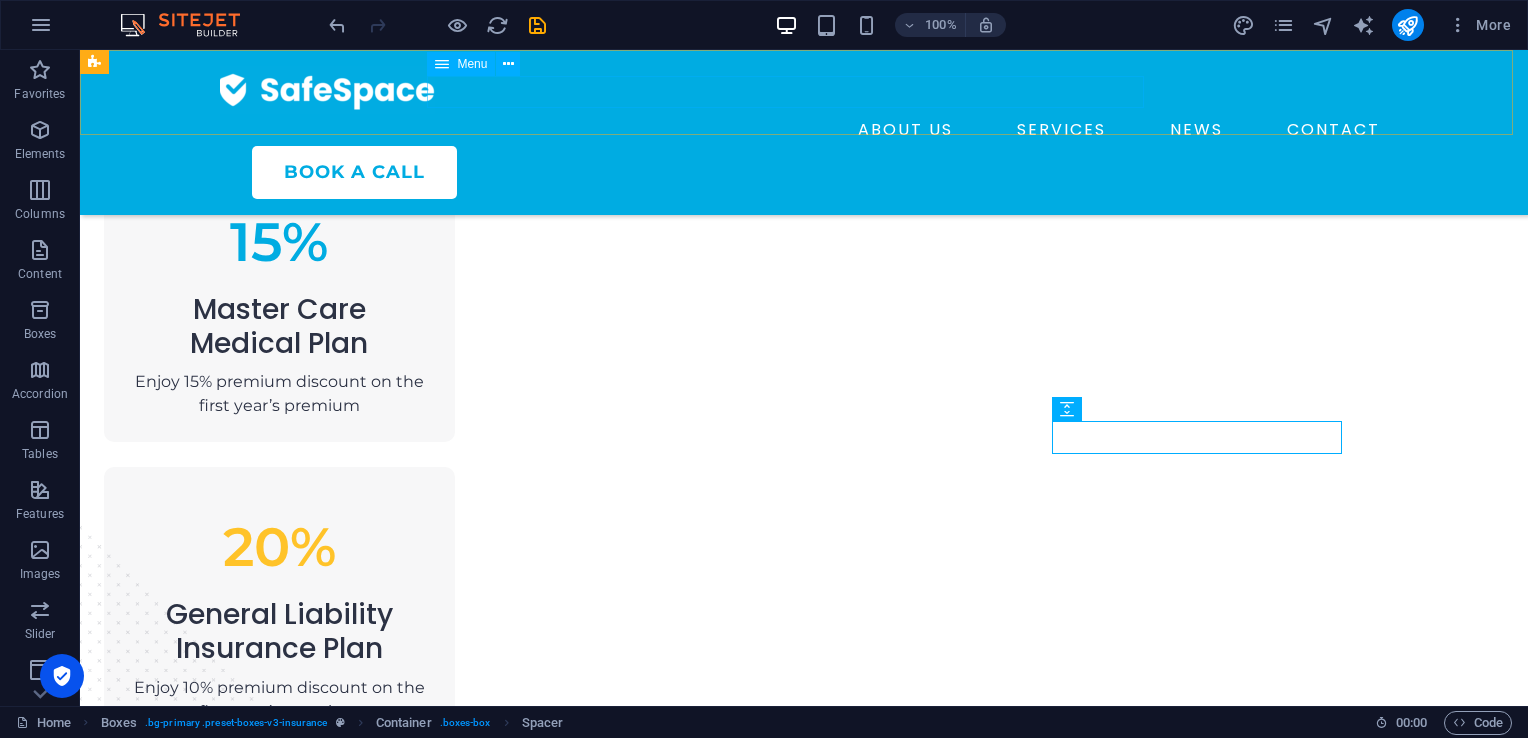 click on "ABOUT US SERVICES NEWS CONTACT" at bounding box center (804, 130) 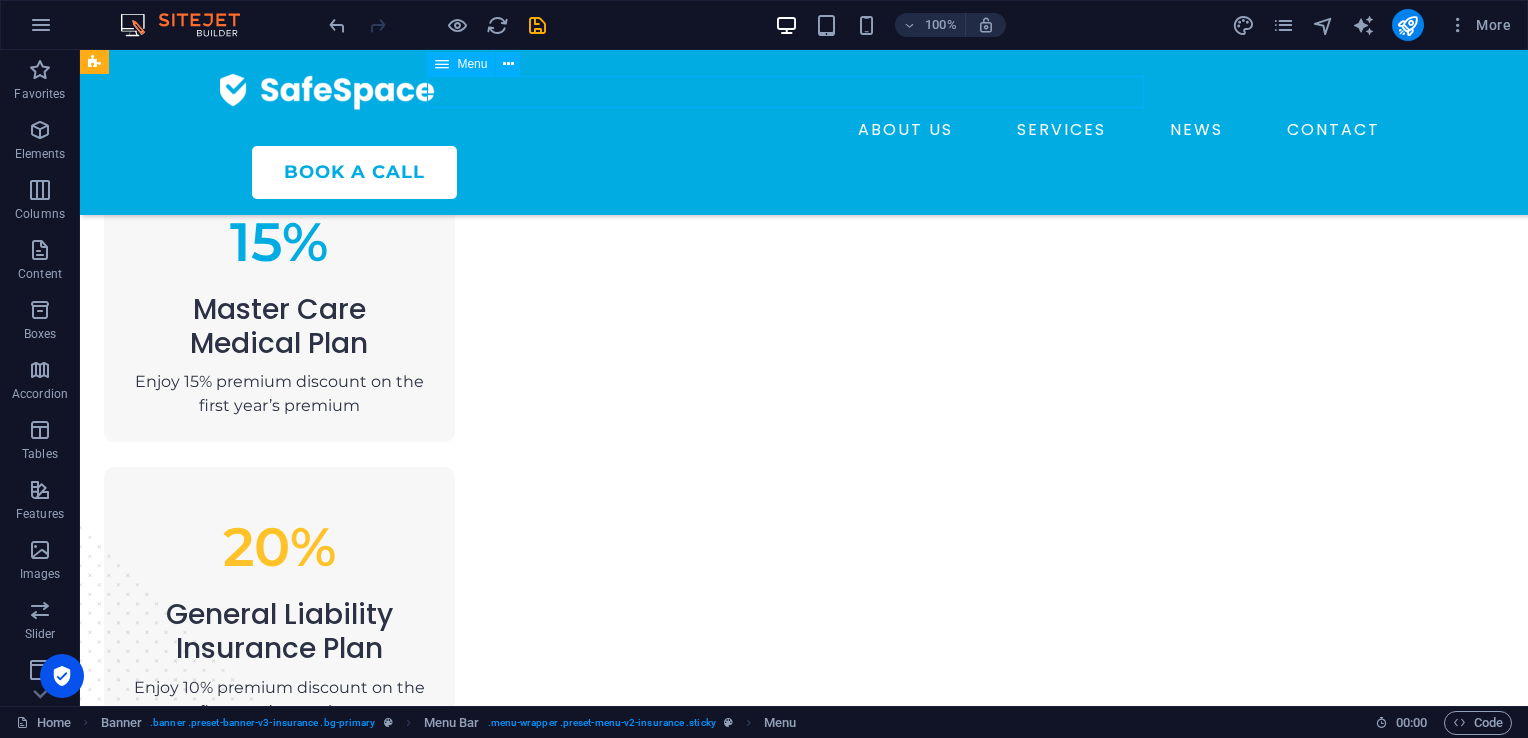 click on "ABOUT US SERVICES NEWS CONTACT" at bounding box center (804, 130) 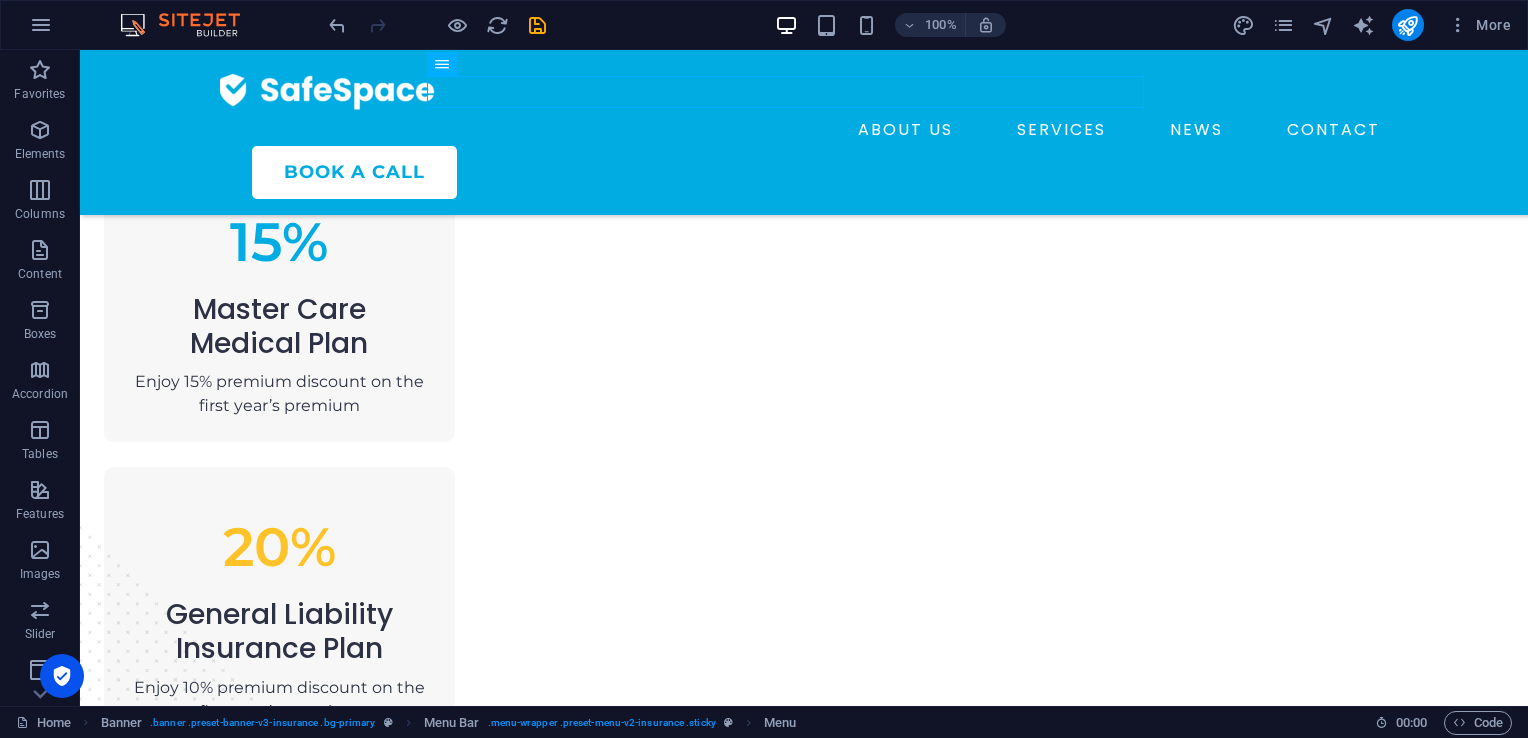 click on "100%" at bounding box center (890, 25) 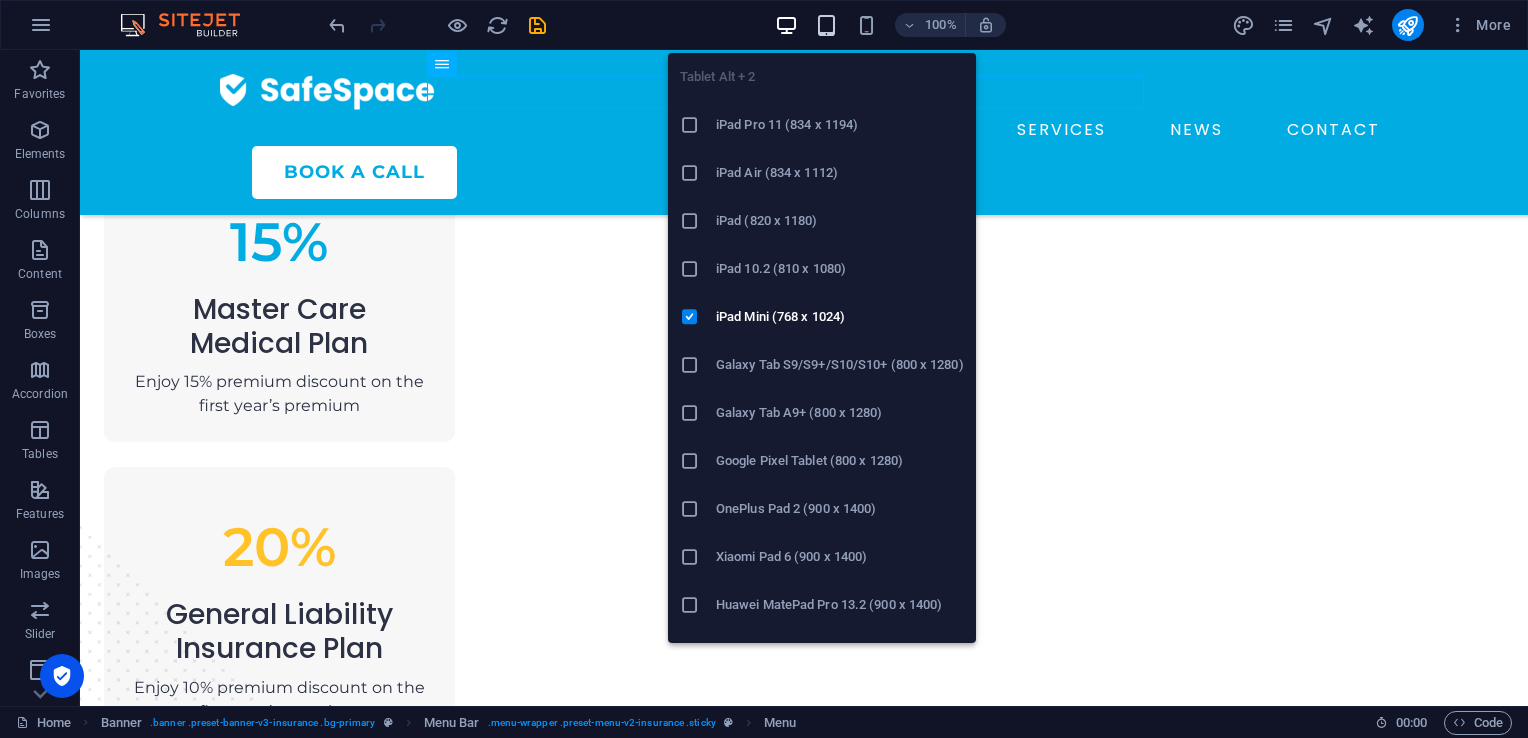 click at bounding box center (826, 25) 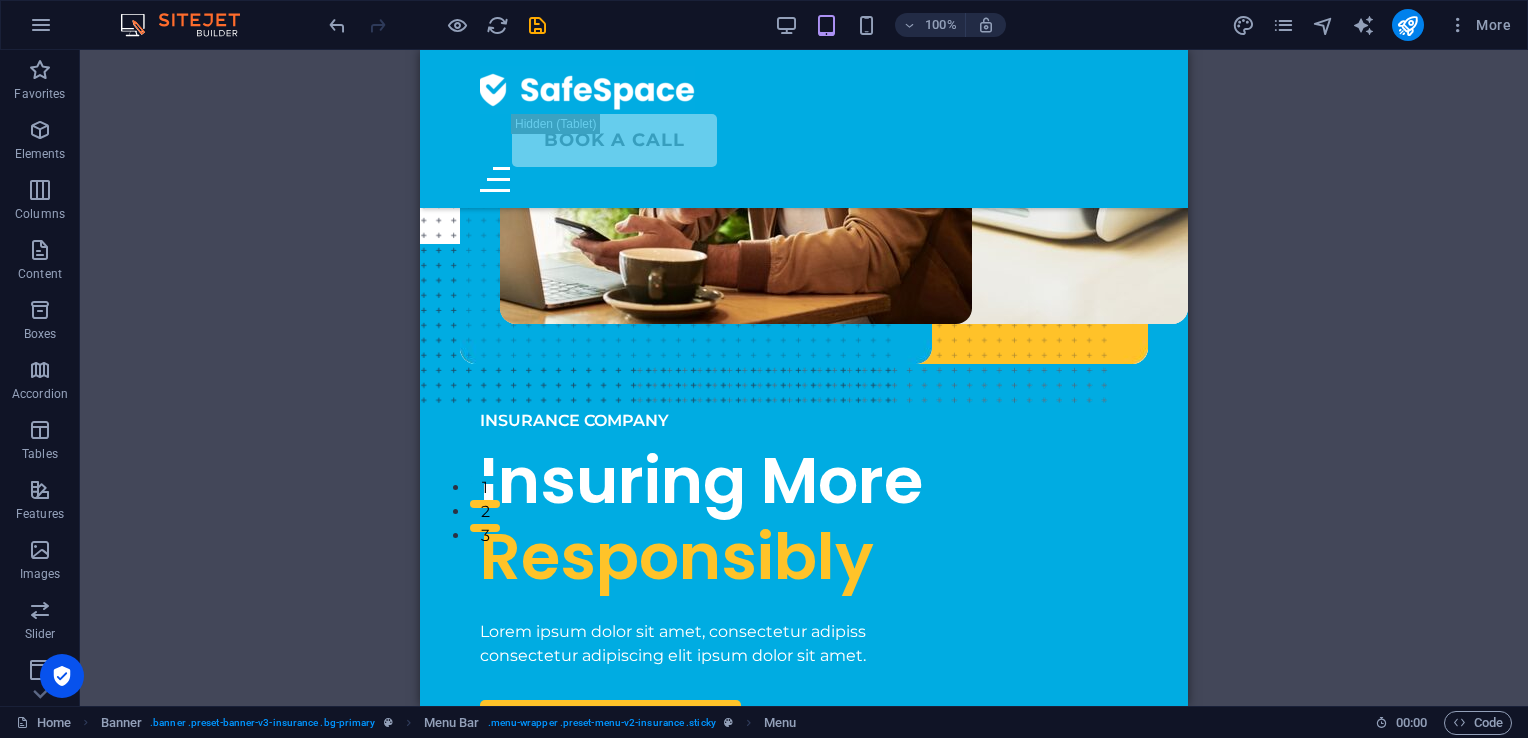 scroll, scrollTop: 0, scrollLeft: 0, axis: both 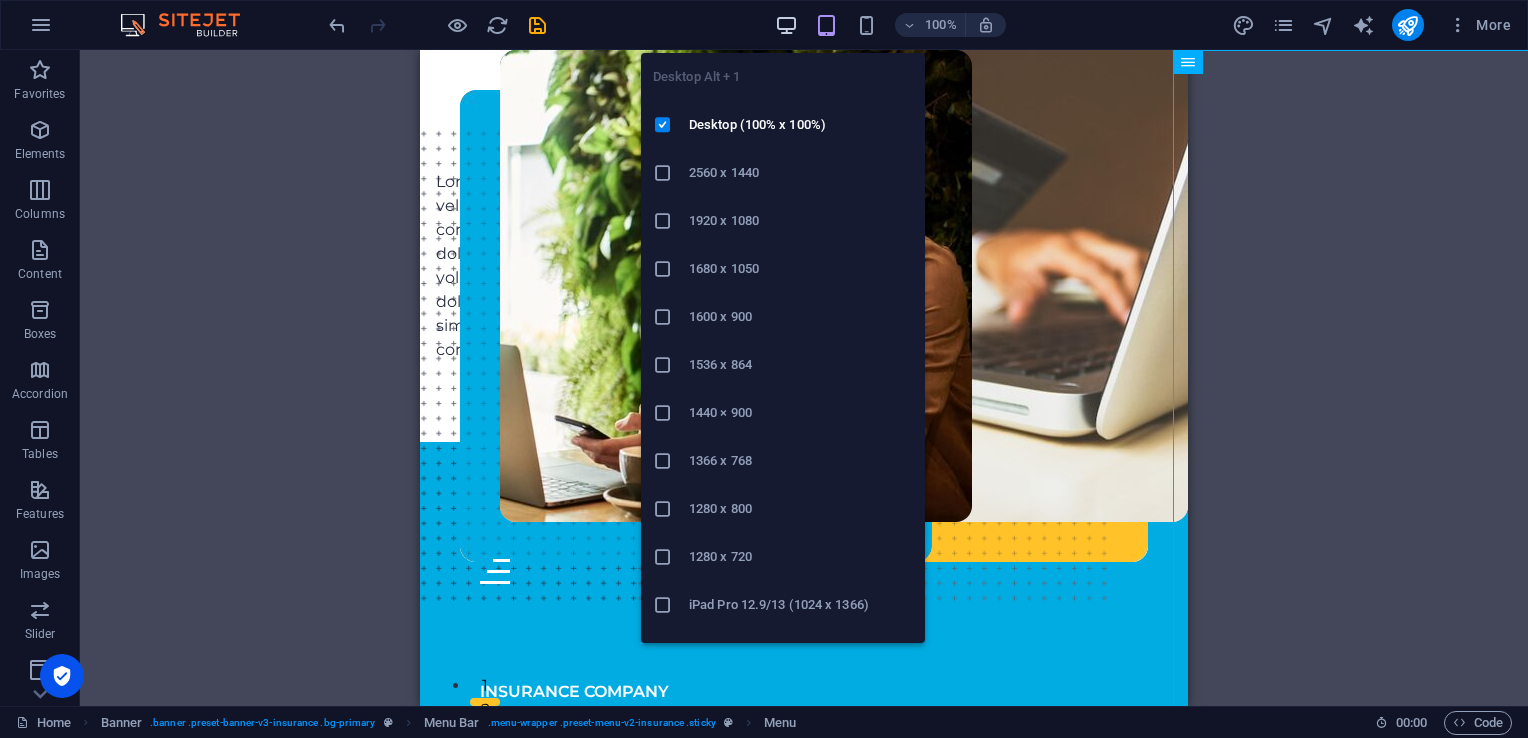 click at bounding box center (786, 25) 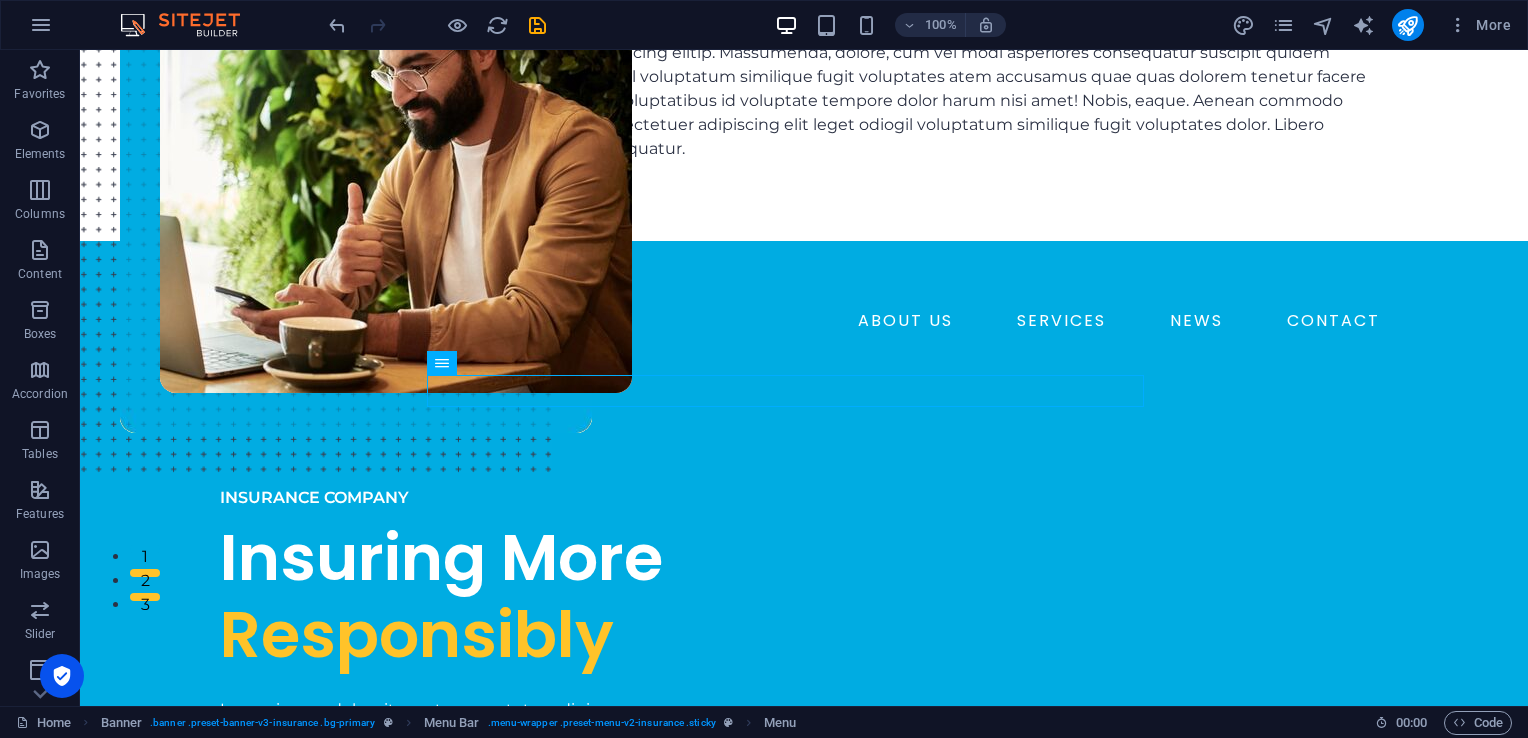 scroll, scrollTop: 0, scrollLeft: 0, axis: both 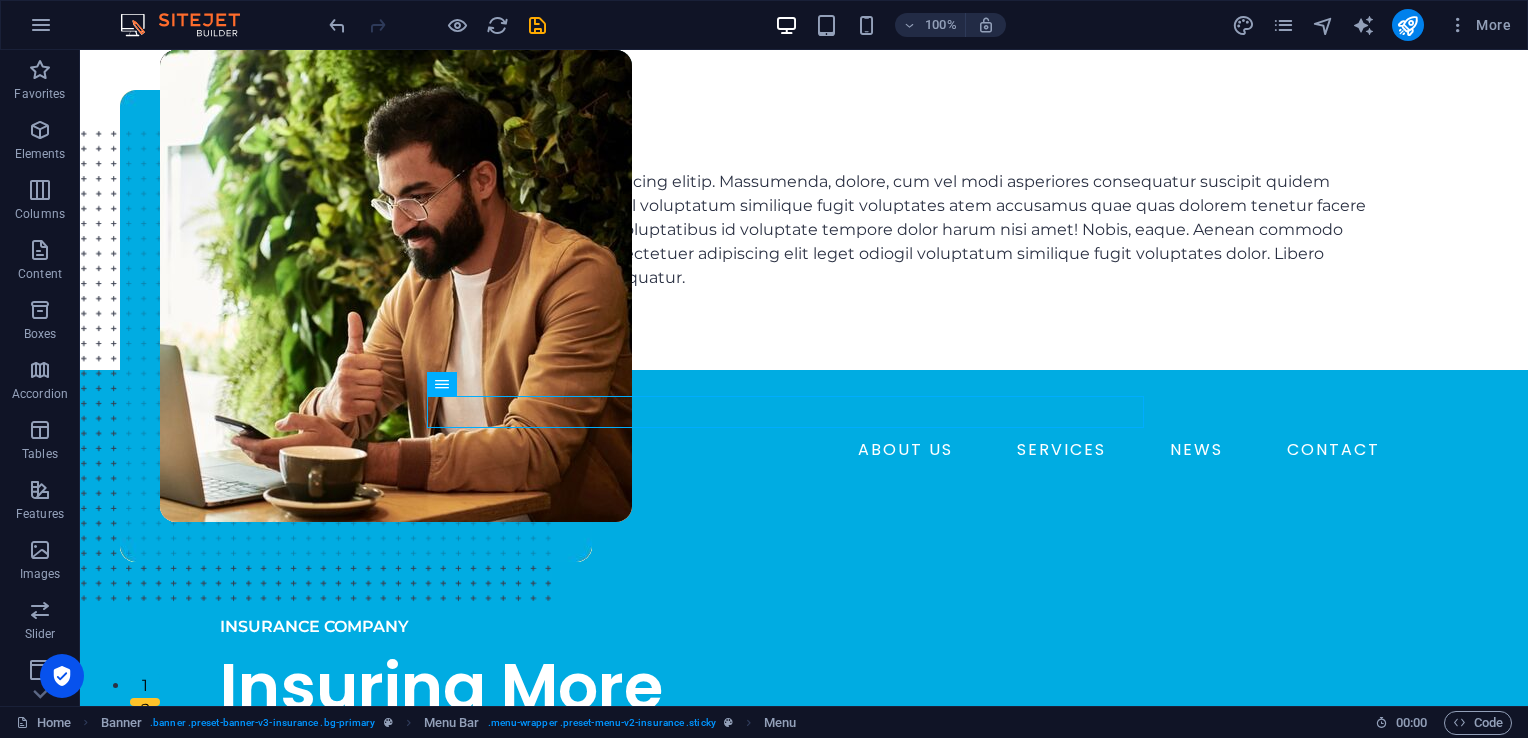 click at bounding box center [190, 25] 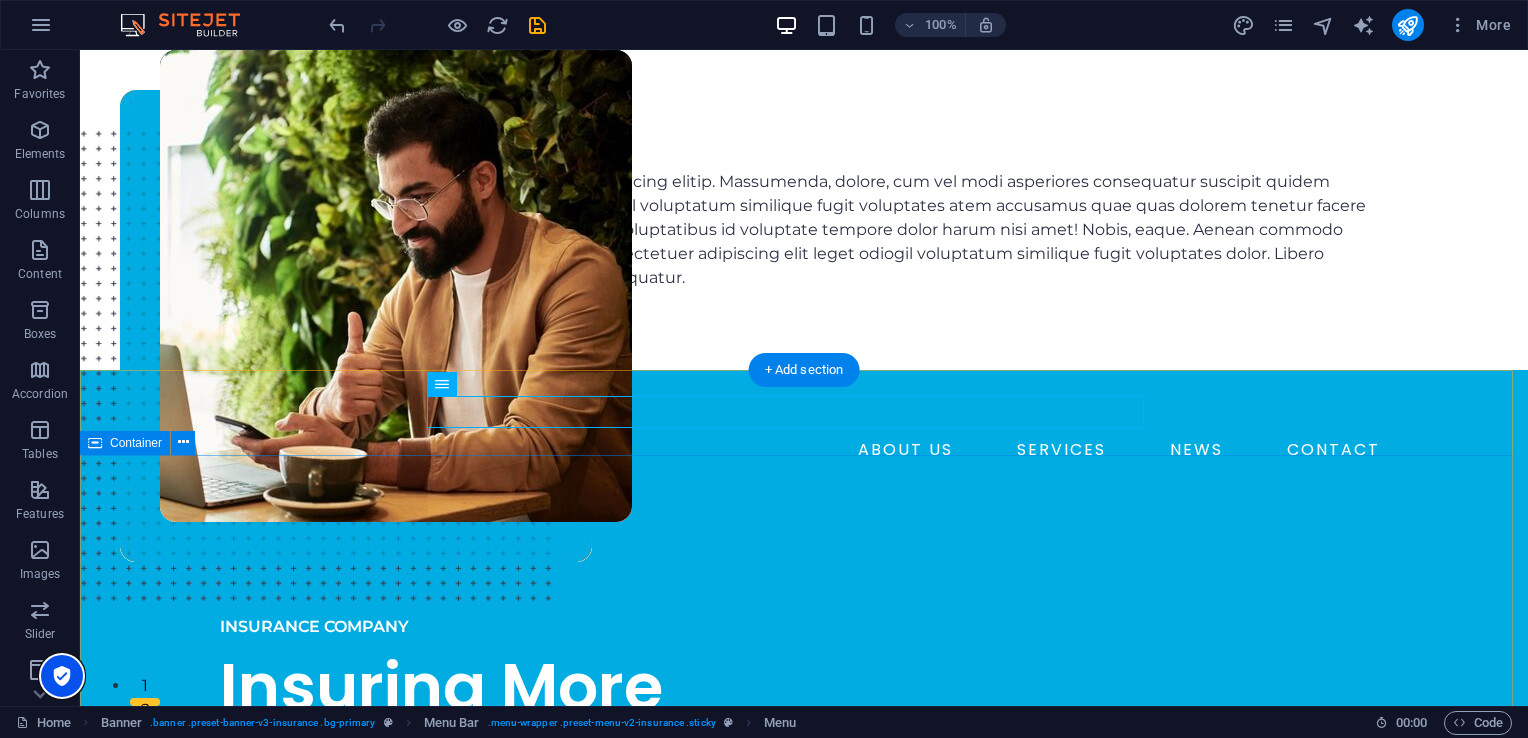 drag, startPoint x: 136, startPoint y: 729, endPoint x: 135, endPoint y: 624, distance: 105.00476 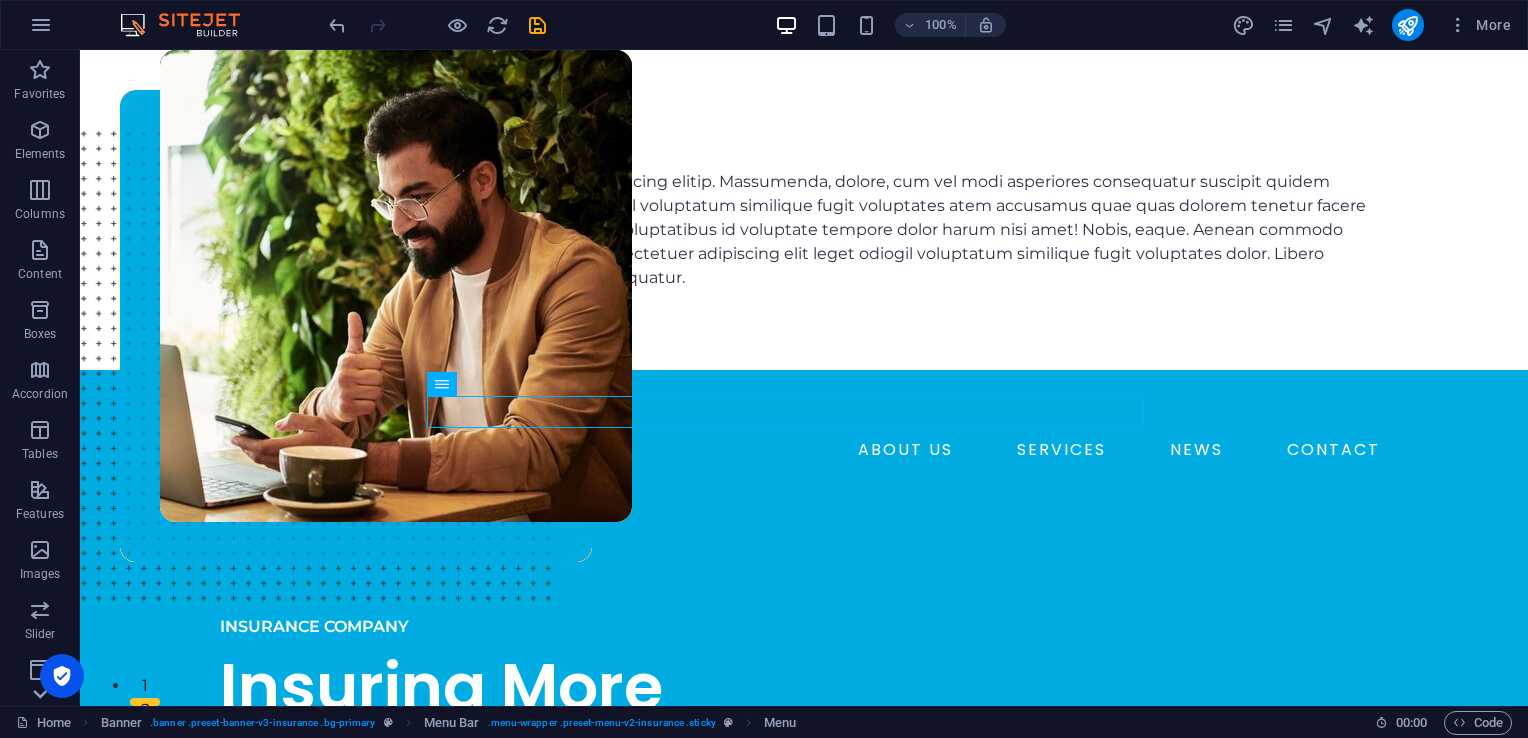 click 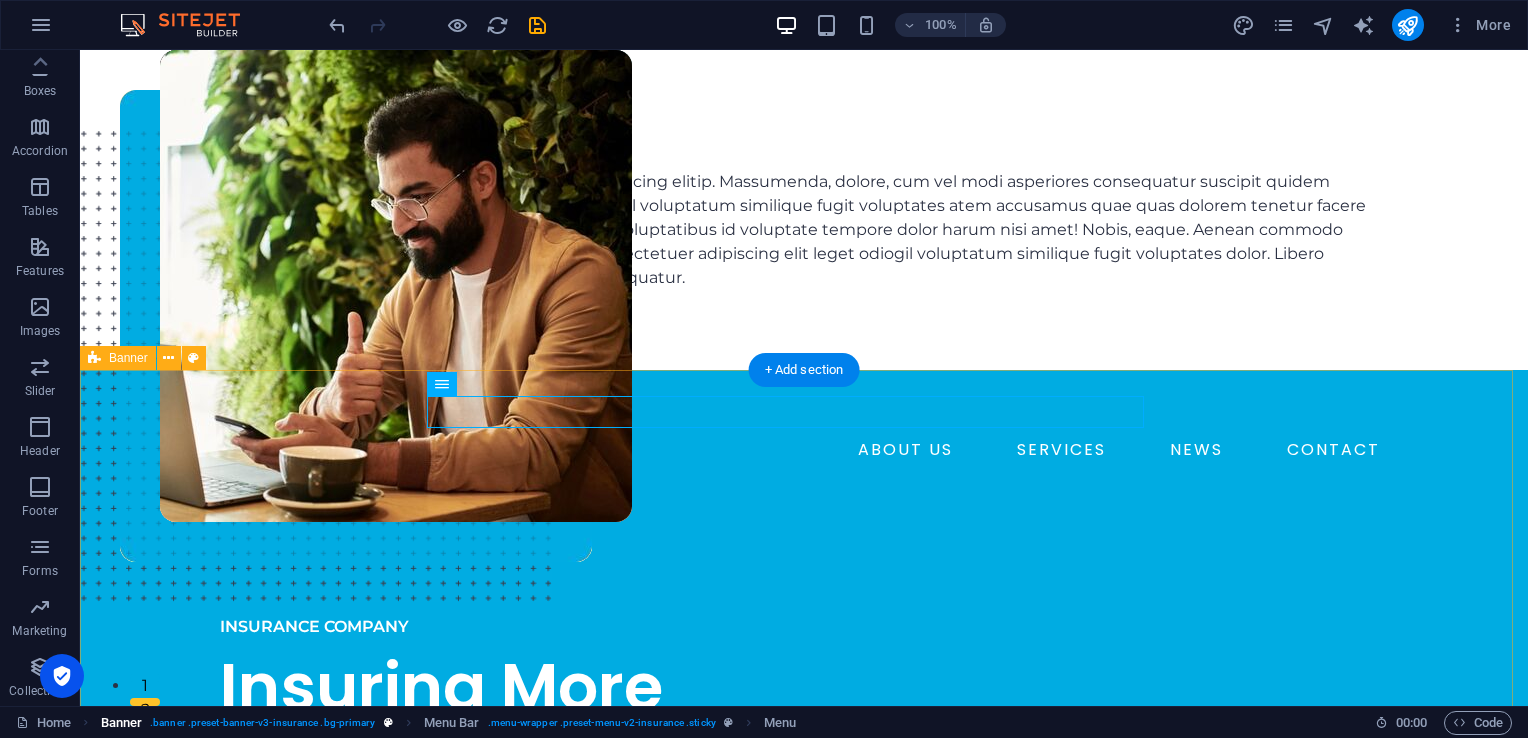 click on ". banner .preset-banner-v3-insurance .bg-primary" at bounding box center (262, 723) 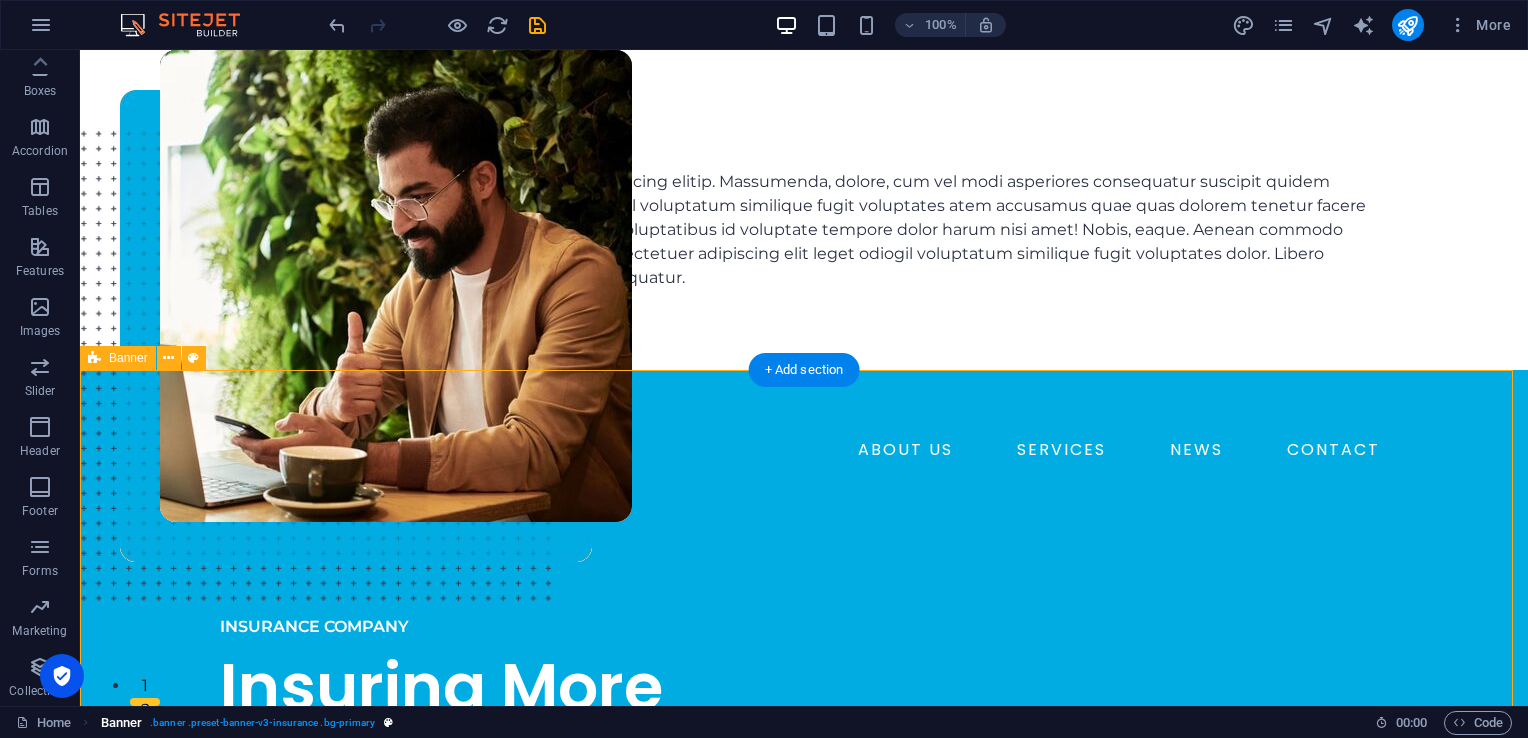 click on ". banner .preset-banner-v3-insurance .bg-primary" at bounding box center (262, 723) 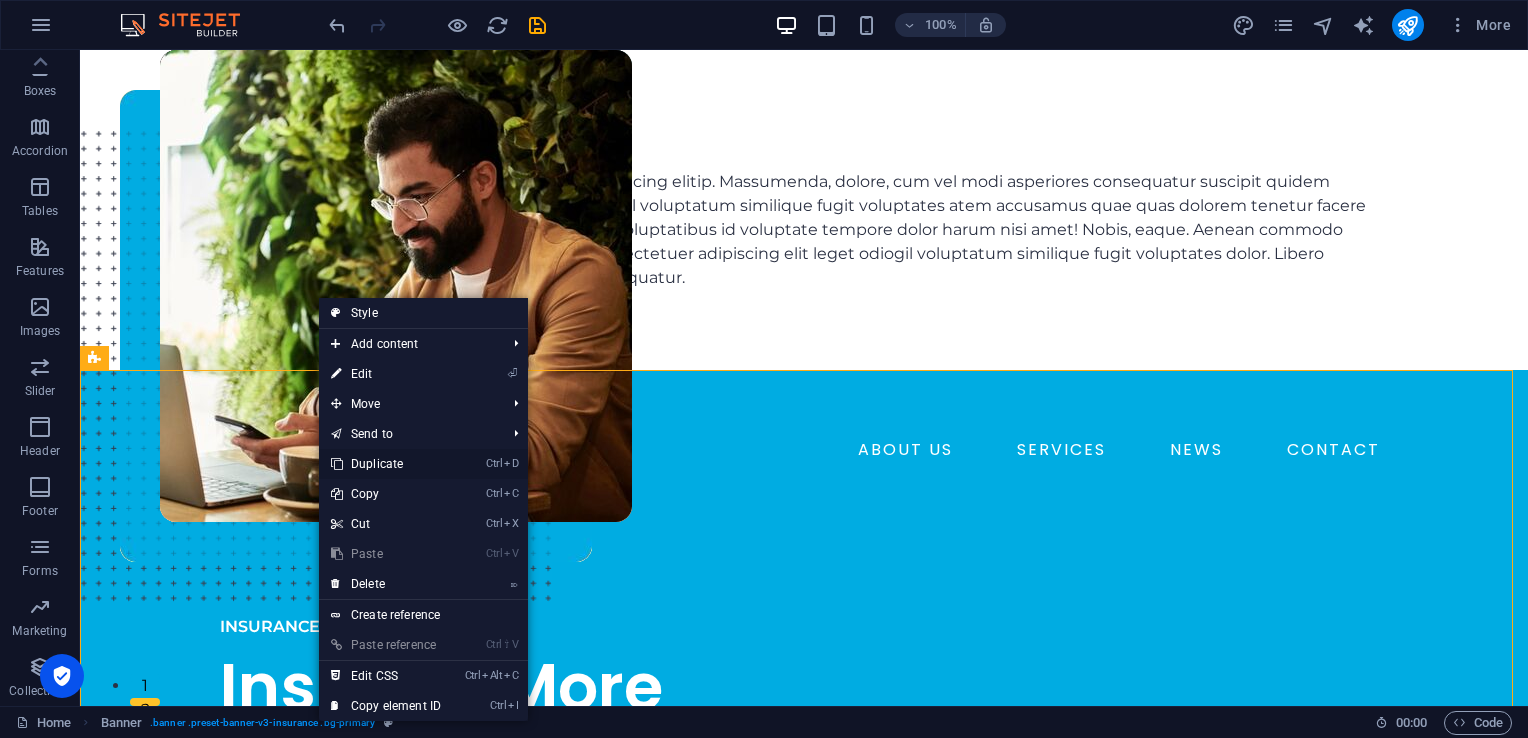 click on "Ctrl D  Duplicate" at bounding box center [386, 464] 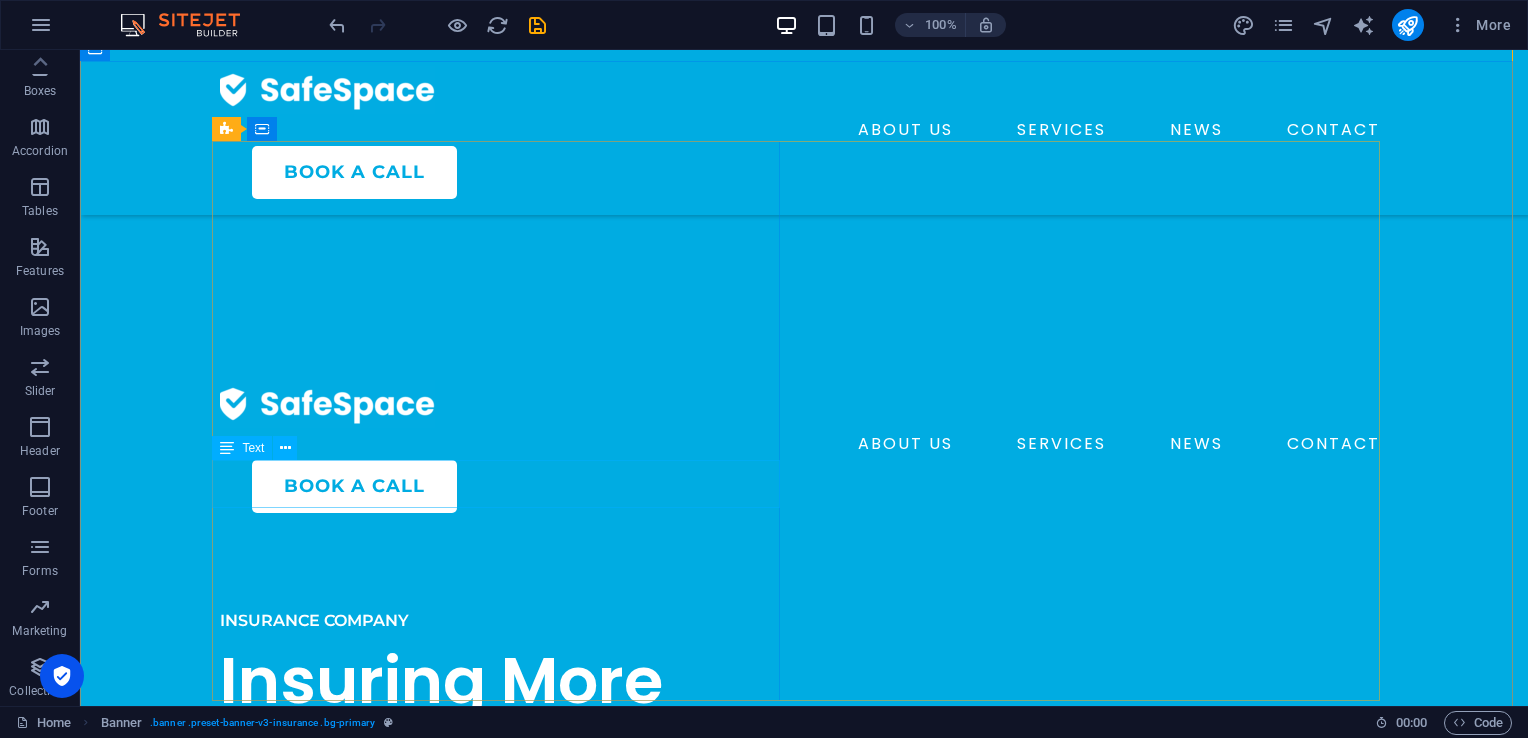 scroll, scrollTop: 1198, scrollLeft: 0, axis: vertical 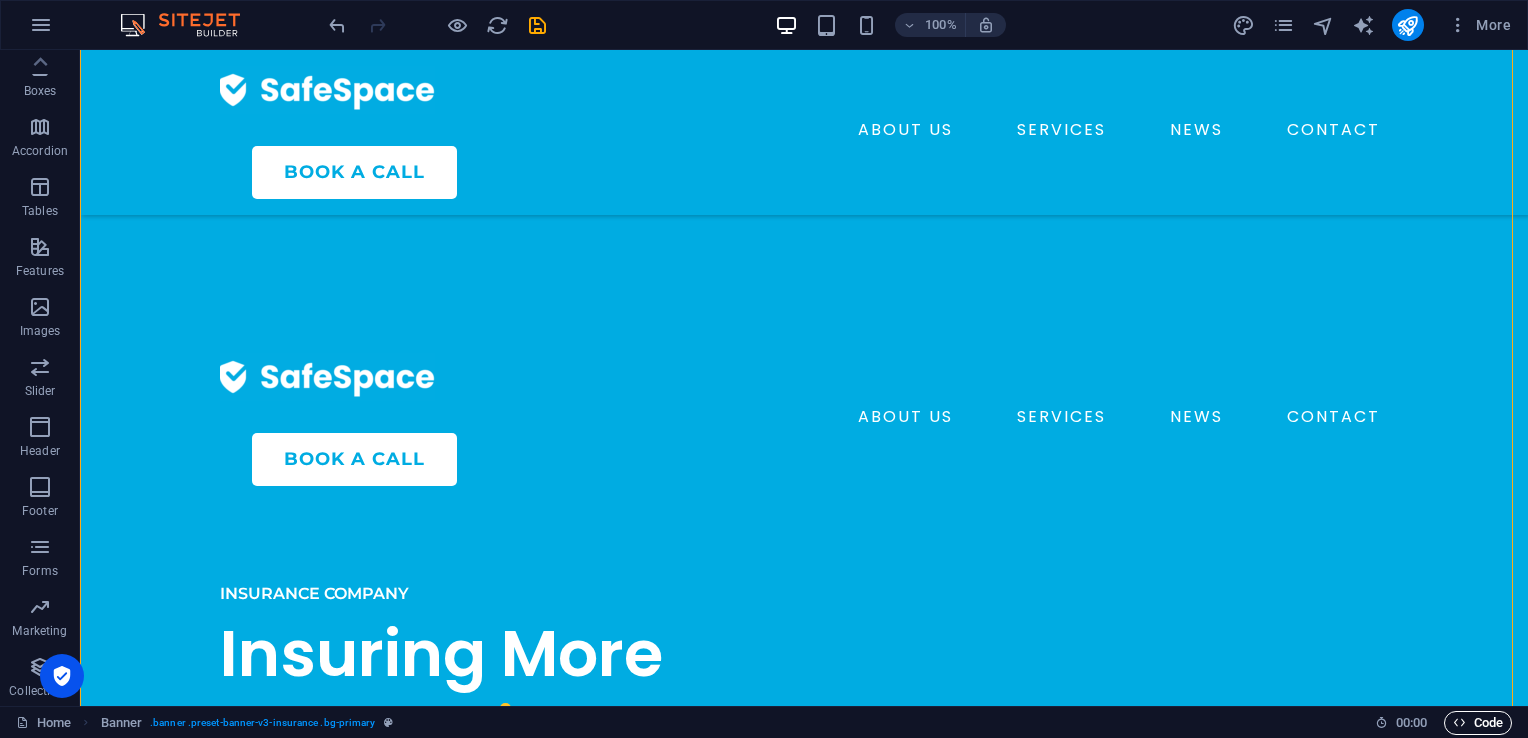 click on "Code" at bounding box center (1478, 723) 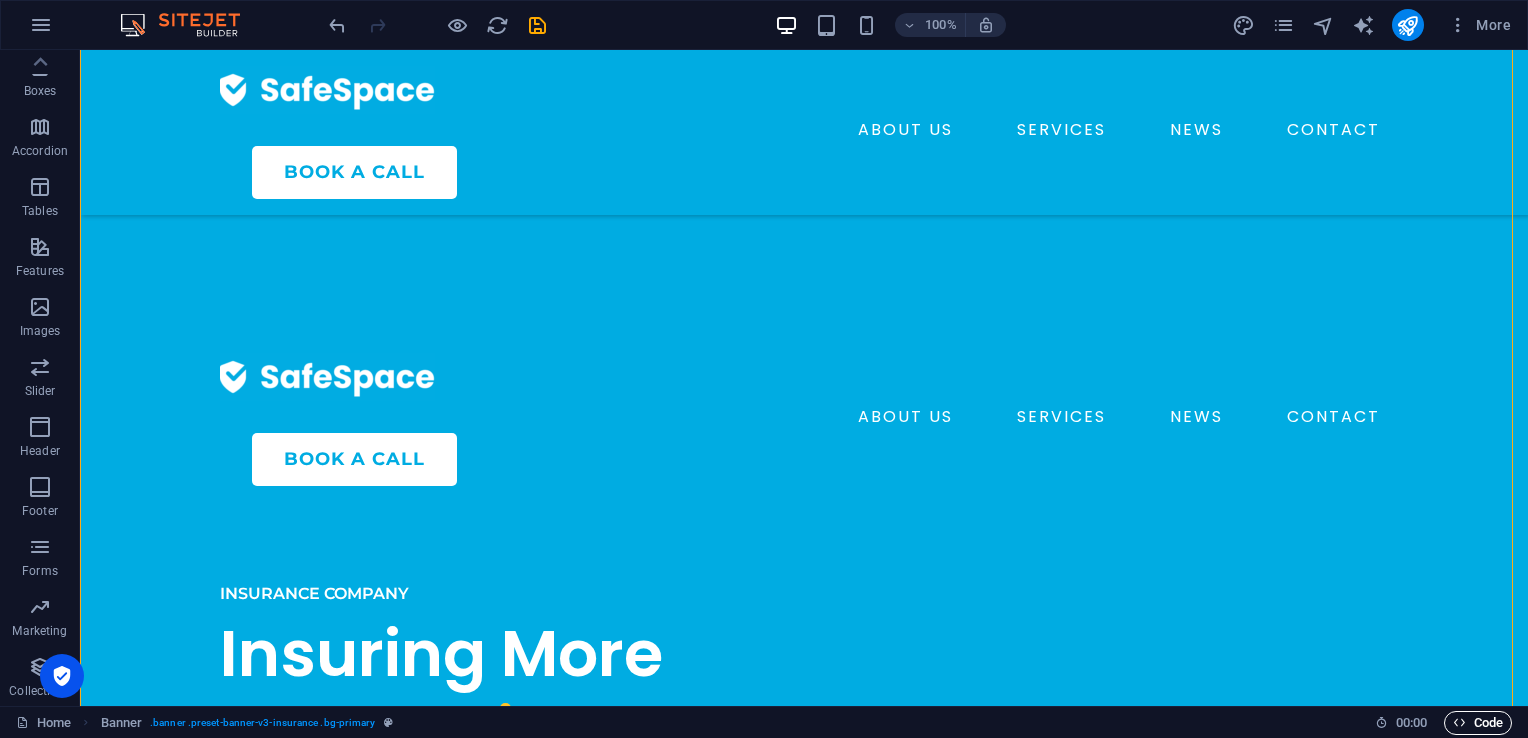 scroll, scrollTop: 1246, scrollLeft: 0, axis: vertical 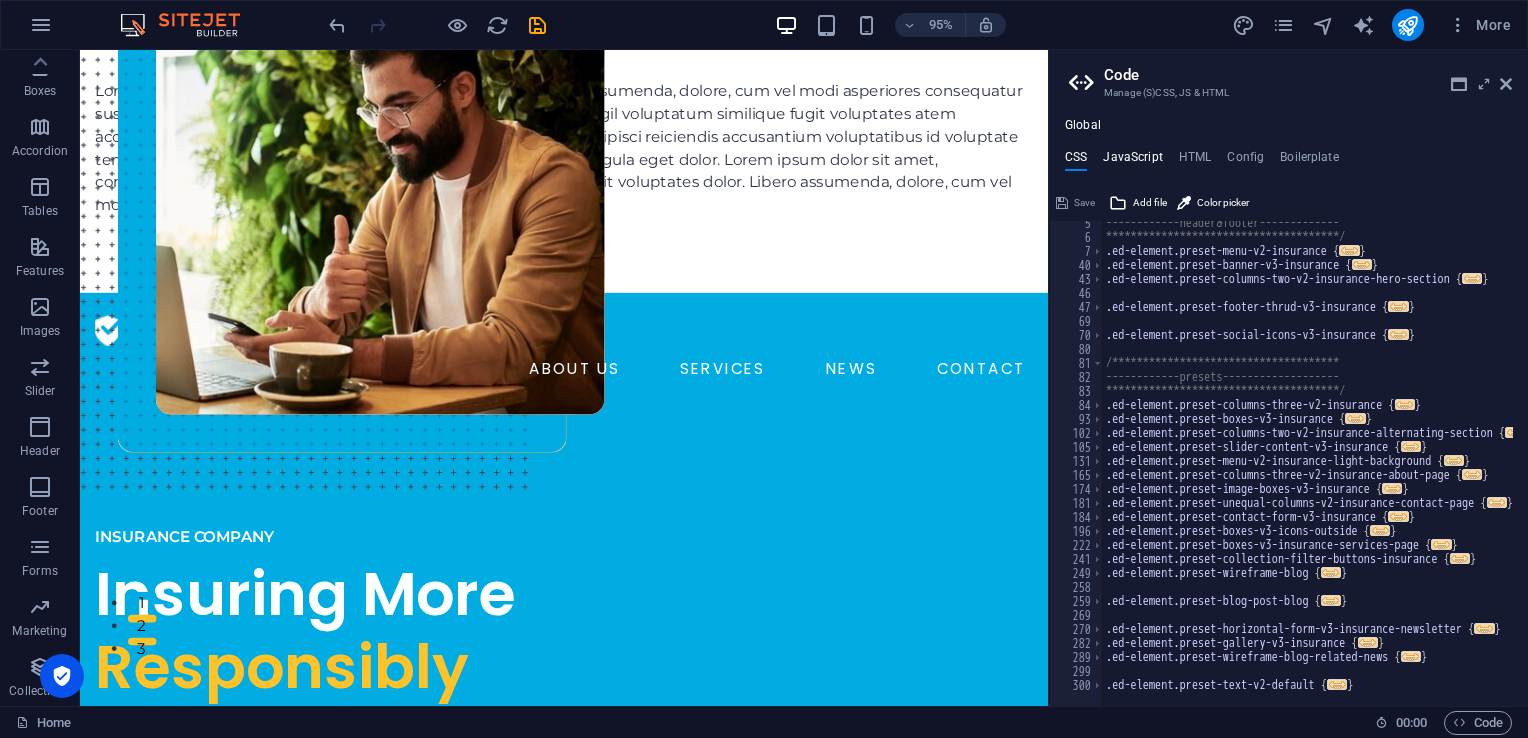 click on "JavaScript" at bounding box center (1132, 161) 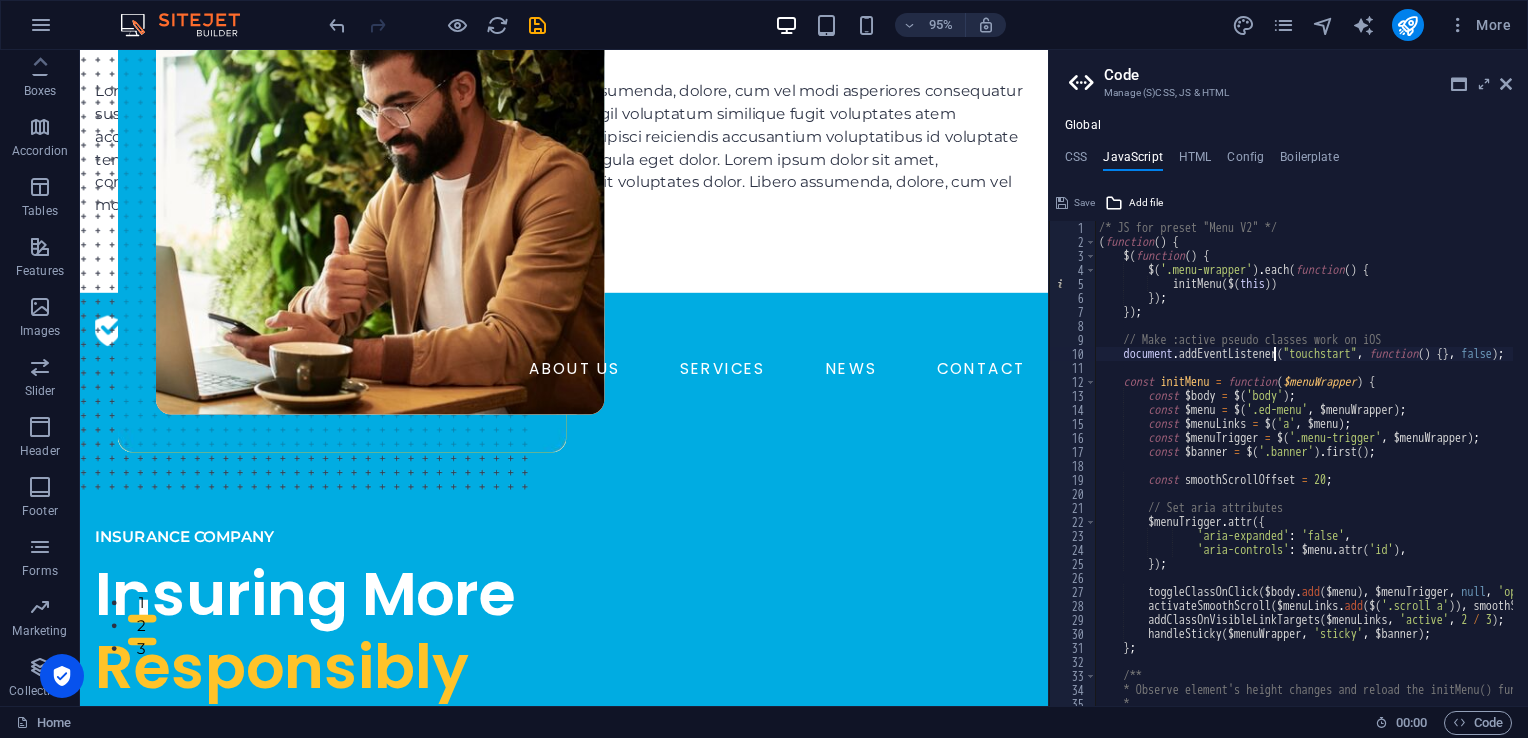 click on "/* JS for preset "Menu V2" */ ( function ( )   {      $ ( function ( )   {           $ ( '.menu-wrapper' ) . each ( function ( )   {                initMenu ( $ ( this ))           }) ;      }) ;      // Make :active pseudo classes work on iOS      document . addEventListener ( "touchstart" ,   function ( )   { } ,   false ) ;      const   initMenu   =   function ( $menuWrapper )   {           const   $body   =   $ ( 'body' ) ;           const   $menu   =   $ ( '.ed-menu' ,   $menuWrapper ) ;           const   $menuLinks   =   $ ( 'a' ,   $menu ) ;           const   $menuTrigger   =   $ ( '.menu-trigger' ,   $menuWrapper ) ;           const   $banner   =   $ ( '.banner' ) . first ( ) ;           const   smoothScrollOffset   =   20 ;                     // Set aria attributes           $menuTrigger . attr ({                     'aria-expanded' :   'false' ,                     'aria-controls' :   $menu . attr ( 'id' ) ,           }) ;           toggleClassOnClick ( $body . add ( $menu ) ,   $menuTrigger ,   ," at bounding box center (1554, 470) 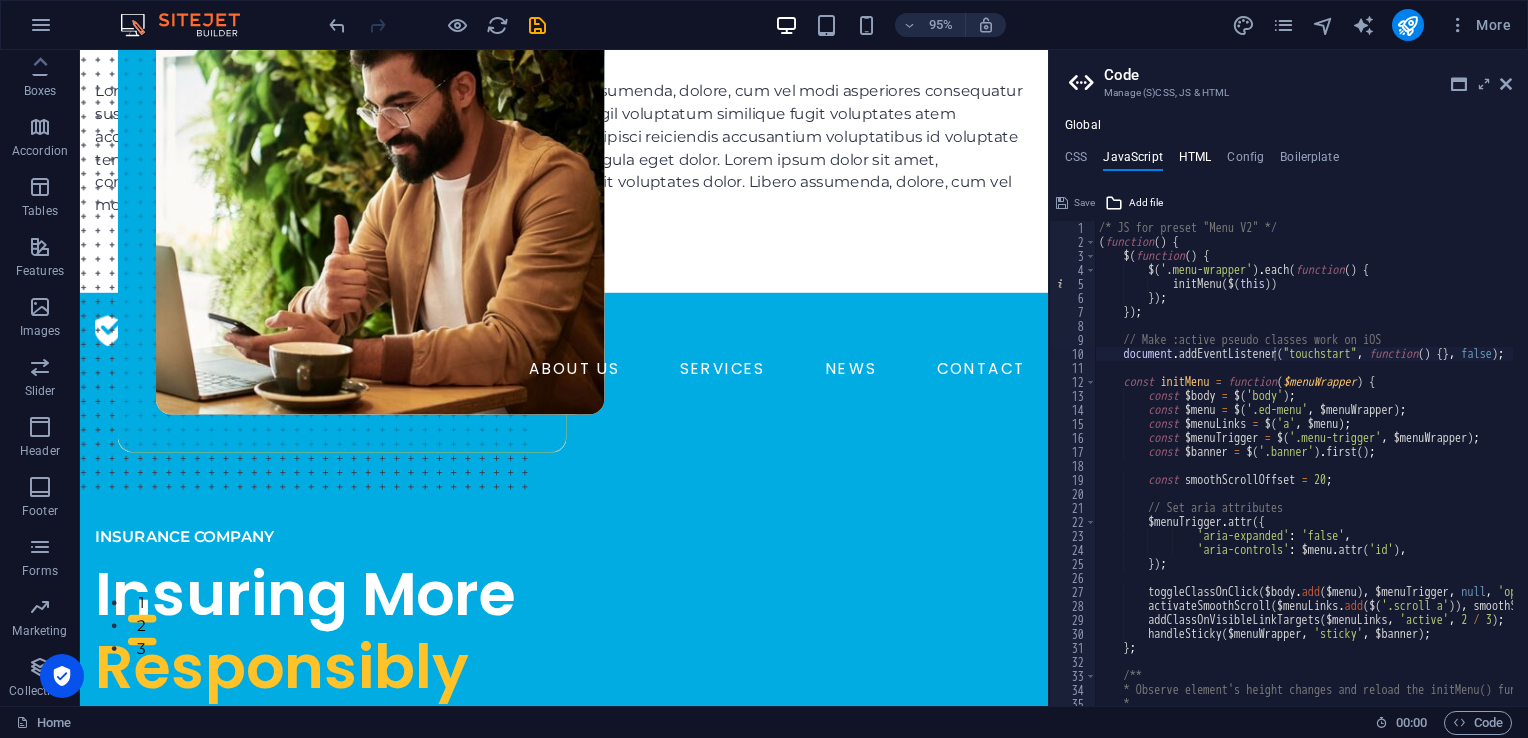 click on "HTML" at bounding box center (1195, 161) 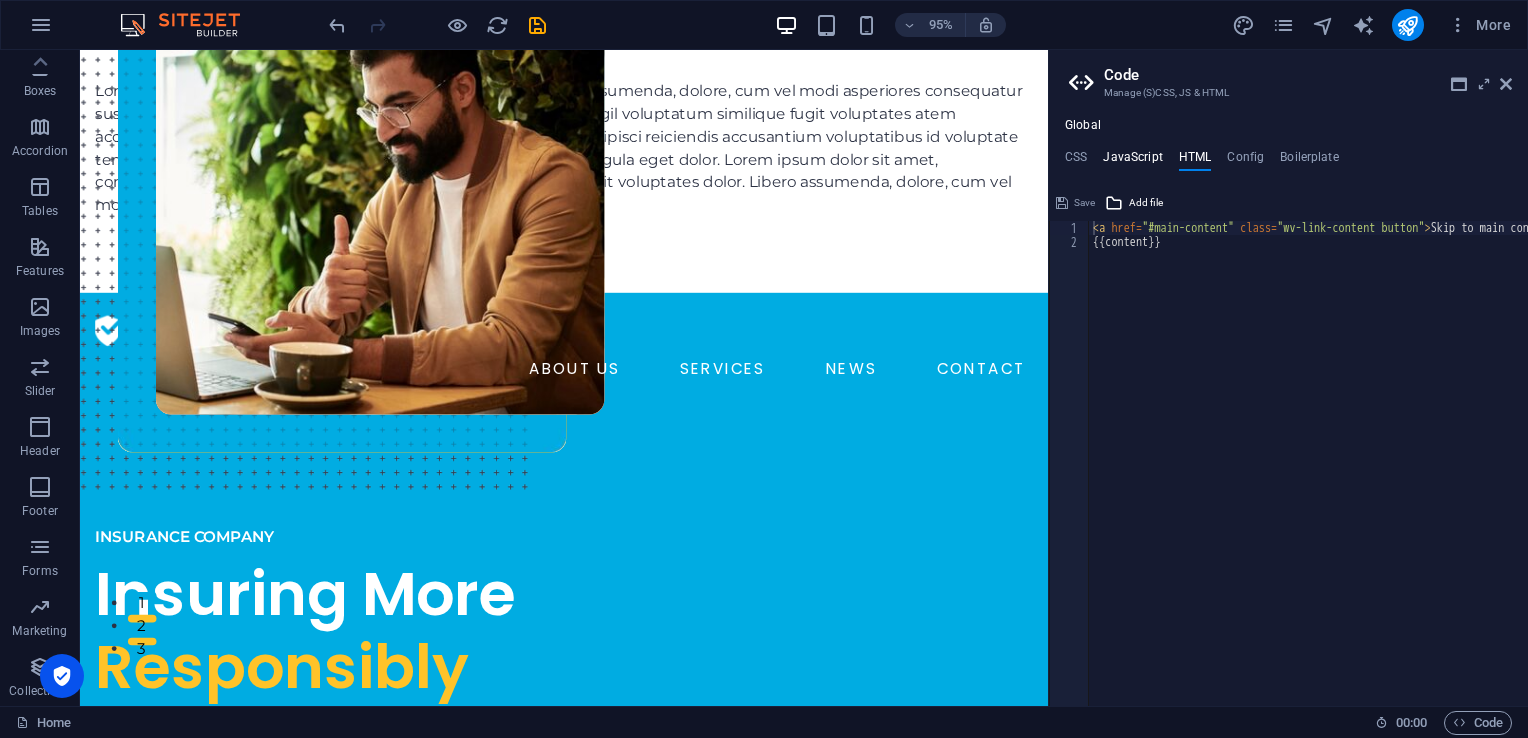 click on "JavaScript" at bounding box center [1132, 161] 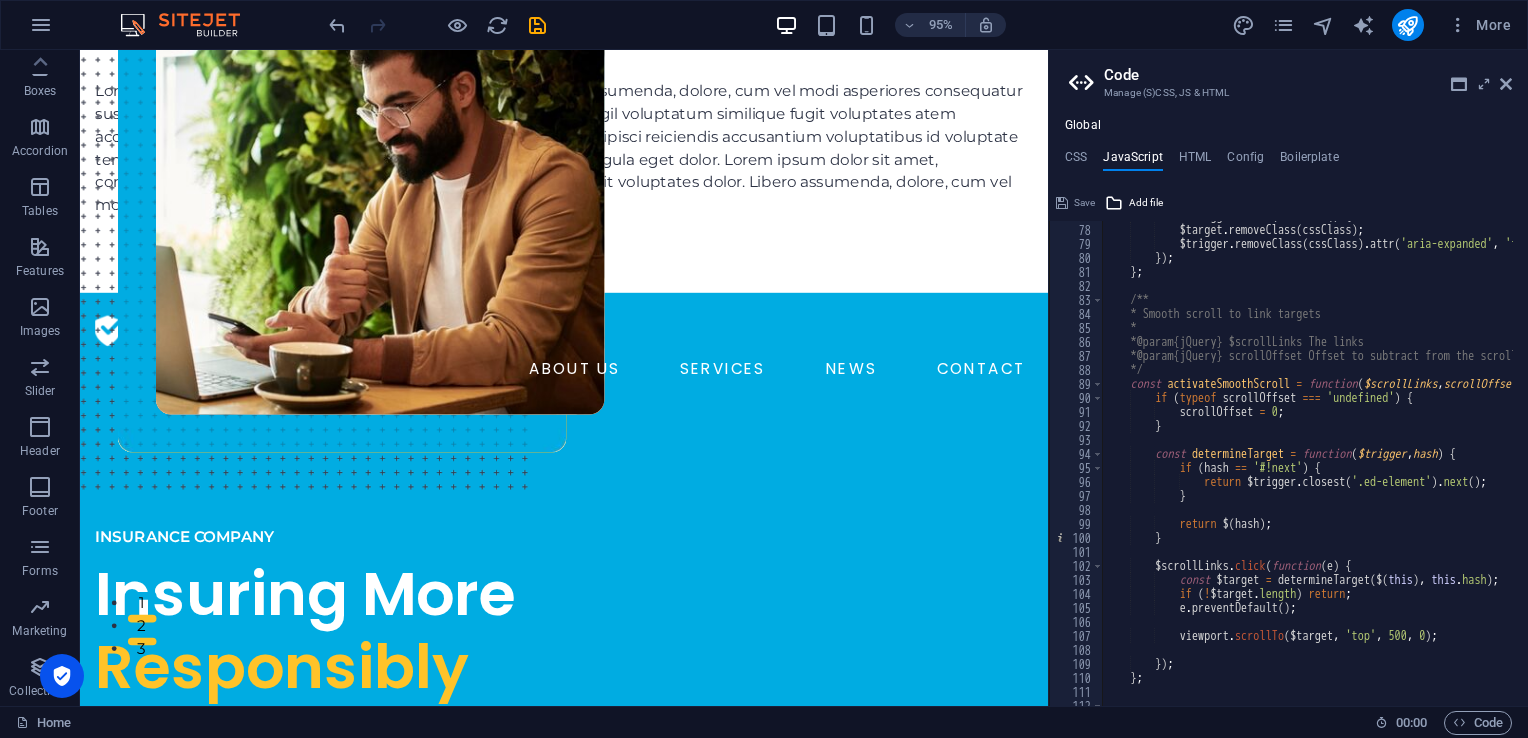 scroll, scrollTop: 1107, scrollLeft: 0, axis: vertical 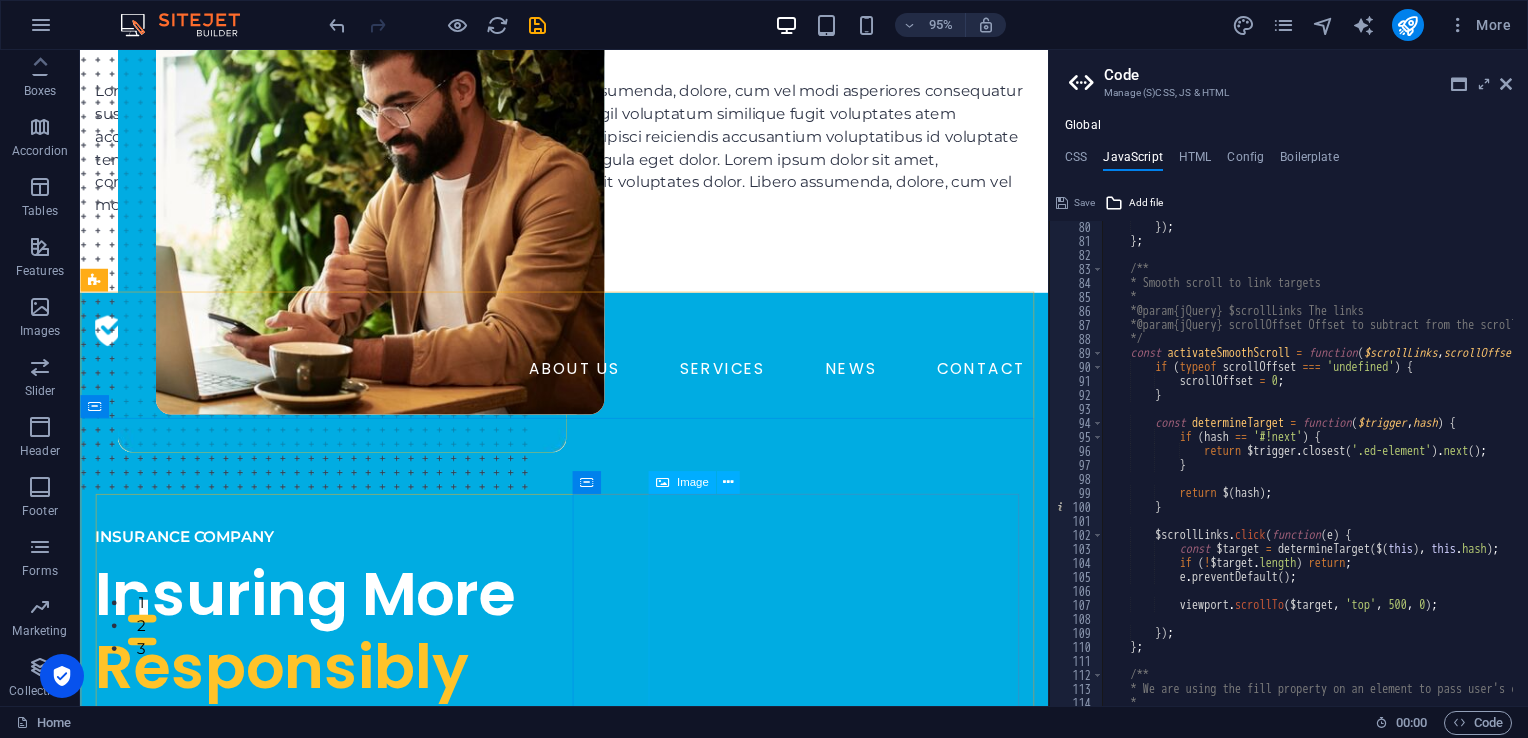 click on "Image" at bounding box center (693, 482) 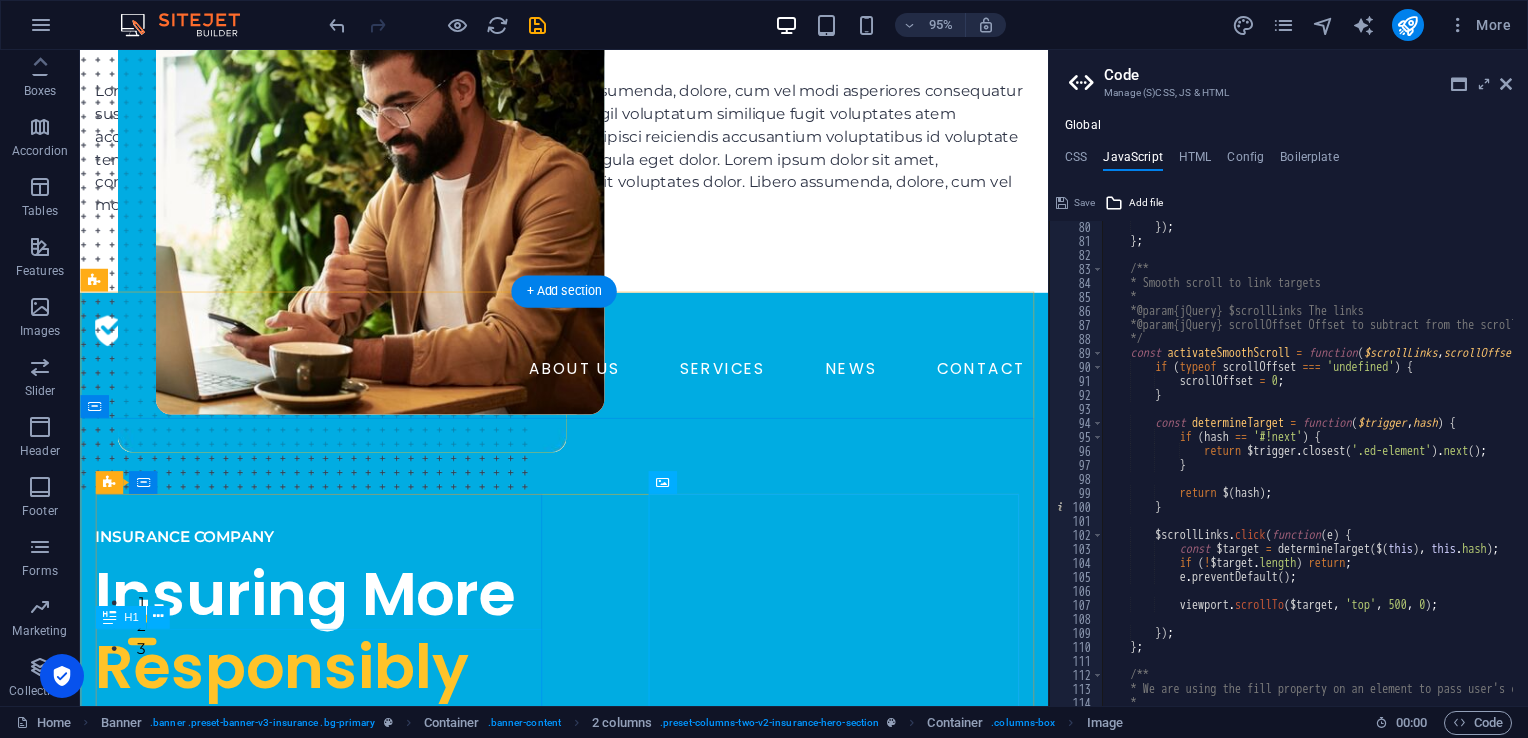 click on "Insuring More Responsibly" at bounding box center (335, 661) 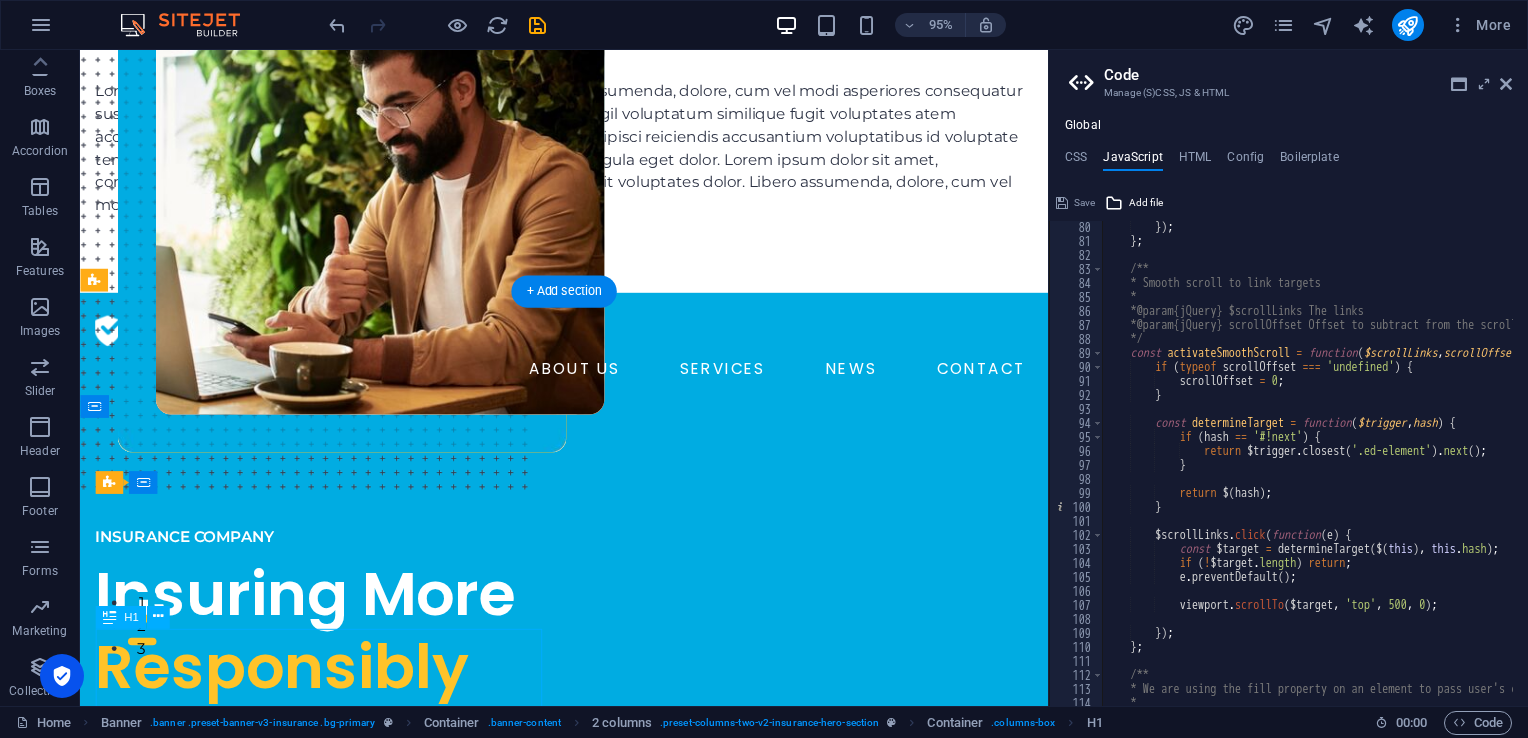 click on "Insuring More Responsibly" at bounding box center [335, 661] 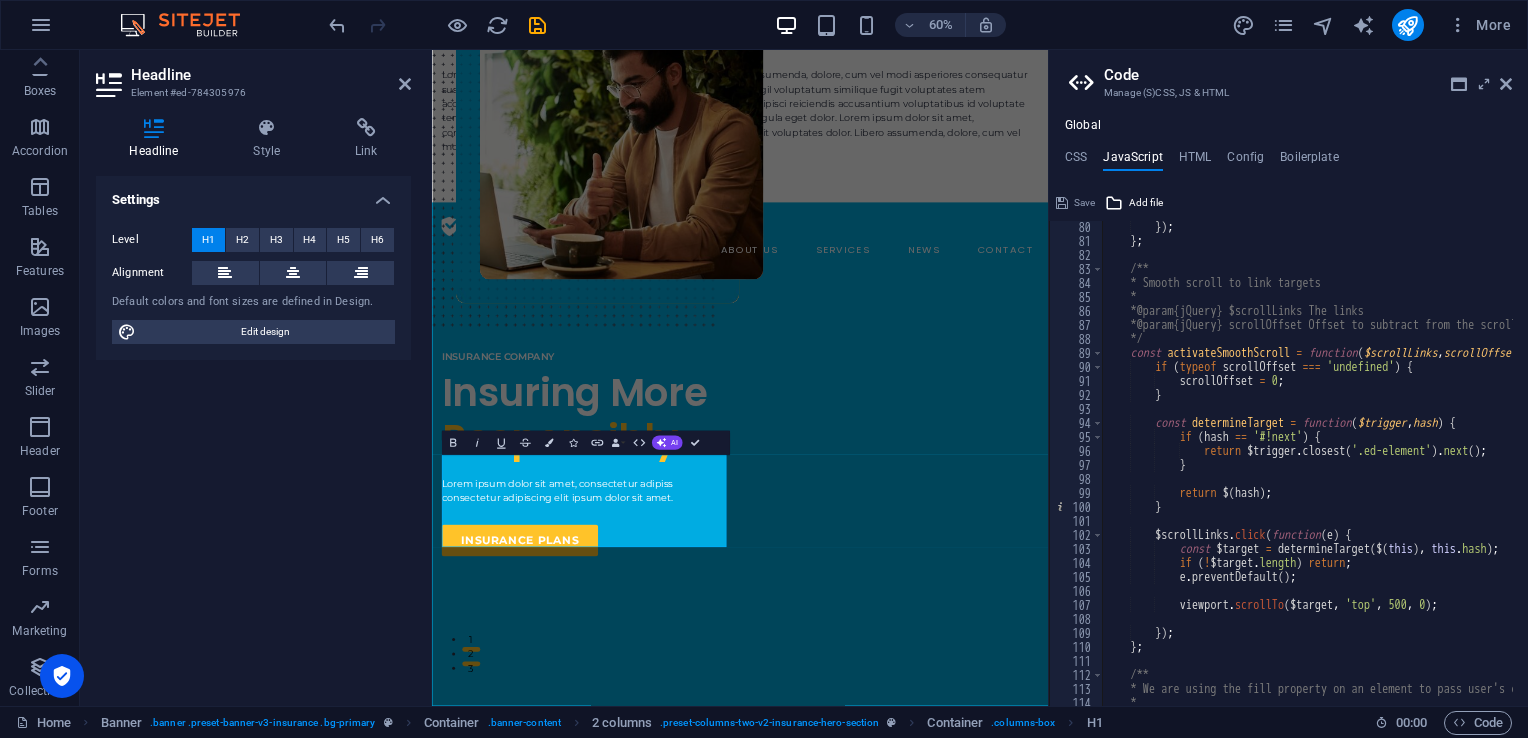 type 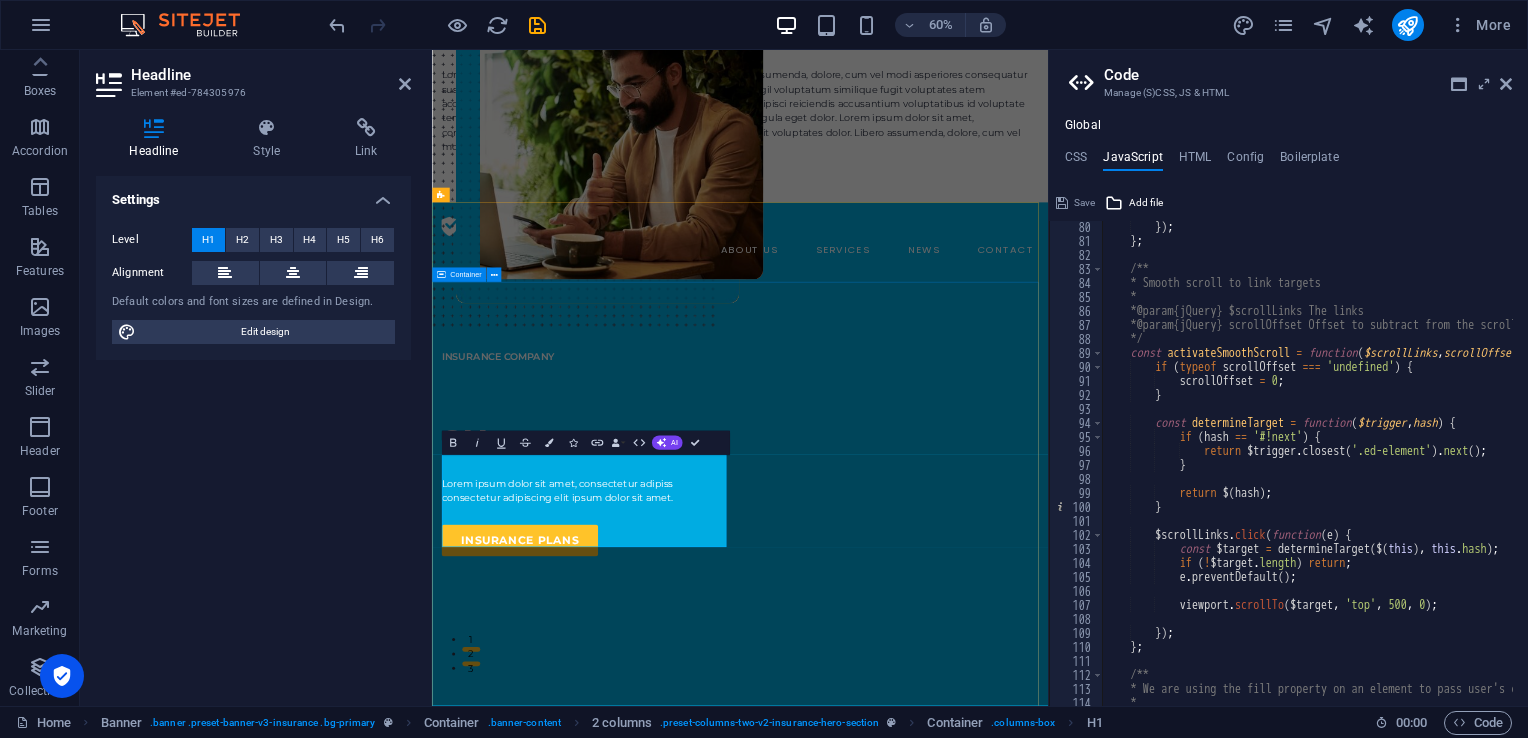 click on "INSURANCE COMPANY su Lorem ipsum dolor sit amet, consectetur adipiss
consectetur adipiscing elit ipsum dolor sit amet. insurance plans" at bounding box center (945, 1010) 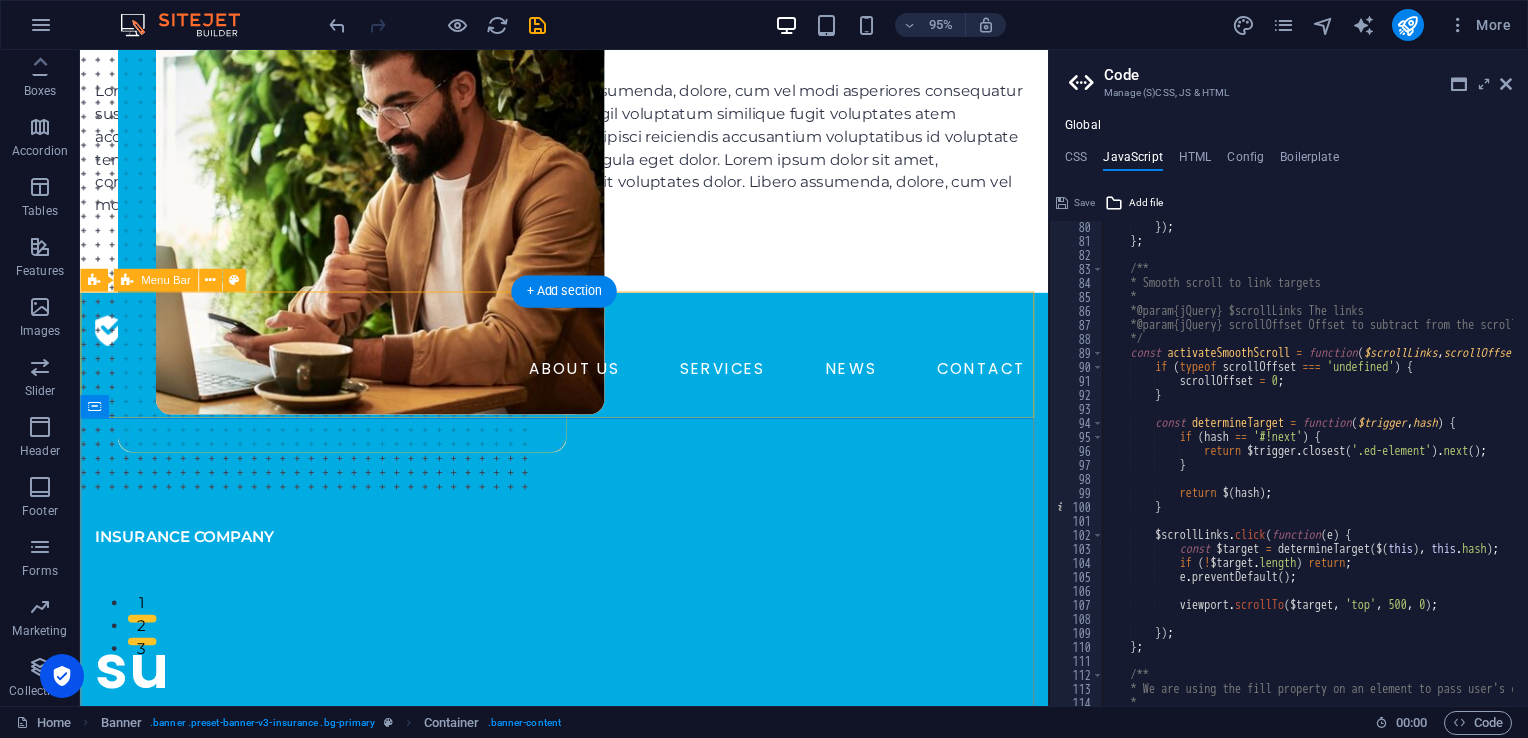 click on "ABOUT US SERVICES NEWS CONTACT" at bounding box center [589, 385] 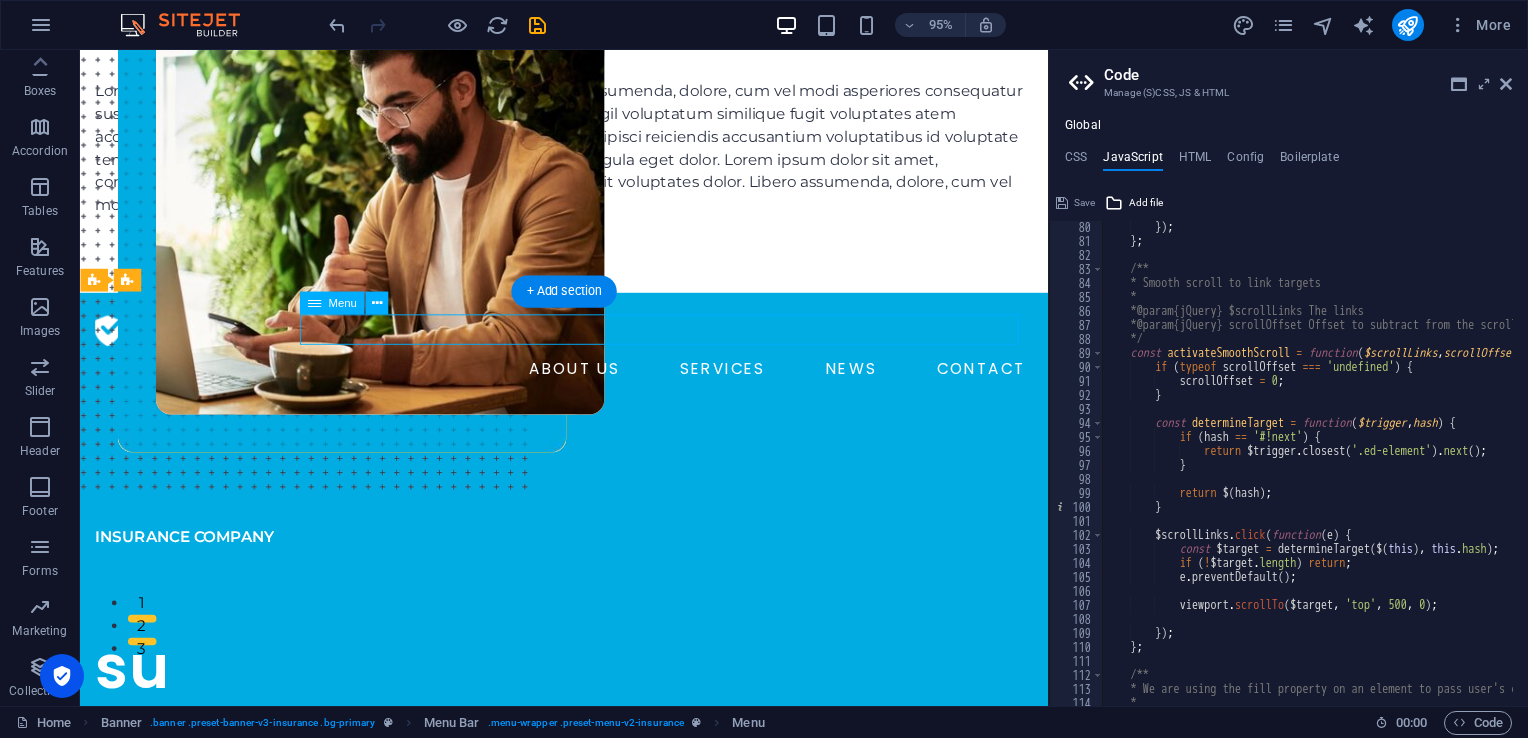 click on "ABOUT US SERVICES NEWS CONTACT" at bounding box center [589, 385] 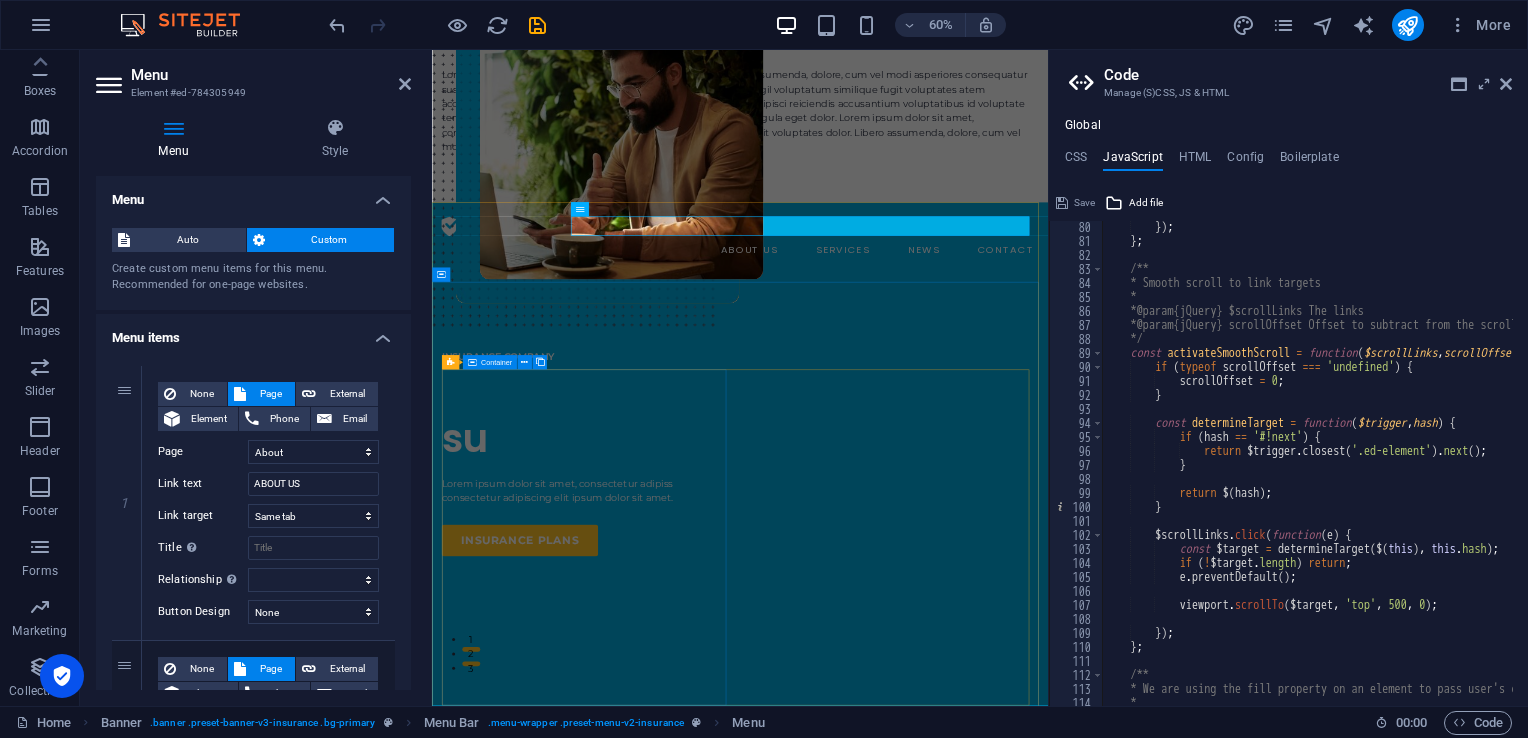 click on "INSURANCE COMPANY su Lorem ipsum dolor sit amet, consectetur adipiss
consectetur adipiscing elit ipsum dolor sit amet. insurance plans" at bounding box center (689, 722) 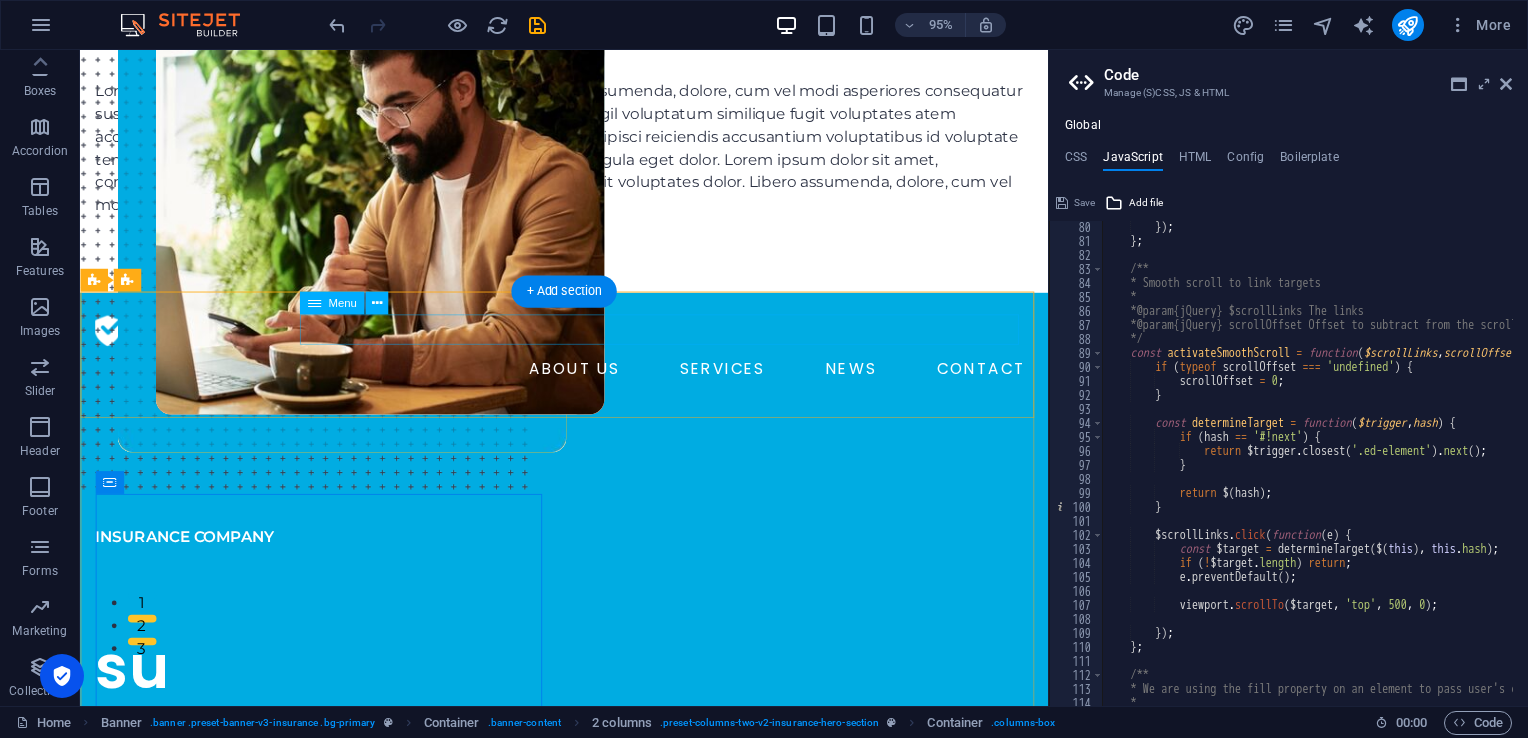 click on "ABOUT US SERVICES NEWS CONTACT" at bounding box center [589, 385] 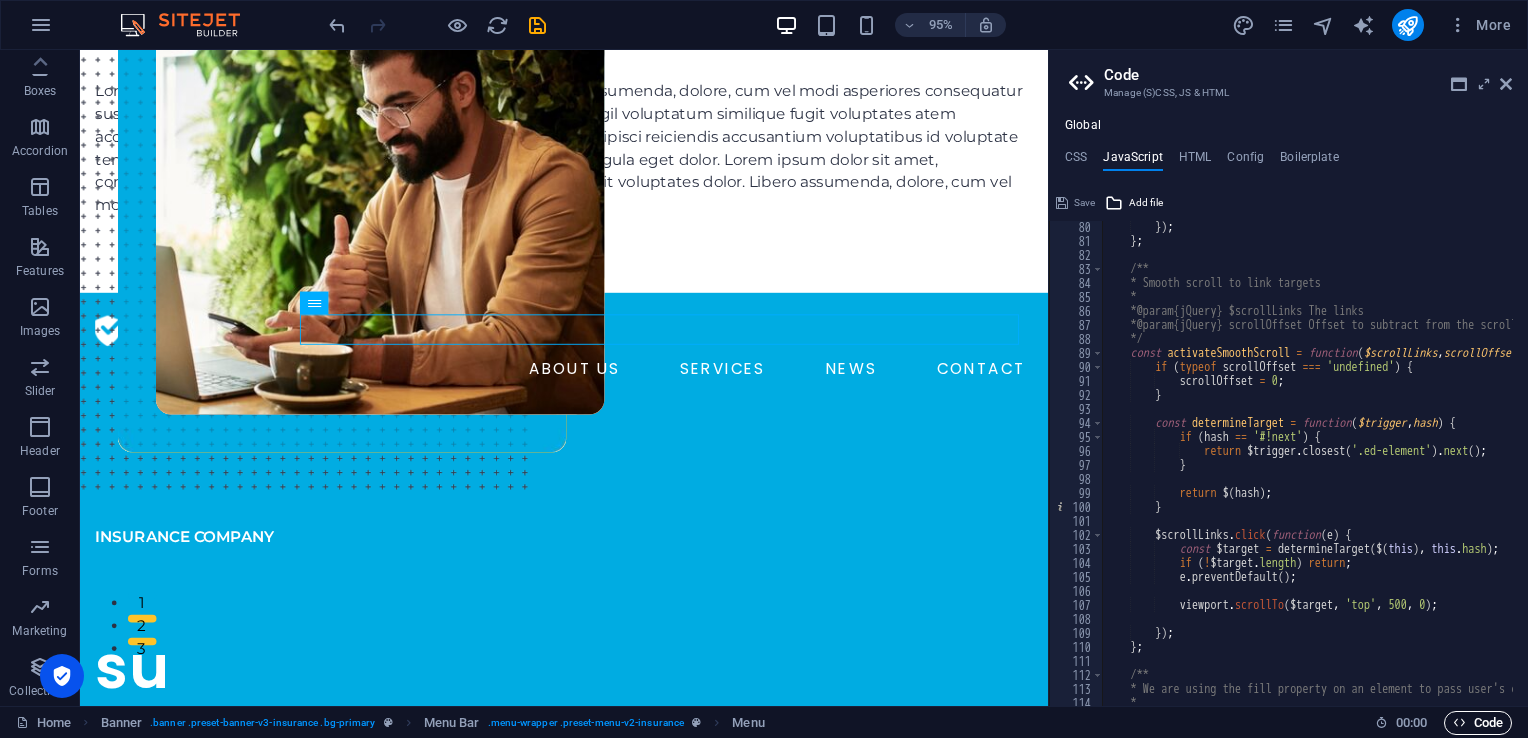 click on "Code" at bounding box center (1478, 723) 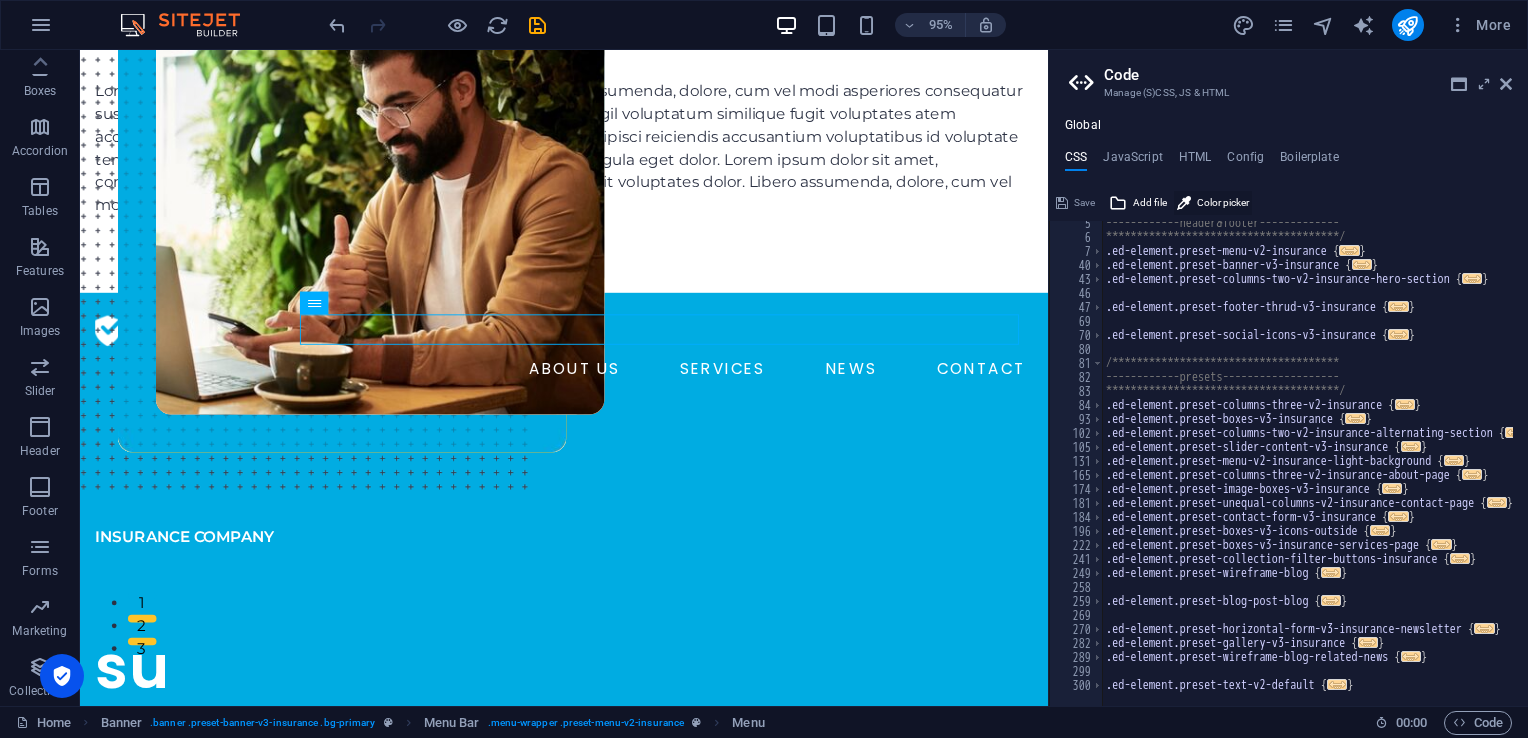 click on "Color picker" at bounding box center [1223, 203] 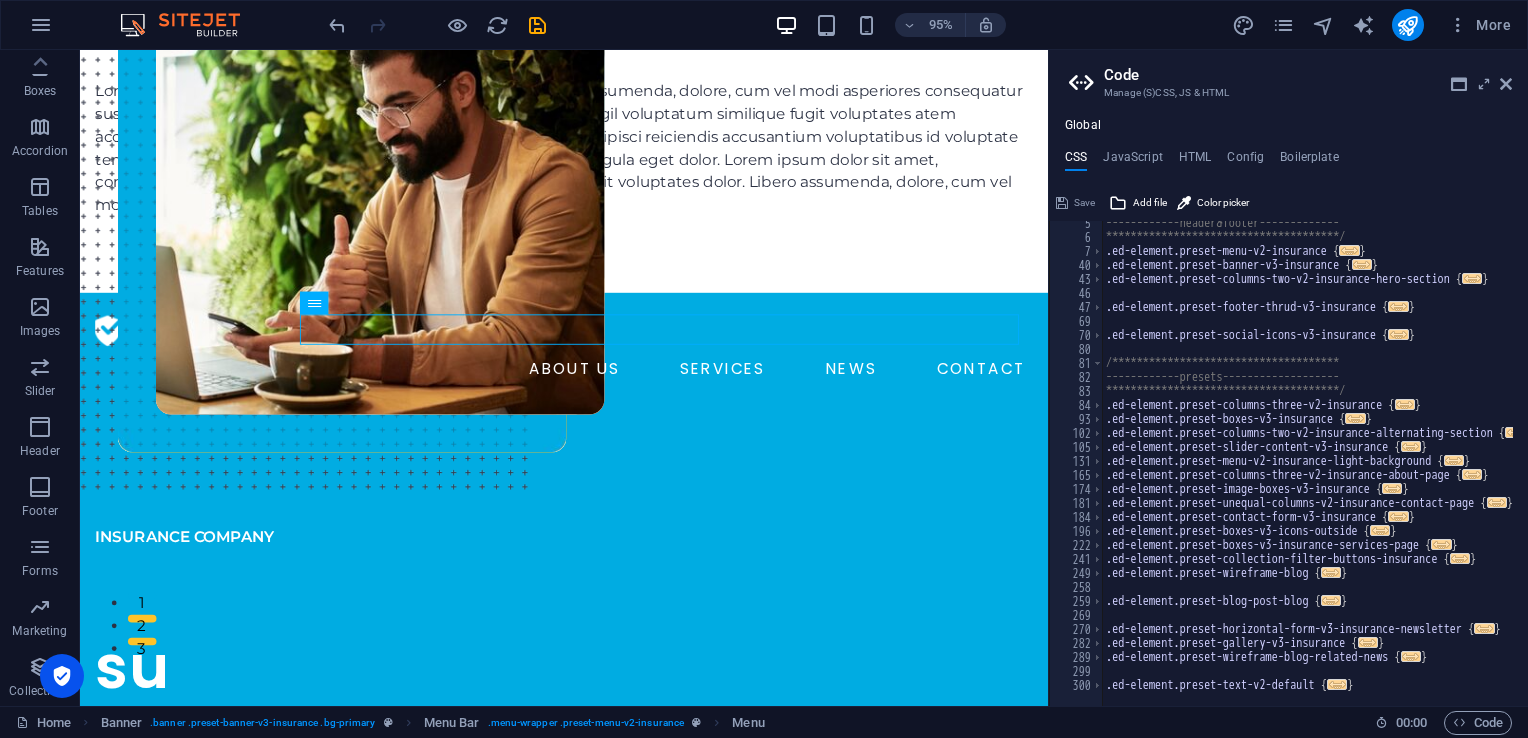 type on "------------presets-------------------" 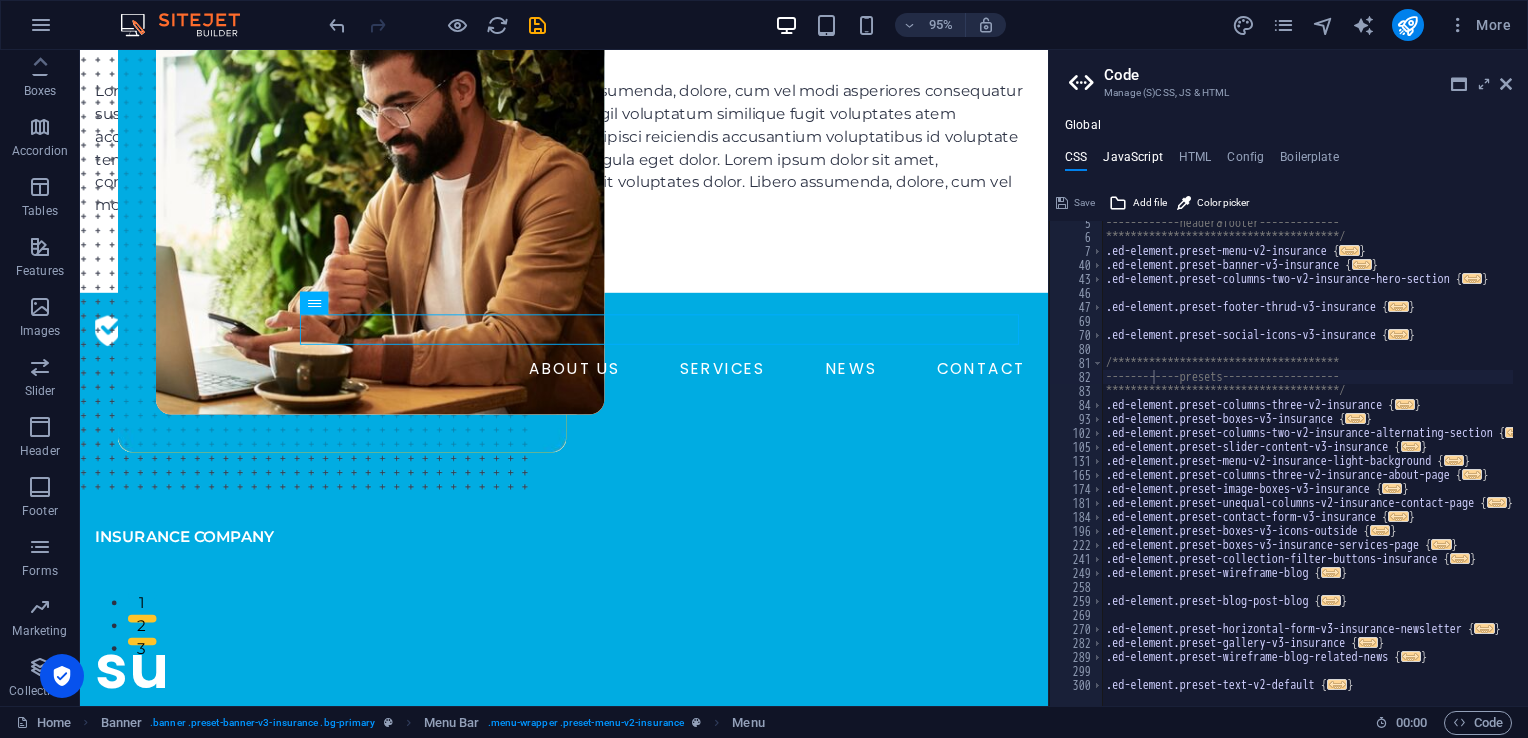 click on "JavaScript" at bounding box center [1132, 161] 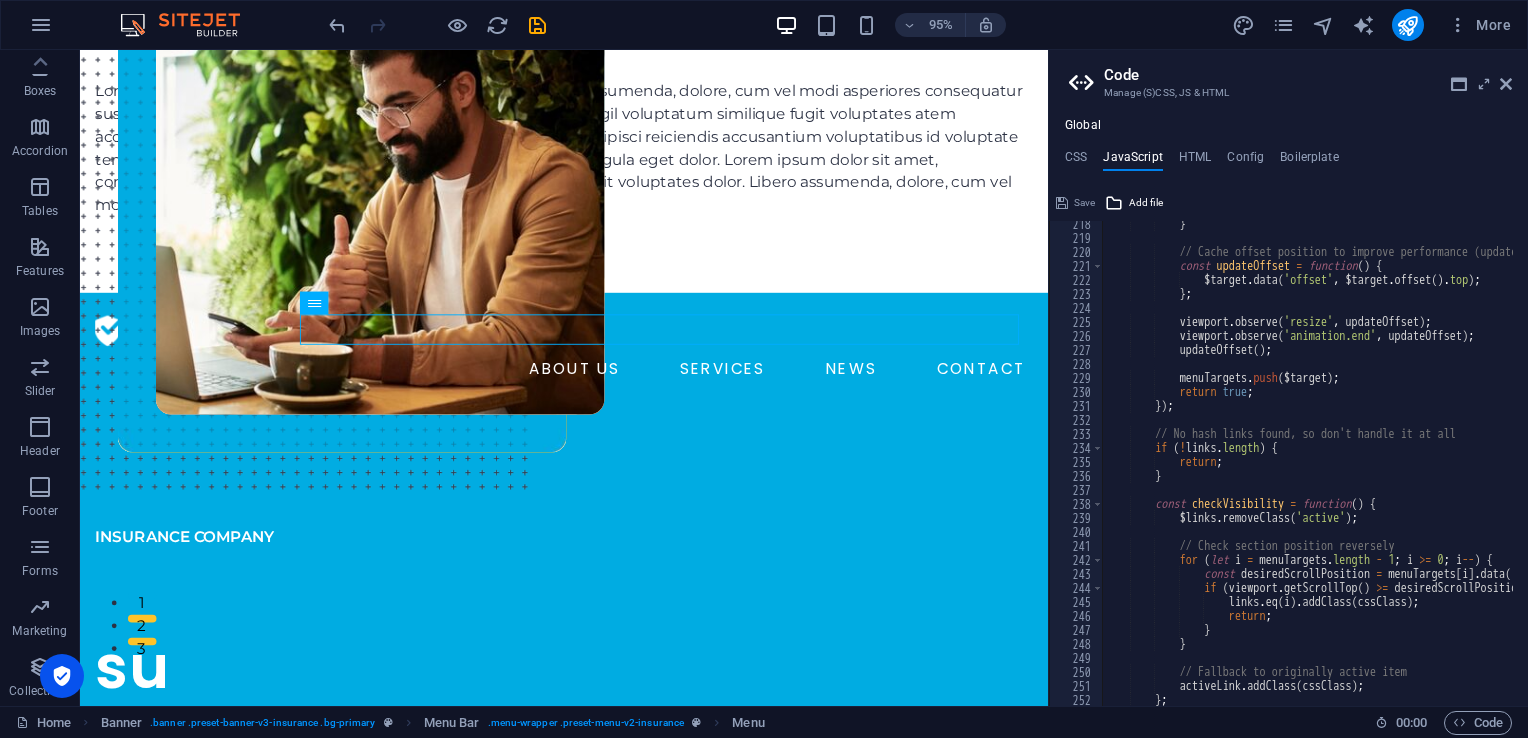 scroll, scrollTop: 3228, scrollLeft: 0, axis: vertical 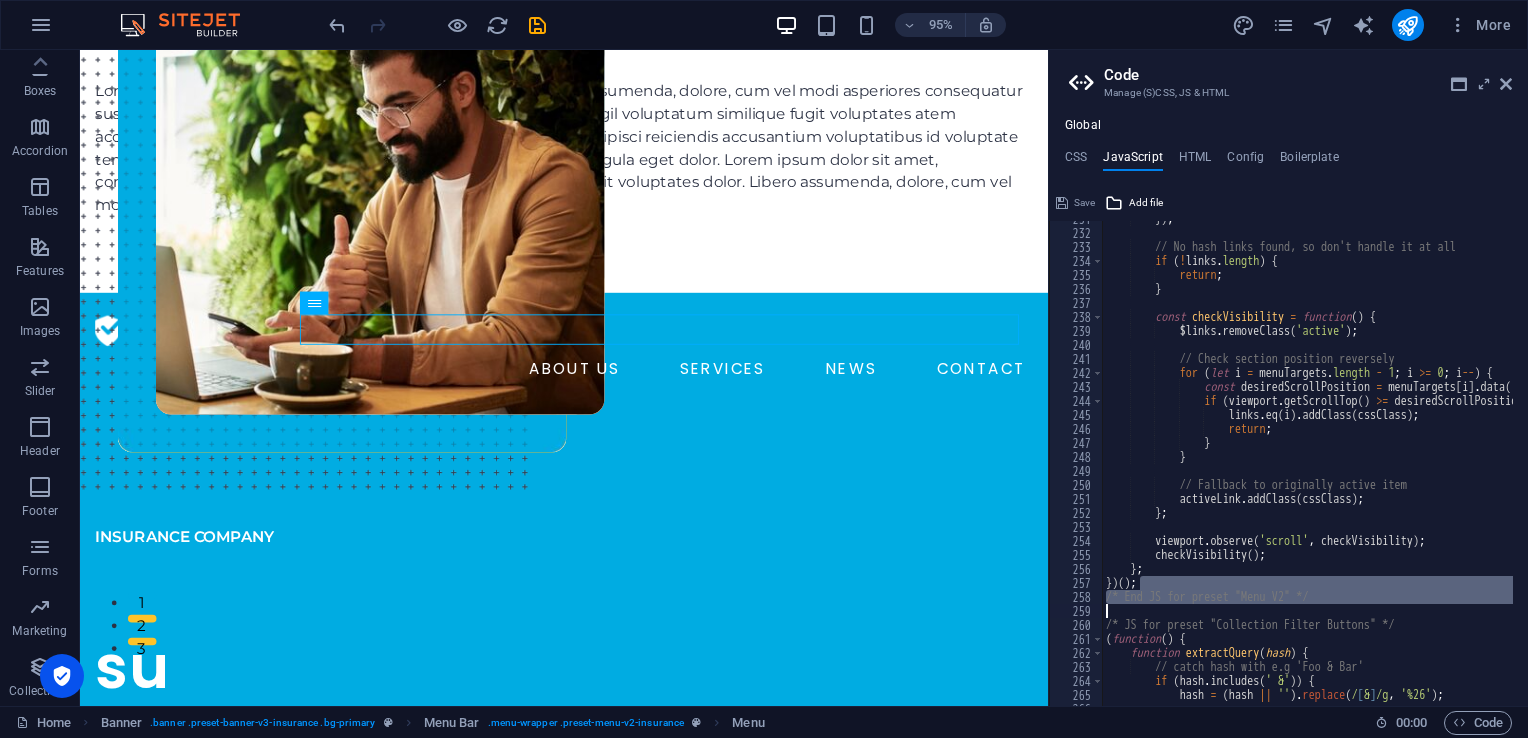 drag, startPoint x: 1520, startPoint y: 585, endPoint x: 1516, endPoint y: 605, distance: 20.396078 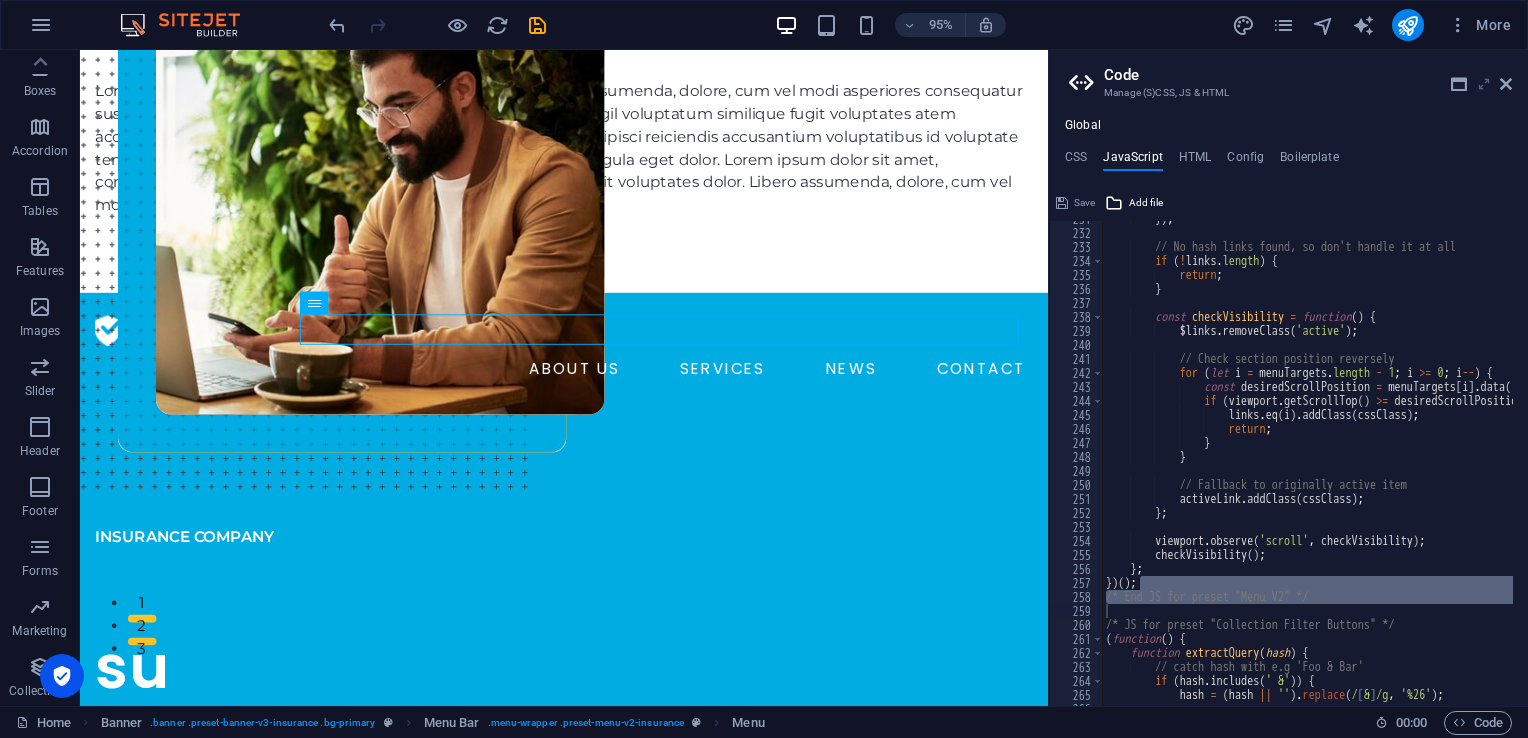 click at bounding box center (1484, 84) 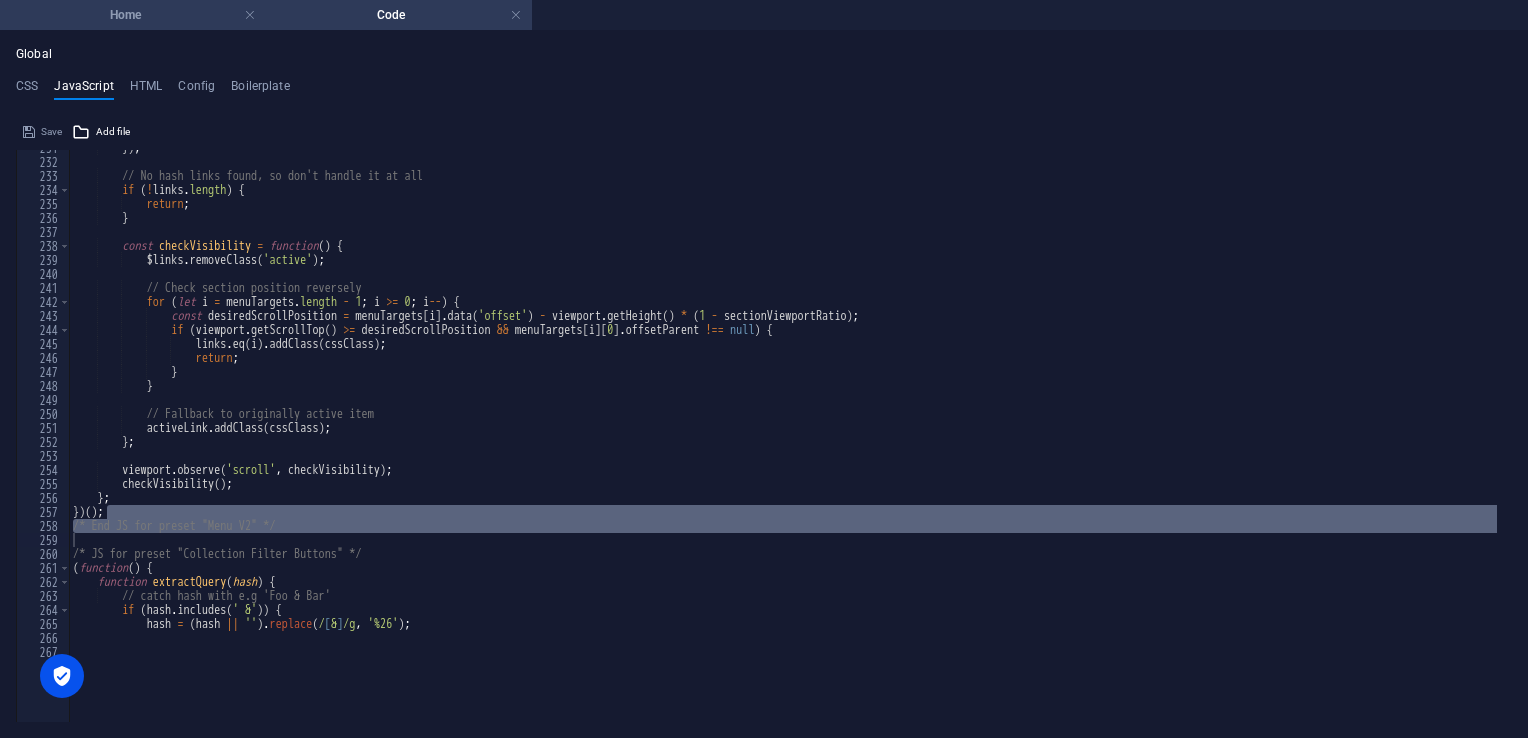 click on "Home" at bounding box center (133, 15) 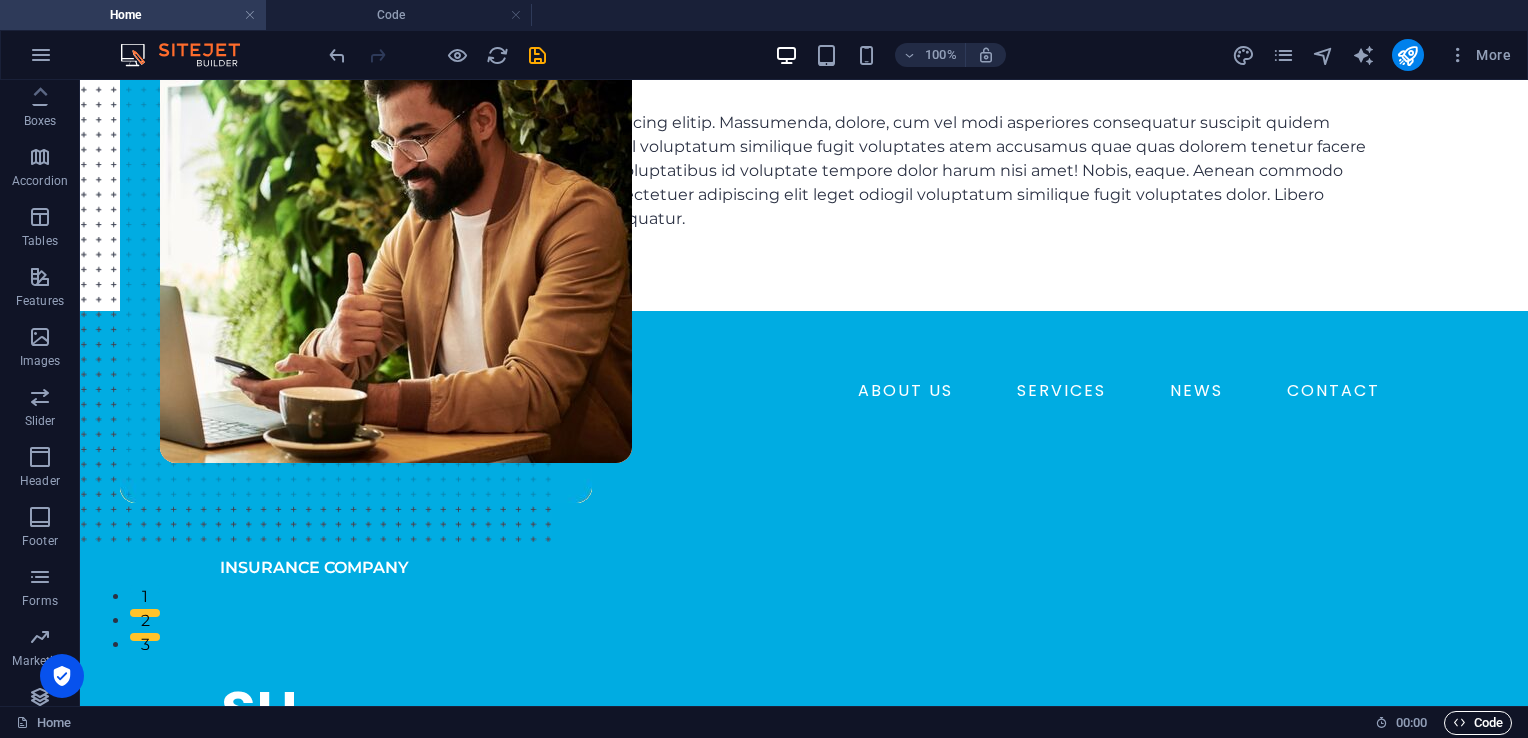 click on "Code" at bounding box center (1478, 723) 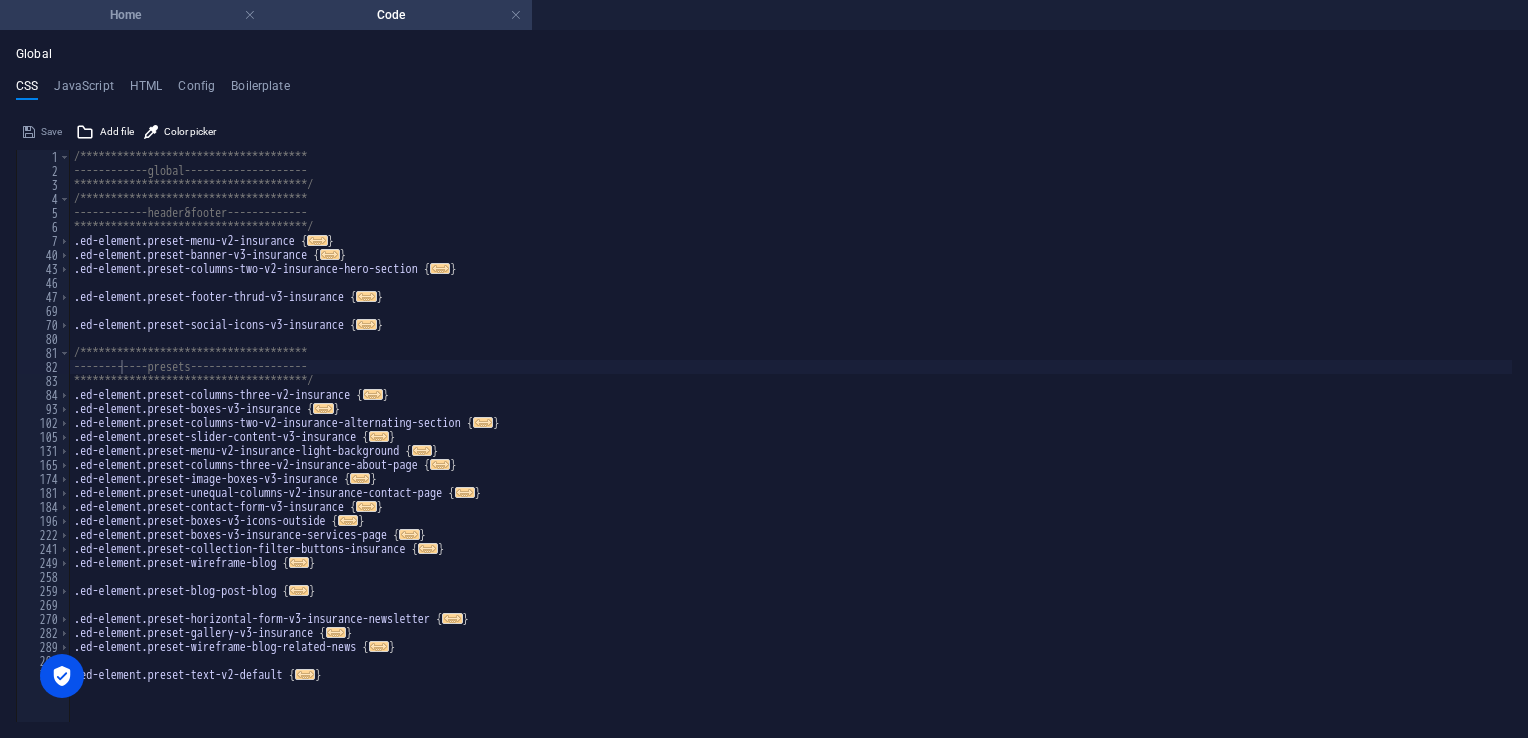 click on "Home" at bounding box center (133, 15) 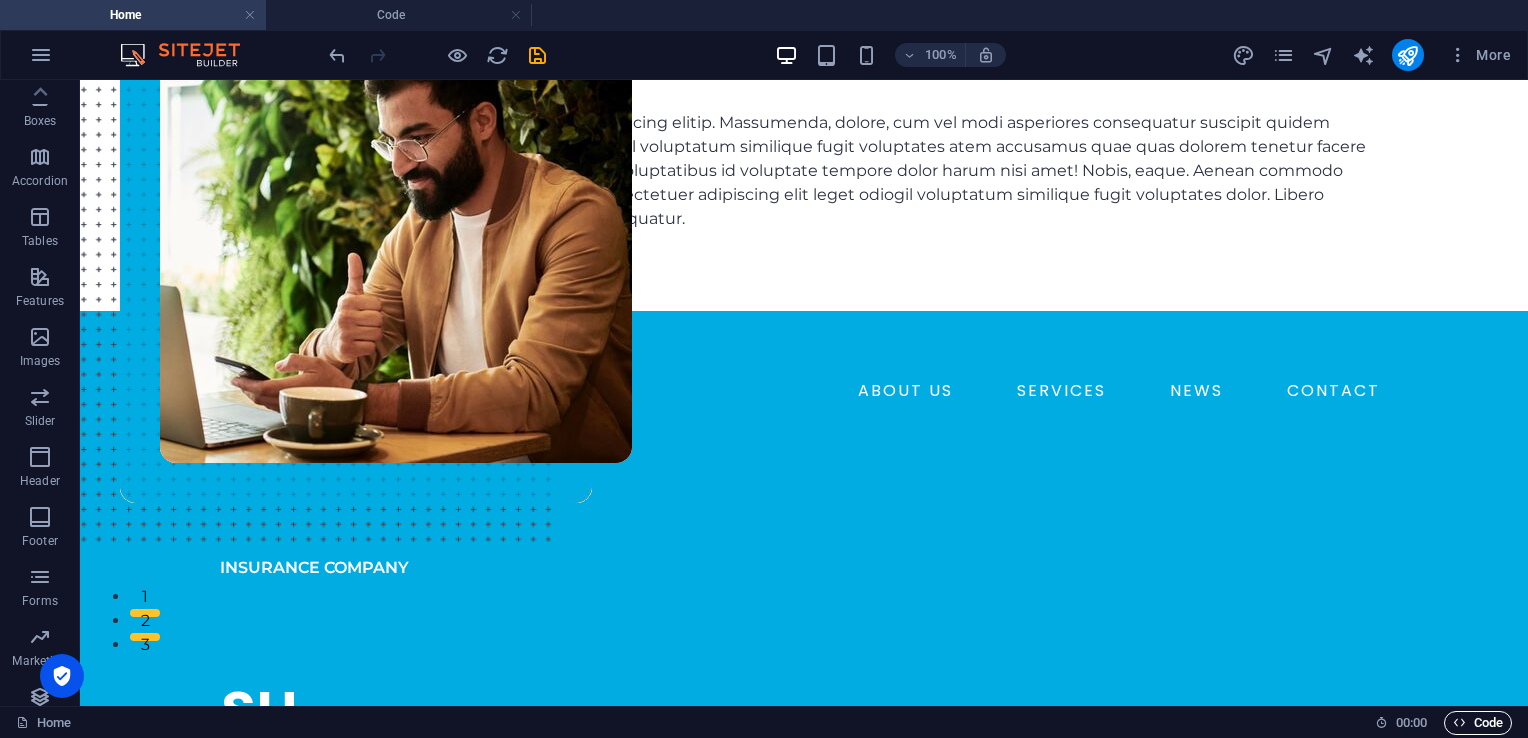 click on "Code" at bounding box center (1478, 723) 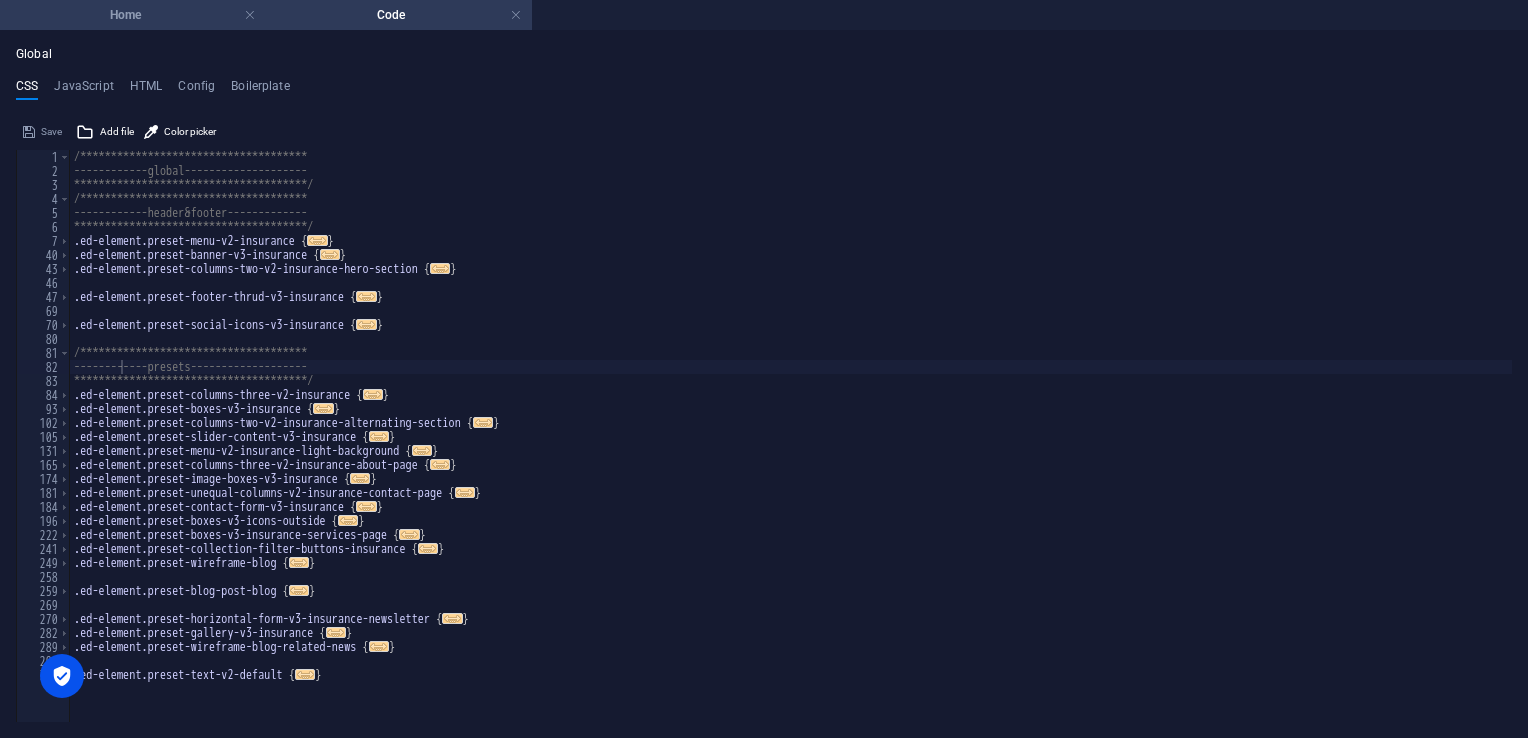 click on "Home" at bounding box center (133, 15) 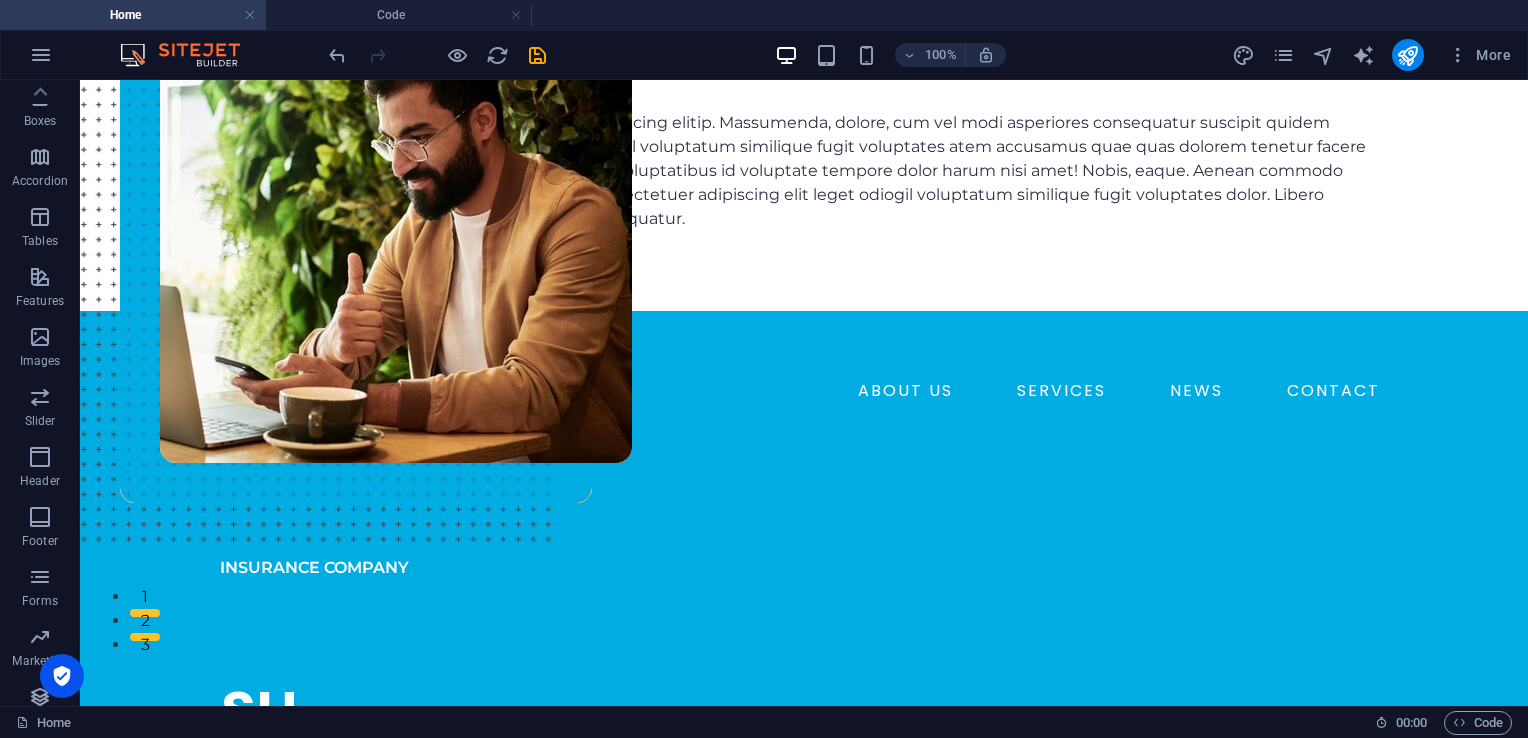 click on "Home 00 : 00 Code" at bounding box center (764, 722) 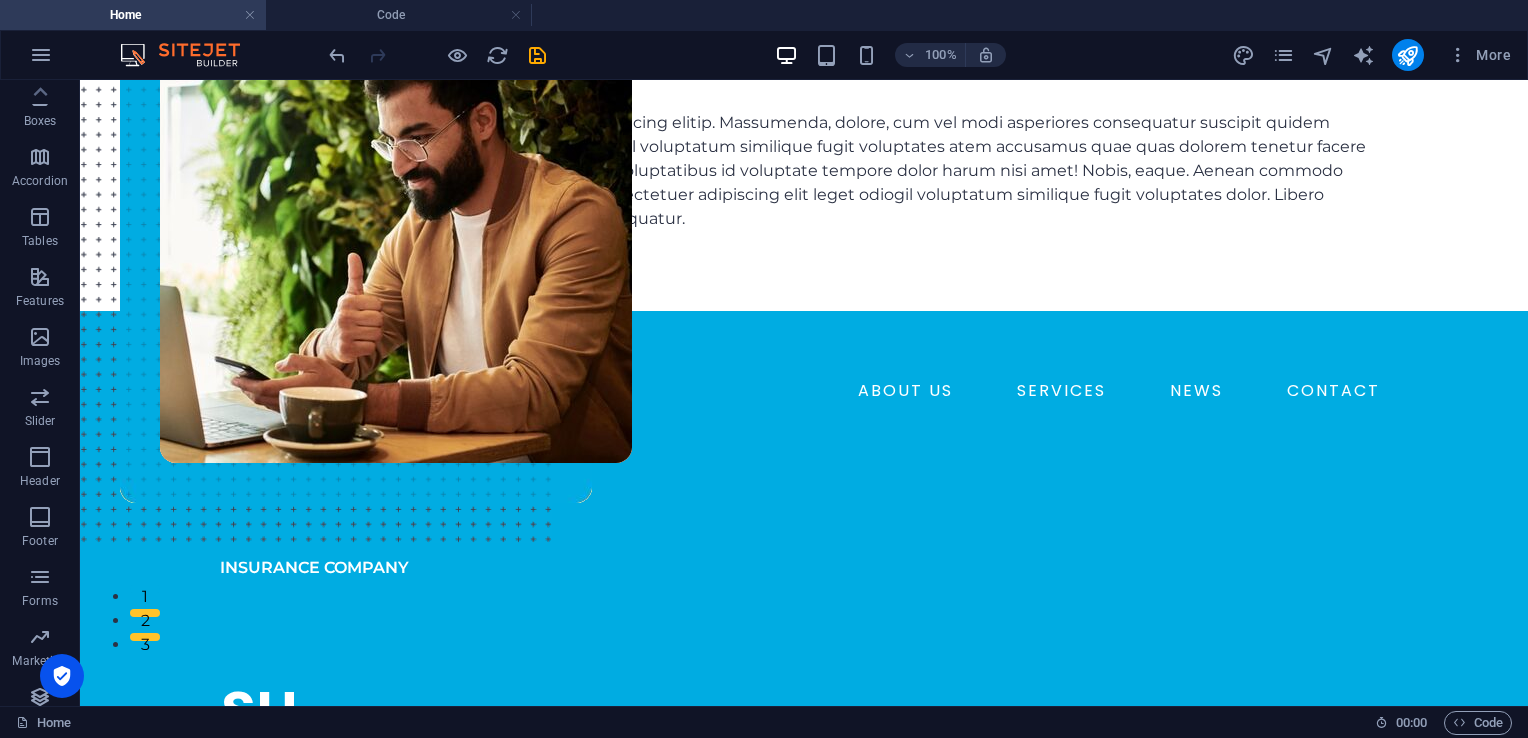 click on "Code" at bounding box center [1478, 723] 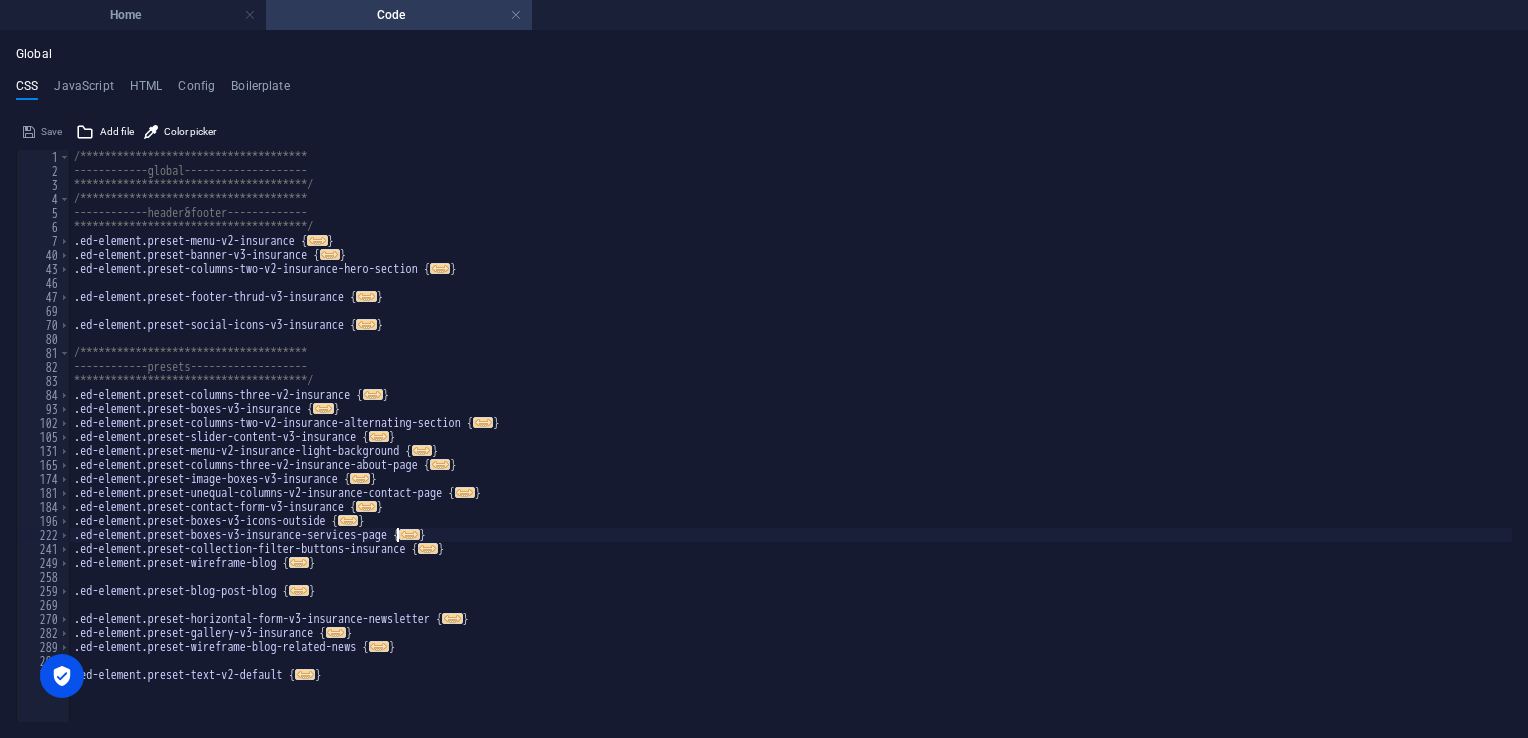 click on "**********" at bounding box center (791, 443) 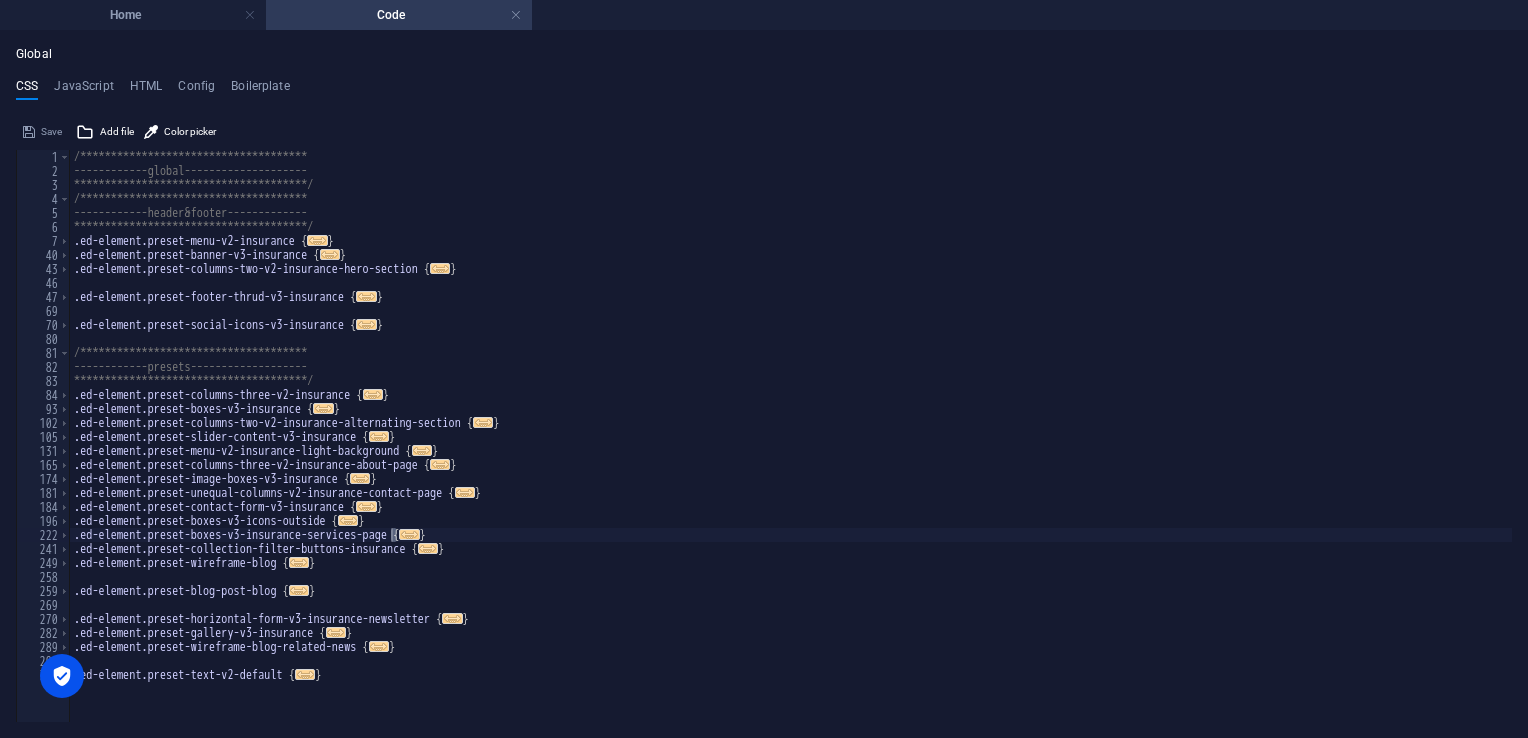 click on "**********" at bounding box center (764, 384) 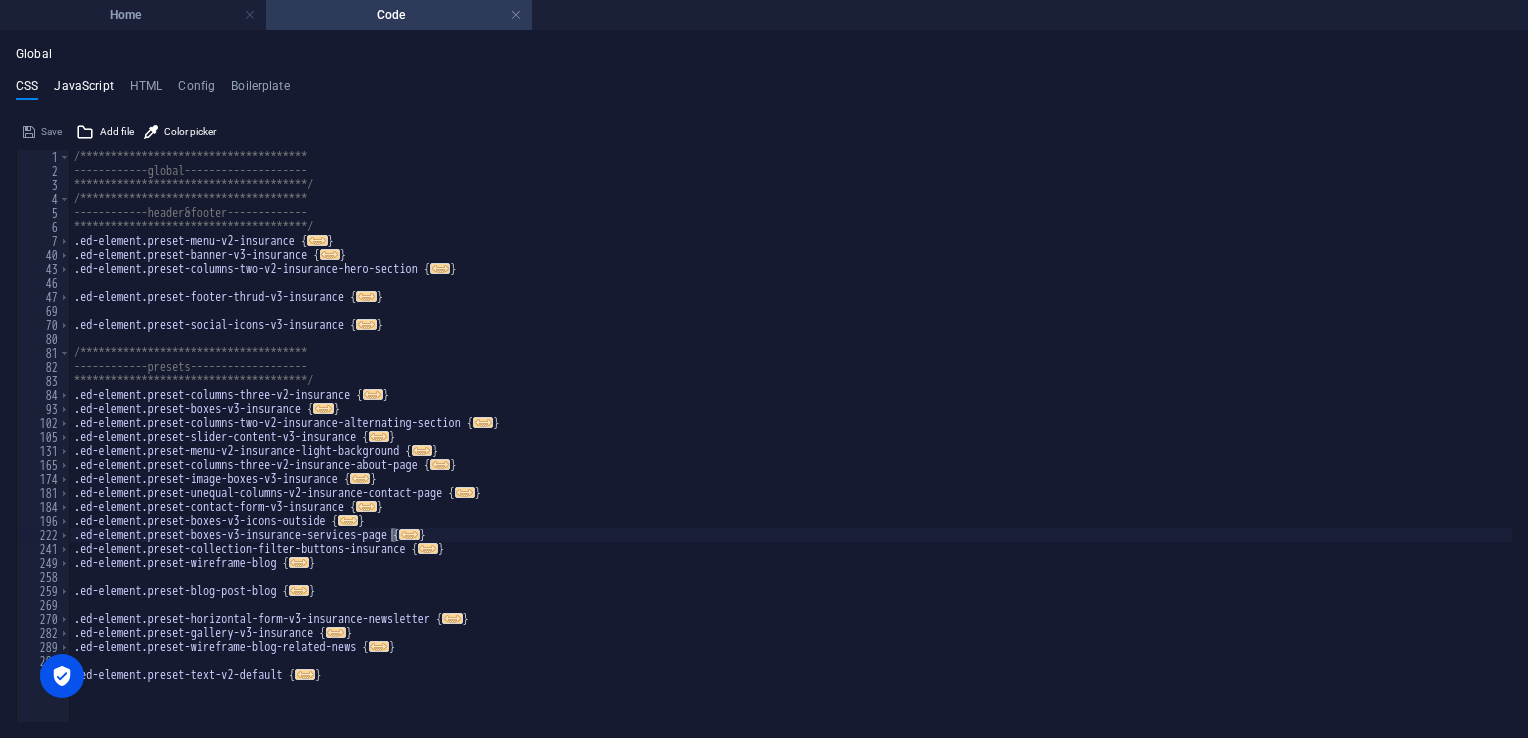 click on "JavaScript" at bounding box center [83, 90] 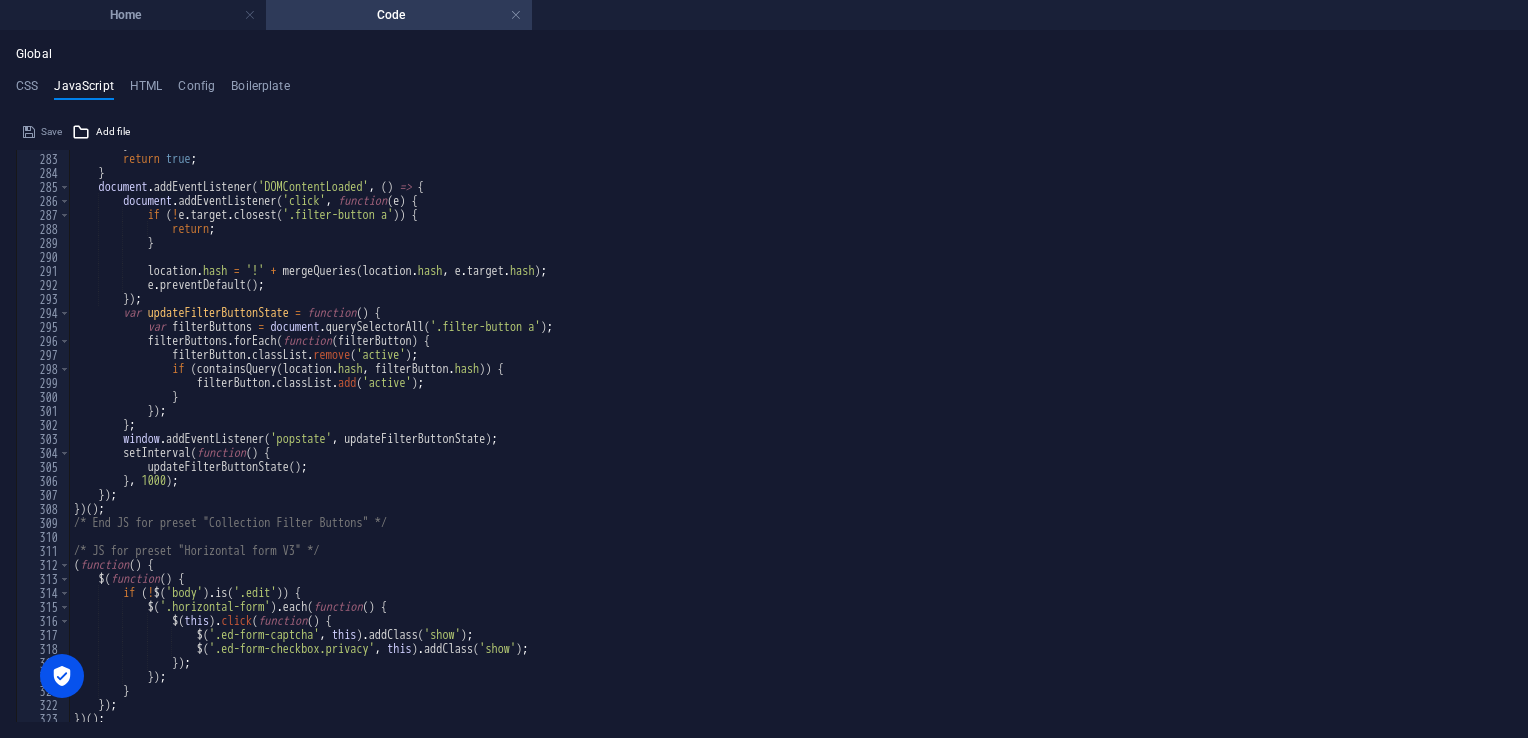 scroll, scrollTop: 3976, scrollLeft: 0, axis: vertical 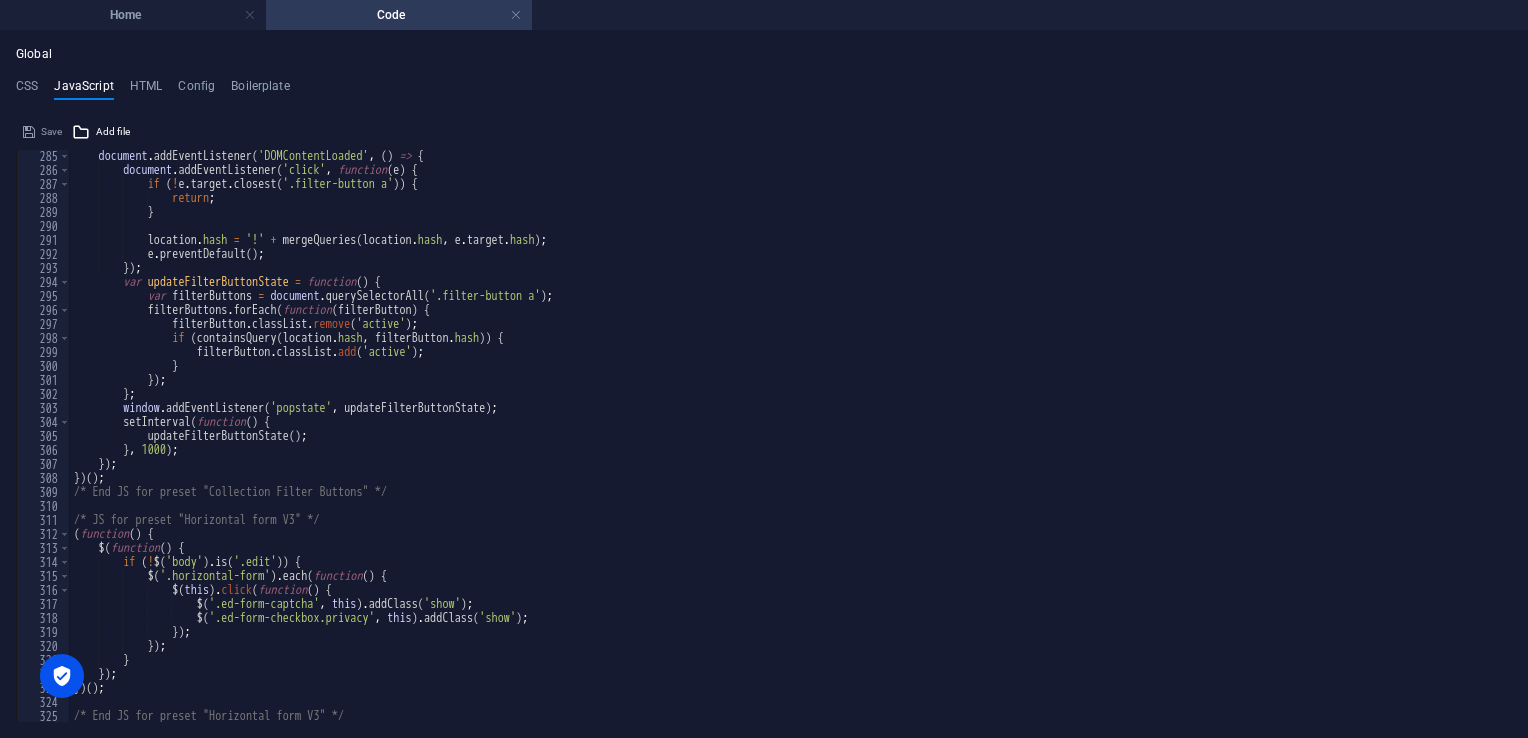 drag, startPoint x: 1513, startPoint y: 686, endPoint x: 1511, endPoint y: 671, distance: 15.132746 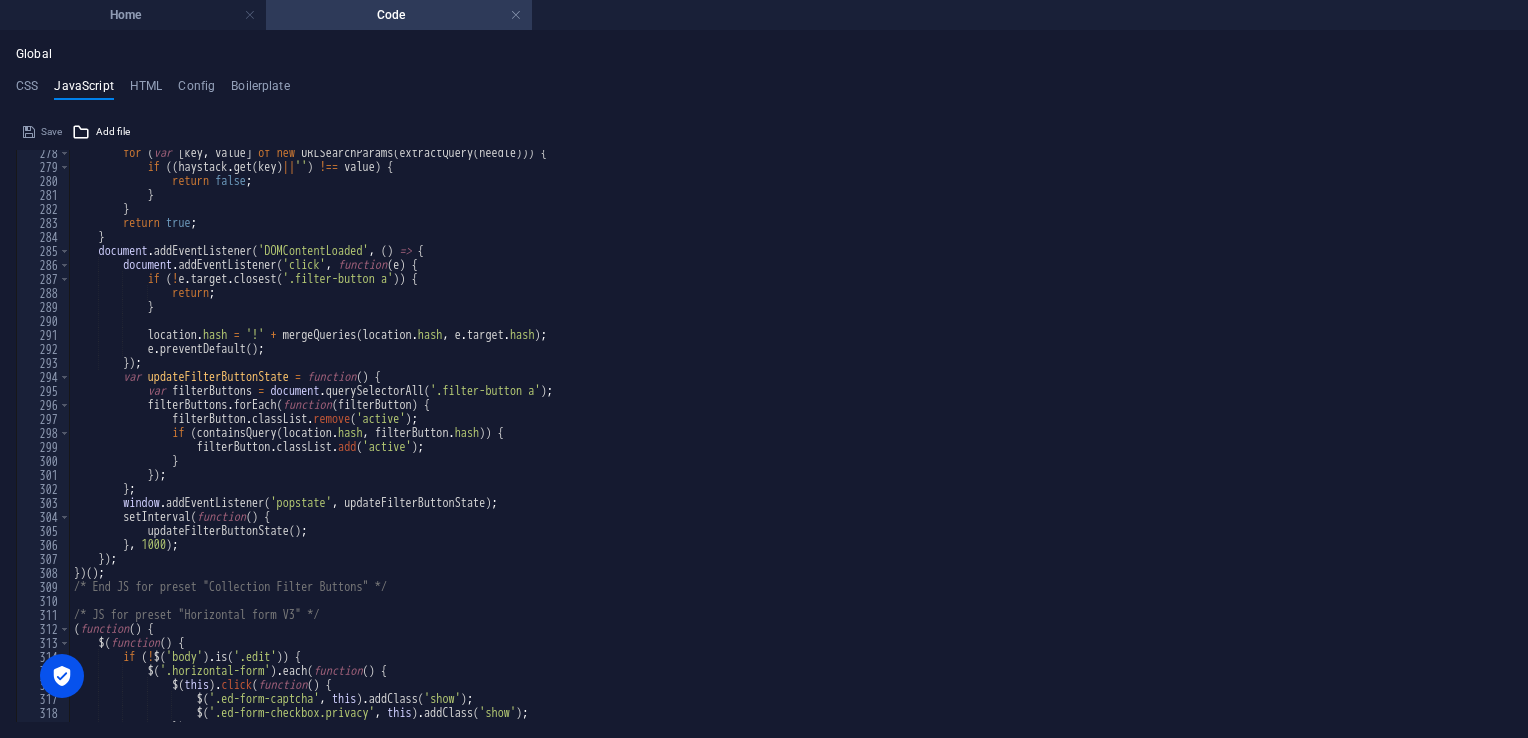 scroll, scrollTop: 3976, scrollLeft: 0, axis: vertical 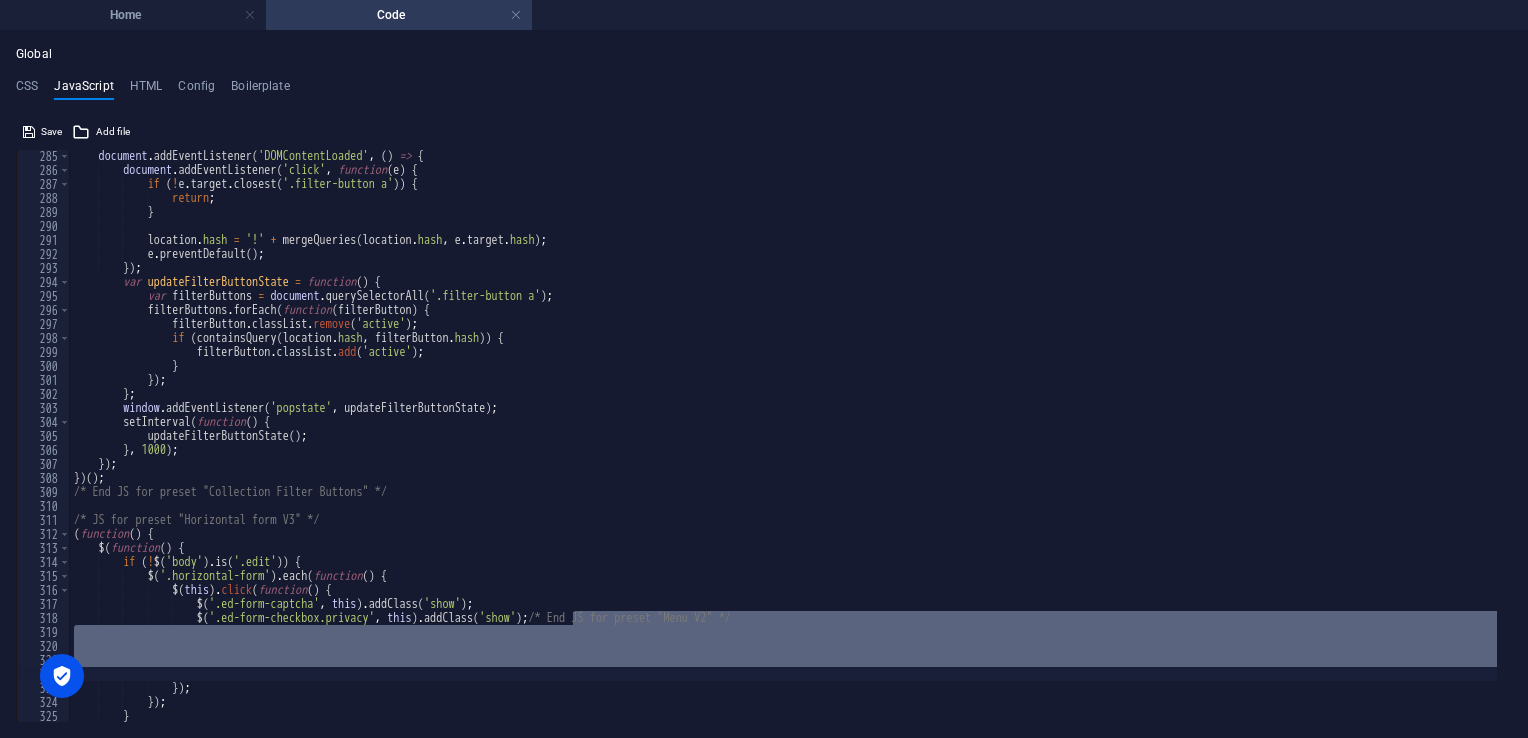 type on "$('.ed-form-checkbox.privacy', this).addClass('show');" 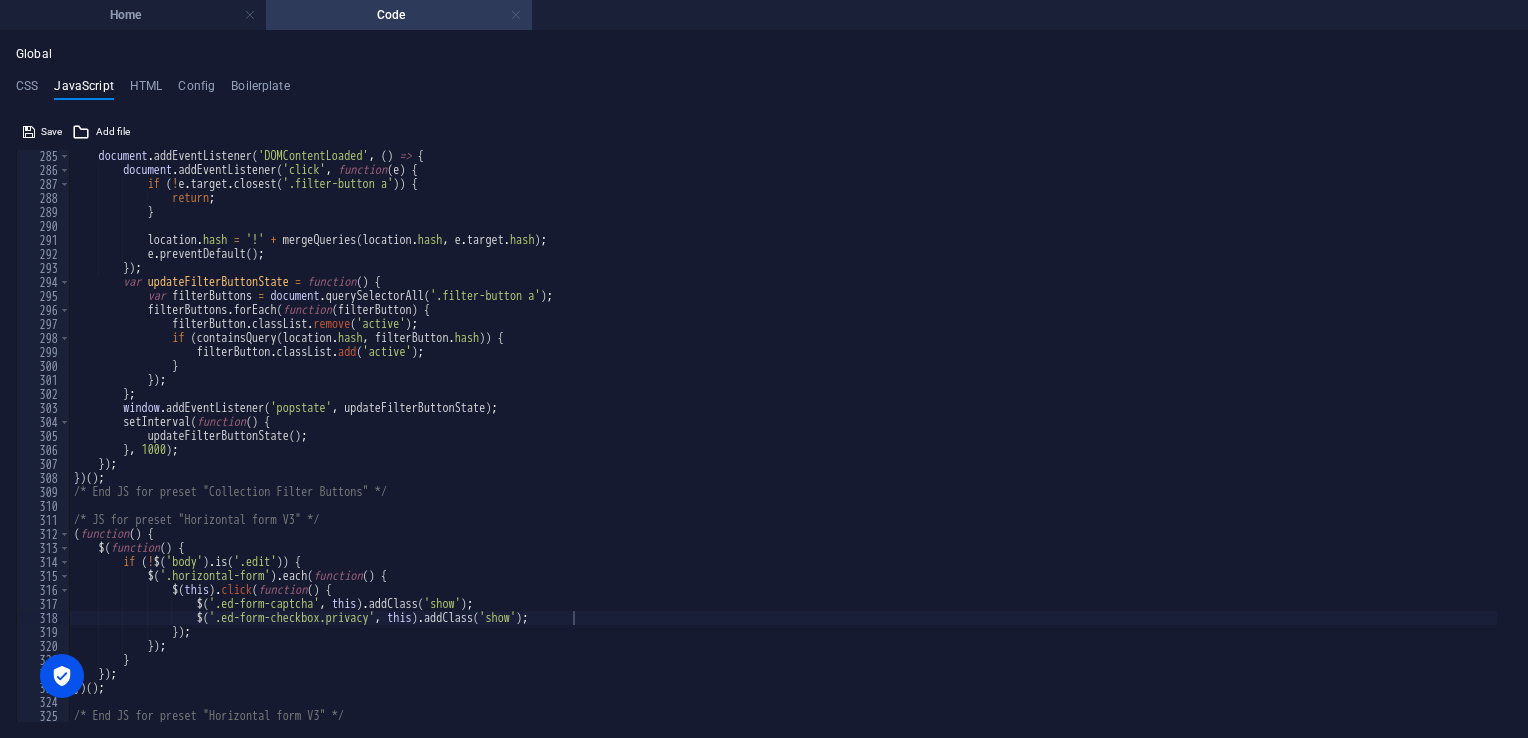 click at bounding box center (516, 15) 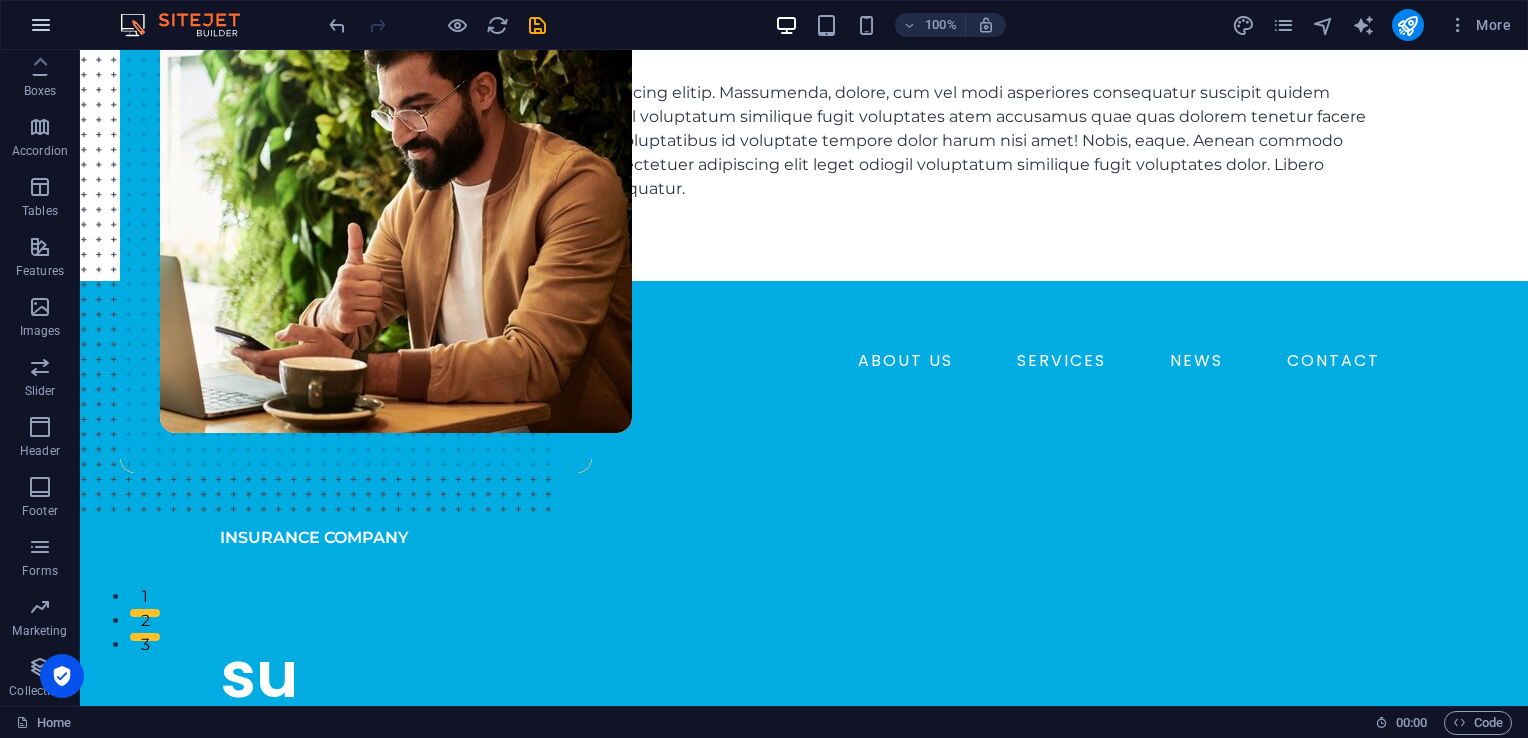 drag, startPoint x: 44, startPoint y: 25, endPoint x: 42, endPoint y: 14, distance: 11.18034 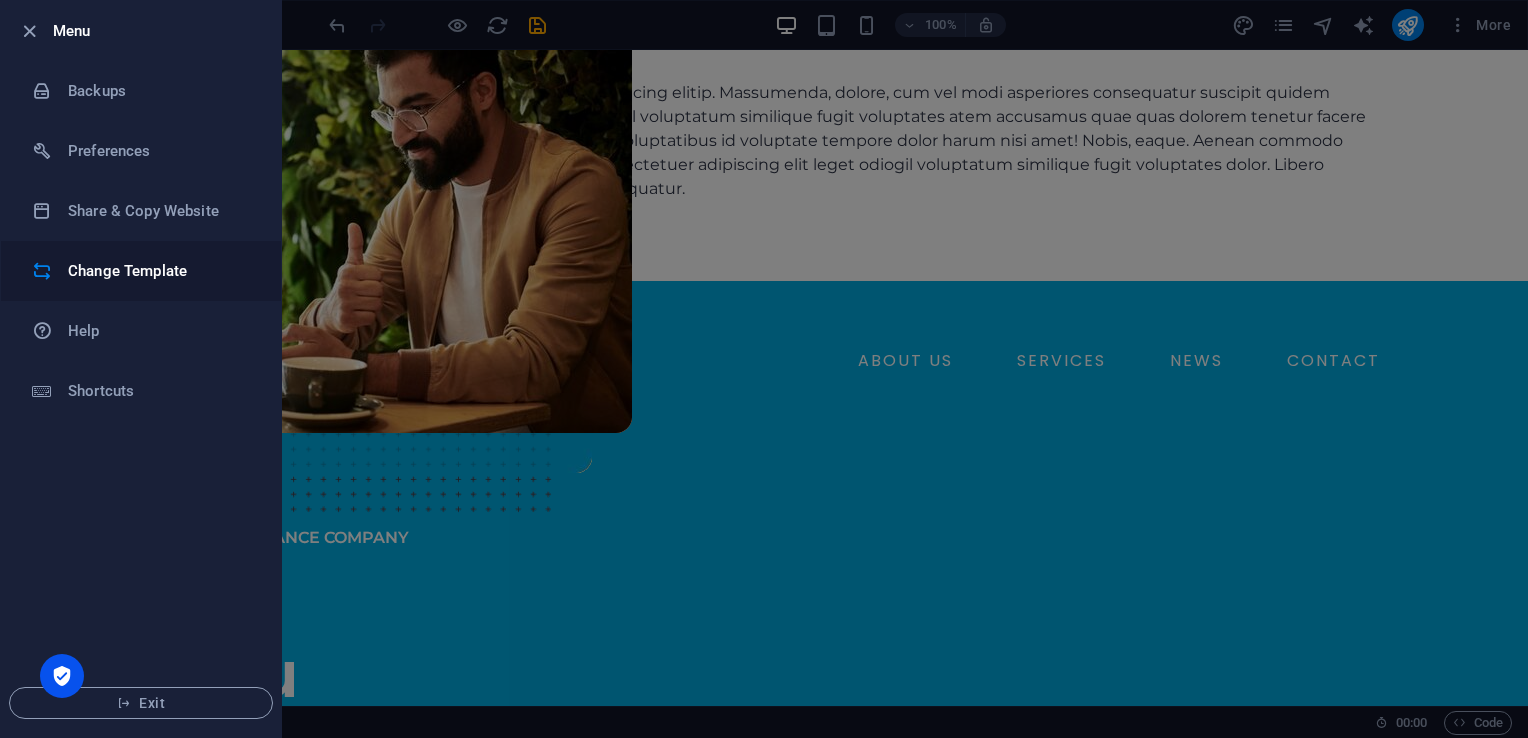 click on "Change Template" at bounding box center (160, 271) 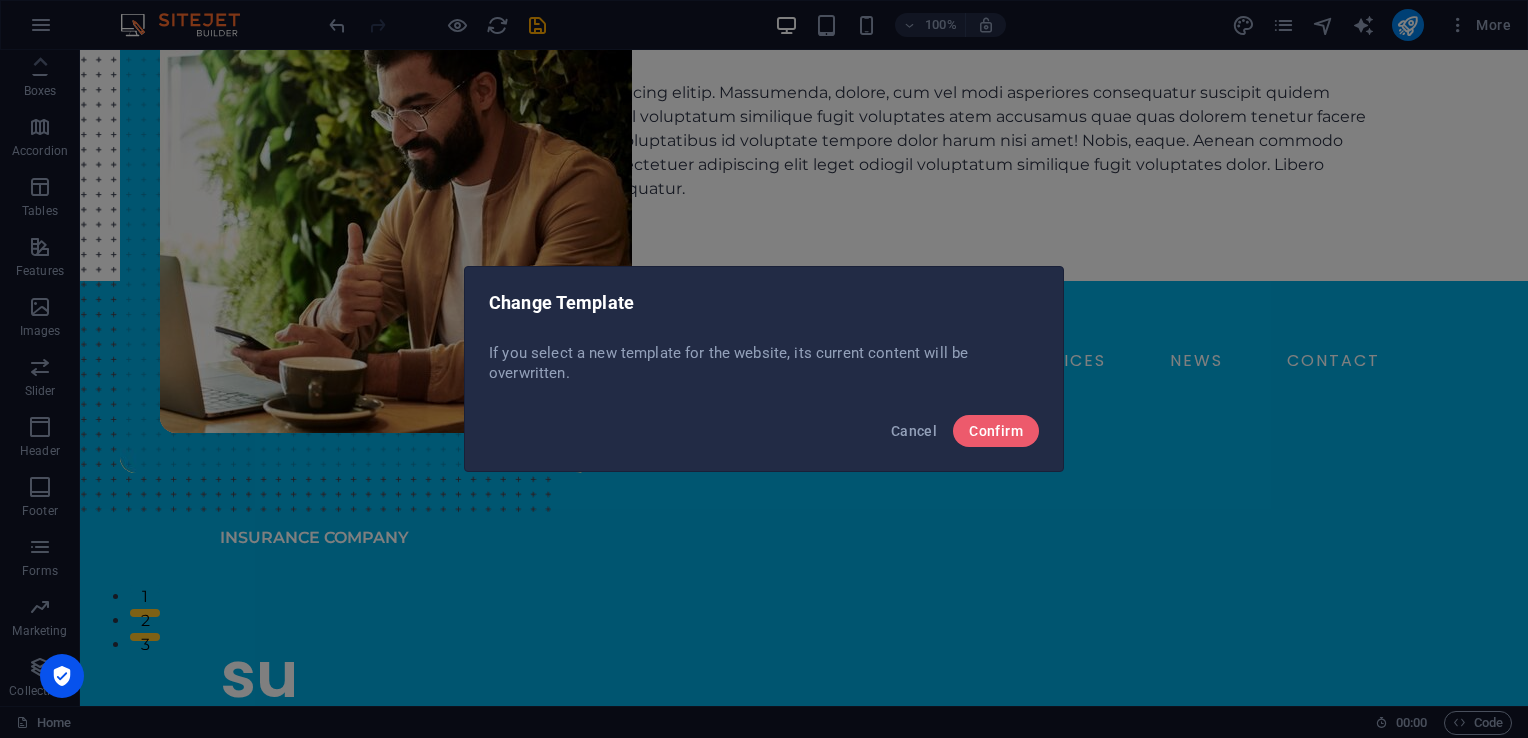click on "Cancel Confirm" at bounding box center (764, 437) 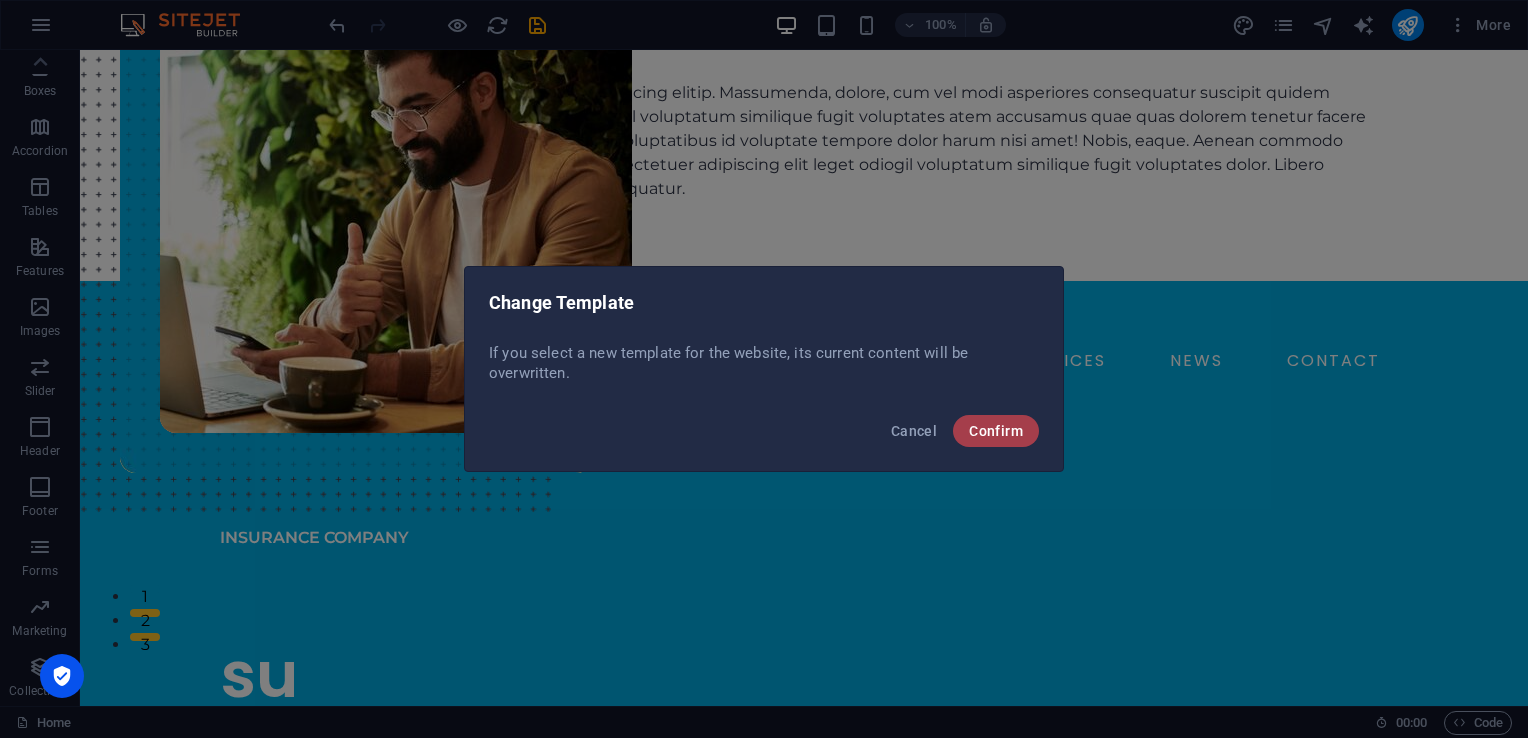 click on "Confirm" at bounding box center [996, 431] 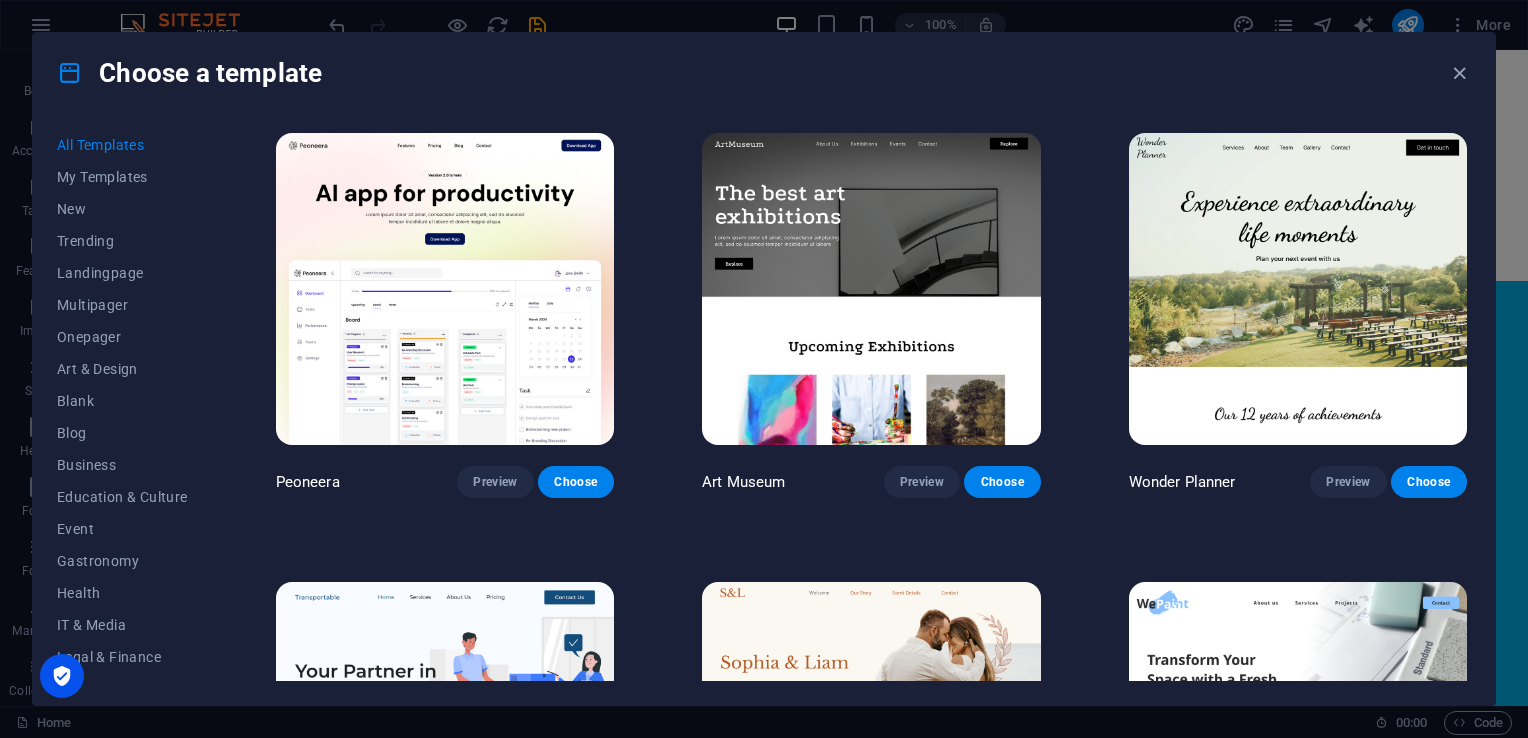 click on "All Templates My Templates New Trending Landingpage Multipager Onepager Art & Design Blank Blog Business Education & Culture Event Gastronomy Health IT & Media Legal & Finance Non-Profit Performance Portfolio Services Sports & Beauty Trades Travel Wireframe Peoneera Preview Choose Art Museum Preview Choose Wonder Planner Preview Choose Transportable Preview Choose S&L Preview Choose WePaint Preview Choose Eco-Con Preview Choose MeetUp Preview Choose Help & Care Preview Choose Podcaster Preview Choose Academix Preview Choose BIG Barber Shop Preview Choose Health & Food Preview Choose UrbanNest Interiors Preview Choose Green Change Preview Choose The Beauty Temple Preview Choose WeTrain Preview Choose Cleaner Preview Choose Johanna James Preview Choose Delicioso Preview Choose Dream Garden Preview Choose LumeDeAqua Preview Choose Pets Care Preview Choose SafeSpace Preview Choose Midnight Rain Bar Preview Choose Drive Preview Choose Estator Preview Choose Health Group Preview Choose MakeIt Agency Preview Choose" at bounding box center [764, 409] 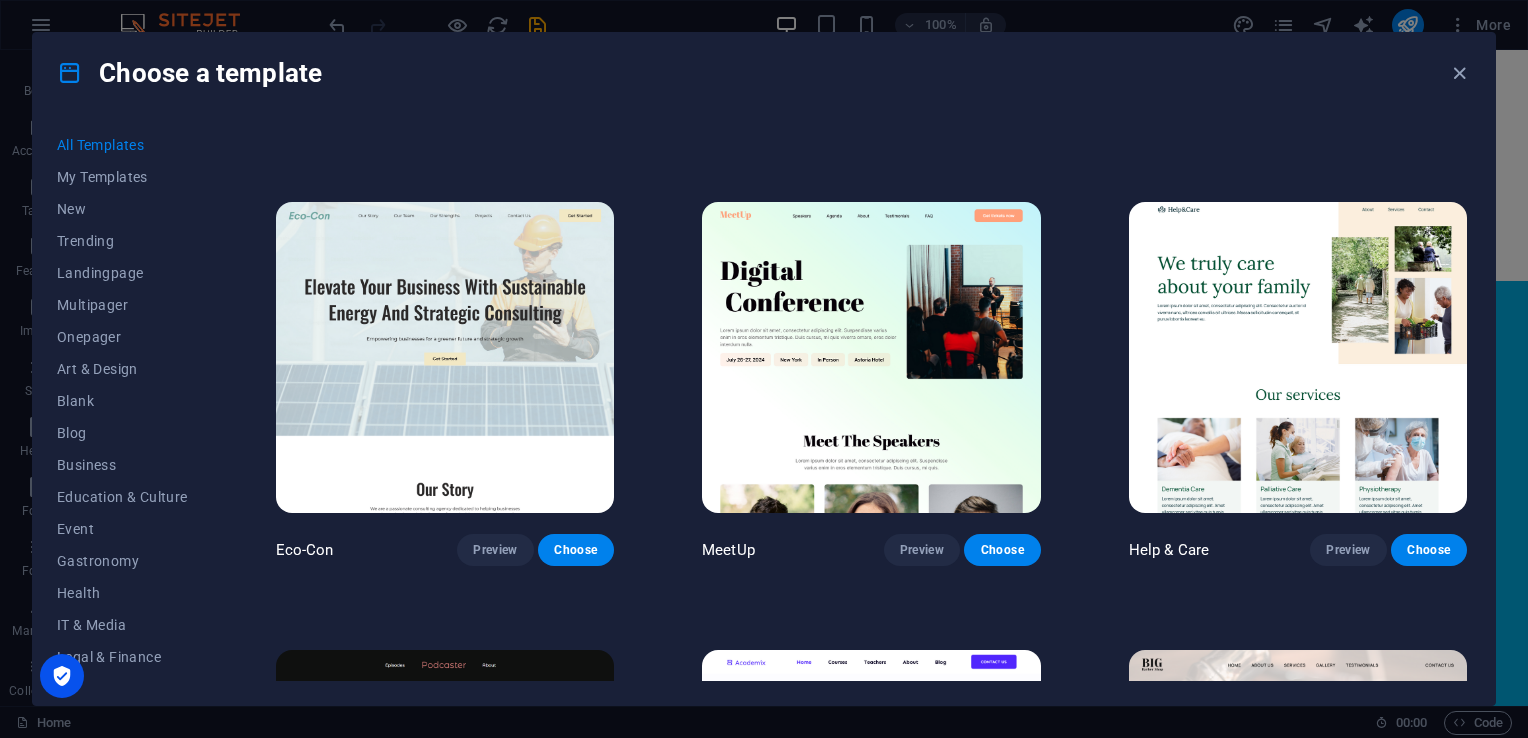 scroll, scrollTop: 844, scrollLeft: 0, axis: vertical 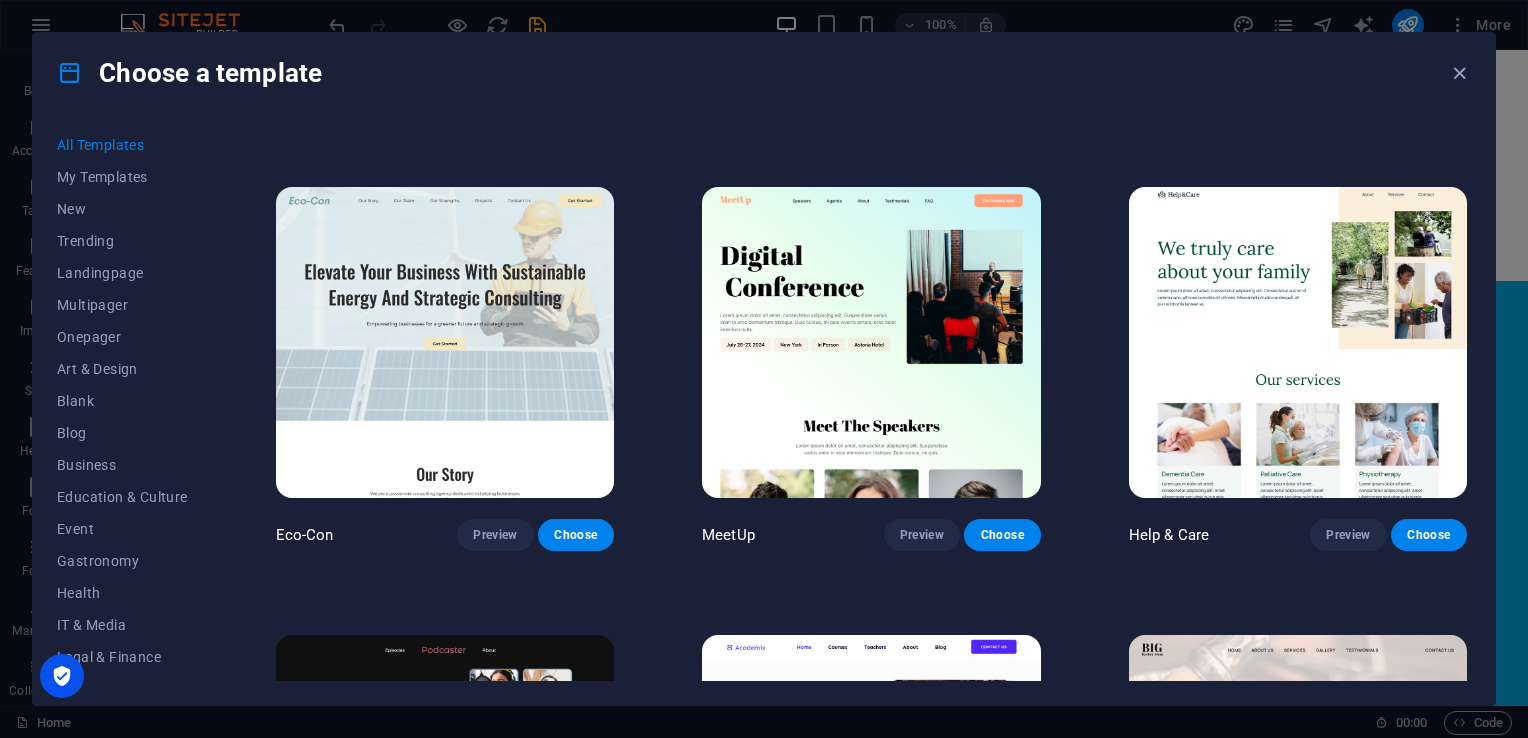 click at bounding box center [1298, 343] 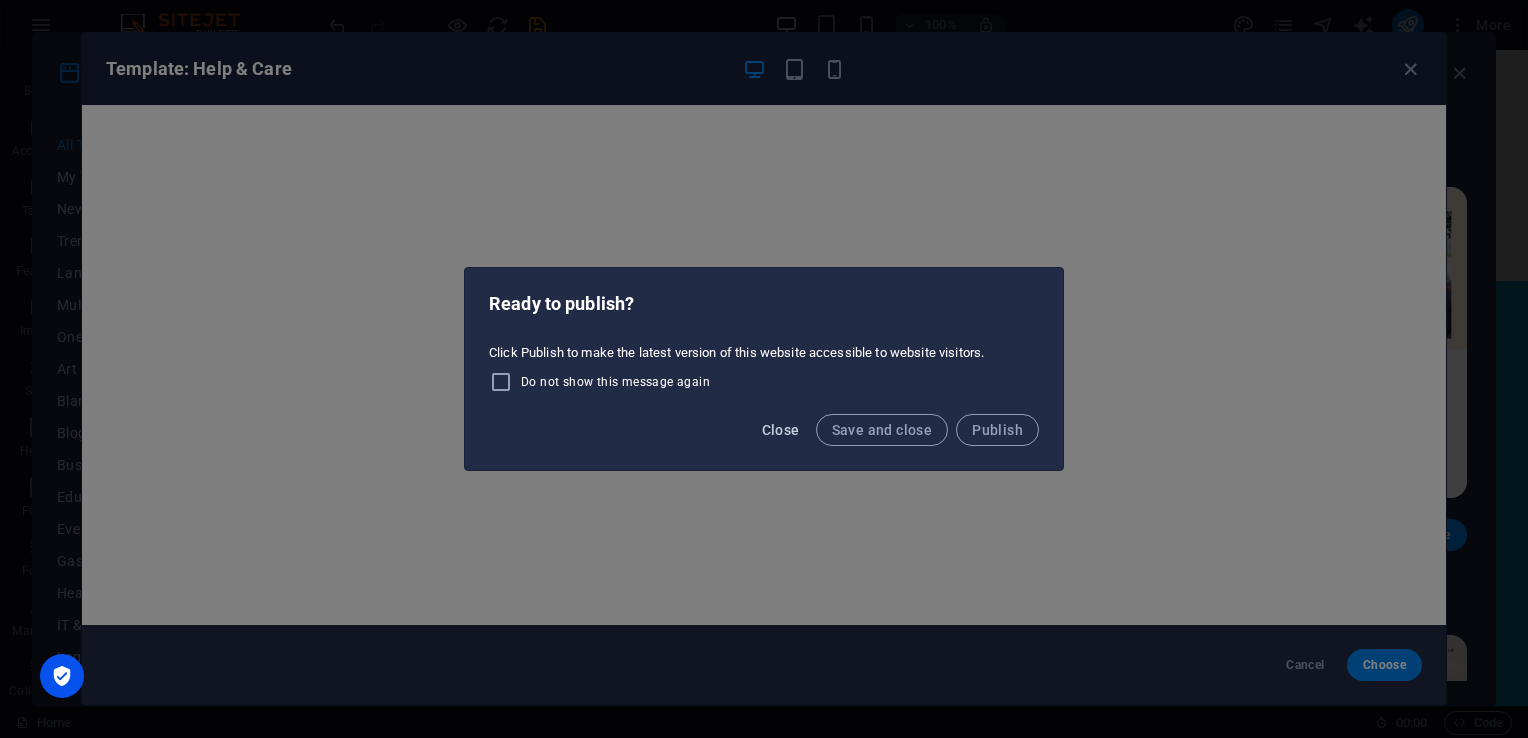 click on "Close" at bounding box center (781, 430) 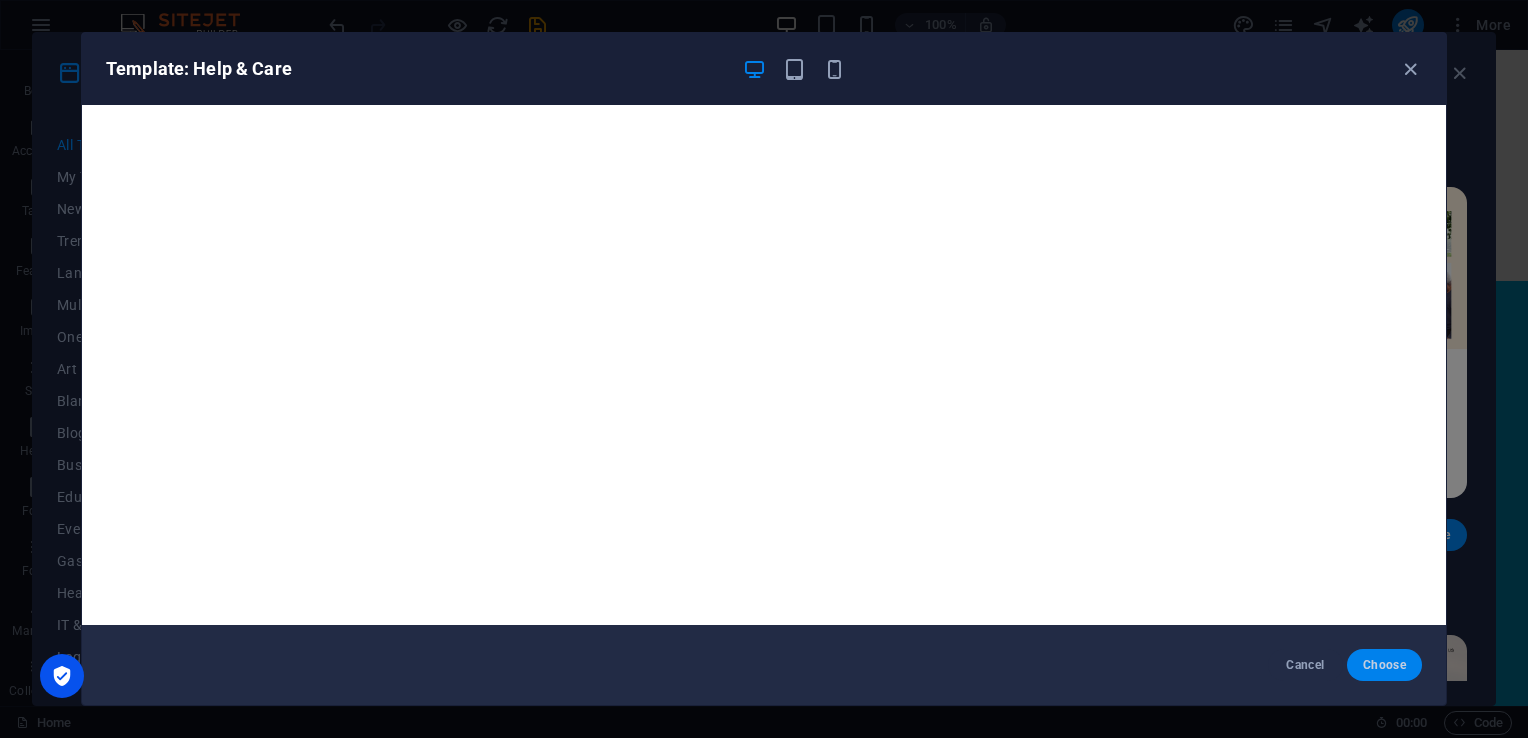 click on "Choose" at bounding box center [1384, 665] 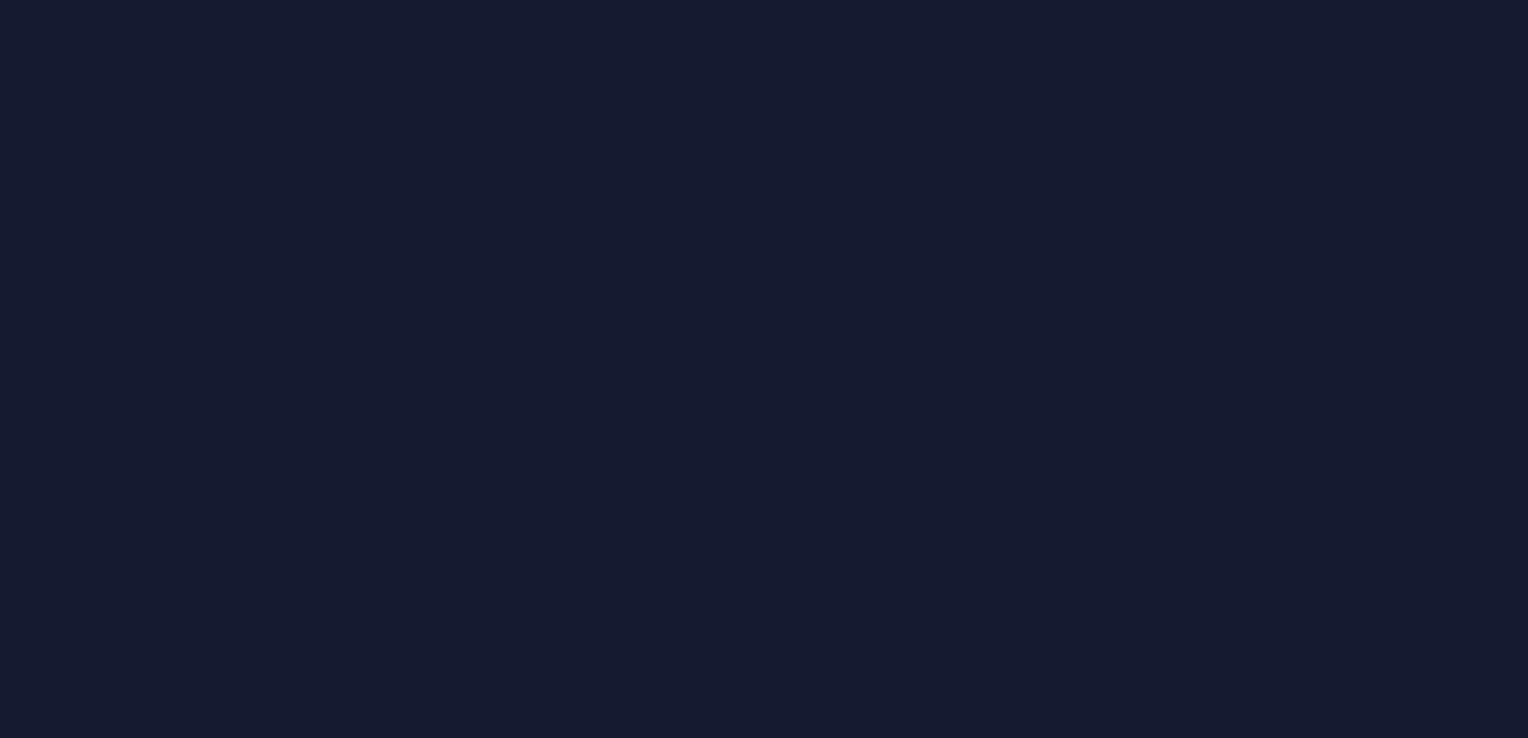 scroll, scrollTop: 0, scrollLeft: 0, axis: both 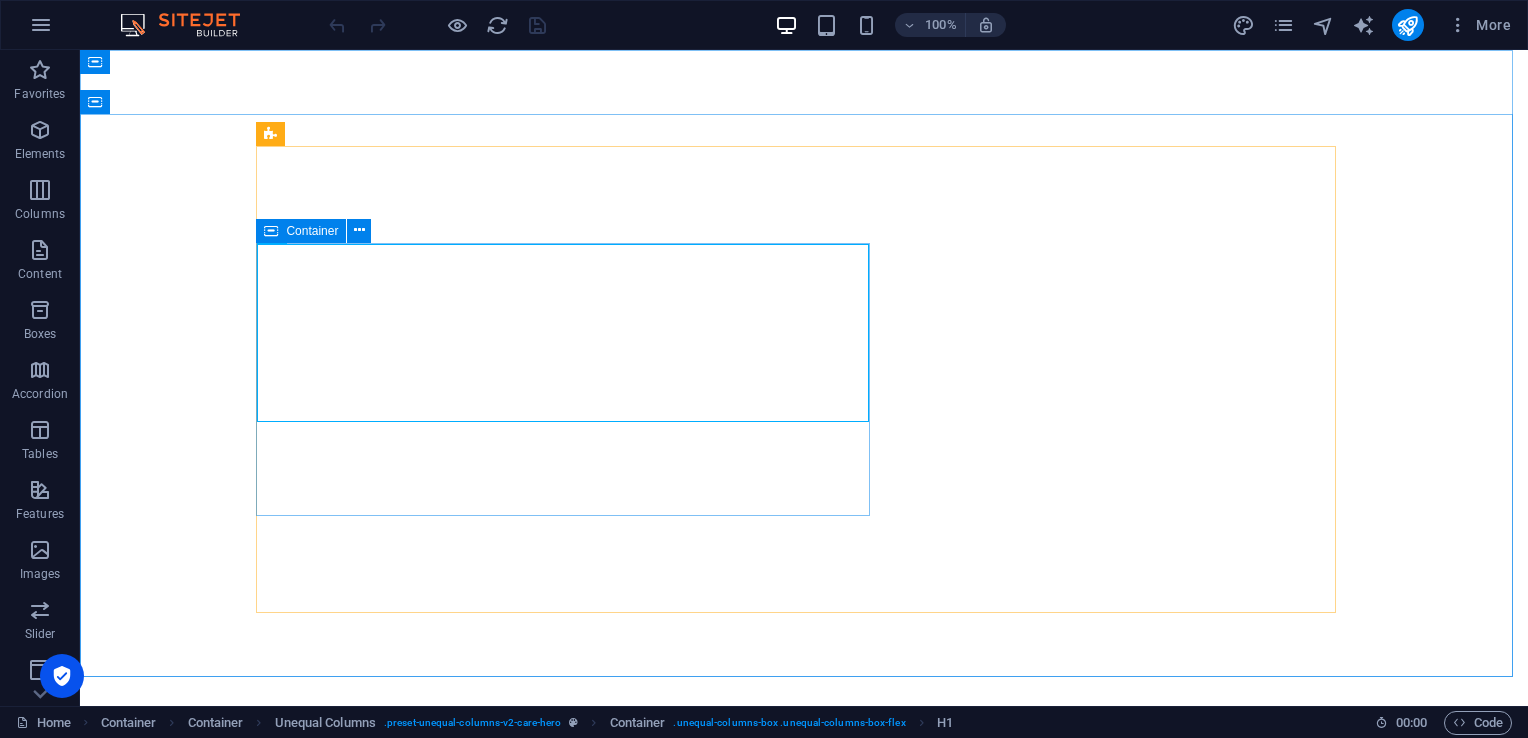 click on "Container" at bounding box center [312, 231] 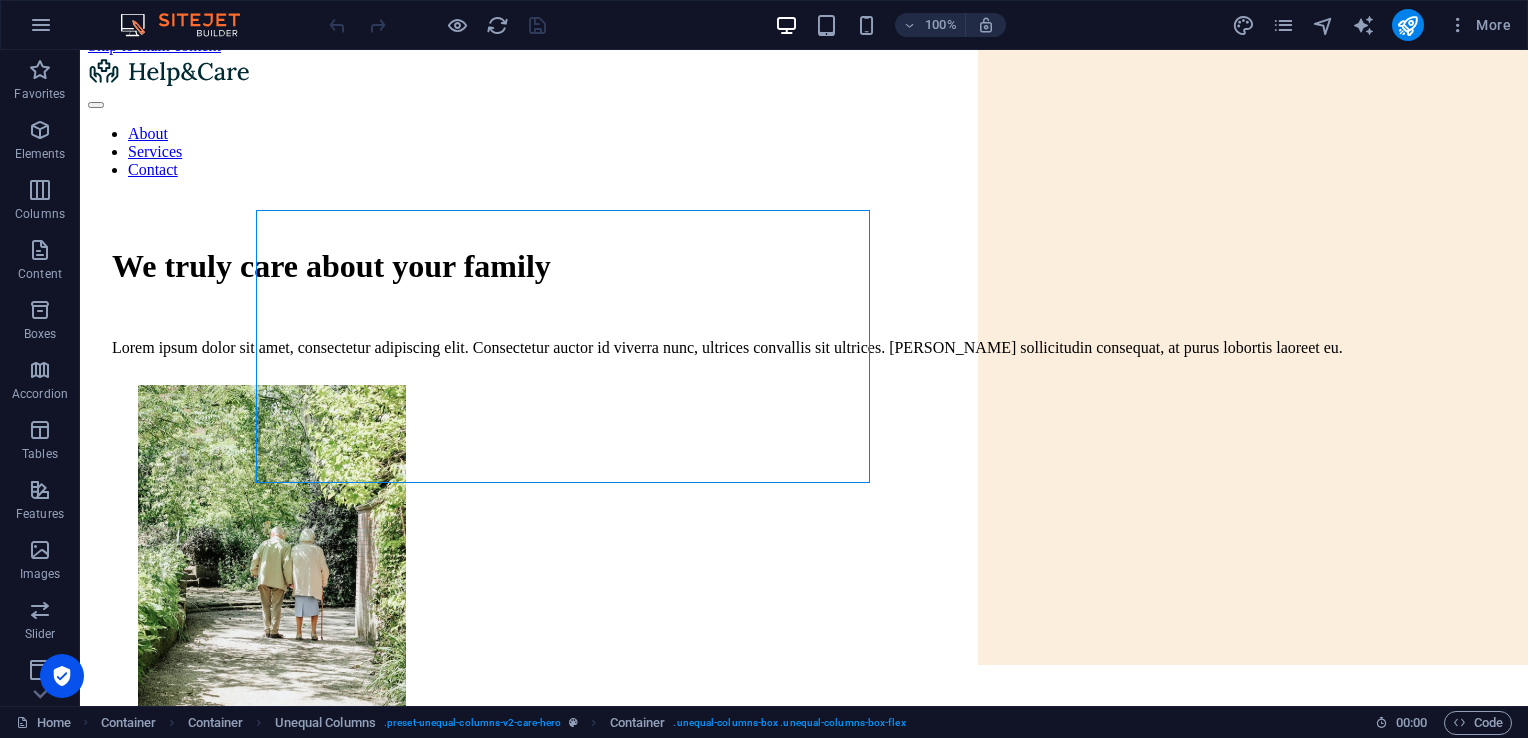 scroll, scrollTop: 0, scrollLeft: 0, axis: both 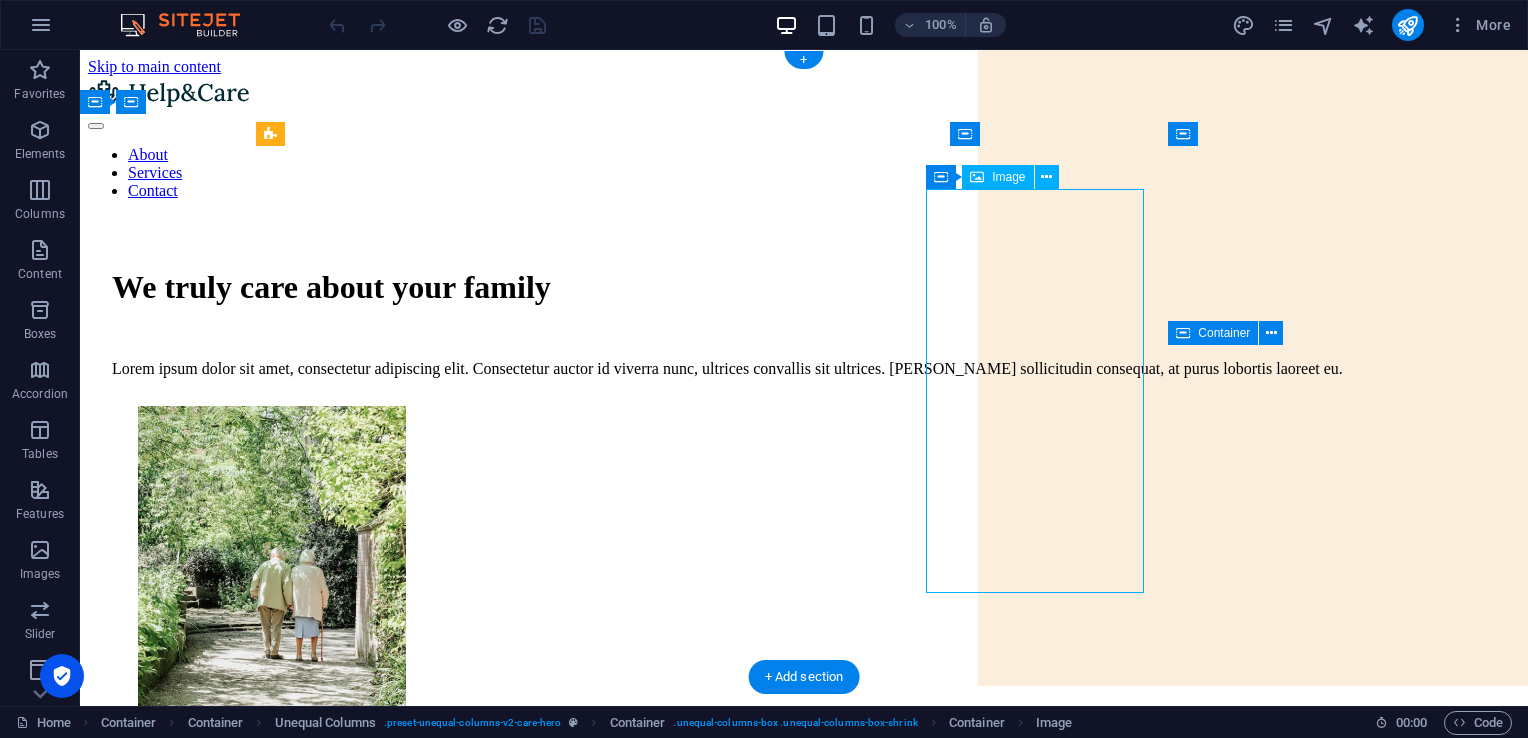 drag, startPoint x: 1515, startPoint y: 56, endPoint x: 1054, endPoint y: 326, distance: 534.24805 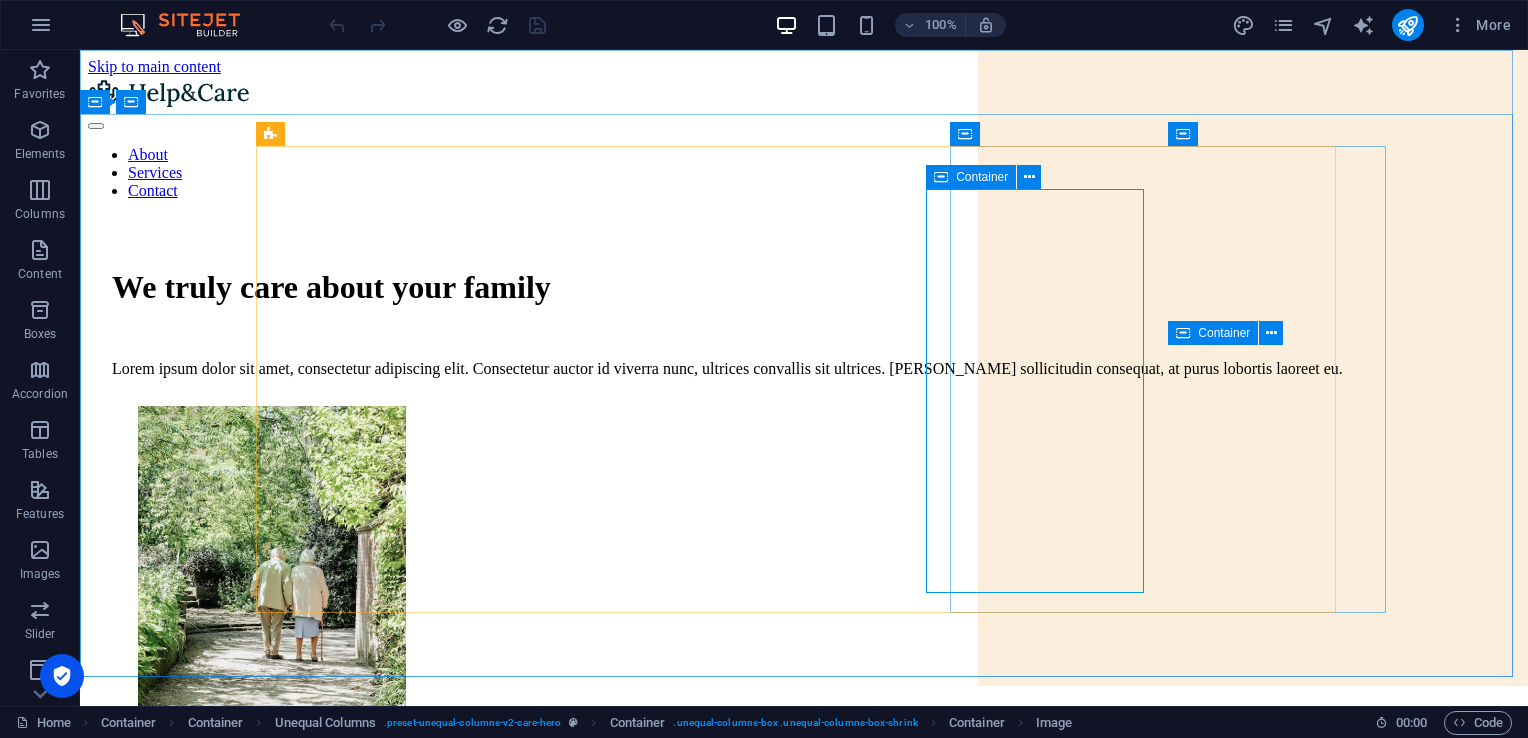click on "Container" at bounding box center (982, 177) 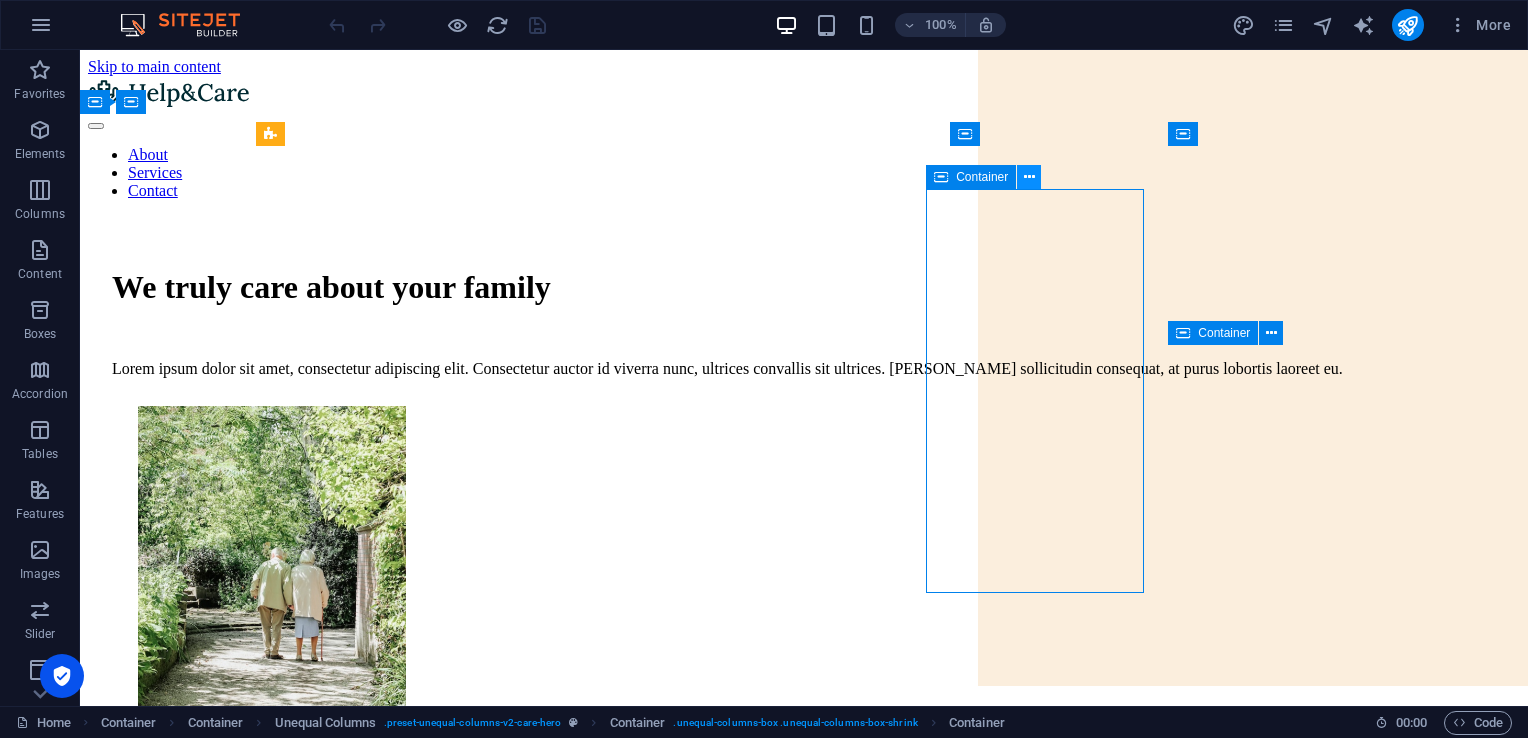 click at bounding box center [1029, 177] 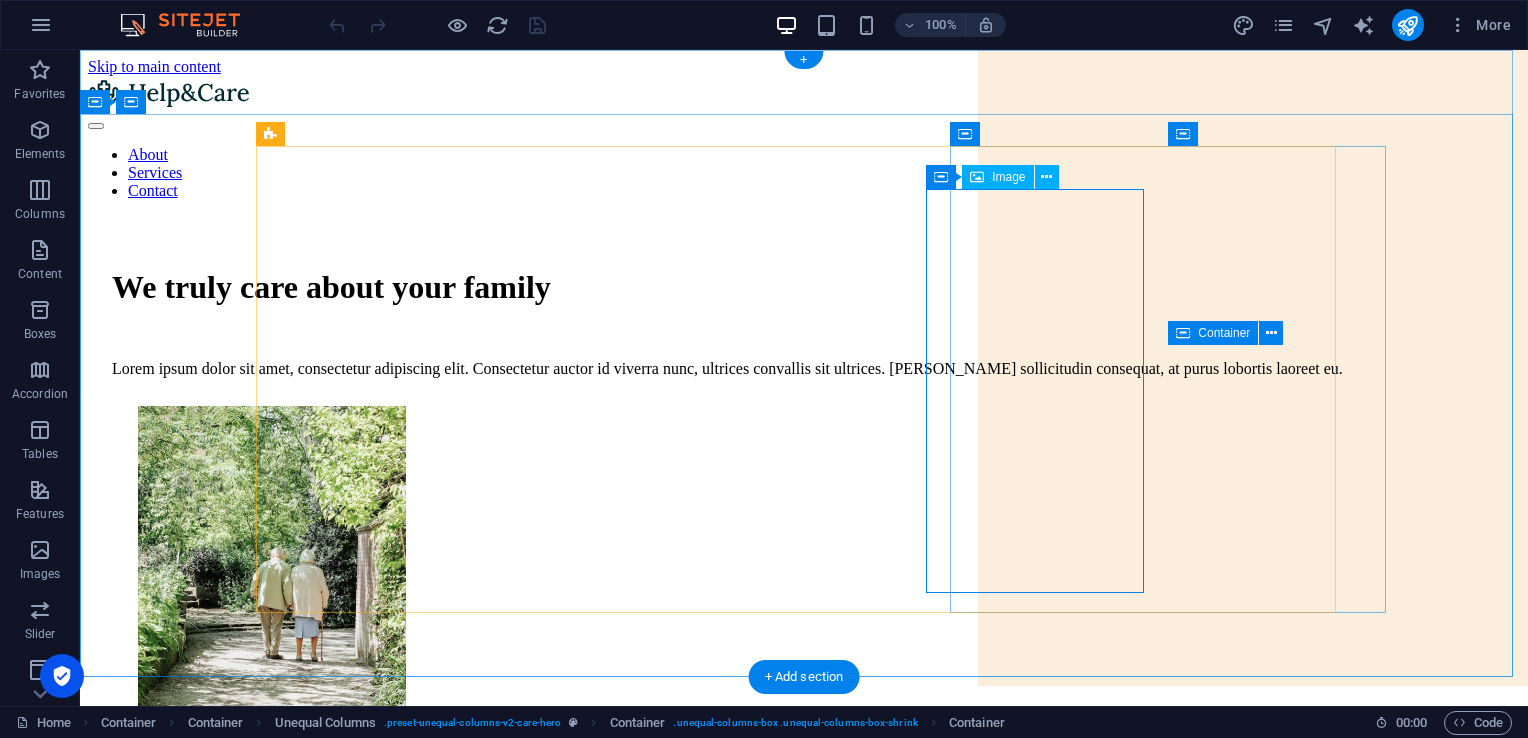 click at bounding box center (830, 610) 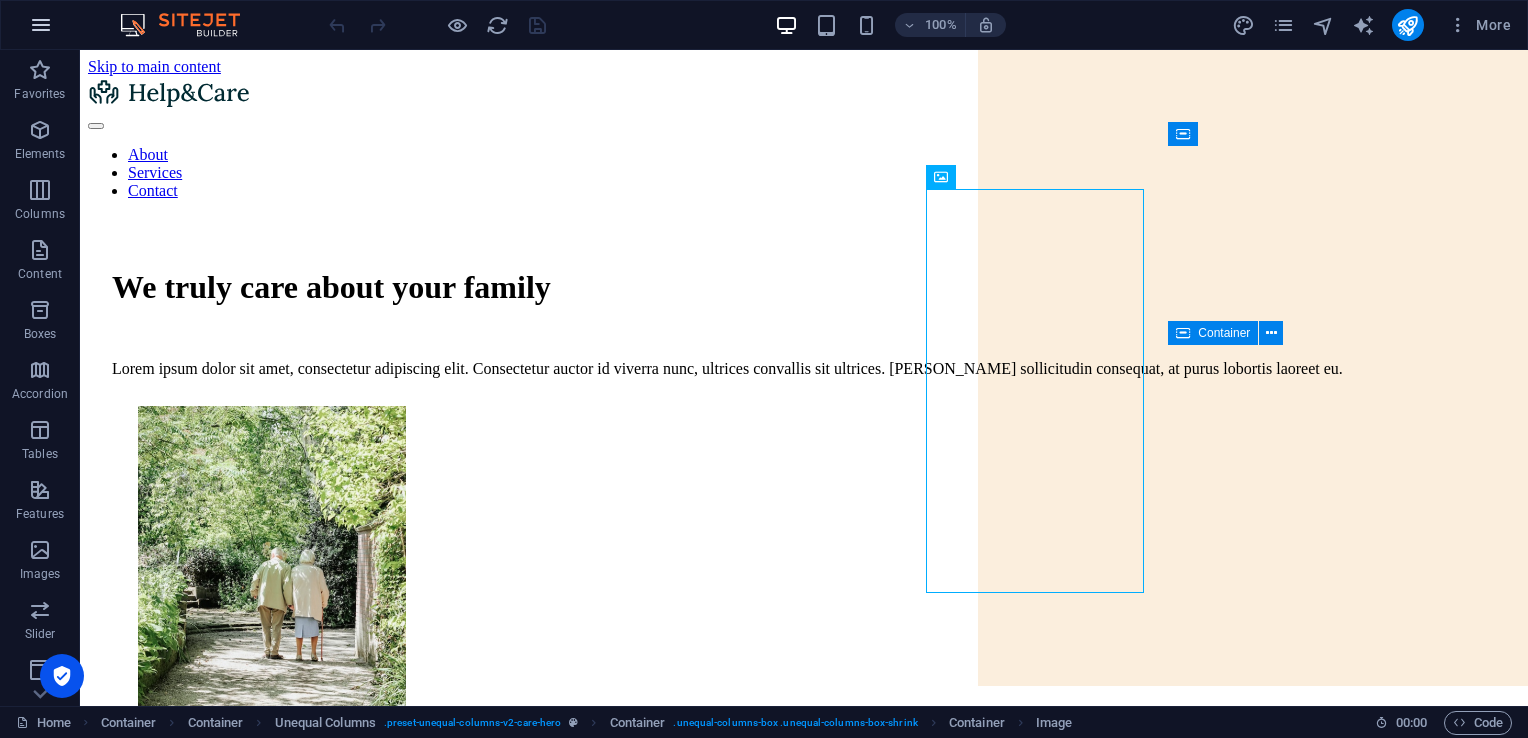 click at bounding box center (41, 25) 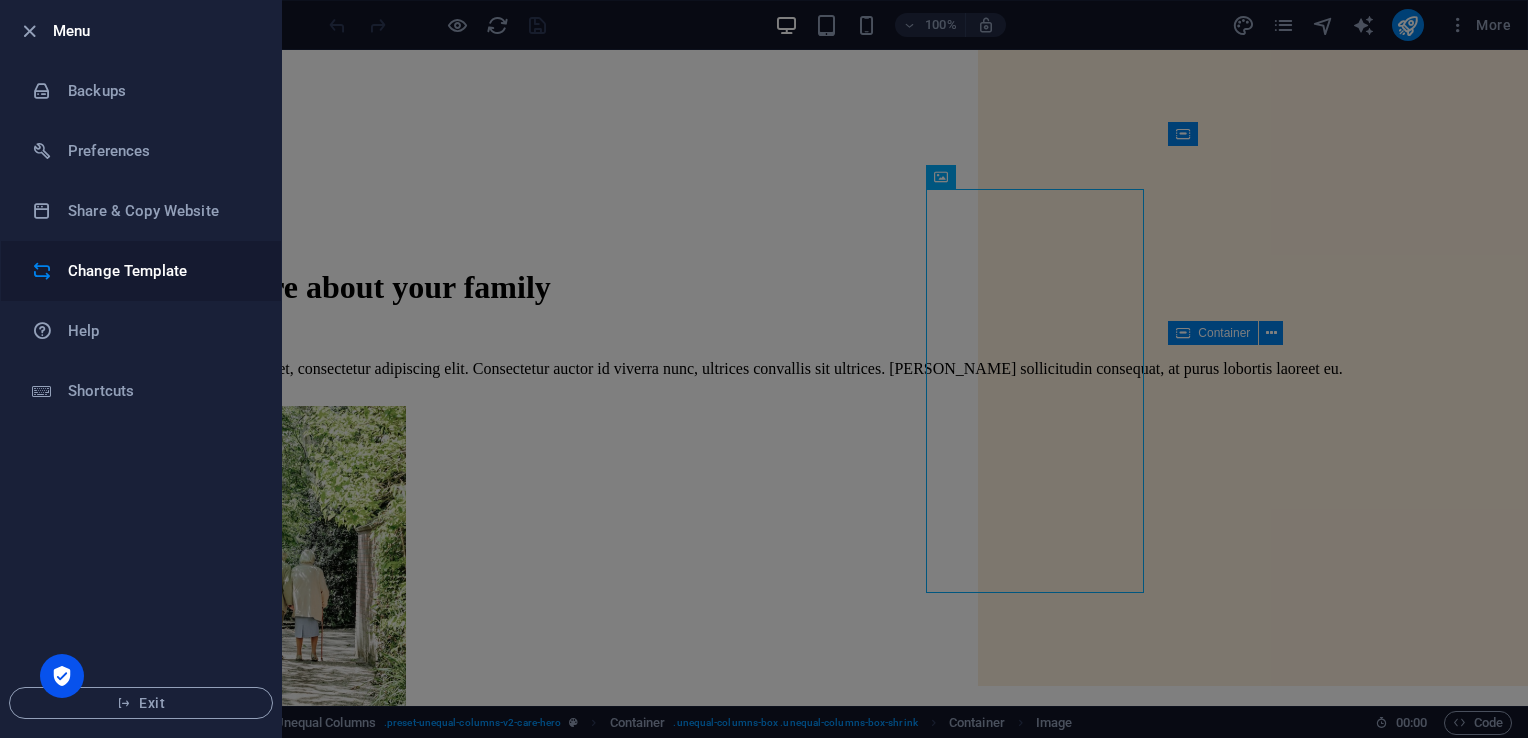 click on "Change Template" at bounding box center (160, 271) 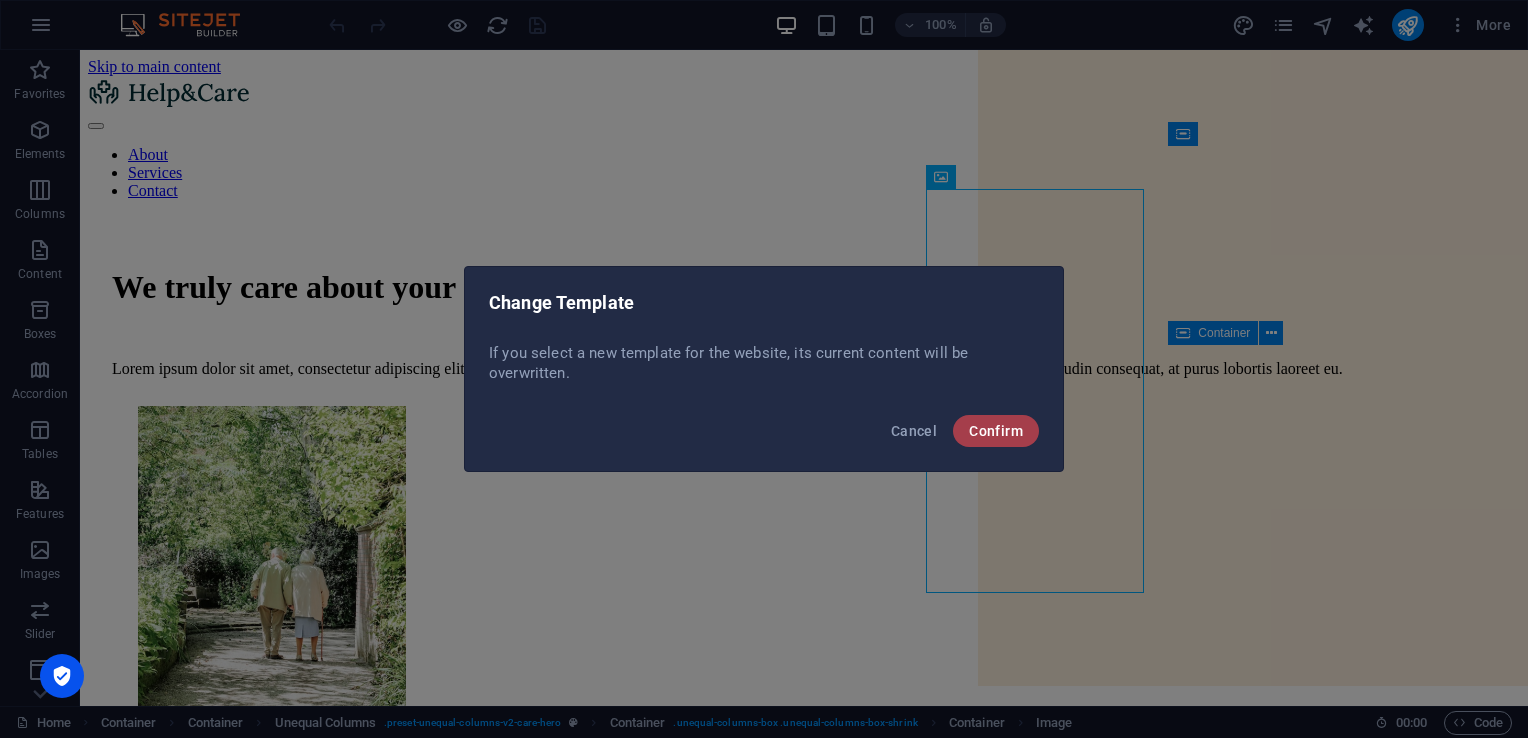click on "Confirm" at bounding box center (996, 431) 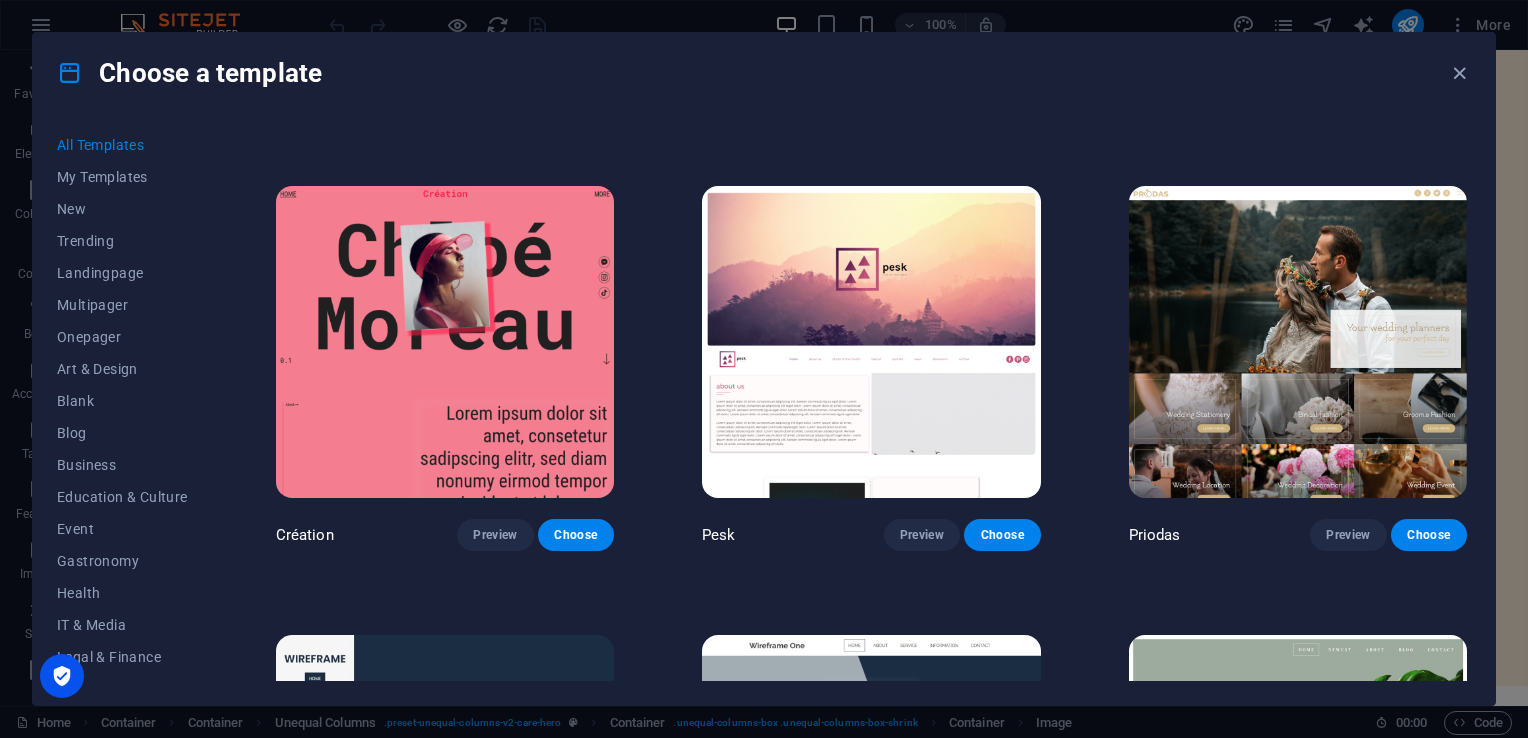 scroll, scrollTop: 6680, scrollLeft: 0, axis: vertical 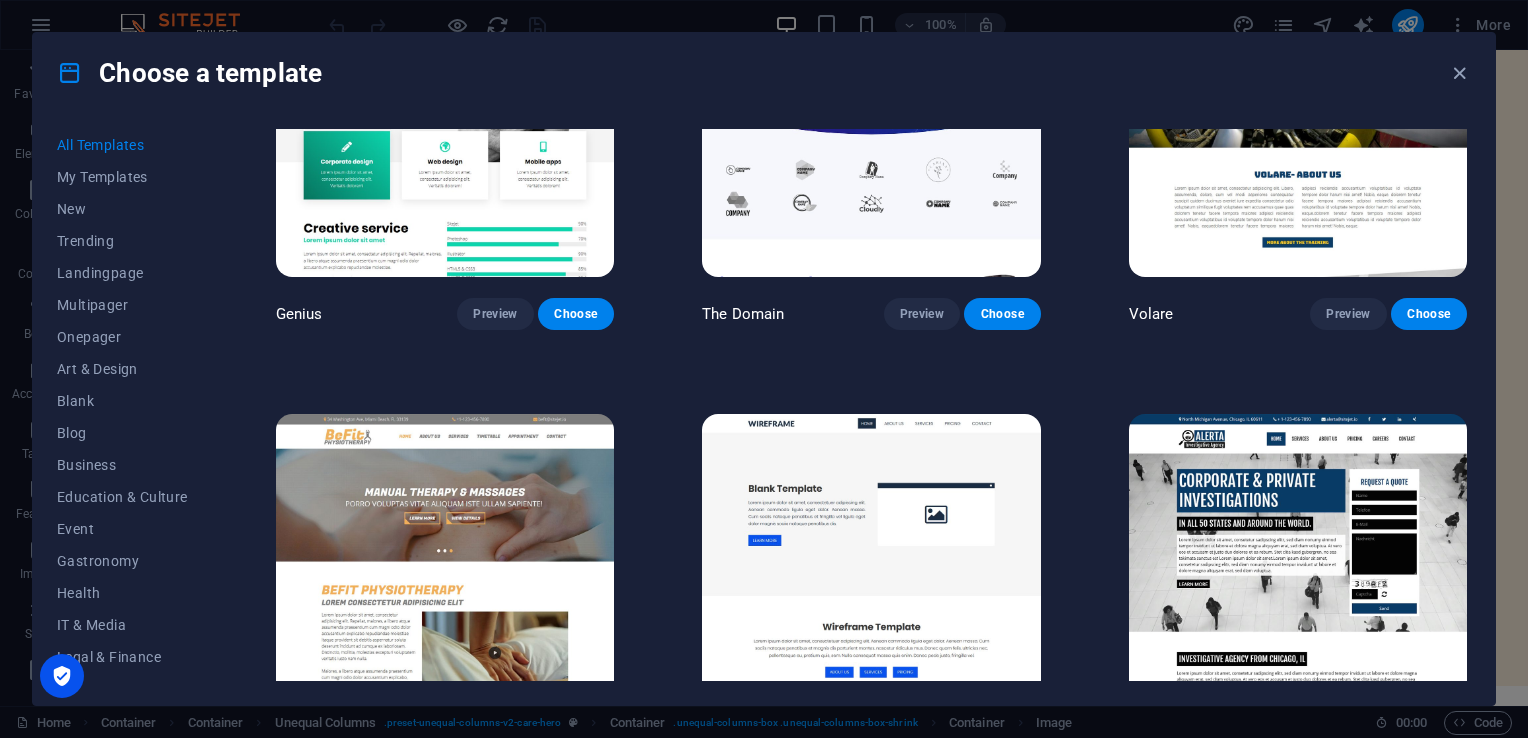 click on "Alerta Preview Choose" at bounding box center (1298, 594) 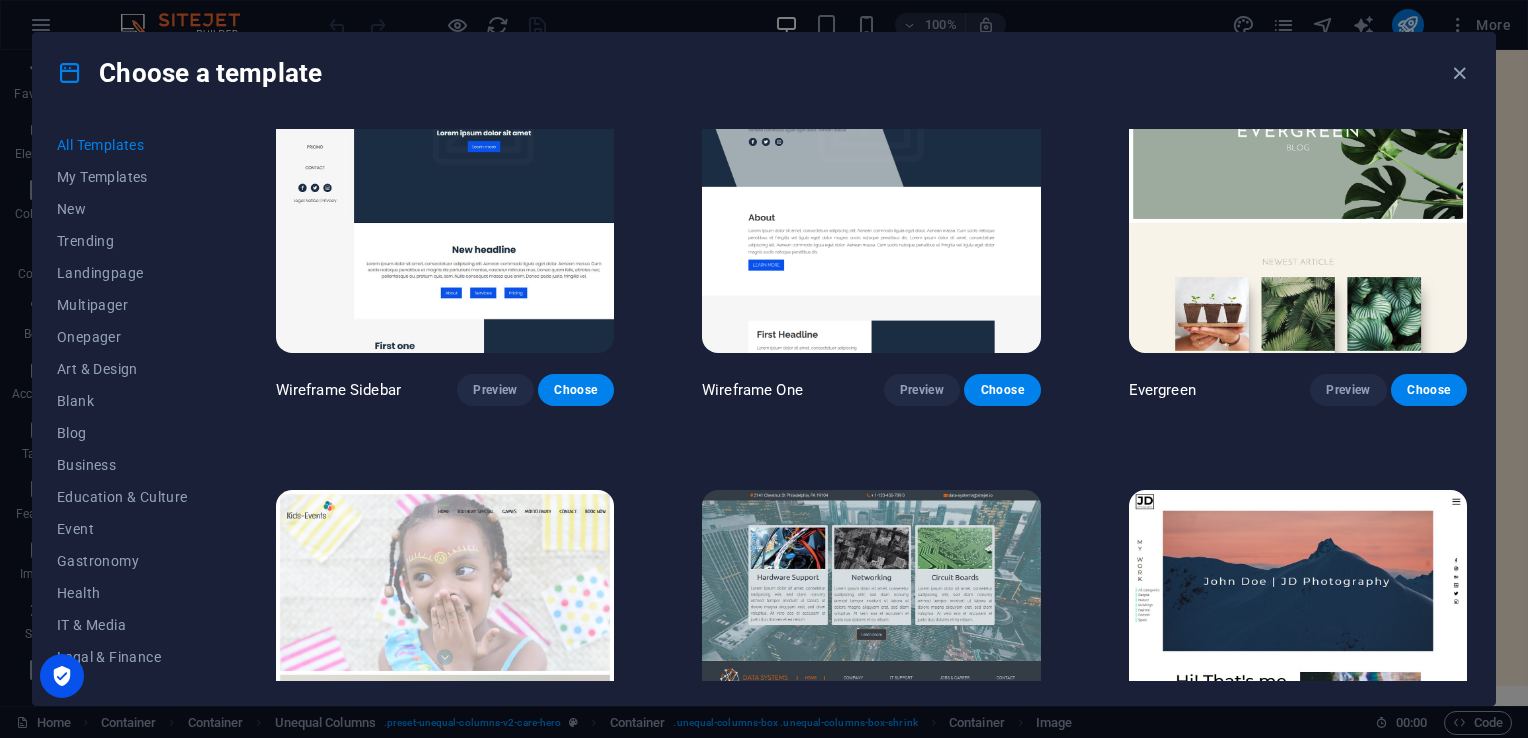 scroll, scrollTop: 6714, scrollLeft: 0, axis: vertical 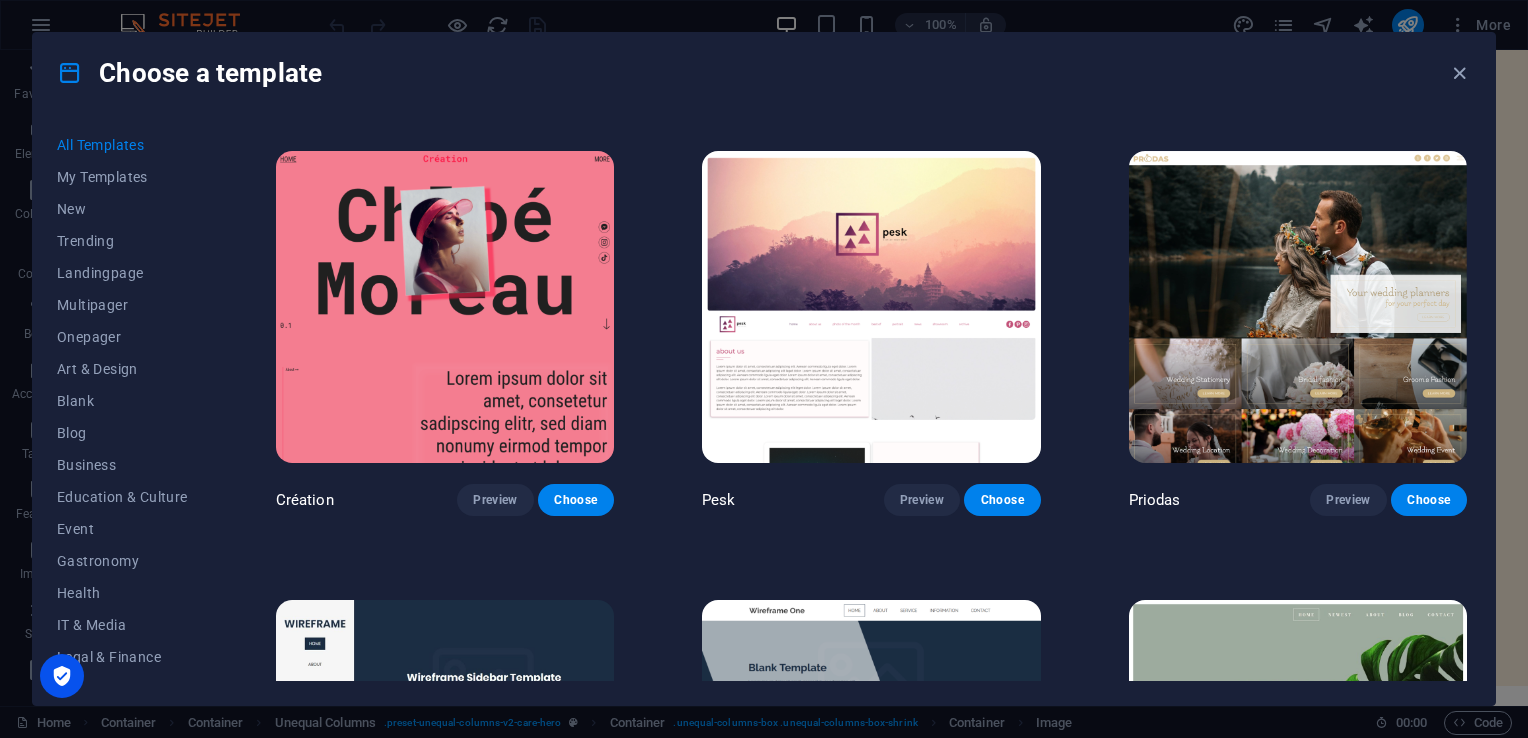 click at bounding box center [1298, 307] 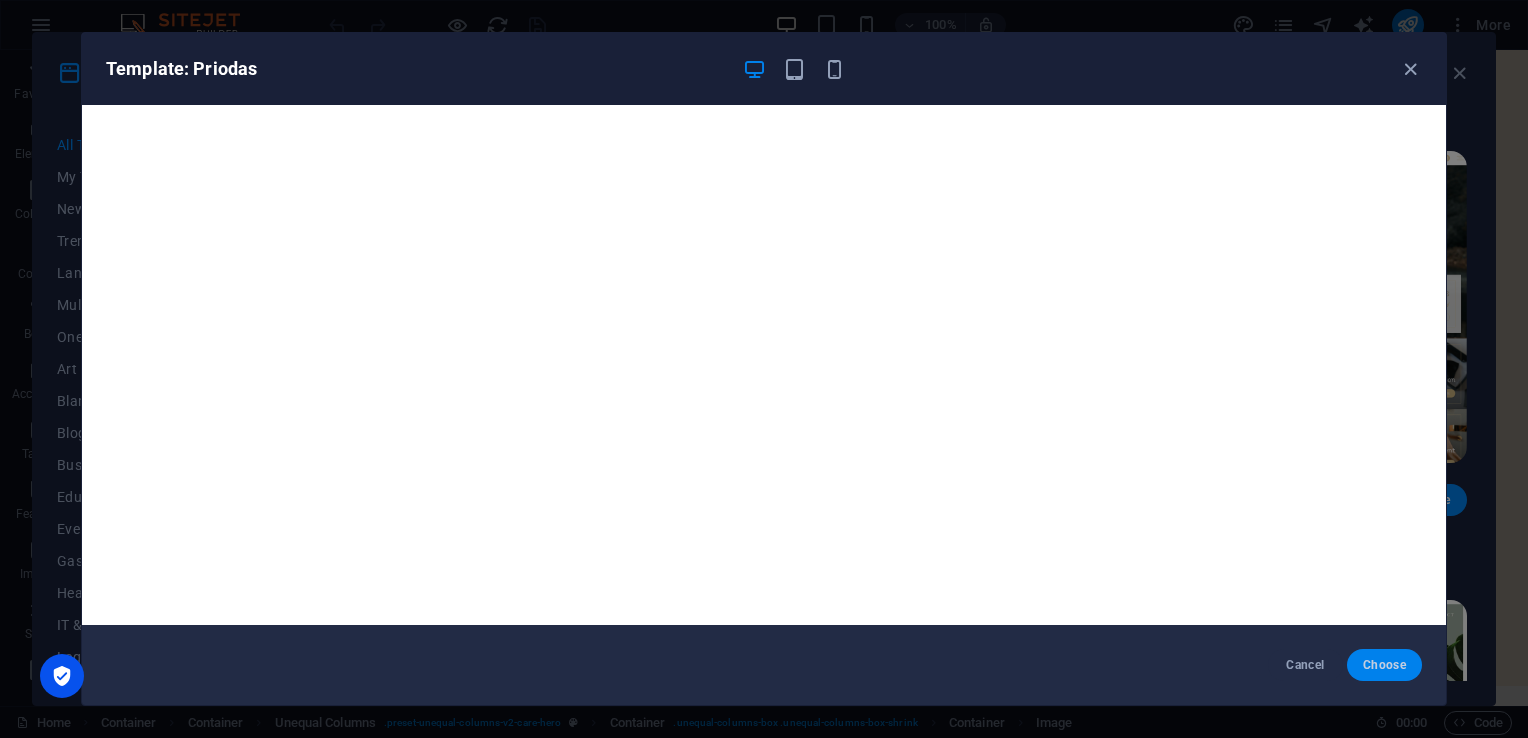 click on "Choose" at bounding box center (1384, 665) 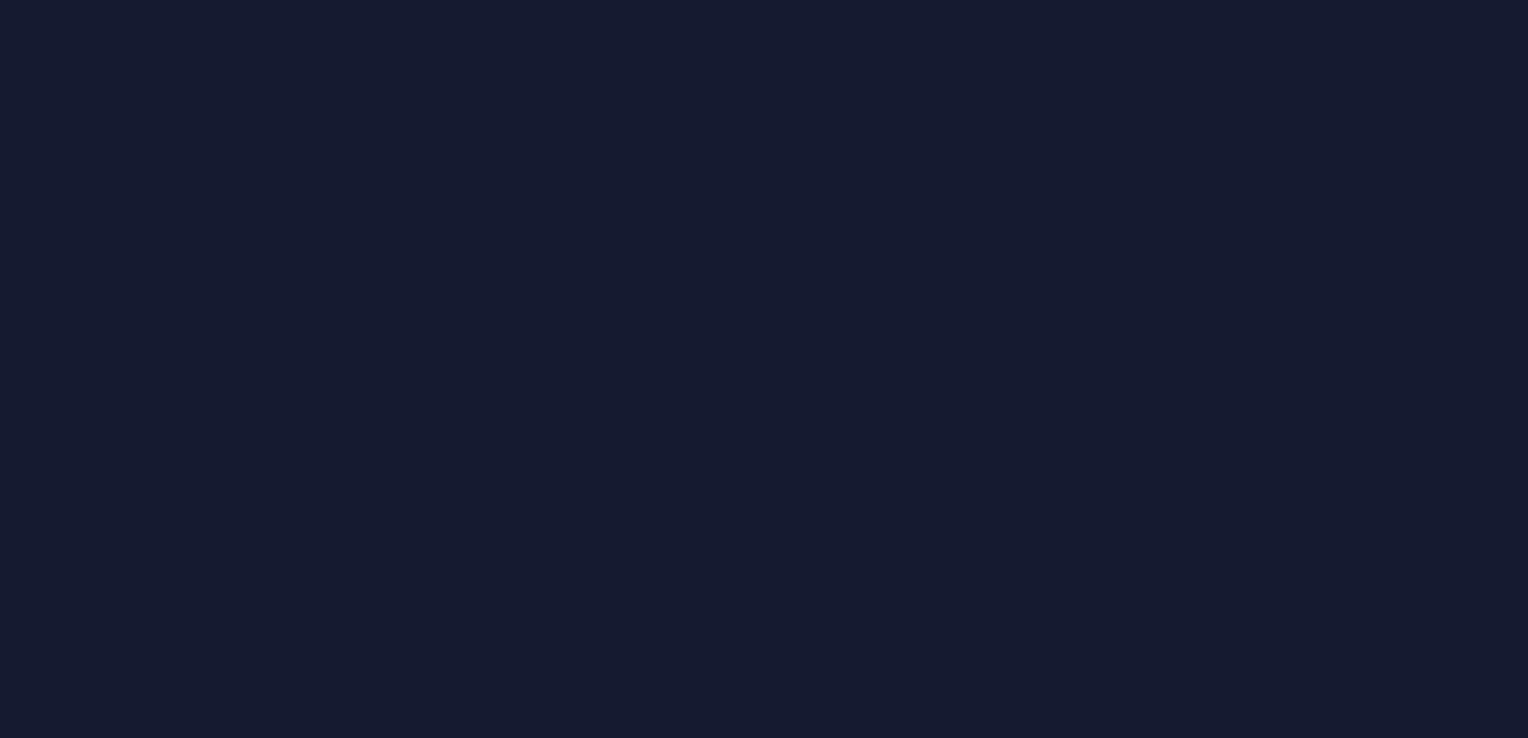 scroll, scrollTop: 0, scrollLeft: 0, axis: both 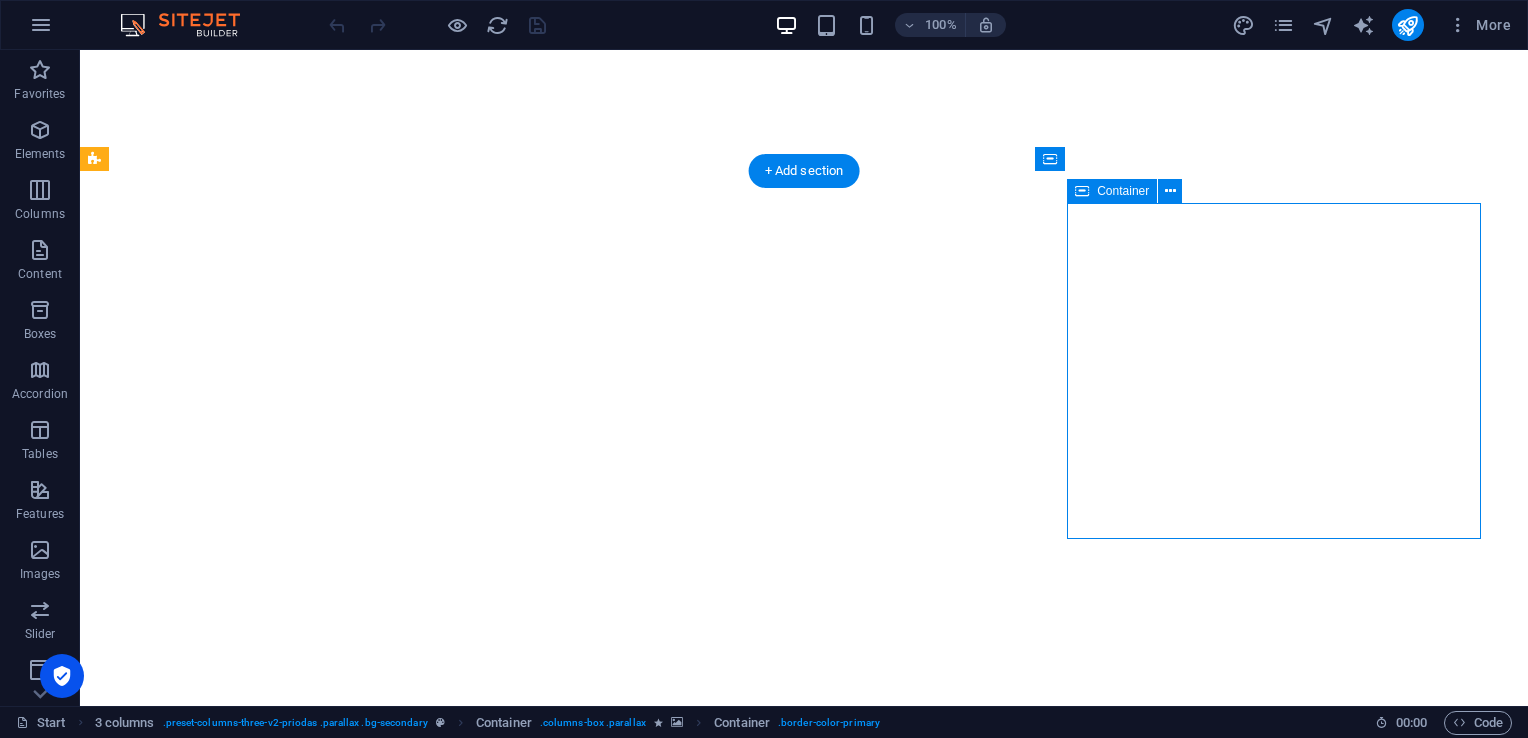 select on "%" 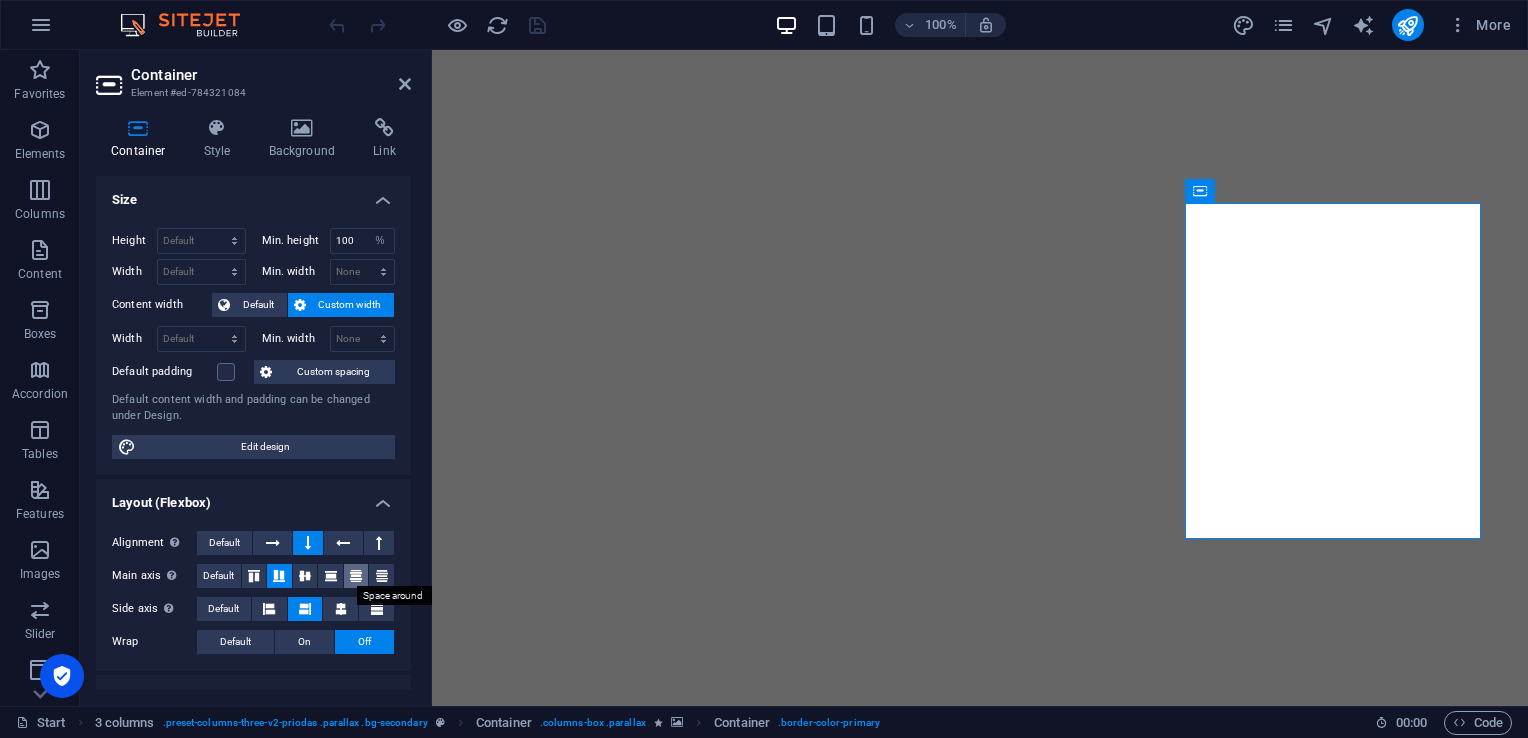 click at bounding box center (356, 576) 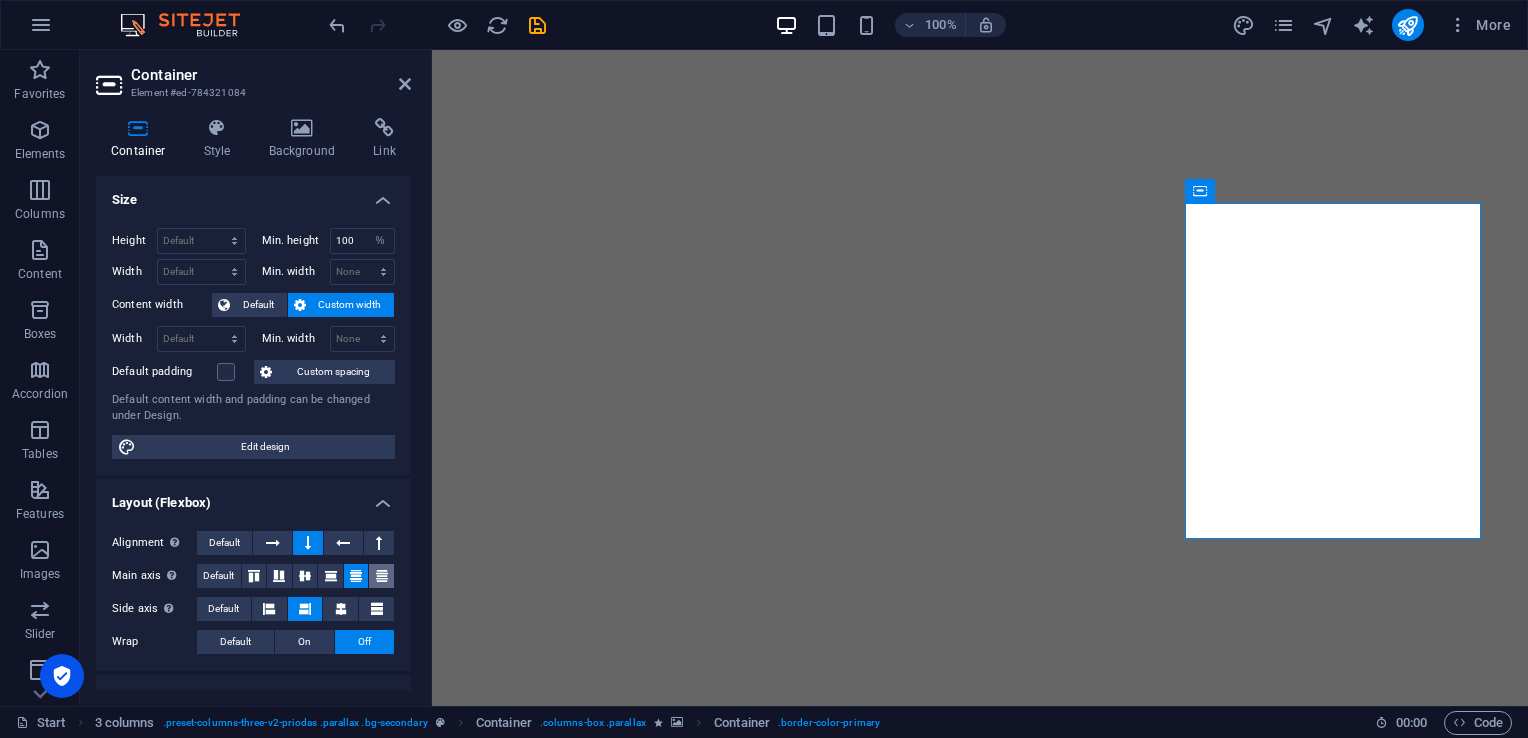 click at bounding box center [382, 576] 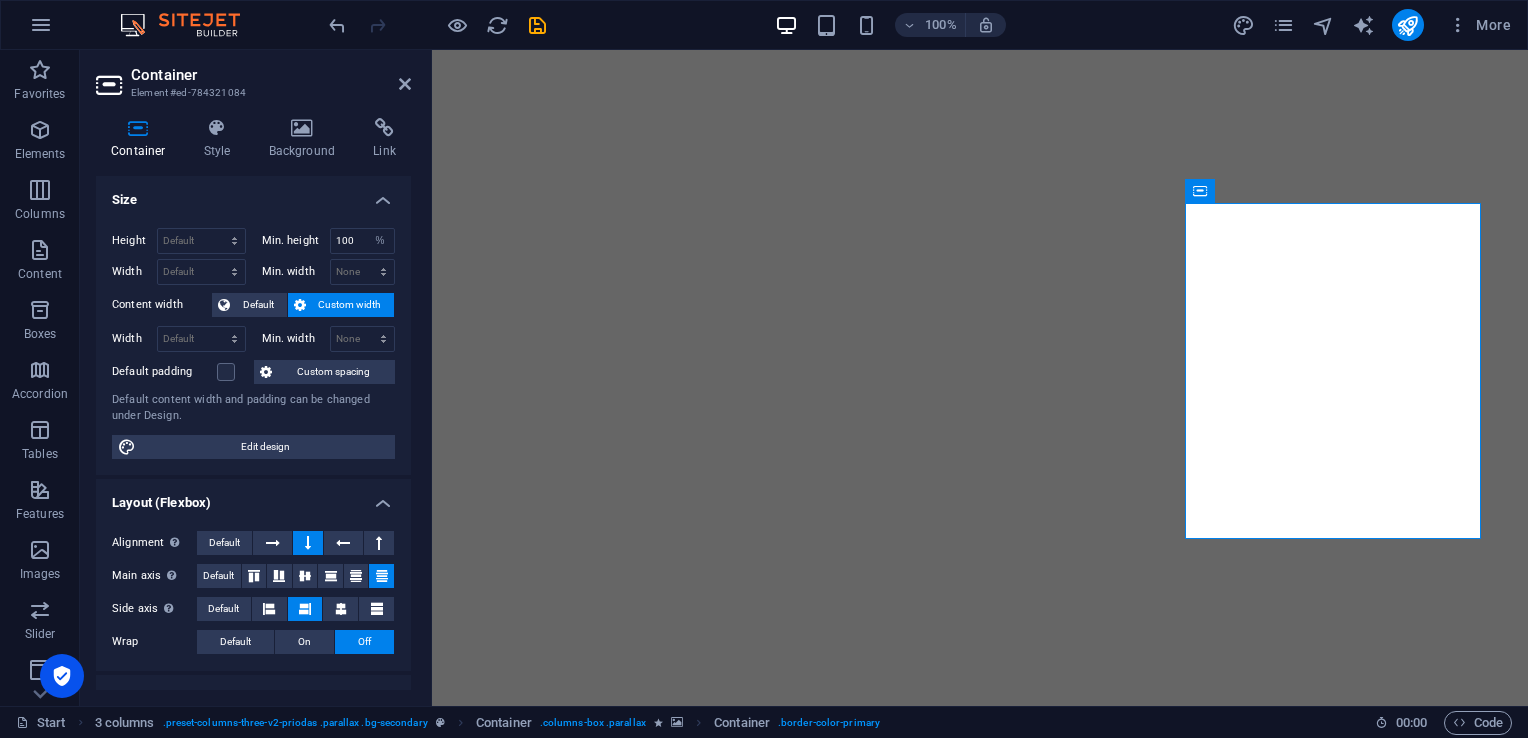 click on "Alignment Determines the flex direction. Default Main axis Determine how elements should behave along the main axis inside this container (justify content). Default Side axis Control the vertical direction of the element inside of the container (align items). Default Wrap Default On Off Fill Controls the distances and direction of elements on the y-axis across several lines (align content). Default" at bounding box center [253, 593] 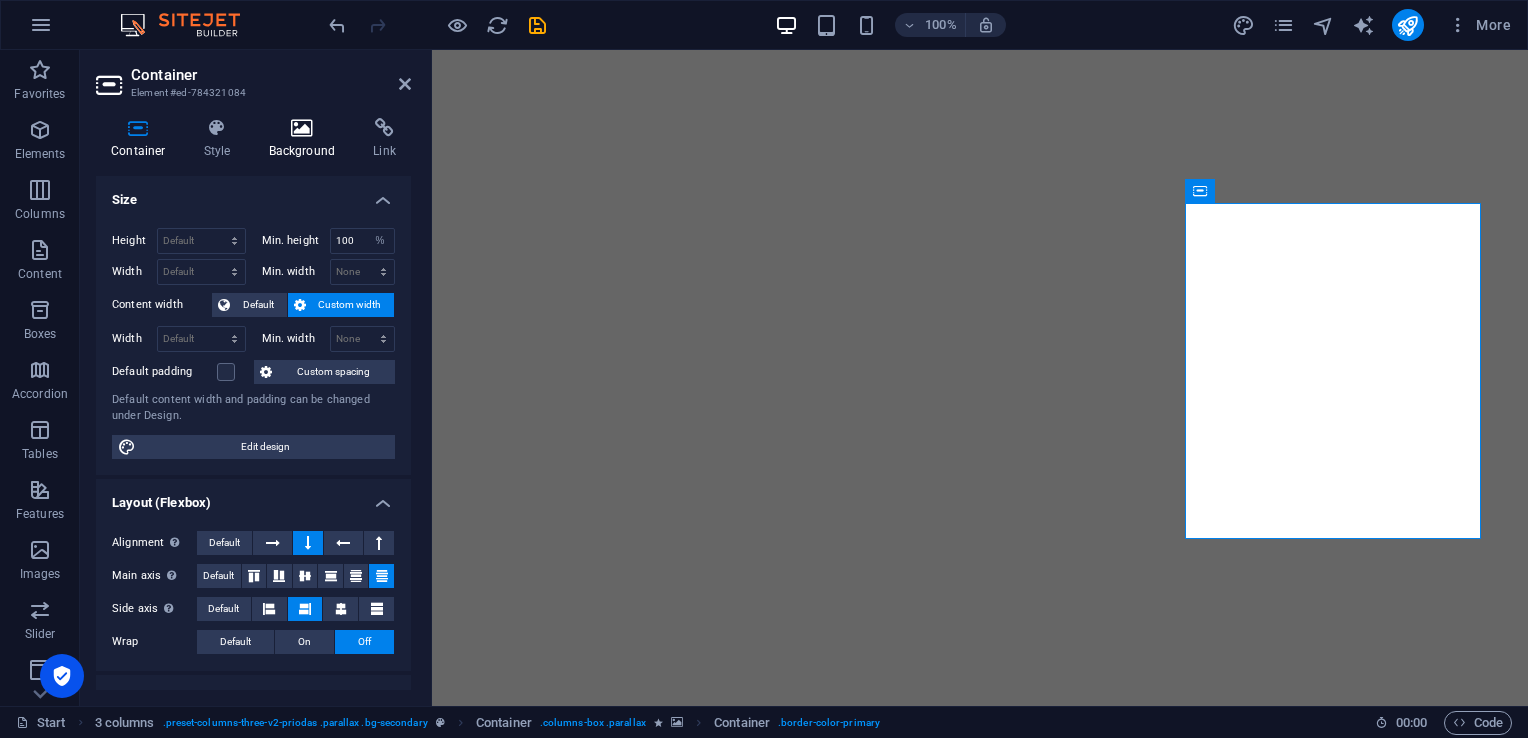 click at bounding box center (302, 128) 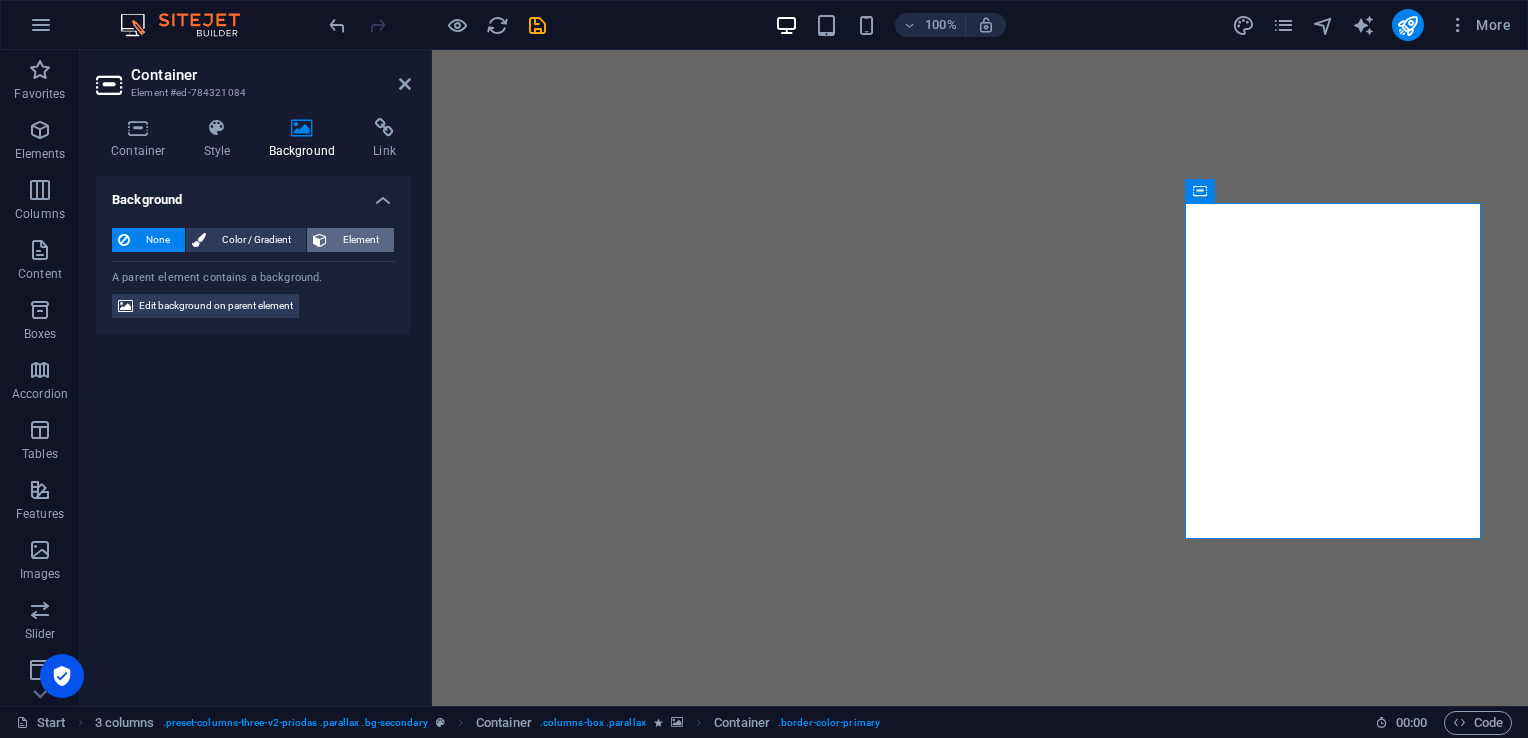 click on "Element" at bounding box center [350, 240] 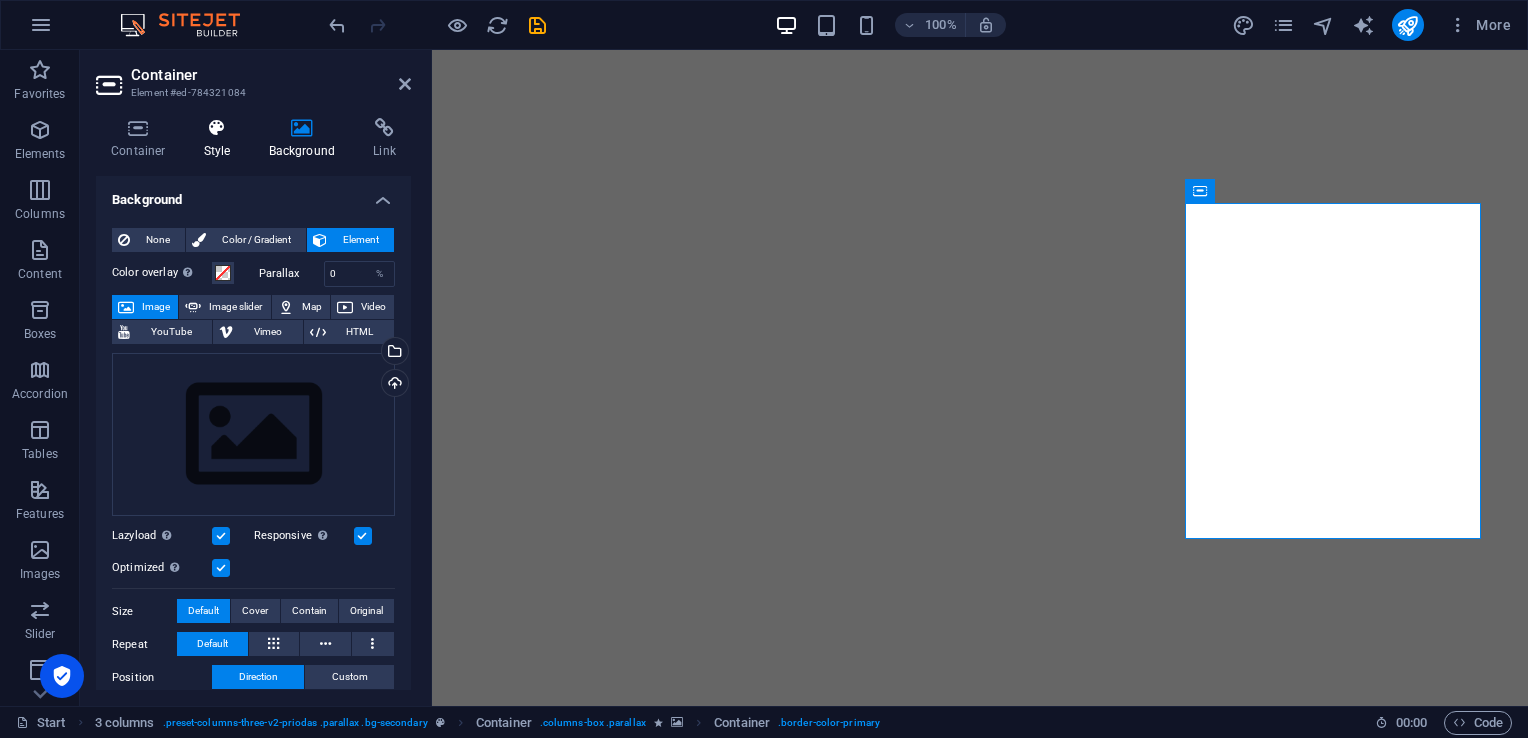 click at bounding box center (217, 128) 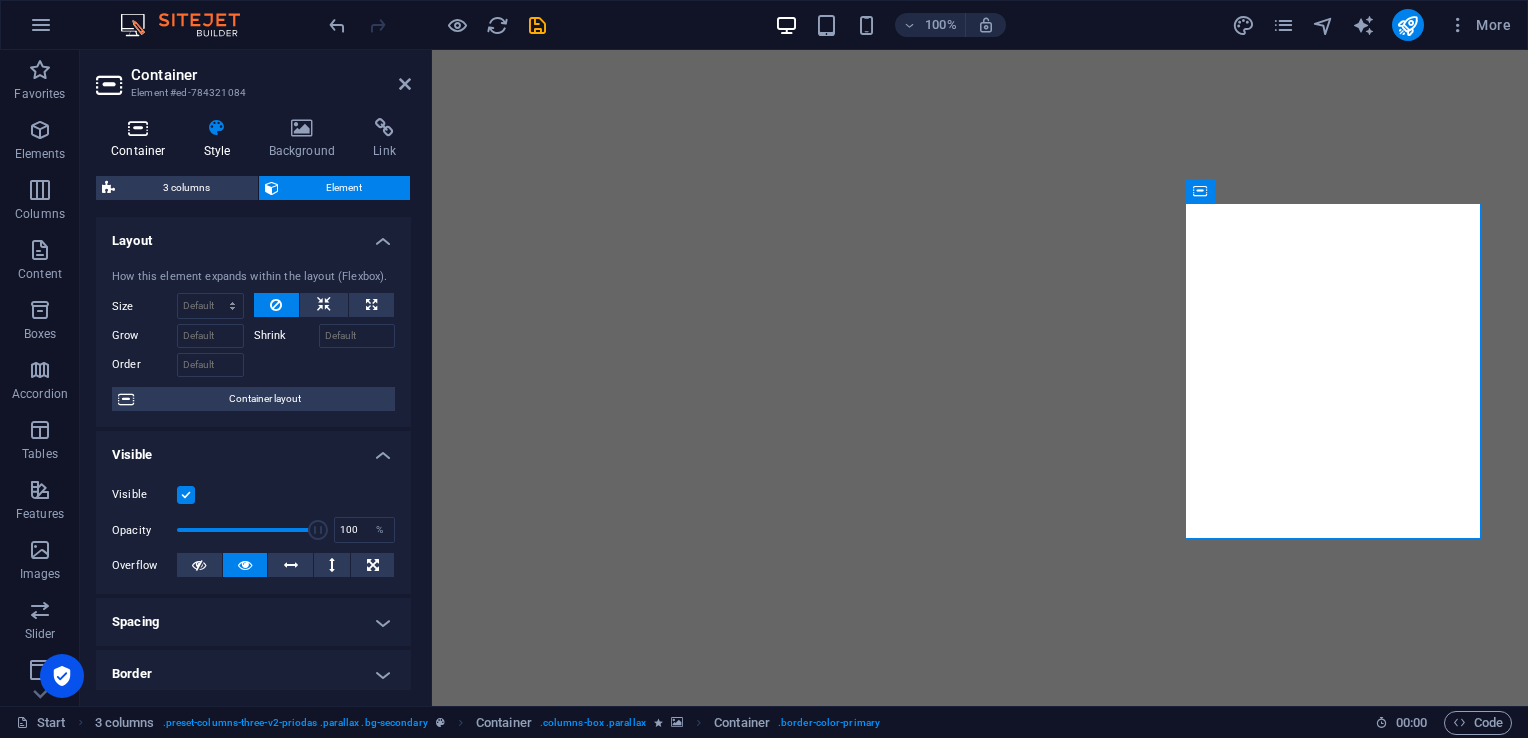 click at bounding box center [138, 128] 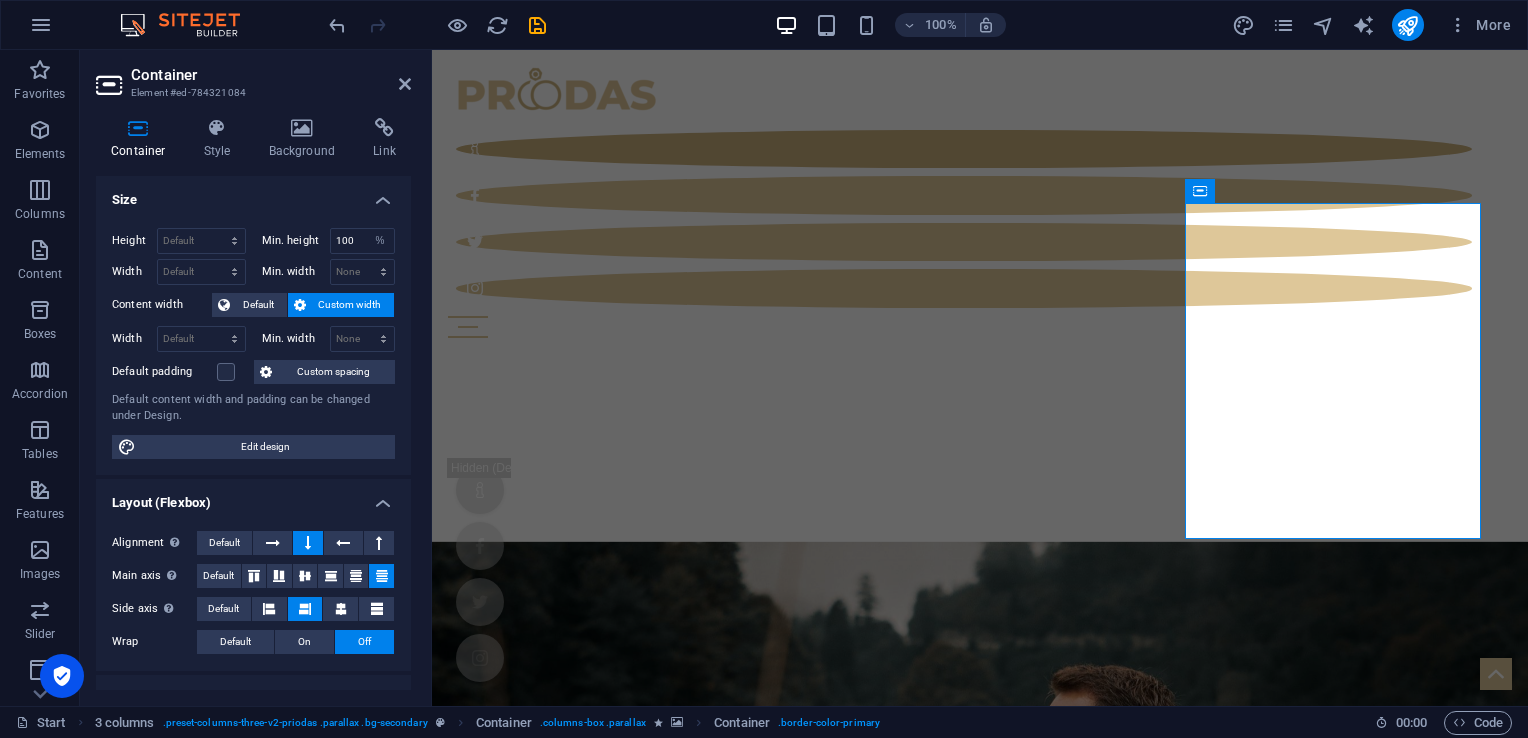 scroll, scrollTop: 569, scrollLeft: 0, axis: vertical 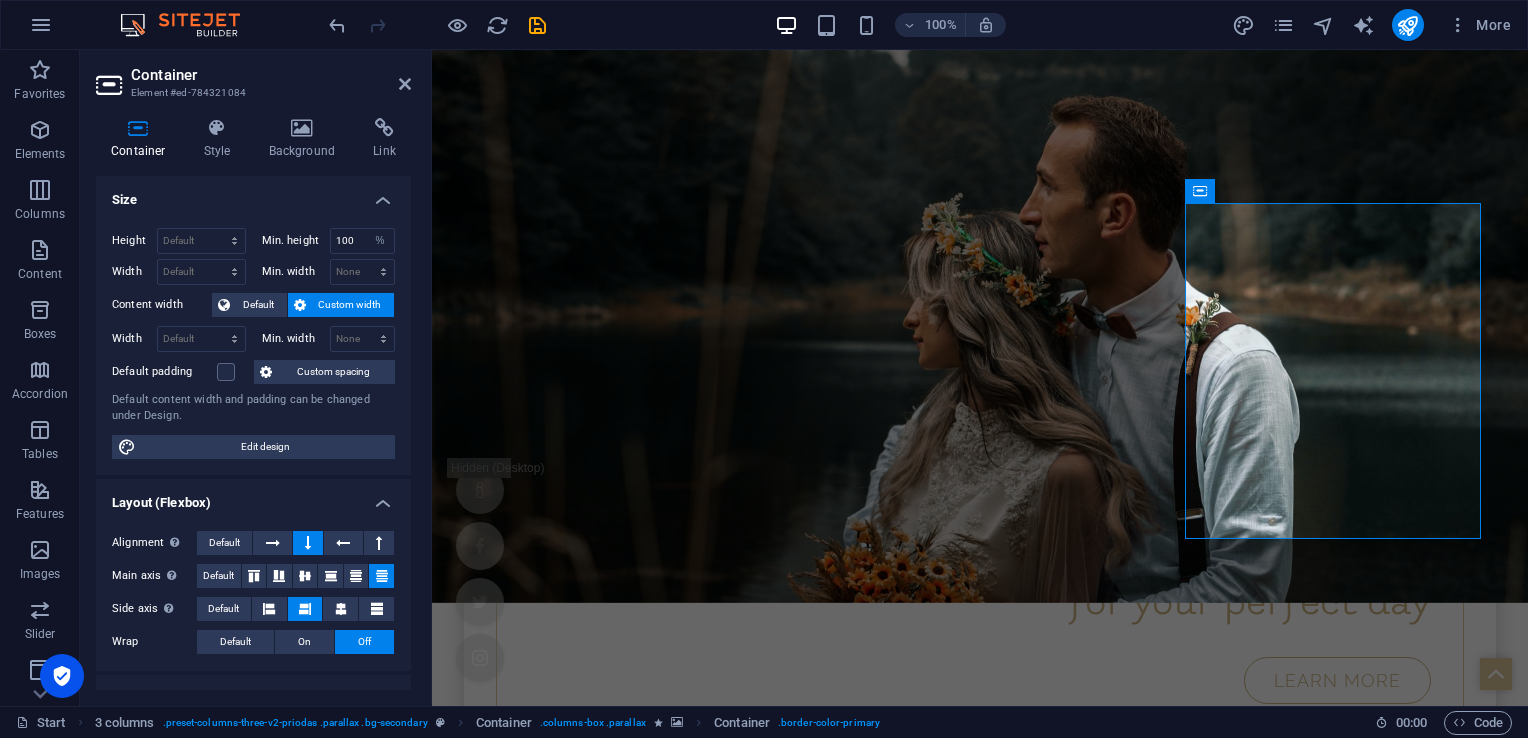 click on "Container Element #ed-784321084" at bounding box center (253, 76) 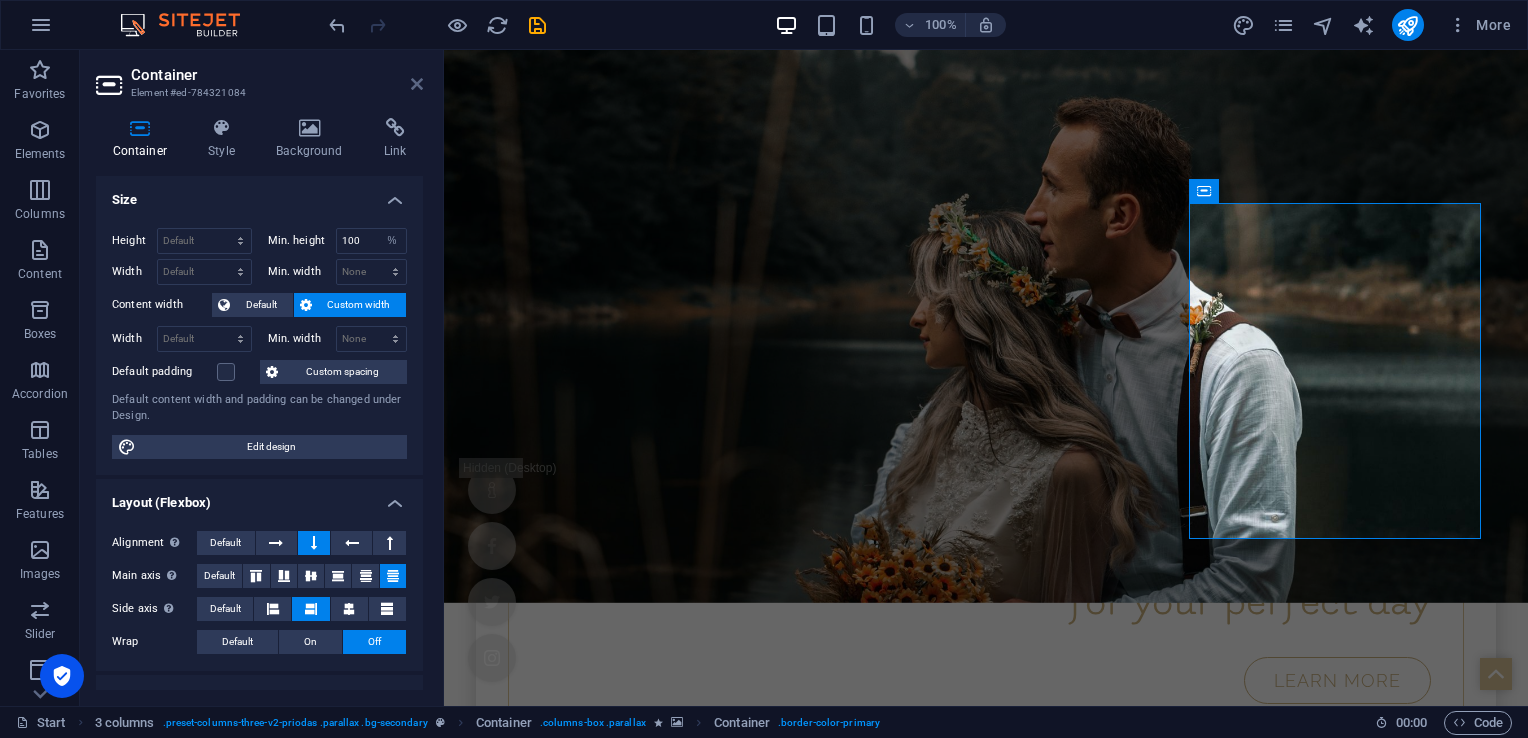 click on "Container Element #ed-784321084
Container Style Background Link Size Height Default px rem % vh vw Min. height 100 None px rem % vh vw Width Default px rem % em vh vw Min. width None px rem % vh vw Content width Default Custom width Width Default px rem % em vh vw Min. width None px rem % vh vw Default padding Custom spacing Default content width and padding can be changed under Design. Edit design Layout (Flexbox) Alignment Determines the flex direction. Default Main axis Determine how elements should behave along the main axis inside this container (justify content). Default Side axis Control the vertical direction of the element inside of the container (align items). Default Wrap Default On Off Fill Controls the distances and direction of elements on the y-axis across several lines (align content). Default Accessibility ARIA helps assistive technologies (like screen readers) to understand the role, state, and behavior of web elements Role The ARIA role defines the purpose of an element.  %" at bounding box center [262, 378] 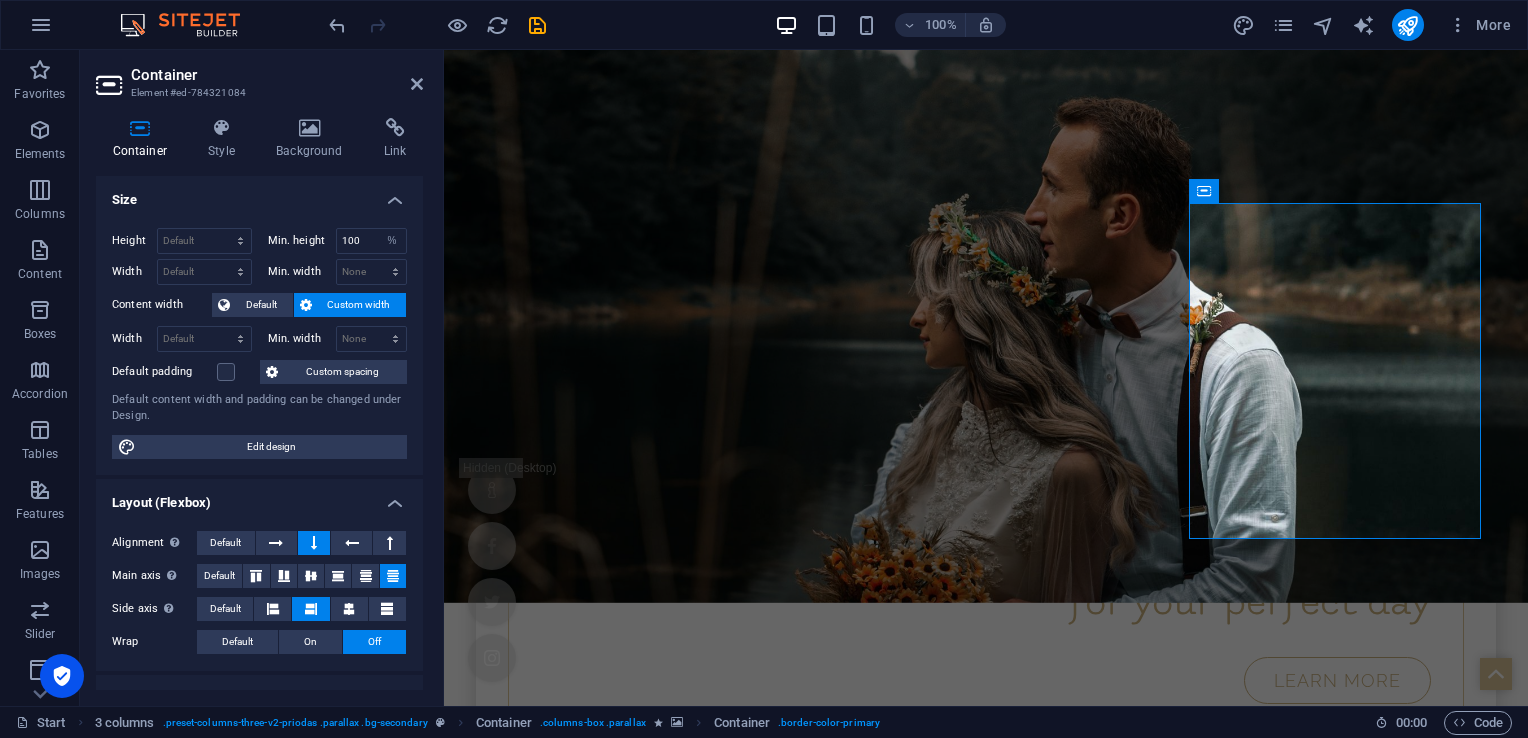 click on "Container Element #ed-784321084
Container Style Background Link Size Height Default px rem % vh vw Min. height 100 None px rem % vh vw Width Default px rem % em vh vw Min. width None px rem % vh vw Content width Default Custom width Width Default px rem % em vh vw Min. width None px rem % vh vw Default padding Custom spacing Default content width and padding can be changed under Design. Edit design Layout (Flexbox) Alignment Determines the flex direction. Default Main axis Determine how elements should behave along the main axis inside this container (justify content). Default Side axis Control the vertical direction of the element inside of the container (align items). Default Wrap Default On Off Fill Controls the distances and direction of elements on the y-axis across several lines (align content). Default Accessibility ARIA helps assistive technologies (like screen readers) to understand the role, state, and behavior of web elements Role The ARIA role defines the purpose of an element.  %" at bounding box center (262, 378) 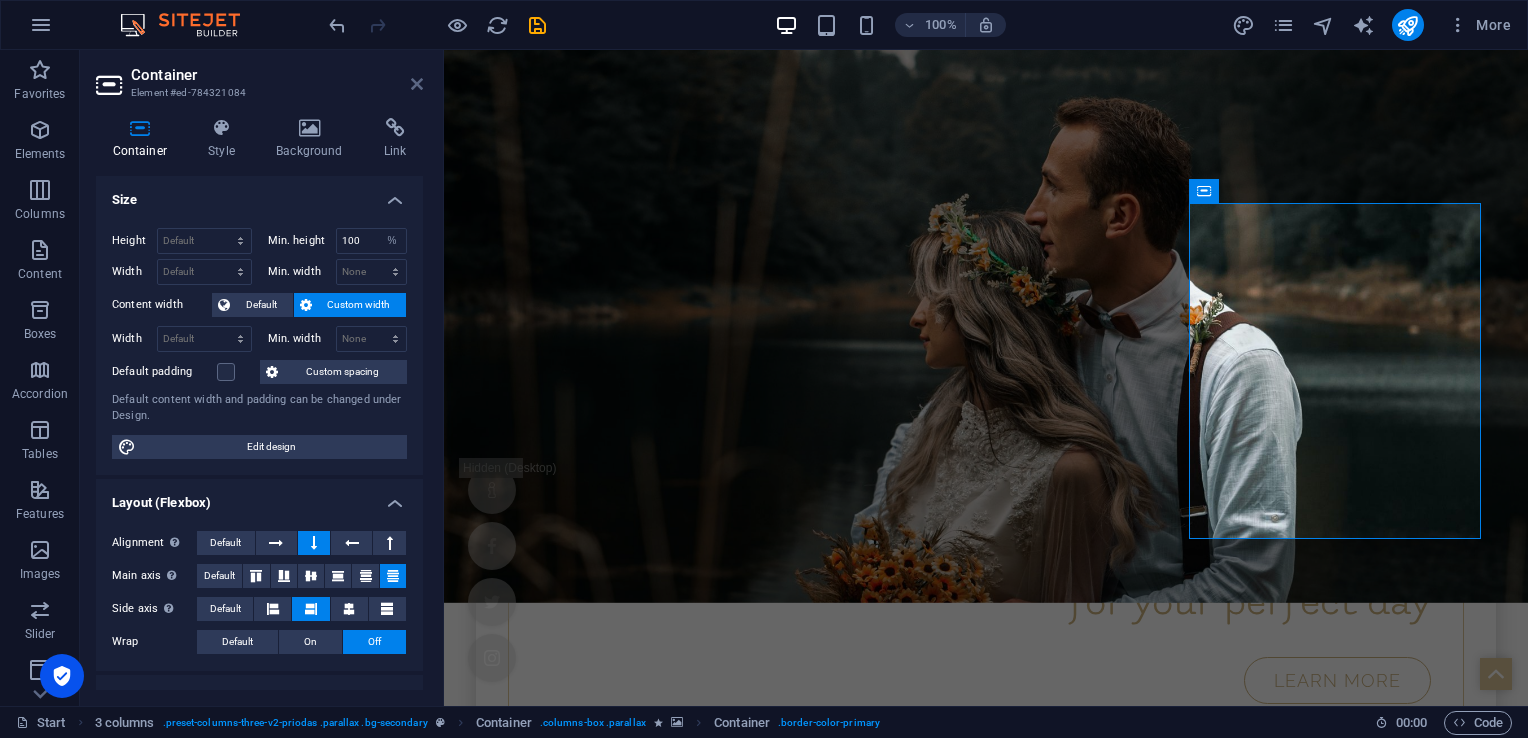 click at bounding box center [417, 84] 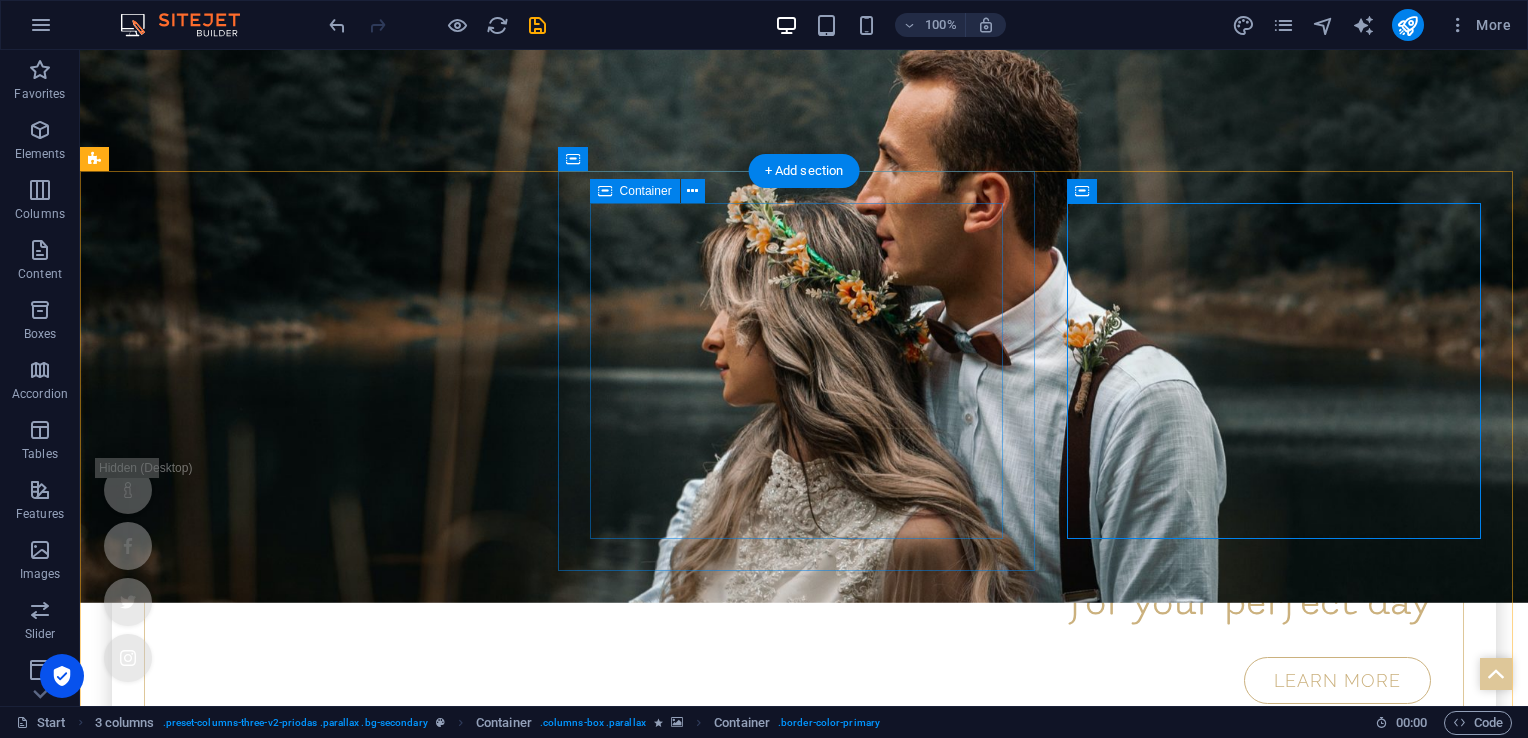 click on "Bridal fashion Learn more" at bounding box center (804, 2194) 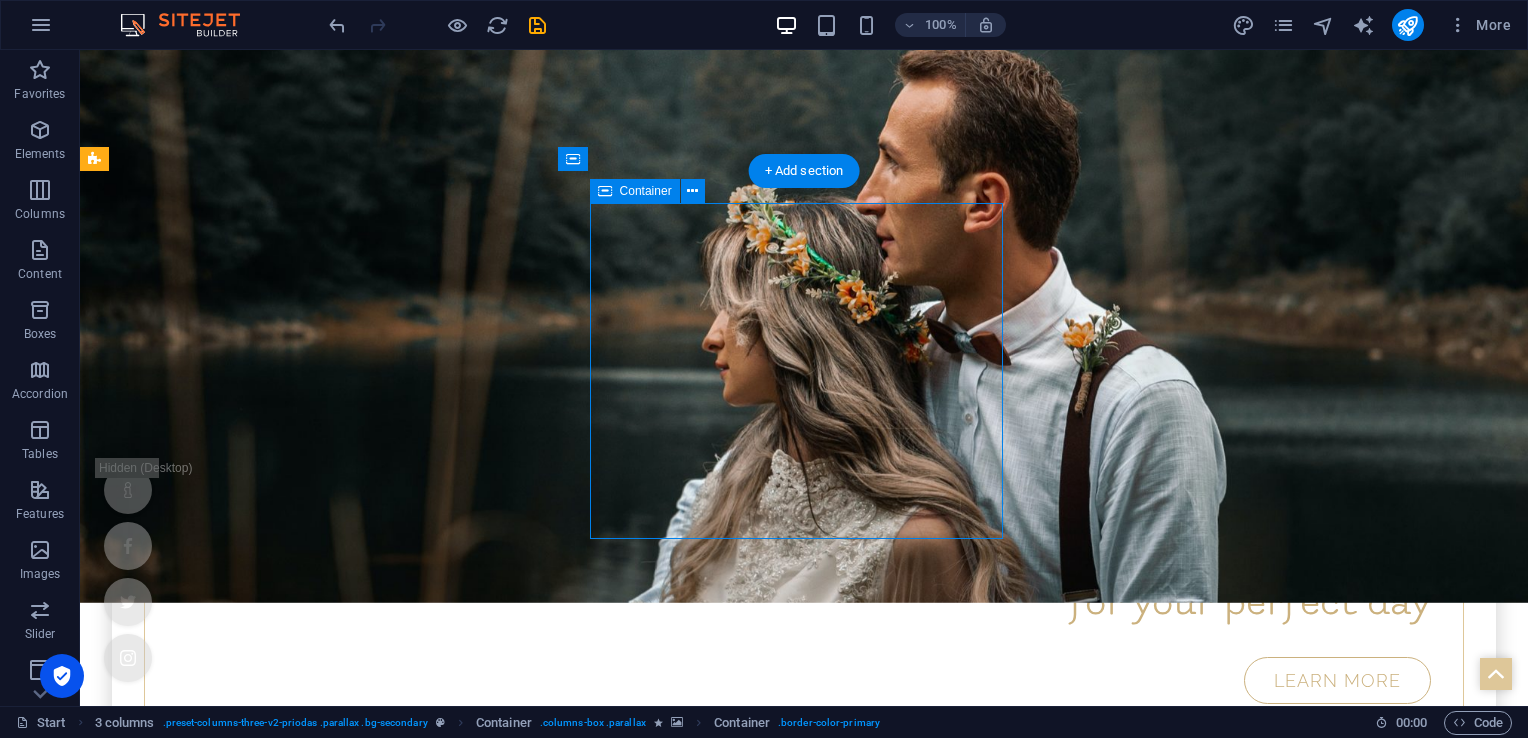 click on "Bridal fashion Learn more" at bounding box center (804, 2194) 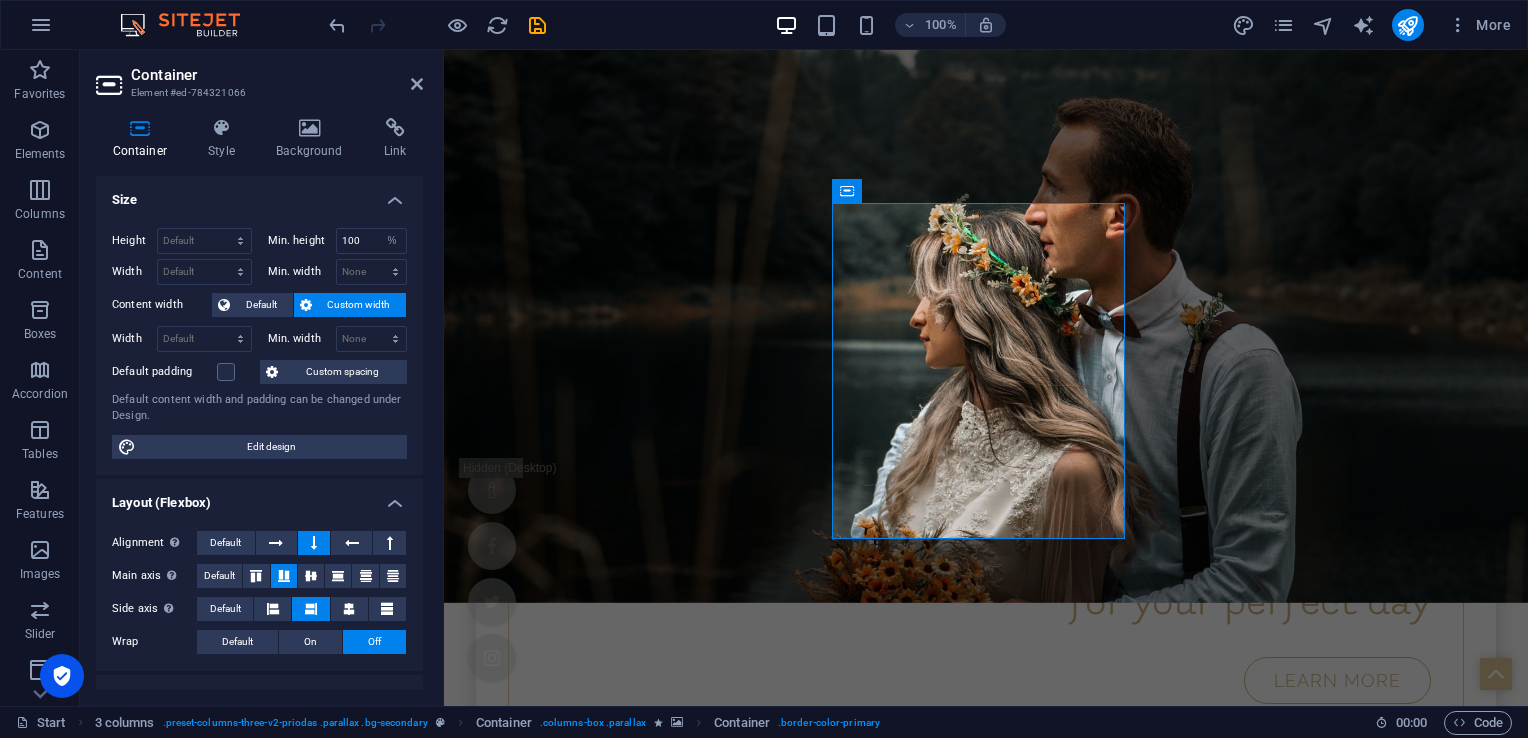 drag, startPoint x: 310, startPoint y: 245, endPoint x: 300, endPoint y: 286, distance: 42.201897 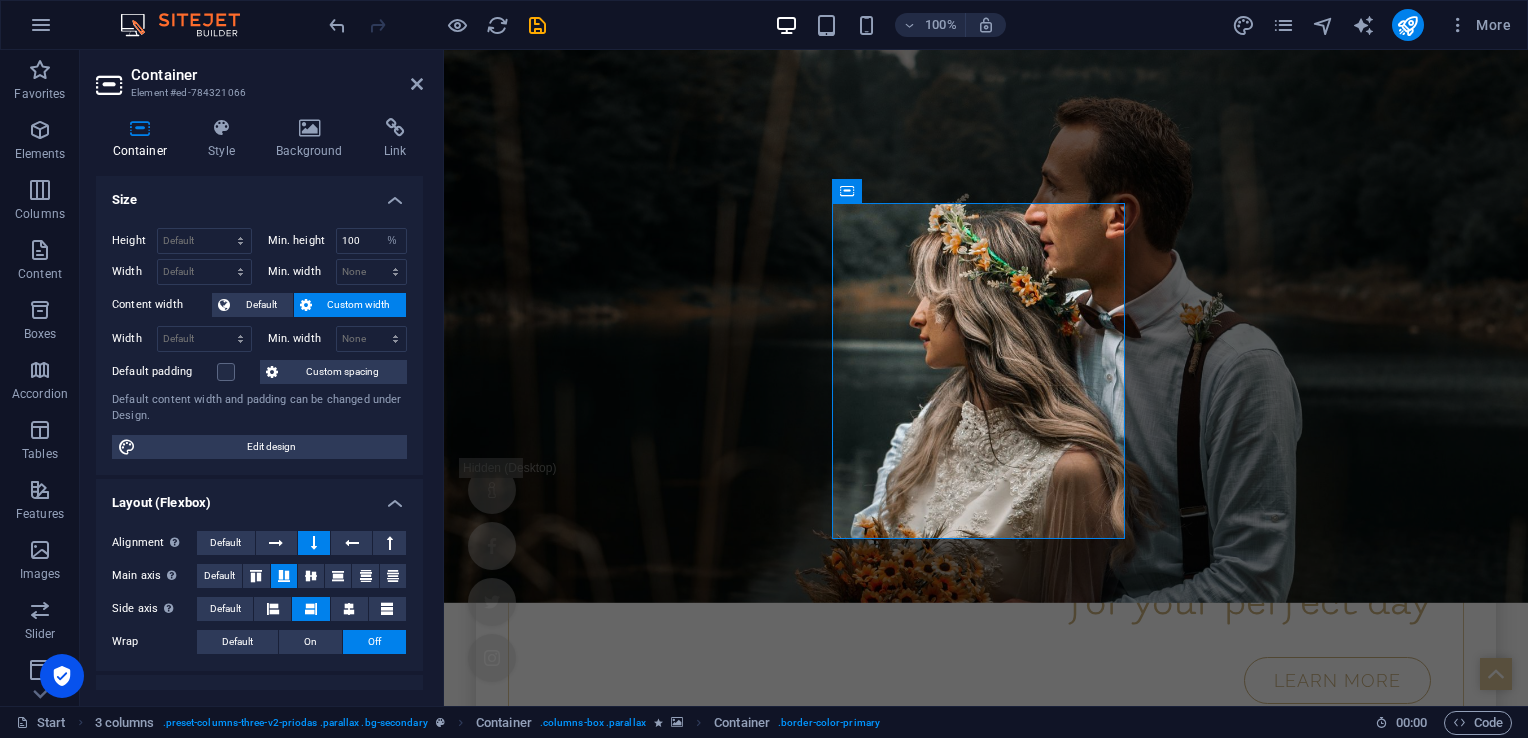 click on "Container Style Background Link Size Height Default px rem % vh vw Min. height 100 None px rem % vh vw Width Default px rem % em vh vw Min. width None px rem % vh vw Content width Default Custom width Width Default px rem % em vh vw Min. width None px rem % vh vw Default padding Custom spacing Default content width and padding can be changed under Design. Edit design Layout (Flexbox) Alignment Determines the flex direction. Default Main axis Determine how elements should behave along the main axis inside this container (justify content). Default Side axis Control the vertical direction of the element inside of the container (align items). Default Wrap Default On Off Fill Controls the distances and direction of elements on the y-axis across several lines (align content). Default Accessibility ARIA helps assistive technologies (like screen readers) to understand the role, state, and behavior of web elements Role The ARIA role defines the purpose of an element.  None Alert Article Banner Comment" at bounding box center [259, 404] 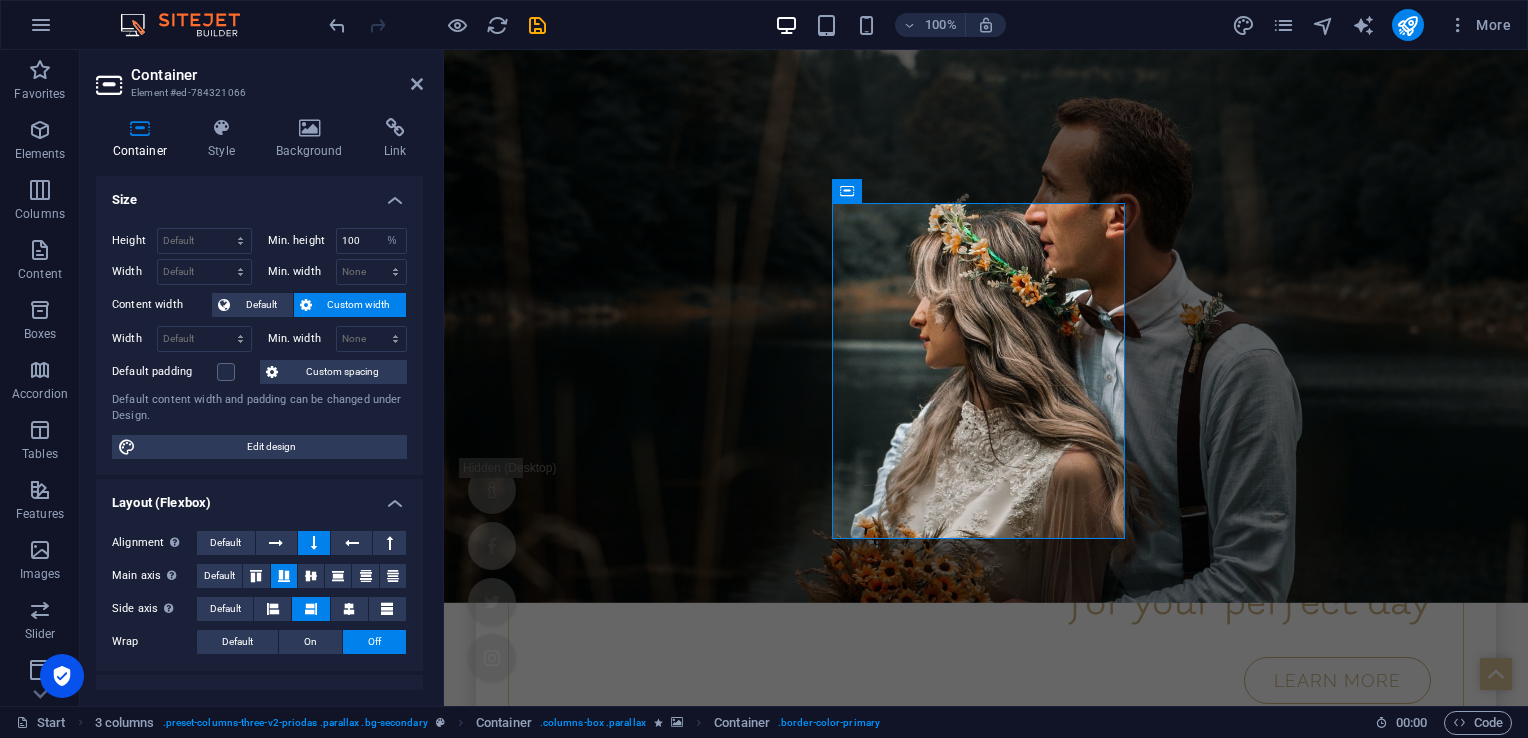 drag, startPoint x: 867, startPoint y: 267, endPoint x: 444, endPoint y: 311, distance: 425.28226 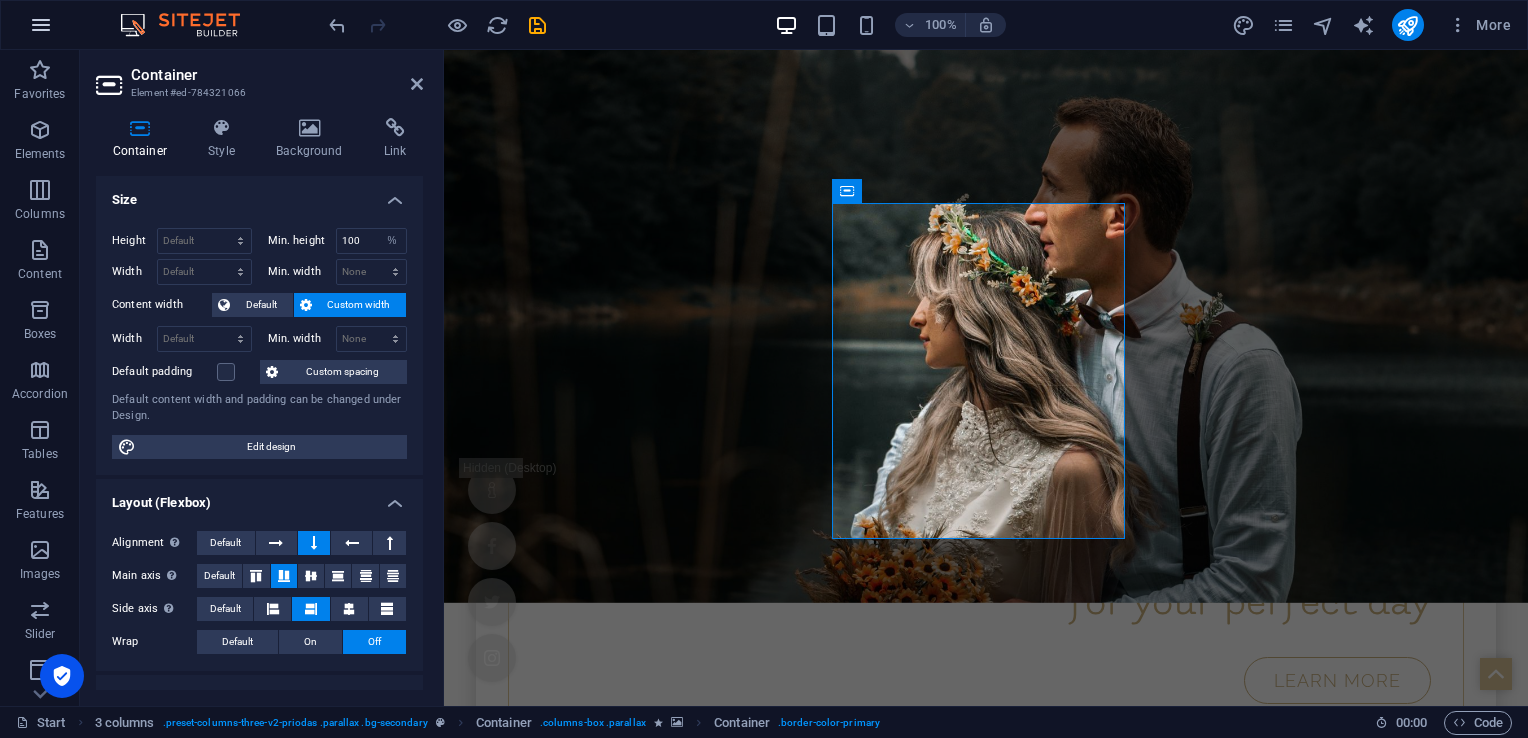 click at bounding box center (41, 25) 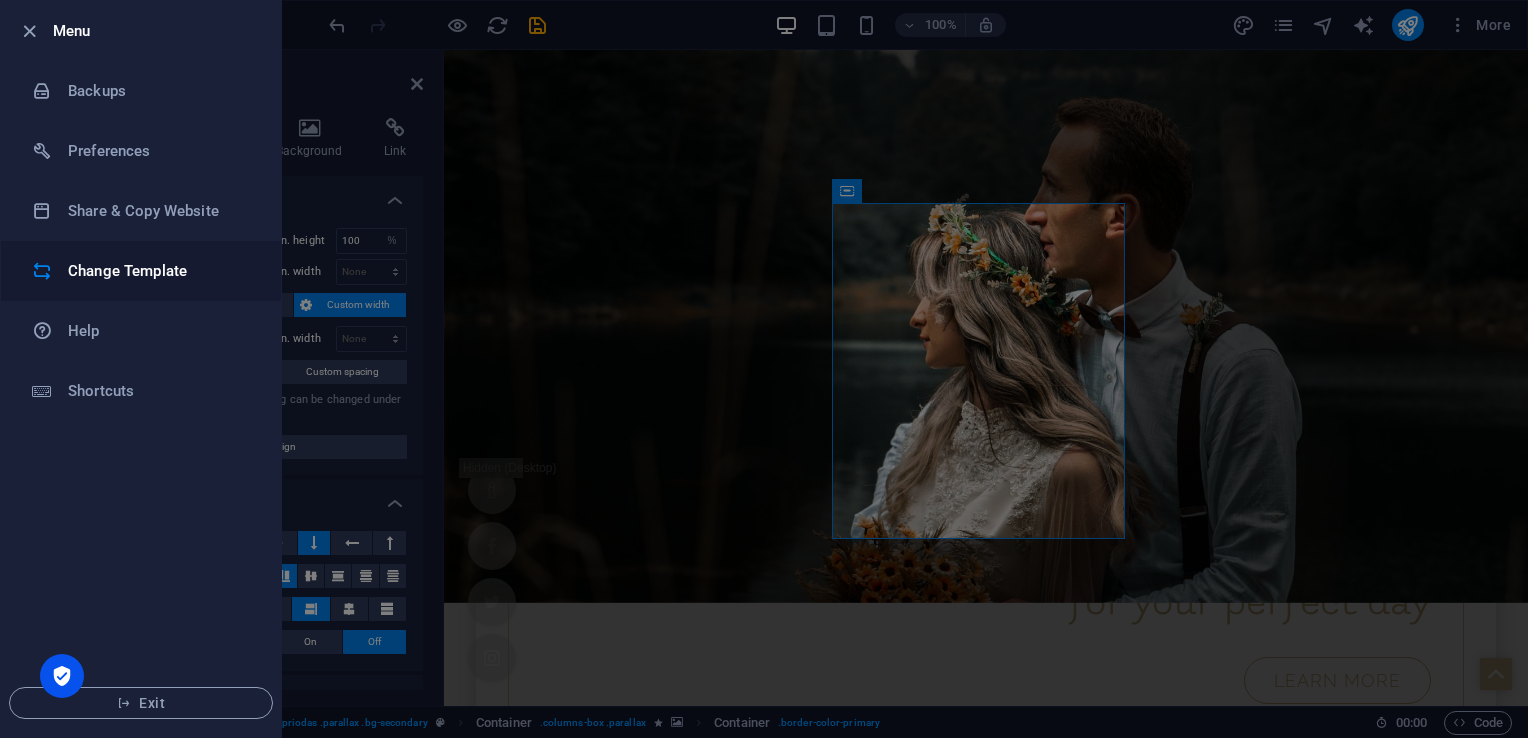 click on "Change Template" at bounding box center (160, 271) 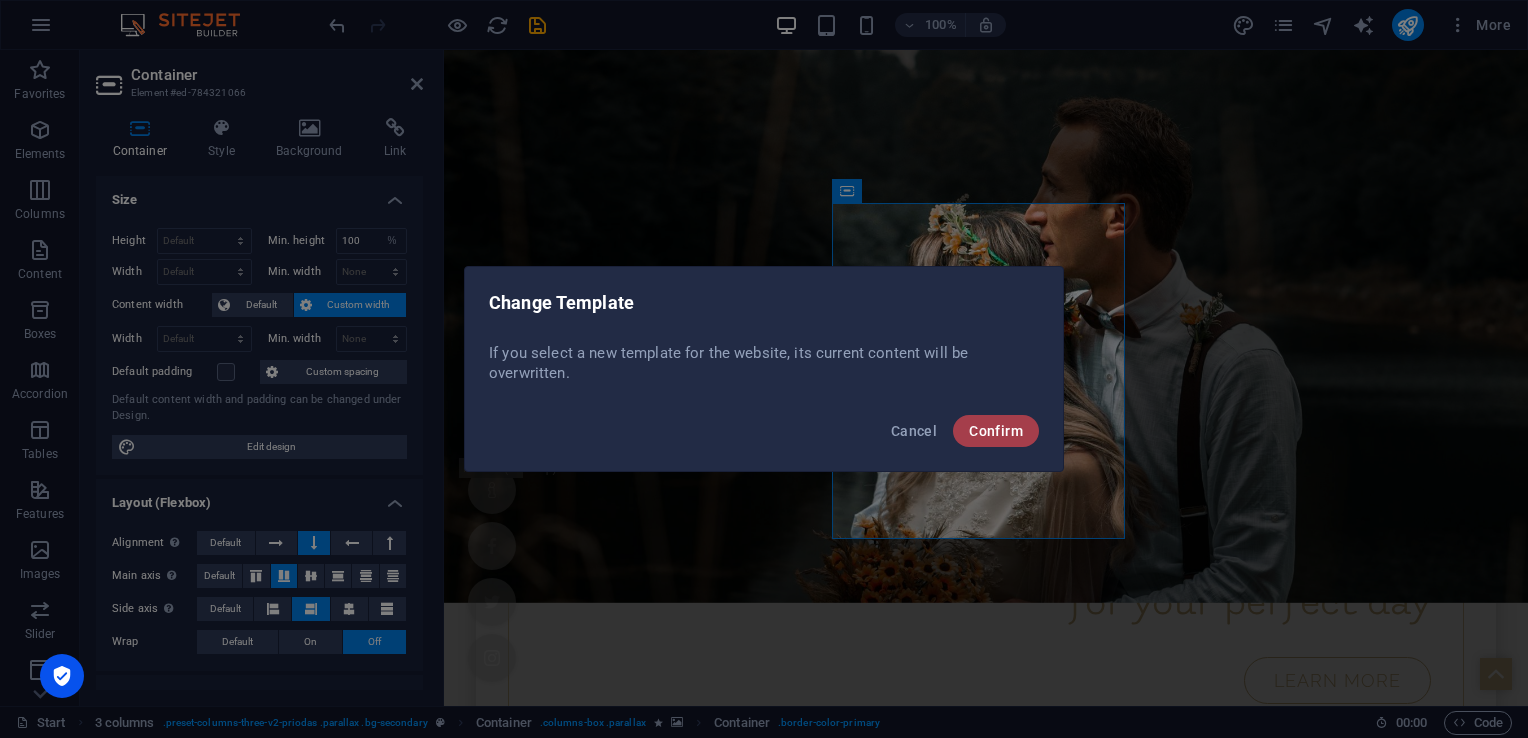 click on "Confirm" at bounding box center (996, 431) 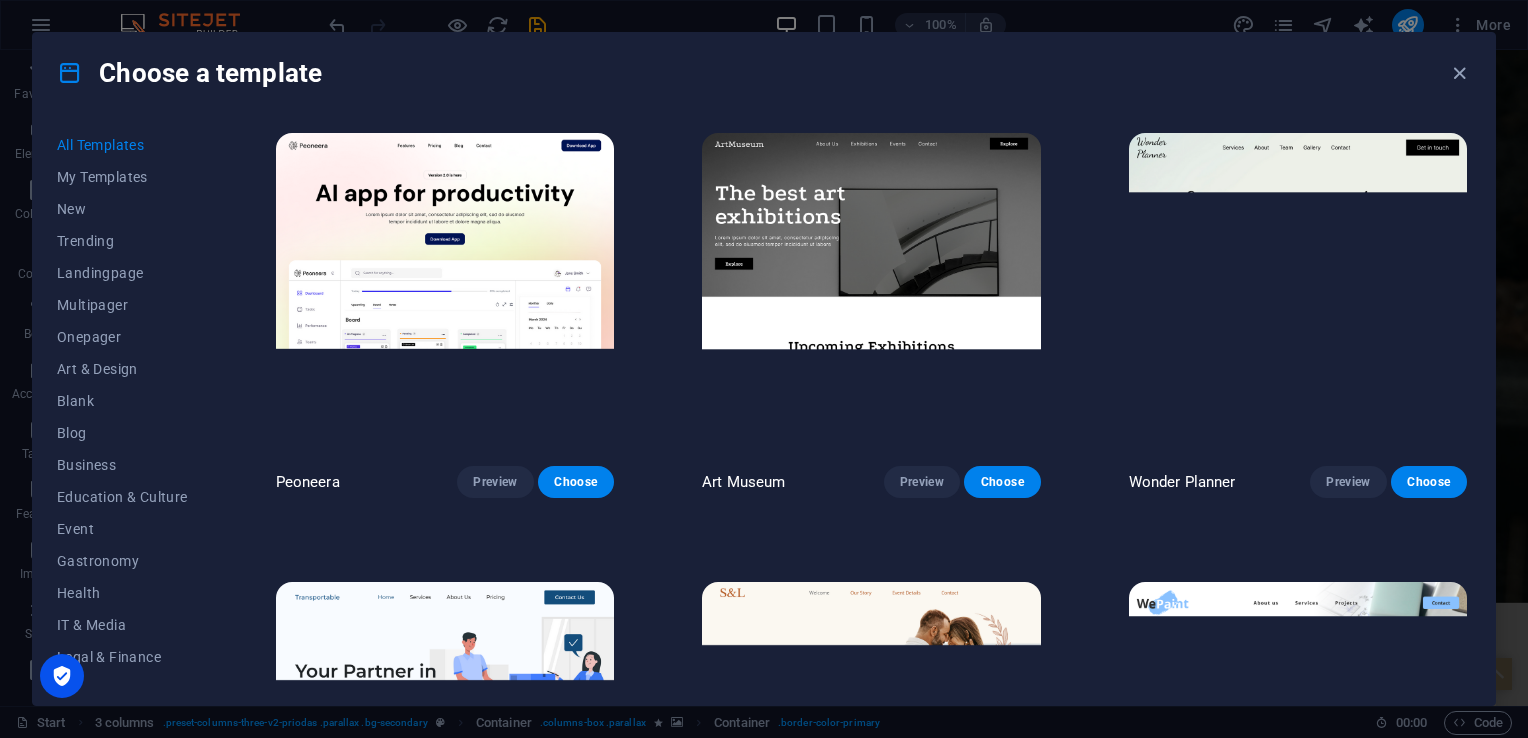 click at bounding box center [1298, 289] 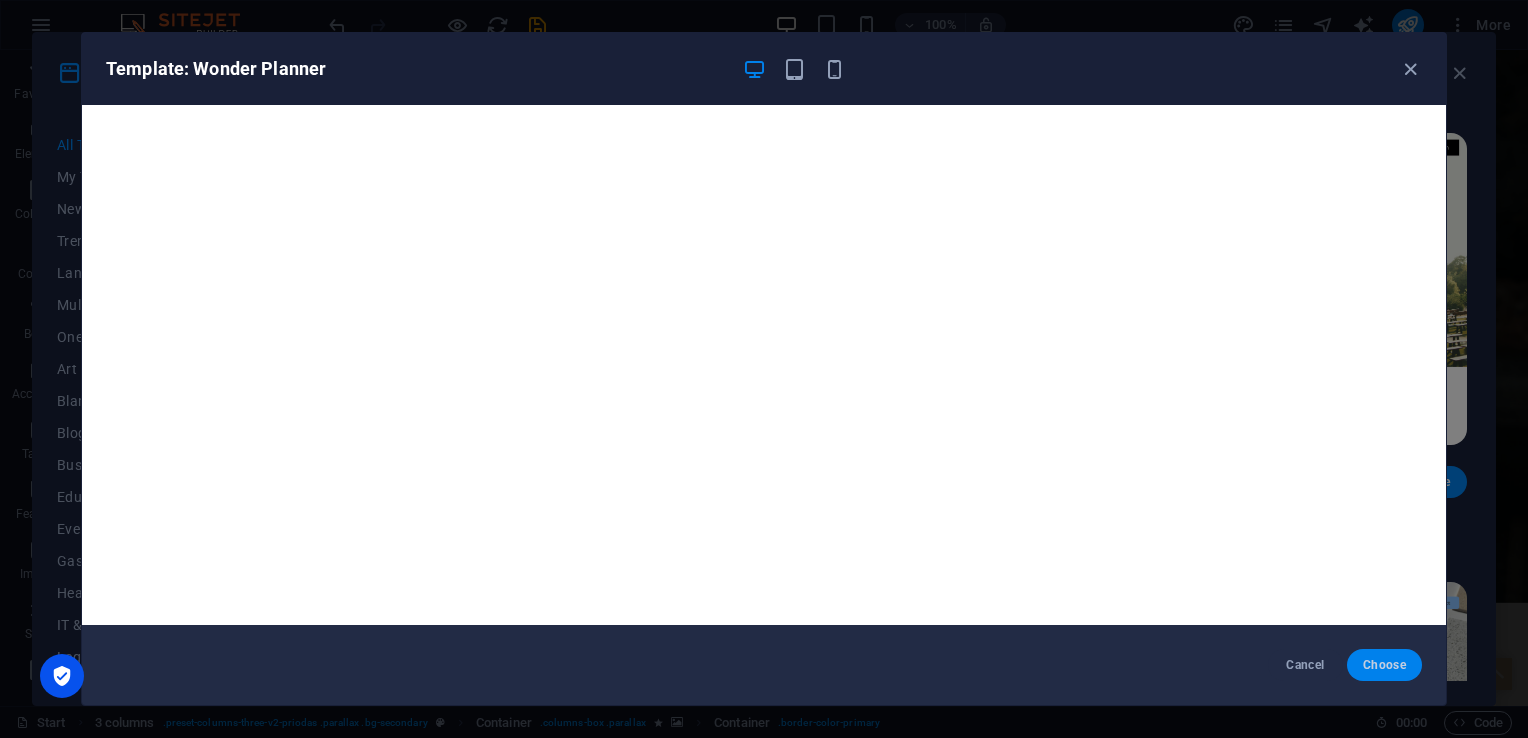 drag, startPoint x: 1408, startPoint y: 658, endPoint x: 1400, endPoint y: 665, distance: 10.630146 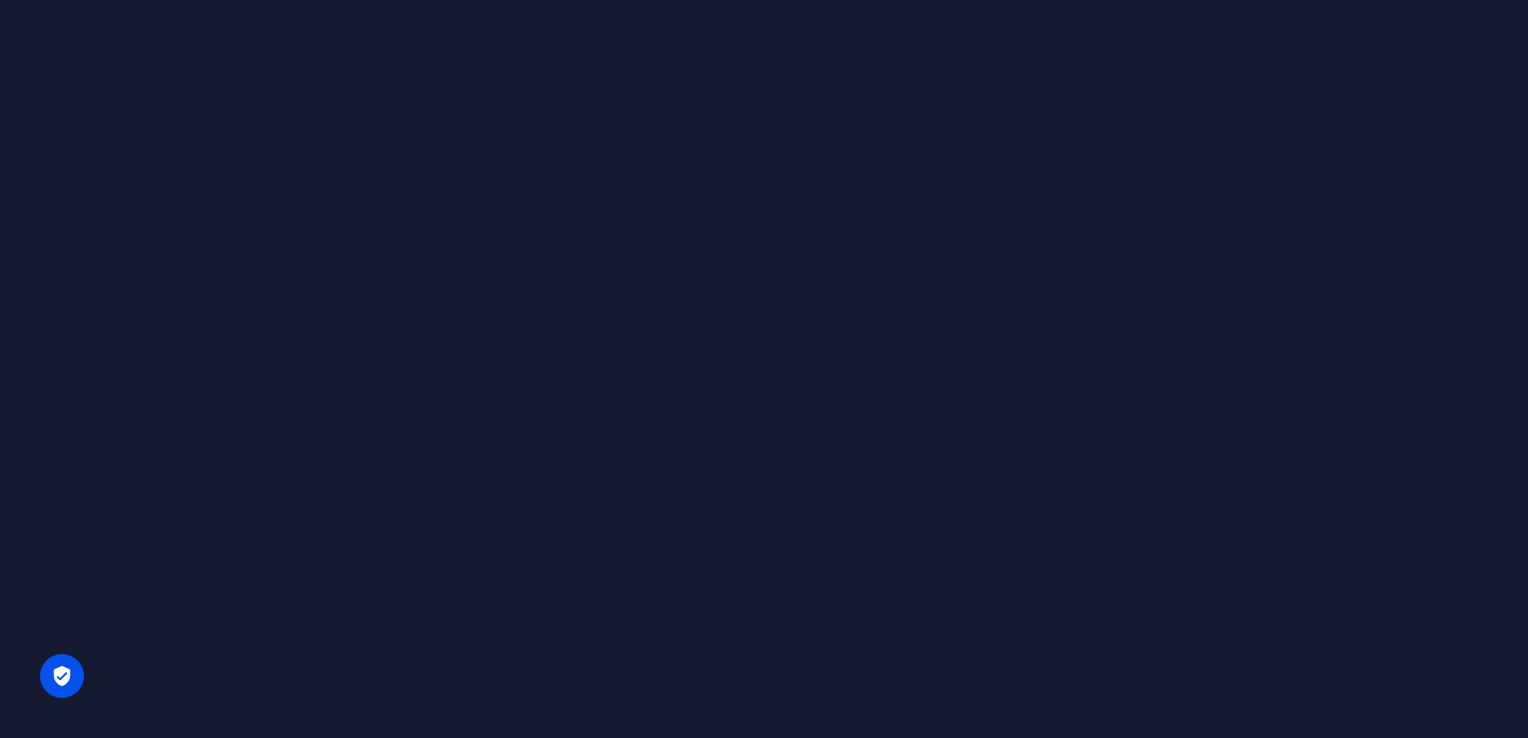scroll, scrollTop: 0, scrollLeft: 0, axis: both 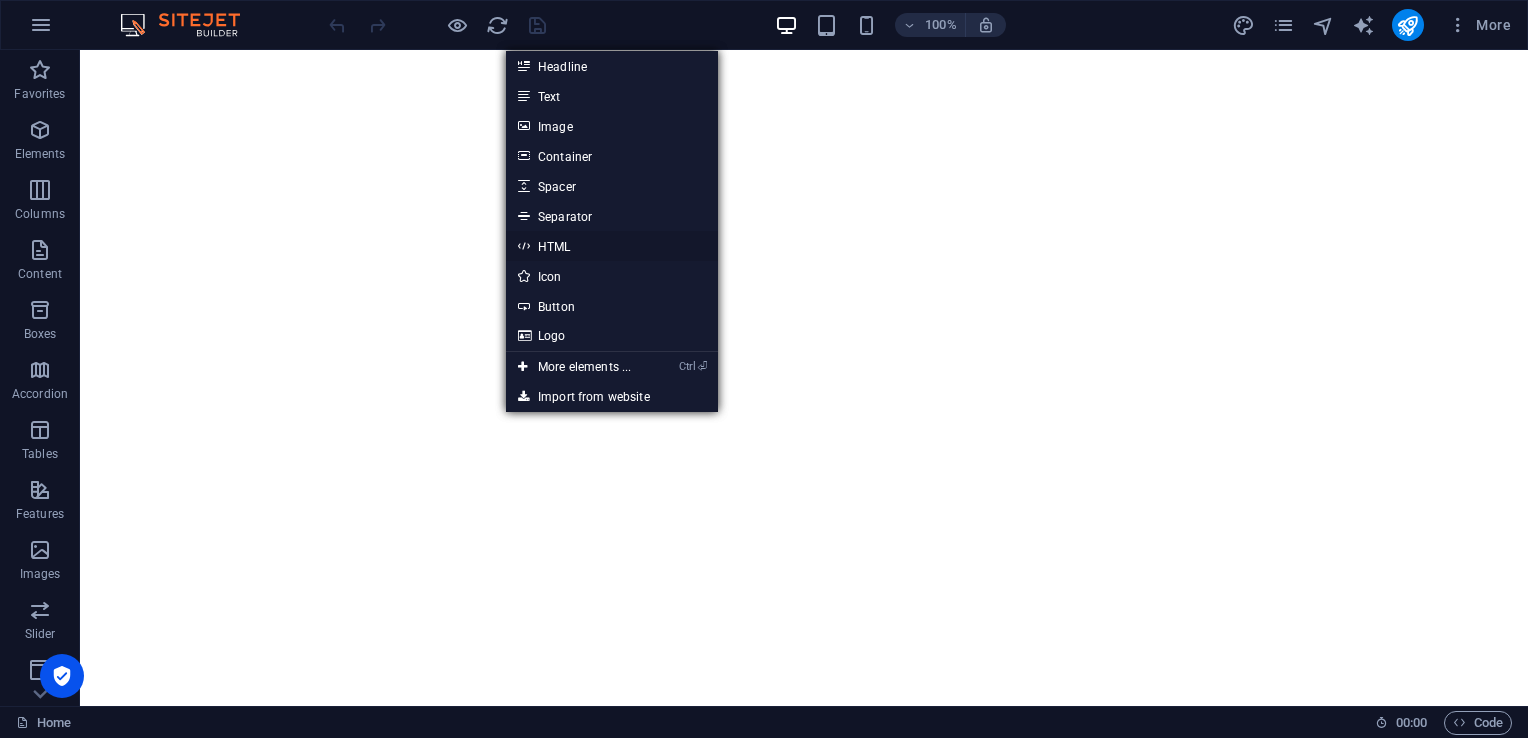 click on "HTML" at bounding box center (612, 246) 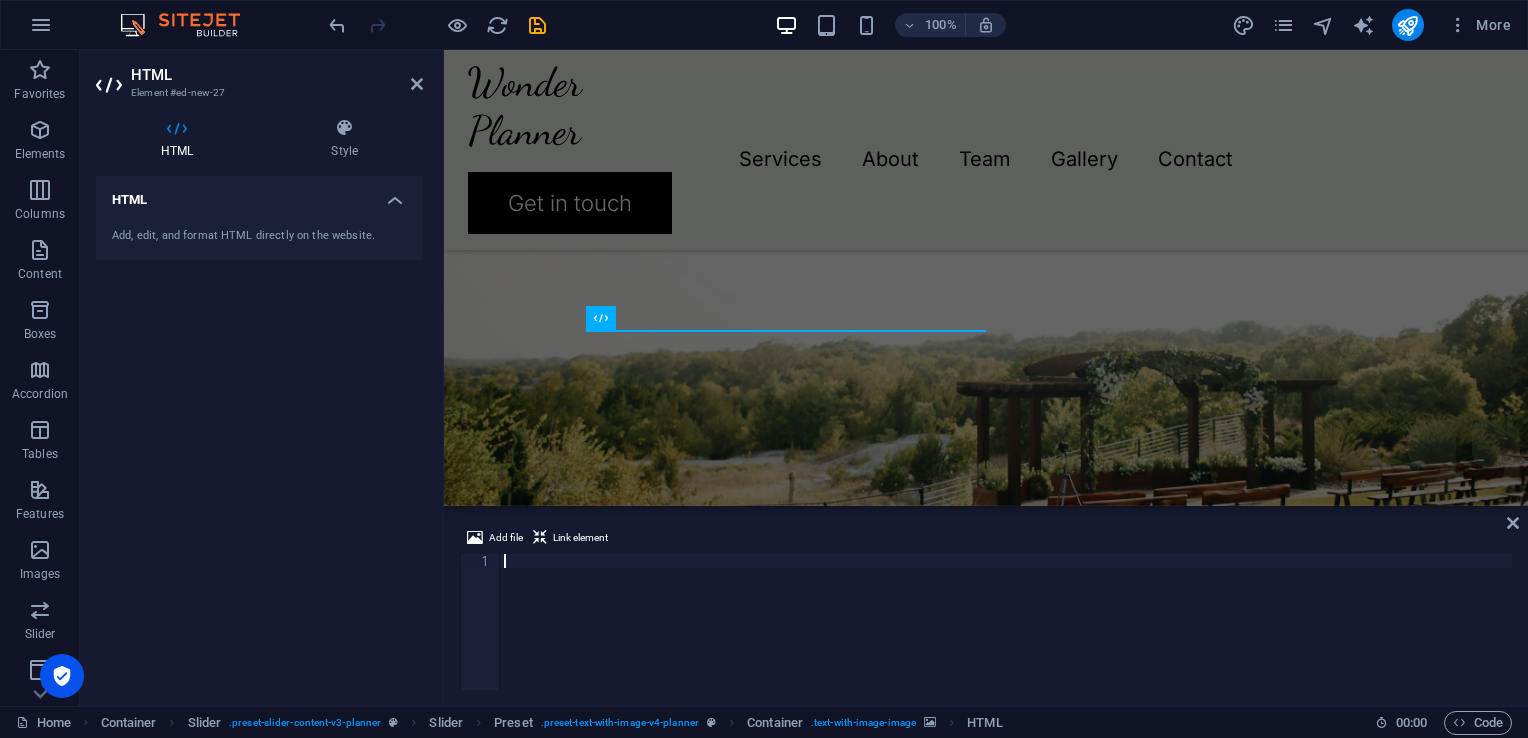 scroll, scrollTop: 1968, scrollLeft: 0, axis: vertical 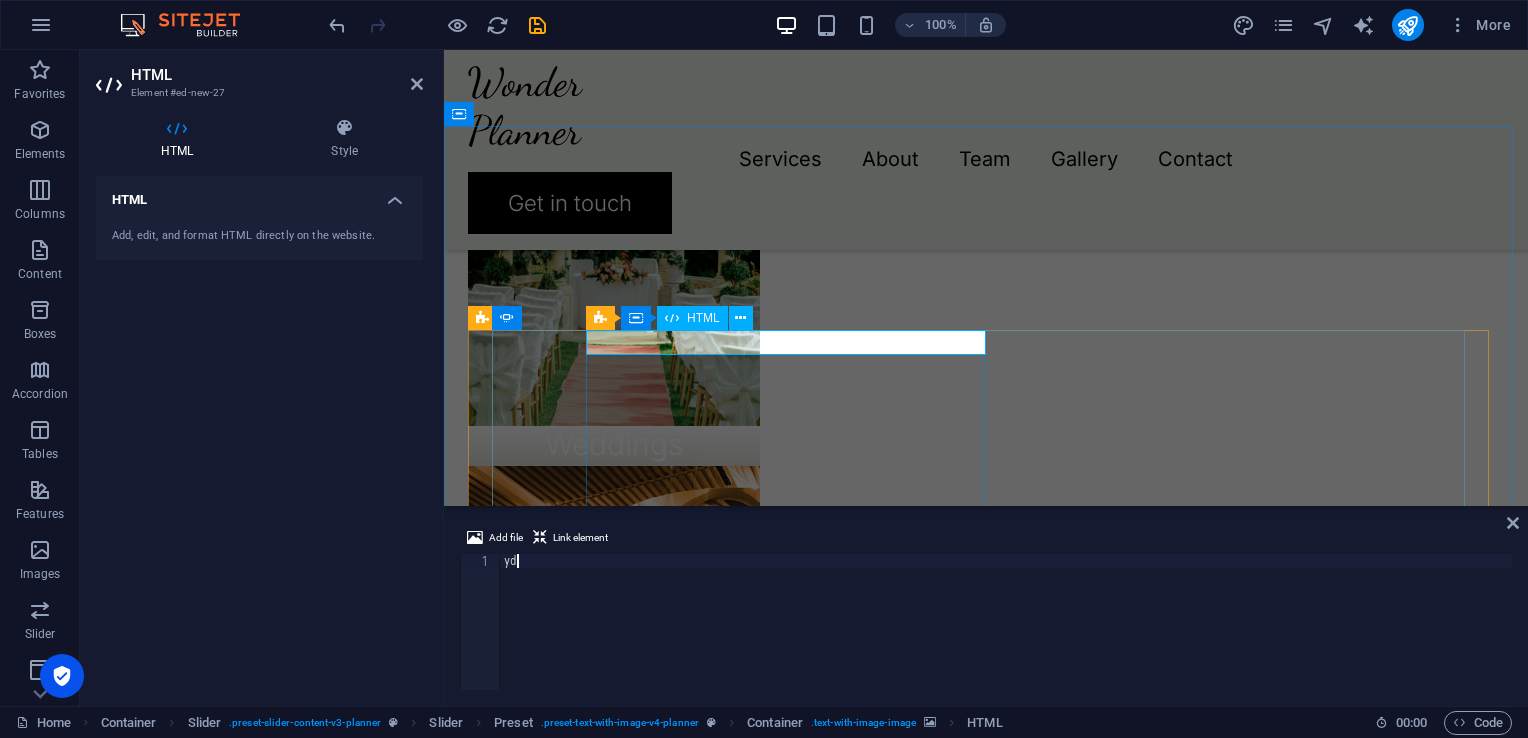 type on "y" 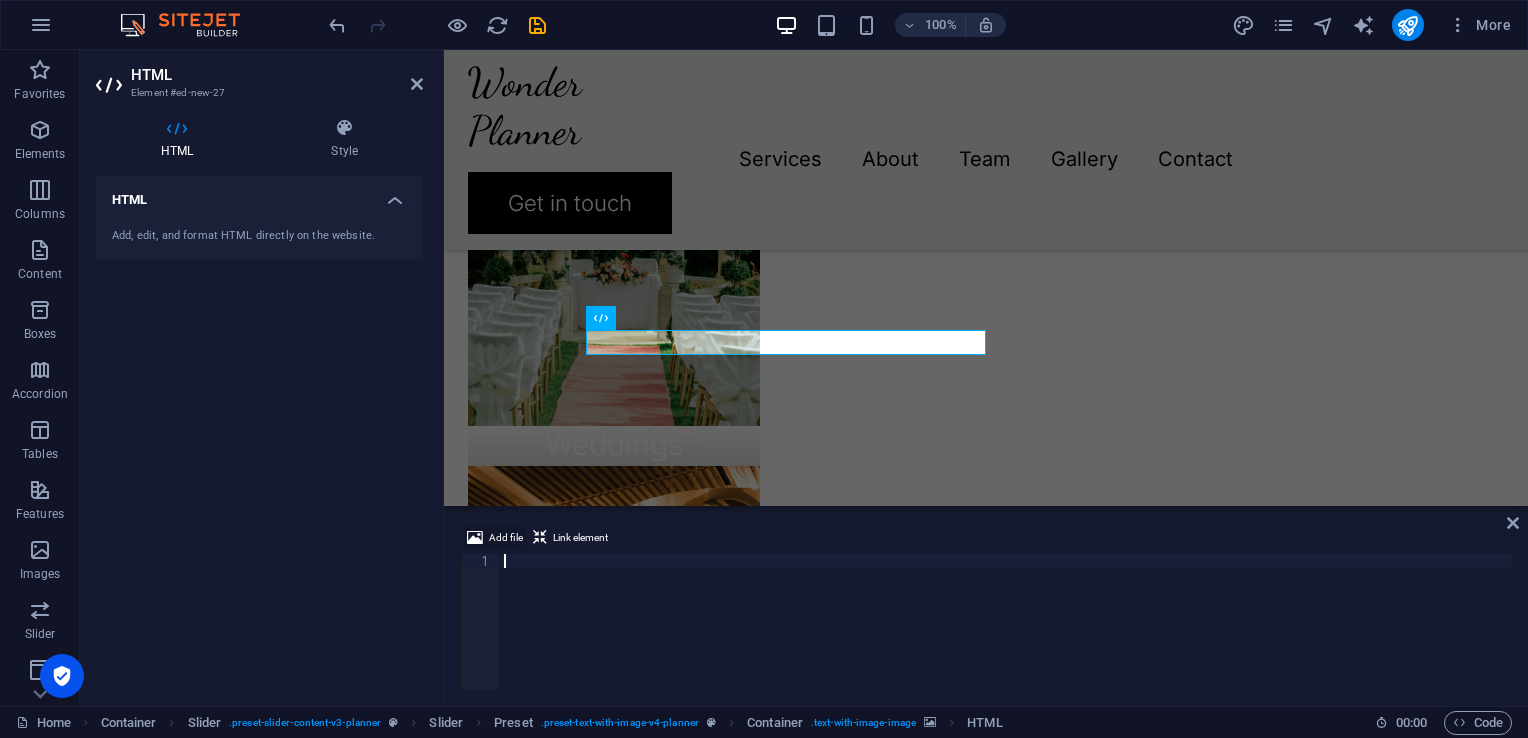 click on "Add file" at bounding box center (506, 538) 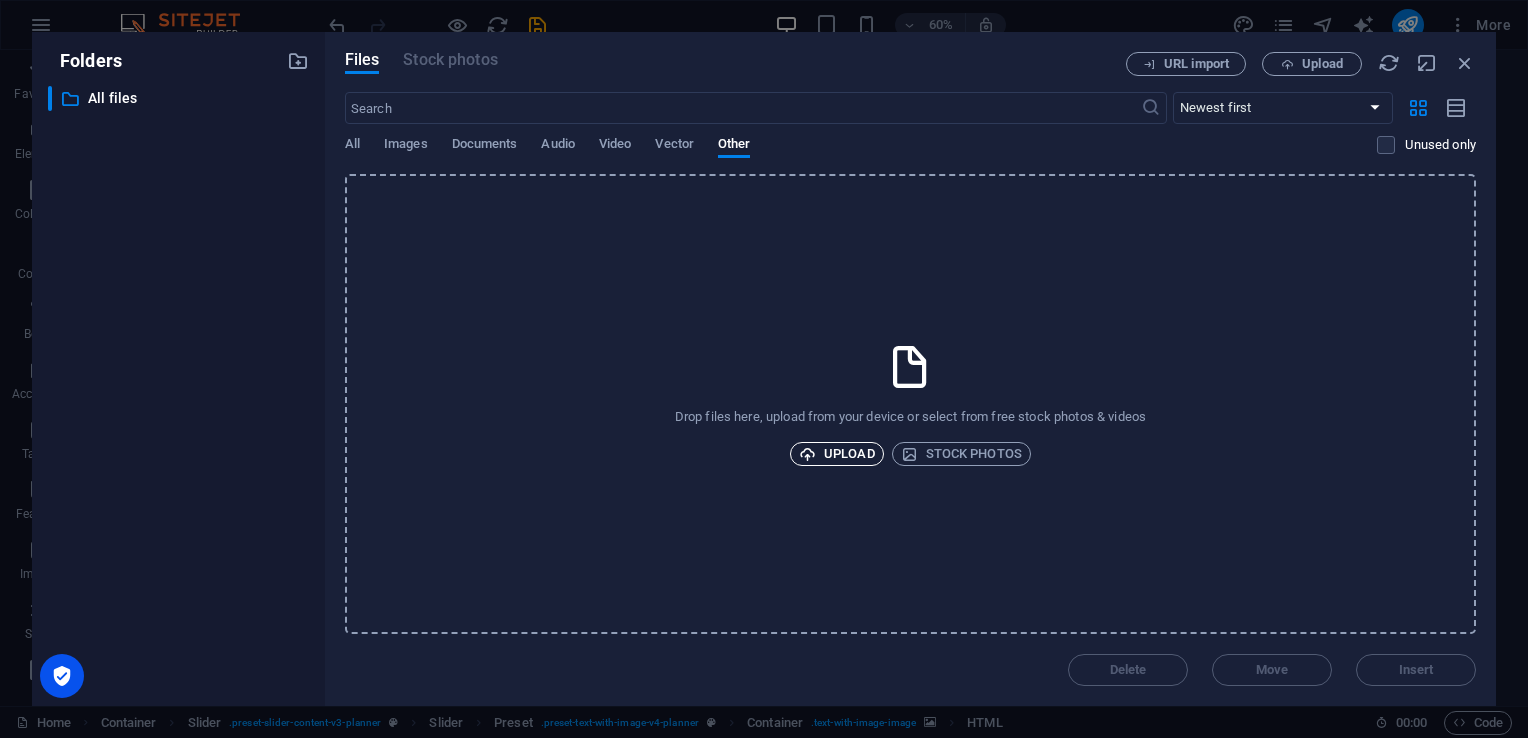 click on "Upload" at bounding box center (837, 454) 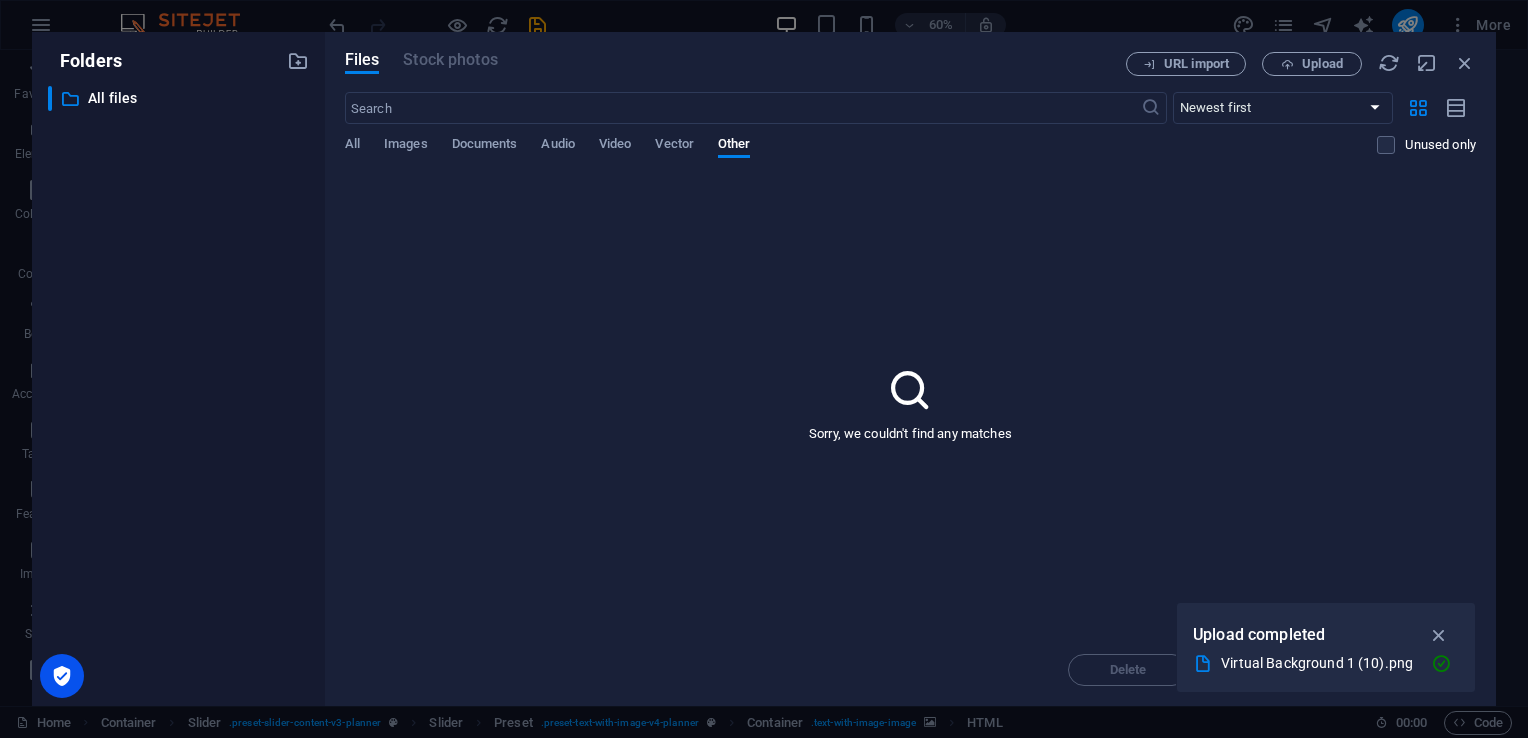drag, startPoint x: 1439, startPoint y: 638, endPoint x: 1082, endPoint y: 460, distance: 398.91476 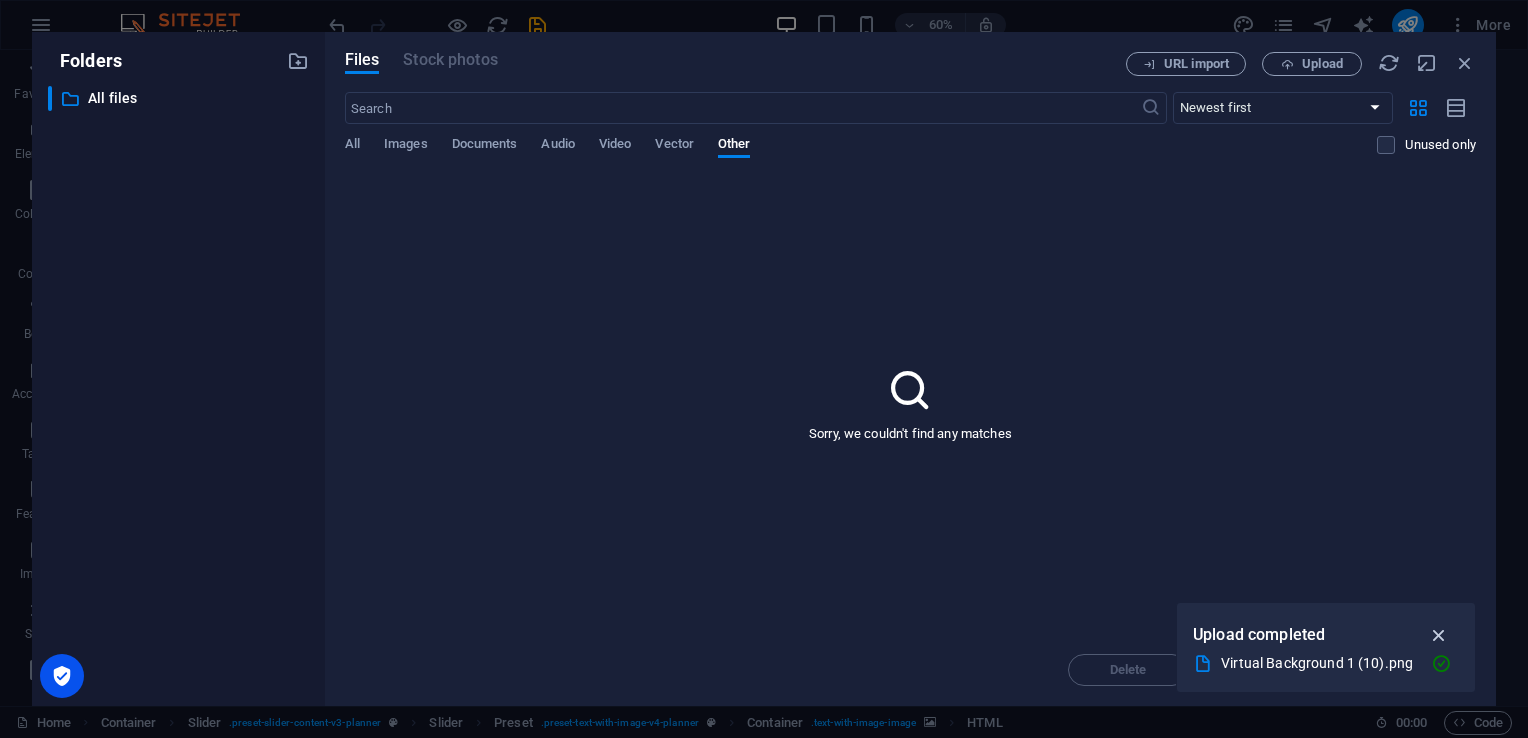 click at bounding box center [1439, 635] 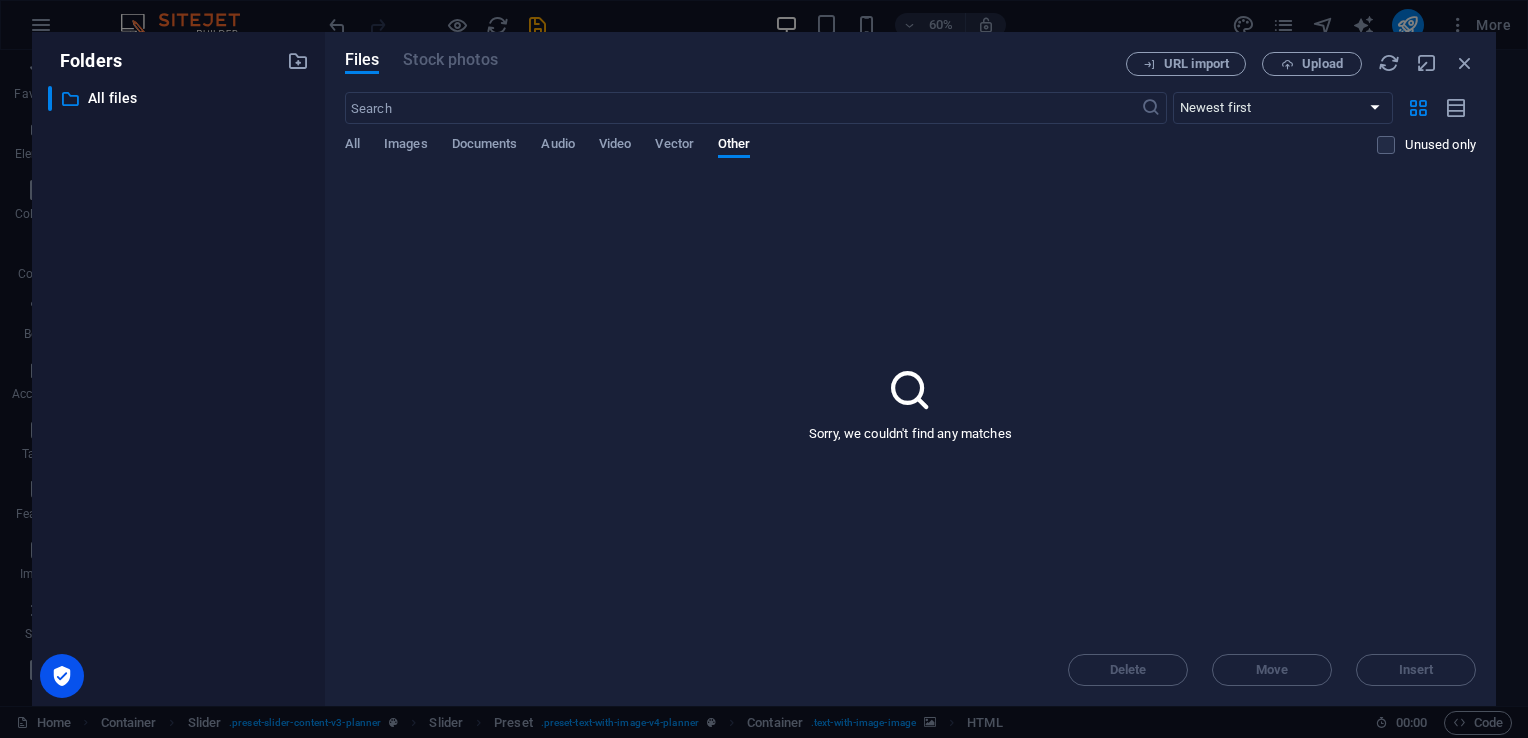 click on "Delete Move Insert" at bounding box center (910, 660) 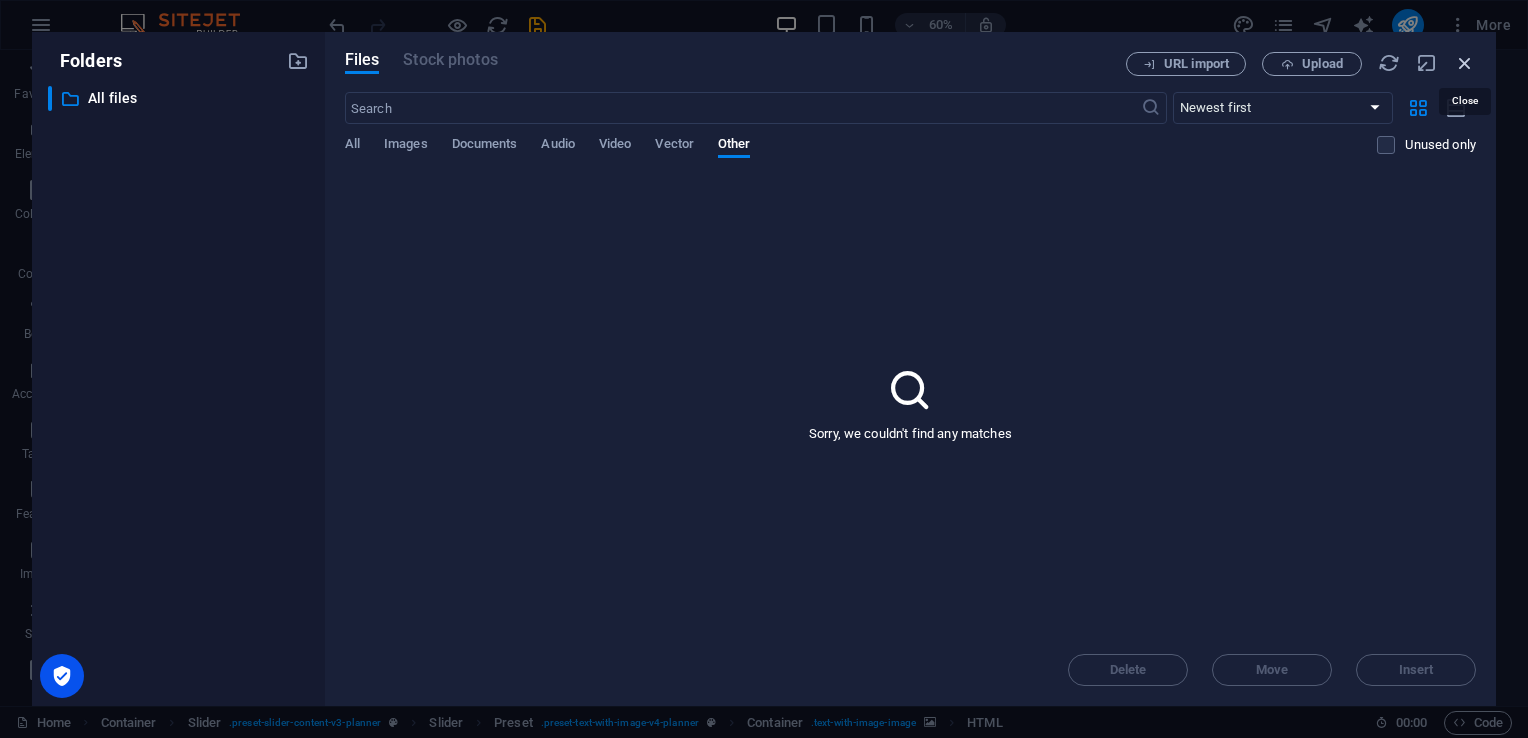 click at bounding box center (1465, 63) 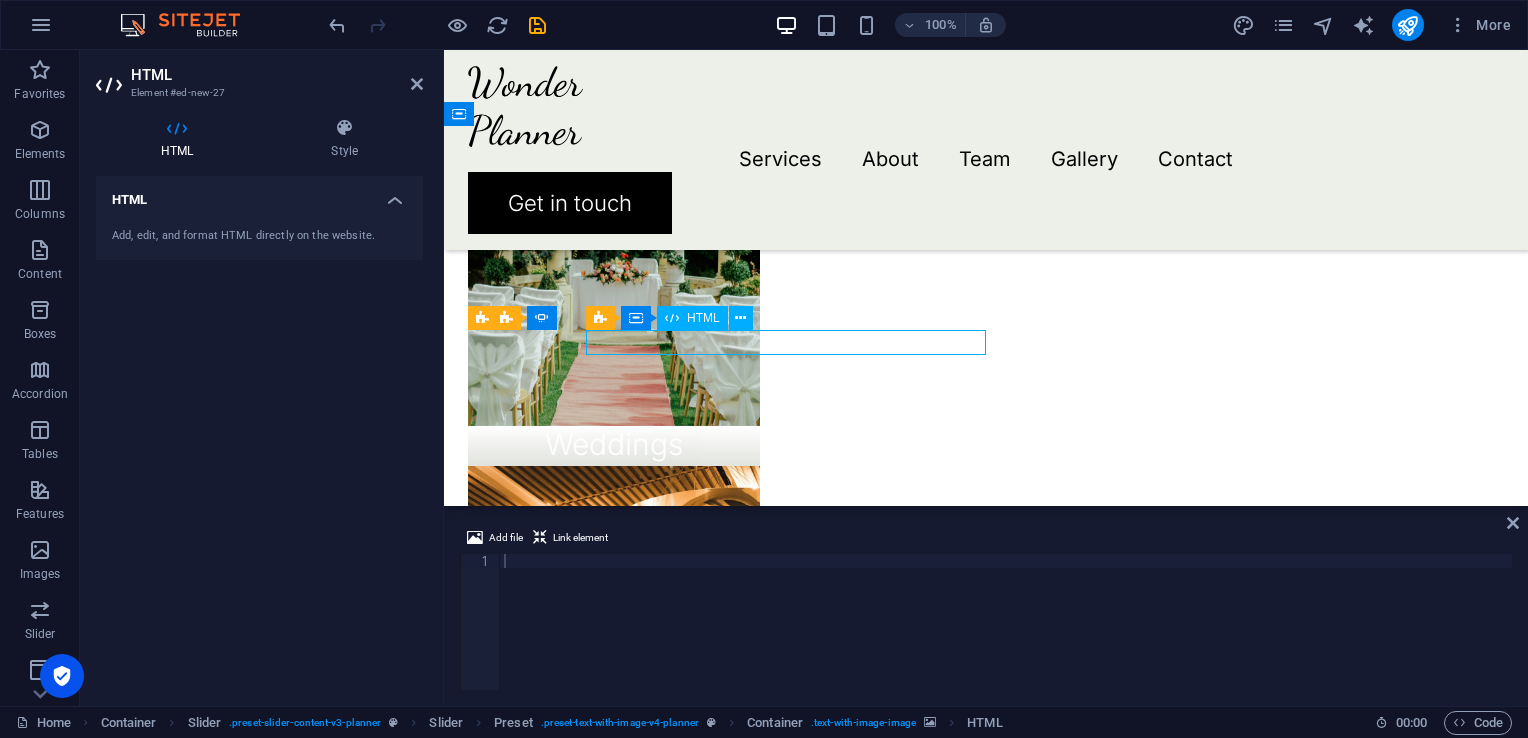 click on "yd" at bounding box center [5, 4650] 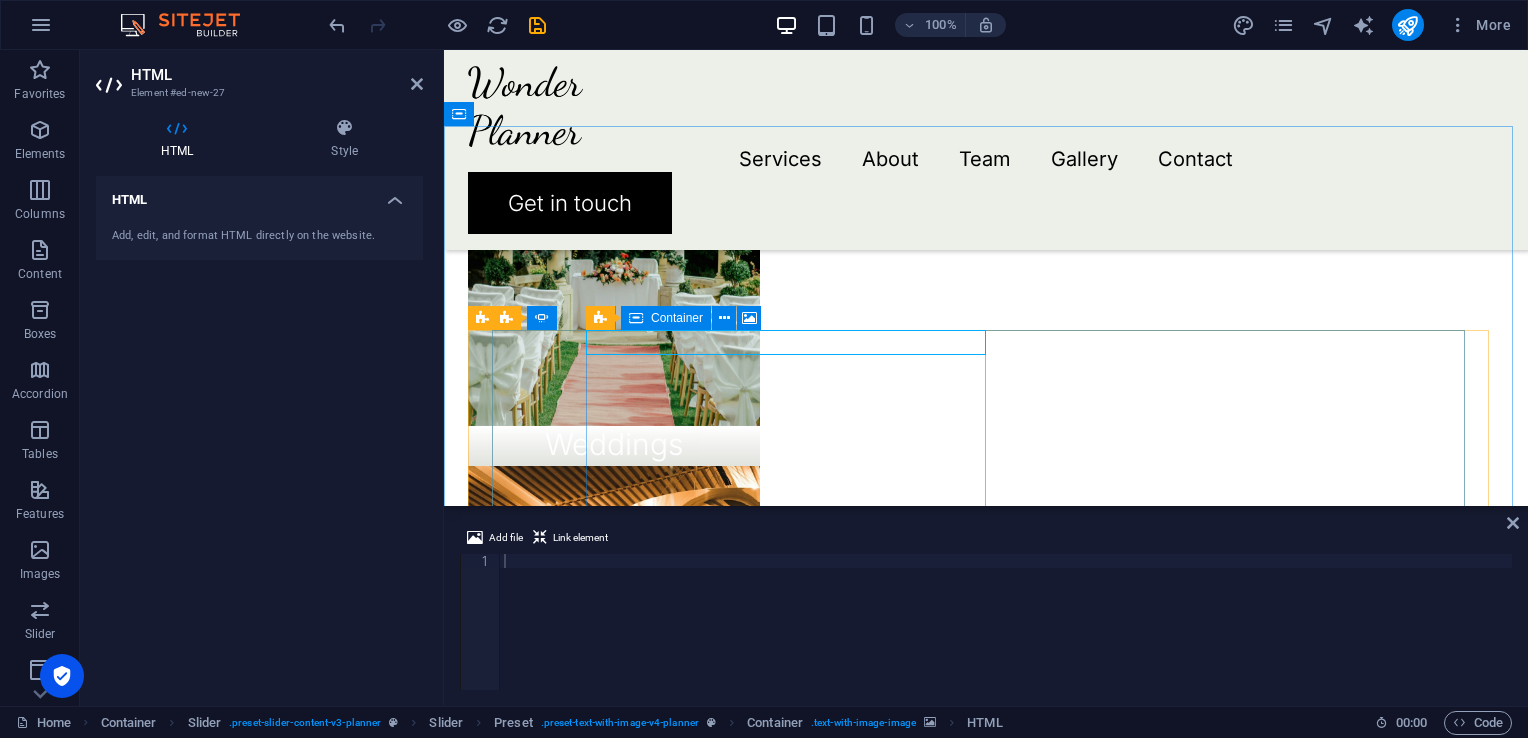 drag, startPoint x: 1079, startPoint y: 378, endPoint x: 994, endPoint y: 326, distance: 99.64437 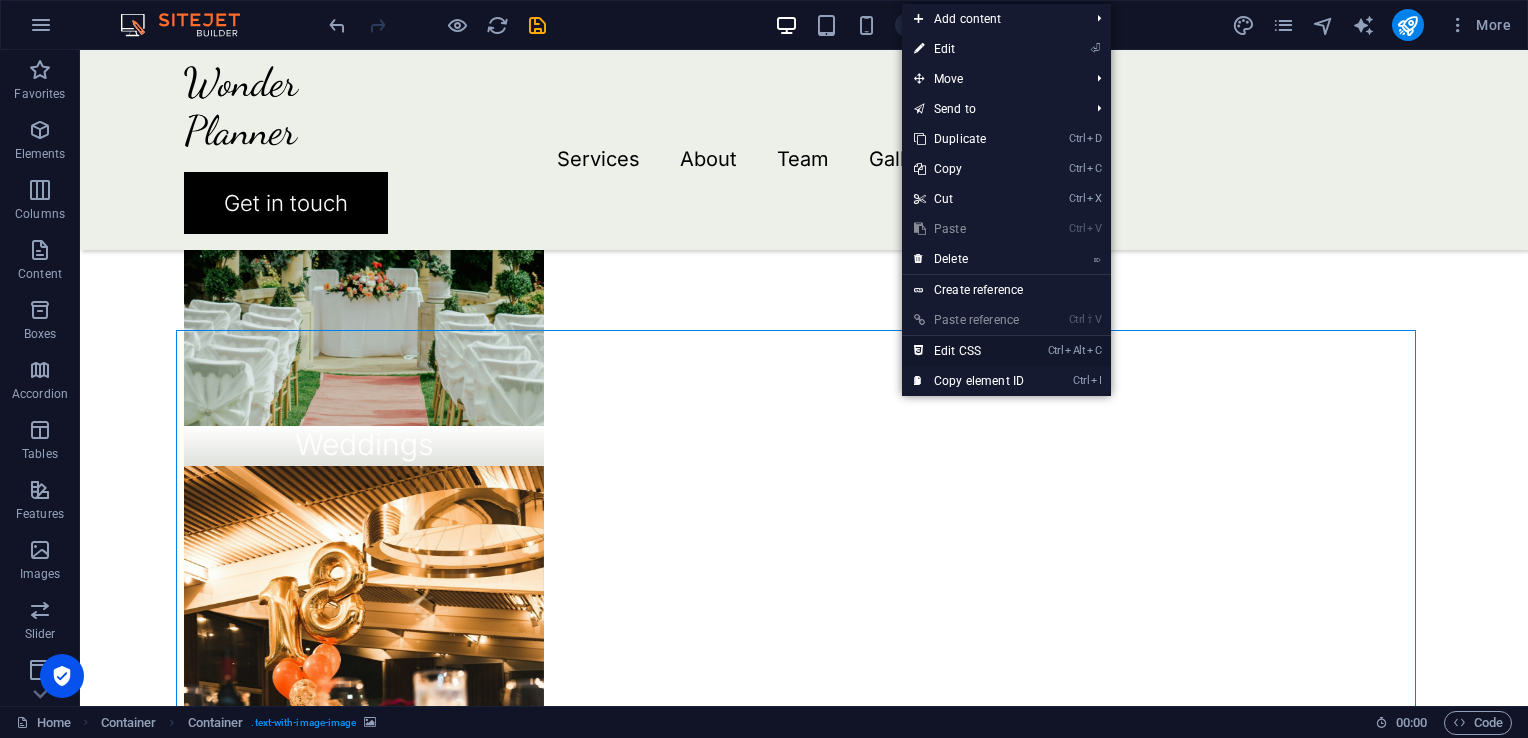 click on "Ctrl Alt C  Edit CSS" at bounding box center (969, 351) 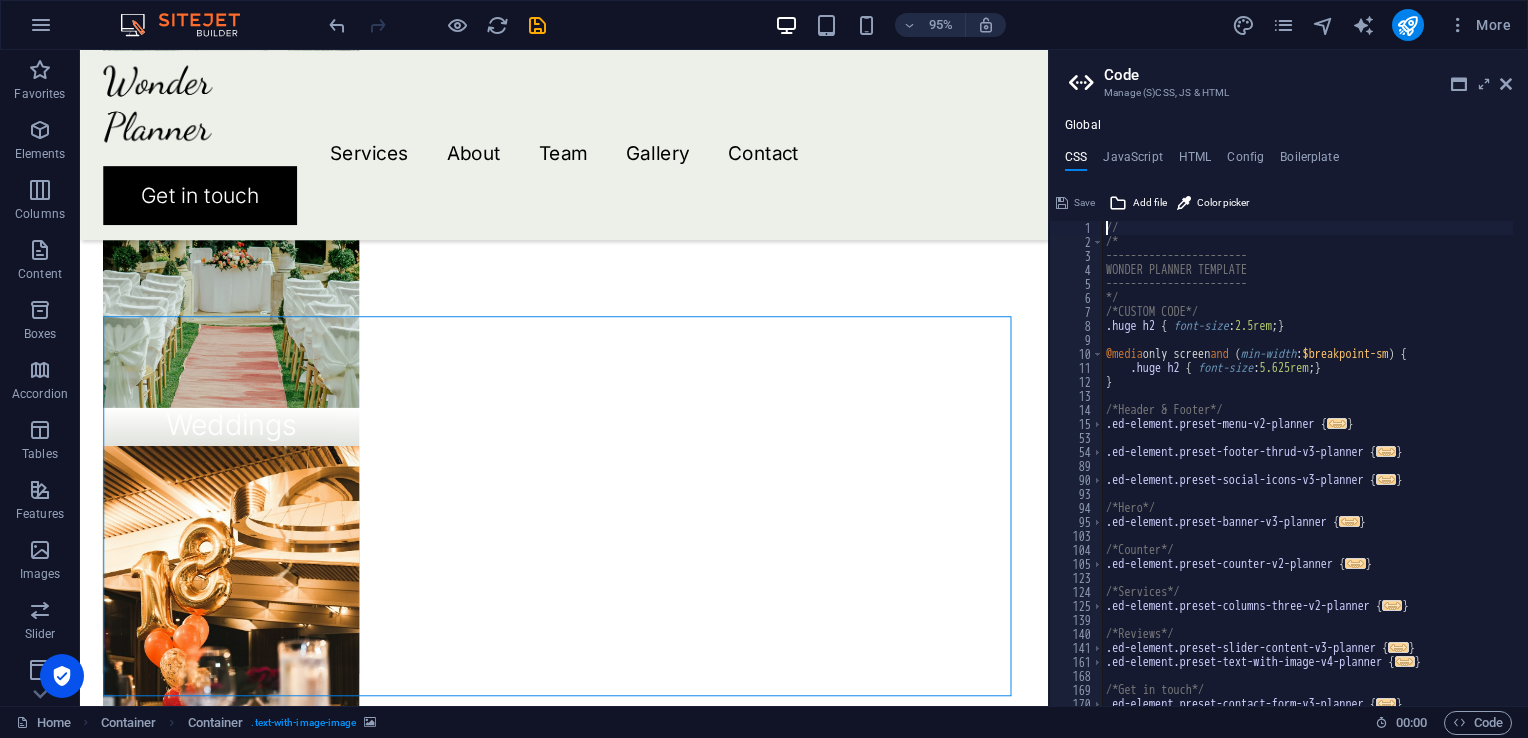 type on "y//" 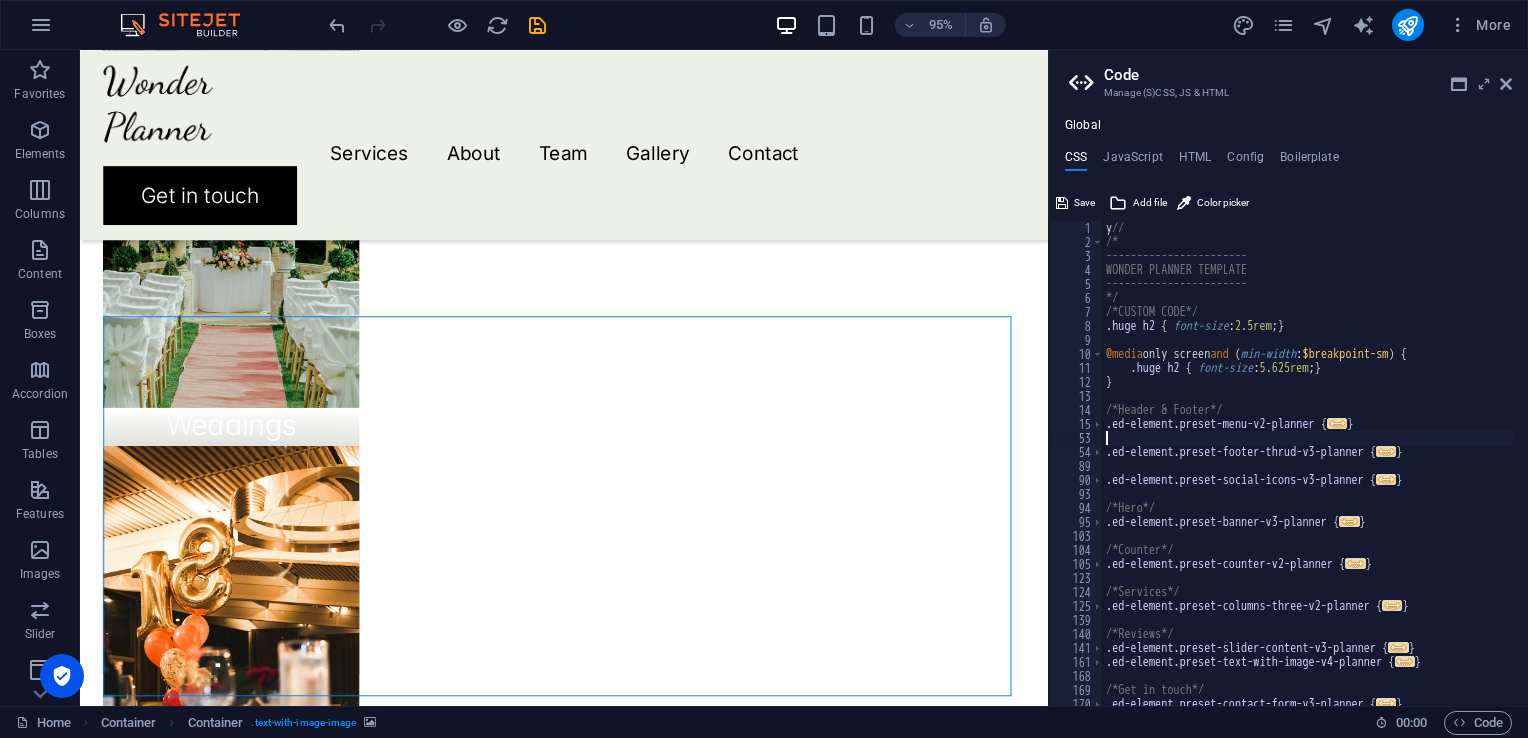 click on "y //  /* ----------------------- WONDER PLANNER TEMPLATE ----------------------- */ /*CUSTOM CODE*/ .huge   h2   {   font-size :  2.5rem ;  } @media  only screen  and   ( min-width :  $breakpoint-sm )   {      .huge   h2   {   font-size :  5.625rem ;  } } /*Header & Footer*/ .ed-element.preset-menu-v2-planner   { ... } .ed-element.preset-footer-thrud-v3-planner   { ... } .ed-element.preset-social-icons-v3-planner   { ... } /*Hero*/ .ed-element.preset-banner-v3-planner   { ... } /*Counter*/ .ed-element.preset-counter-v2-planner   { ... } /*Services*/ .ed-element.preset-columns-three-v2-planner   { ... } /*Reviews*/ .ed-element.preset-slider-content-v3-planner   { ... } .ed-element.preset-text-with-image-v4-planner   { ... } /*Get in touch*/ .ed-element.preset-contact-form-v3-planner   { ... }" at bounding box center [1307, 478] 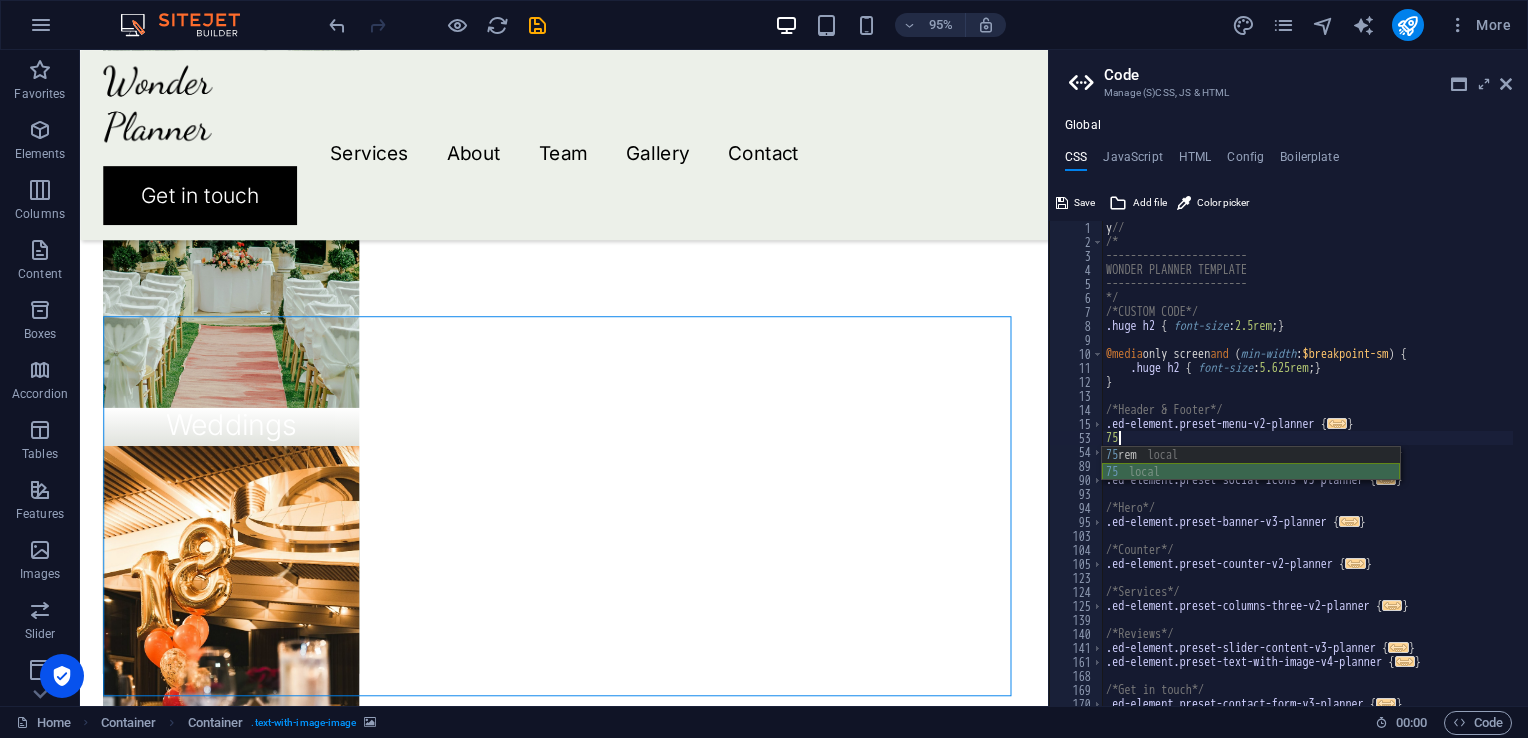 click on "75 rem local 75 local" at bounding box center [1251, 481] 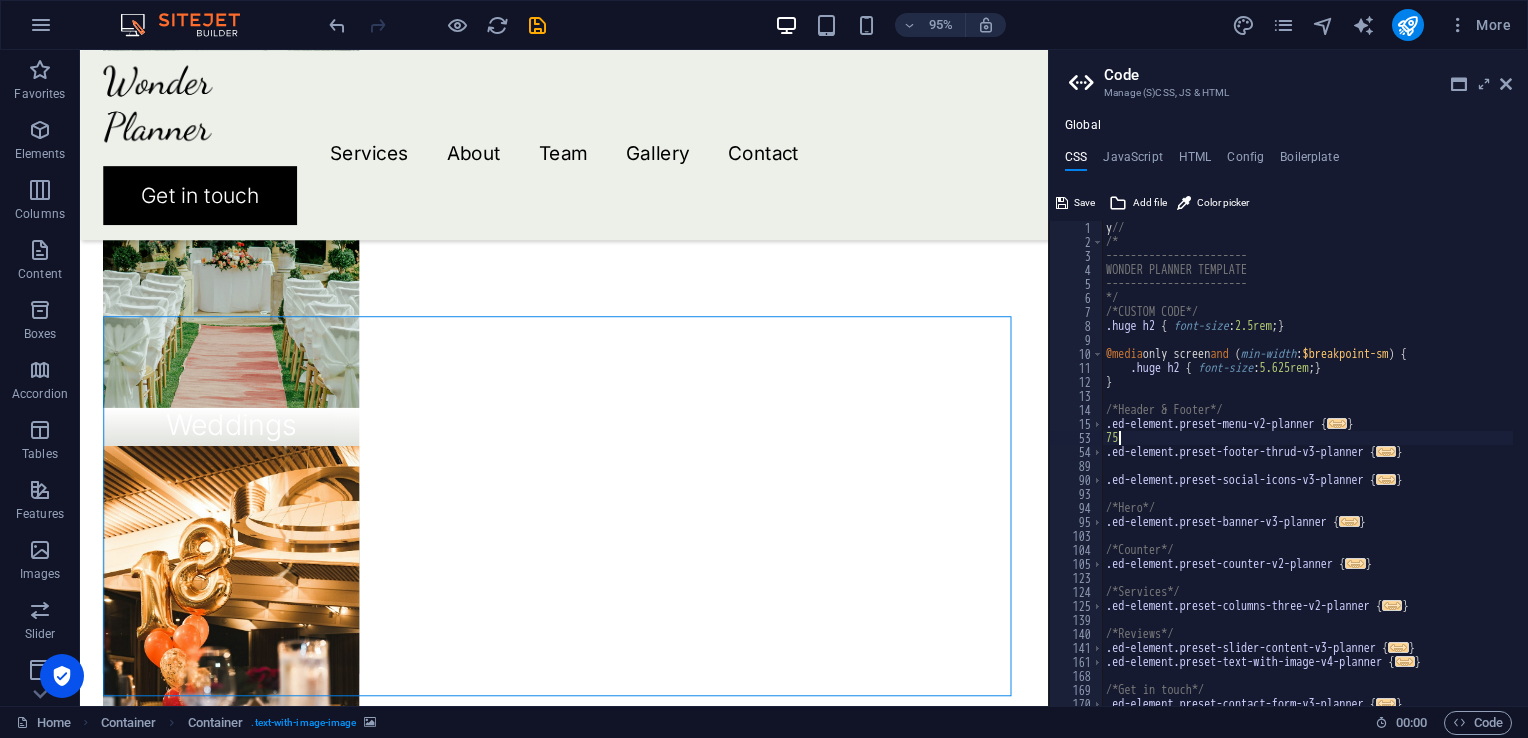 click on "y //  /* ----------------------- WONDER PLANNER TEMPLATE ----------------------- */ /*CUSTOM CODE*/ .huge   h2   {   font-size :  2.5rem ;  } @media  only screen  and   ( min-width :  $breakpoint-sm )   {      .huge   h2   {   font-size :  5.625rem ;  } } /*Header & Footer*/ .ed-element.preset-menu-v2-planner   { ... } 75 .ed-element.preset-footer-thrud-v3-planner   { ... } .ed-element.preset-social-icons-v3-planner   { ... } /*Hero*/ .ed-element.preset-banner-v3-planner   { ... } /*Counter*/ .ed-element.preset-counter-v2-planner   { ... } /*Services*/ .ed-element.preset-columns-three-v2-planner   { ... } /*Reviews*/ .ed-element.preset-slider-content-v3-planner   { ... } .ed-element.preset-text-with-image-v4-planner   { ... } /*Get in touch*/ .ed-element.preset-contact-form-v3-planner   { ... }" at bounding box center [1307, 478] 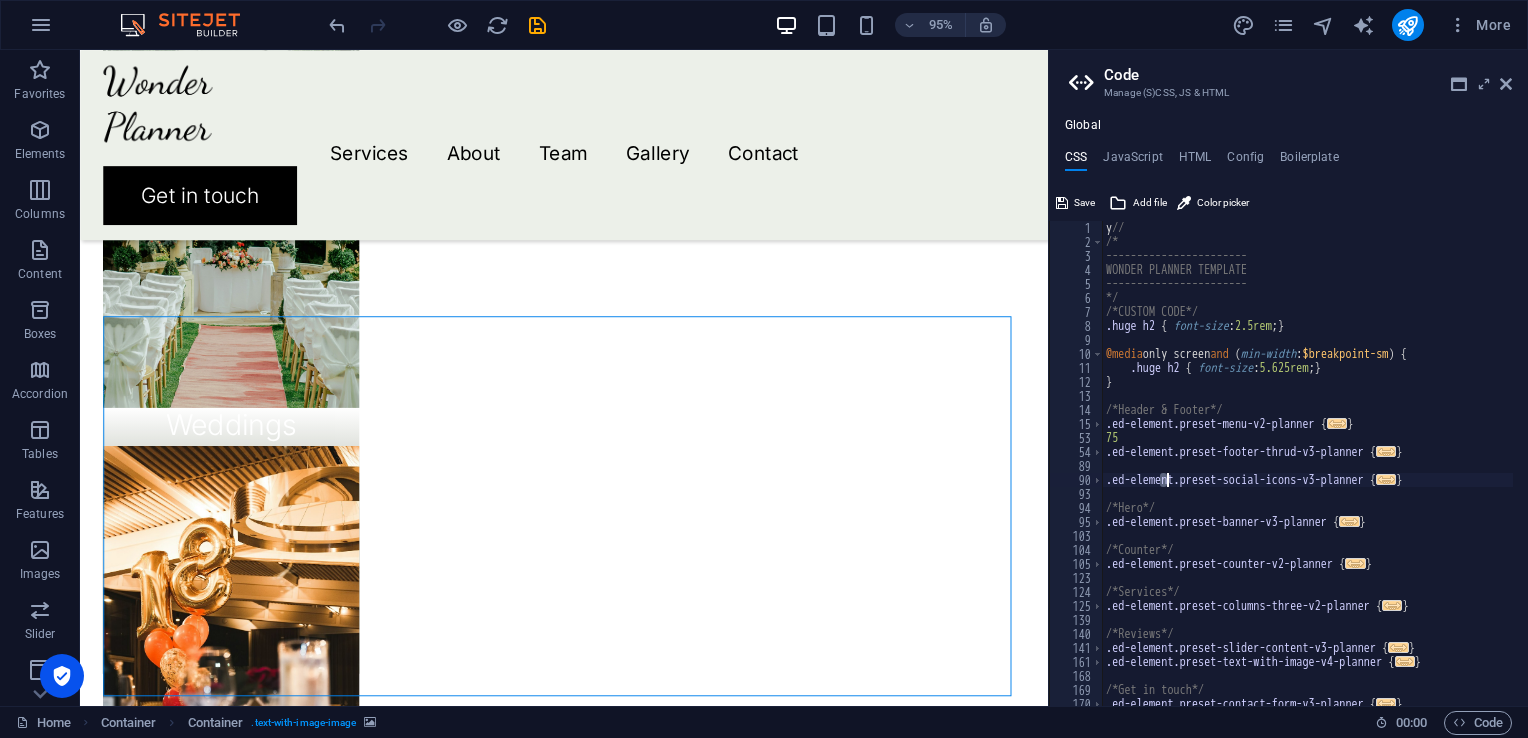 click on "y //  /* ----------------------- WONDER PLANNER TEMPLATE ----------------------- */ /*CUSTOM CODE*/ .huge   h2   {   font-size :  2.5rem ;  } @media  only screen  and   ( min-width :  $breakpoint-sm )   {      .huge   h2   {   font-size :  5.625rem ;  } } /*Header & Footer*/ .ed-element.preset-menu-v2-planner   { ... } 75 .ed-element.preset-footer-thrud-v3-planner   { ... } .ed-element.preset-social-icons-v3-planner   { ... } /*Hero*/ .ed-element.preset-banner-v3-planner   { ... } /*Counter*/ .ed-element.preset-counter-v2-planner   { ... } /*Services*/ .ed-element.preset-columns-three-v2-planner   { ... } /*Reviews*/ .ed-element.preset-slider-content-v3-planner   { ... } .ed-element.preset-text-with-image-v4-planner   { ... } /*Get in touch*/ .ed-element.preset-contact-form-v3-planner   { ... }" at bounding box center [1307, 478] 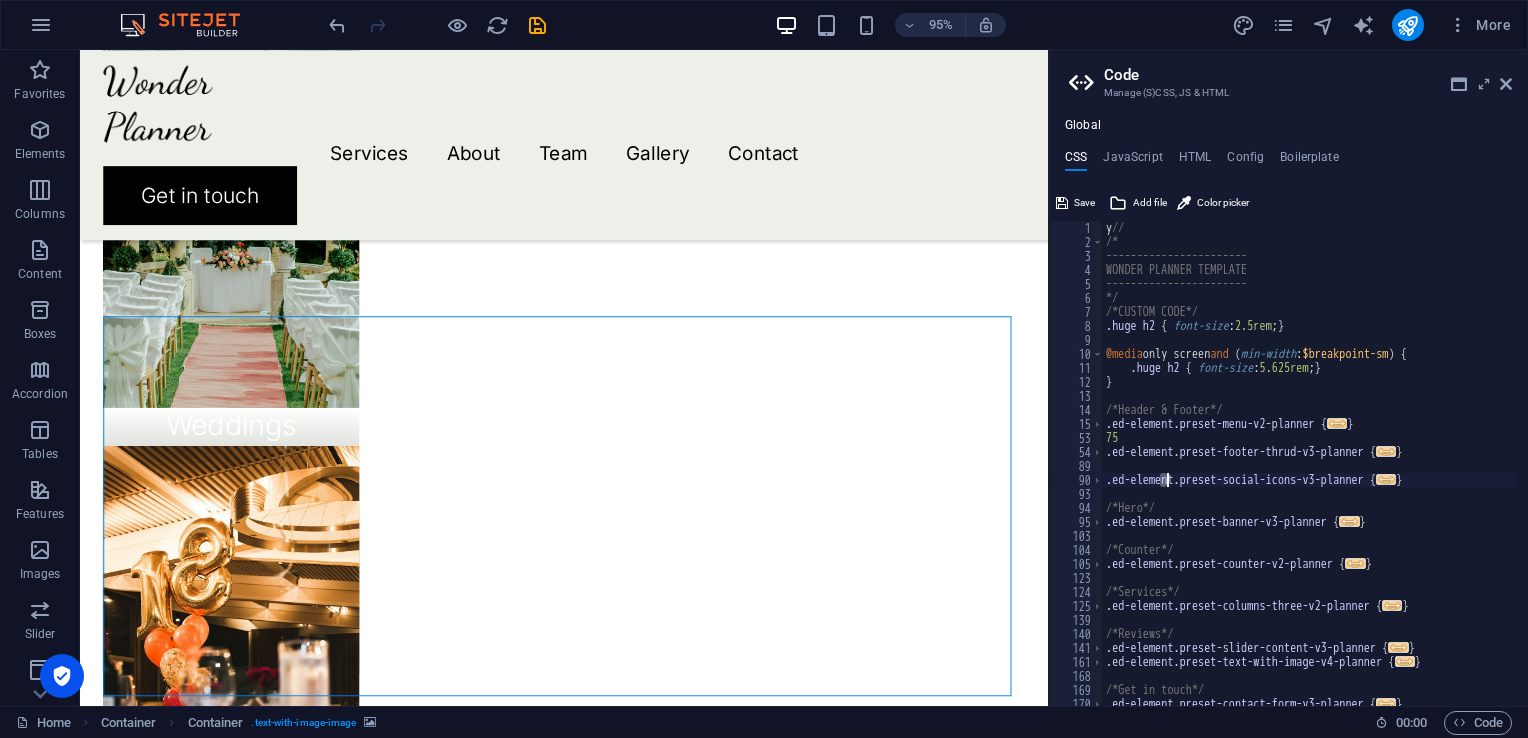 click on "y //  /* ----------------------- WONDER PLANNER TEMPLATE ----------------------- */ /*CUSTOM CODE*/ .huge   h2   {   font-size :  2.5rem ;  } @media  only screen  and   ( min-width :  $breakpoint-sm )   {      .huge   h2   {   font-size :  5.625rem ;  } } /*Header & Footer*/ .ed-element.preset-menu-v2-planner   { ... } 75 .ed-element.preset-footer-thrud-v3-planner   { ... } .ed-element.preset-social-icons-v3-planner   { ... } /*Hero*/ .ed-element.preset-banner-v3-planner   { ... } /*Counter*/ .ed-element.preset-counter-v2-planner   { ... } /*Services*/ .ed-element.preset-columns-three-v2-planner   { ... } /*Reviews*/ .ed-element.preset-slider-content-v3-planner   { ... } .ed-element.preset-text-with-image-v4-planner   { ... } /*Get in touch*/ .ed-element.preset-contact-form-v3-planner   { ... }" at bounding box center [1307, 463] 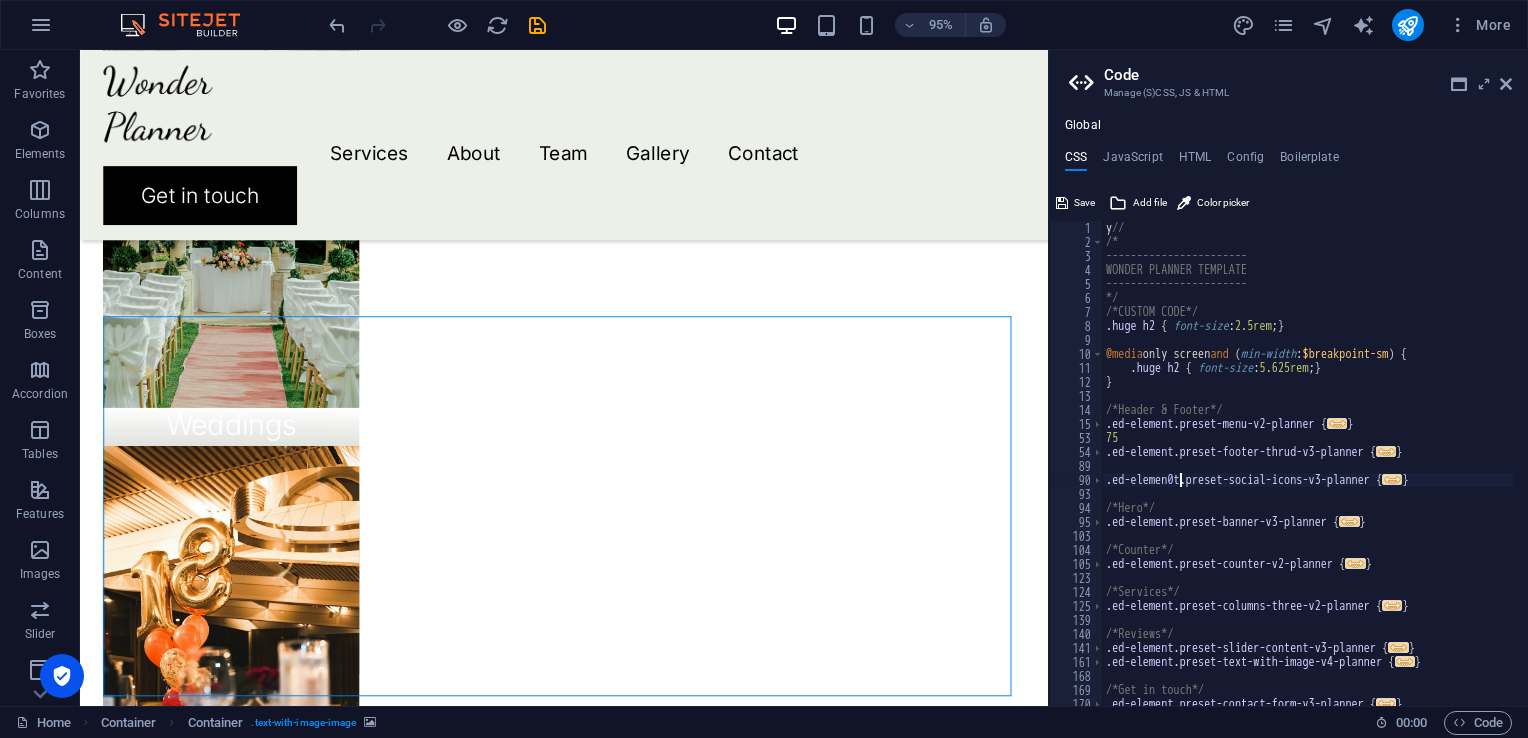 scroll, scrollTop: 0, scrollLeft: 8, axis: horizontal 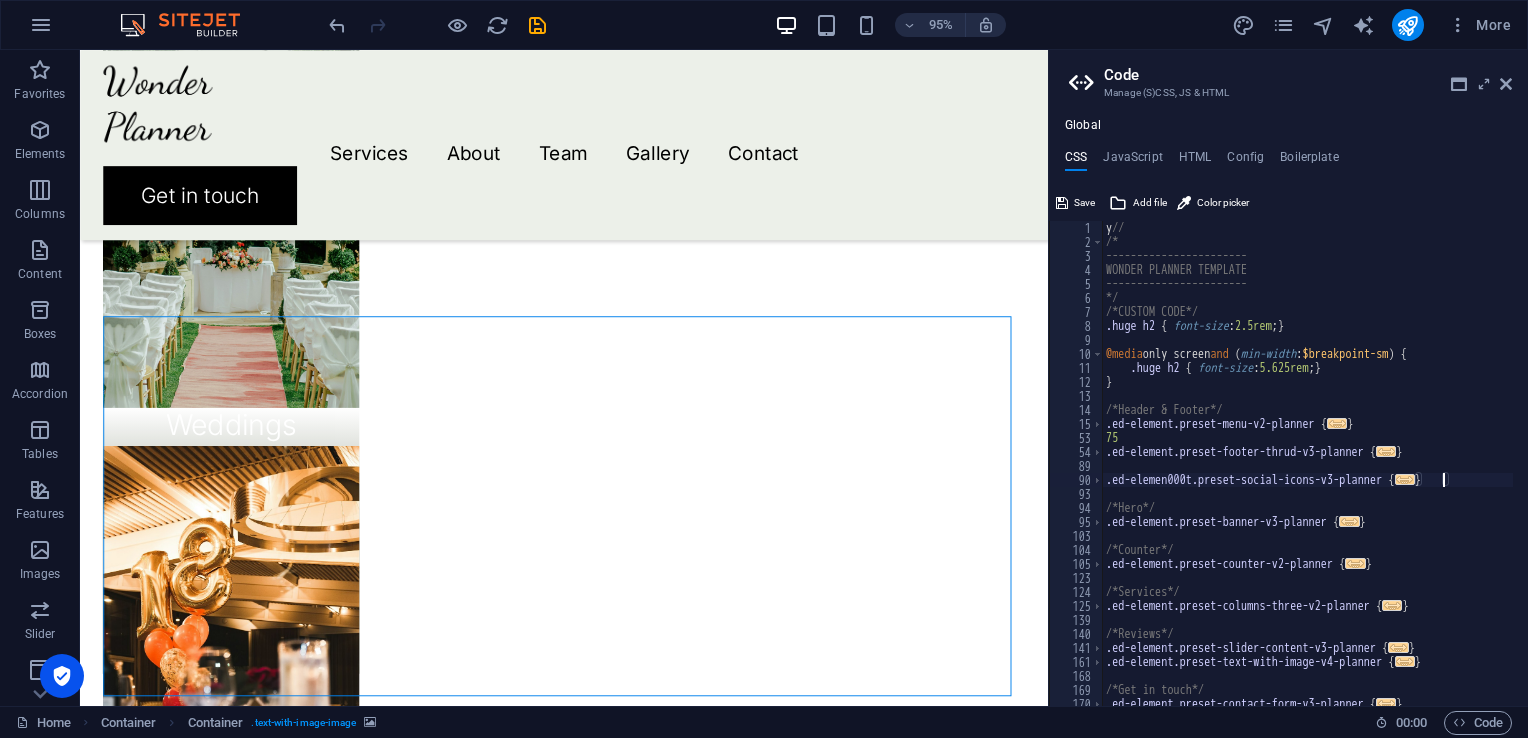 type on "}" 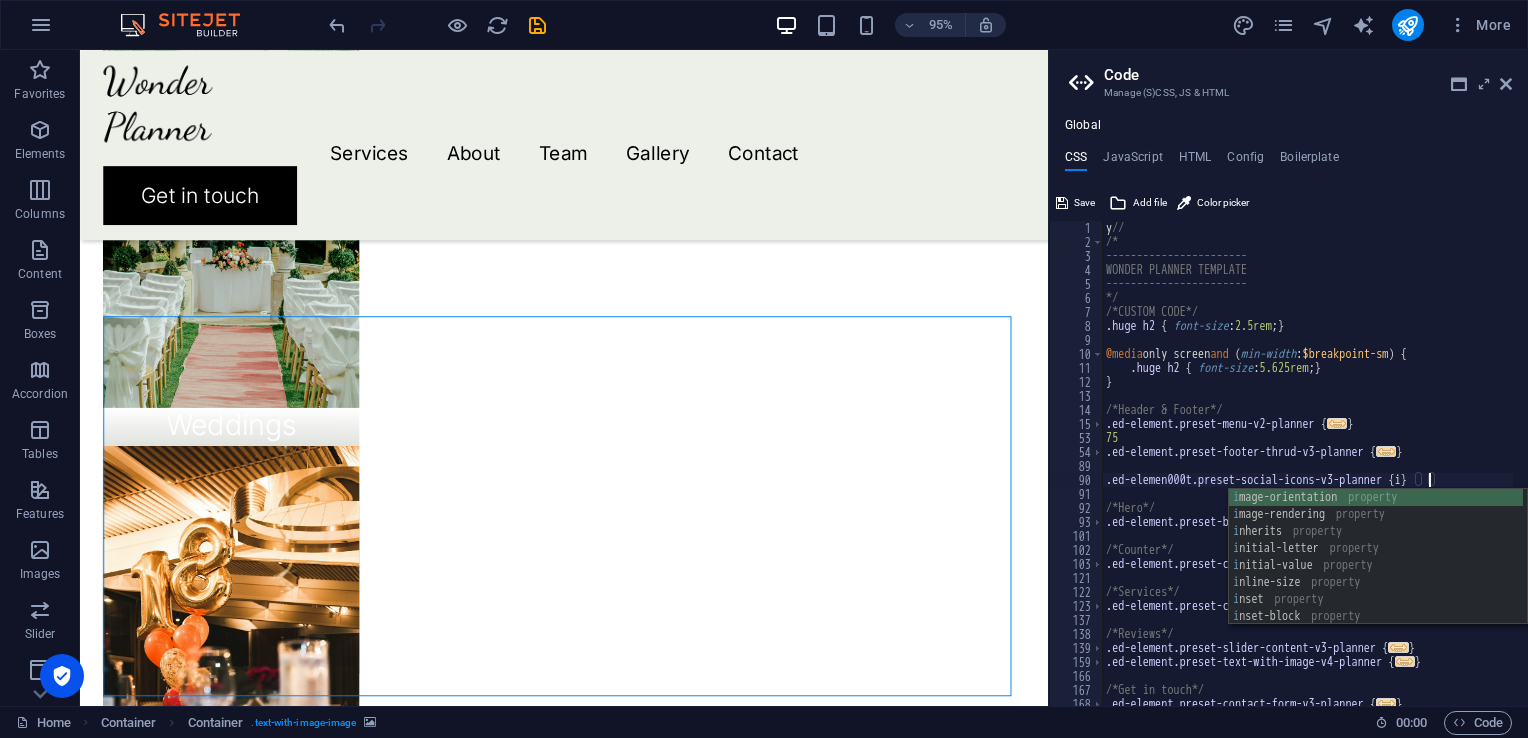scroll, scrollTop: 0, scrollLeft: 26, axis: horizontal 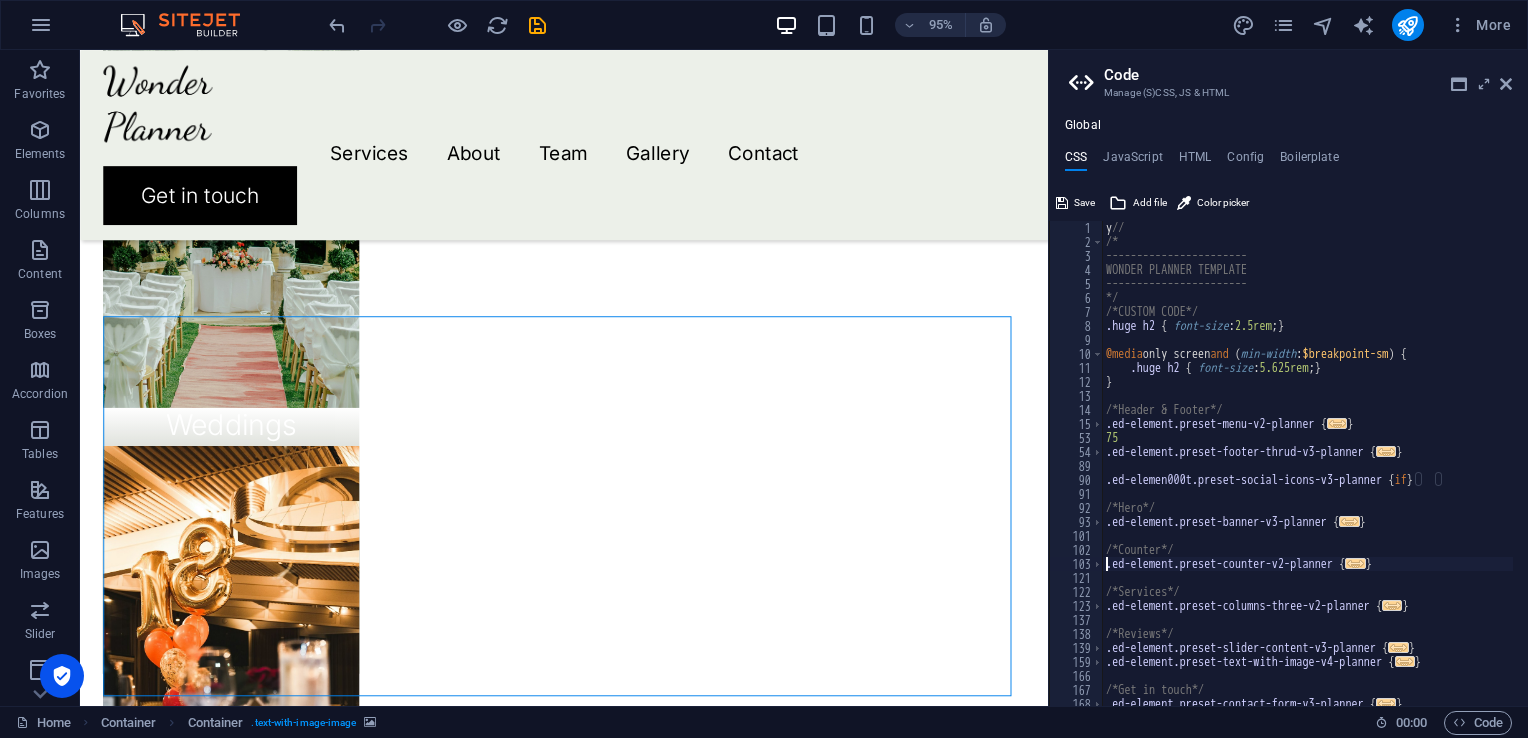 click on "y //  /* ----------------------- WONDER PLANNER TEMPLATE ----------------------- */ /*CUSTOM CODE*/ .huge   h2   {   font-size :  2.5rem ;  } @media  only screen  and   ( min-width :  $breakpoint-sm )   {      .huge   h2   {   font-size :  5.625rem ;  } } /*Header & Footer*/ .ed-element.preset-menu-v2-planner   { ... } 75 .ed-element.preset-footer-thrud-v3-planner   { ... } .ed-elemen000t.preset-social-icons-v3-planner   { if } /*Hero*/ .ed-element.preset-banner-v3-planner   { ... } /*Counter*/ .ed-element.preset-counter-v2-planner   { ... } /*Services*/ .ed-element.preset-columns-three-v2-planner   { ... } /*Reviews*/ .ed-element.preset-slider-content-v3-planner   { ... } .ed-element.preset-text-with-image-v4-planner   { ... } /*Get in touch*/ .ed-element.preset-contact-form-v3-planner   { ... }" at bounding box center (1307, 478) 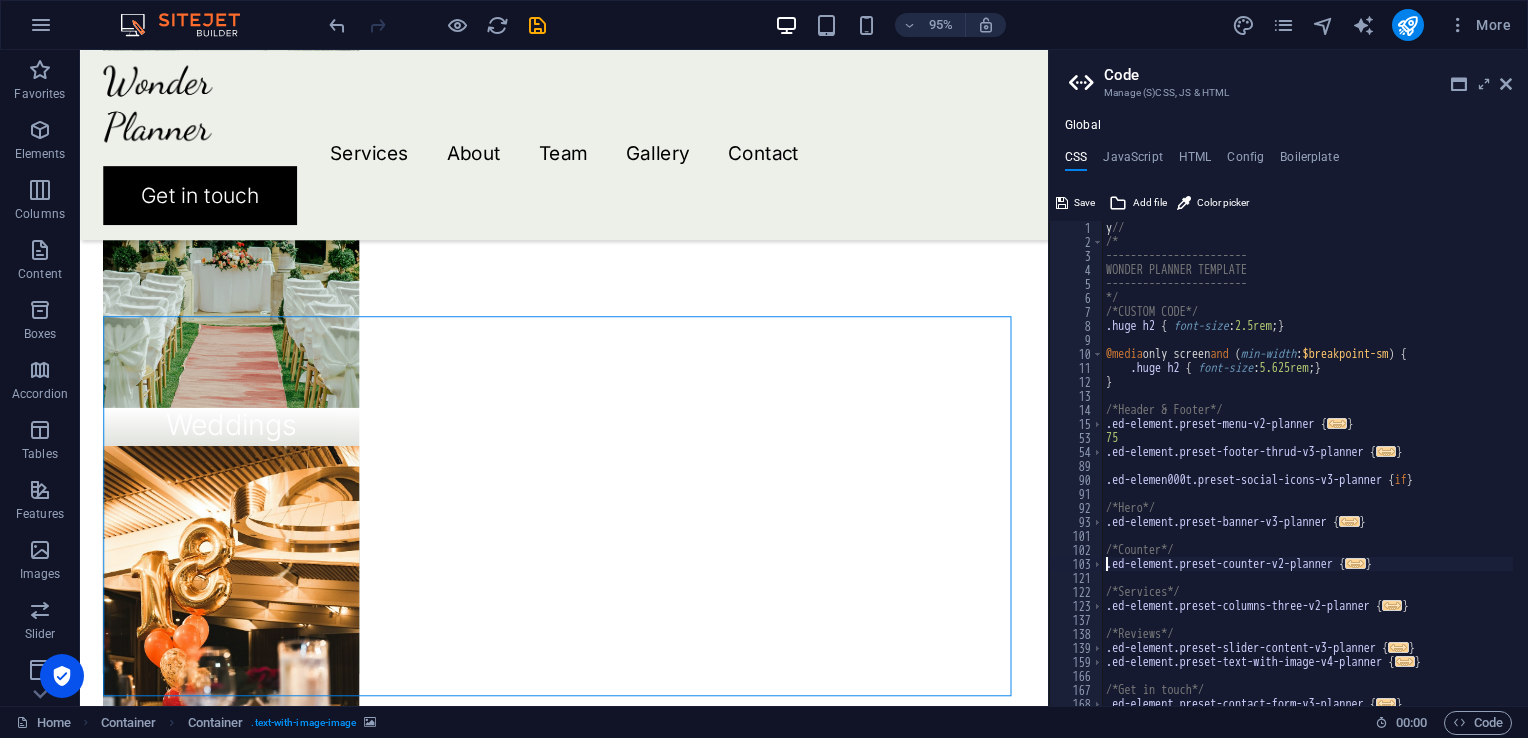 click on "y //  /* ----------------------- WONDER PLANNER TEMPLATE ----------------------- */ /*CUSTOM CODE*/ .huge   h2   {   font-size :  2.5rem ;  } @media  only screen  and   ( min-width :  $breakpoint-sm )   {      .huge   h2   {   font-size :  5.625rem ;  } } /*Header & Footer*/ .ed-element.preset-menu-v2-planner   { ... } 75 .ed-element.preset-footer-thrud-v3-planner   { ... } .ed-elemen000t.preset-social-icons-v3-planner   { if } /*Hero*/ .ed-element.preset-banner-v3-planner   { ... } /*Counter*/ .ed-element.preset-counter-v2-planner   { ... } /*Services*/ .ed-element.preset-columns-three-v2-planner   { ... } /*Reviews*/ .ed-element.preset-slider-content-v3-planner   { ... } .ed-element.preset-text-with-image-v4-planner   { ... } /*Get in touch*/ .ed-element.preset-contact-form-v3-planner   { ... }" at bounding box center (1307, 478) 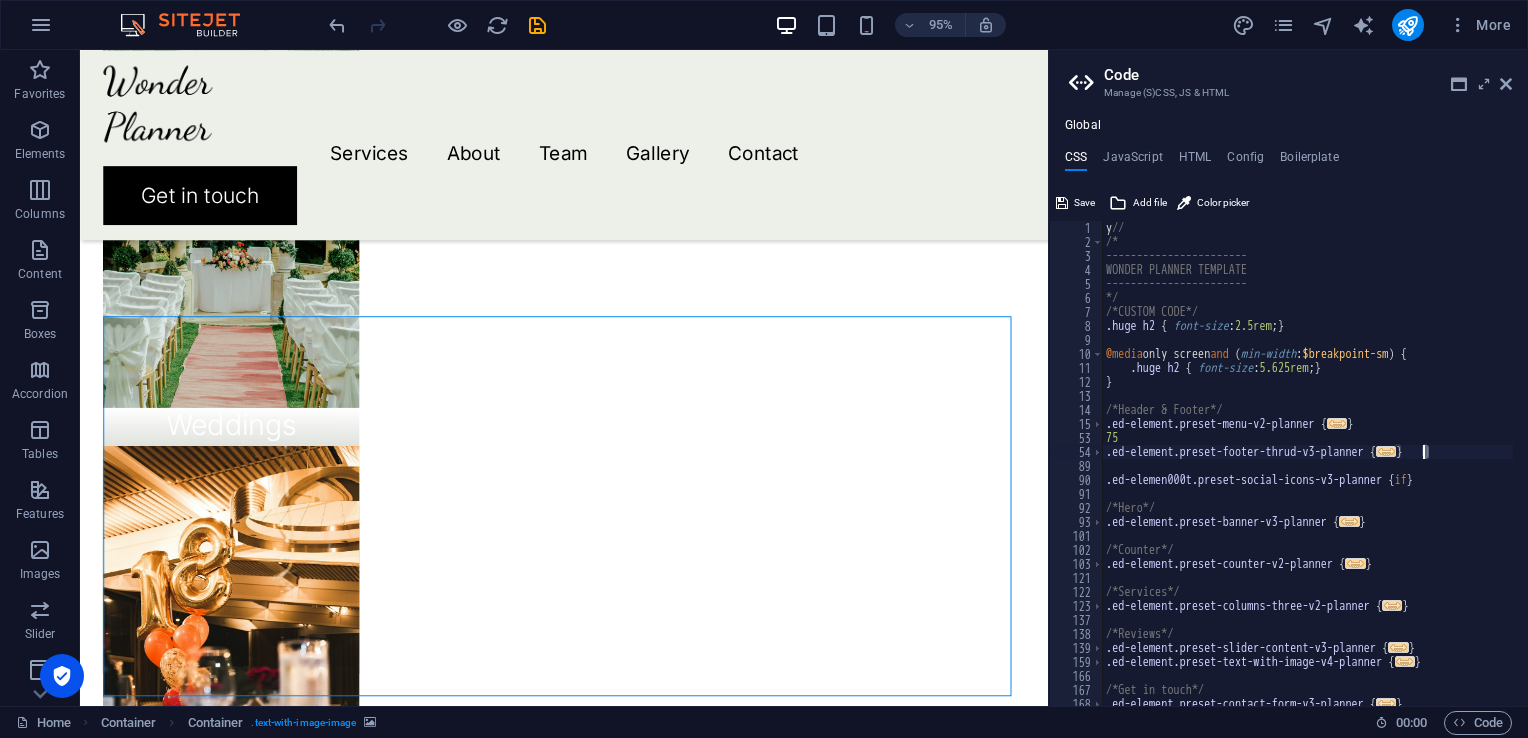 scroll, scrollTop: 0, scrollLeft: 0, axis: both 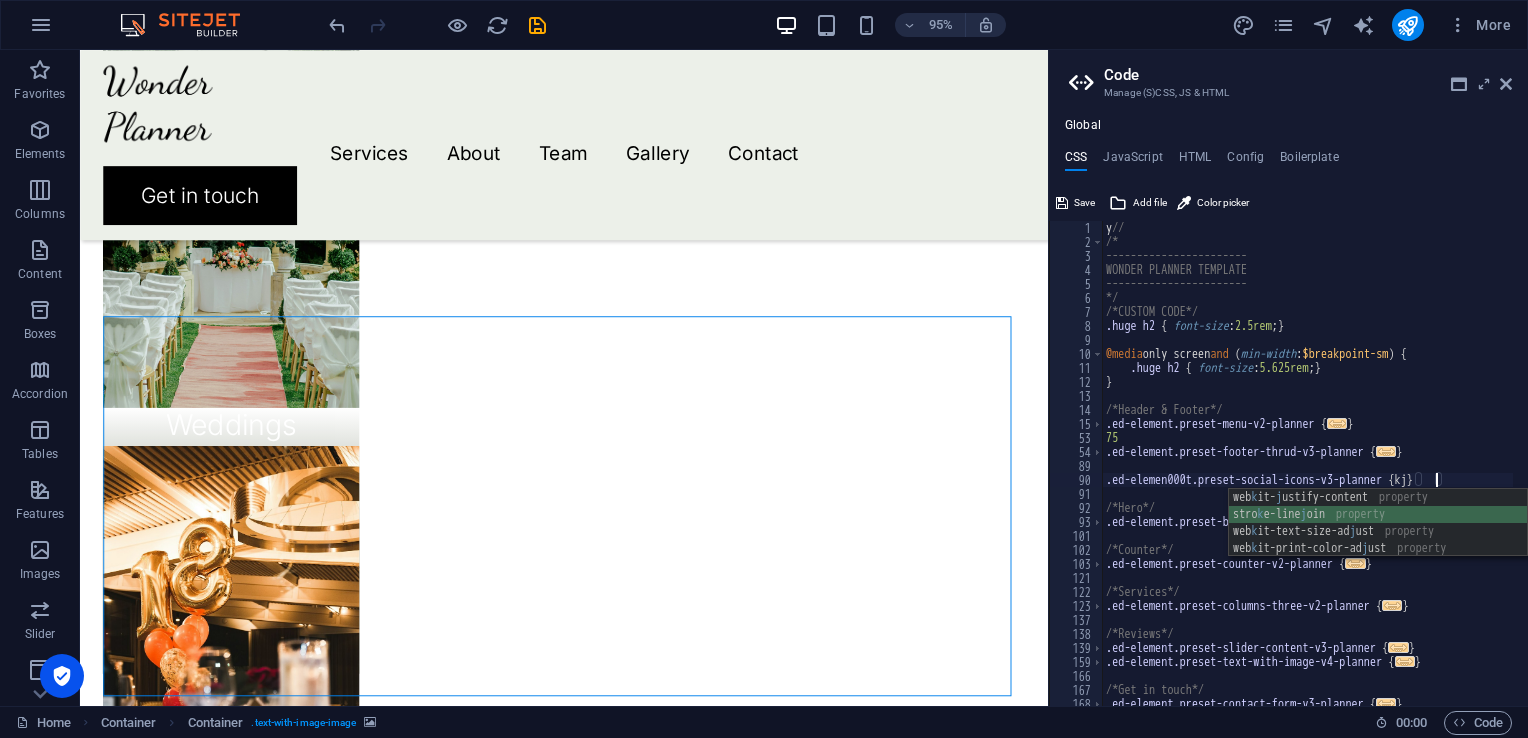 click on "web k it- j ustify-content property stro k e-line j oin property web k it-text-size-ad j ust property web k it-print-color-ad j ust property" at bounding box center (1378, 540) 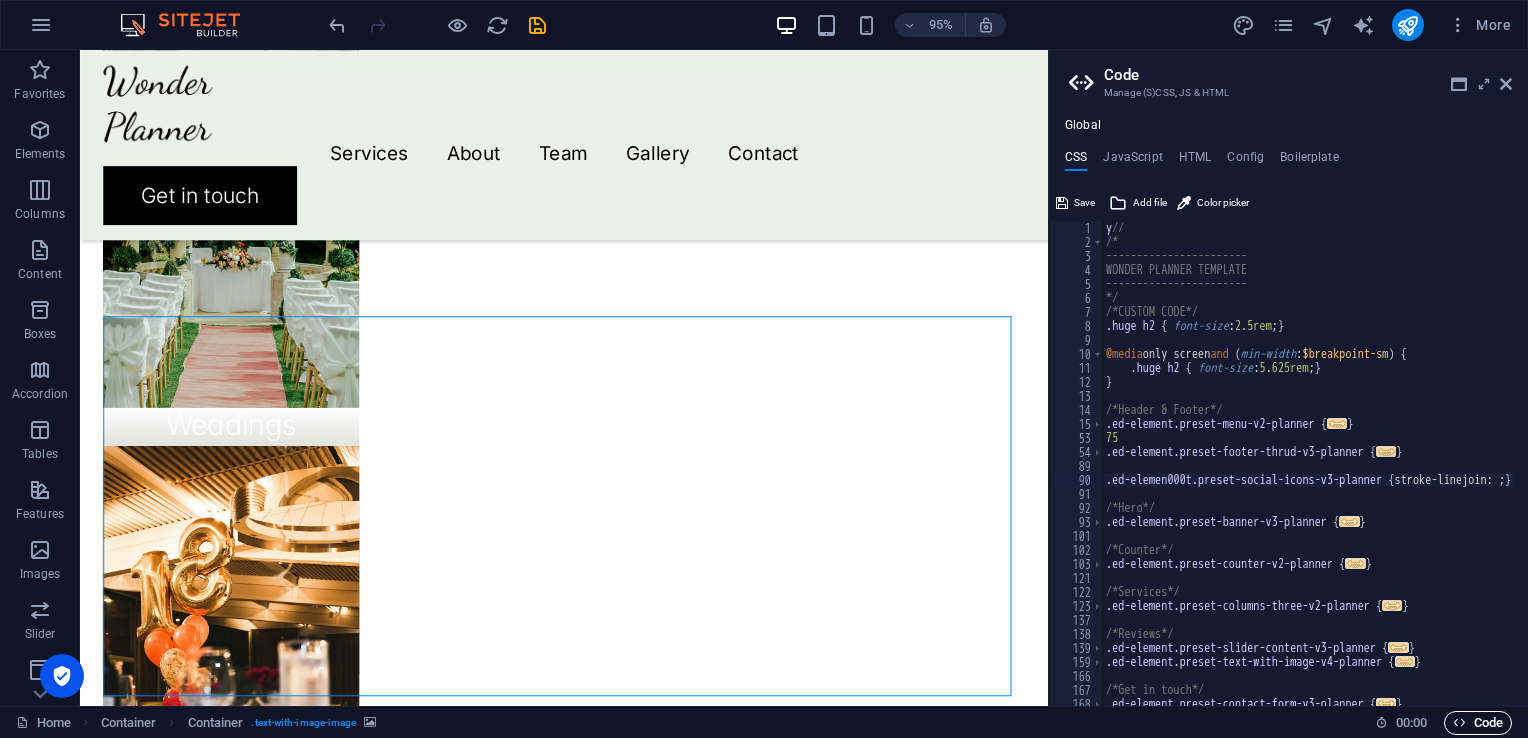 type on ".ed-elemen000t.preset-social-icons-v3-planner {stroke-linejoin: ;}" 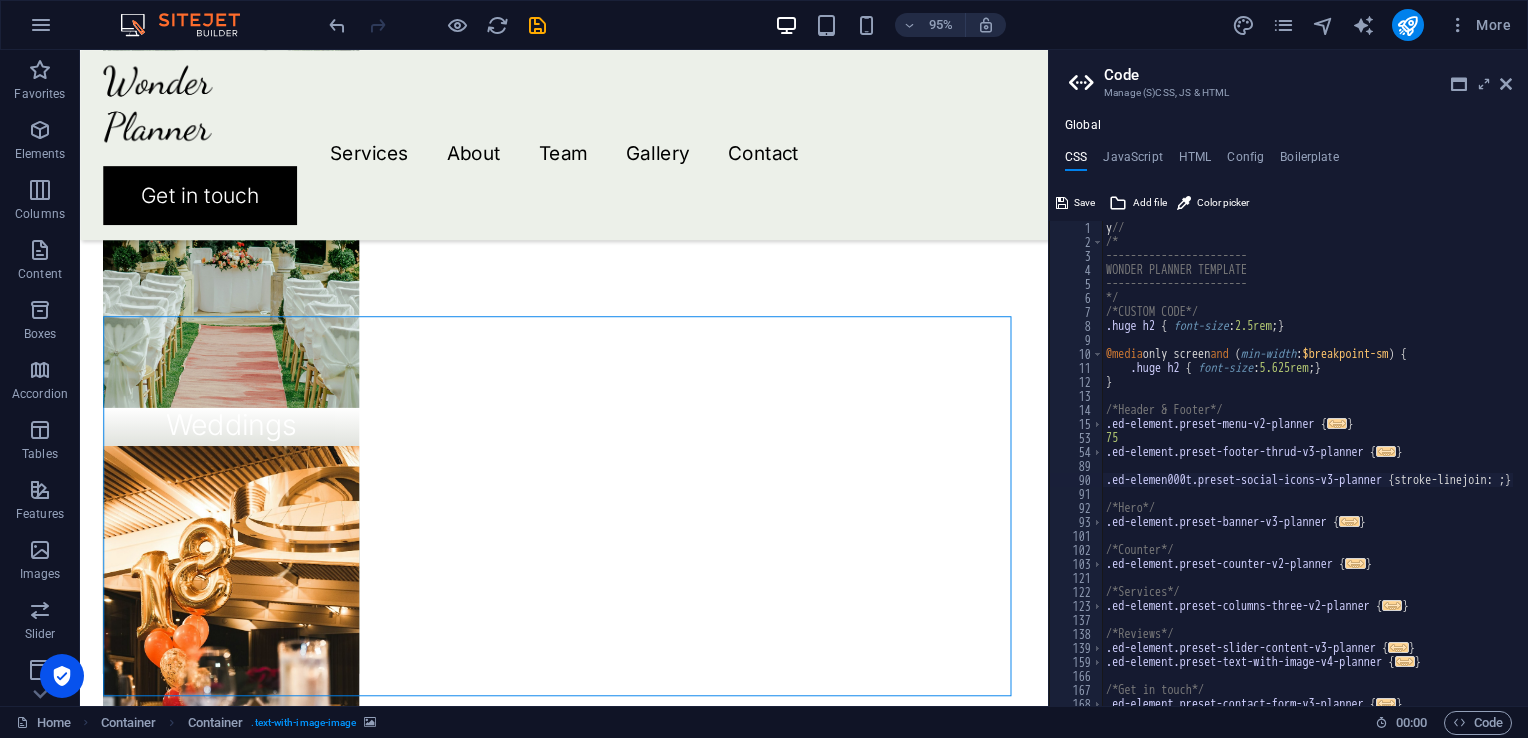 click on ".ed-elemen000t.preset-social-icons-v3-planner {stroke-linejoin: ;} 1 2 3 4 5 6 7 8 9 10 11 12 13 14 15 53 54 89 90 91 92 93 101 102 103 121 122 123 137 138 139 159 166 167 168 y //  /* ----------------------- WONDER PLANNER TEMPLATE ----------------------- */ /*CUSTOM CODE*/ .huge   h2   {   font-size :  2.5rem ;  } @media  only screen  and   ( min-width :  $breakpoint-sm )   {      .huge   h2   {   font-size :  5.625rem ;  } } /*Header & Footer*/ .ed-element.preset-menu-v2-planner   { ... } 75 .ed-element.preset-footer-thrud-v3-planner   { ... } .ed-elemen000t.preset-social-icons-v3-planner   { stroke-linejoin: ; } /*Hero*/ .ed-element.preset-banner-v3-planner   { ... } /*Counter*/ .ed-element.preset-counter-v2-planner   { ... } /*Services*/ .ed-element.preset-columns-three-v2-planner   { ... } /*Reviews*/ .ed-element.preset-slider-content-v3-planner   { ... } .ed-element.preset-text-with-image-v4-planner   { ... } /*Get in touch*/ .ed-element.preset-contact-form-v3-planner   { ... }" at bounding box center [1288, 446] 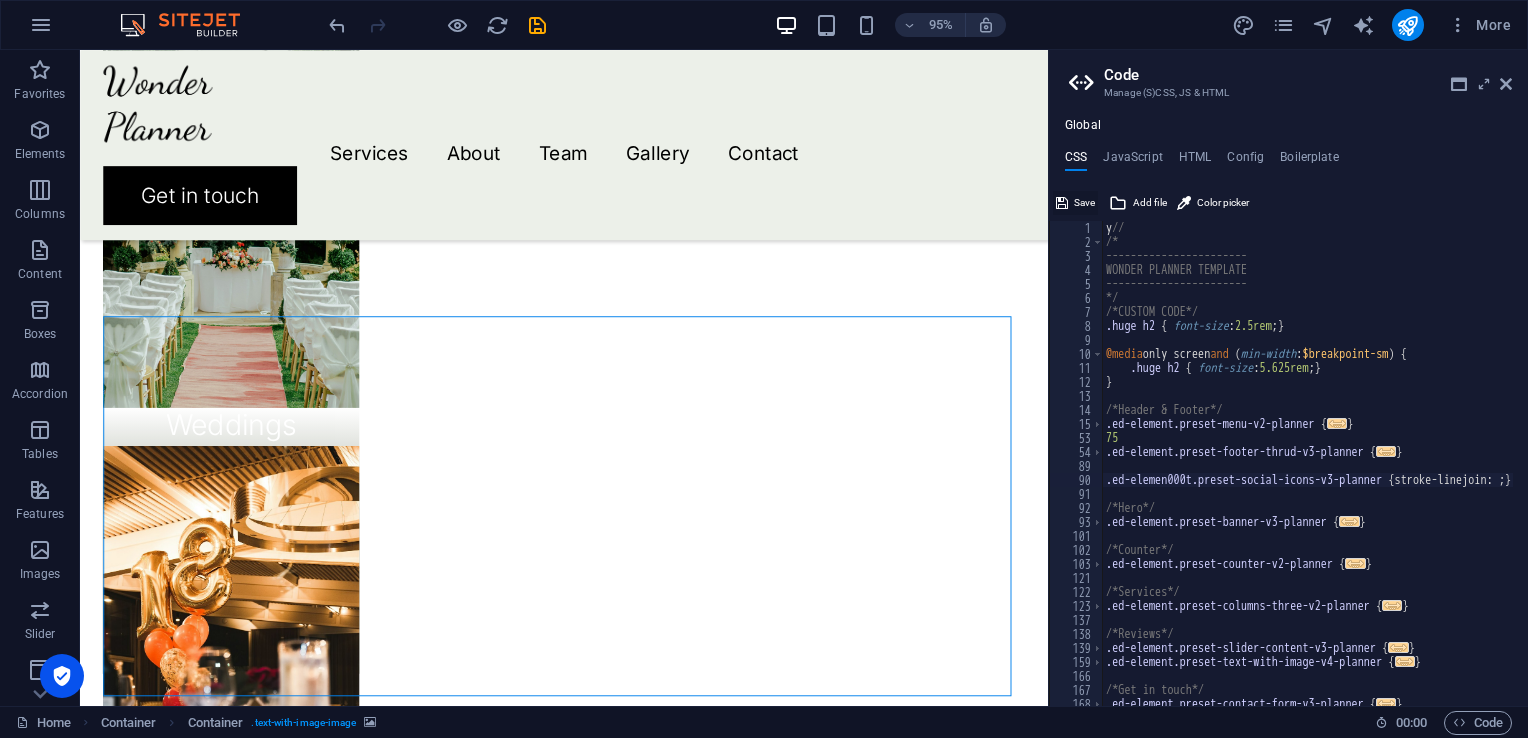 click on "Save" at bounding box center [1084, 203] 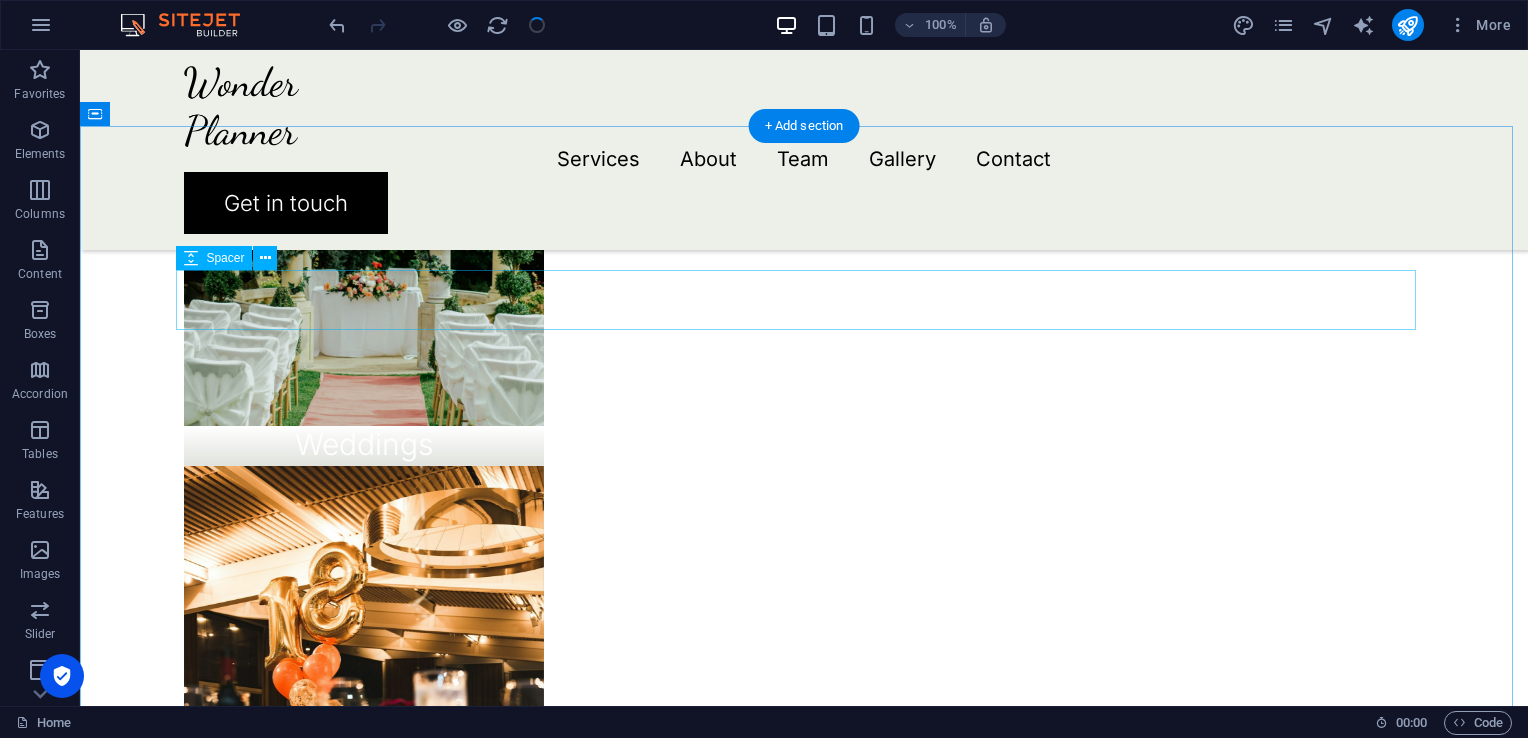 click at bounding box center [804, 1592] 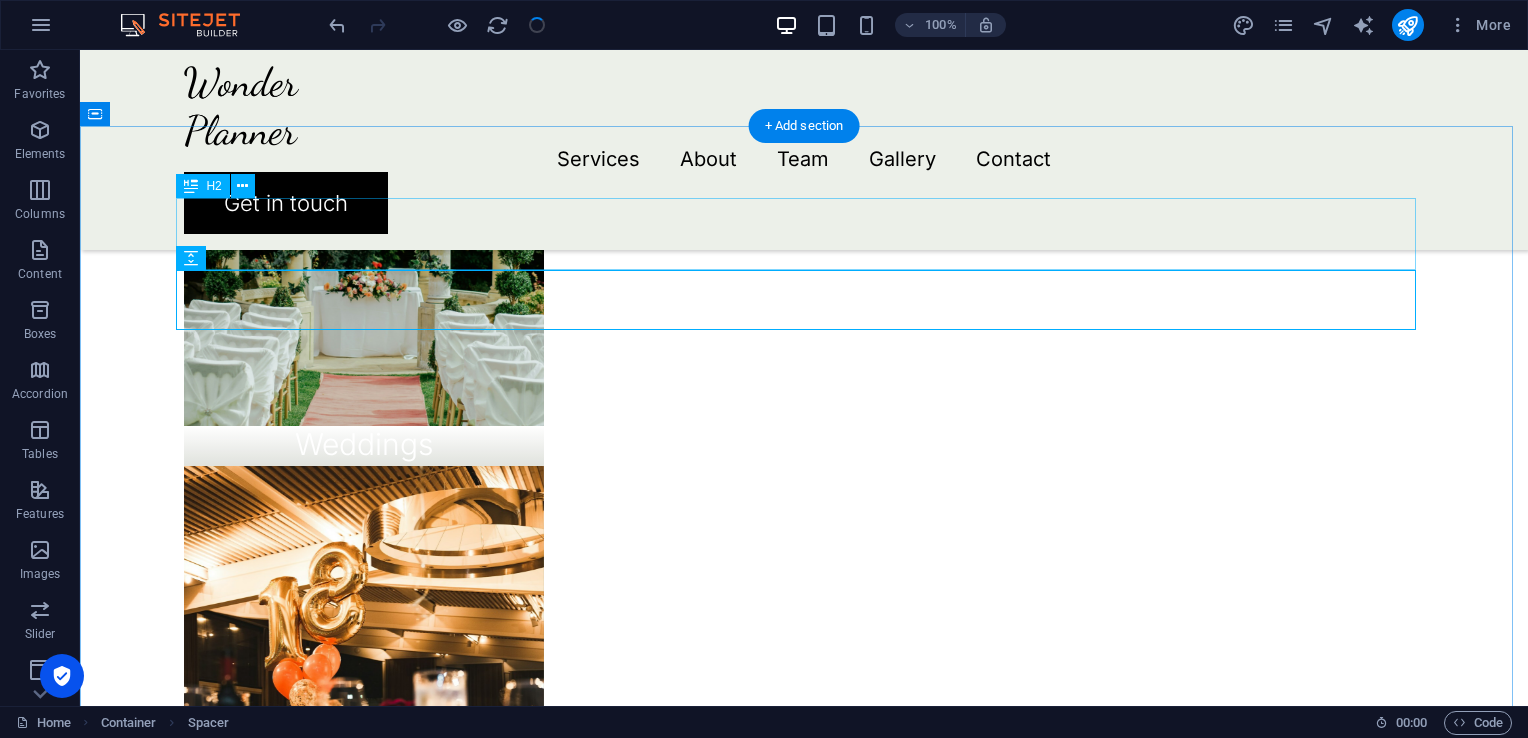 click on "People about us" at bounding box center (804, 1526) 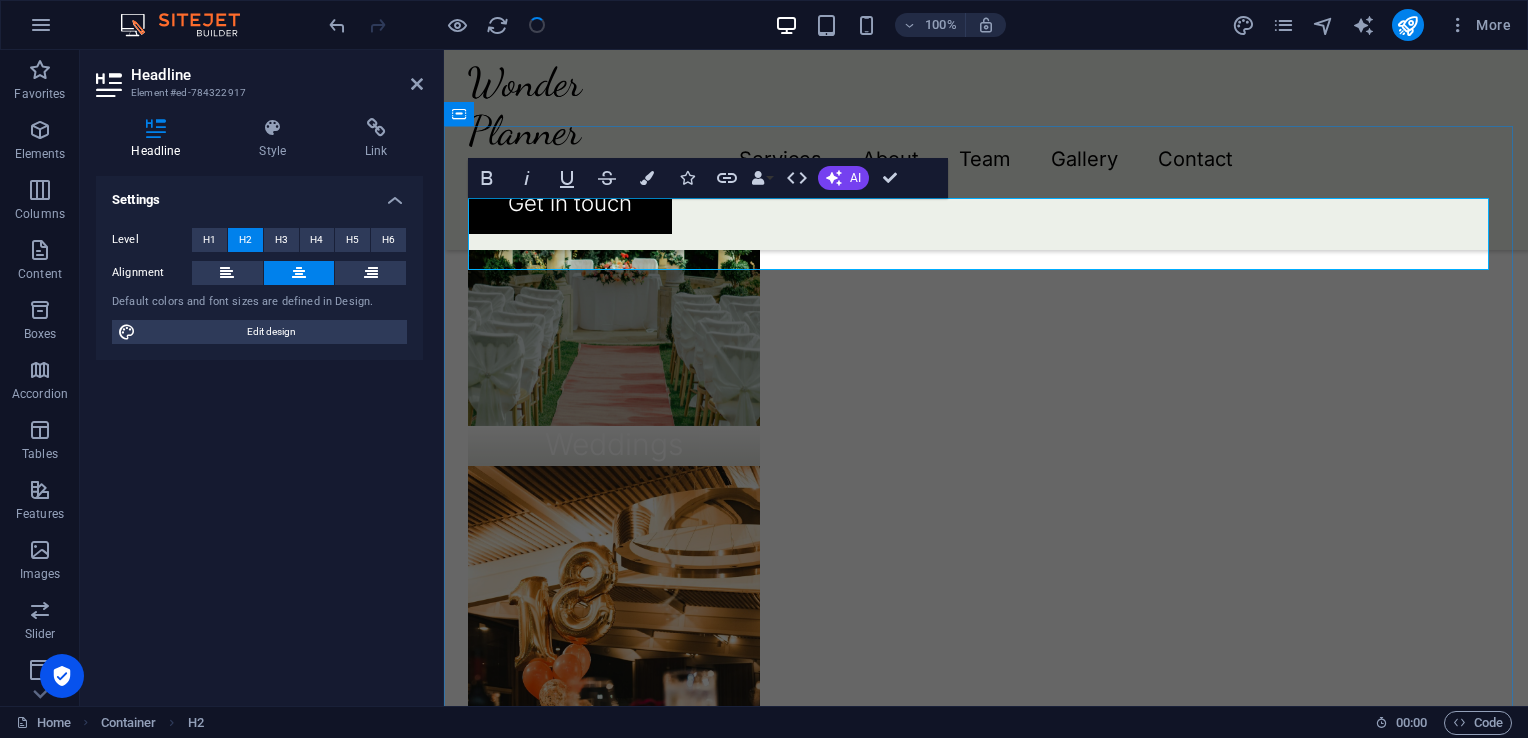 type 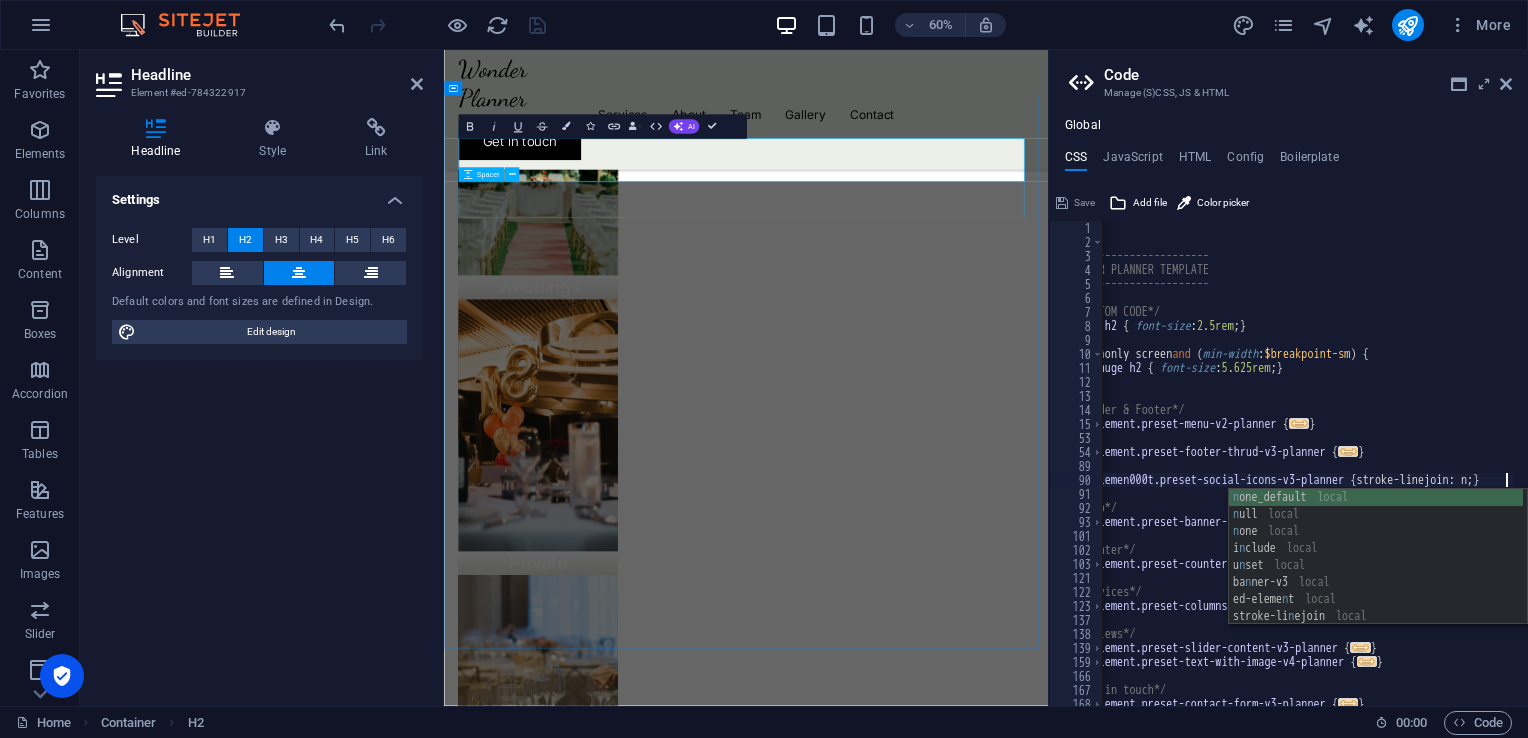 scroll, scrollTop: 0, scrollLeft: 35, axis: horizontal 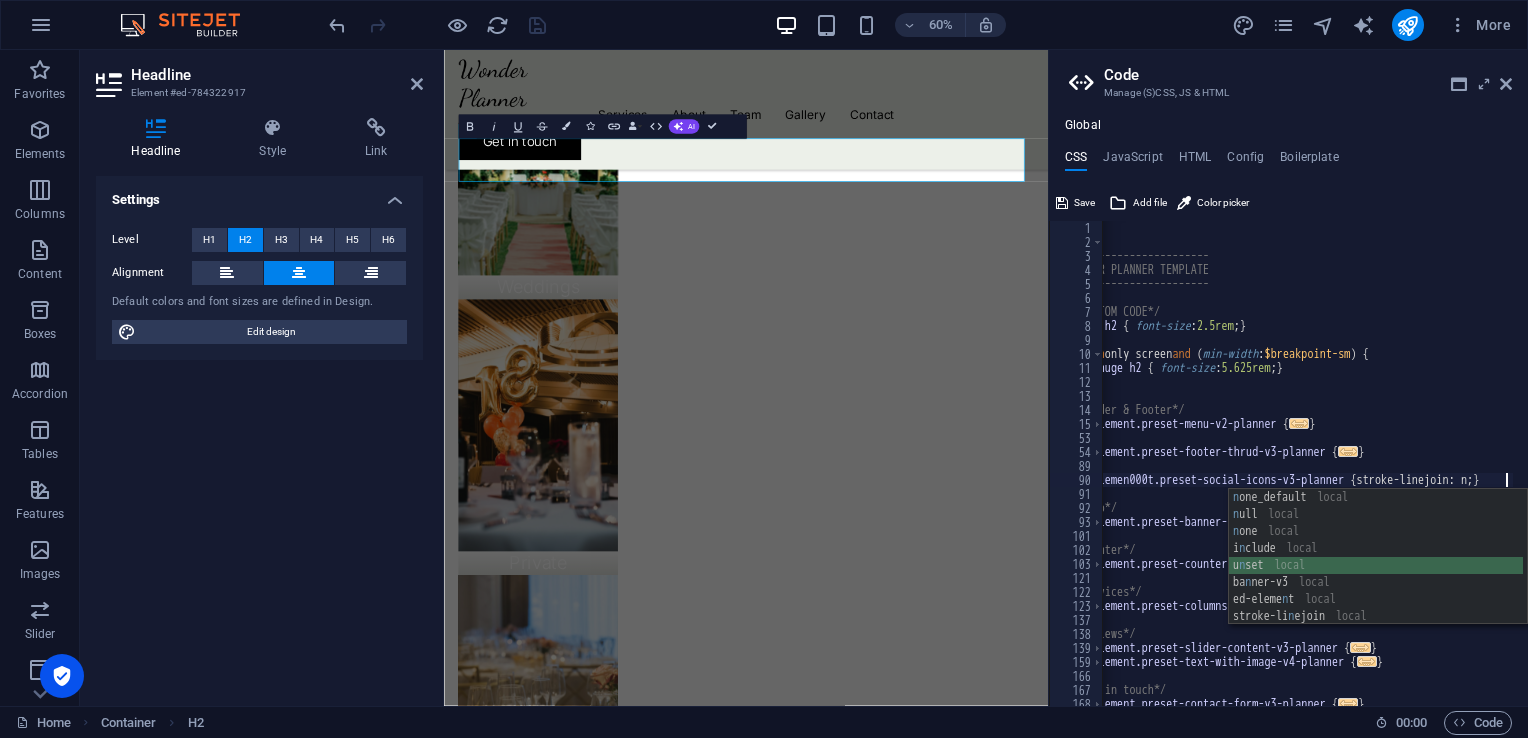 click on "n one_default local n ull local n one local i n clude local u n set local ba n ner-v3 local ed-eleme n t local stroke-li n ejoin local ed-eleme n 000t local" at bounding box center (1376, 574) 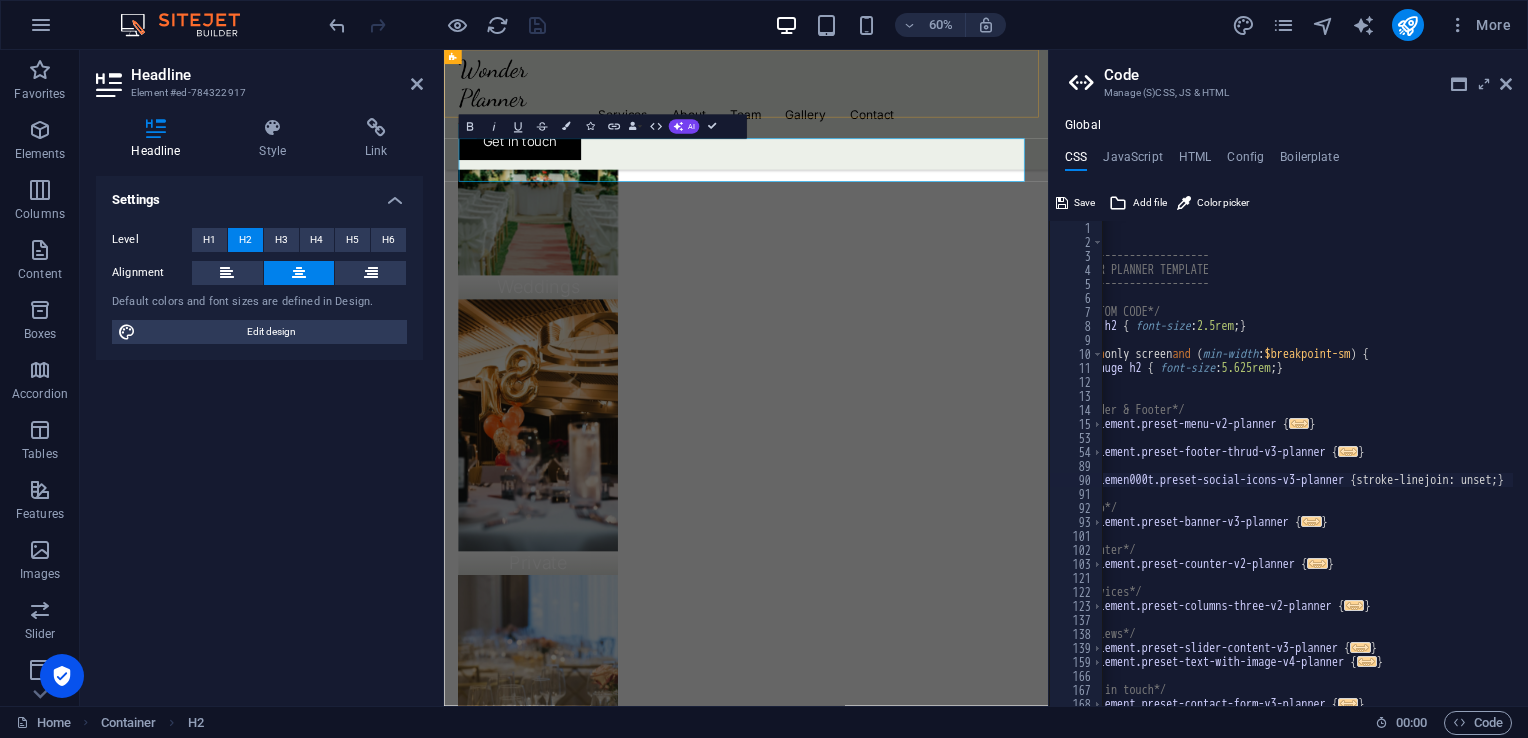 type on ".ed-elemen000t.preset-social-icons-v3-planner {stroke-linejoin: unset;}" 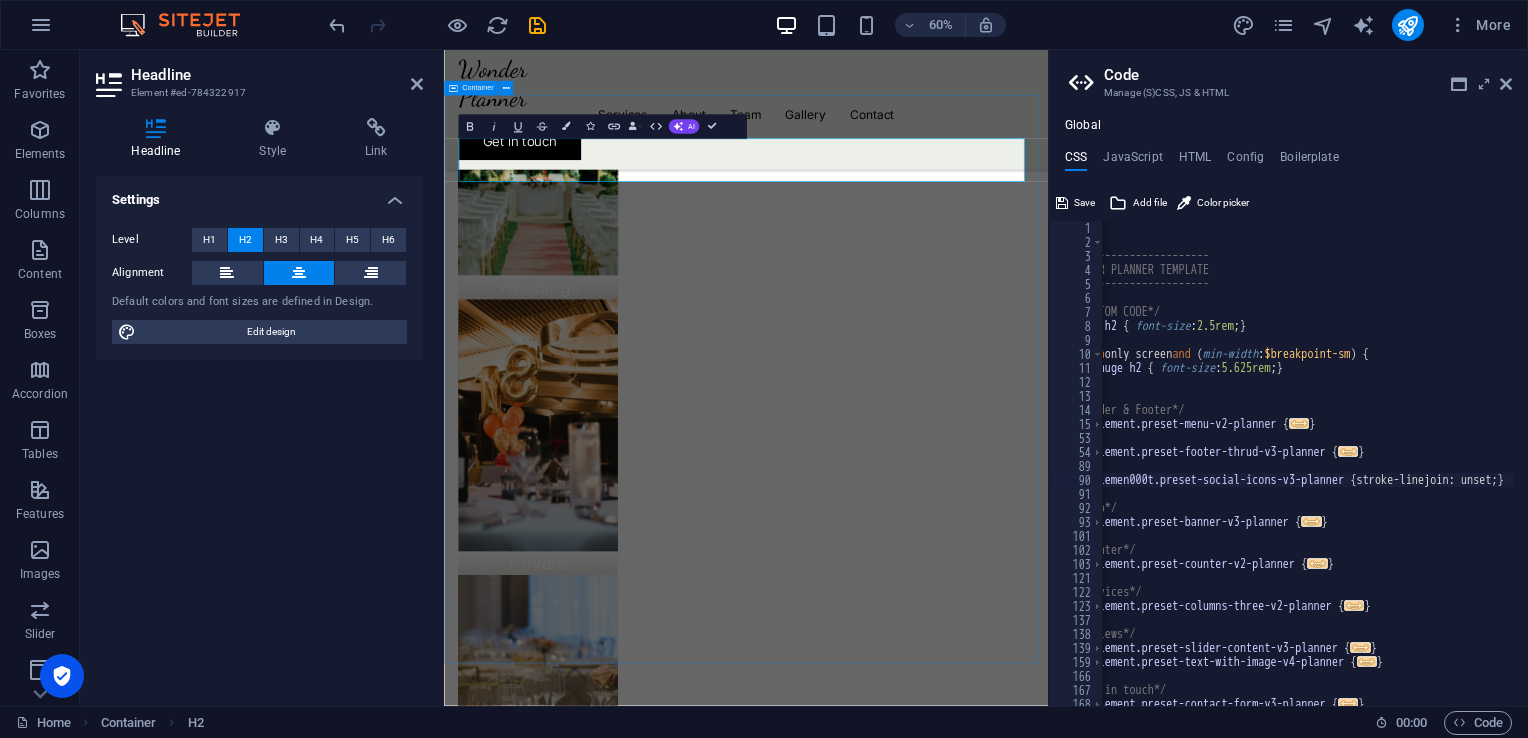 click on "kaiin tenu yd Olivia and Benjamin Lorem ipsum dolor sit amet, consectetur adipiscing elit, sed do eiusmod tempor incididunt ut labore et dolore magna aliqua. Ut enim ad minim veniam, quis nostrud exercitation ullamco laboris nisi ut aliquip ex ea commodo consequat. Duis aute irure dolor in reprehenderit in voluptate velit esse cillum dolore eu fugiat nulla pariatur.         Olivia Santiago Drop content here or  Add elements  Paste clipboard Extraordinary service Lorem ipsum dolor sit amet, consectetur adipiscing elit, sed do eiusmod tempor incididunt ut labore et dolore magna aliqua. Ut enim ad minim veniam, quis nostrud exercitation ullamco laboris nisi ut aliquip ex ea commodo consequat. Duis aute irure dolor in reprehenderit in voluptate velit esse cillum dolore eu fugiat nulla pariatur.         Samuel C. Berlingthon Olivia and Benjamin         Olivia Santiago Drop content here or  Add elements  Paste clipboard Extraordinary service         Samuel C. Berlingthon" at bounding box center (947, 1907) 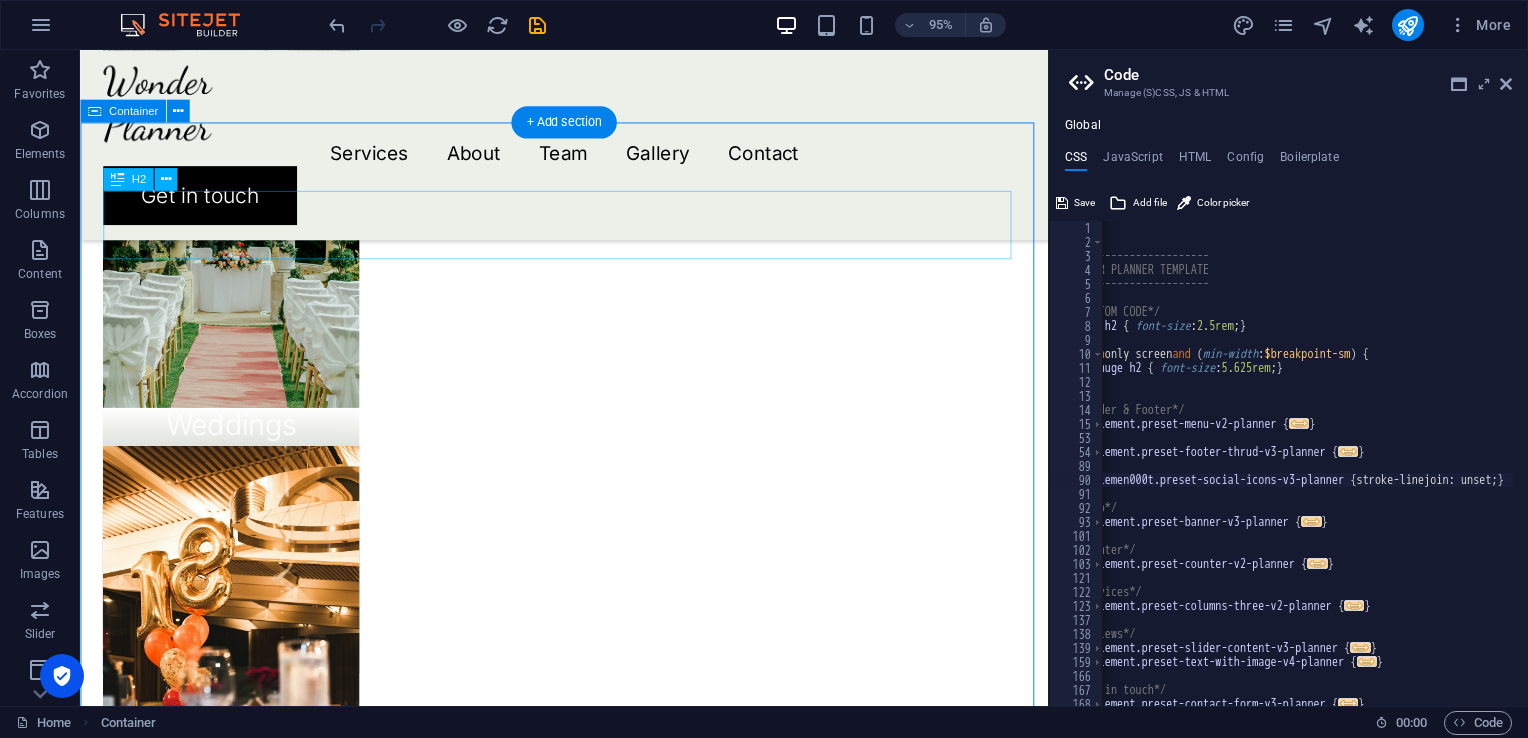click on "kaiin tenu" at bounding box center (589, 1526) 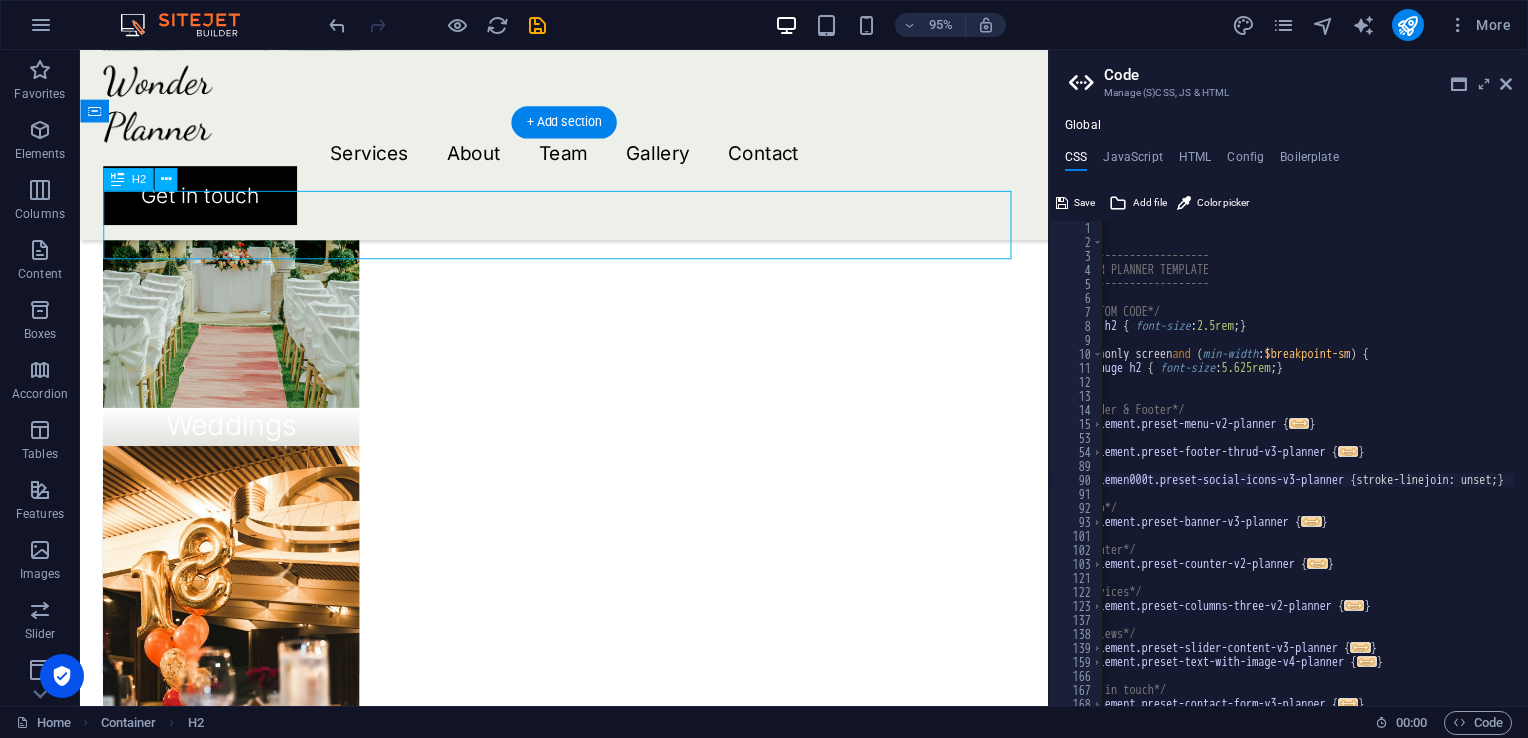 click on "kaiin tenu" at bounding box center (589, 1526) 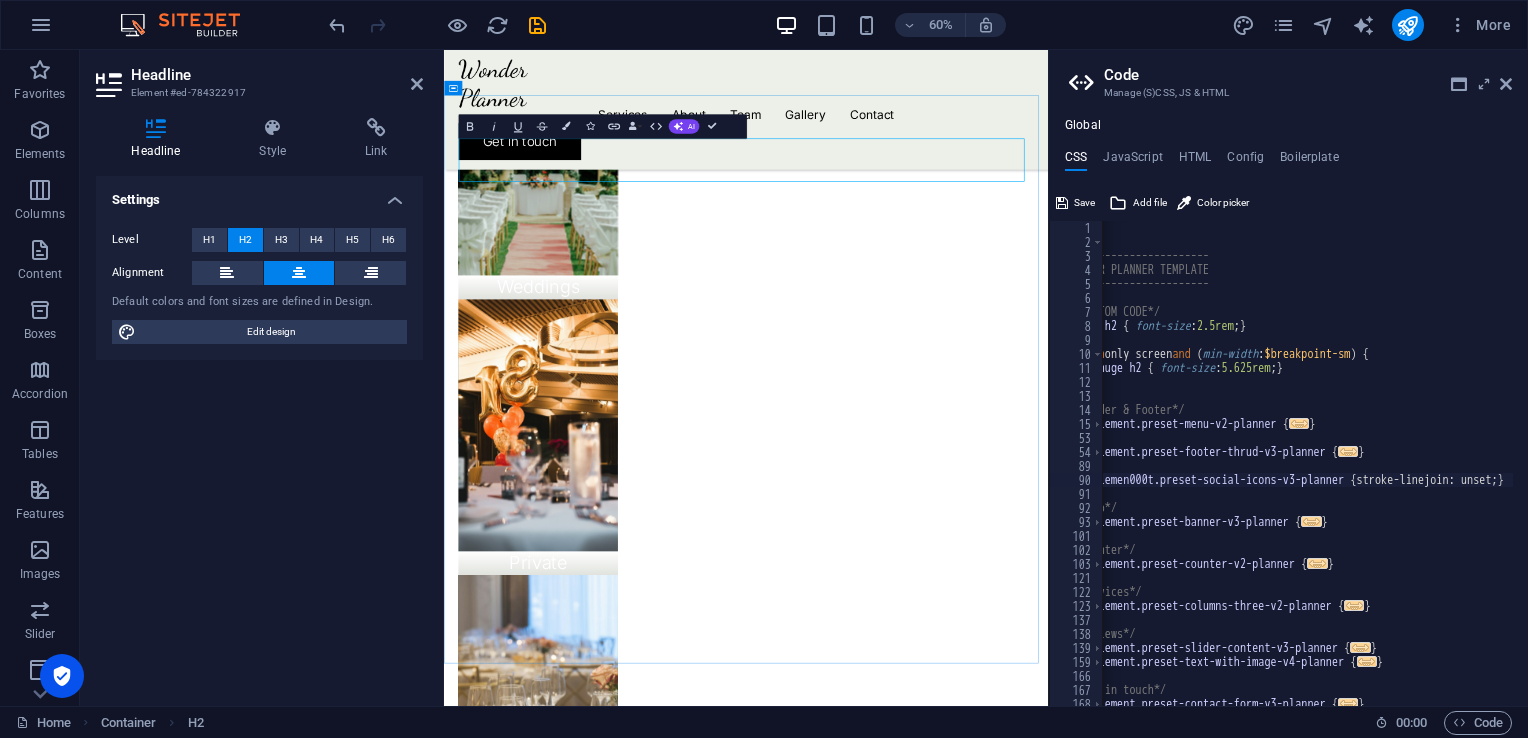 click on "kaiin tenu" at bounding box center (947, 1526) 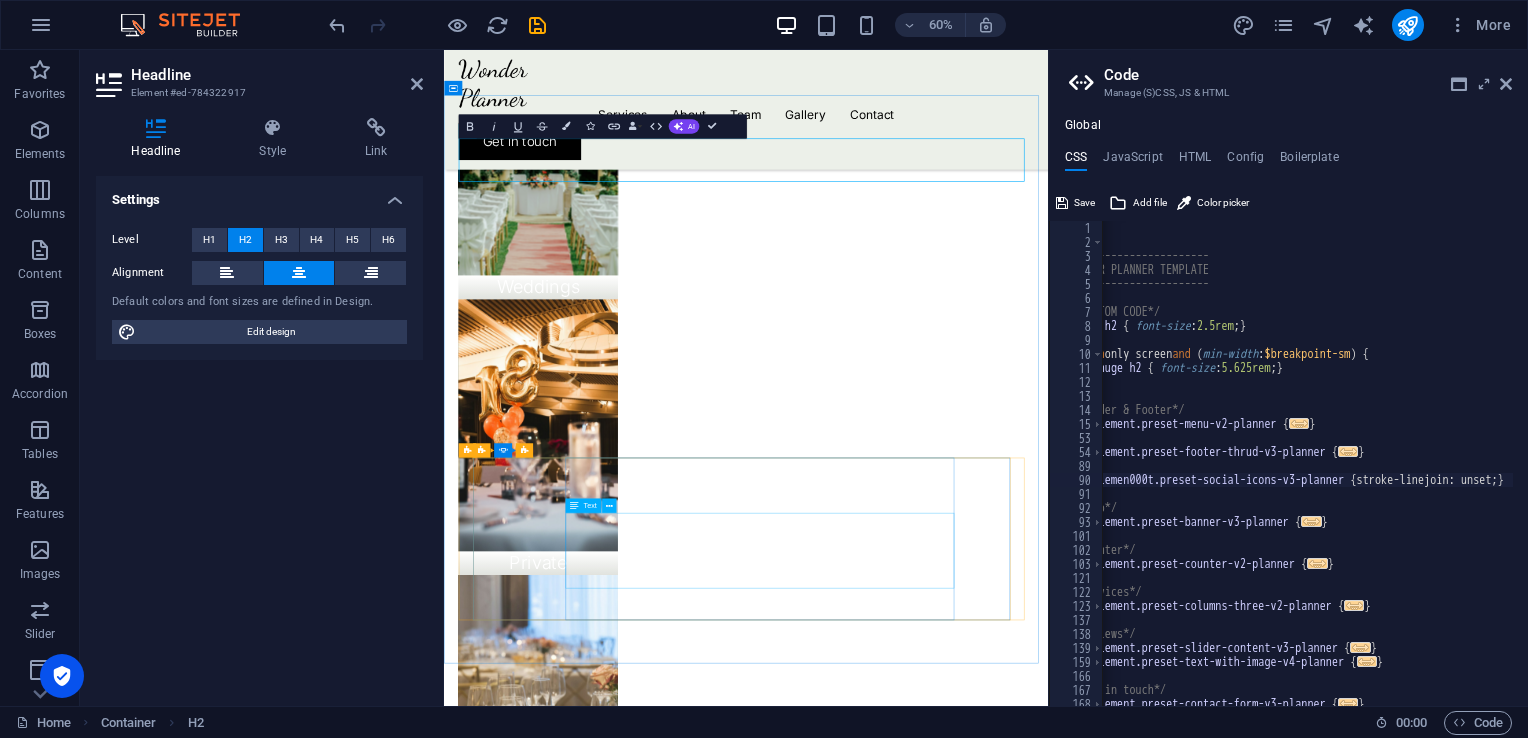 drag, startPoint x: 1003, startPoint y: 856, endPoint x: 1180, endPoint y: 558, distance: 346.60208 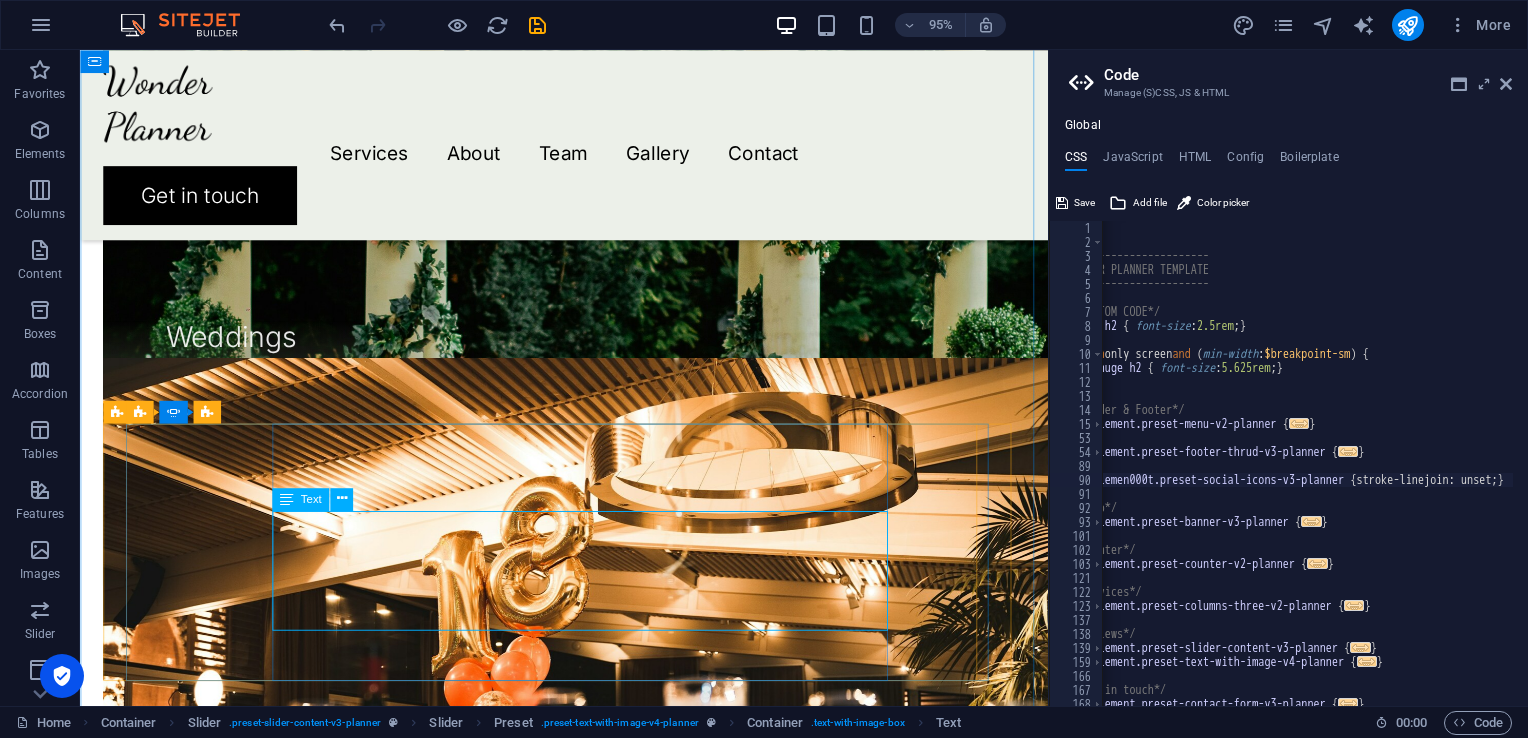 scroll, scrollTop: 2457, scrollLeft: 0, axis: vertical 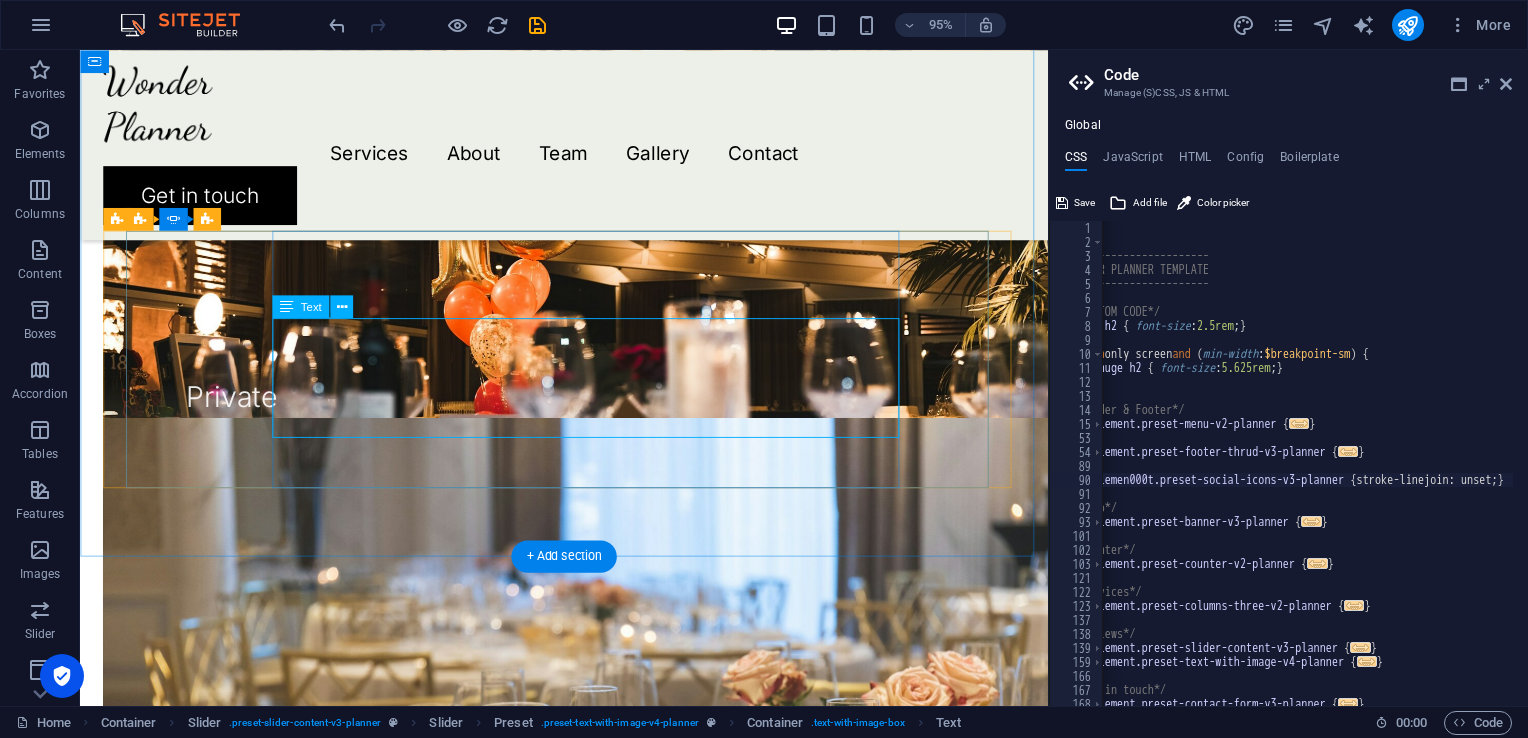 click on "Lorem ipsum dolor sit amet, consectetur adipiscing elit, sed do eiusmod tempor incididunt ut labore et dolore magna aliqua. Ut enim ad minim veniam, quis nostrud exercitation ullamco laboris nisi ut aliquip ex ea commodo consequat. Duis aute irure dolor in reprehenderit in voluptate velit esse cillum dolore eu fugiat nulla pariatur." at bounding box center [-296, 3233] 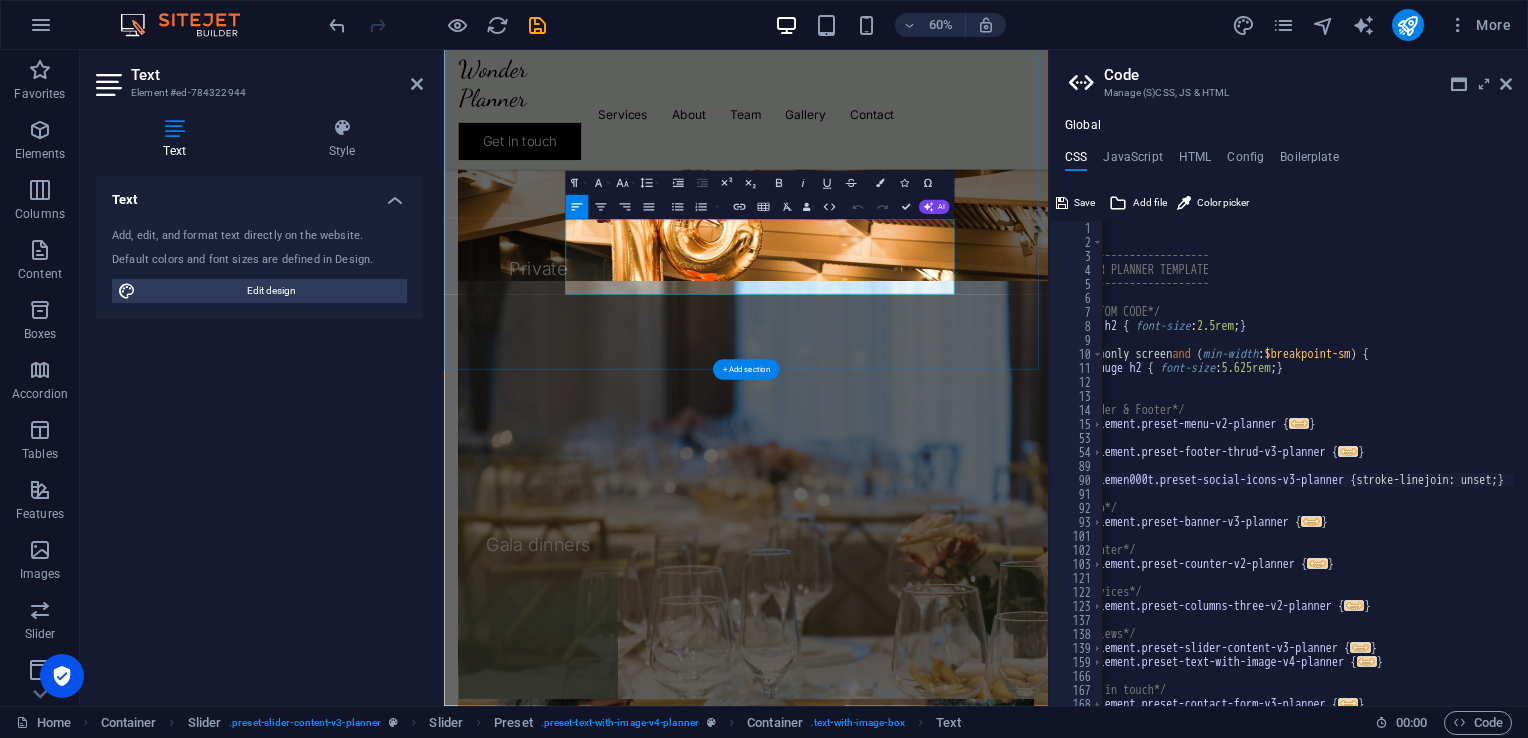 type 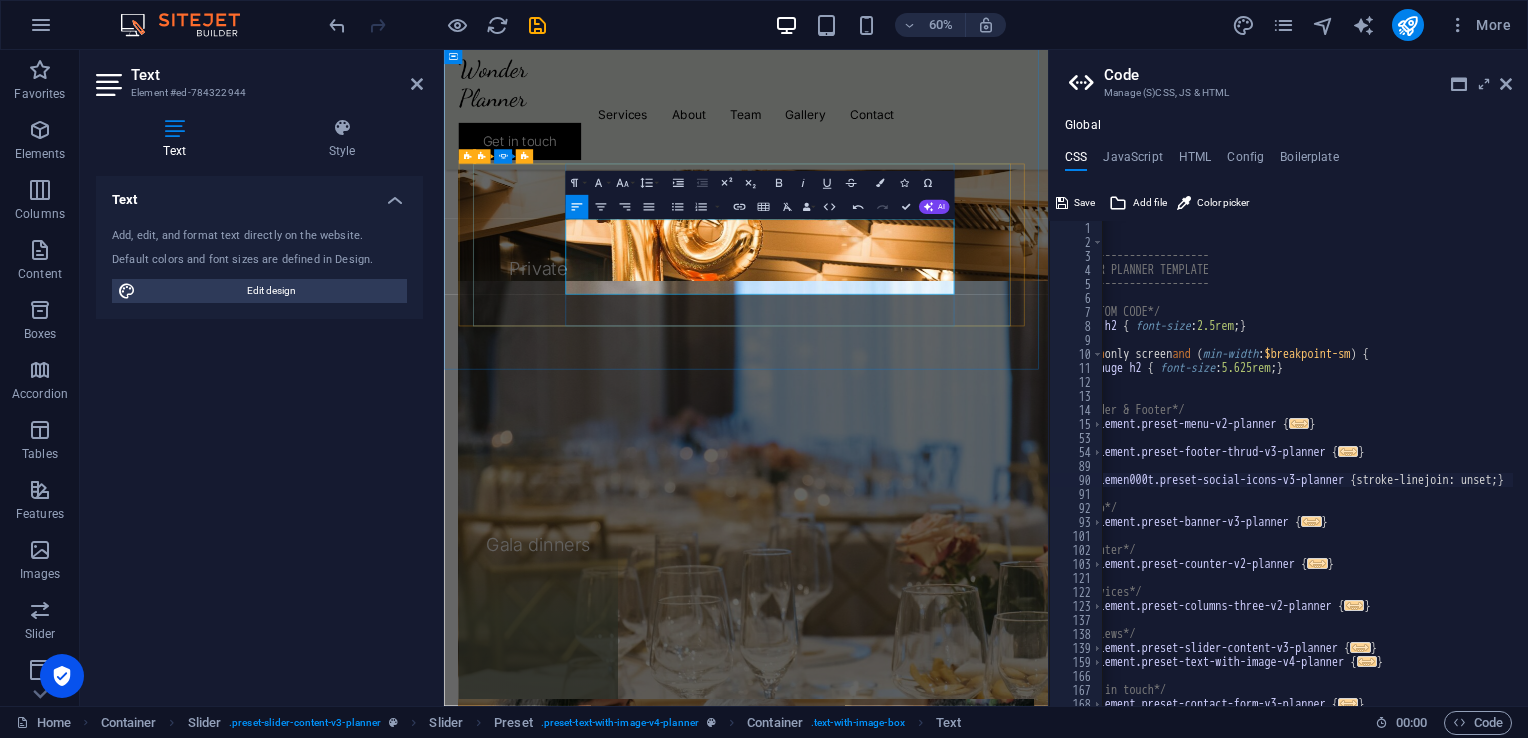 click on "iLorem ipsum dolor sit amet, consectetur adipiscing elit, sed do eiusmod tempor incididunt ut labore et dolore magna aliqua. Ut enim ad minim veniam, quis nostrud exercitation ullamco laboris nisi ut aliquip ex ea commodo consequat. Duis aute irure dolor in reprehenderit in voluptate velit esse cillum dolore eu fugiat nulla pariatur" at bounding box center [74, 3221] 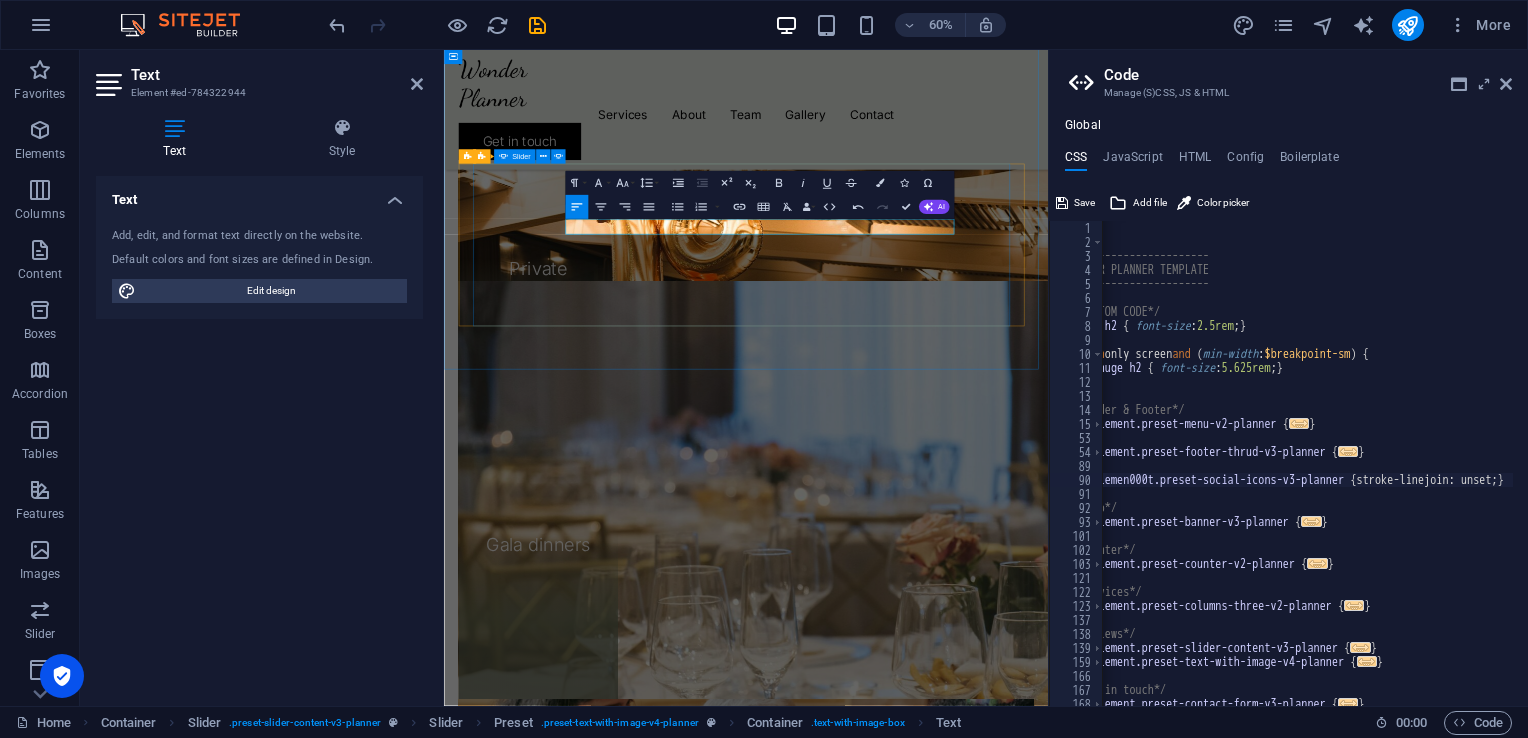 click on "Olivia and Benjamin Lorem ipsum dolor sit amet, consectetur adipiscing elit, sed do eiusmod tempor incididunt ut labore et dolore magna aliqua. Ut enim ad minim veniam, quis nostrud exercitation ullamco laboris nisi ut aliquip ex ea commodo consequat. Duis aute irure dolor in reprehenderit in voluptate velit esse cillum dolore eu fugiat nulla pariatur.         Olivia Santiago Drop content here or  Add elements  Paste clipboard Extraordinary service kain tenun merupakan identitas masyarakat ntt          Samuel C. Berlingthon Olivia and Benjamin Lorem ipsum dolor sit amet, consectetur adipiscing elit, sed do eiusmod tempor incididunt ut labore et dolore magna aliqua. Ut enim ad minim veniam, quis nostrud exercitation ullamco laboris nisi ut aliquip ex ea commodo consequat. Duis aute irure dolor in reprehenderit in voluptate velit esse cillum dolore eu fugiat nulla pariatur.         Olivia Santiago Drop content here or  Add elements  Paste clipboard Extraordinary service" at bounding box center (947, 1684) 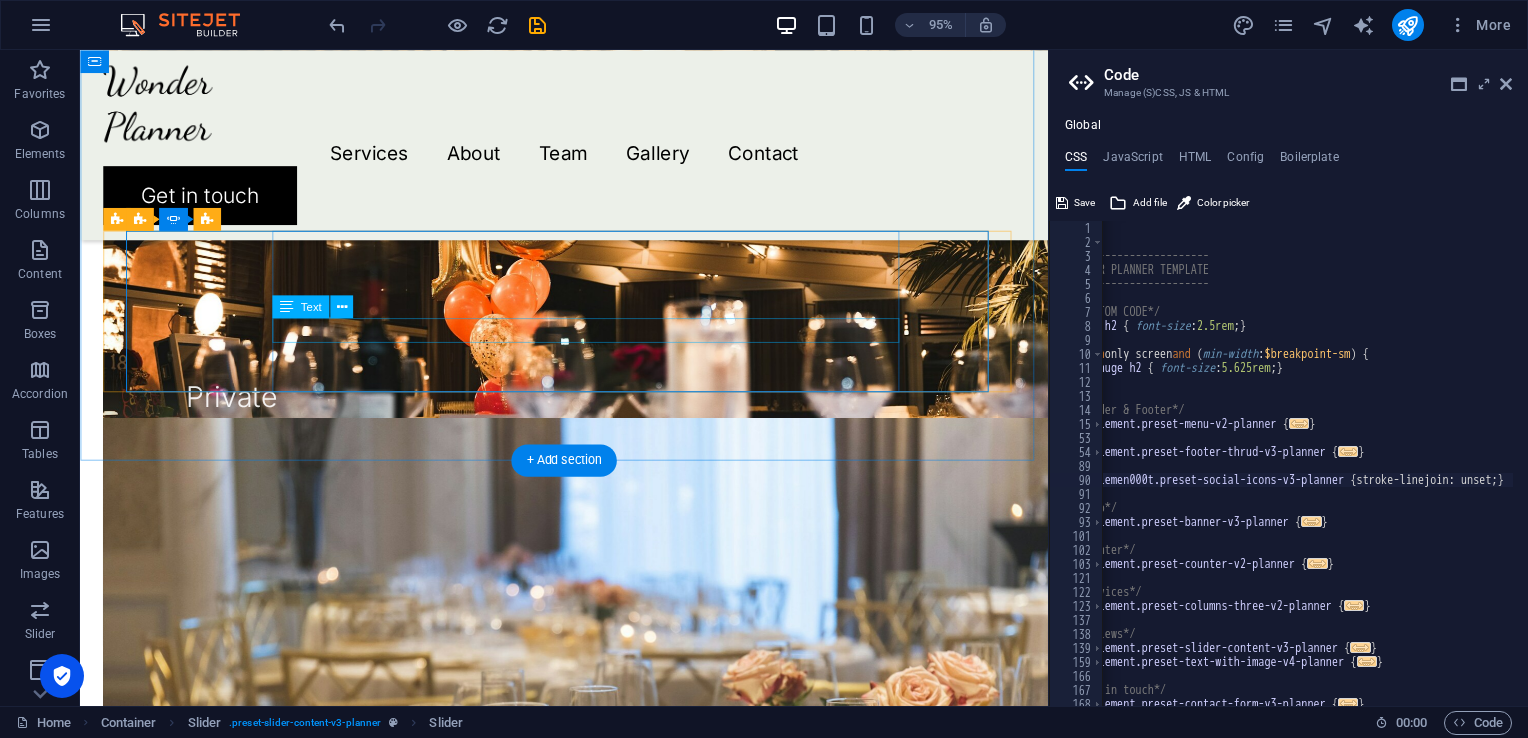 click on "kain tenun merupakan identitas masyarakat ntt" at bounding box center (-296, 3182) 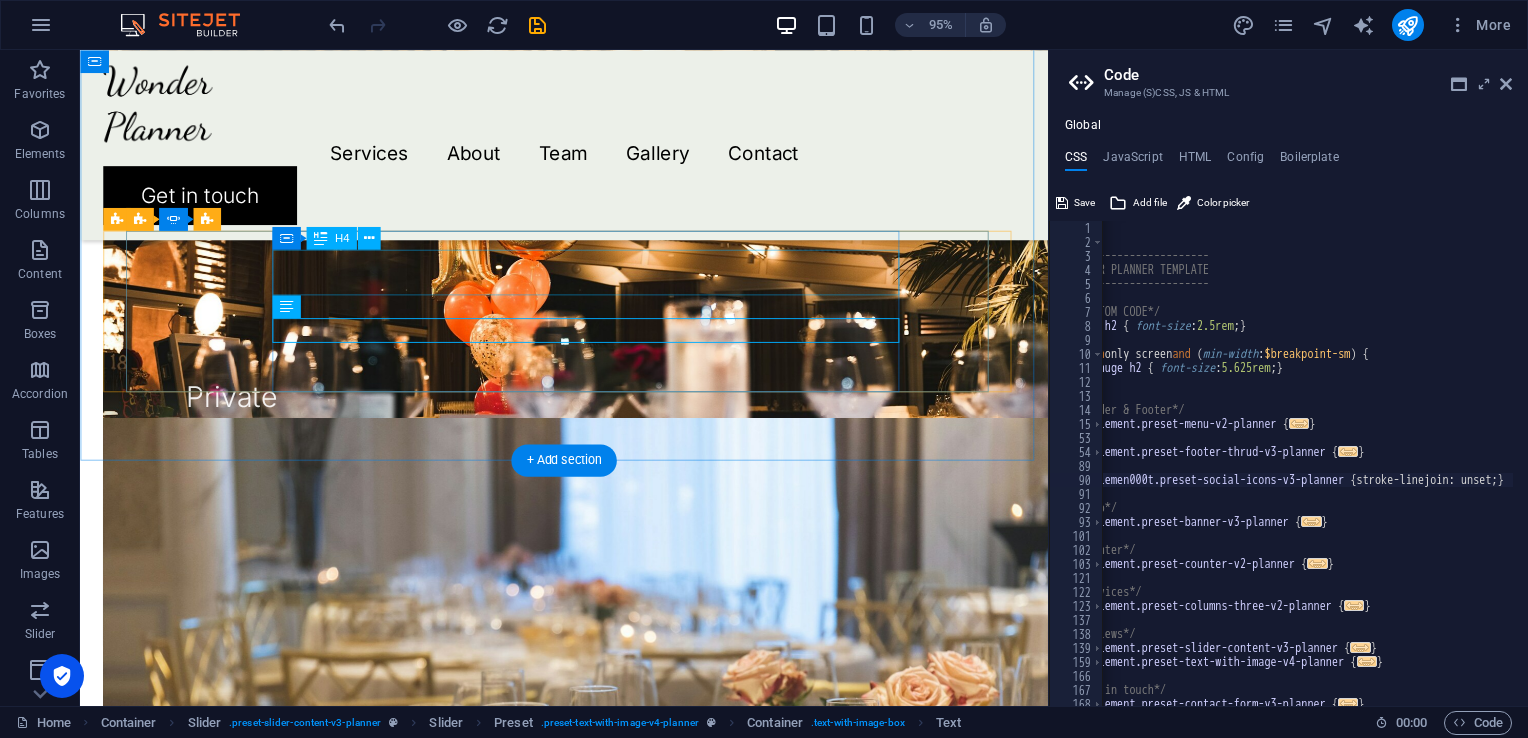 click on "Extraordinary service" at bounding box center (-296, 3122) 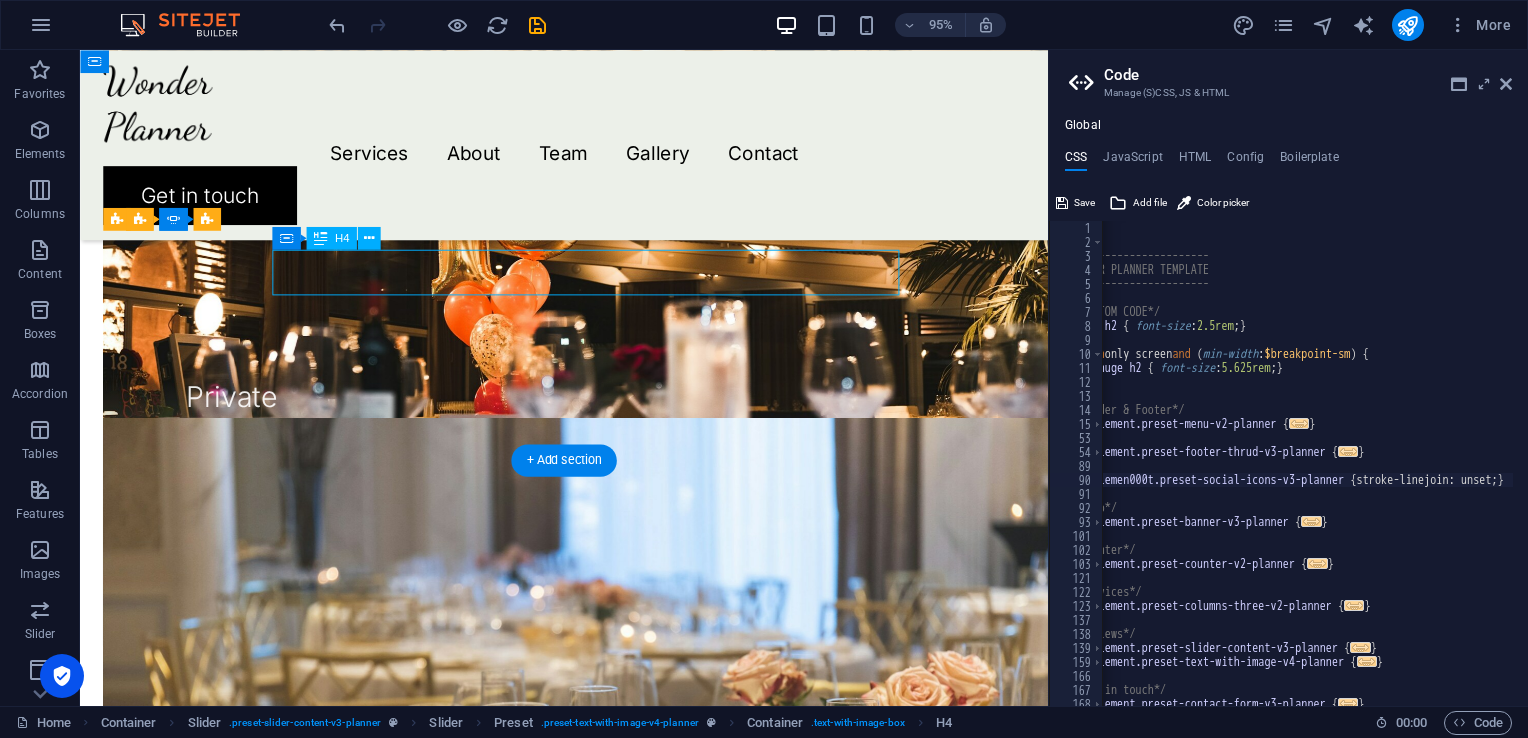 click on "Extraordinary service" at bounding box center (-296, 3122) 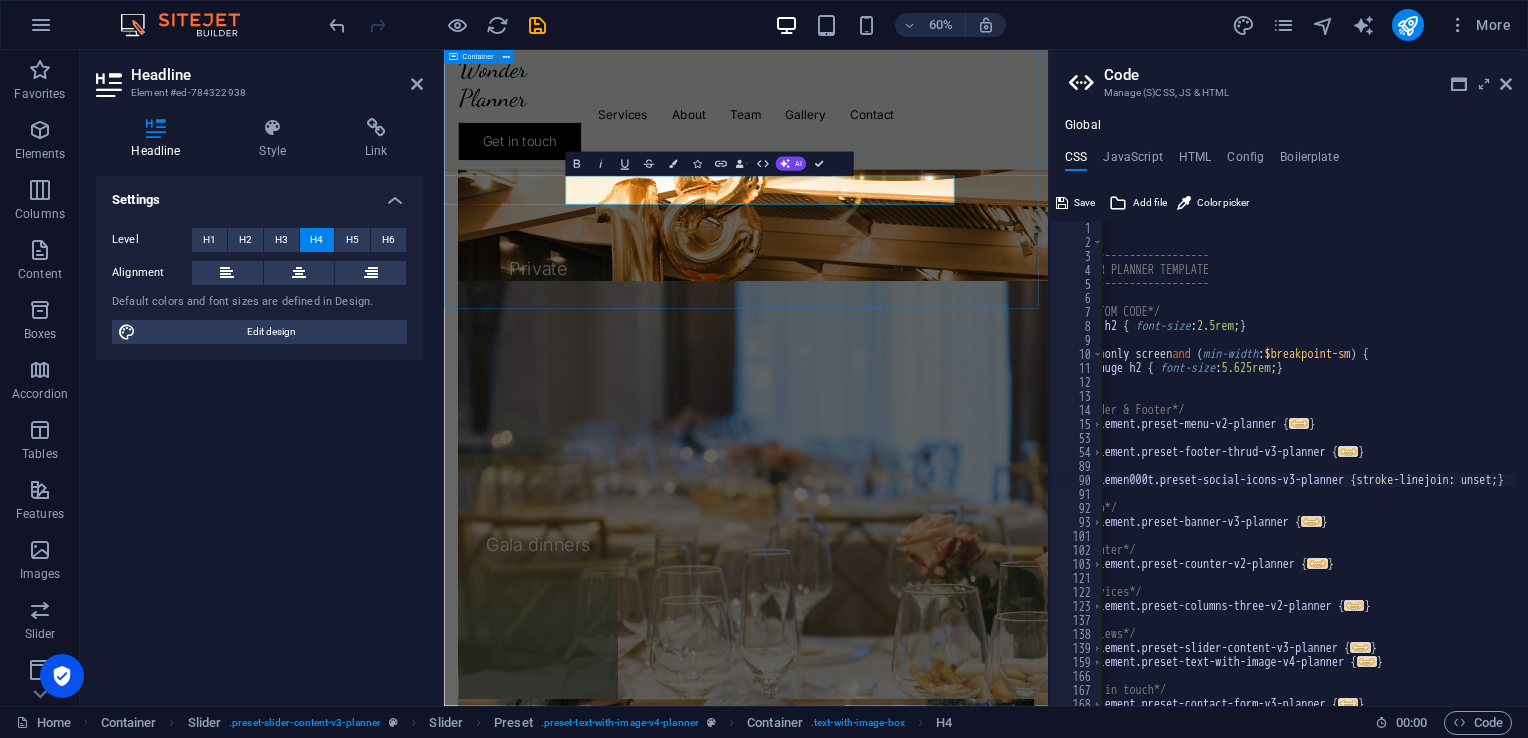 type 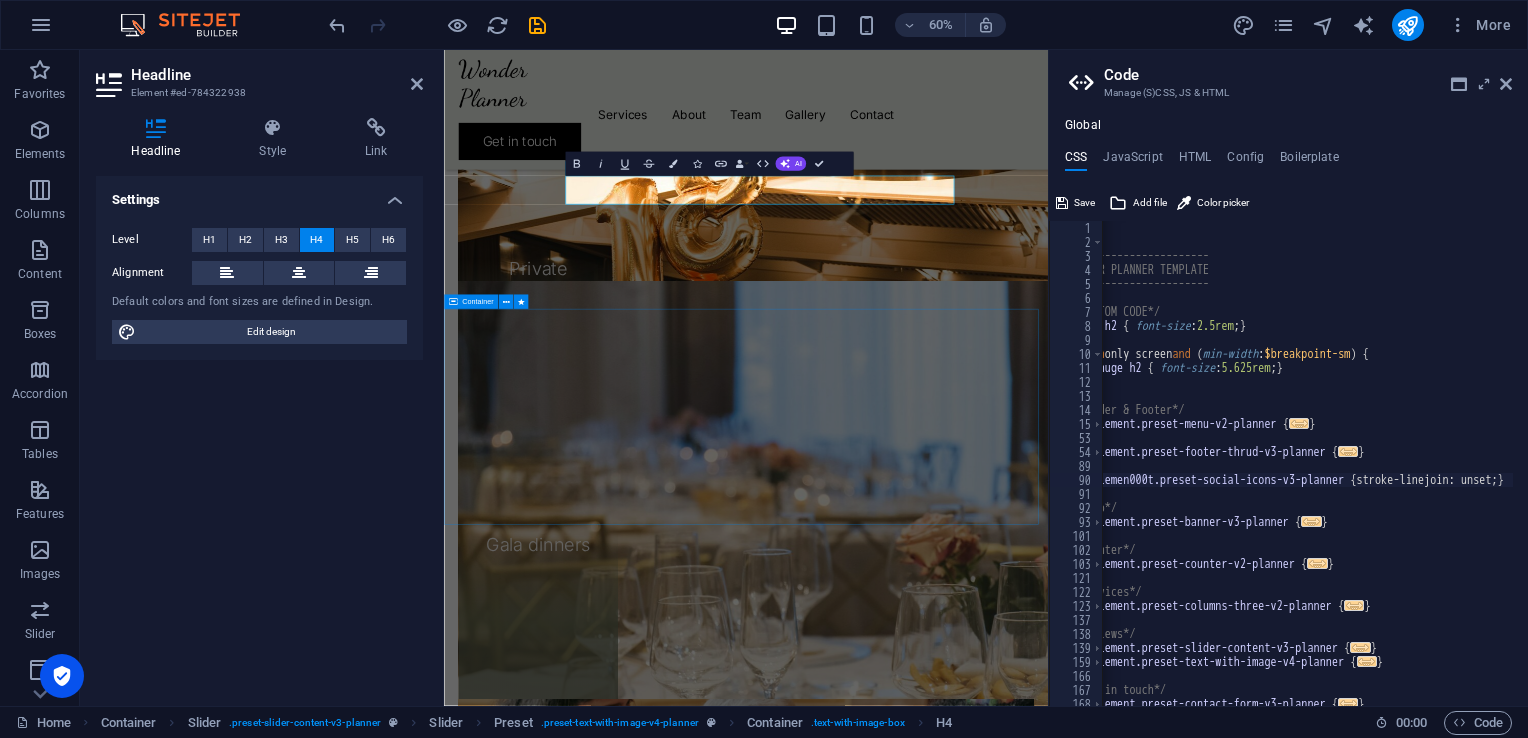 scroll, scrollTop: 2472, scrollLeft: 0, axis: vertical 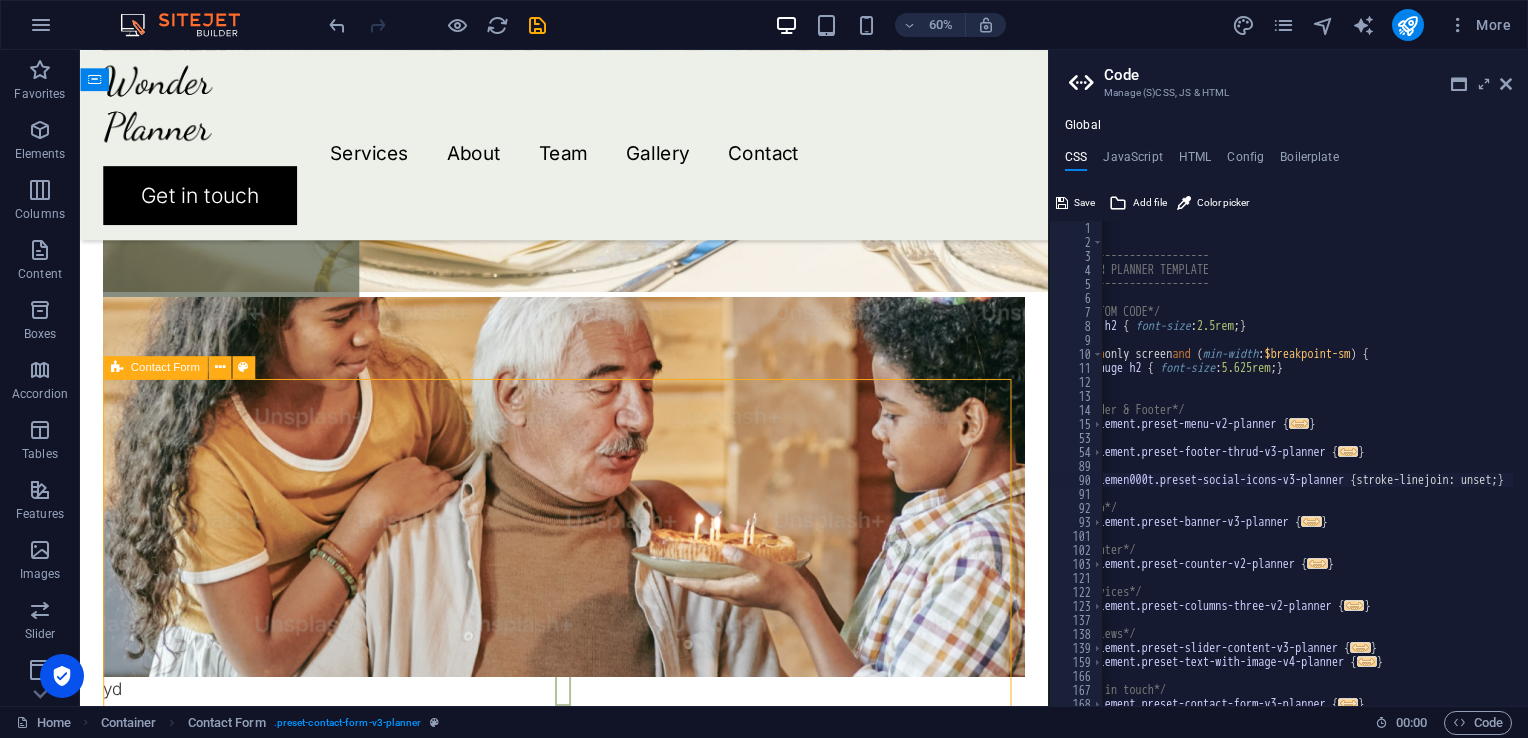click on "I have read and understand the privacy policy. Unreadable? Regenerate Submit" at bounding box center (589, 1909) 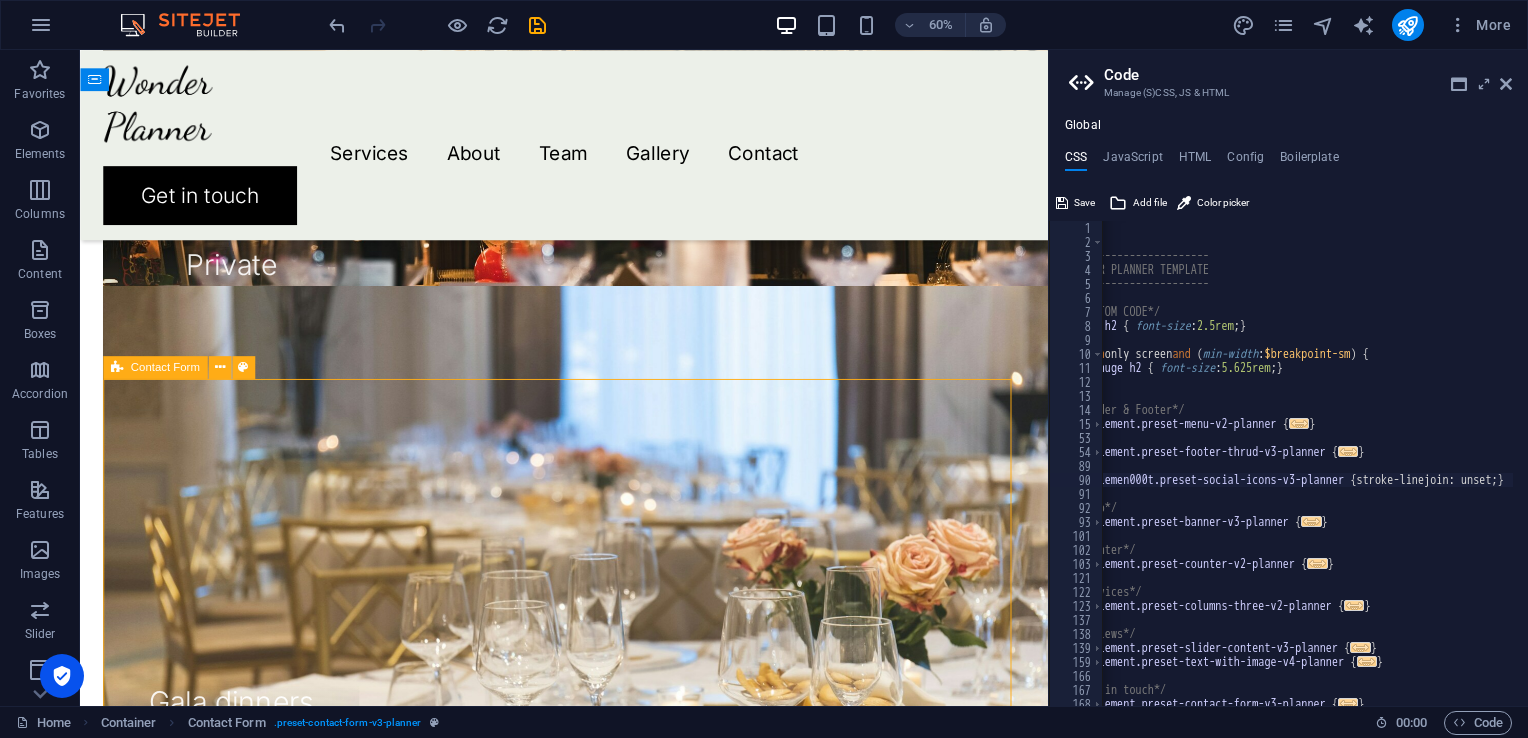 scroll, scrollTop: 3512, scrollLeft: 0, axis: vertical 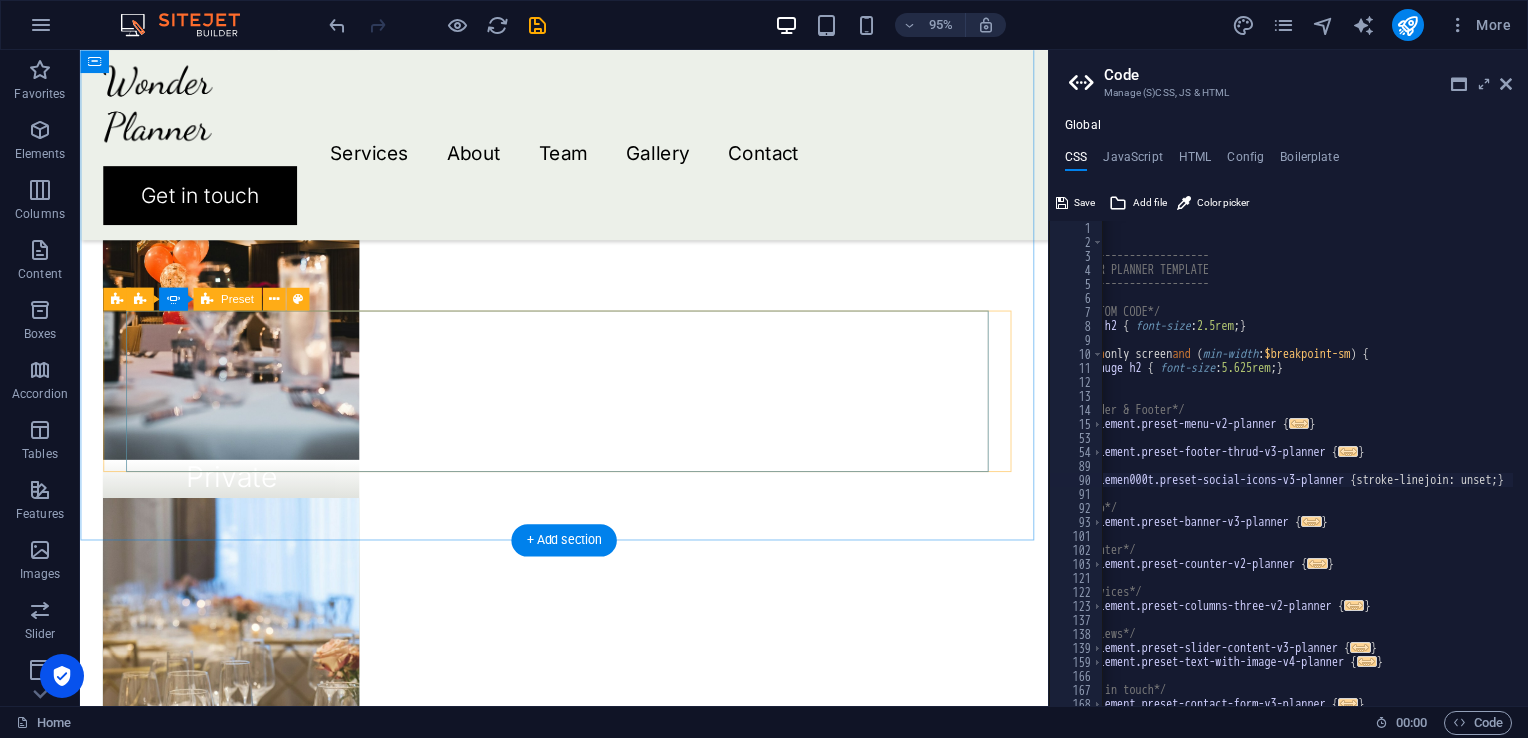 click on "kain adat SABU kain tenun merupakan identitas masyarakat ntt          Samuel C. Berlingthon" at bounding box center (-326, 3595) 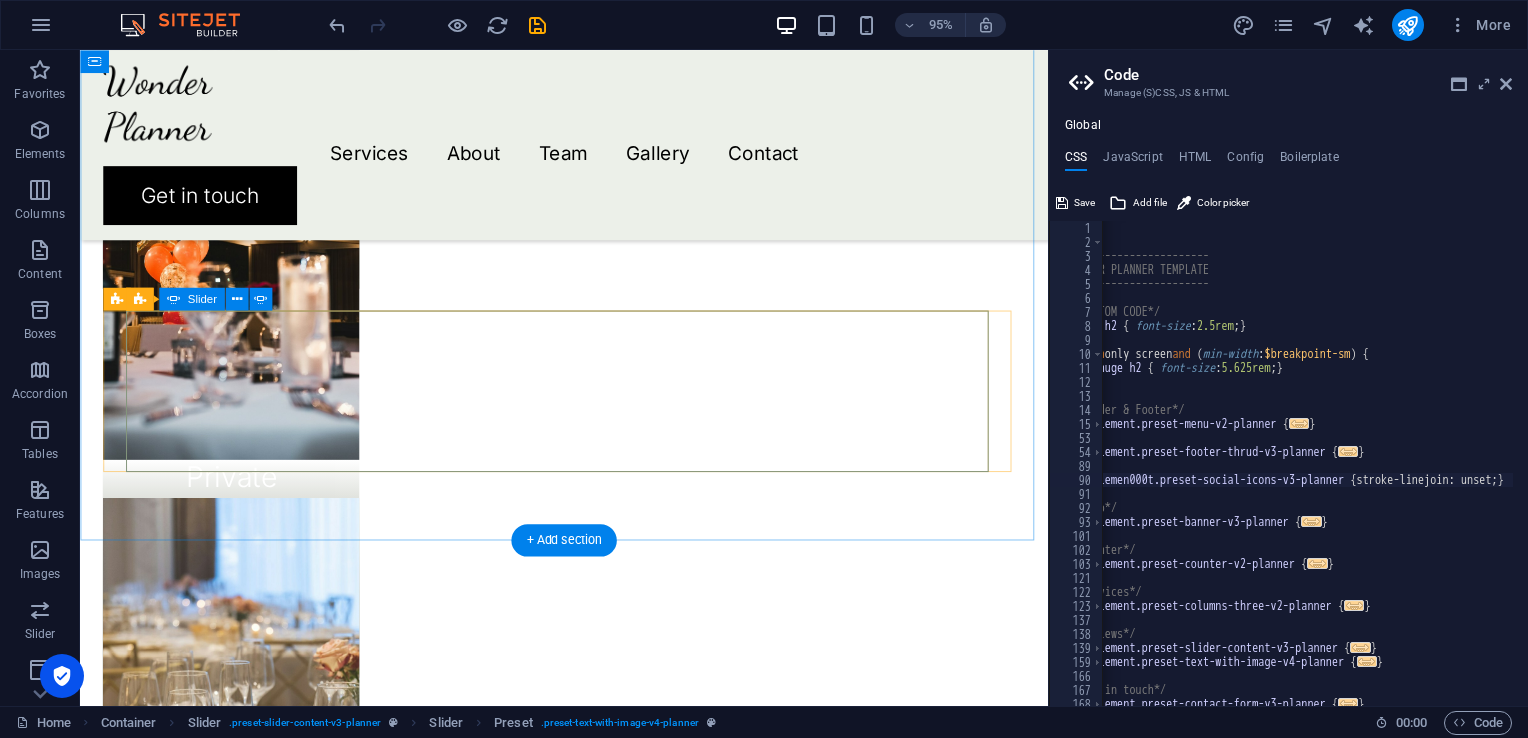 click at bounding box center (590, 1811) 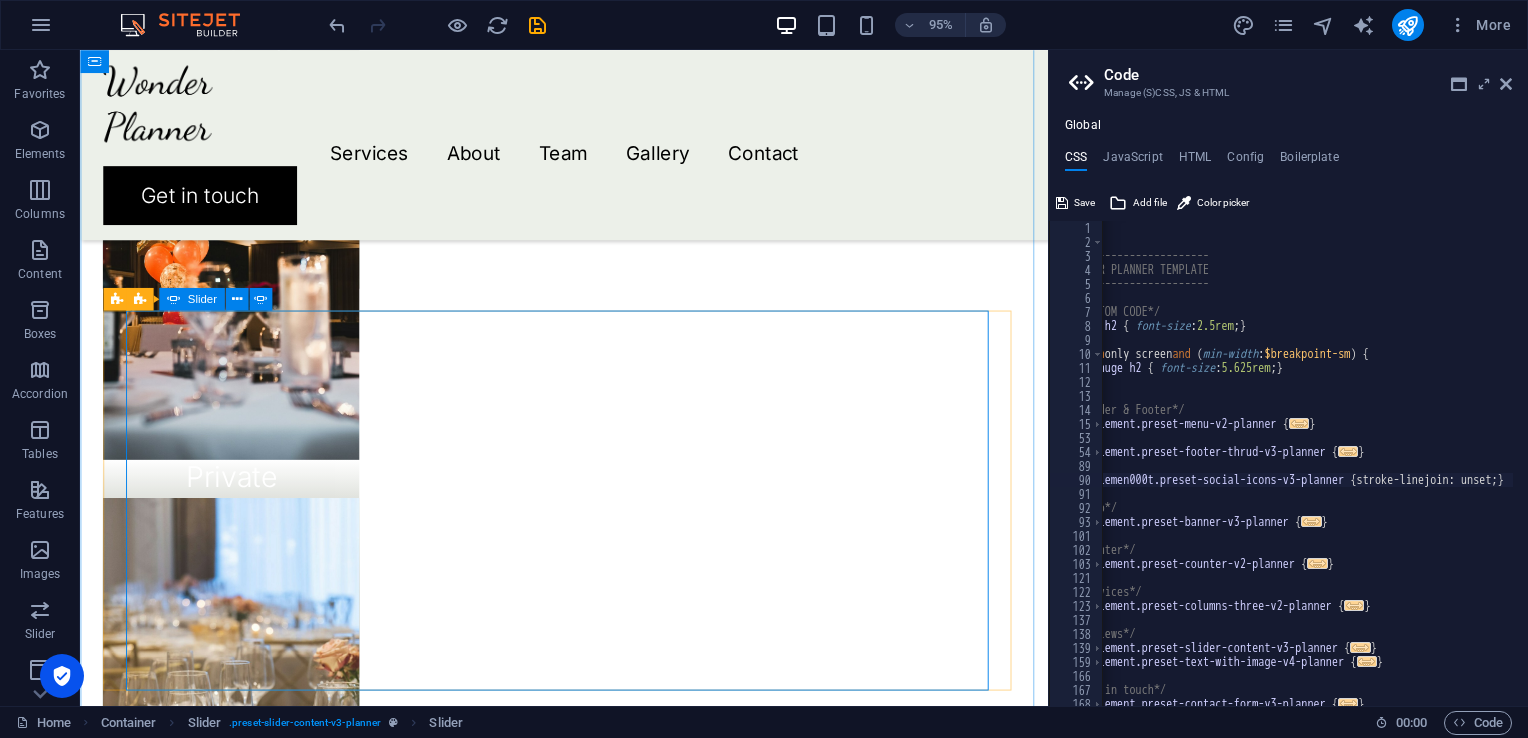 click at bounding box center [590, 1625] 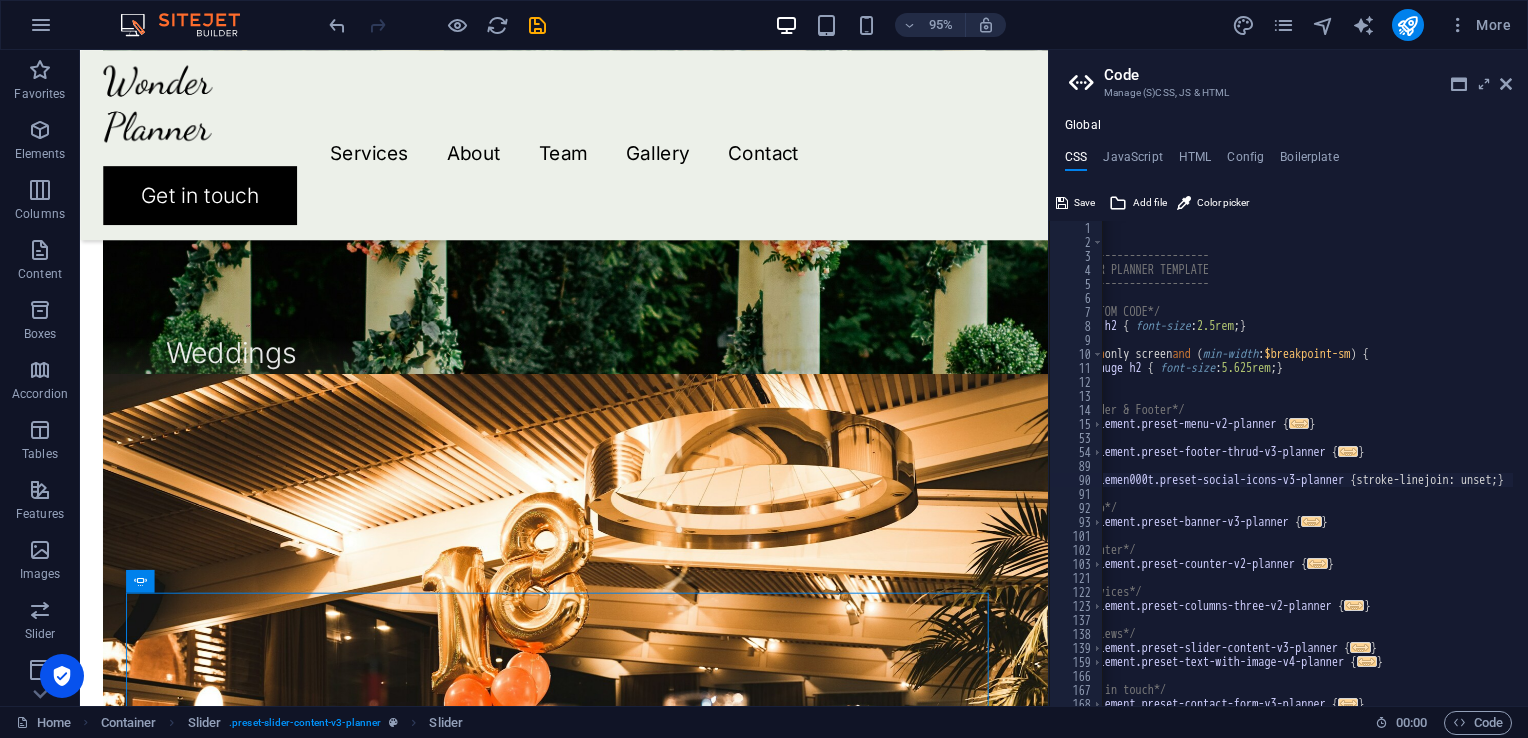 scroll, scrollTop: 2028, scrollLeft: 0, axis: vertical 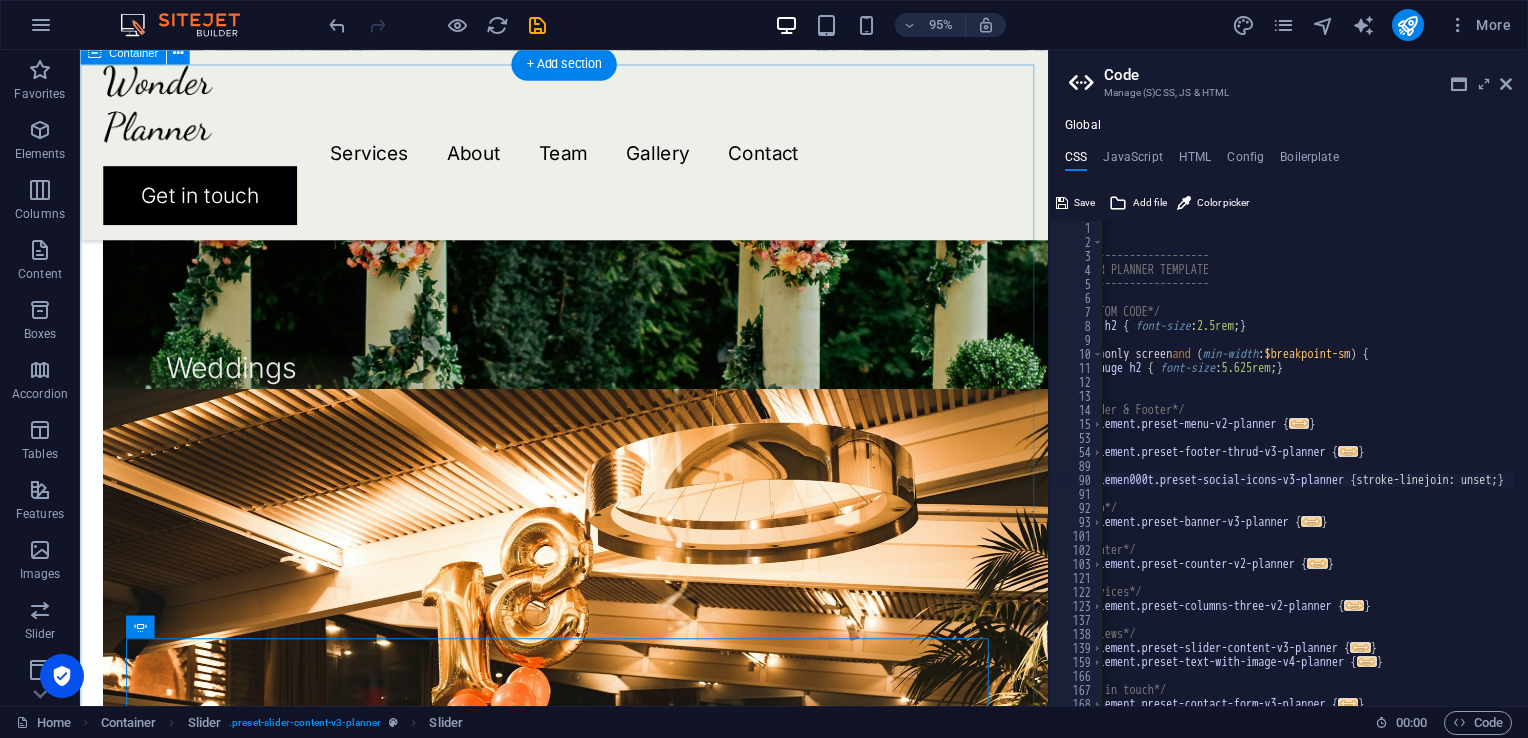 click at bounding box center [589, 1762] 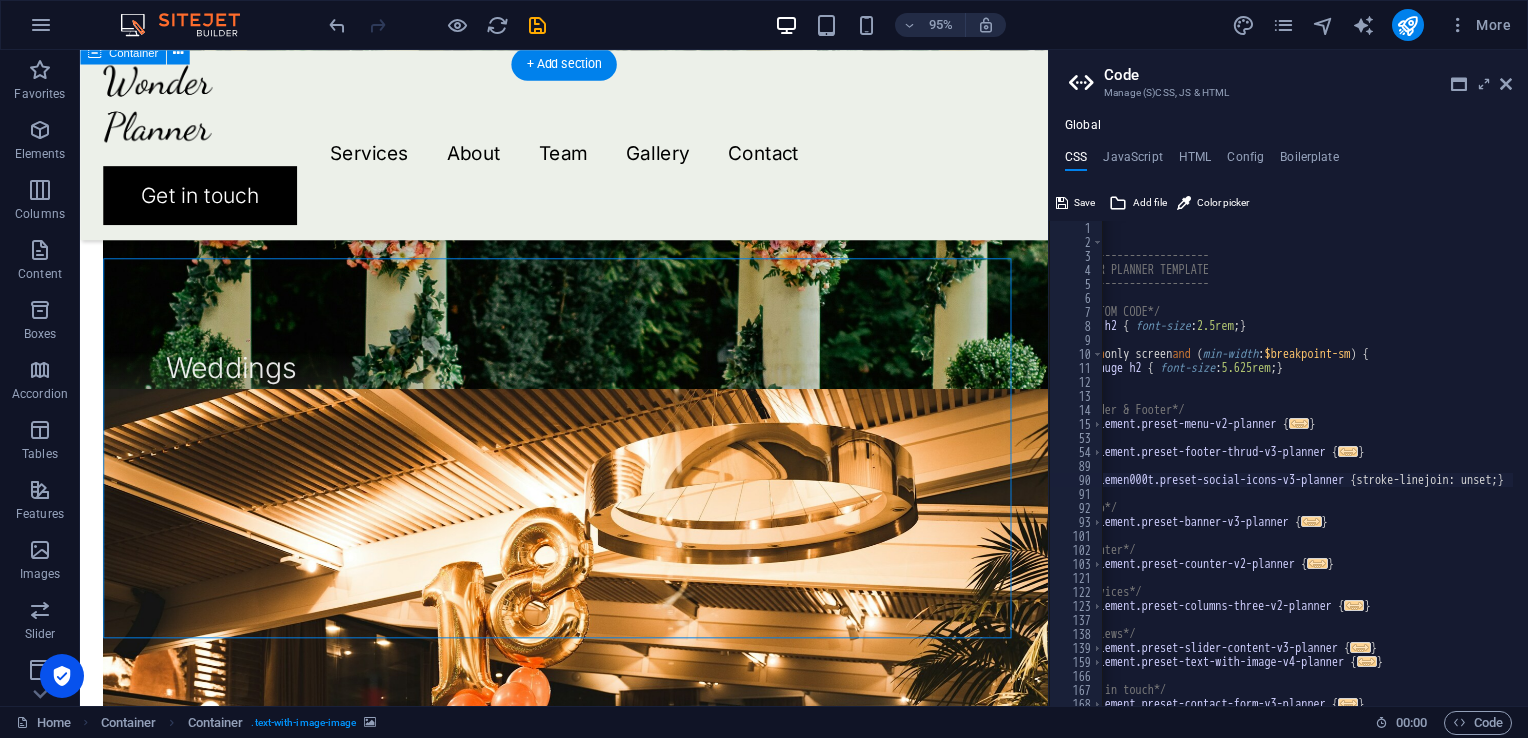 click at bounding box center (589, 1762) 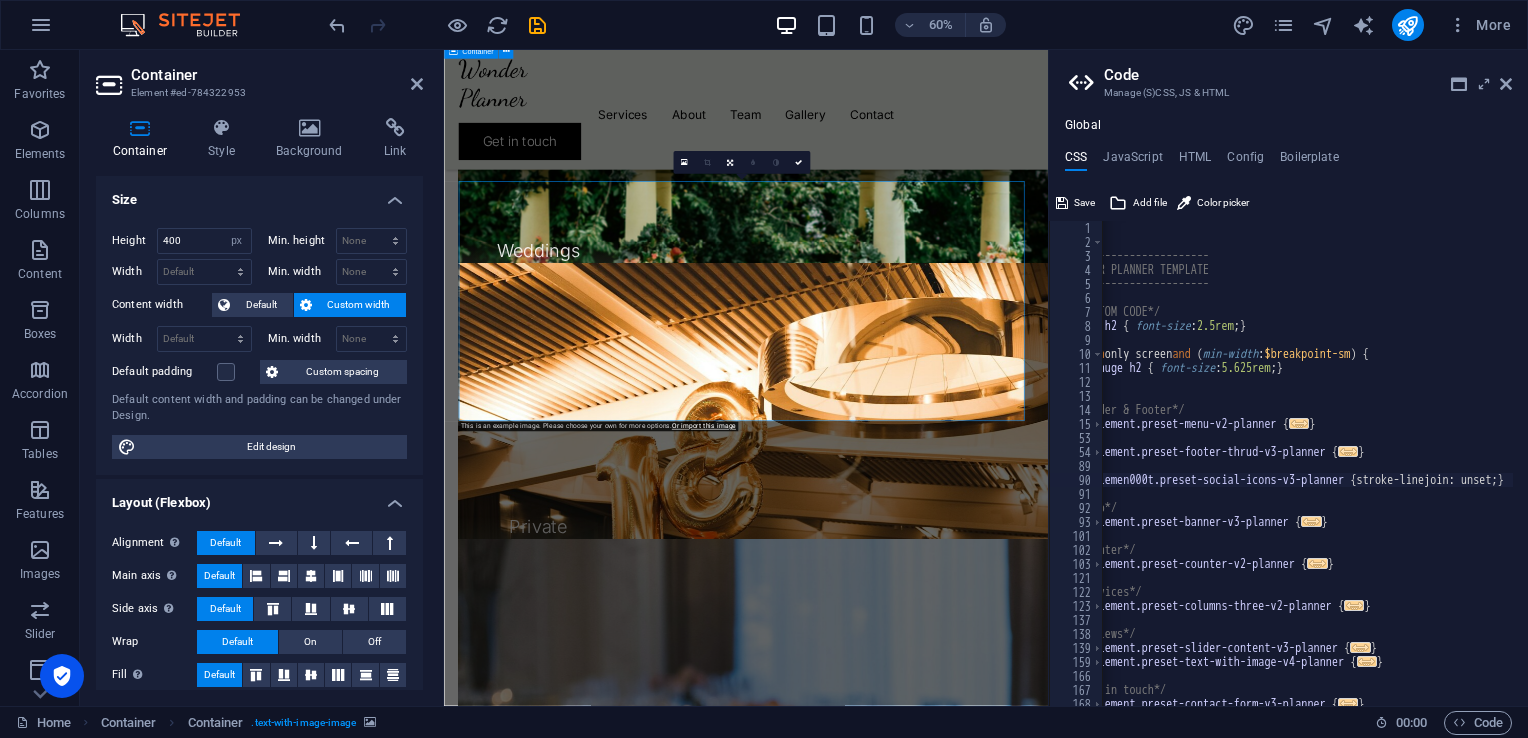 click on "Custom width" at bounding box center (359, 305) 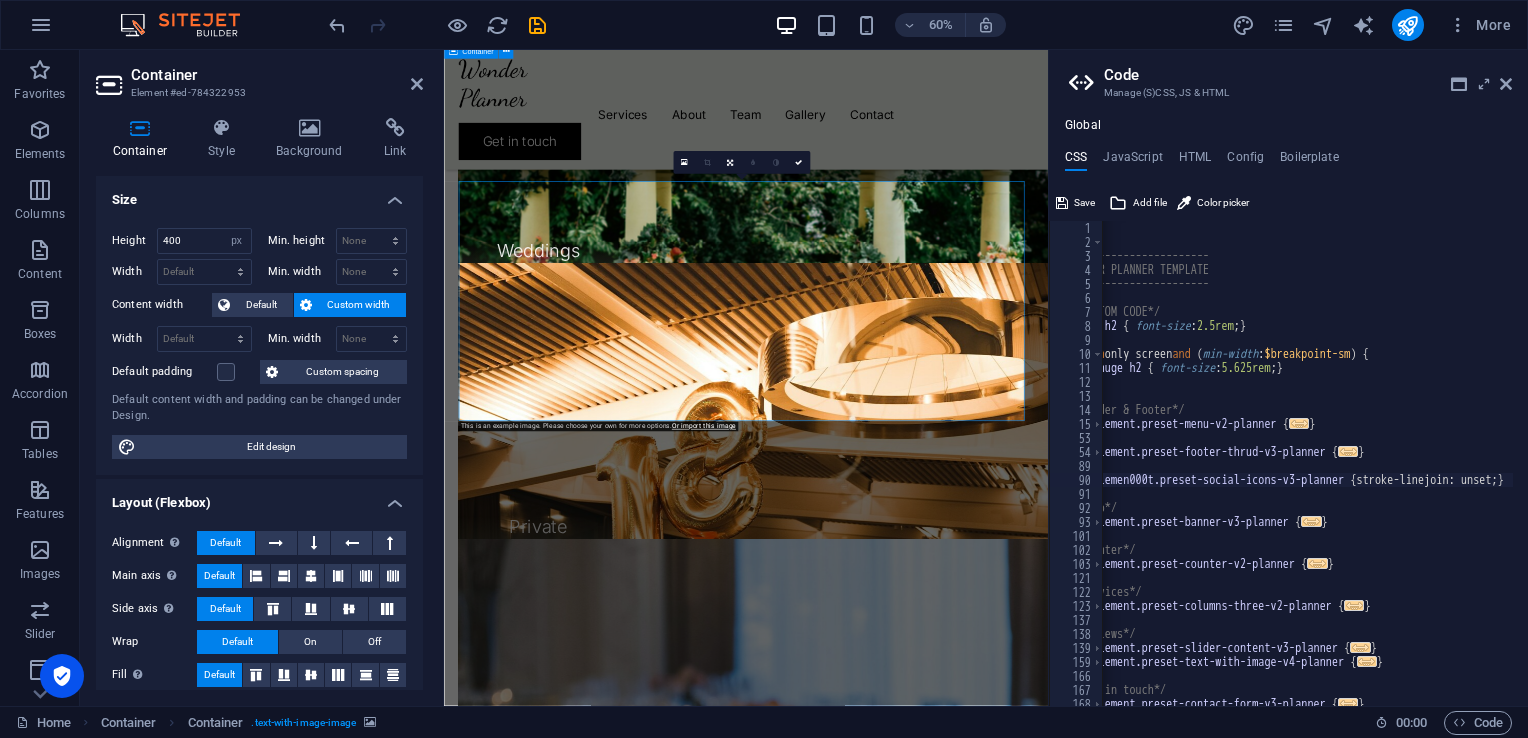 click on "Custom width" at bounding box center [359, 305] 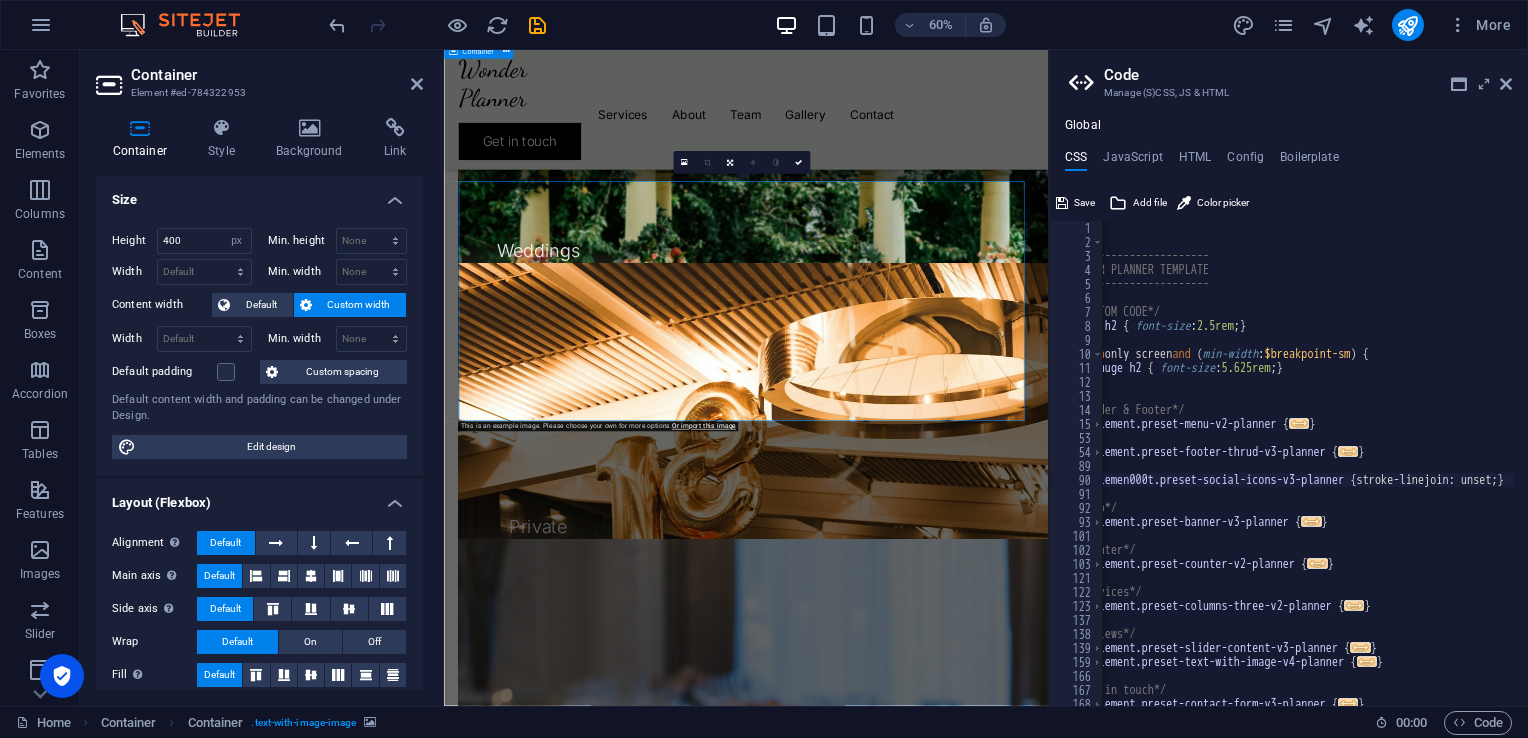 click on "Custom width" at bounding box center (359, 305) 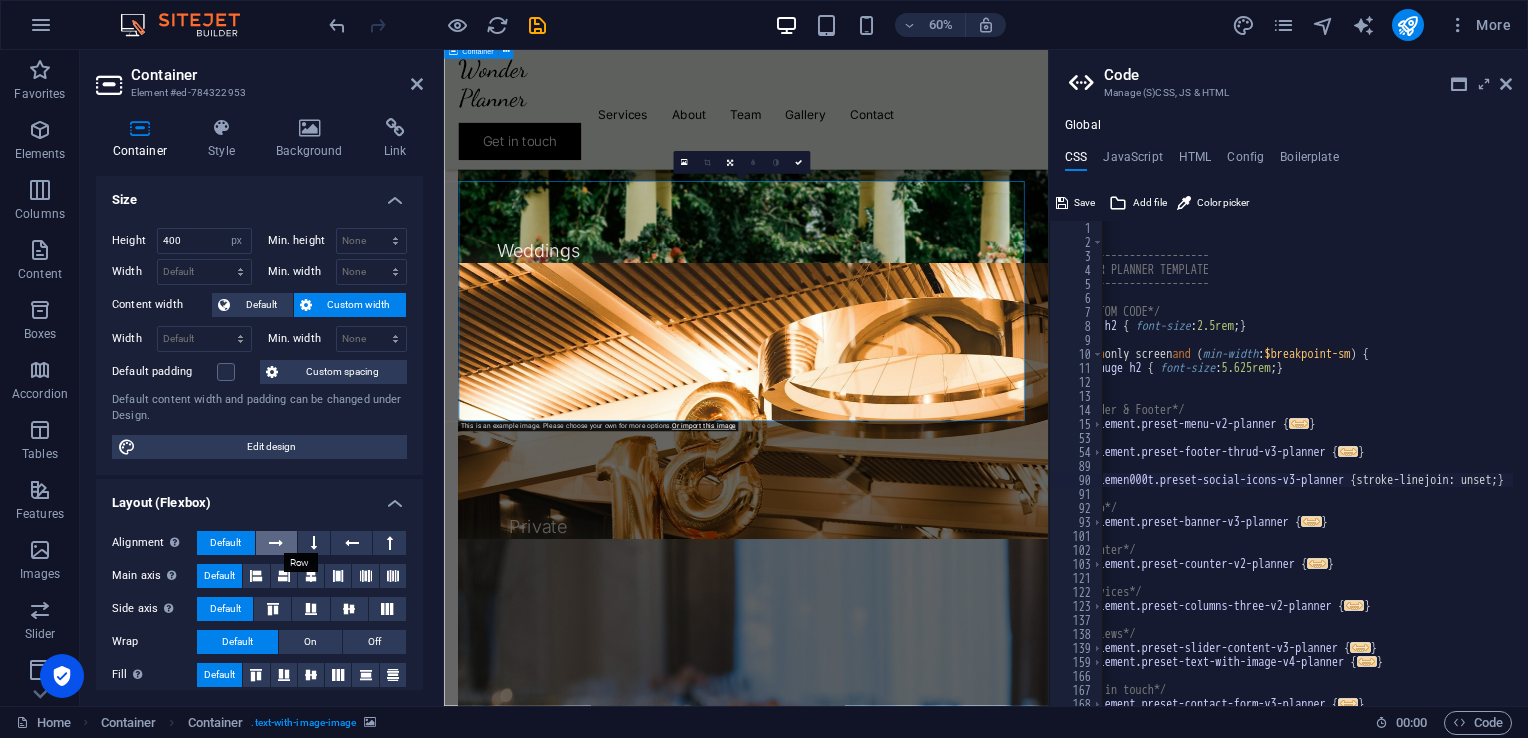 click at bounding box center (276, 543) 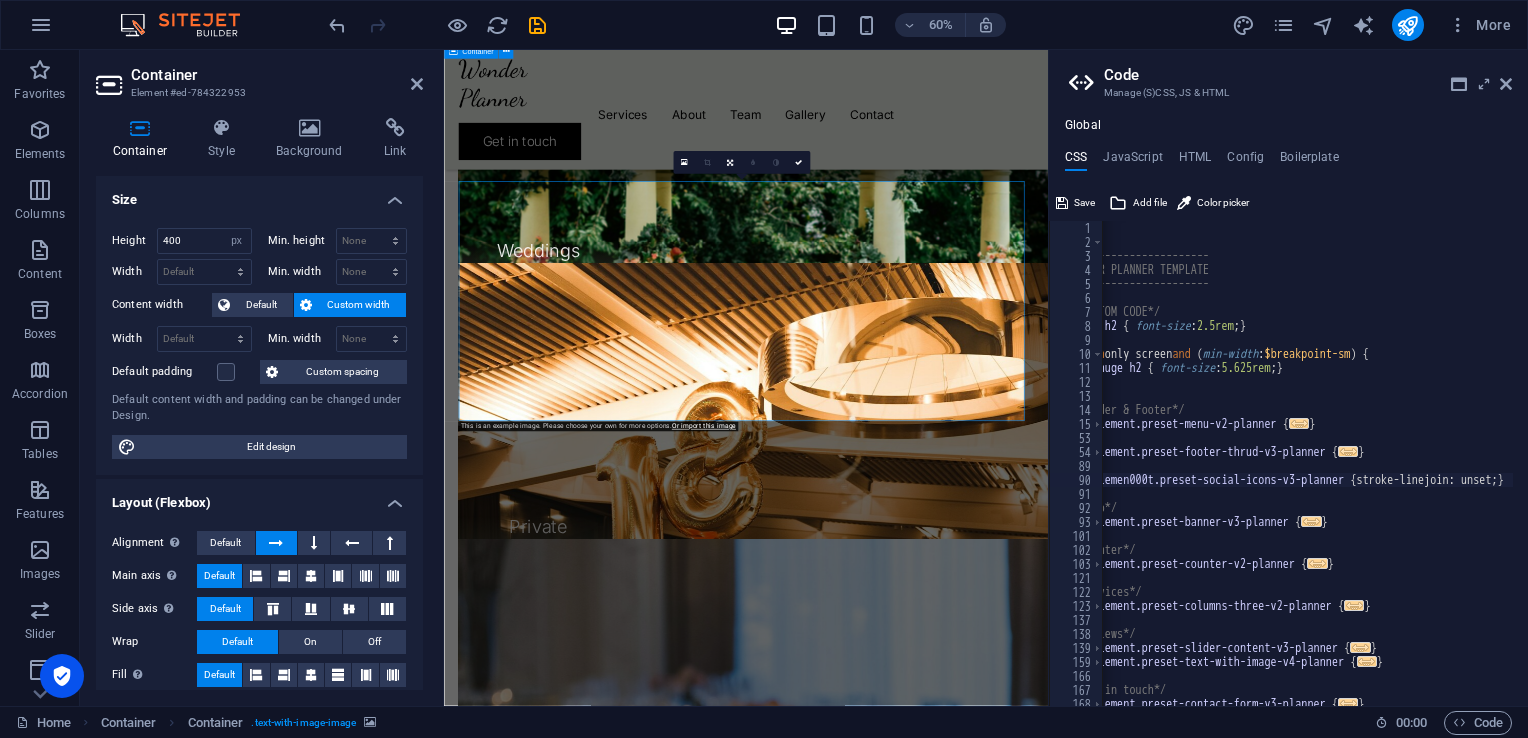 click at bounding box center [276, 543] 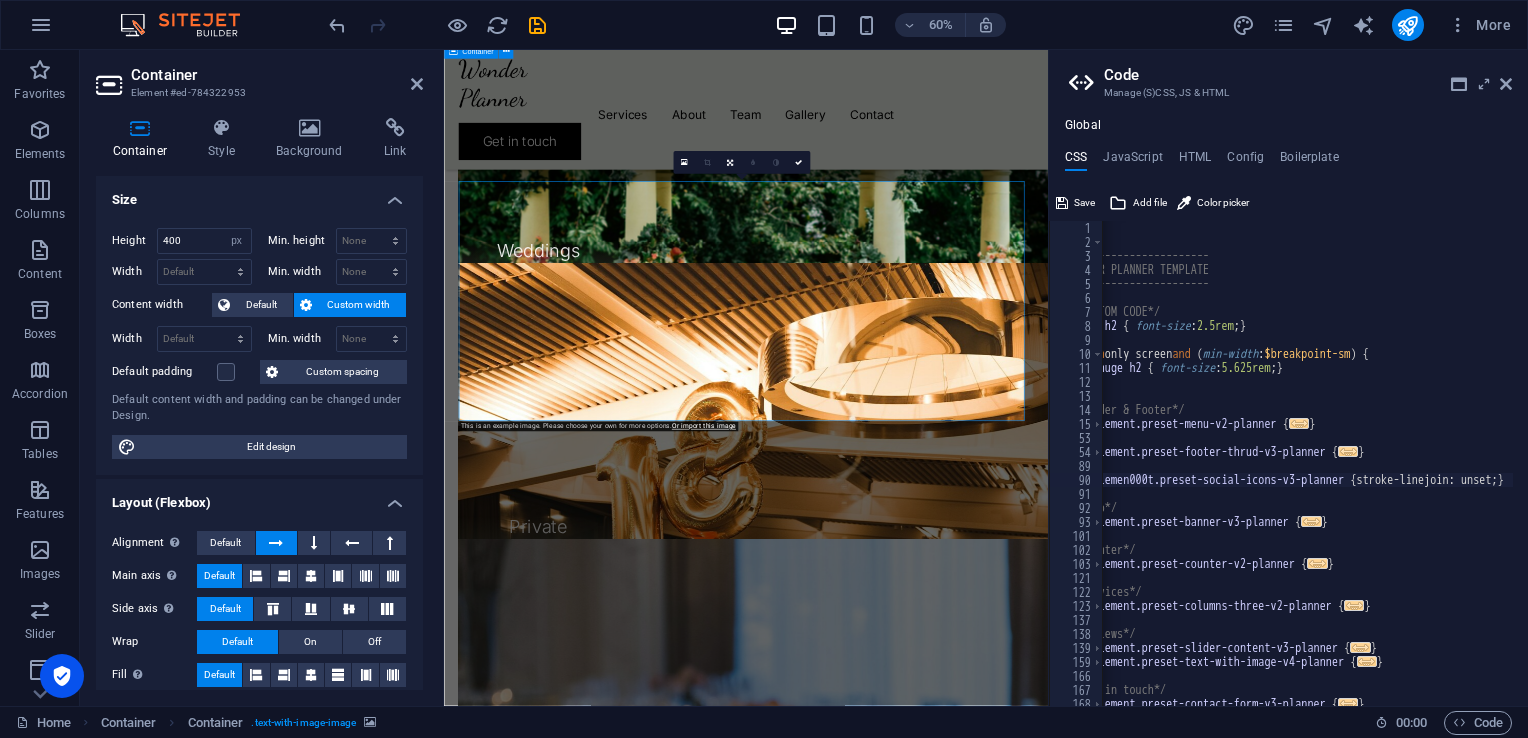 click at bounding box center [276, 543] 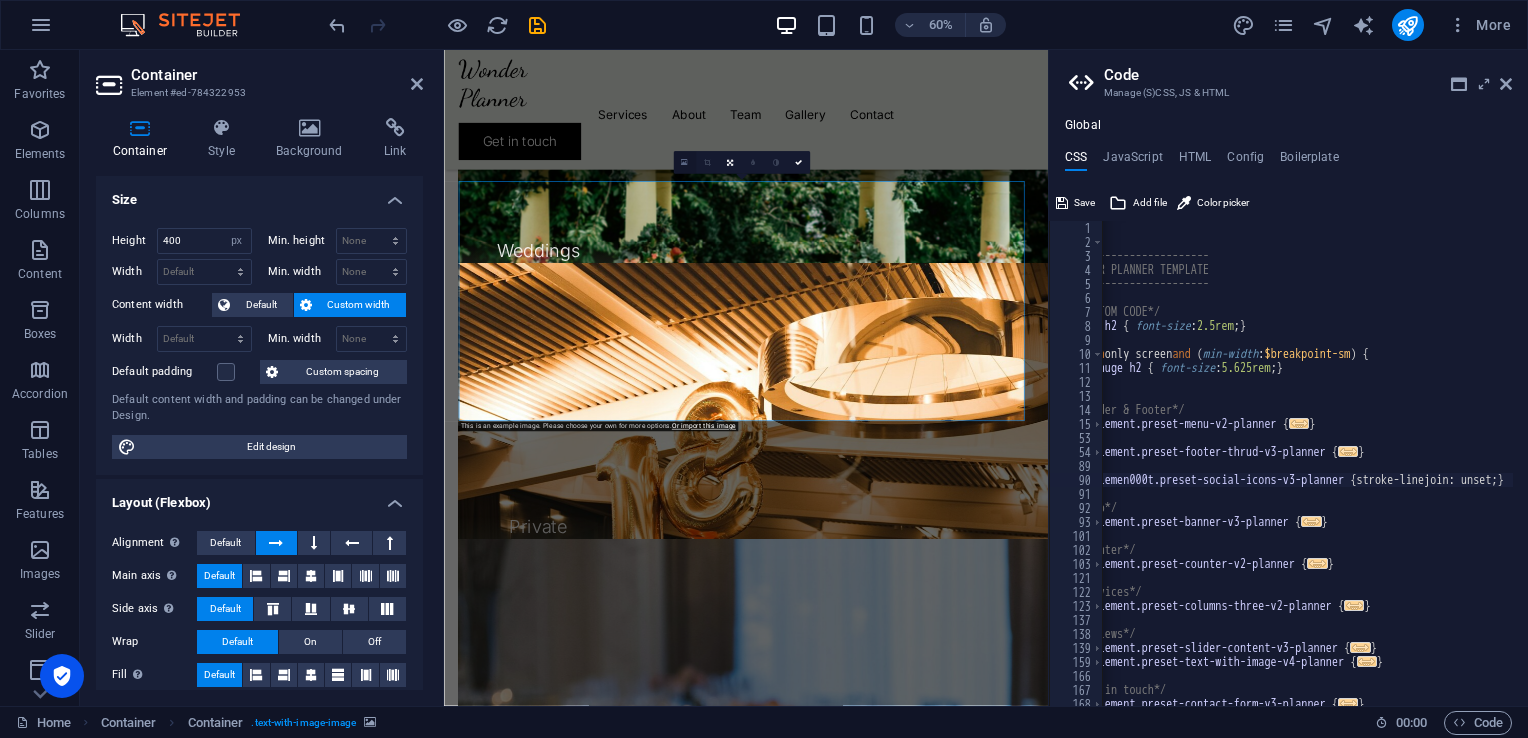 click at bounding box center (684, 163) 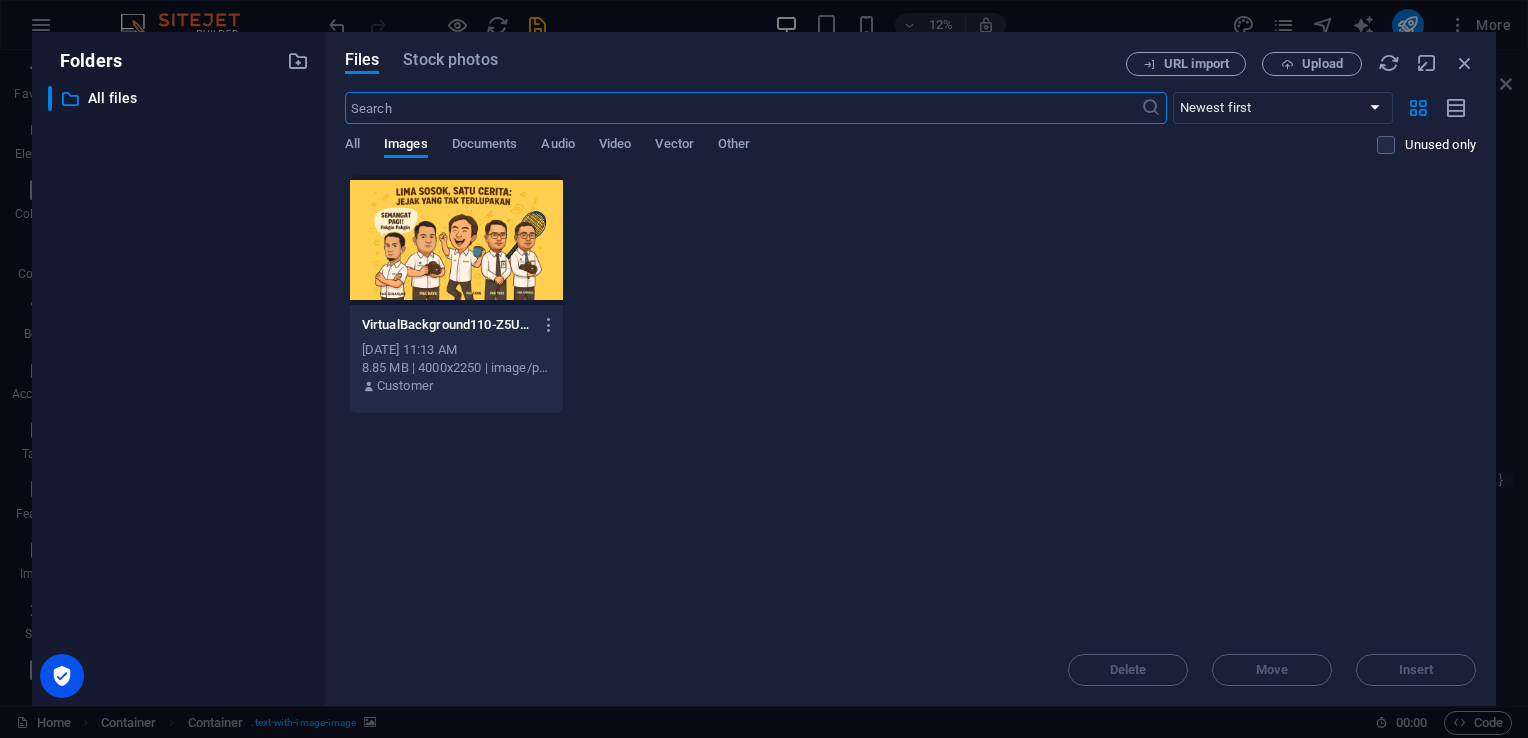 scroll, scrollTop: 0, scrollLeft: 0, axis: both 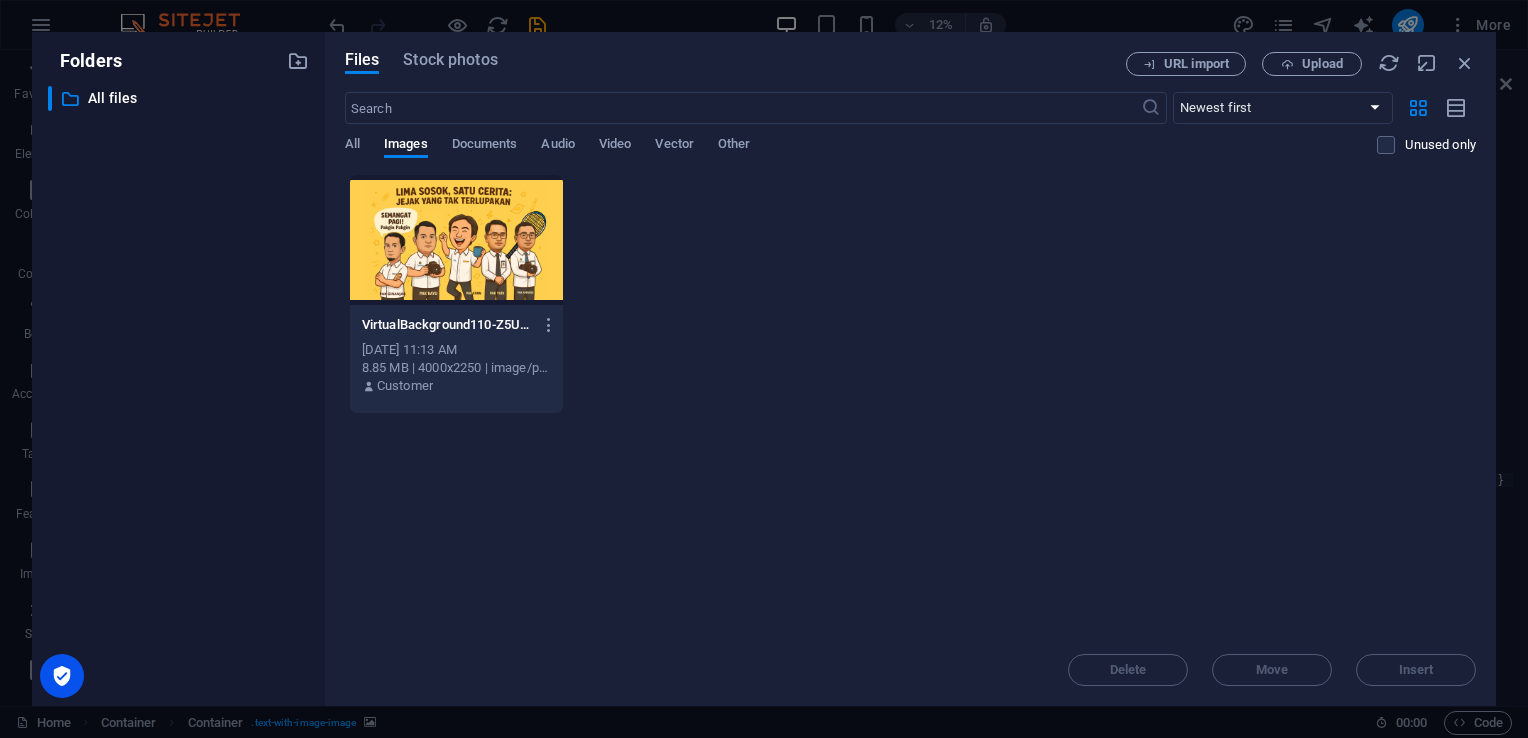 click at bounding box center [456, 240] 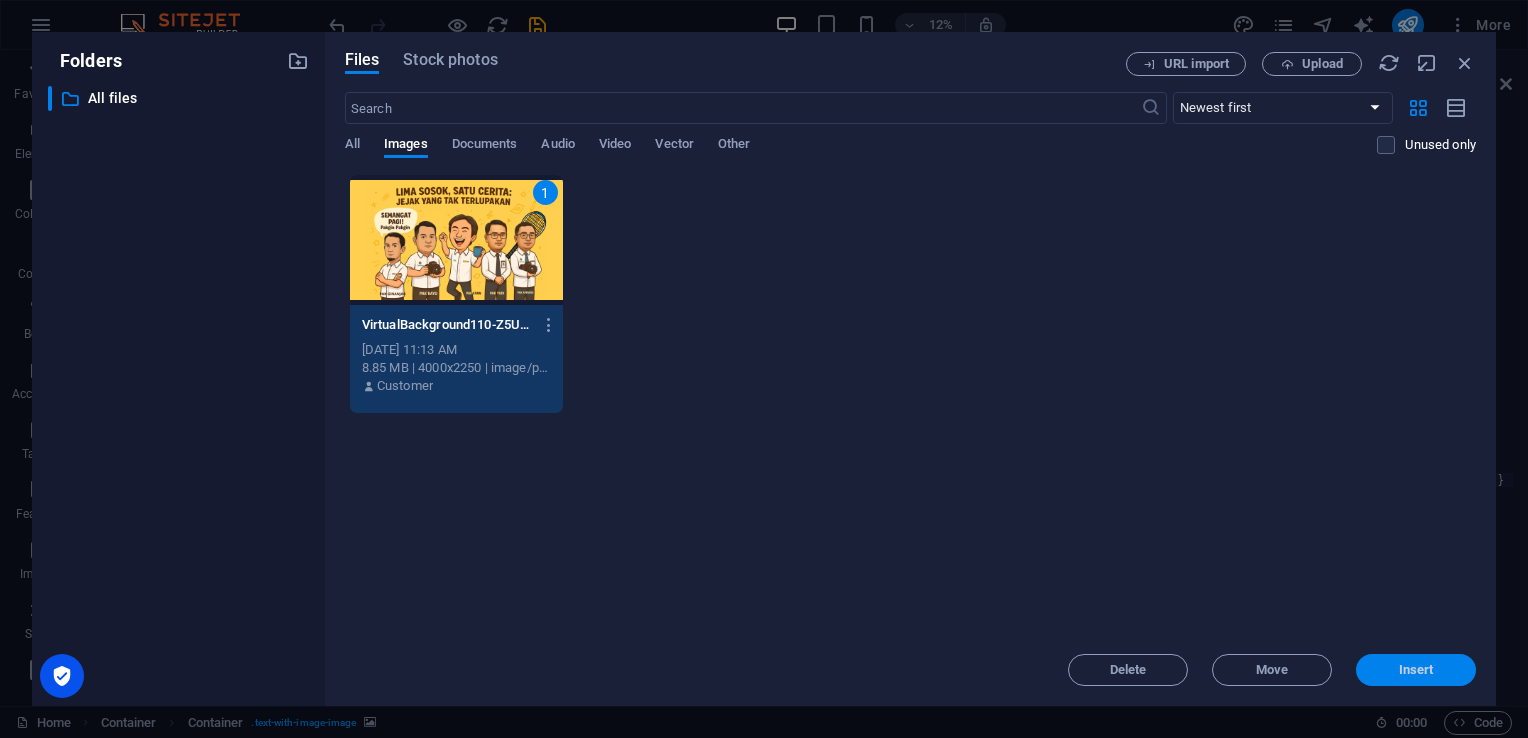 click on "Insert" at bounding box center [1416, 670] 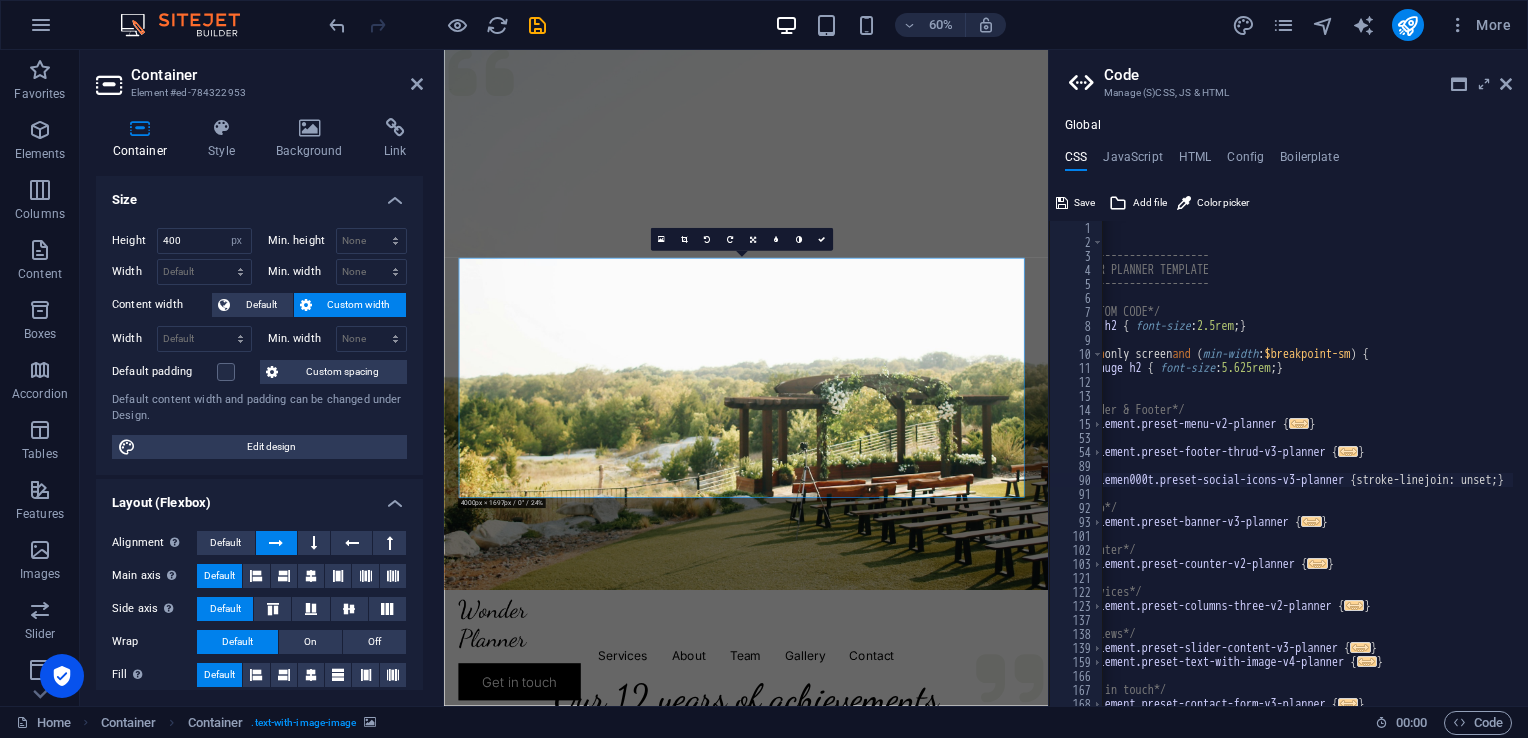 scroll, scrollTop: 1900, scrollLeft: 0, axis: vertical 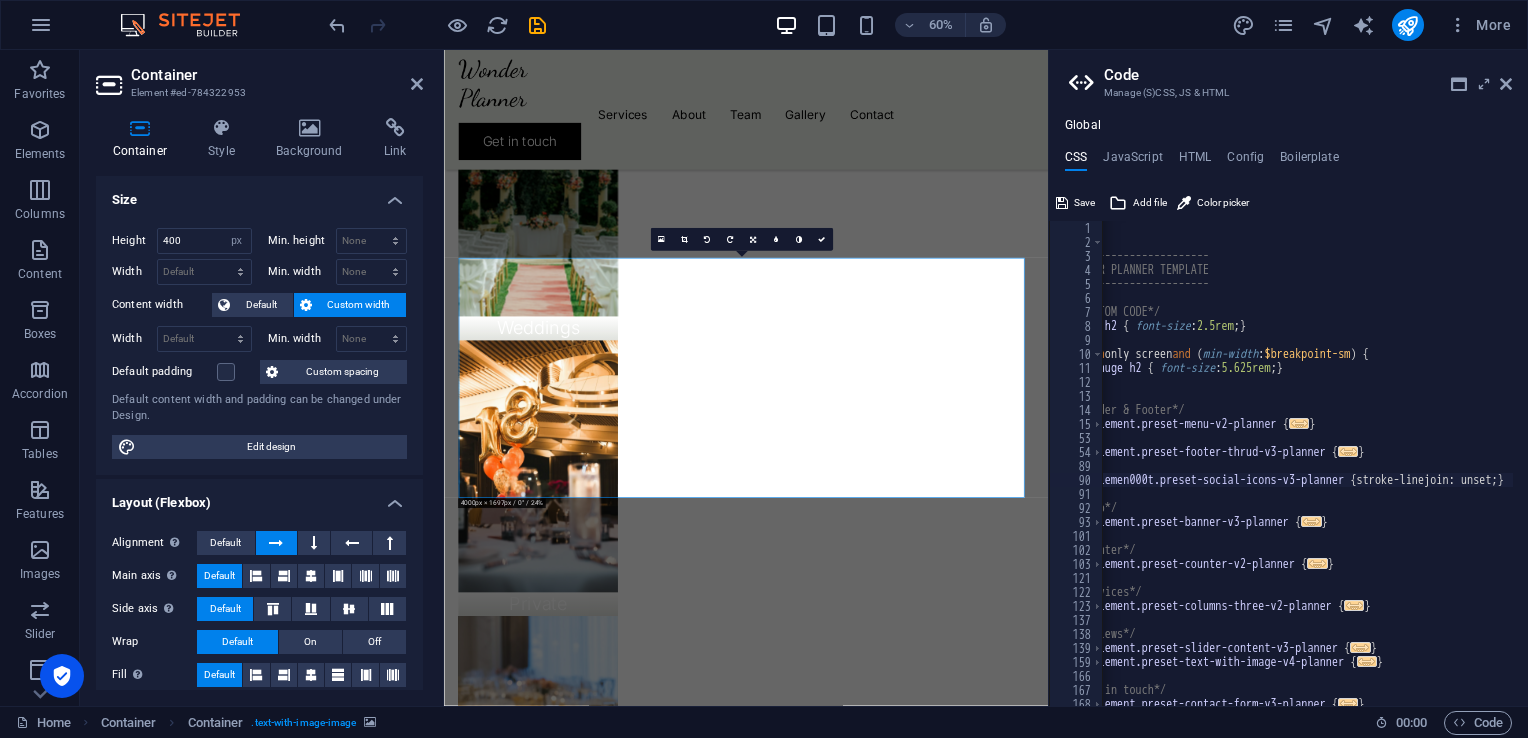 click at bounding box center (947, 1890) 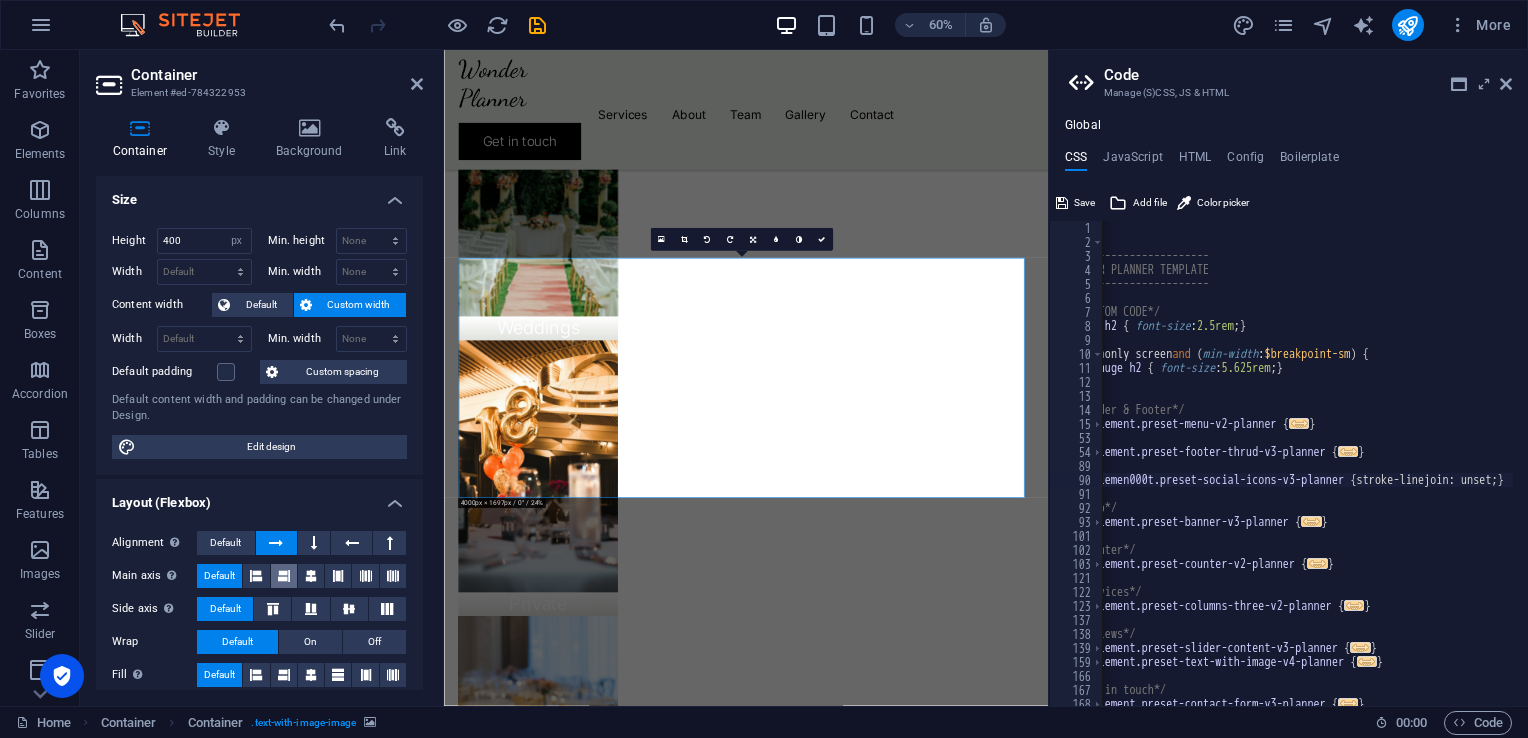 click at bounding box center [284, 576] 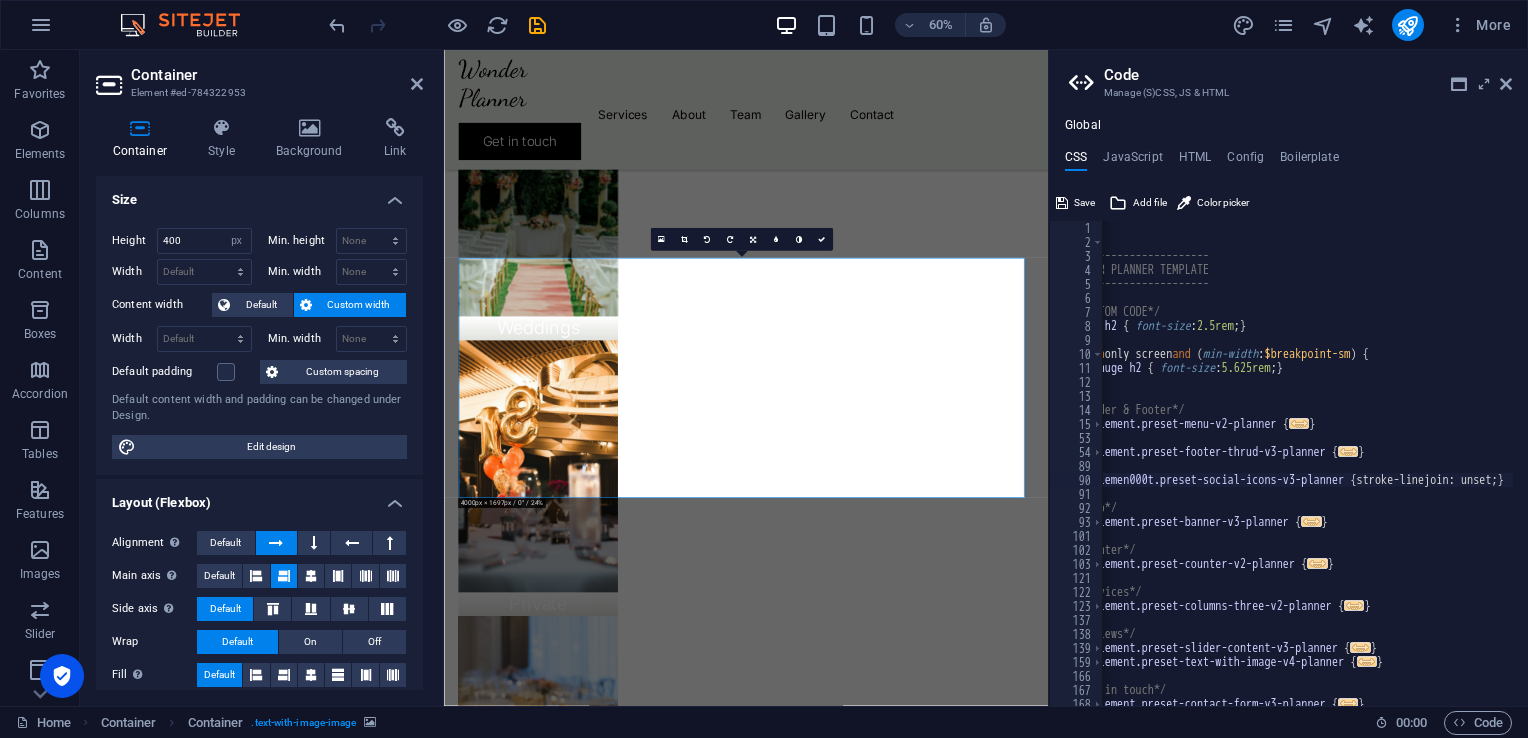 click at bounding box center [284, 576] 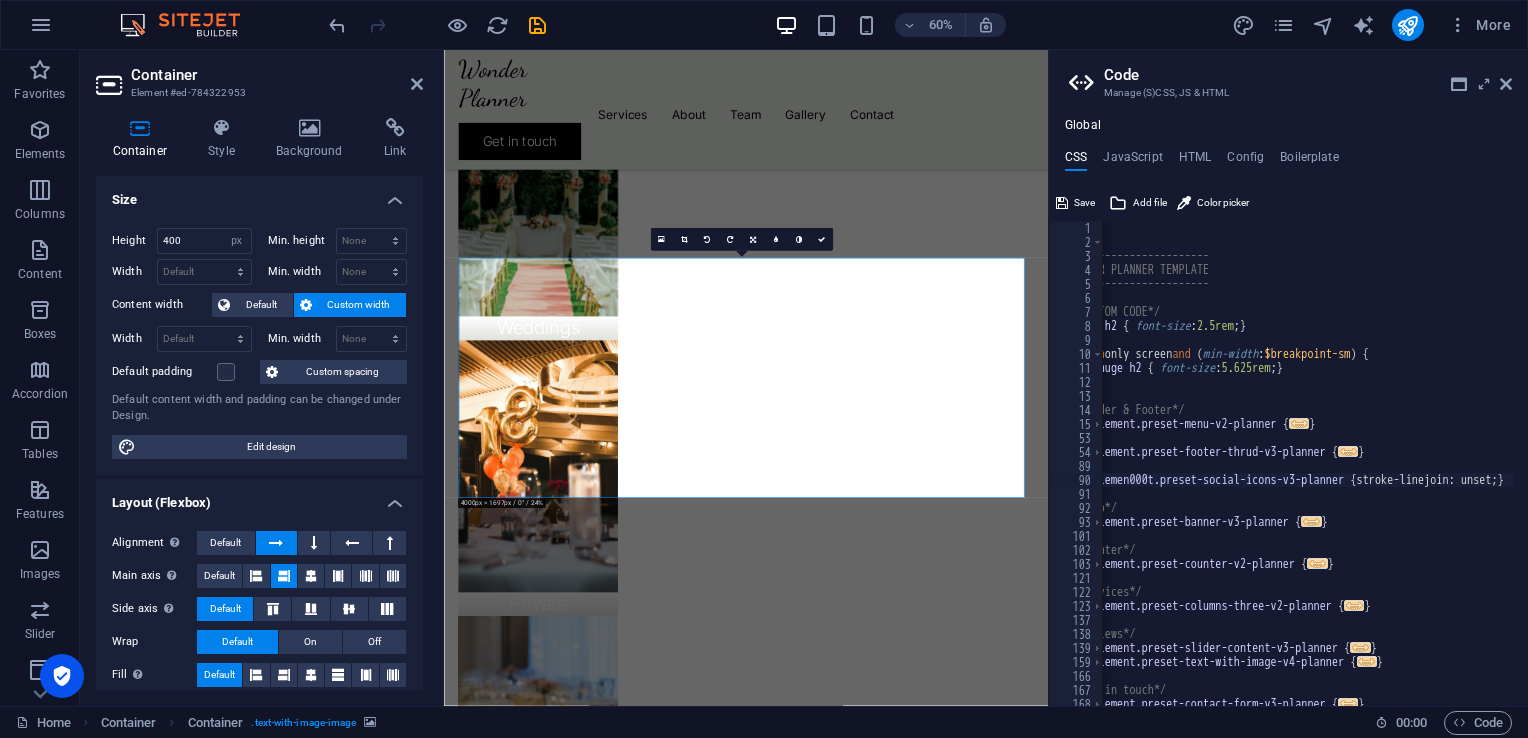 drag, startPoint x: 292, startPoint y: 574, endPoint x: 344, endPoint y: 561, distance: 53.600372 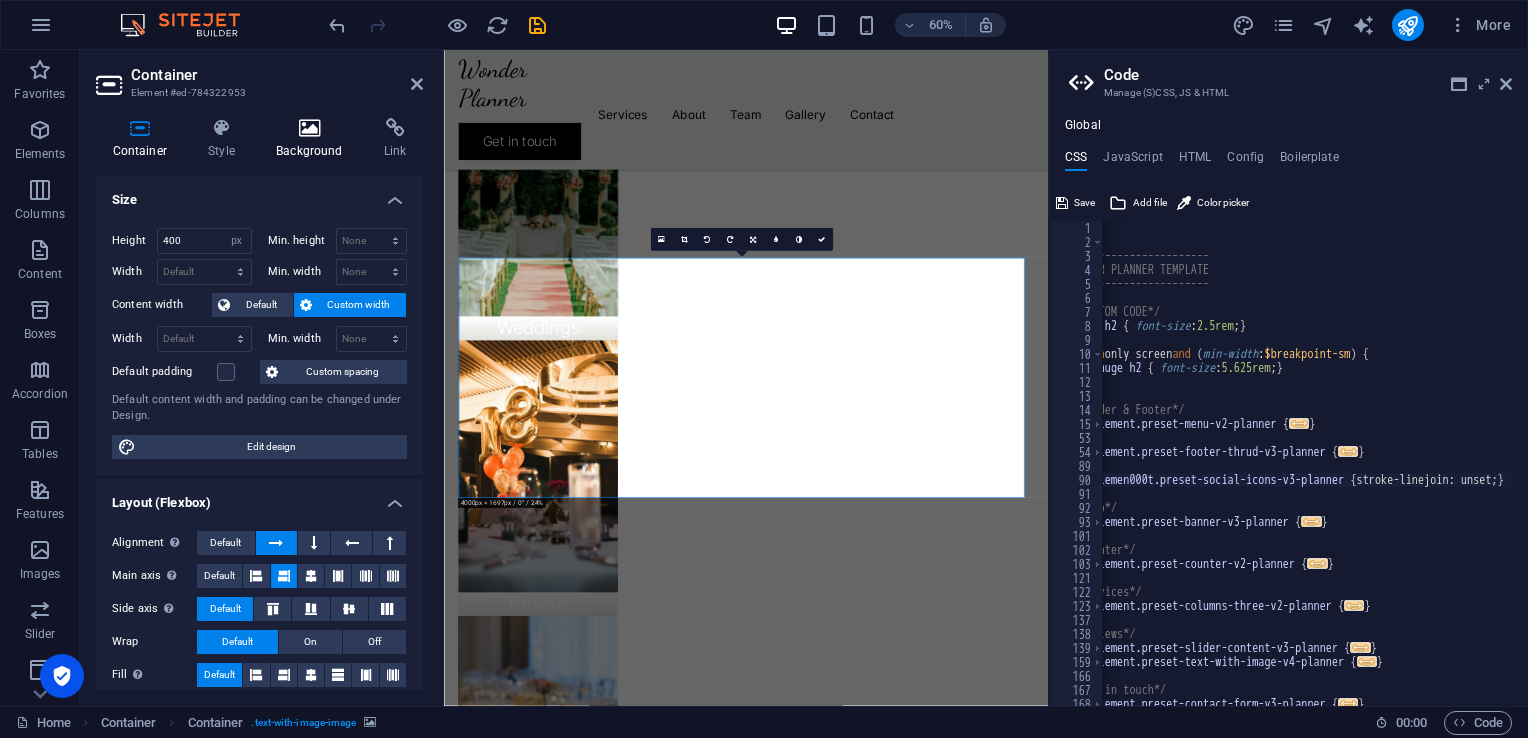 click on "Background" at bounding box center [314, 139] 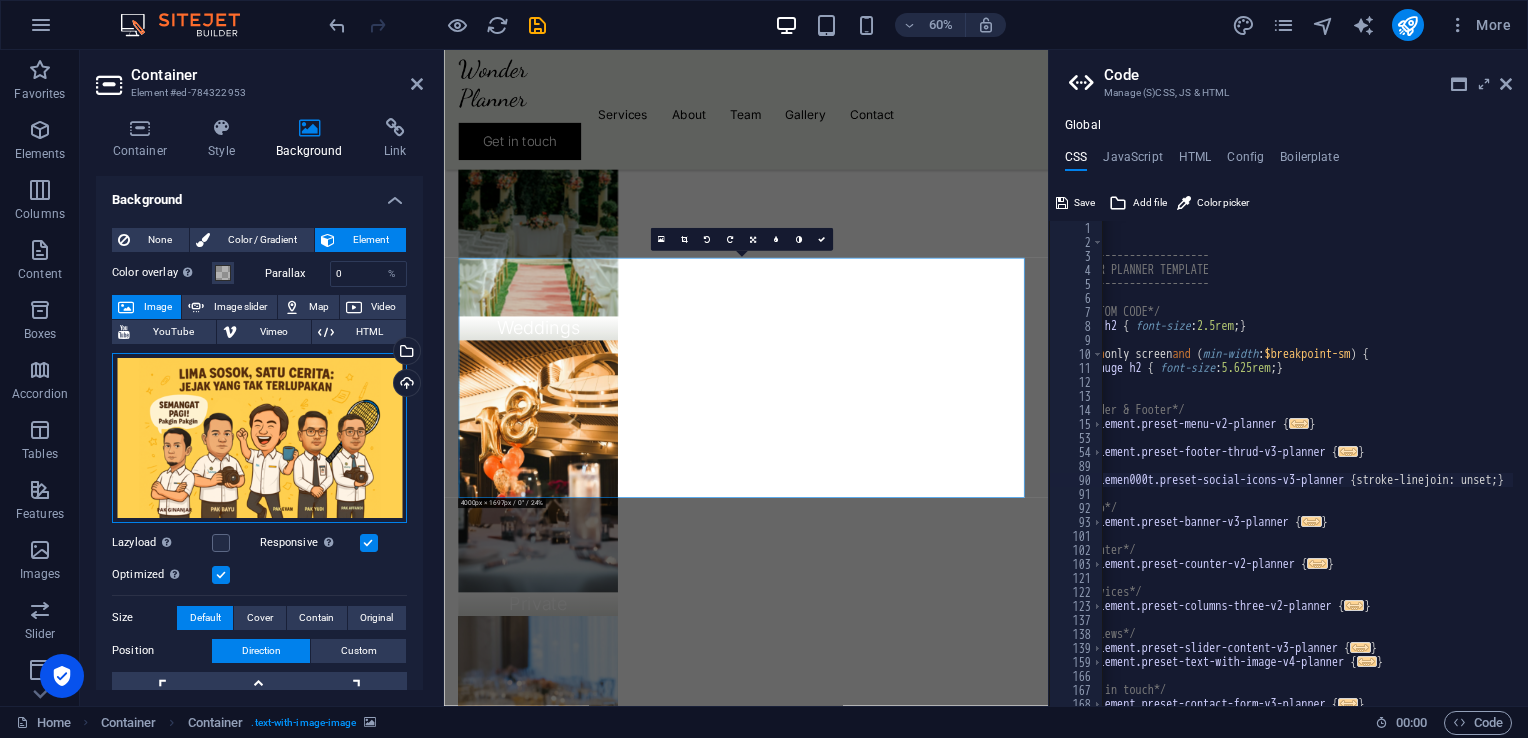 click on "Drag files here, click to choose files or select files from Files or our free stock photos & videos" at bounding box center [259, 438] 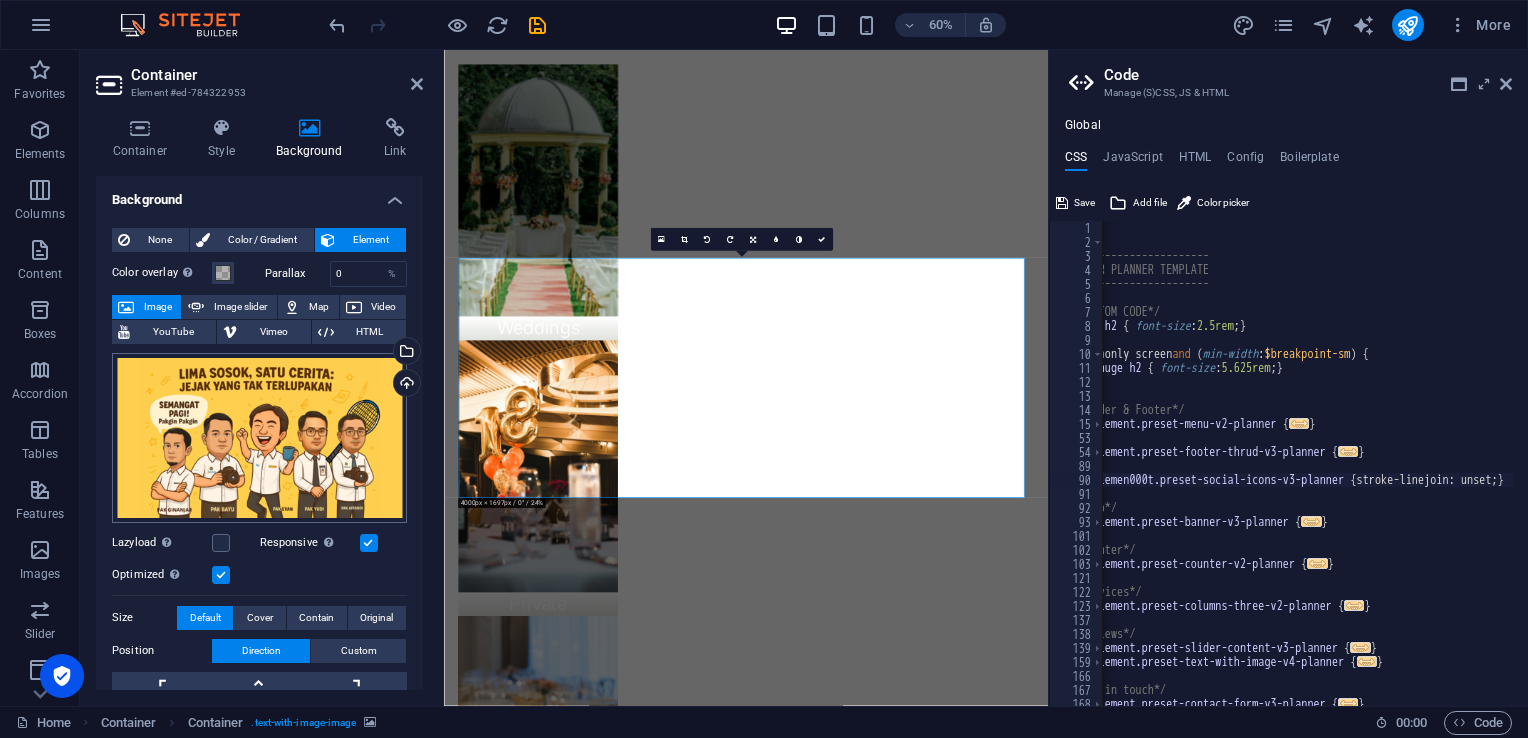 scroll, scrollTop: 0, scrollLeft: 0, axis: both 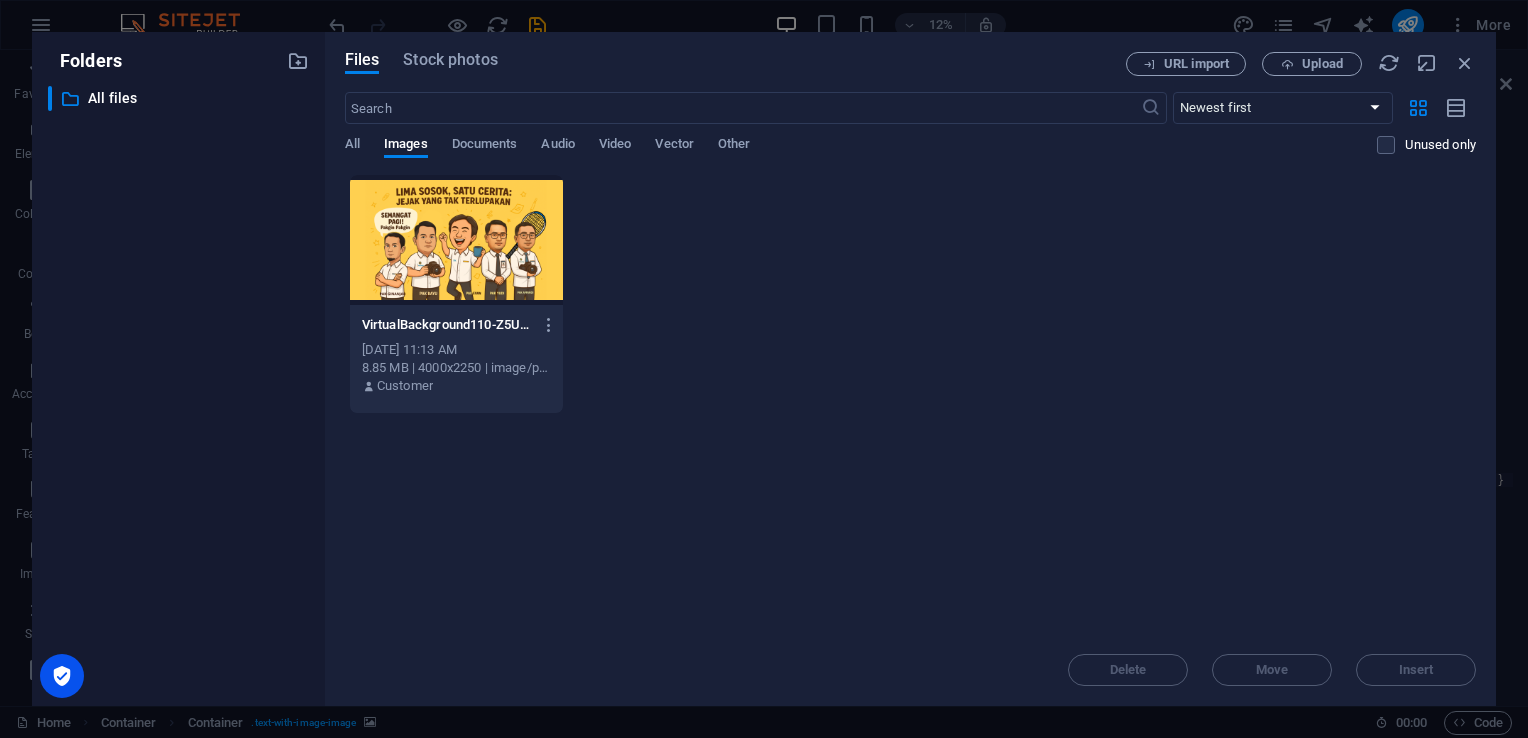 drag, startPoint x: 518, startPoint y: 182, endPoint x: 515, endPoint y: 194, distance: 12.369317 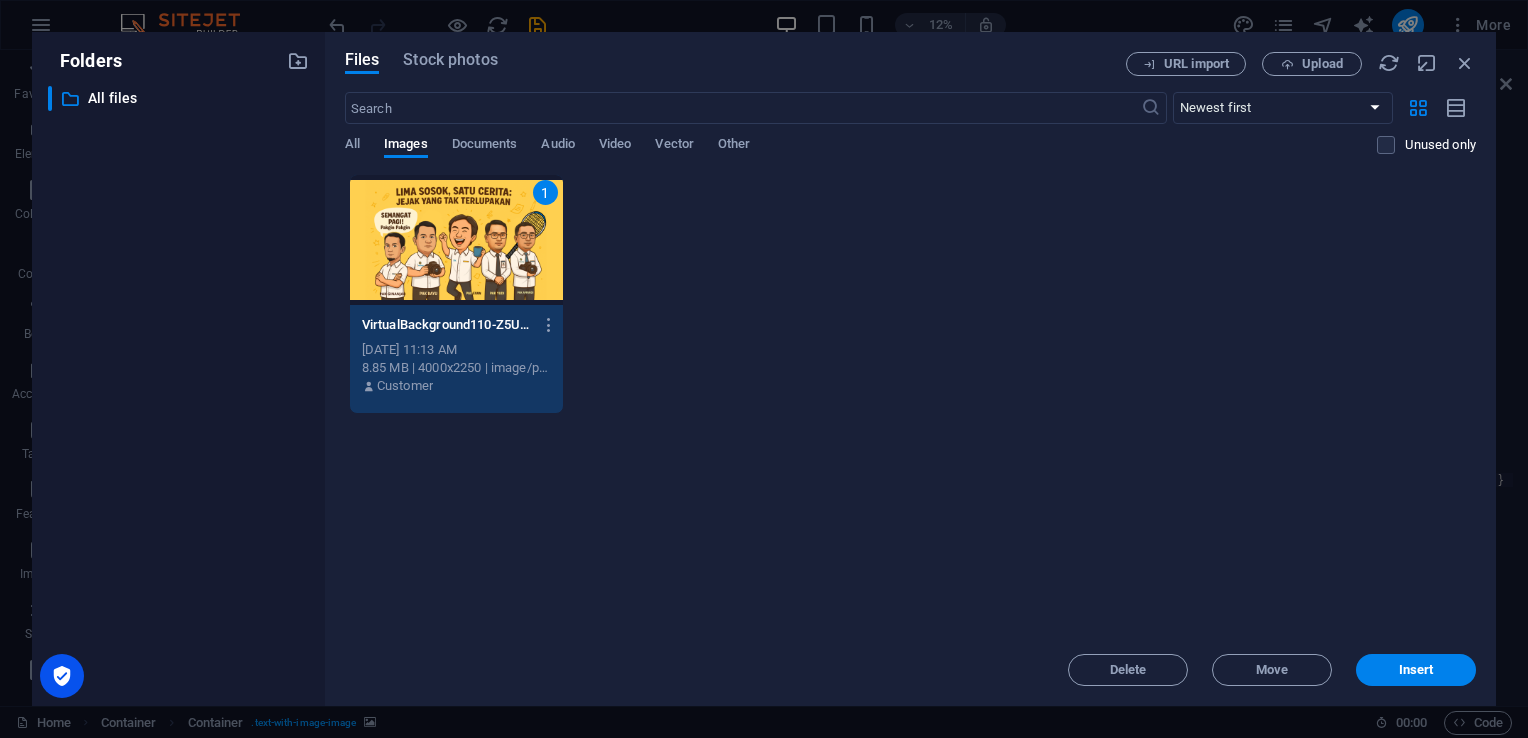 click on "Insert" at bounding box center (1416, 670) 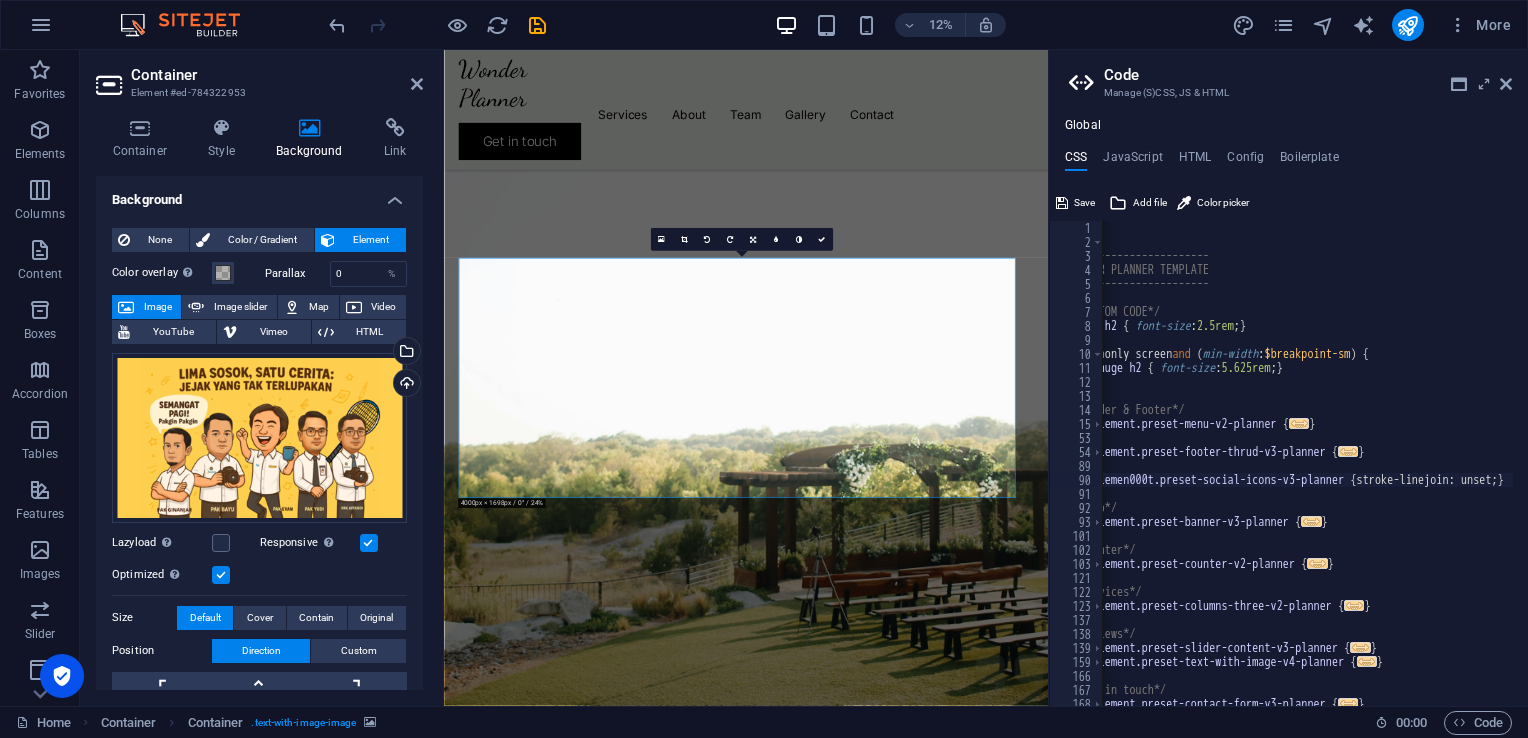 scroll, scrollTop: 1900, scrollLeft: 0, axis: vertical 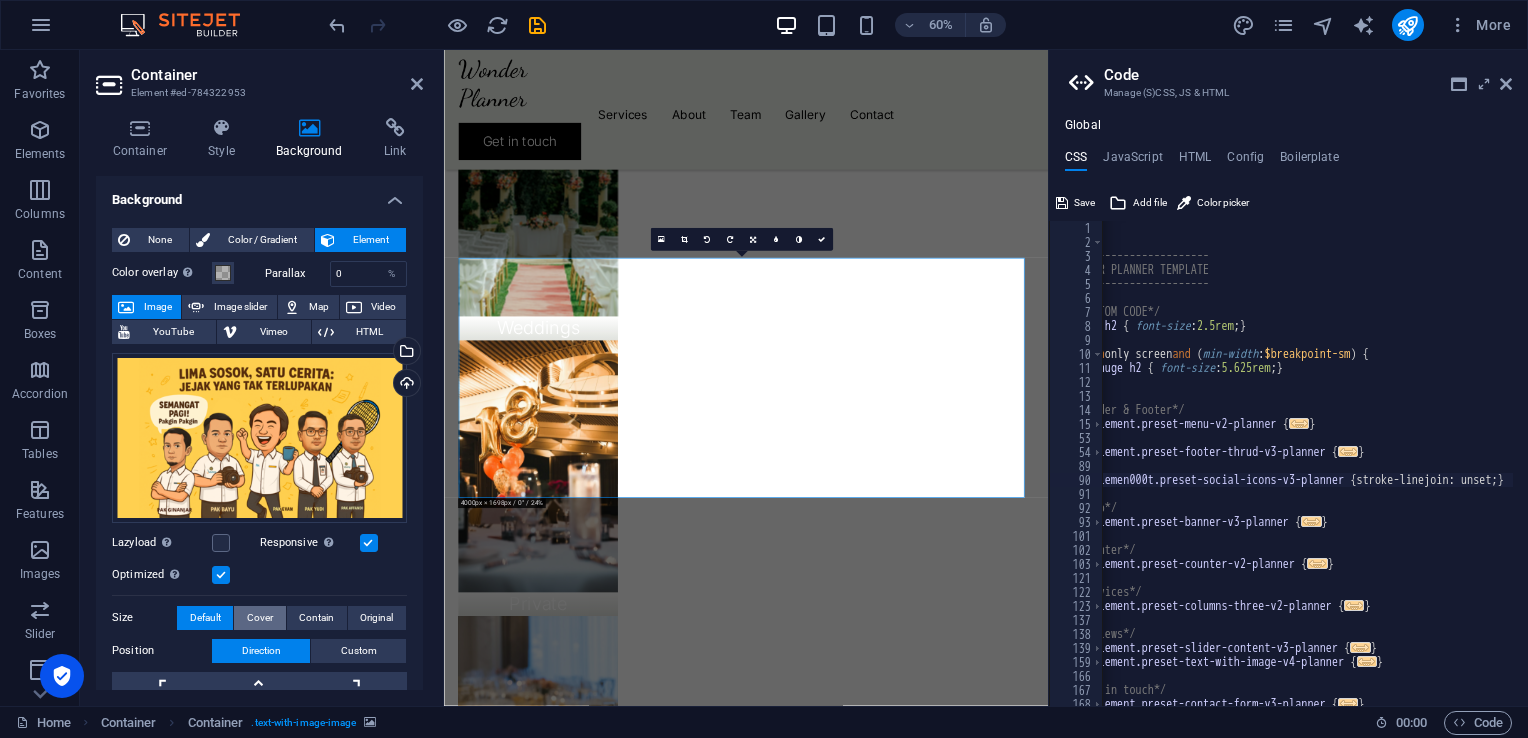 click on "Cover" at bounding box center [260, 618] 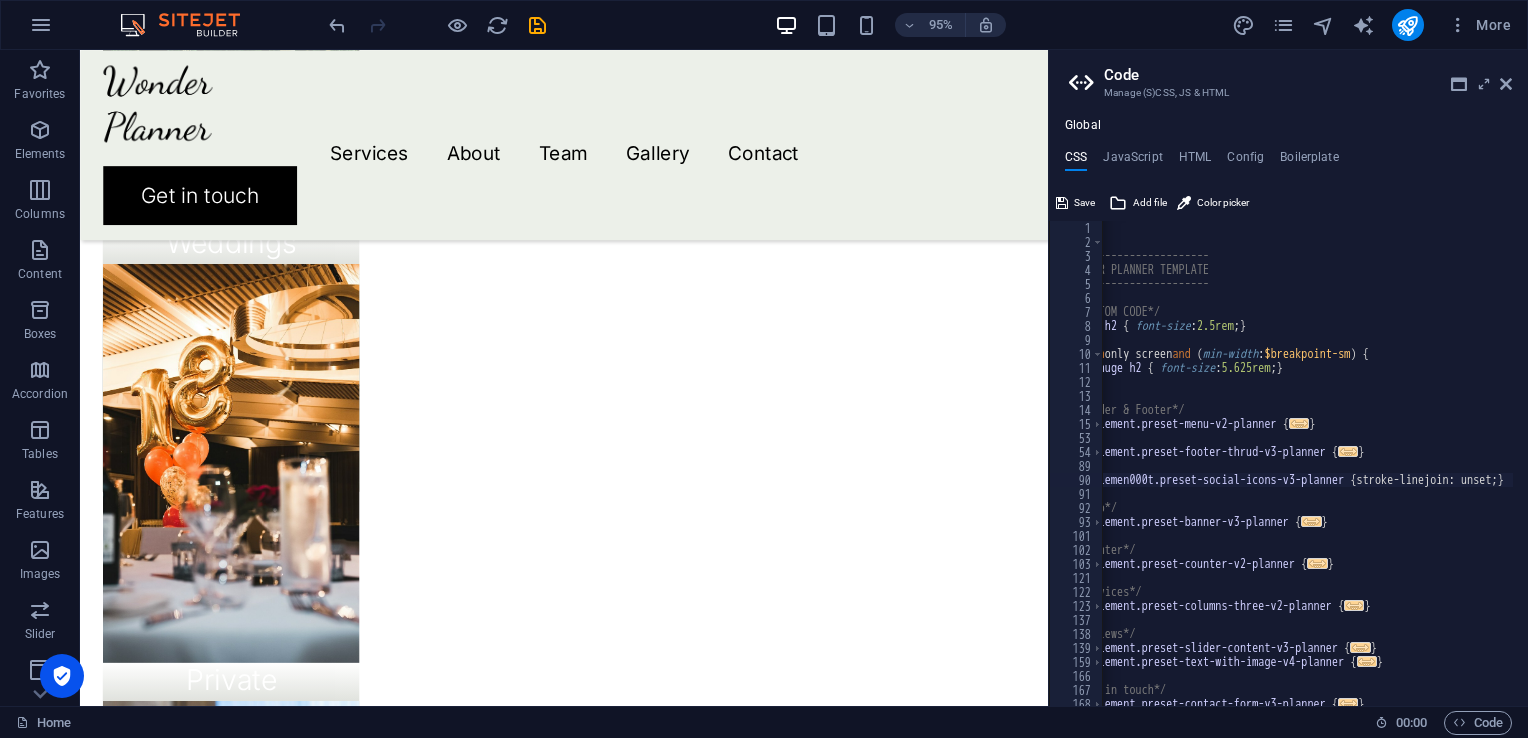 scroll, scrollTop: 2118, scrollLeft: 0, axis: vertical 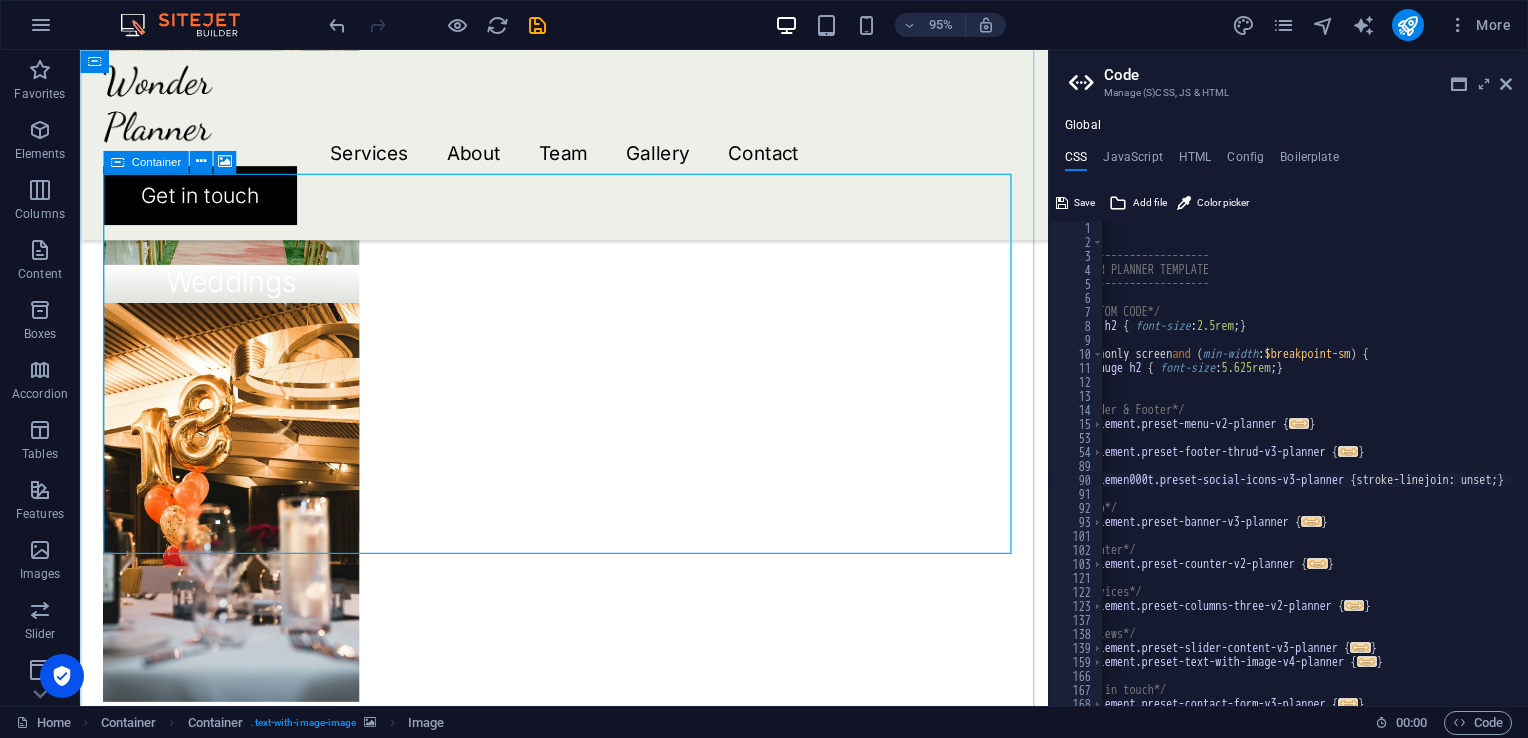 click at bounding box center [589, 1672] 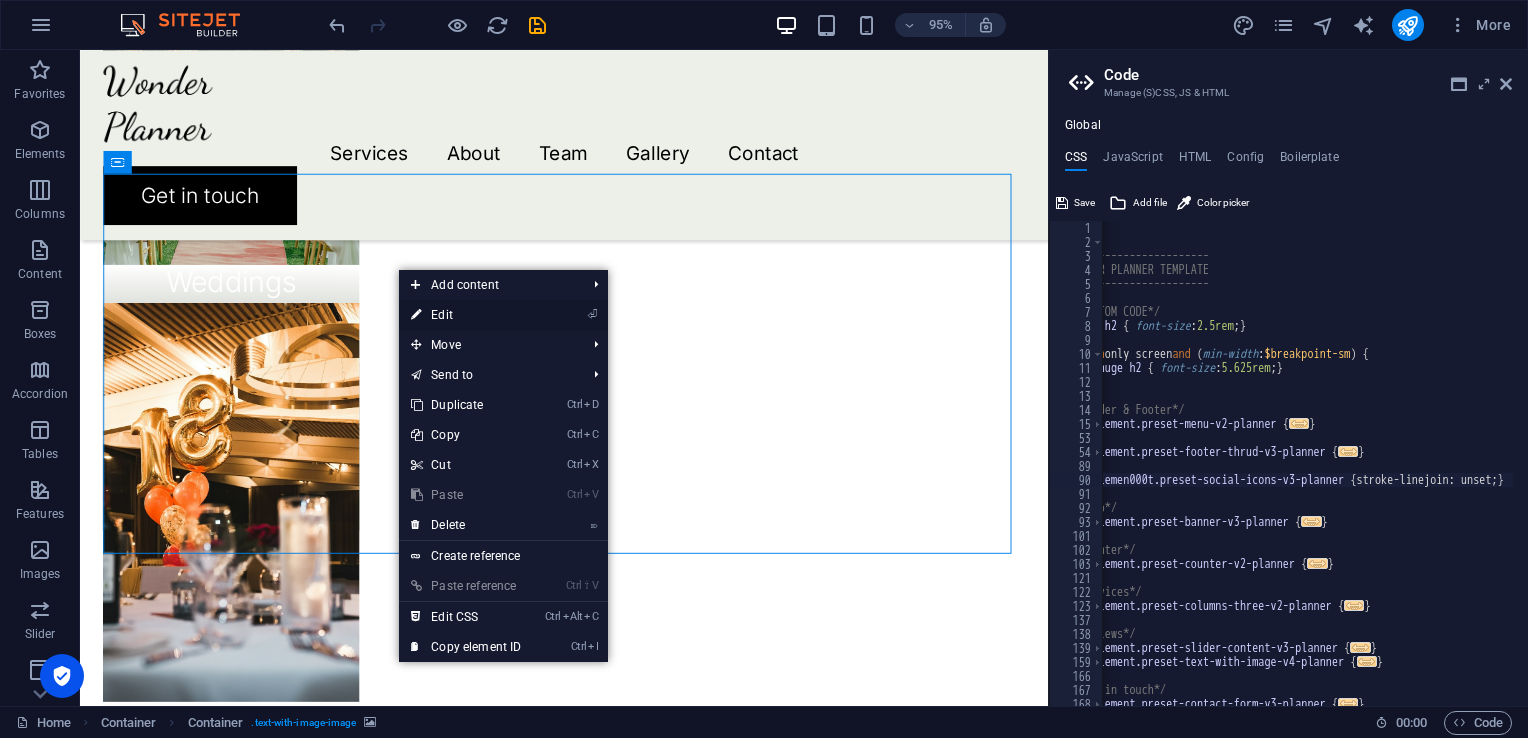 click on "⏎  Edit" at bounding box center (503, 315) 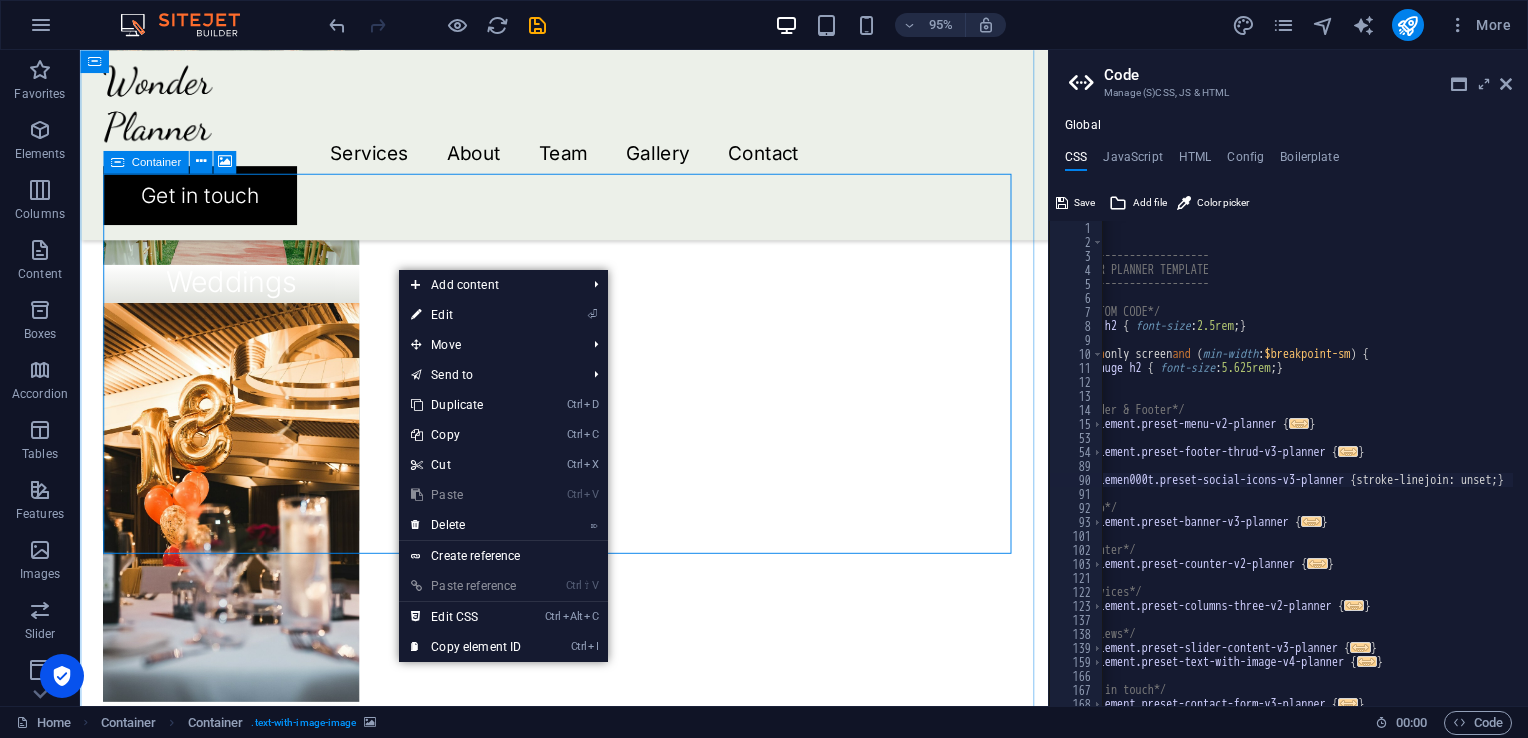 click at bounding box center [589, 1672] 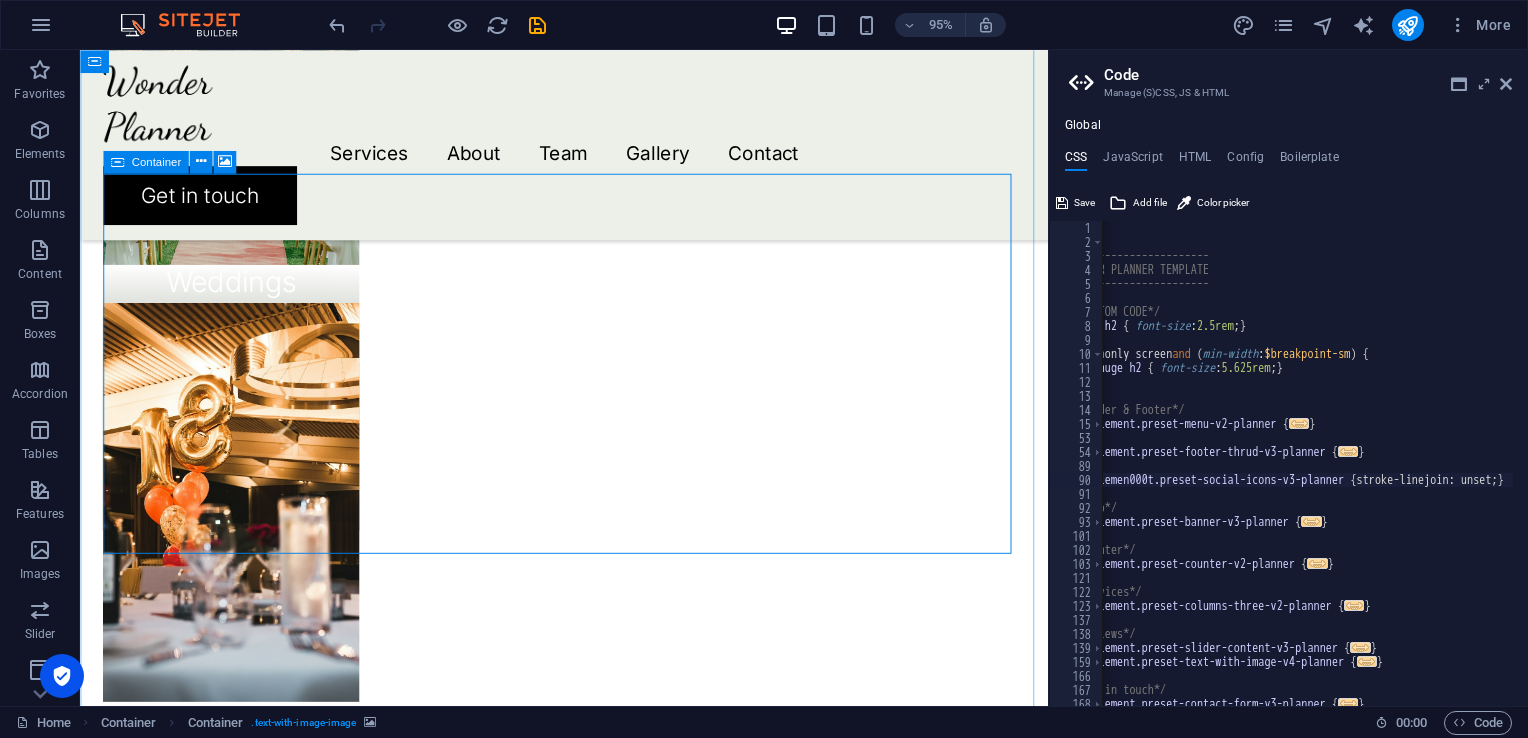 click at bounding box center [589, 1672] 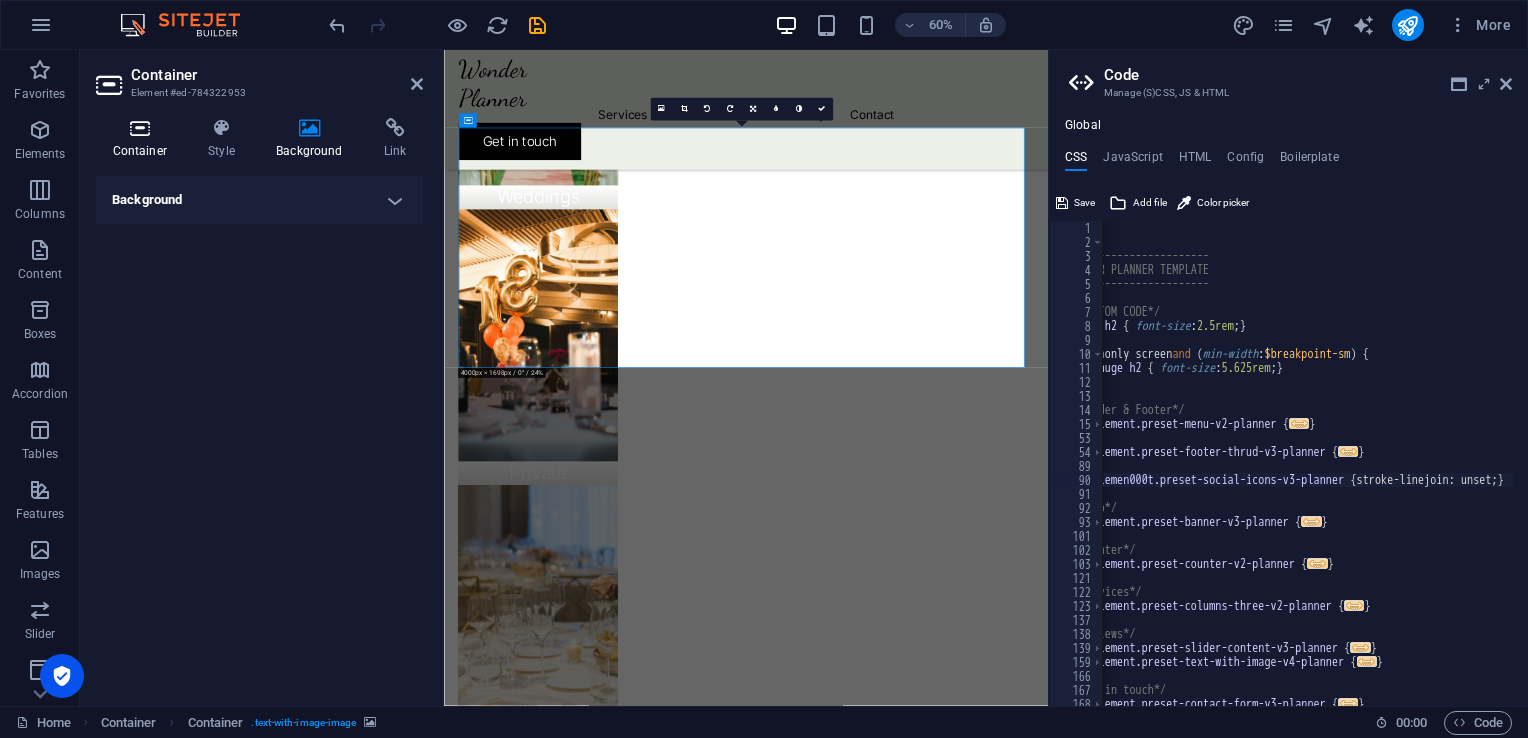 click on "Container" at bounding box center [144, 139] 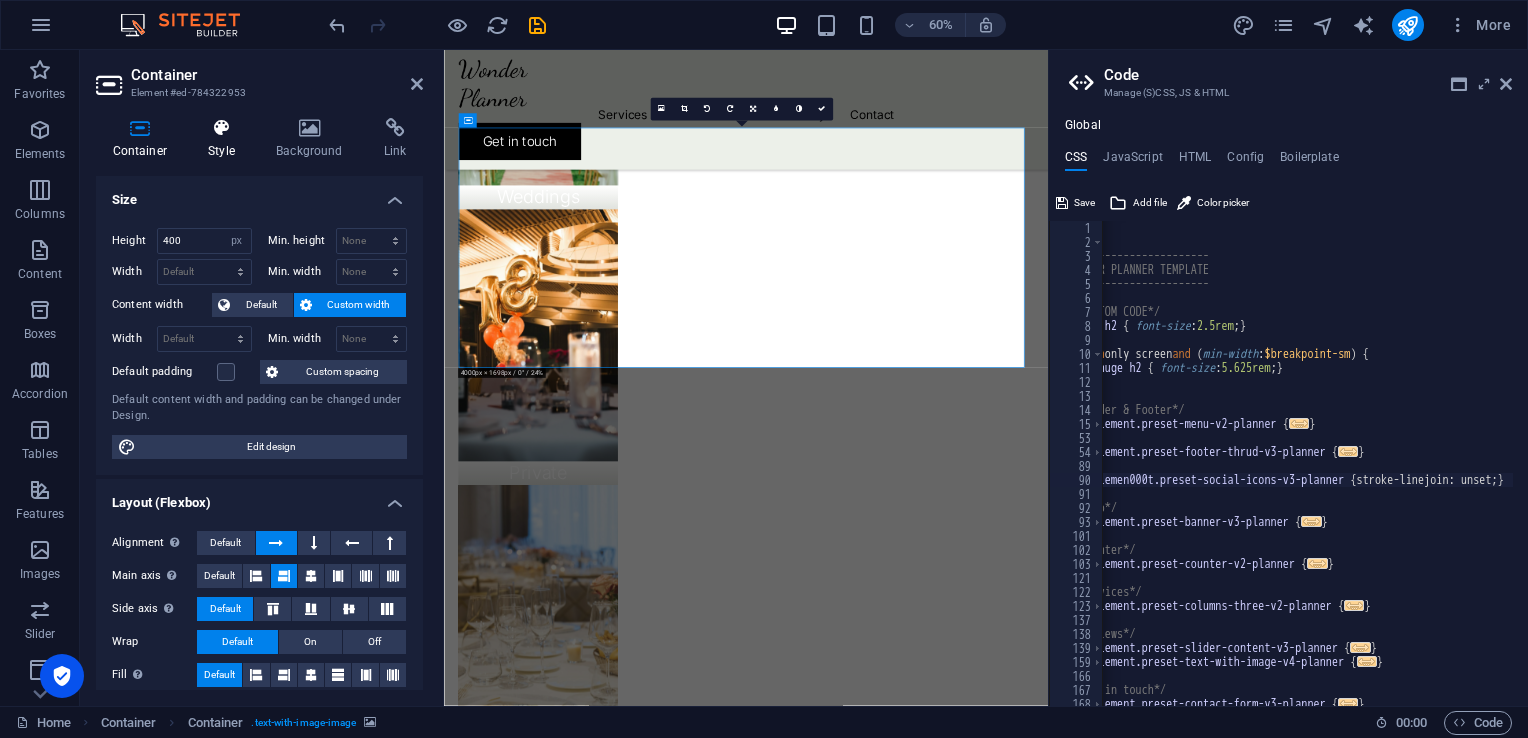click on "Style" at bounding box center (226, 139) 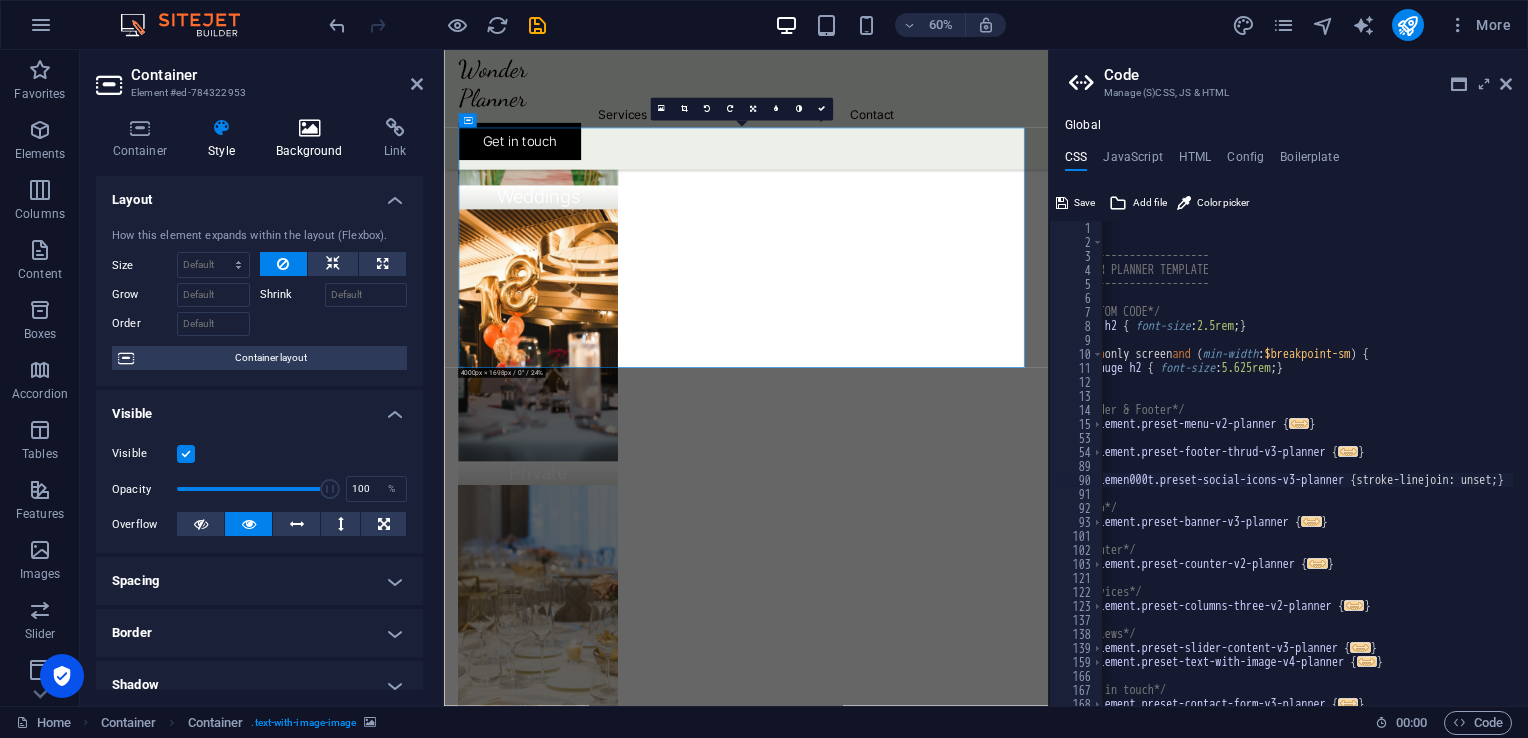 click on "Background" at bounding box center [314, 139] 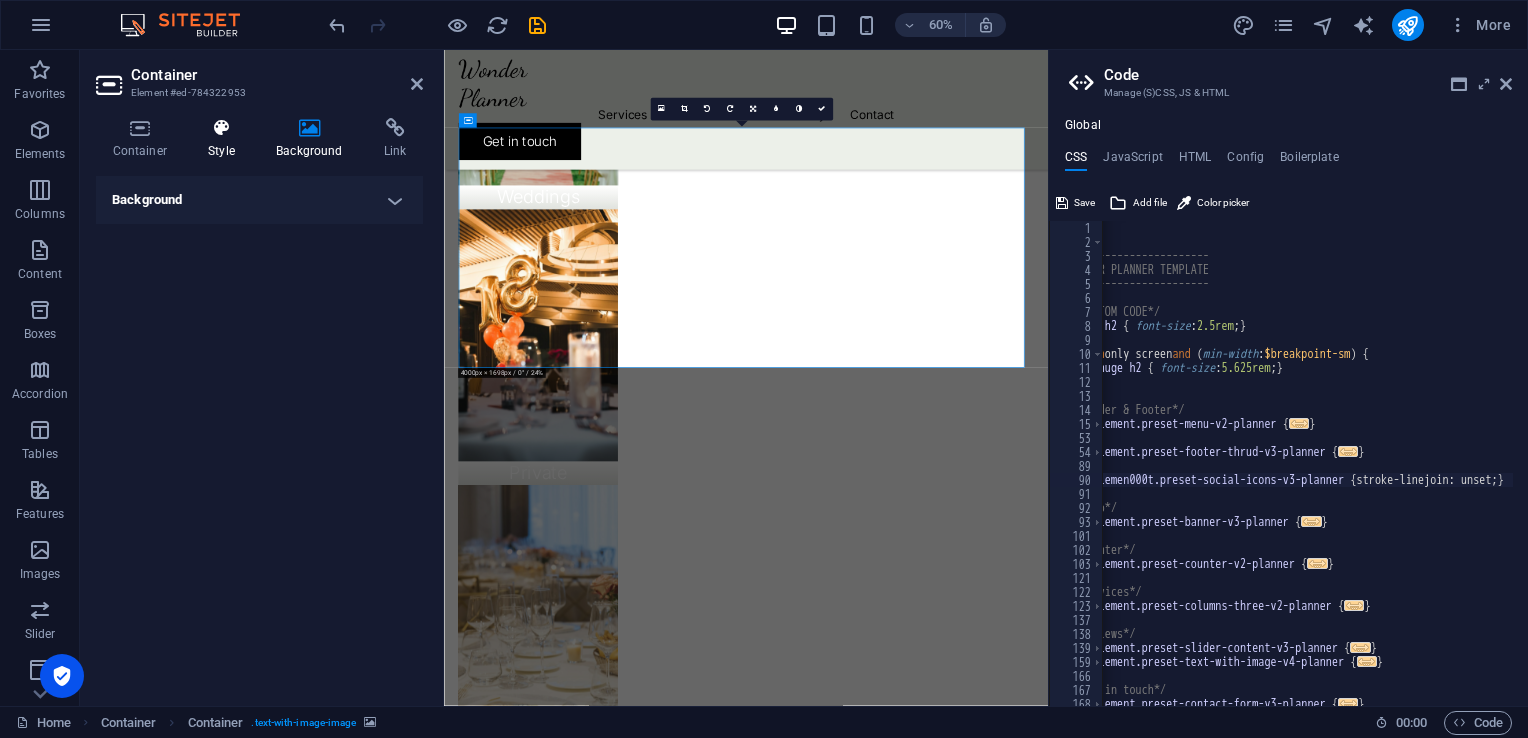 click on "Style" at bounding box center (226, 139) 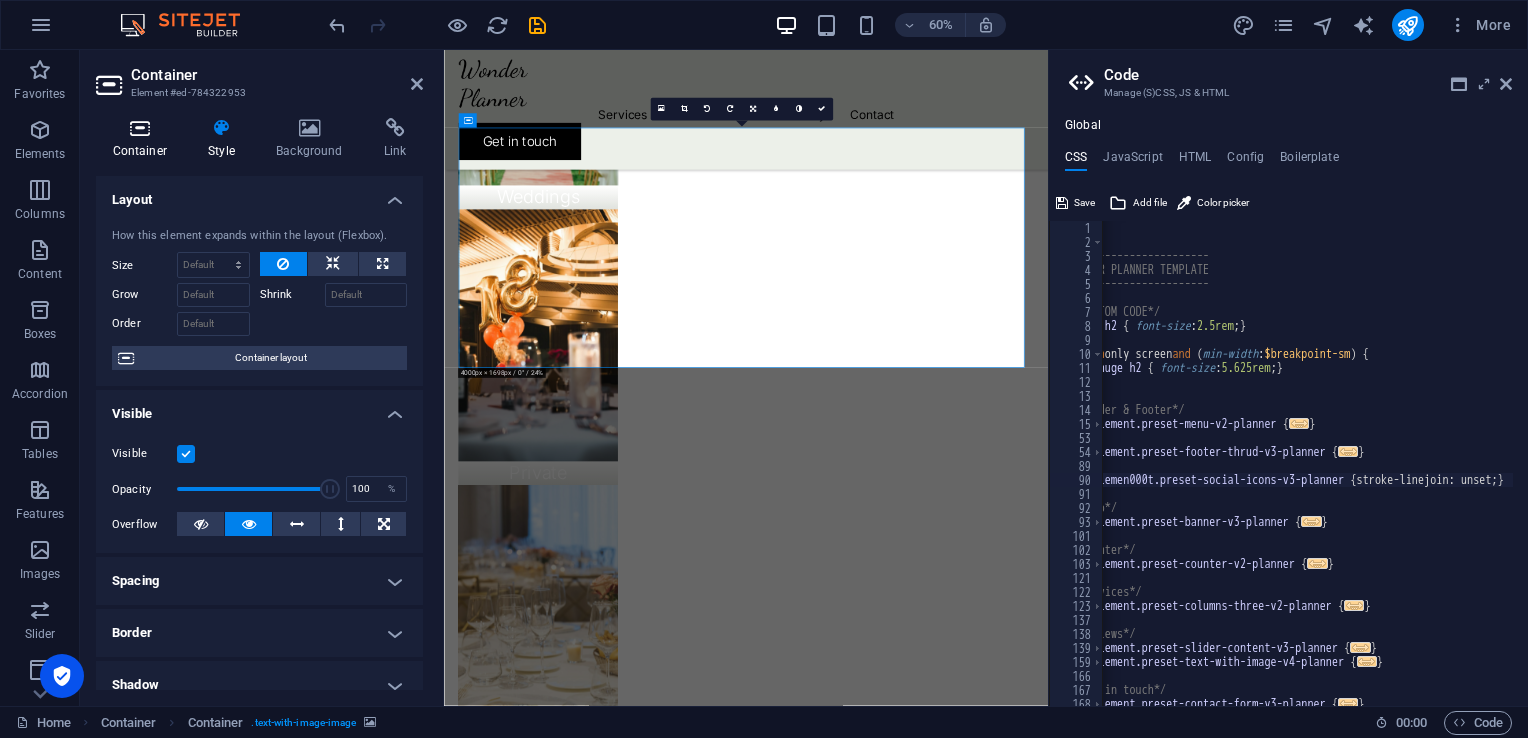 click at bounding box center [140, 128] 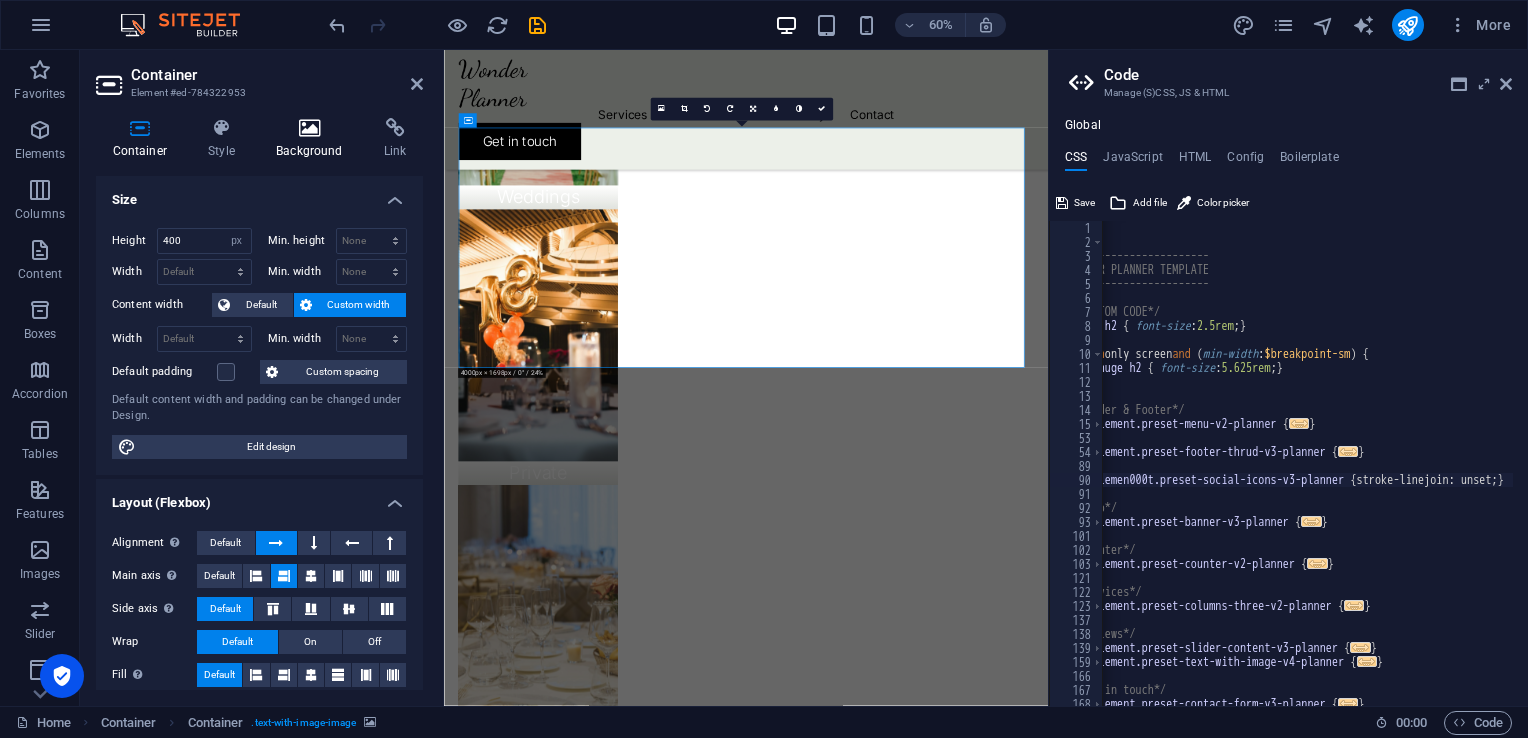 click at bounding box center (310, 128) 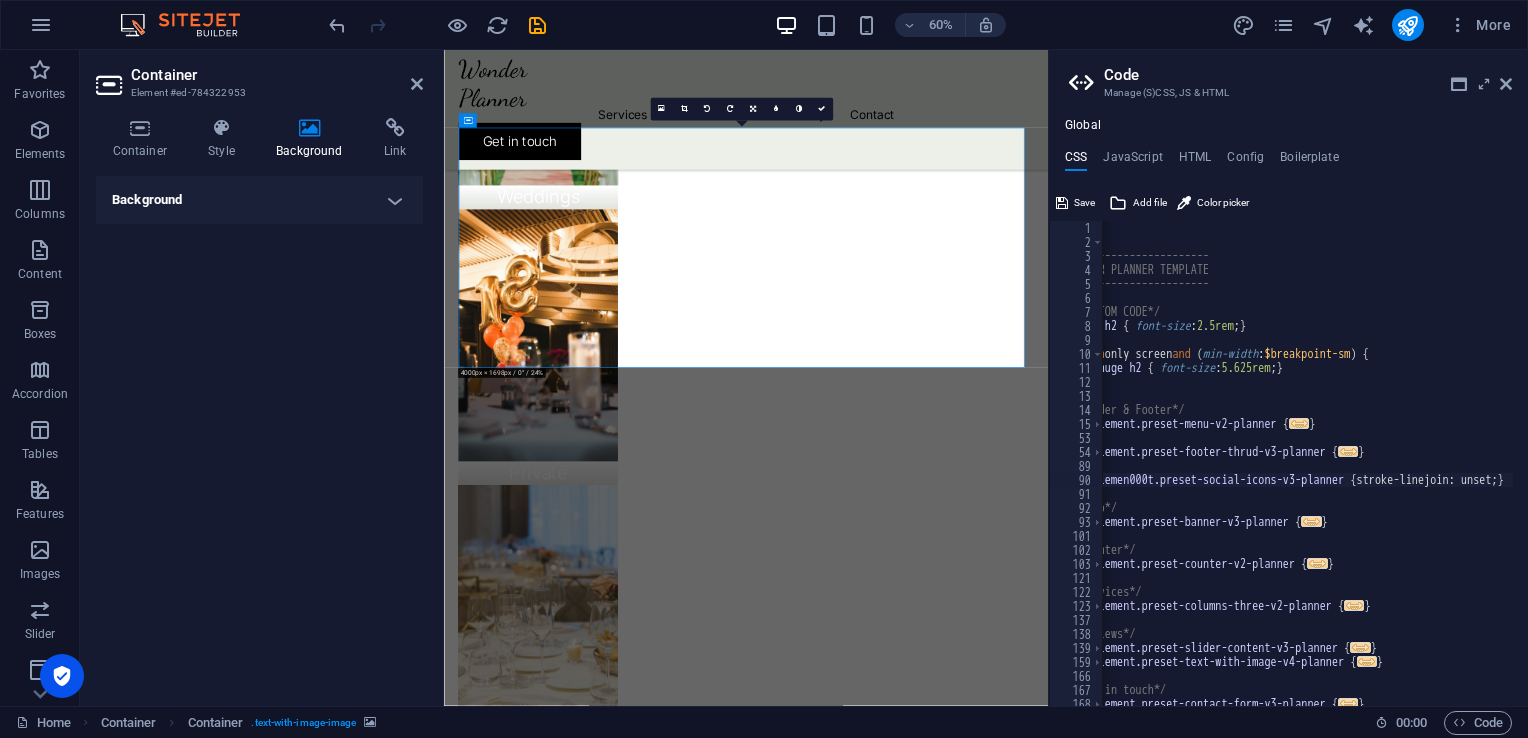 click on "Background" at bounding box center [259, 200] 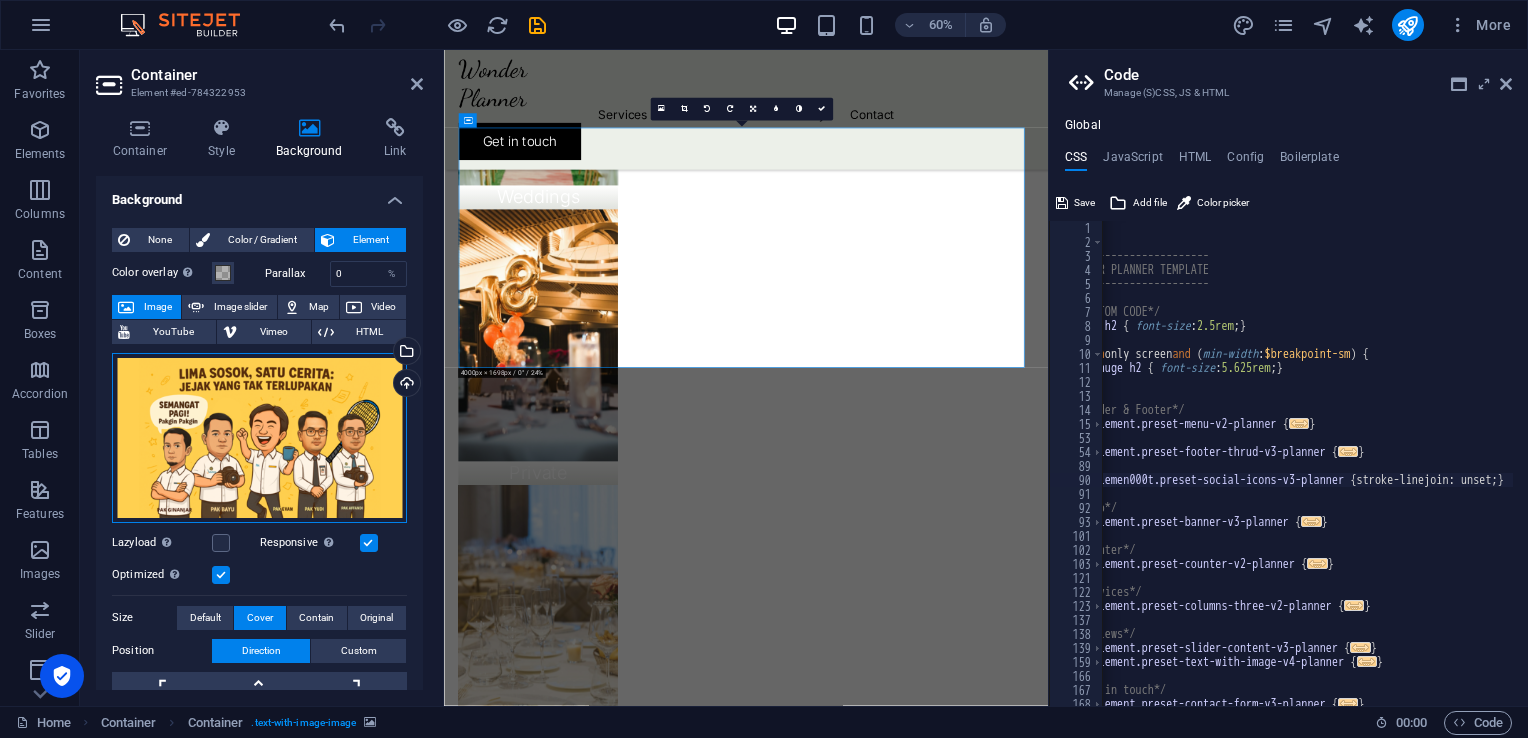 click on "Drag files here, click to choose files or select files from Files or our free stock photos & videos" at bounding box center (259, 438) 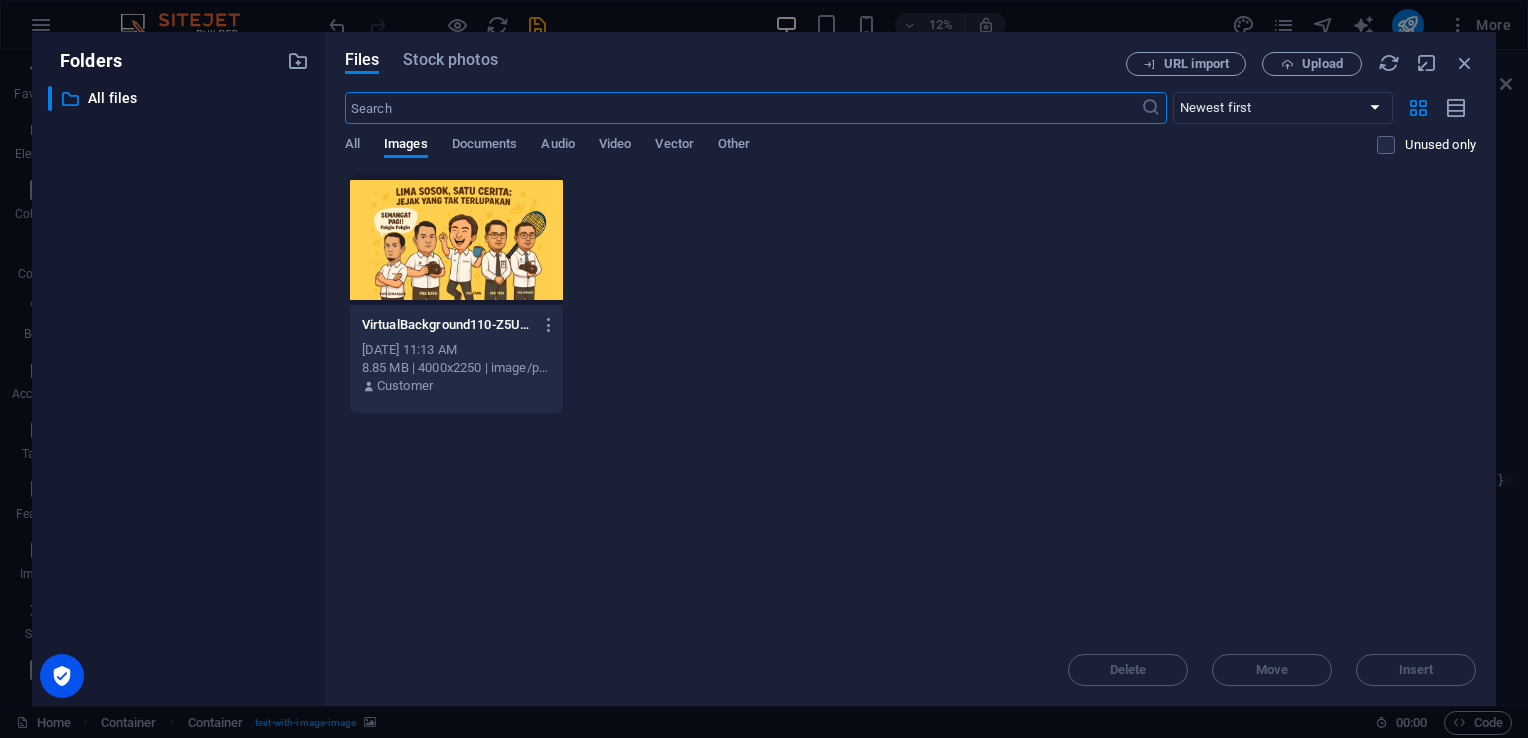 scroll, scrollTop: 0, scrollLeft: 0, axis: both 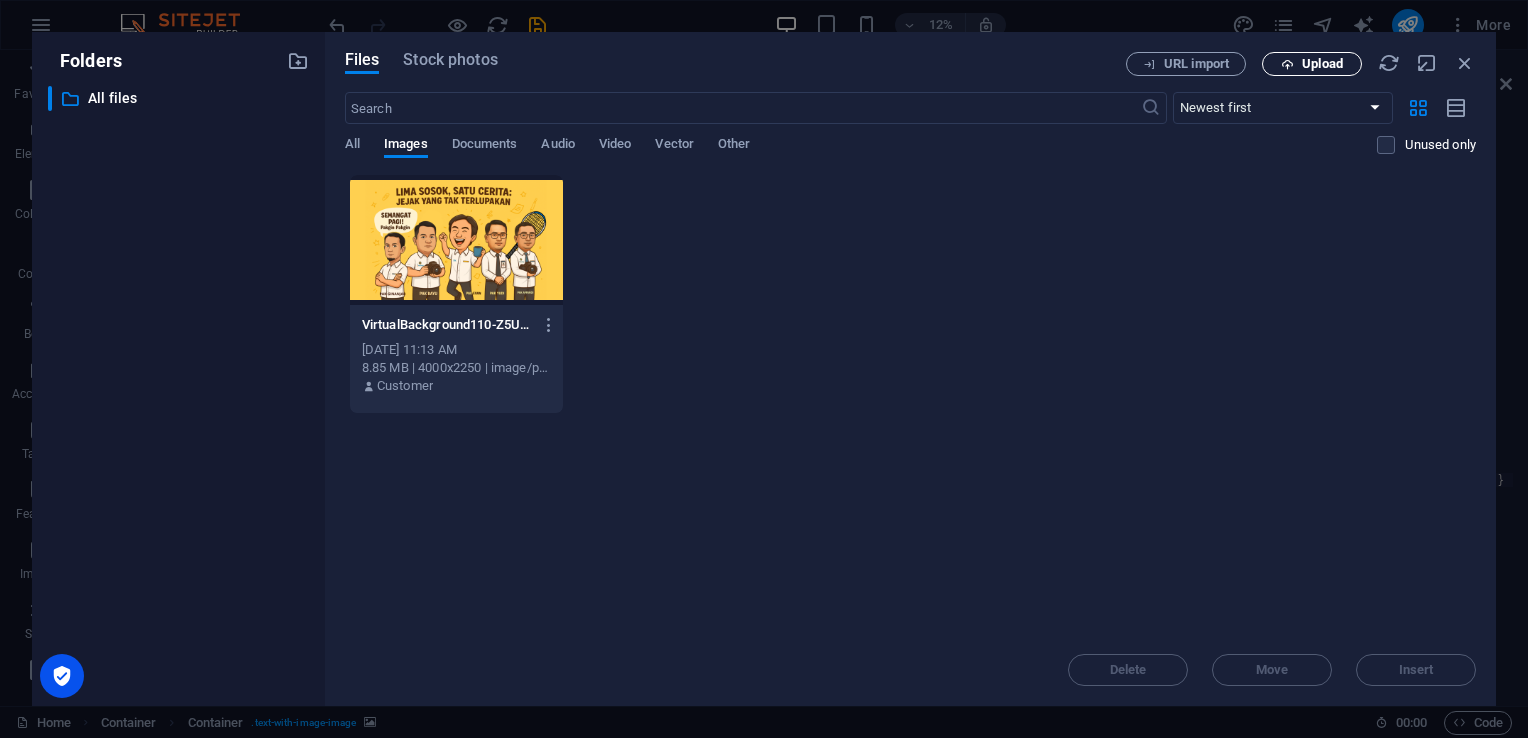 click on "Upload" at bounding box center [1322, 64] 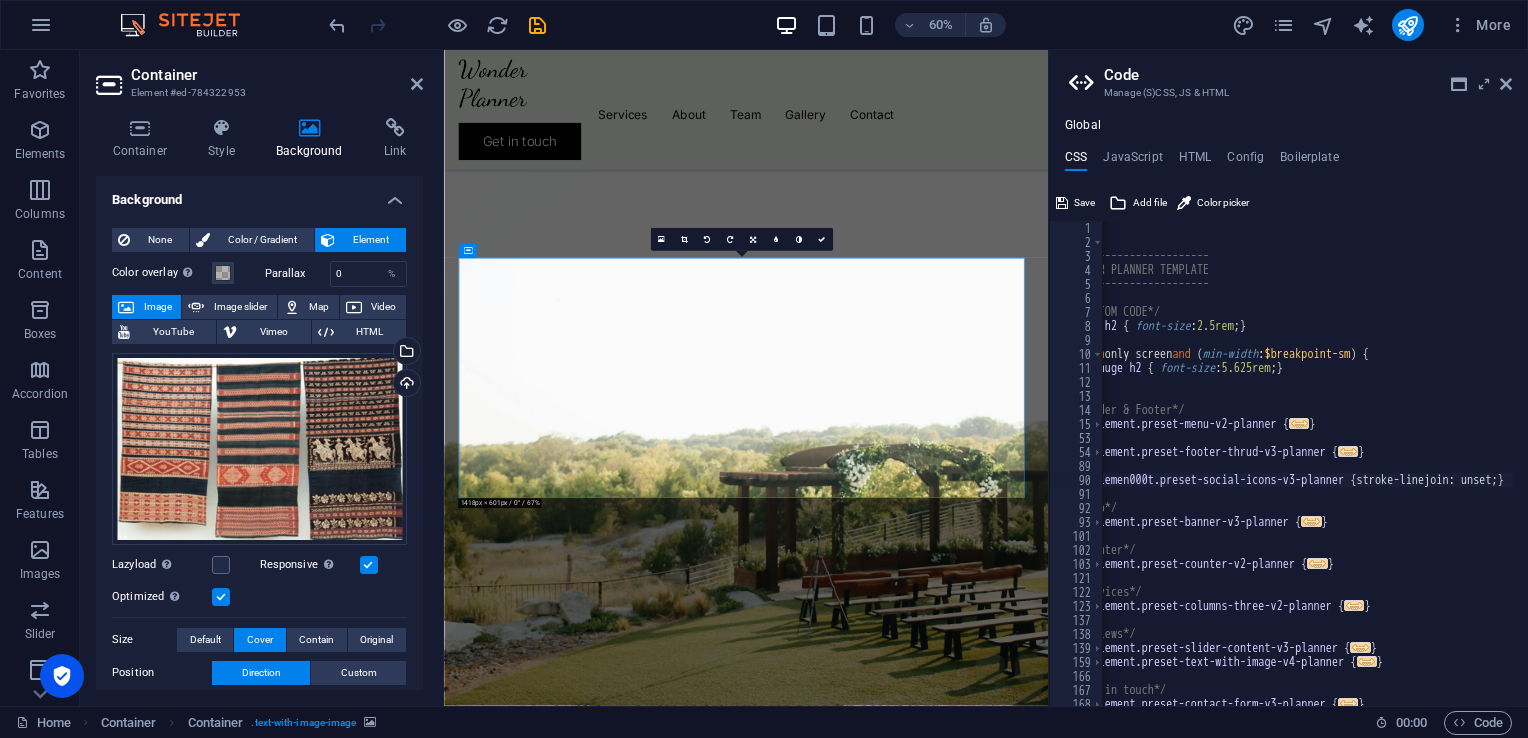 scroll, scrollTop: 1900, scrollLeft: 0, axis: vertical 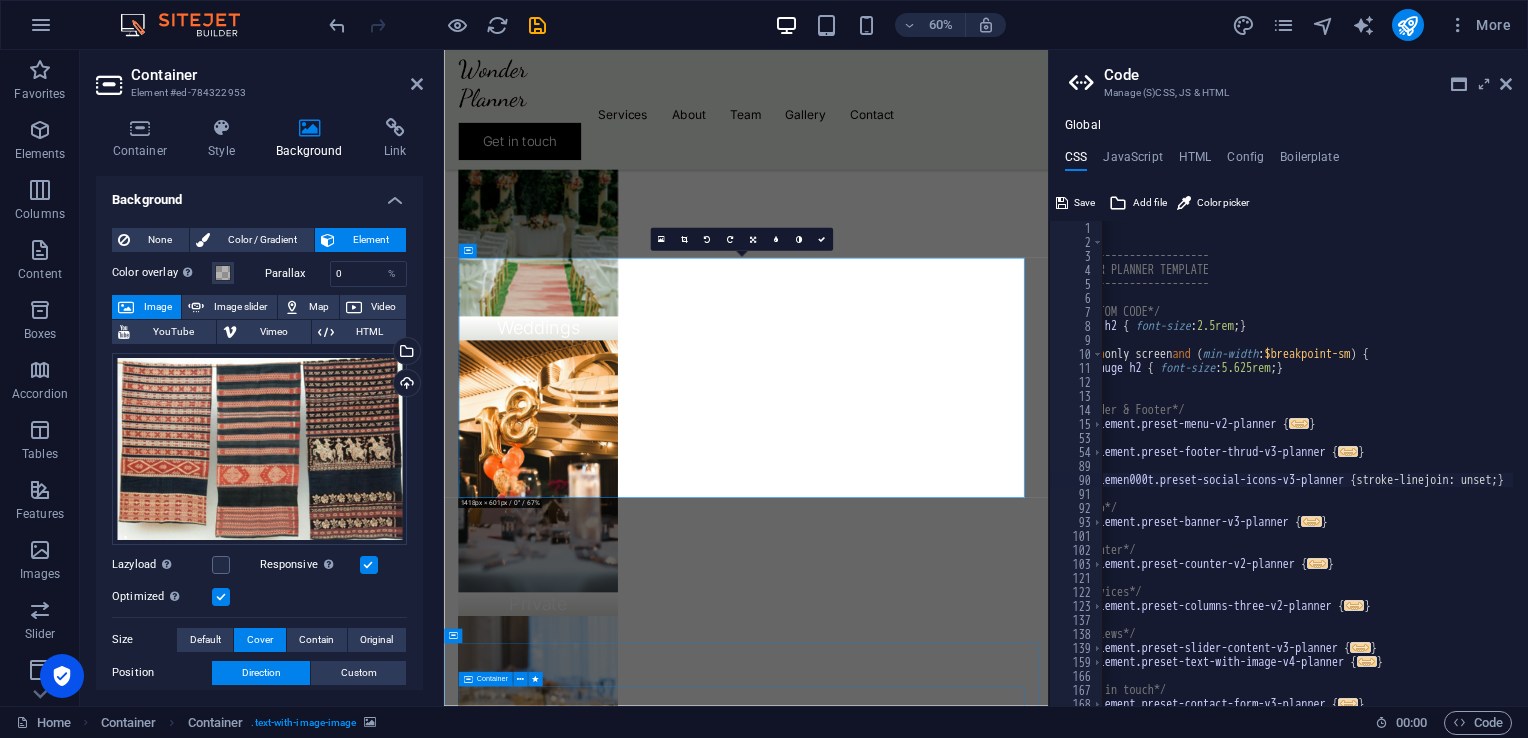 drag, startPoint x: 1303, startPoint y: 1120, endPoint x: 1370, endPoint y: 724, distance: 401.62793 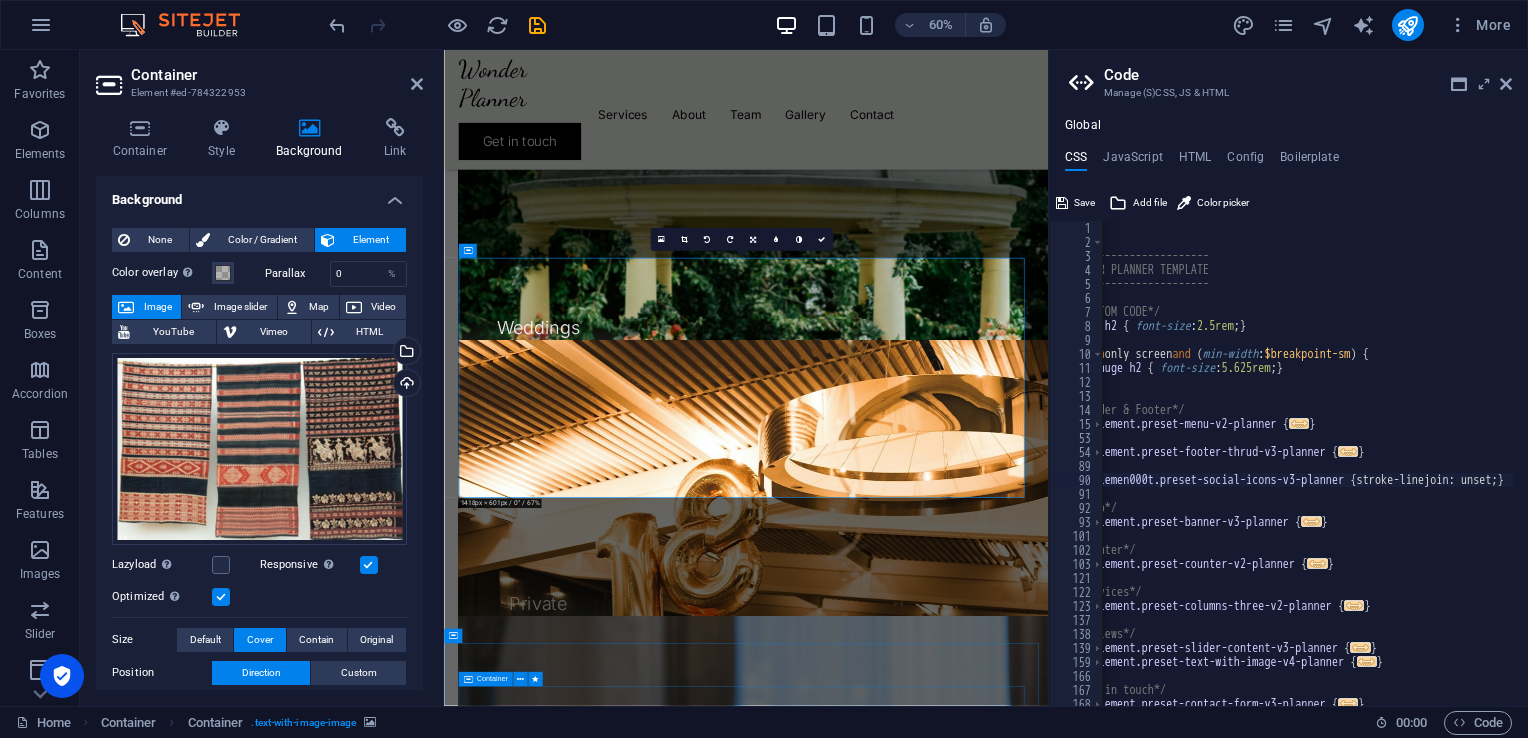 scroll, scrollTop: 2796, scrollLeft: 0, axis: vertical 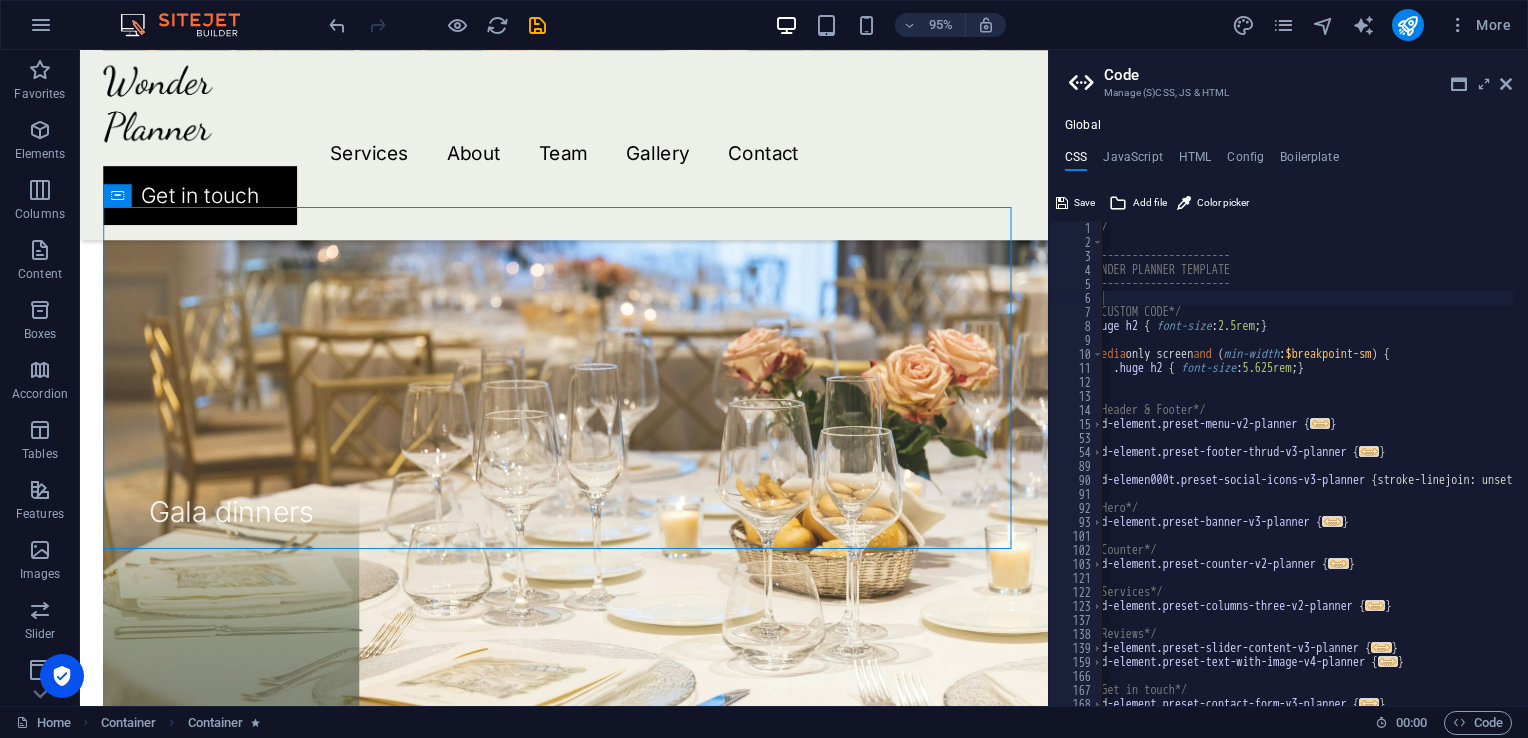 drag, startPoint x: 1523, startPoint y: 296, endPoint x: 1527, endPoint y: 246, distance: 50.159744 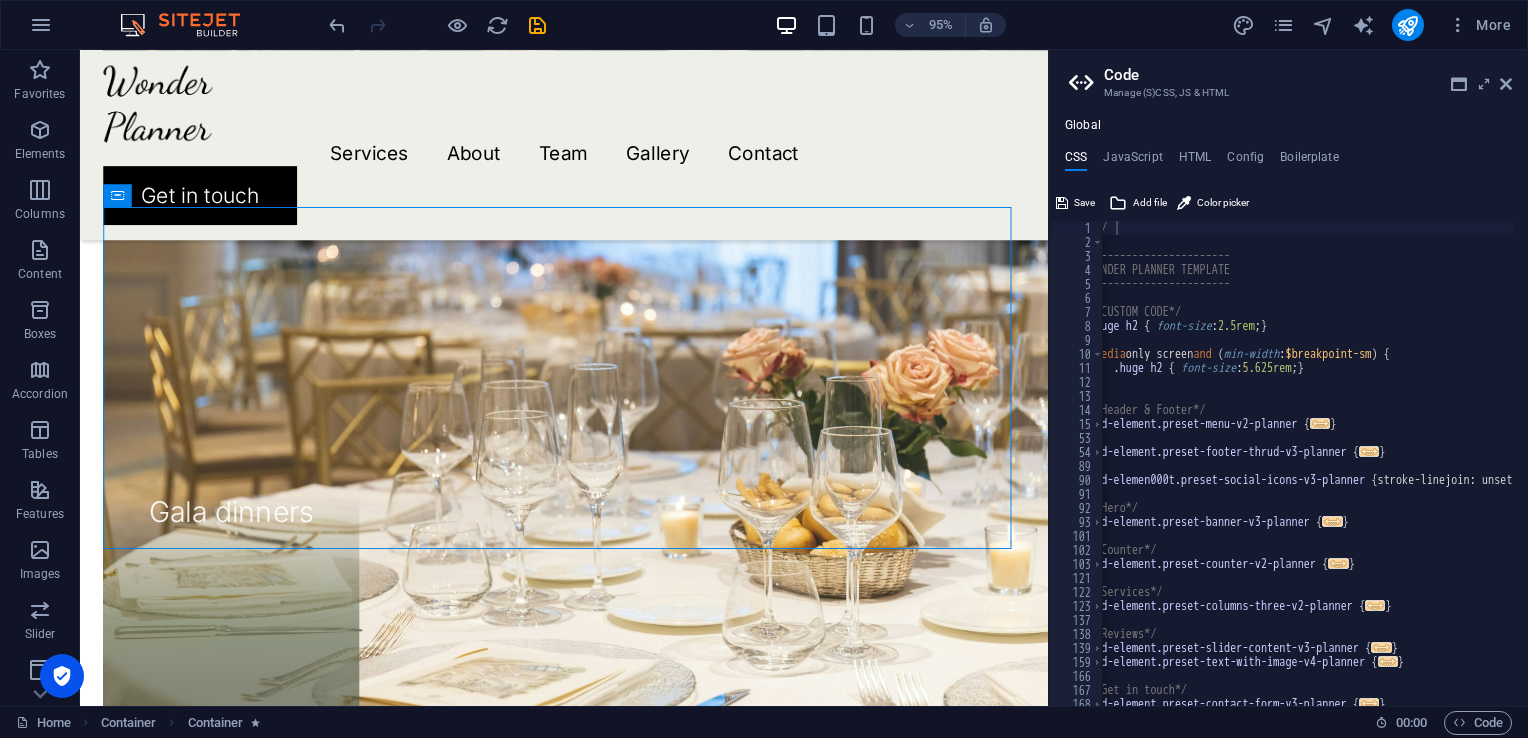 click at bounding box center [1518, 564] 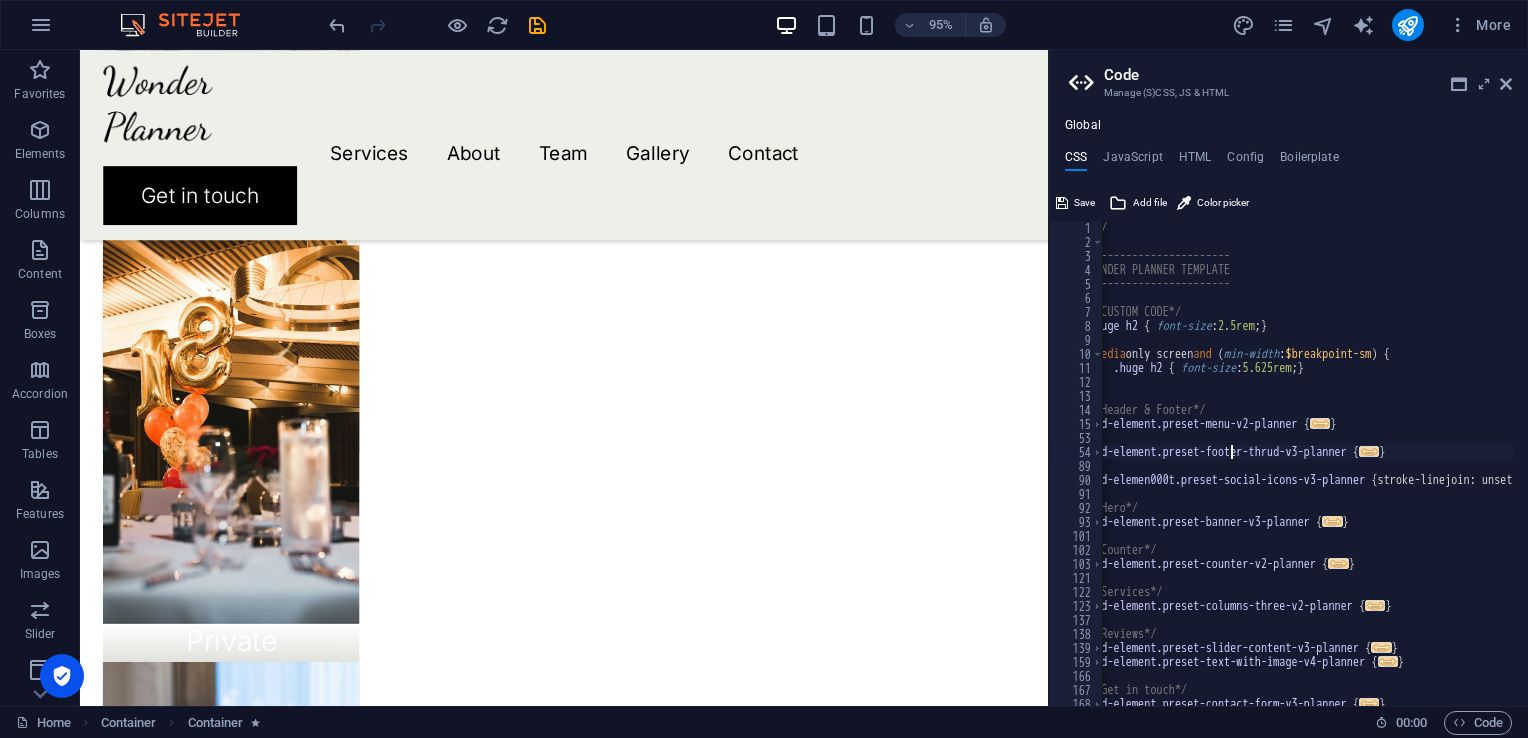 scroll, scrollTop: 2215, scrollLeft: 0, axis: vertical 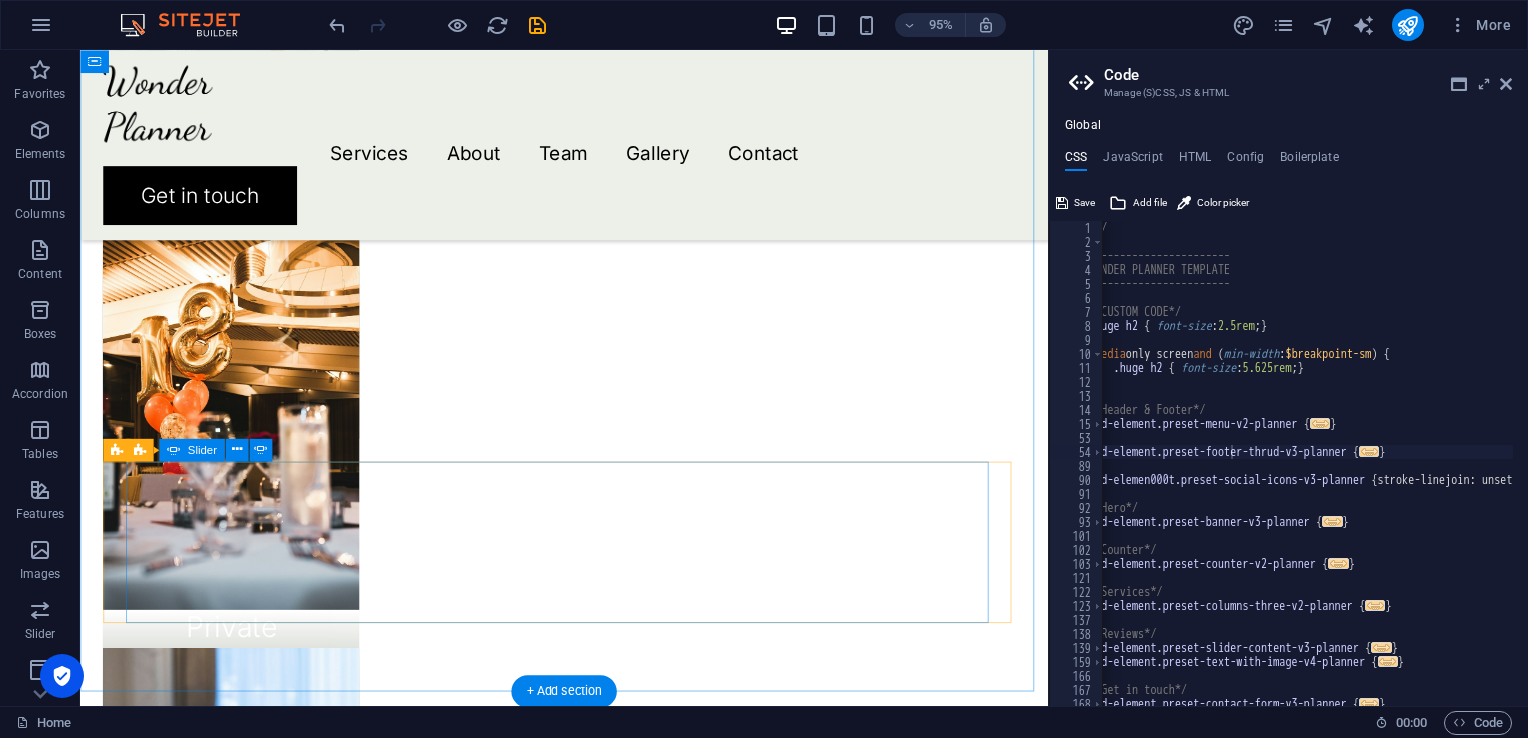 click at bounding box center (590, 1969) 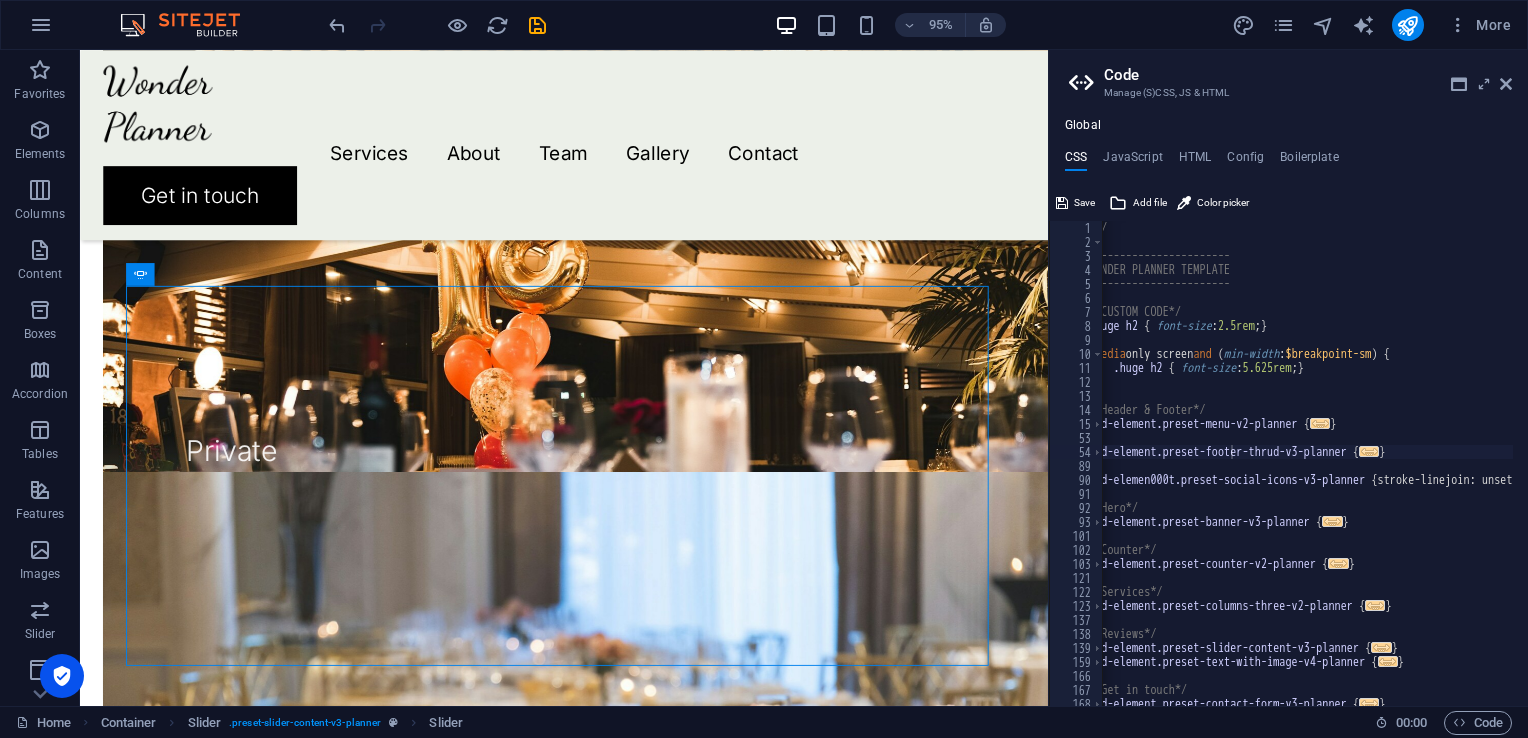 scroll, scrollTop: 2392, scrollLeft: 0, axis: vertical 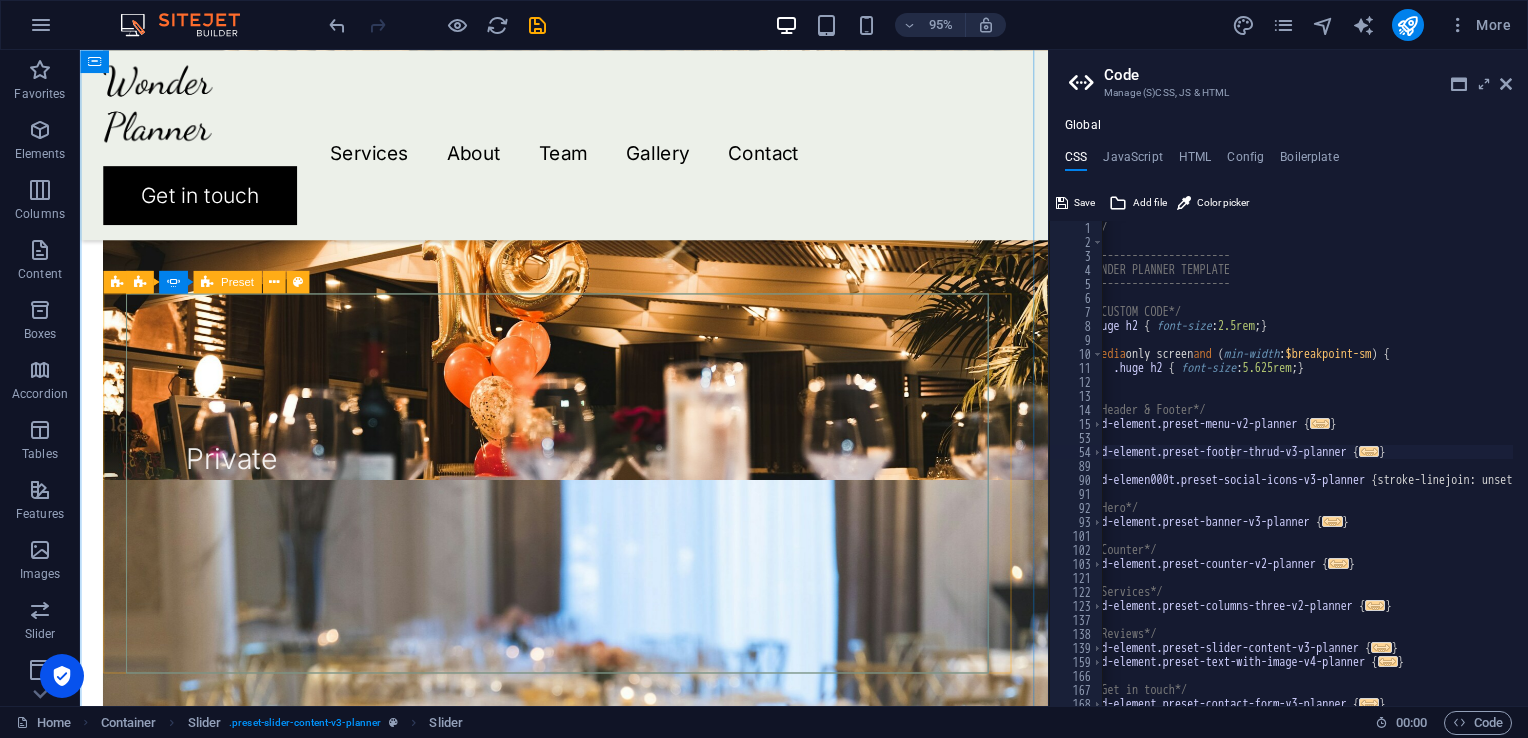 click at bounding box center (-1234, 5338) 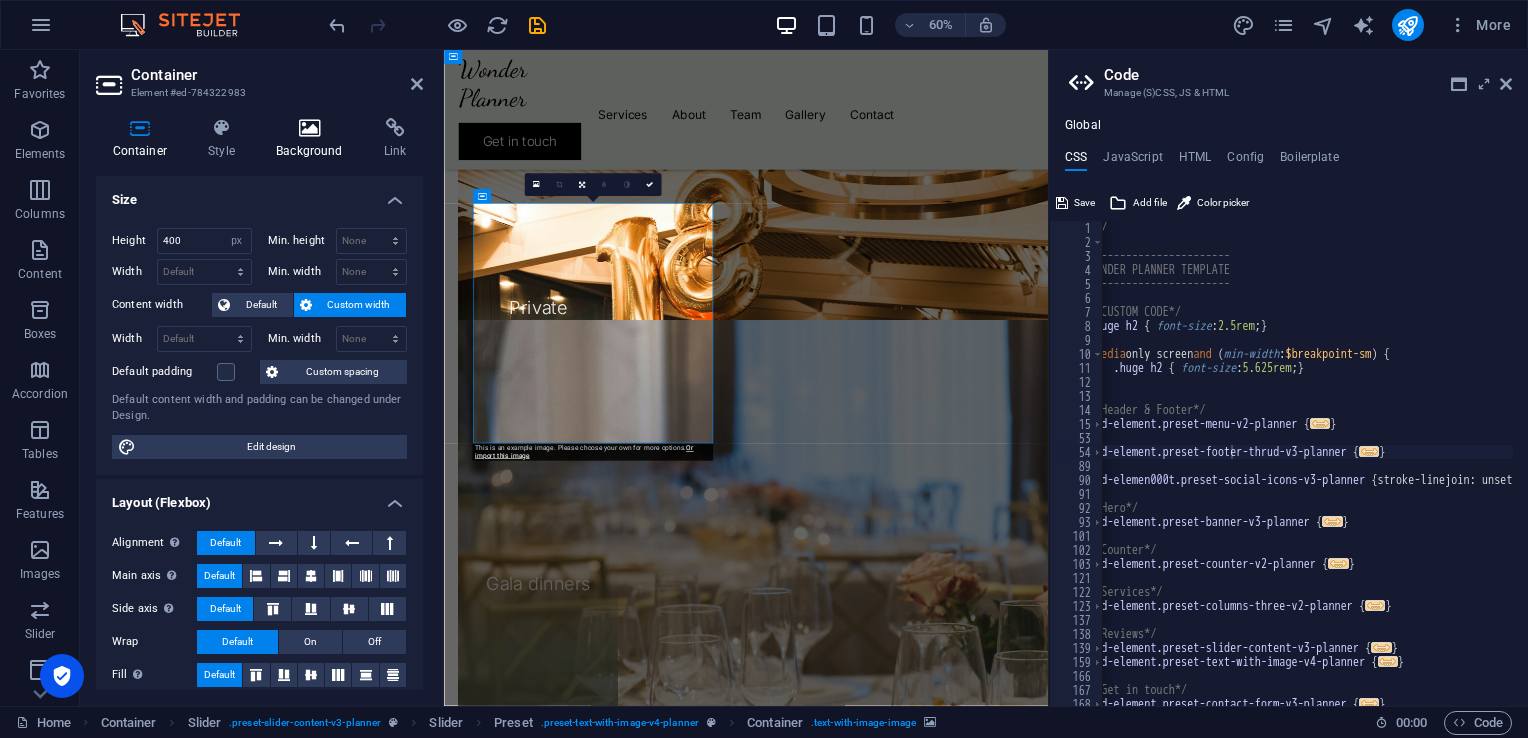 click at bounding box center (310, 128) 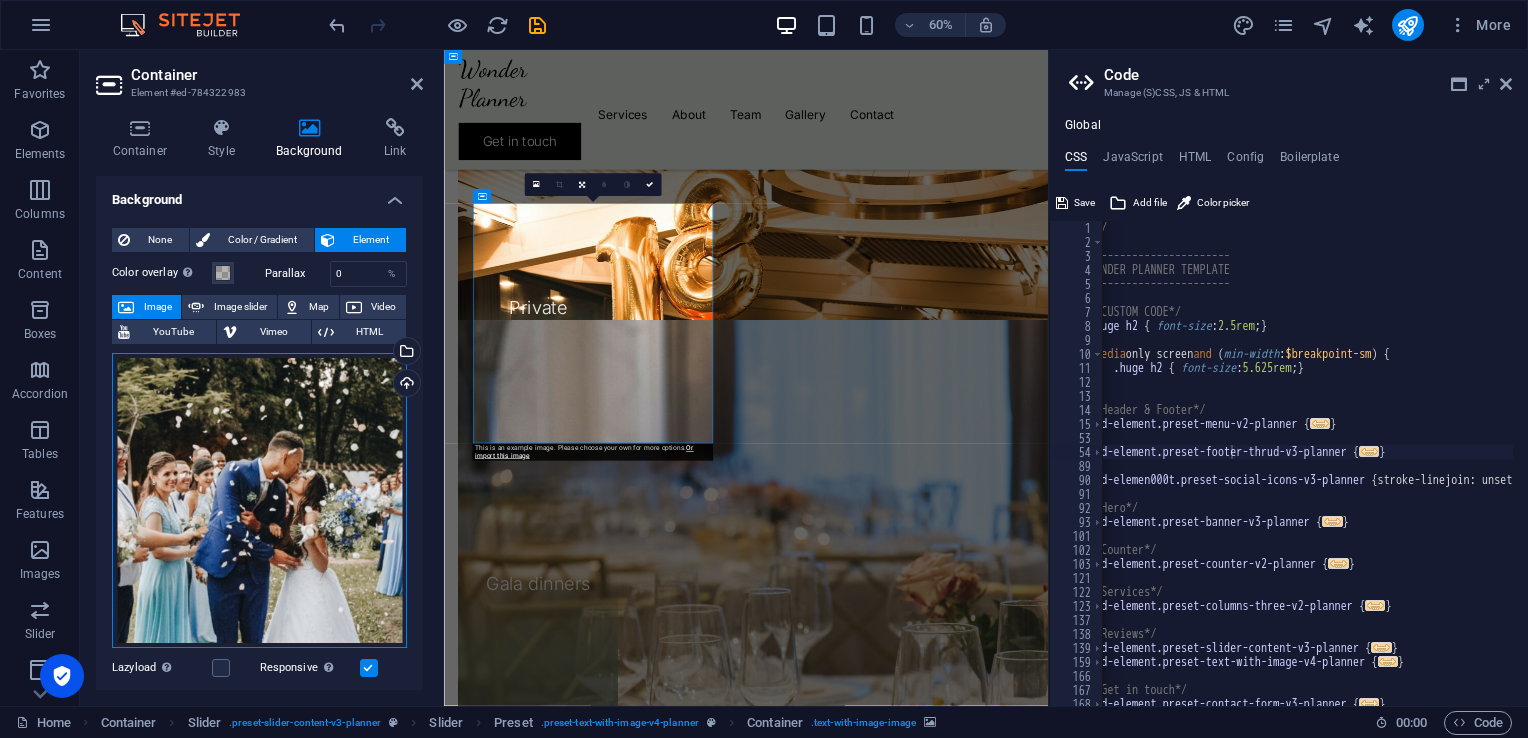 click on "Drag files here, click to choose files or select files from Files or our free stock photos & videos" at bounding box center (259, 500) 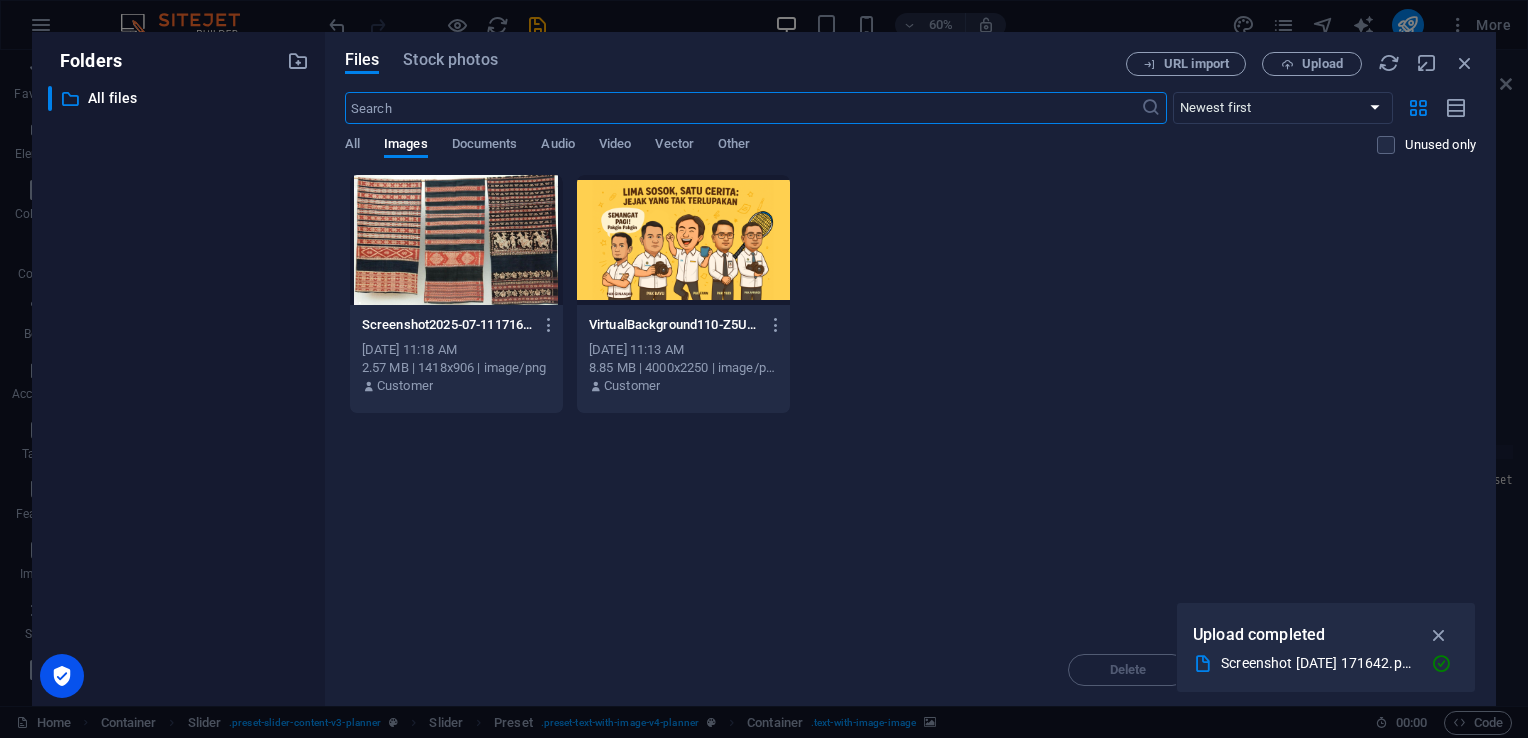 scroll, scrollTop: 158, scrollLeft: 0, axis: vertical 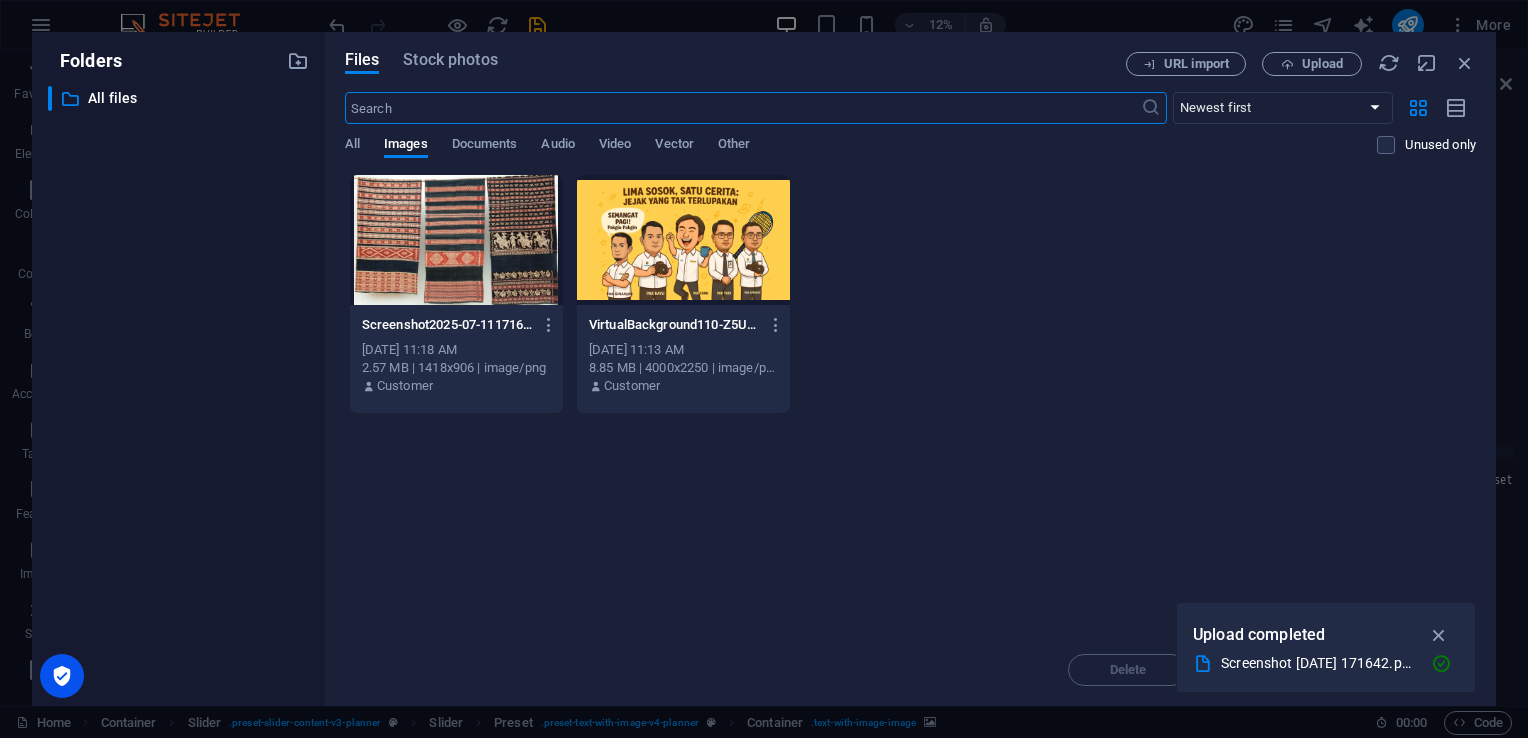 click at bounding box center [1439, 635] 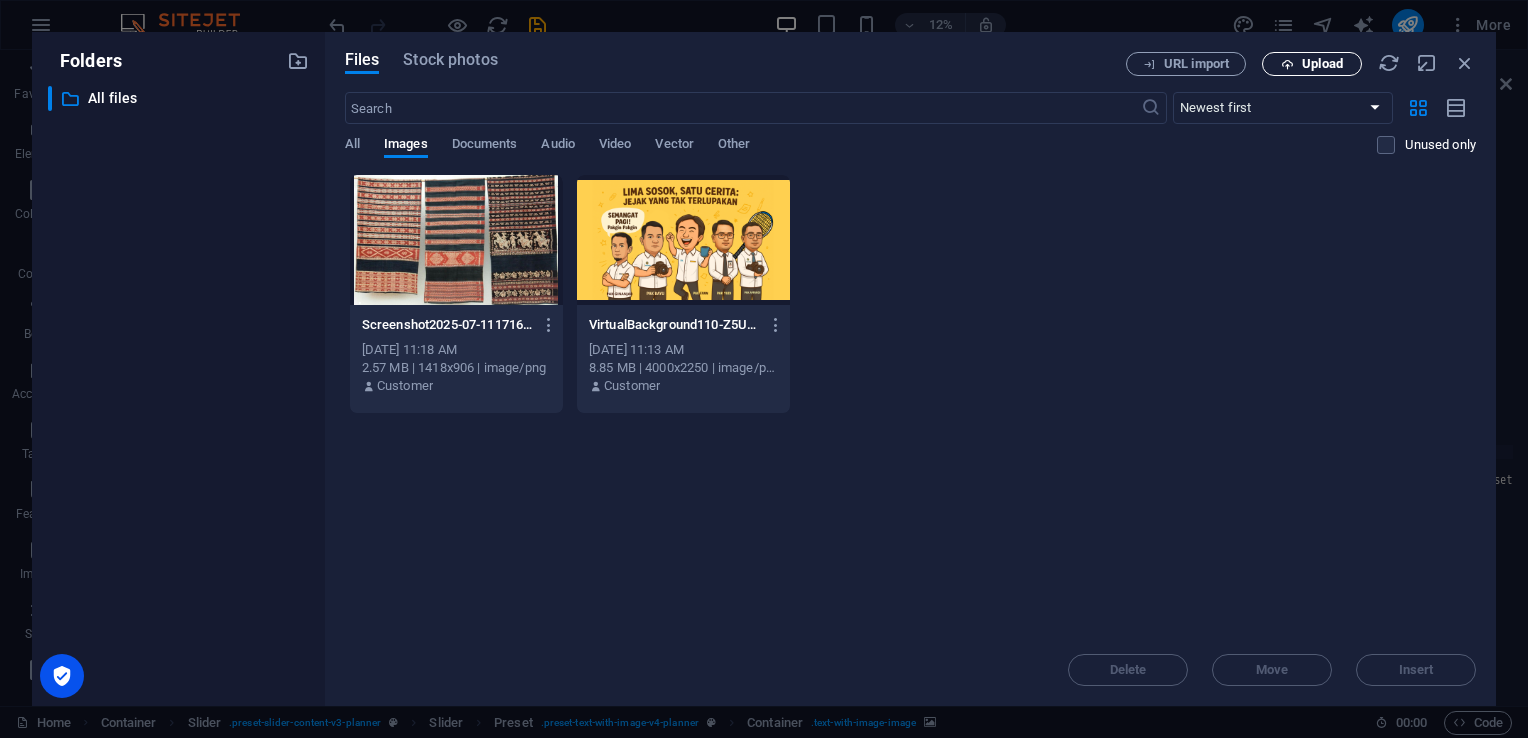 click on "Upload" at bounding box center (1312, 64) 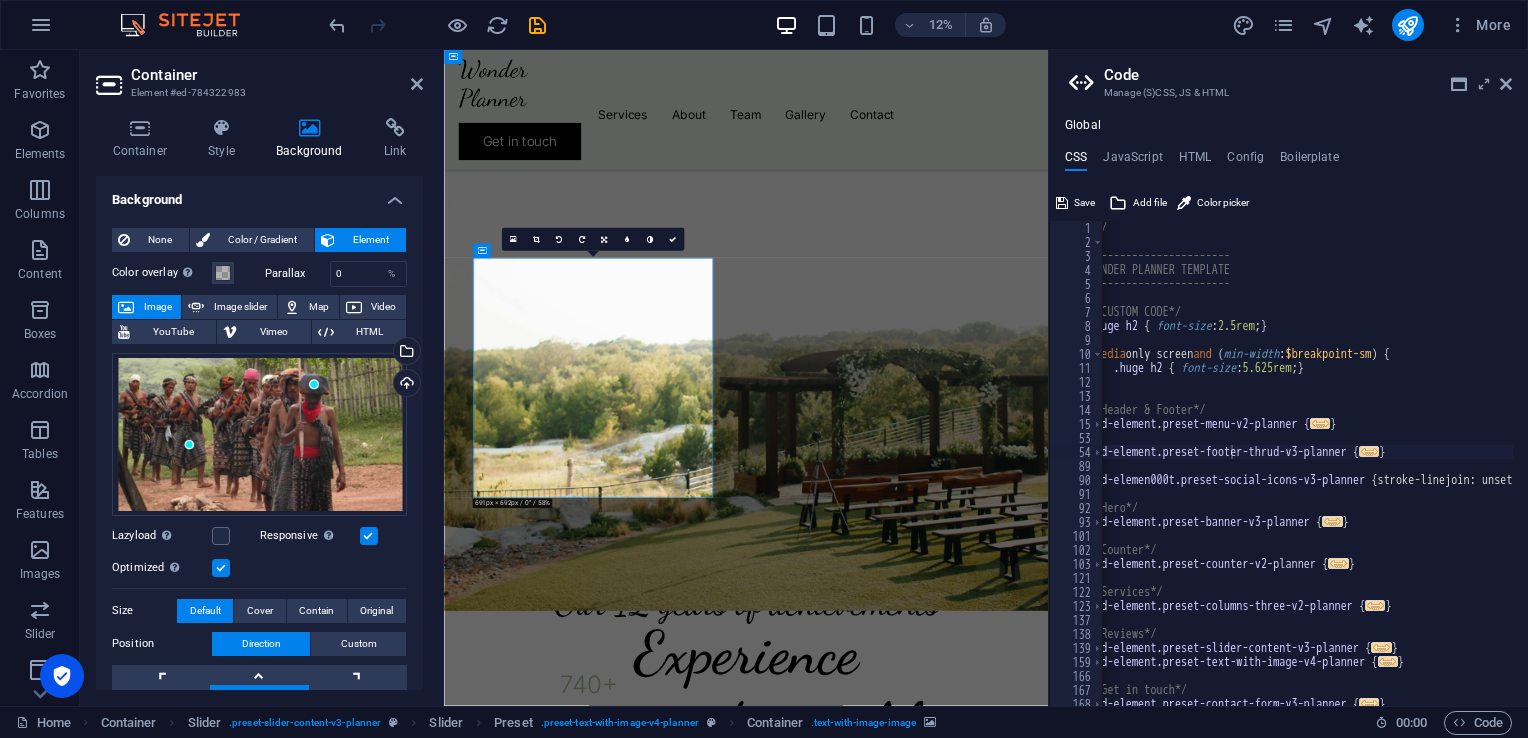 scroll, scrollTop: 2300, scrollLeft: 0, axis: vertical 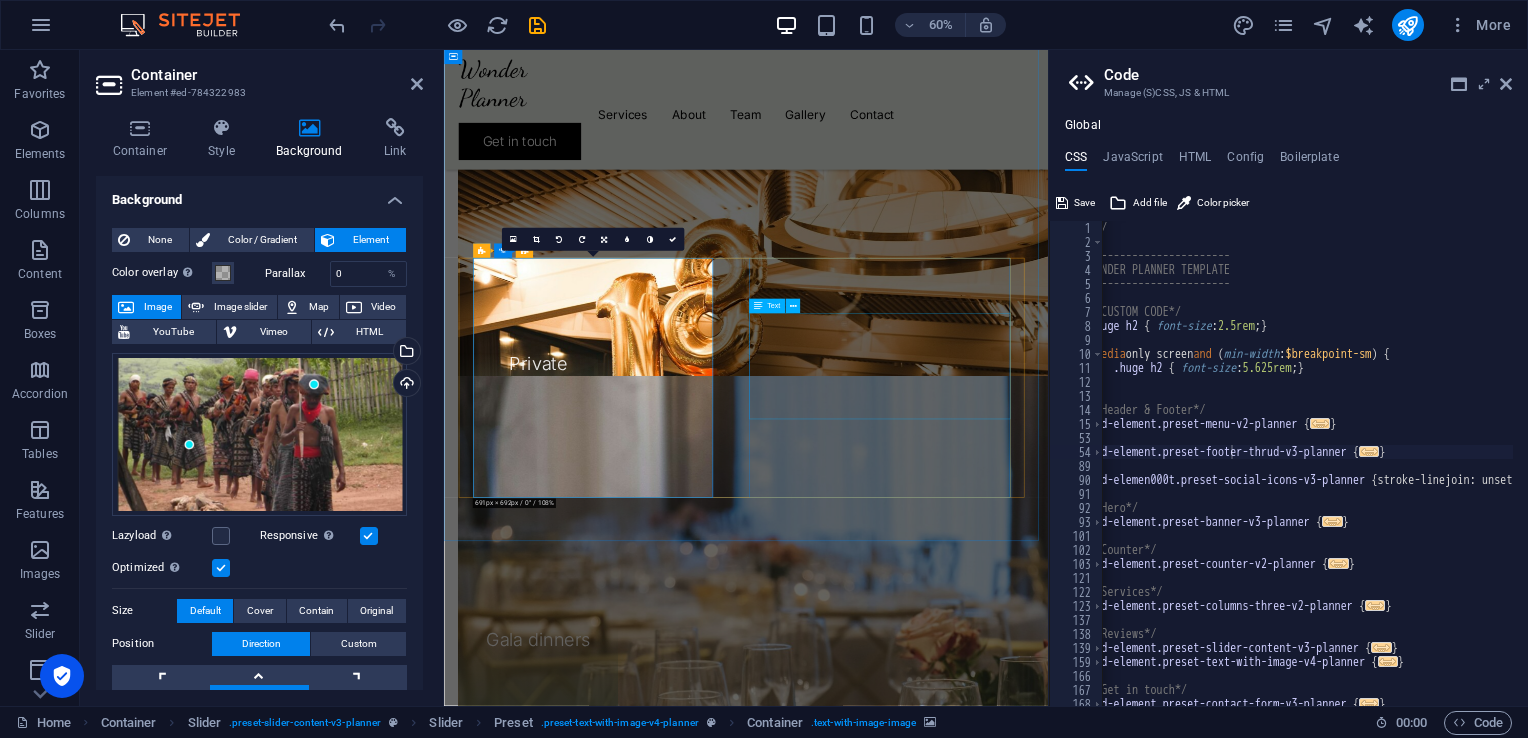 click on "Lorem ipsum dolor sit amet, consectetur adipiscing elit, sed do eiusmod tempor incididunt ut labore et dolore magna aliqua. Ut enim ad minim veniam, quis nostrud exercitation ullamco laboris nisi ut aliquip ex ea commodo consequat. Duis aute irure dolor in reprehenderit in voluptate velit esse cillum dolore eu fugiat nulla pariatur." at bounding box center (-822, 4219) 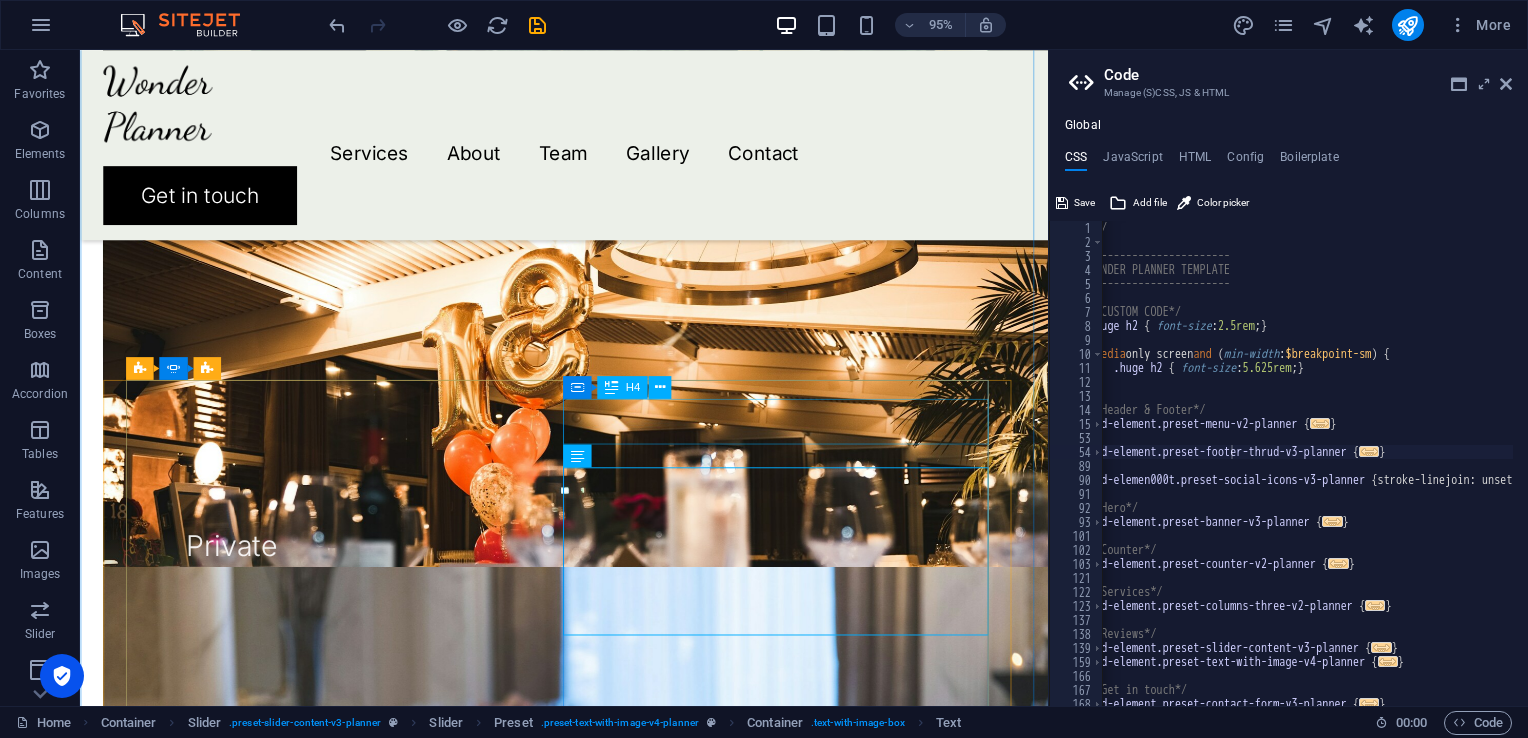click on "Olivia and Benjamin" at bounding box center (-1204, 4145) 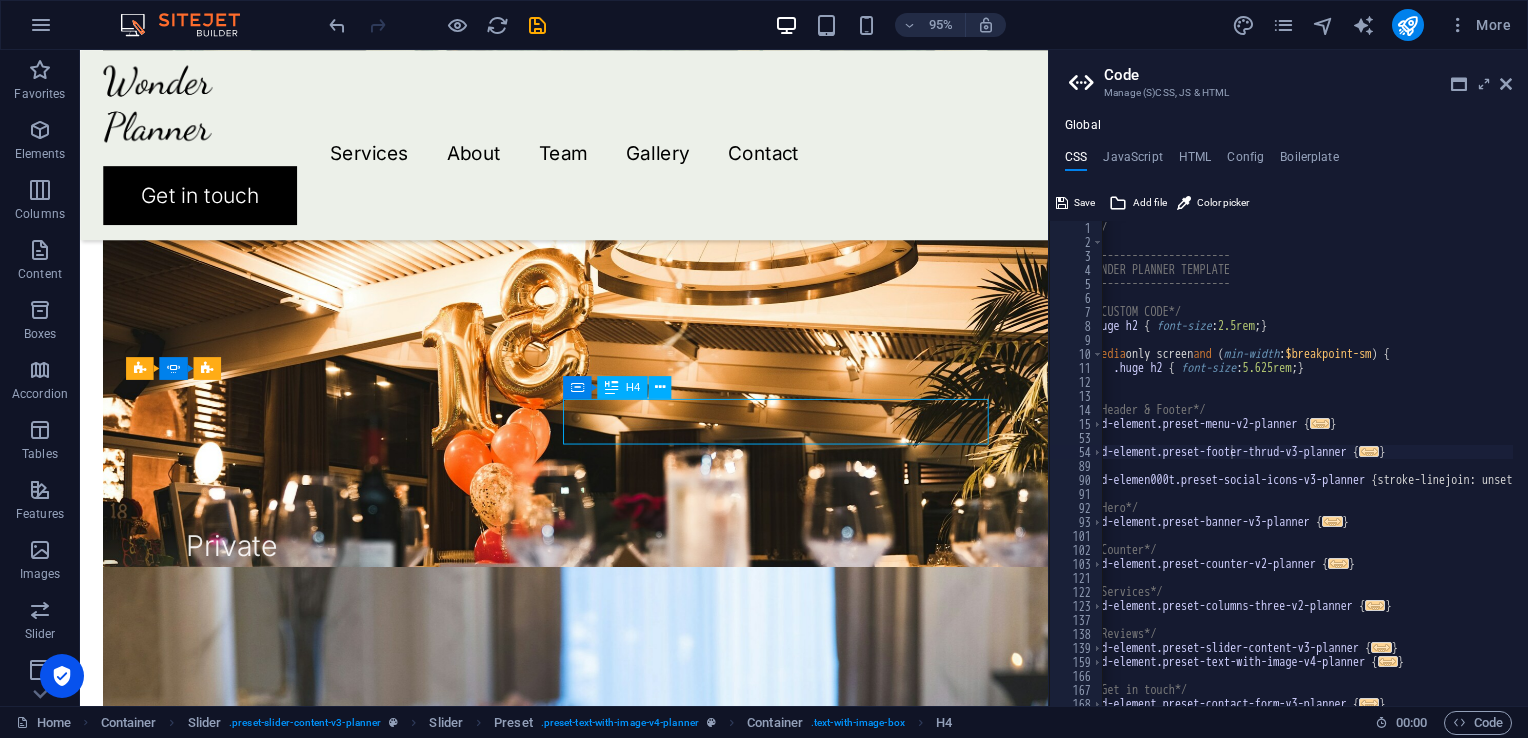 click on "Olivia and Benjamin" at bounding box center (-1204, 4145) 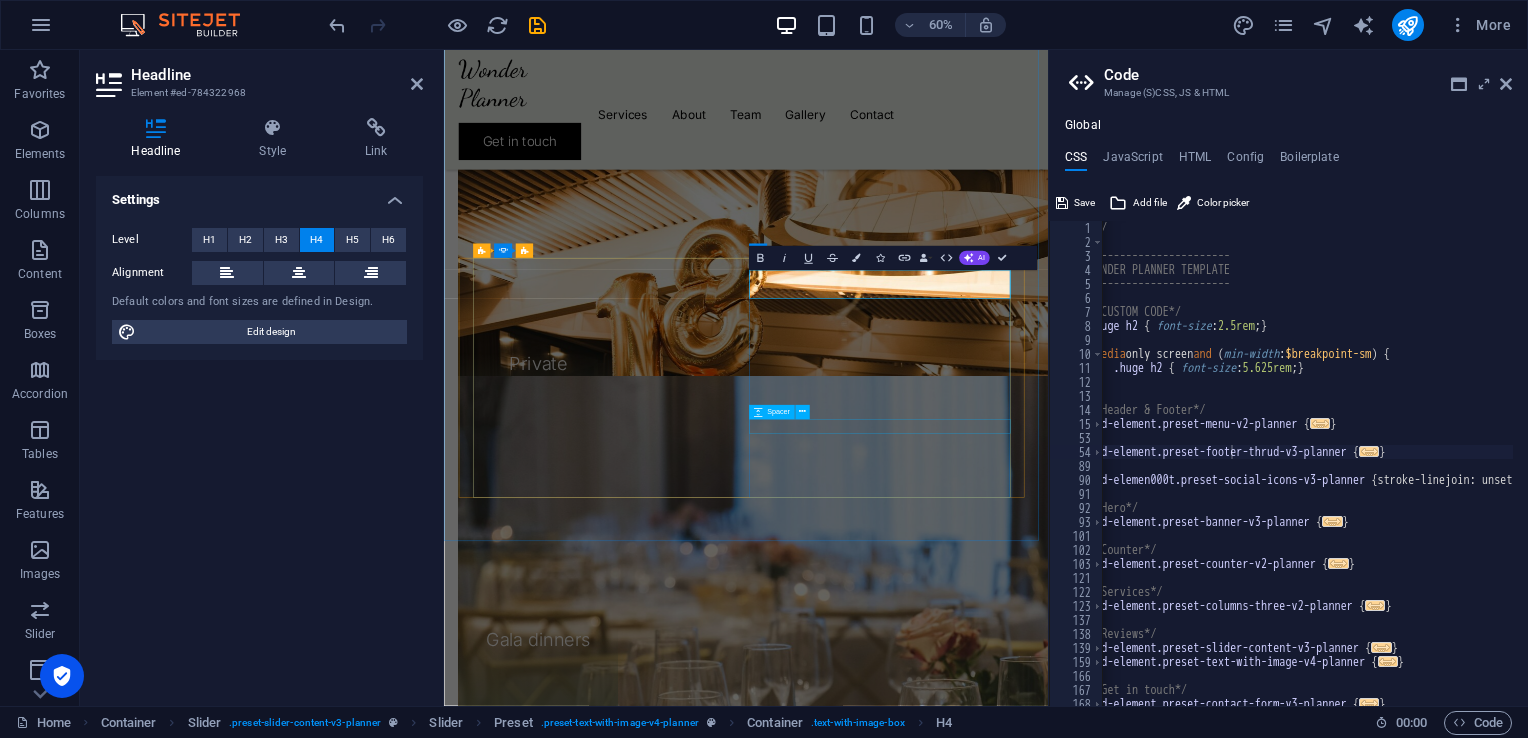 type 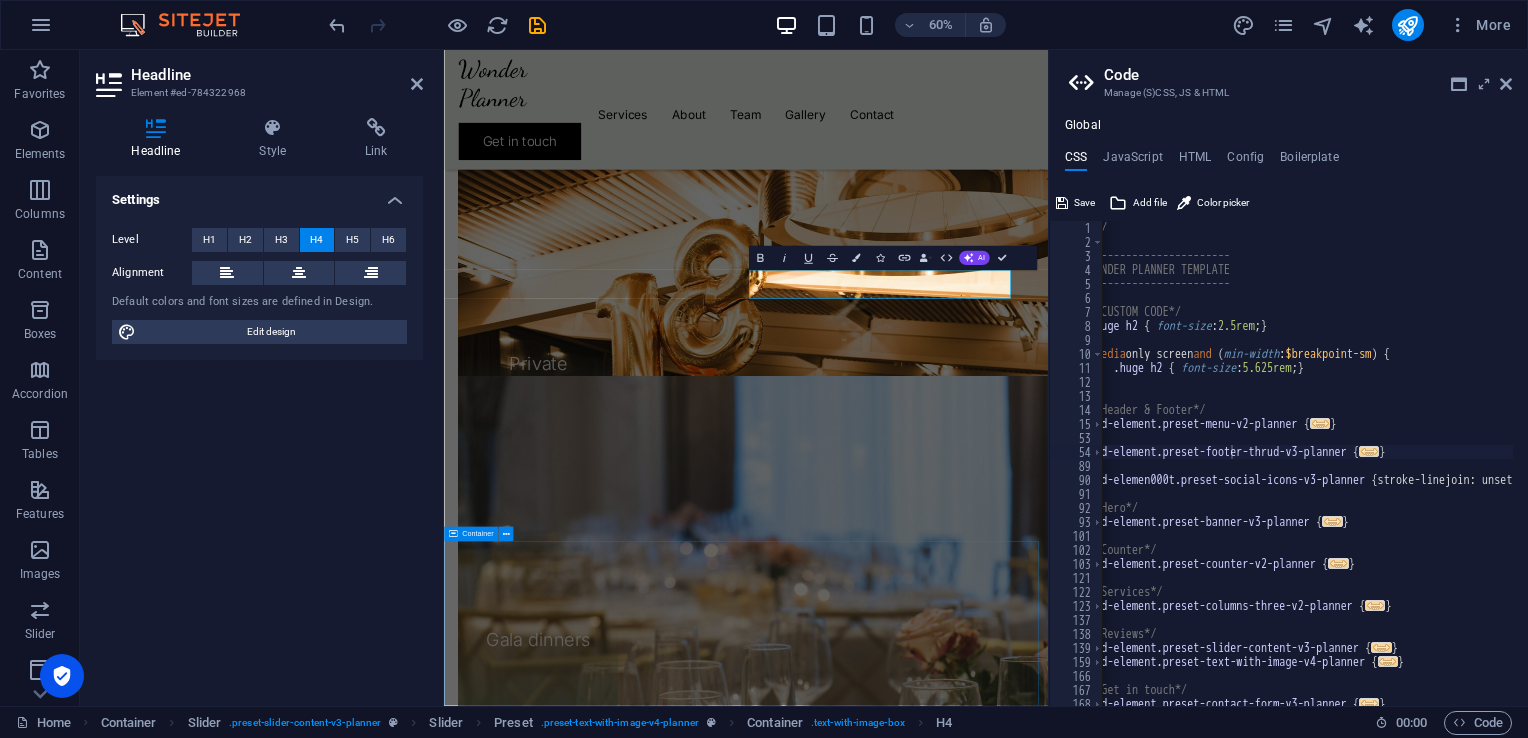 click on "Beyond plans, we create memories! Get in touch Lorem ipsum dolor sit amet, consectetur adipiscing elit, sed do eiusmod tempor incididunt ut labore et dolore magna aliqua. Ut enim ad minim veniam, quis nostrud exercitation ullamco   I have read and understand the privacy policy. Unreadable? Regenerate Submit" at bounding box center (947, 2836) 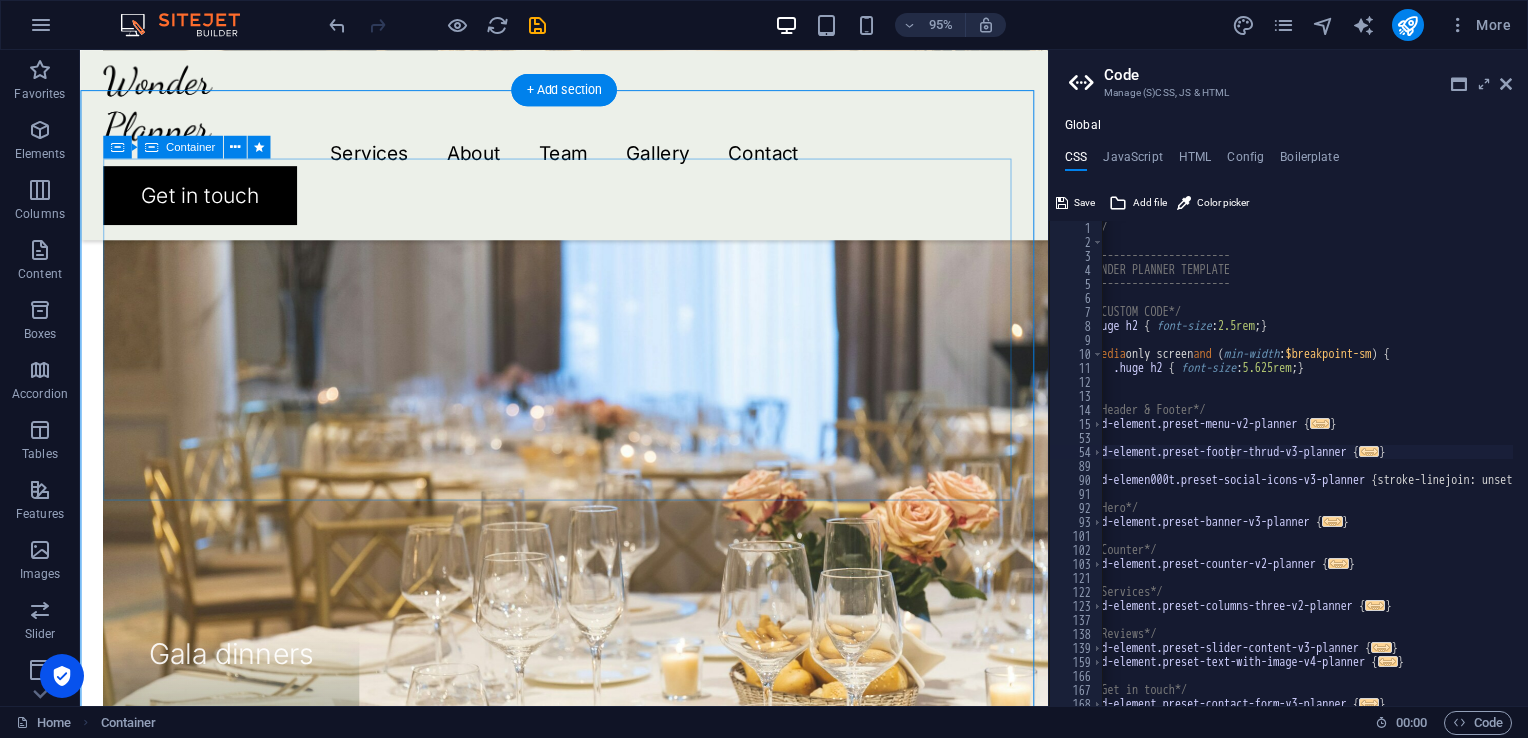 scroll, scrollTop: 2346, scrollLeft: 0, axis: vertical 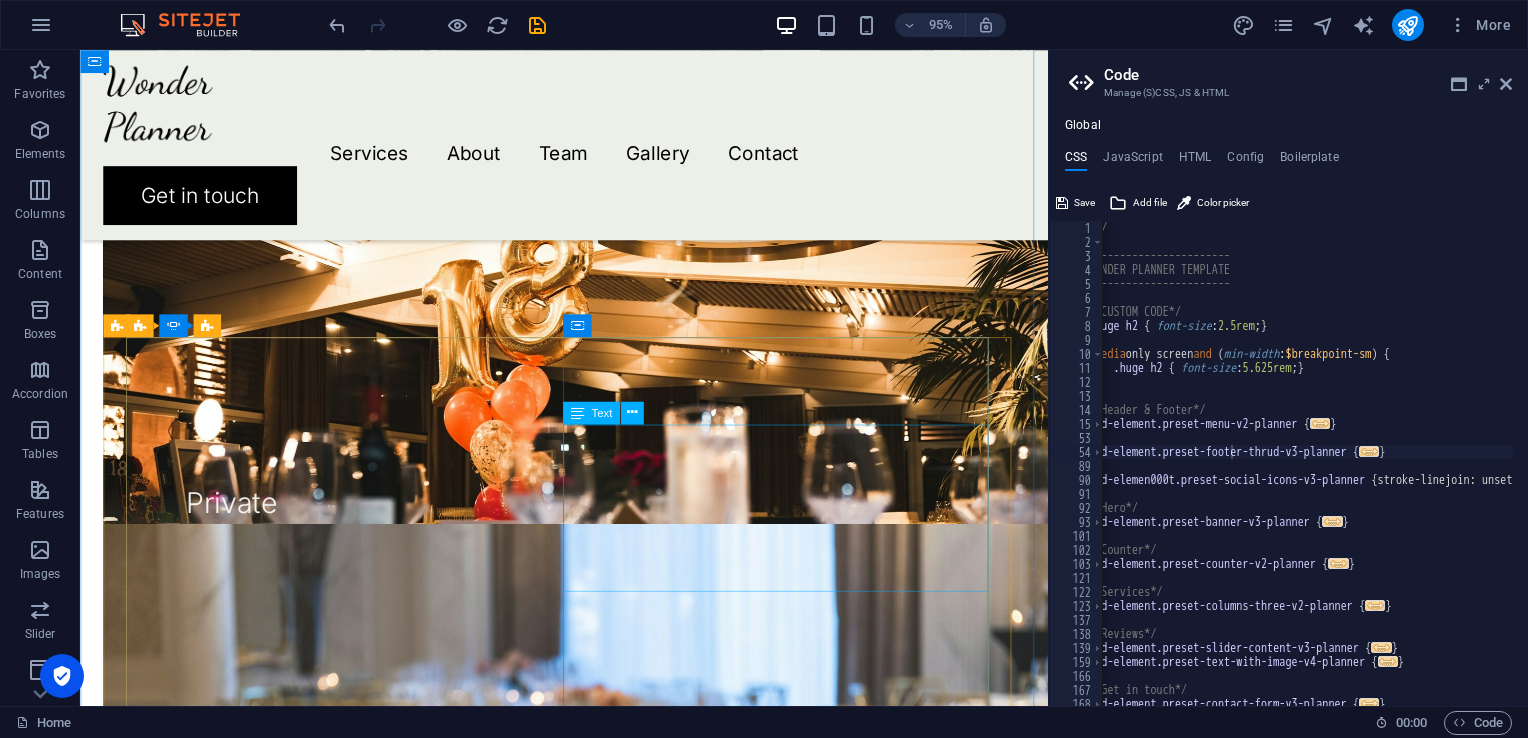 click on "Lorem ipsum dolor sit amet, consectetur adipiscing elit, sed do eiusmod tempor incididunt ut labore et dolore magna aliqua. Ut enim ad minim veniam, quis nostrud exercitation ullamco laboris nisi ut aliquip ex ea commodo consequat. Duis aute irure dolor in reprehenderit in voluptate velit esse cillum dolore eu fugiat nulla pariatur." at bounding box center (-1204, 4197) 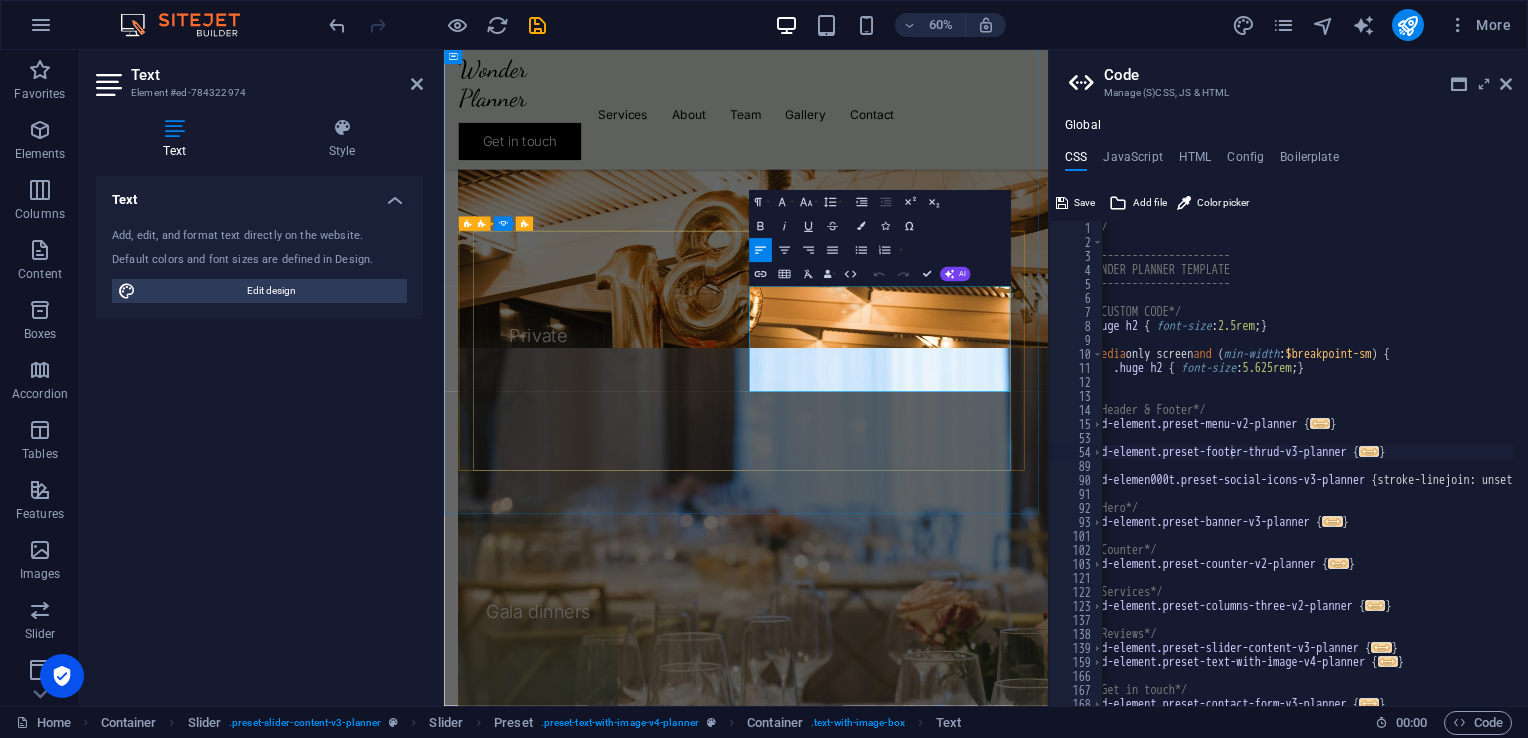 drag, startPoint x: 1213, startPoint y: 607, endPoint x: 953, endPoint y: 460, distance: 298.67877 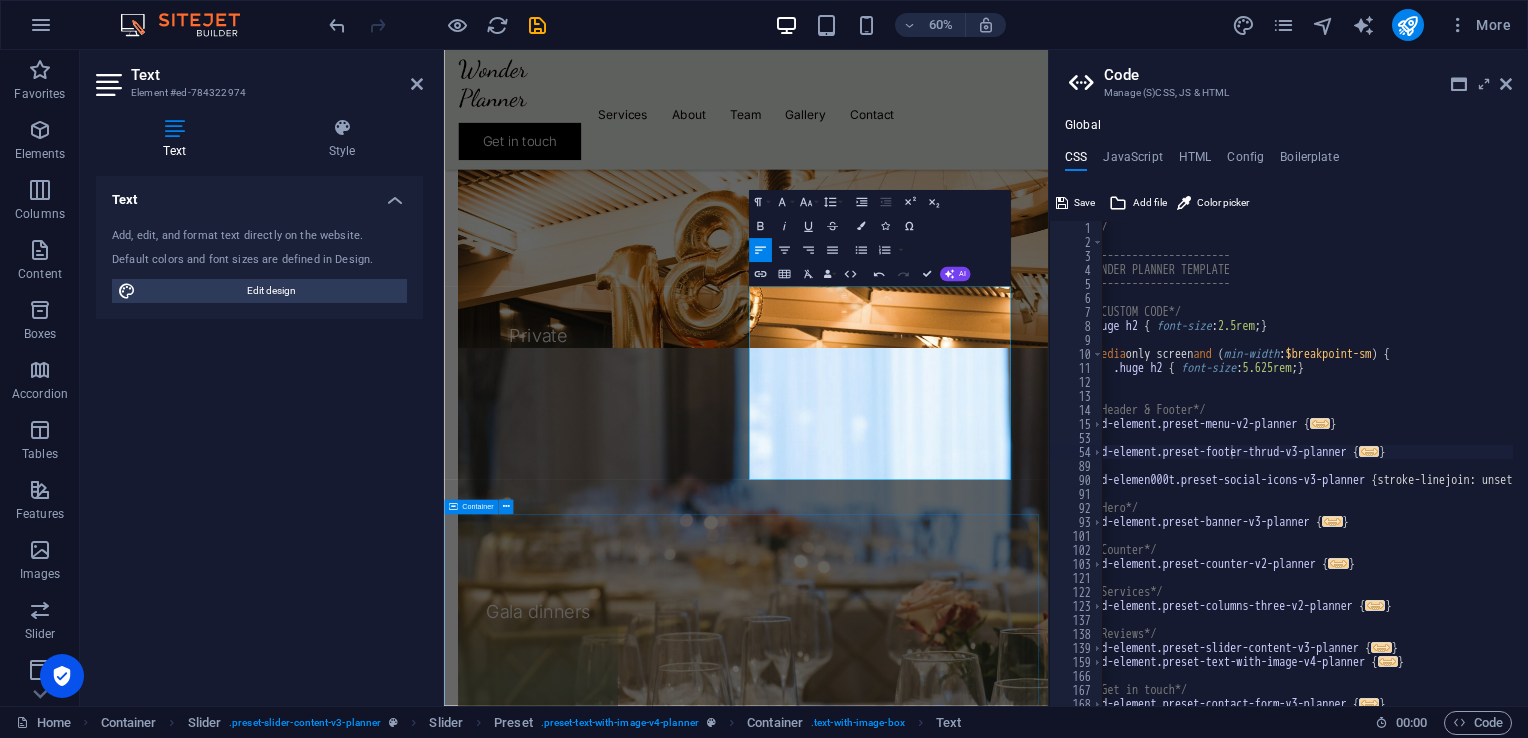 click on "Beyond plans, we create memories! Get in touch Lorem ipsum dolor sit amet, consectetur adipiscing elit, sed do eiusmod tempor incididunt ut labore et dolore magna aliqua. Ut enim ad minim veniam, quis nostrud exercitation ullamco   I have read and understand the privacy policy. Unreadable? Regenerate Submit" at bounding box center (947, 2790) 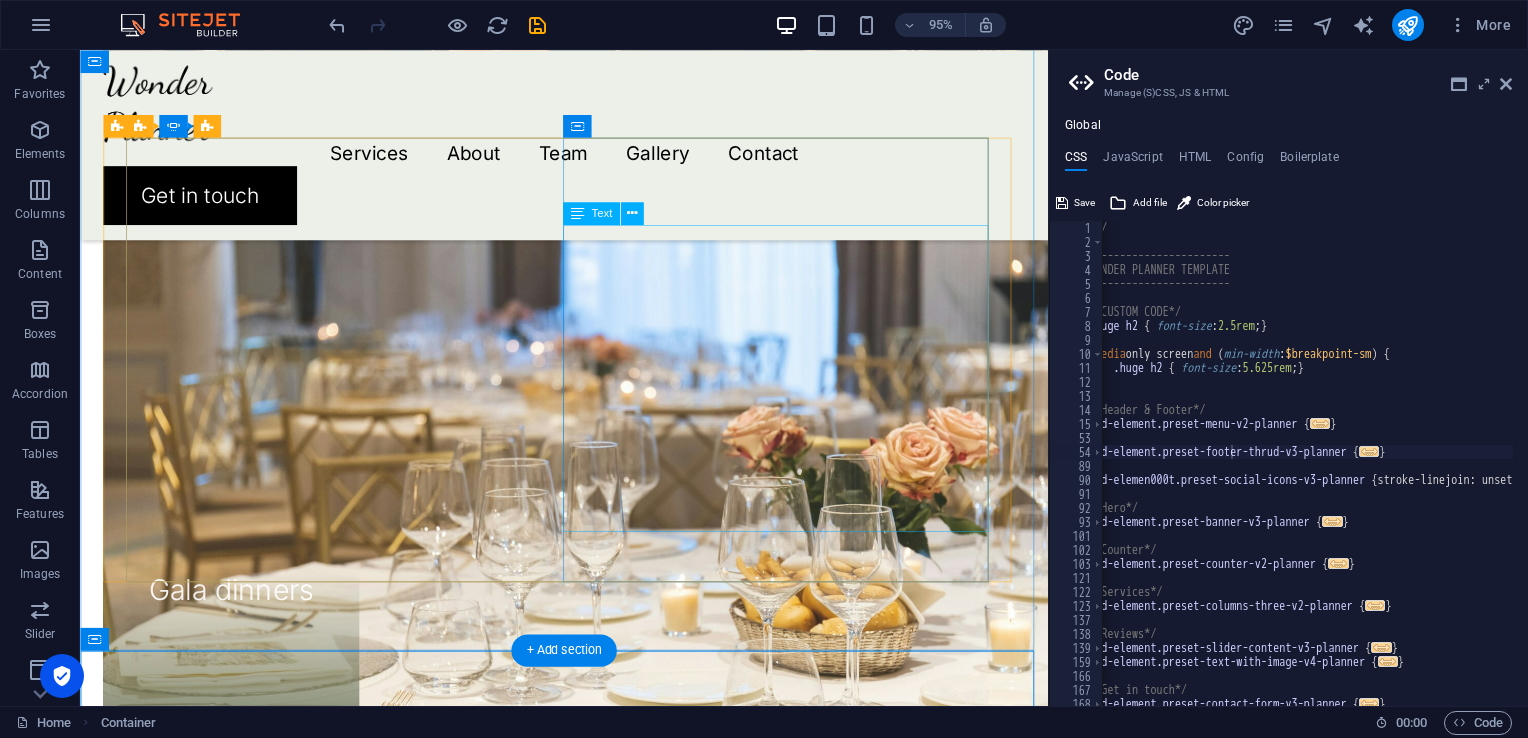 scroll, scrollTop: 2556, scrollLeft: 0, axis: vertical 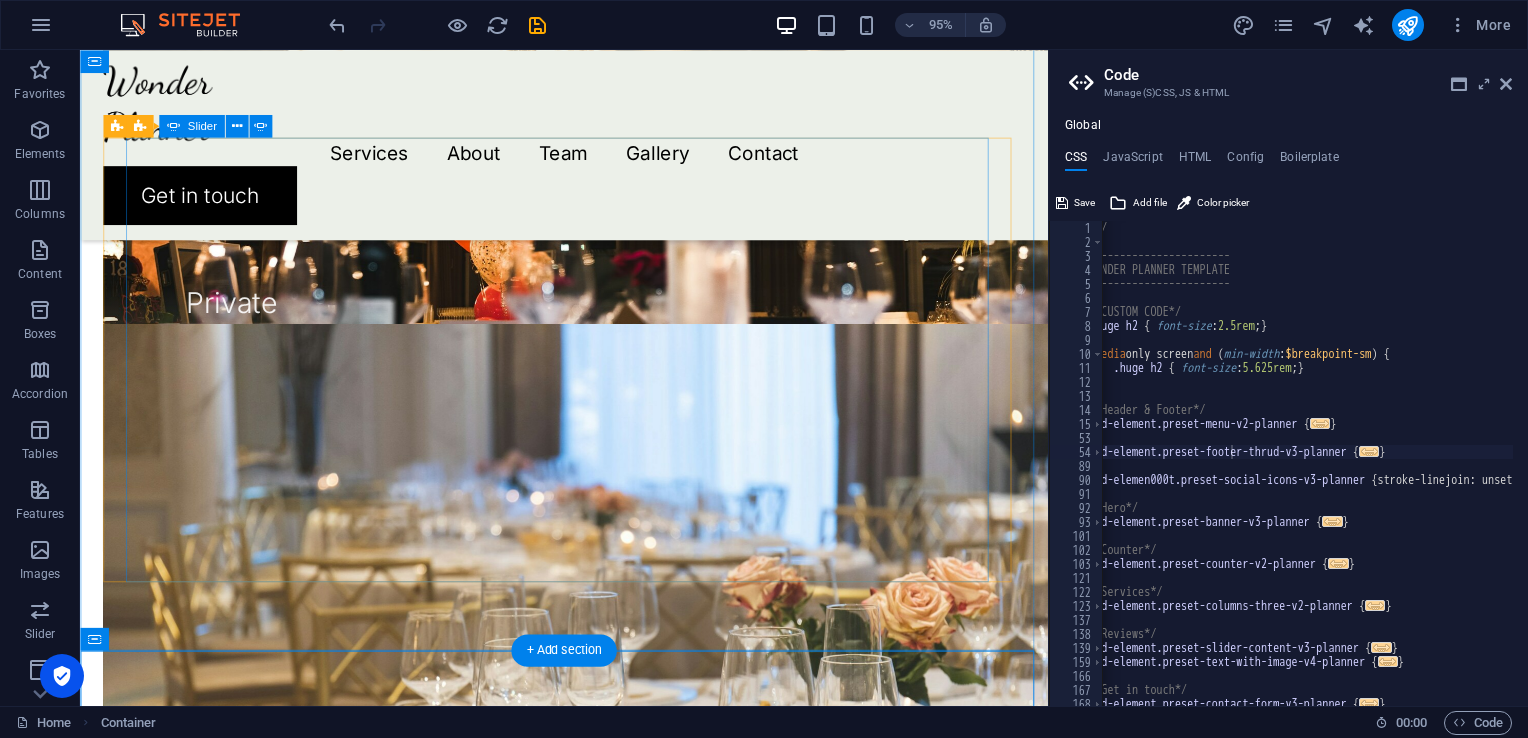 click at bounding box center [590, 1442] 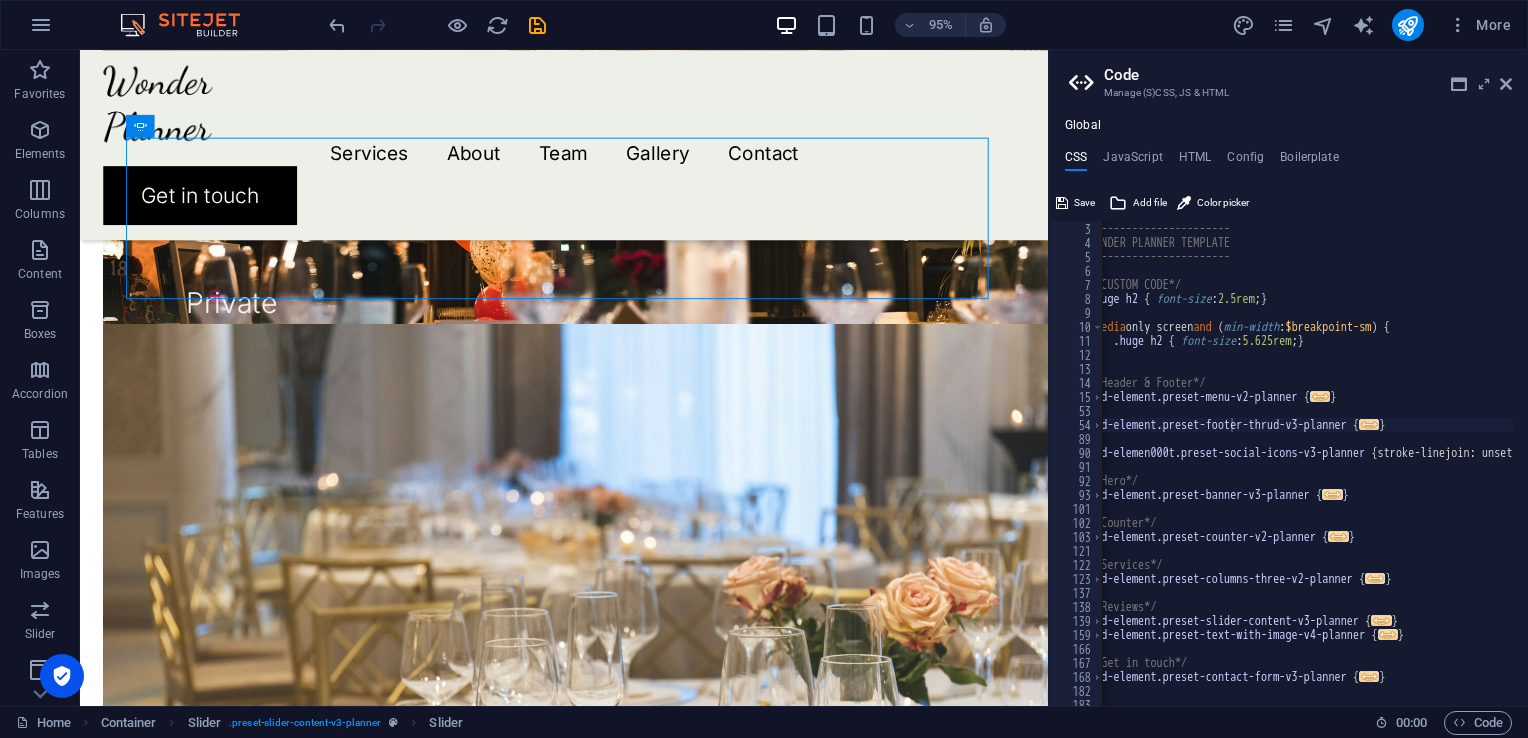 scroll, scrollTop: 0, scrollLeft: 0, axis: both 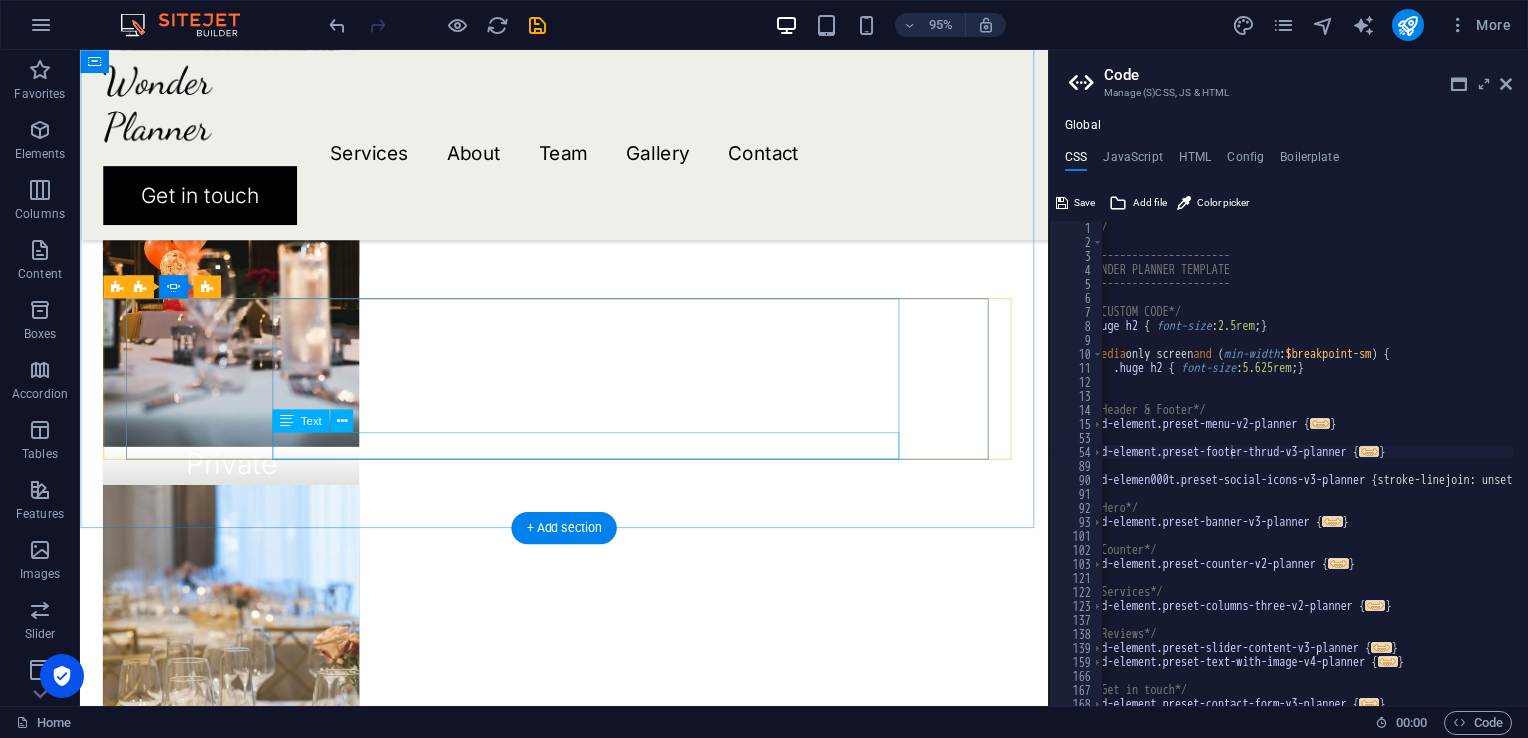 click on "Samuel C. Berlingthon" at bounding box center [-296, 3762] 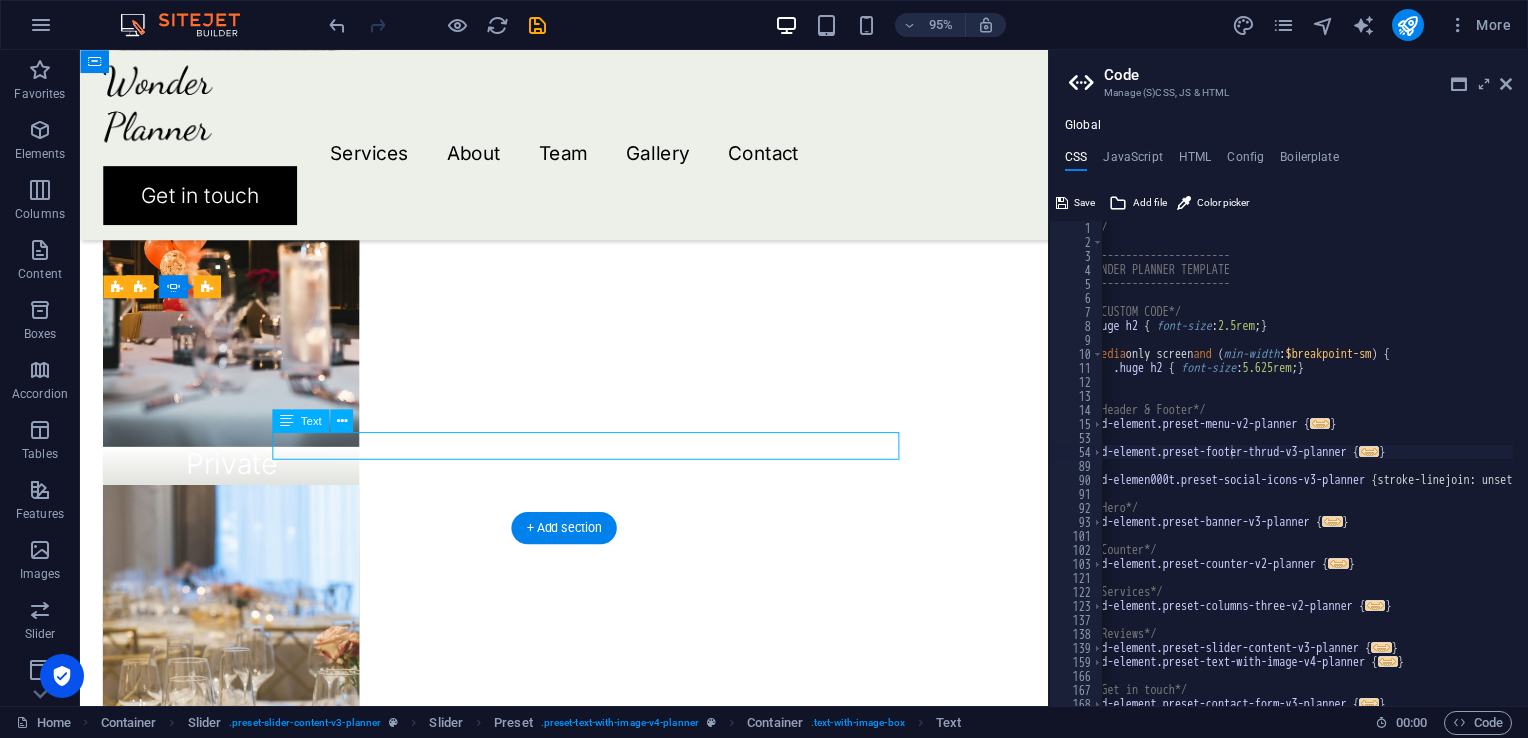 click on "Samuel C. Berlingthon" at bounding box center (-296, 3762) 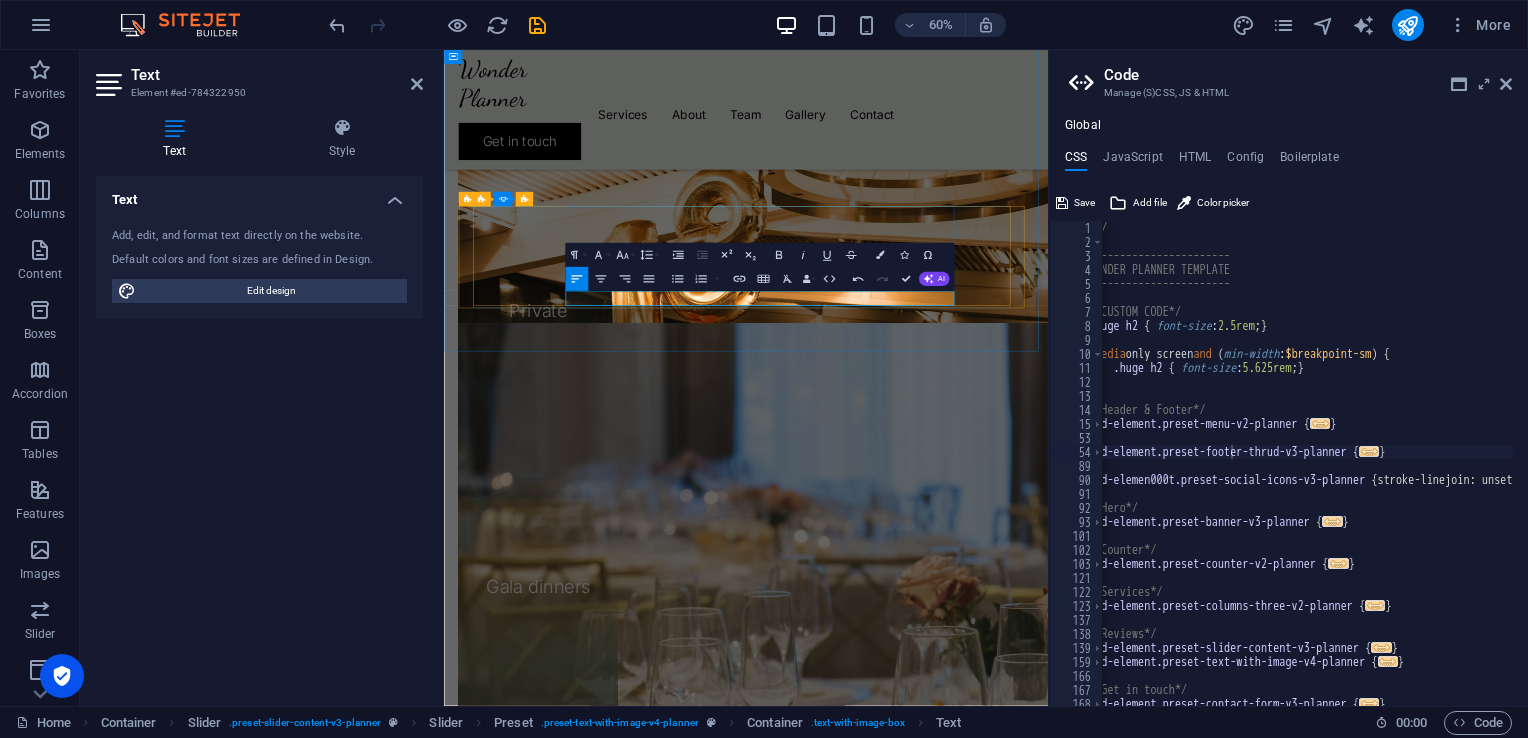 type 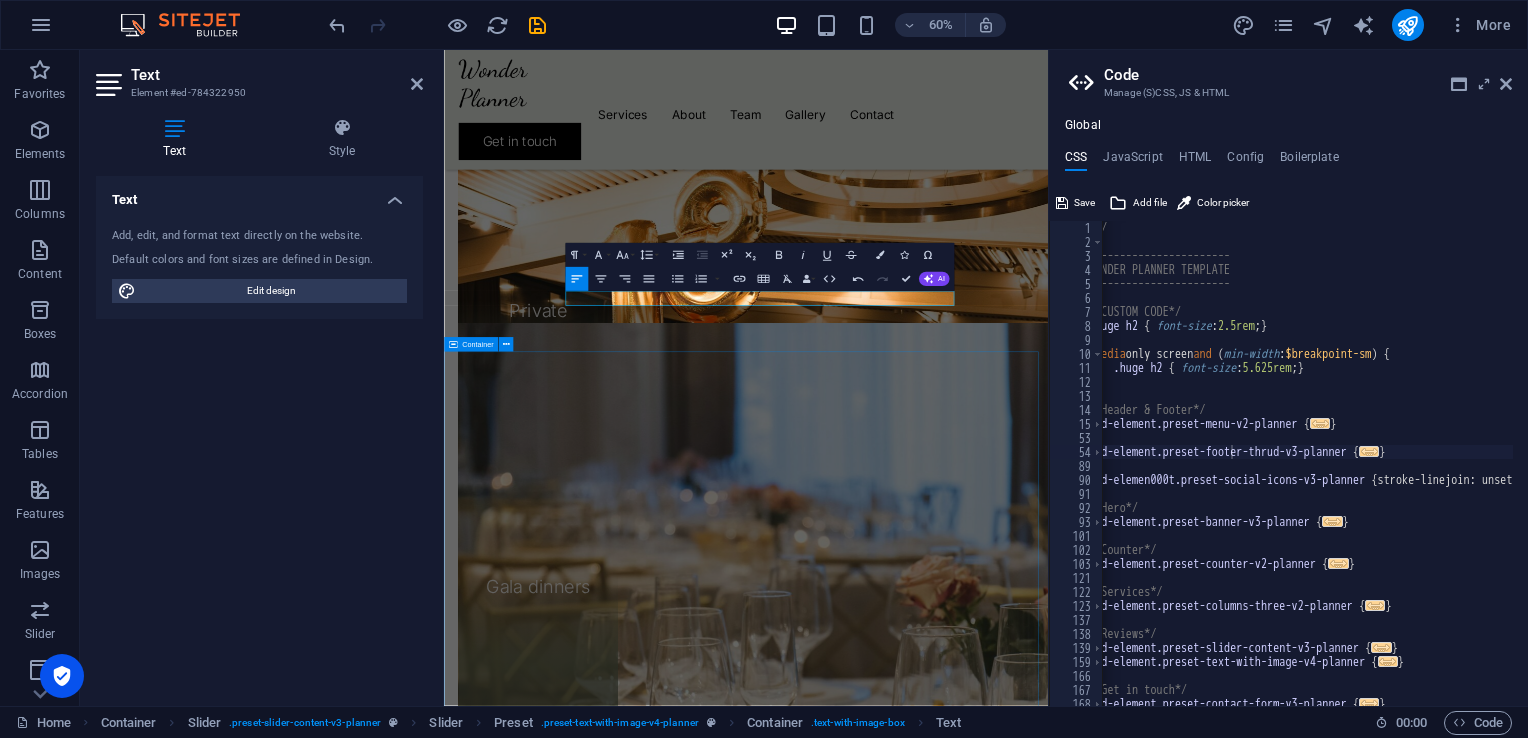 click on "Beyond plans, we create memories! Get in touch Lorem ipsum dolor sit amet, consectetur adipiscing elit, sed do eiusmod tempor incididunt ut labore et dolore magna aliqua. Ut enim ad minim veniam, quis nostrud exercitation ullamco   I have read and understand the privacy policy. Unreadable? Regenerate Submit" at bounding box center [947, 2519] 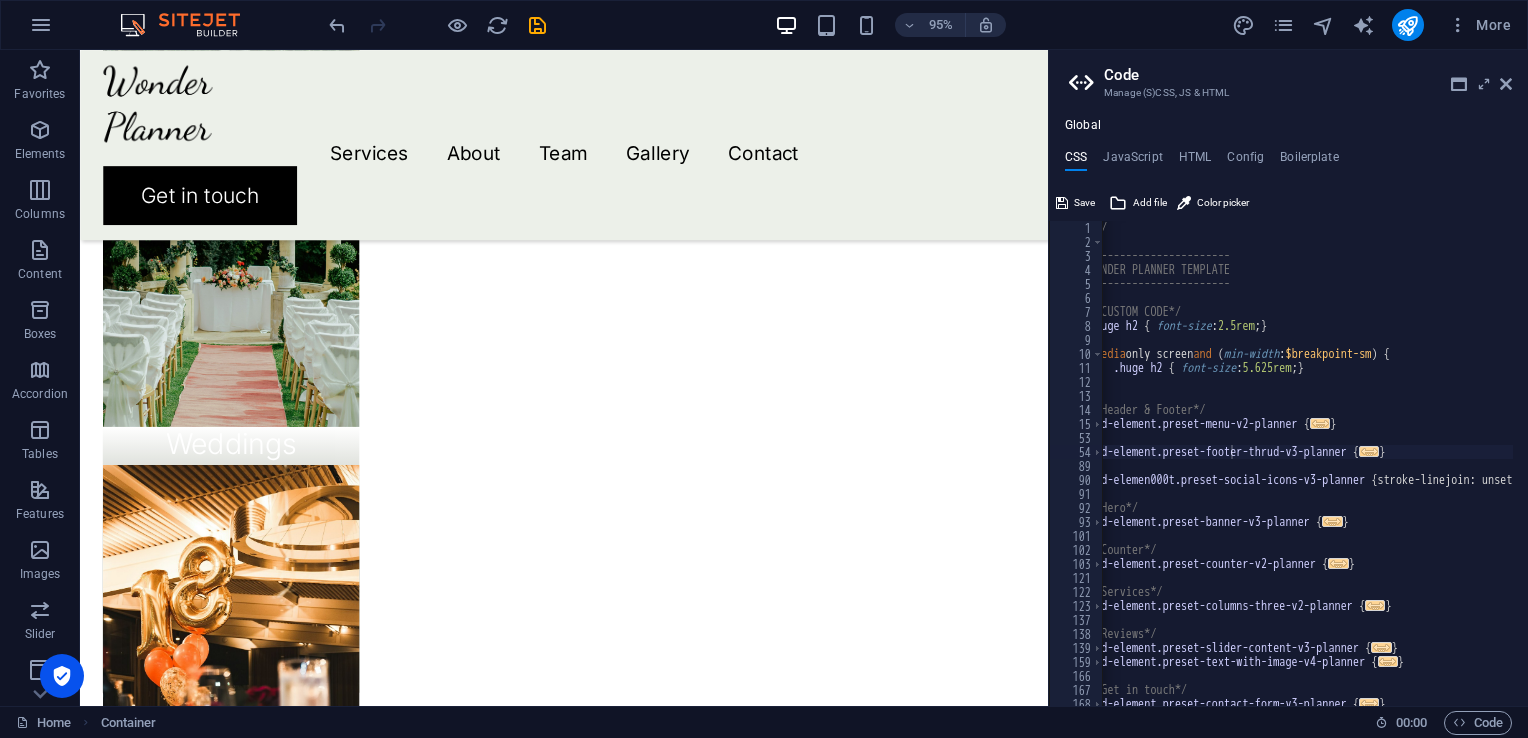 scroll, scrollTop: 1989, scrollLeft: 0, axis: vertical 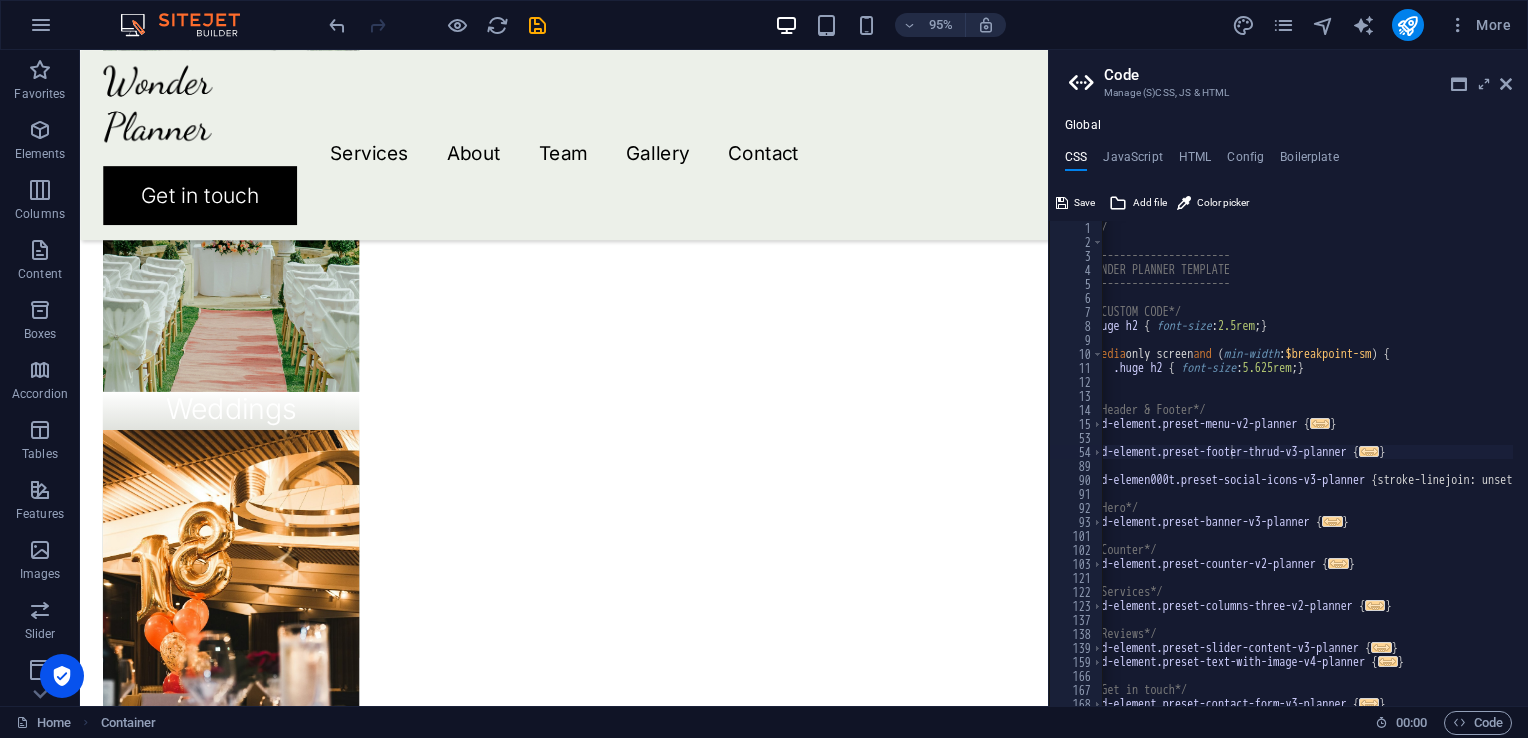 drag, startPoint x: 1090, startPoint y: 380, endPoint x: 1148, endPoint y: 371, distance: 58.694122 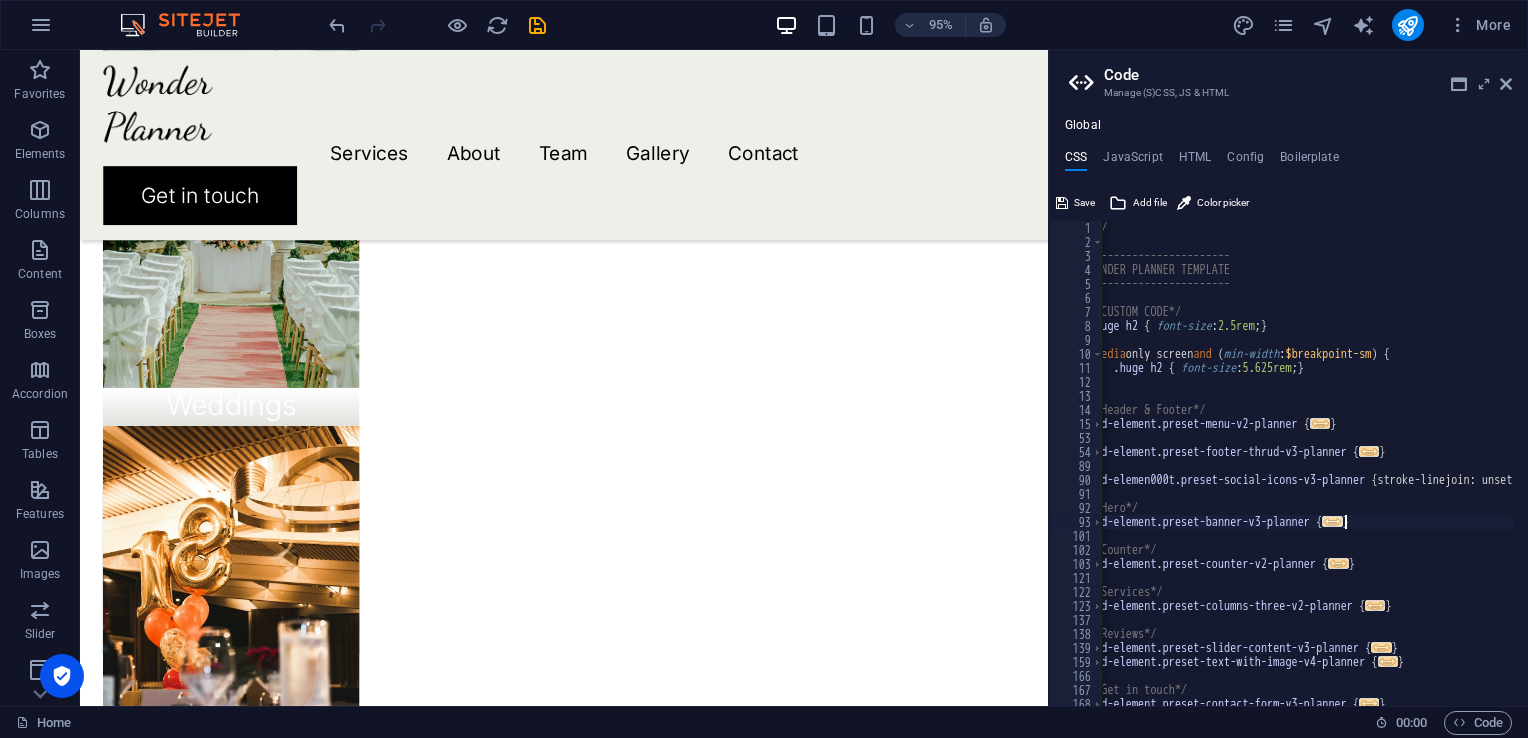 scroll, scrollTop: 0, scrollLeft: 19, axis: horizontal 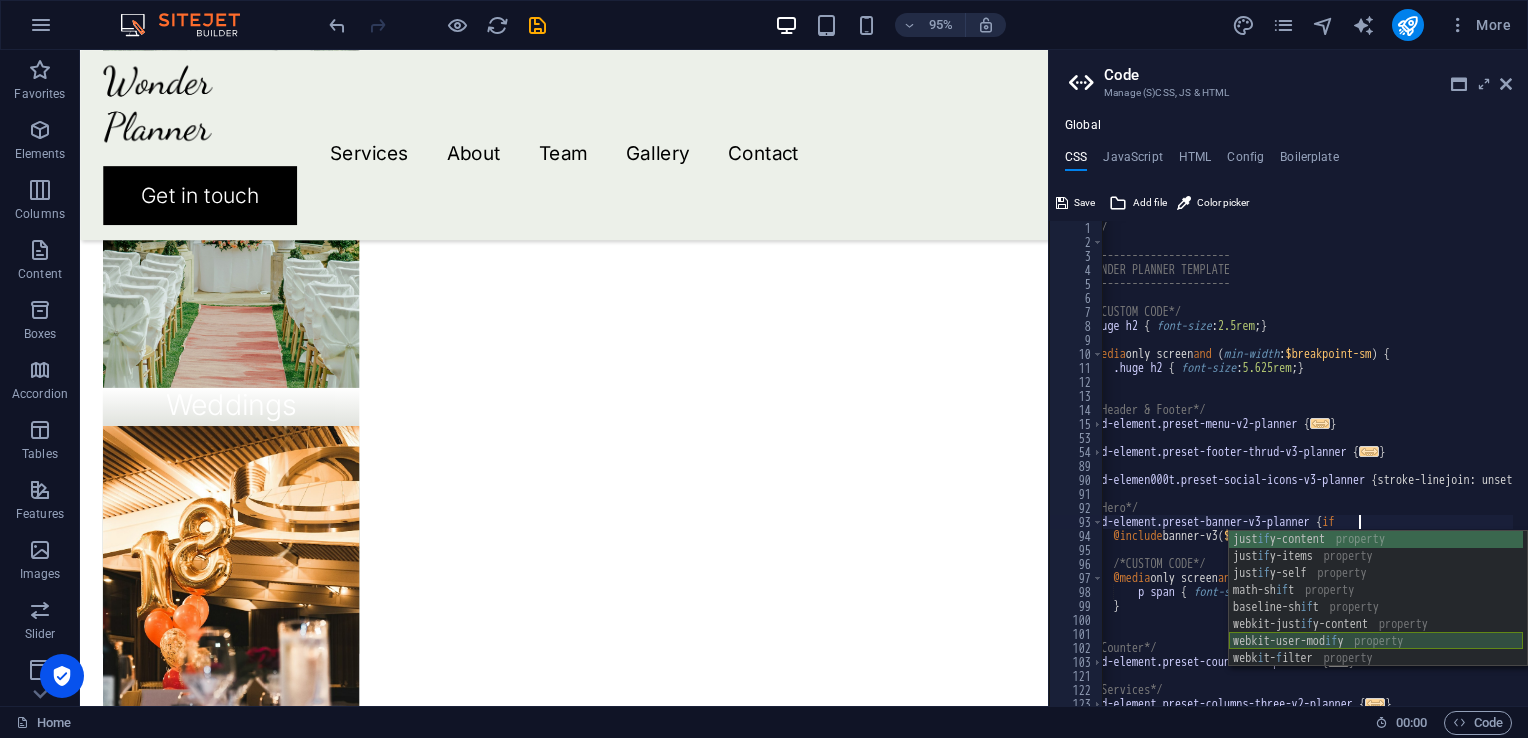 click on "just if y-content property just if y-items property just if y-self property math-sh if t property baseline-sh if t property webkit-just if y-content property webkit-user-mod if y property webk i t- f ilter property webk i t- f lex property" at bounding box center (1376, 616) 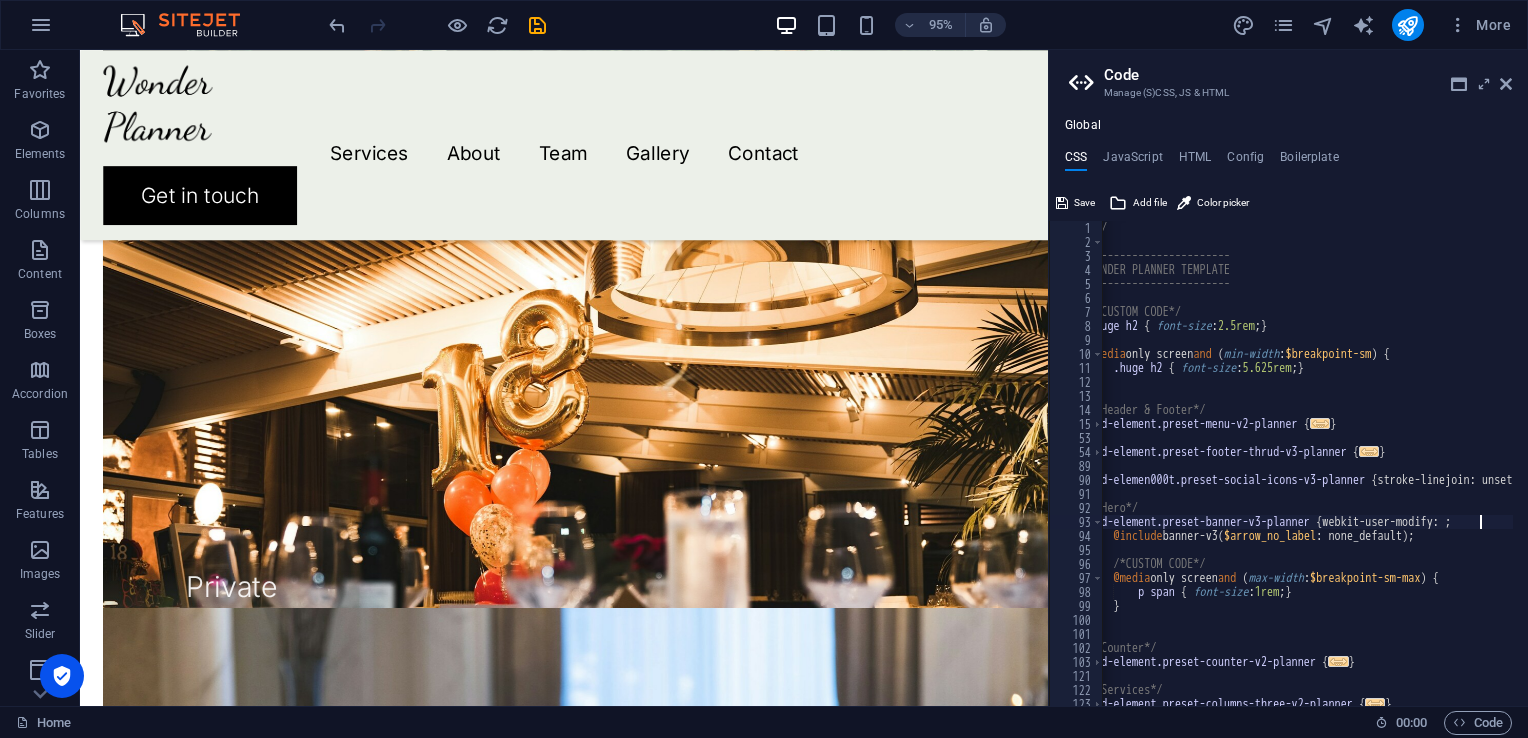scroll, scrollTop: 2264, scrollLeft: 0, axis: vertical 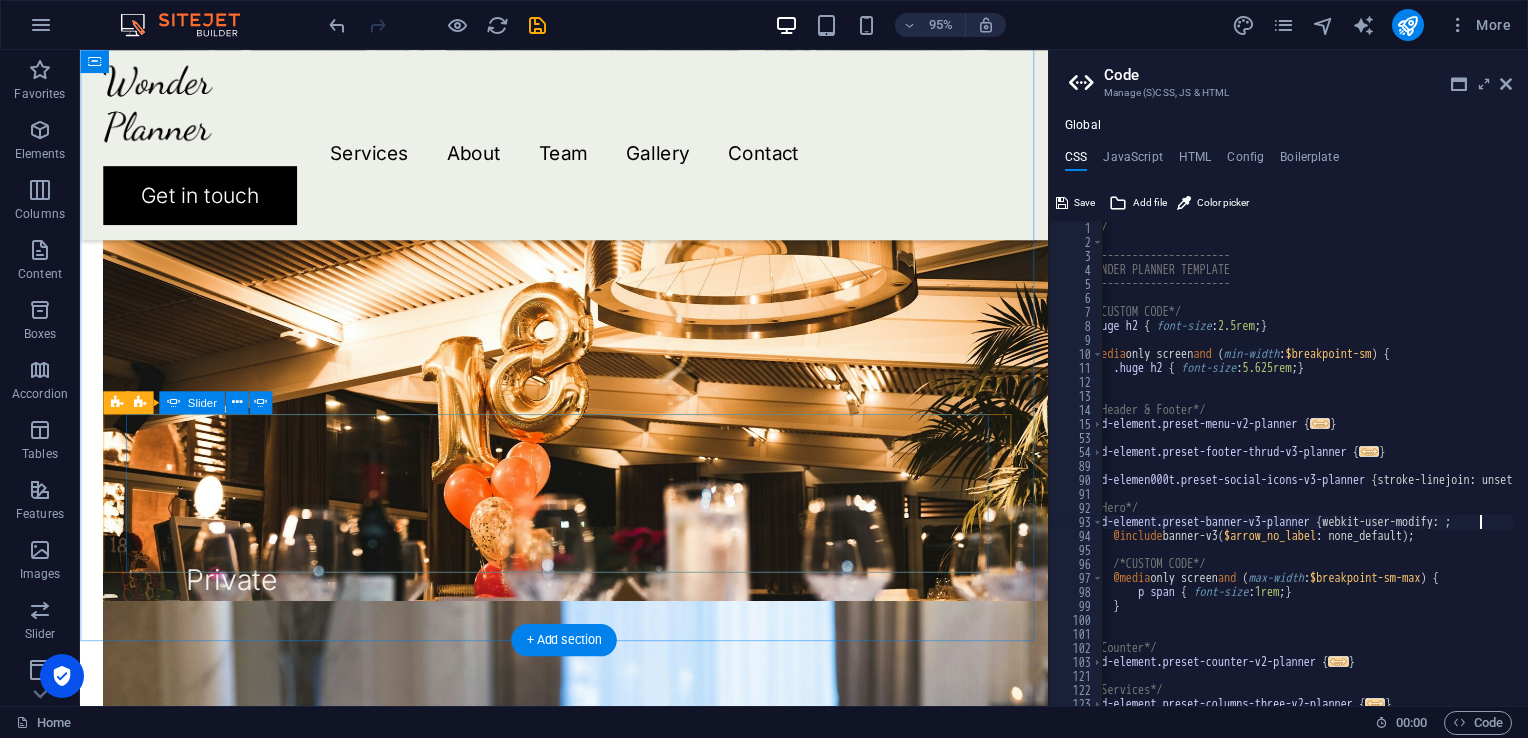 type on ".ed-element.preset-banner-v3-planner {webkit-user-modify: ;" 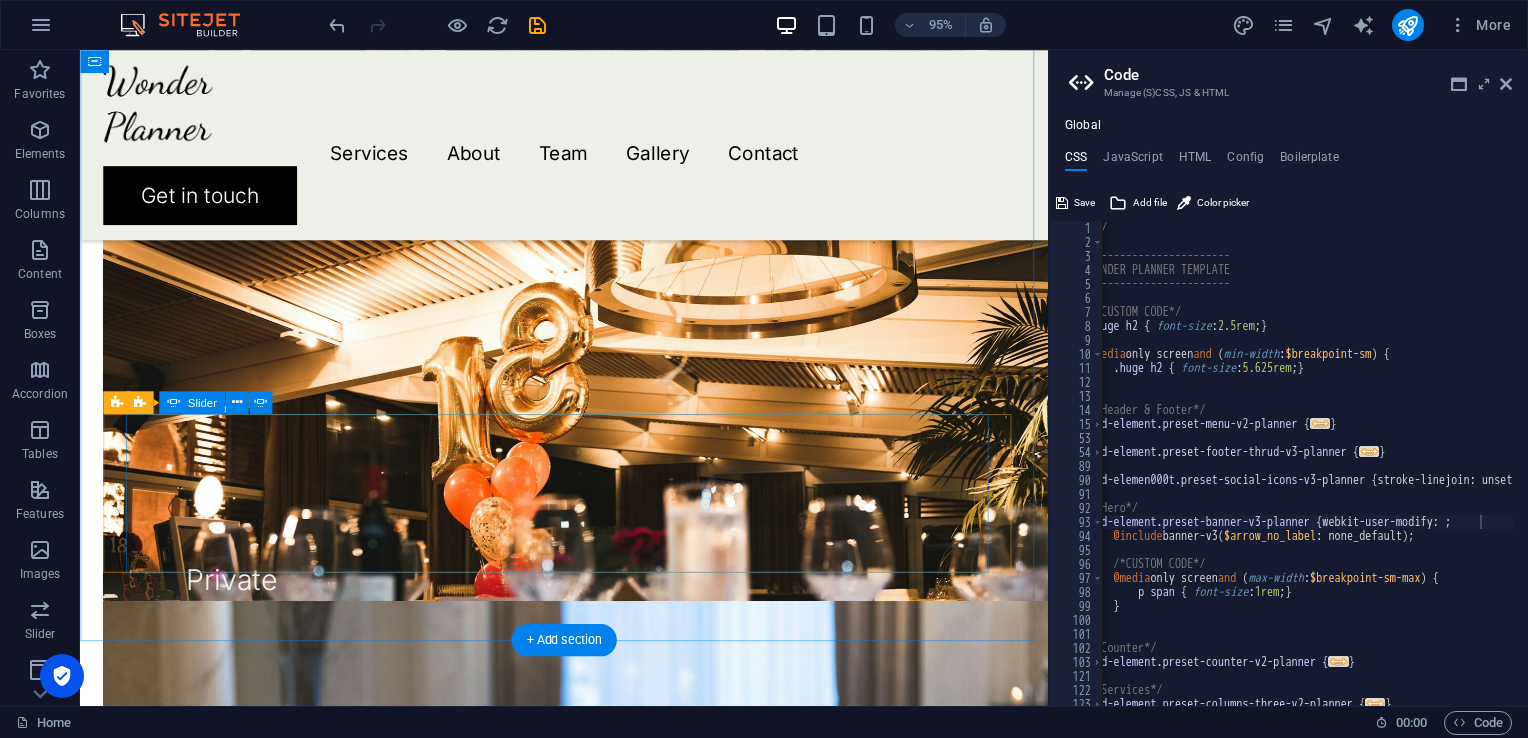 click at bounding box center (590, 1916) 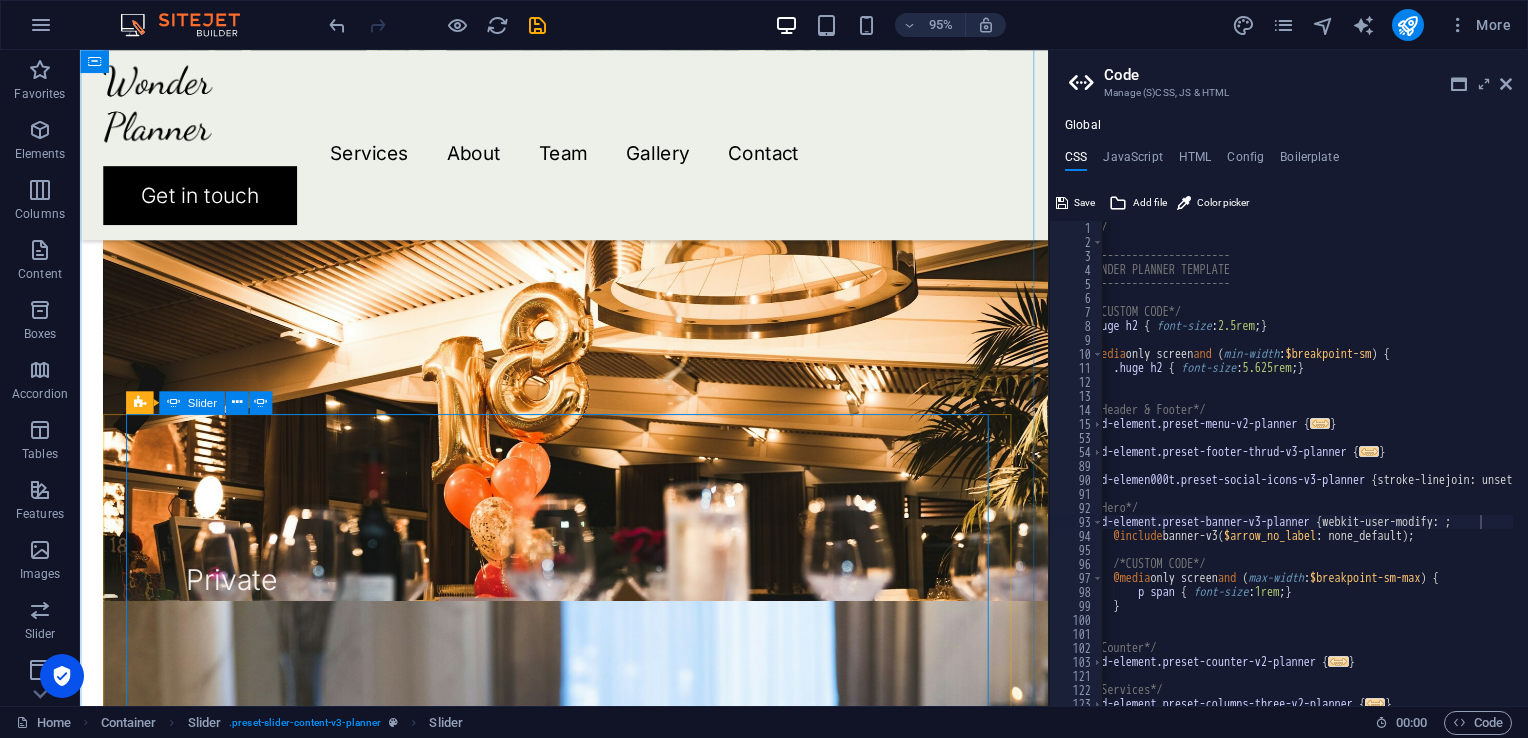 click at bounding box center [590, 1734] 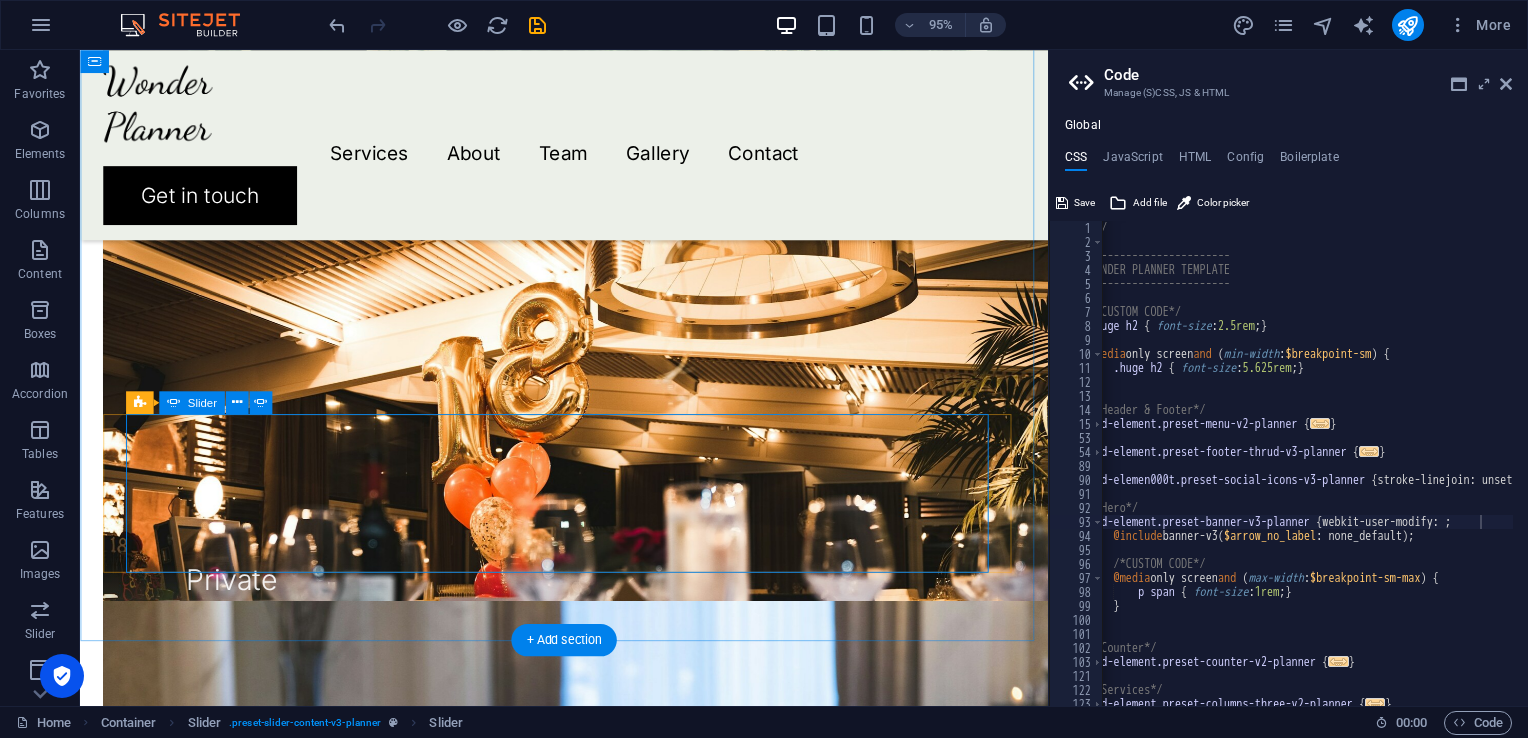 click at bounding box center (590, 1916) 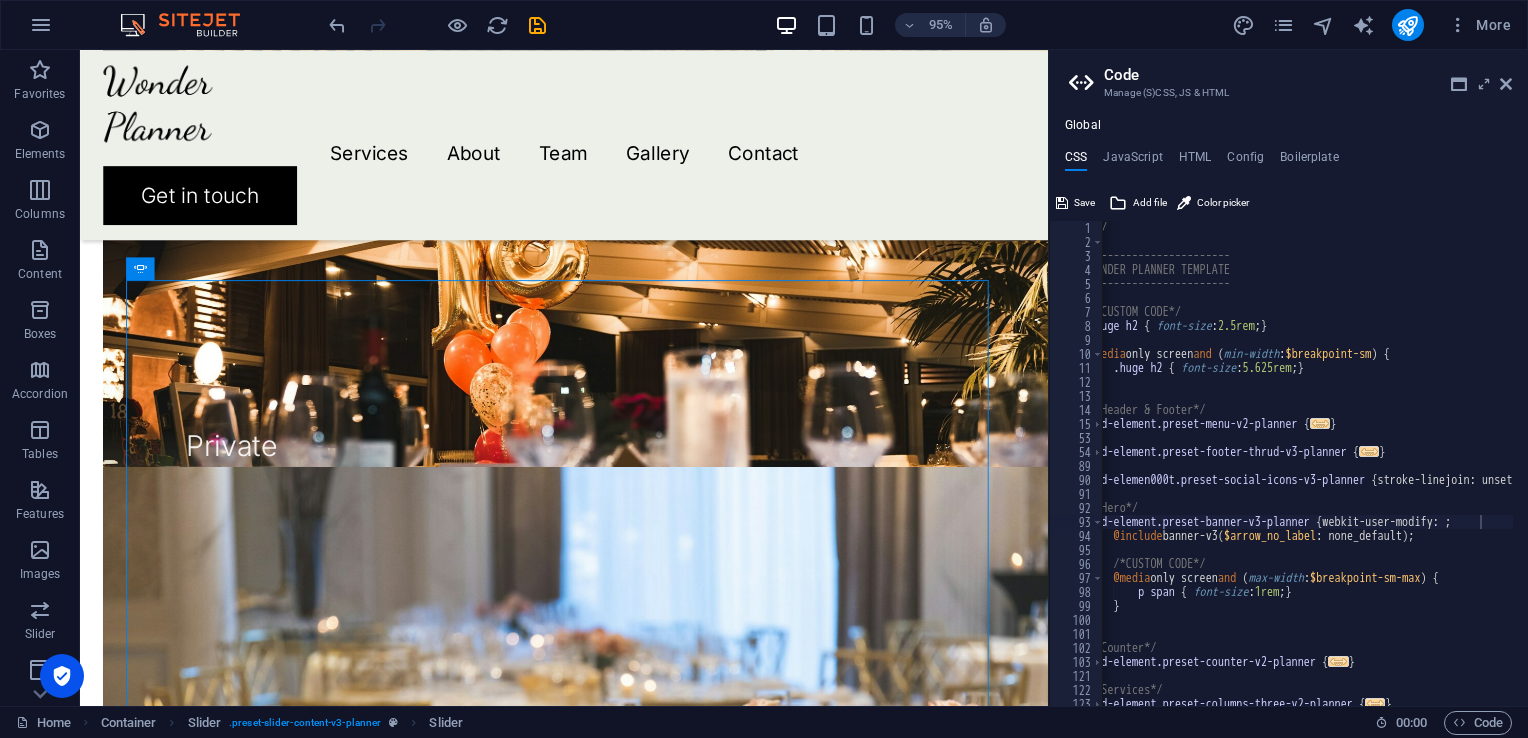 scroll, scrollTop: 2428, scrollLeft: 0, axis: vertical 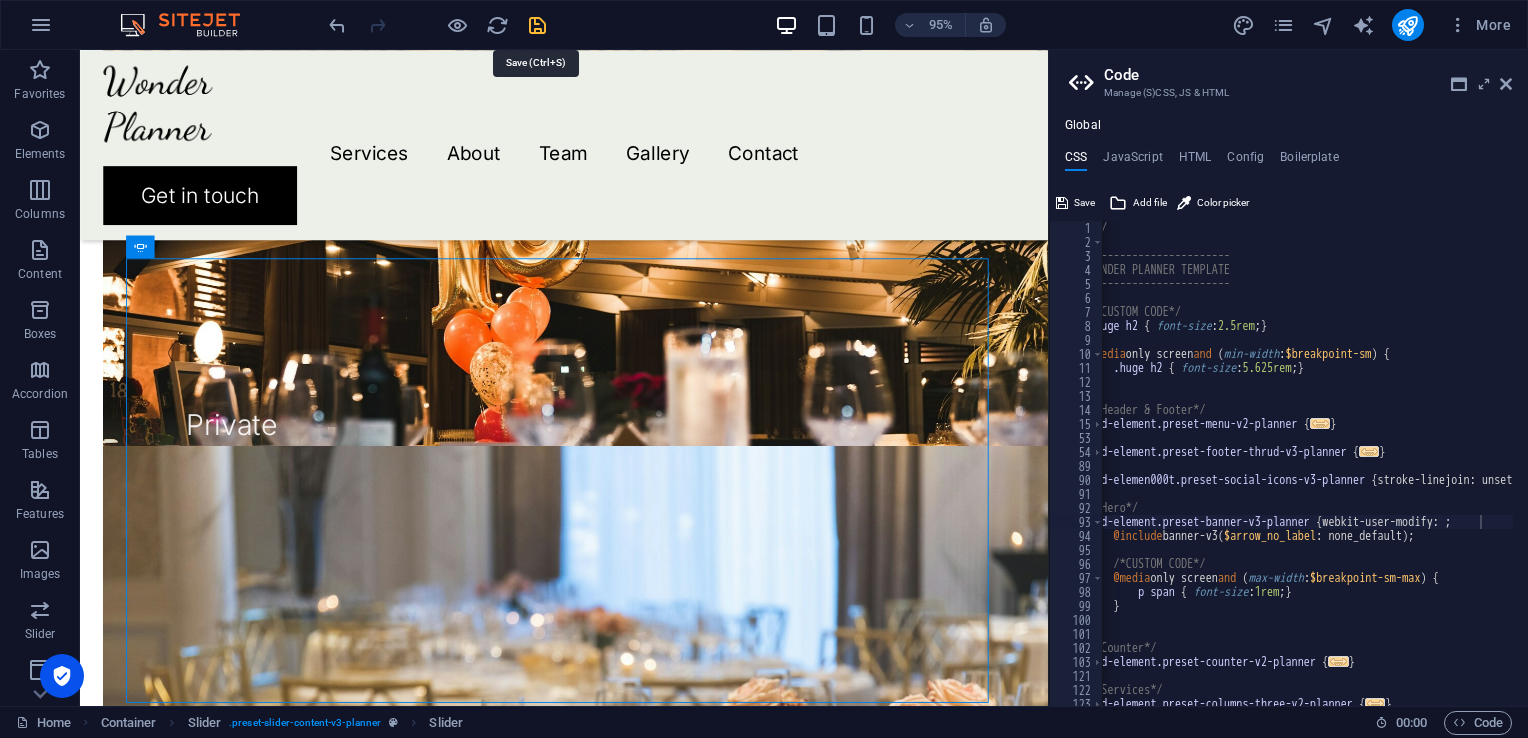 click at bounding box center (537, 25) 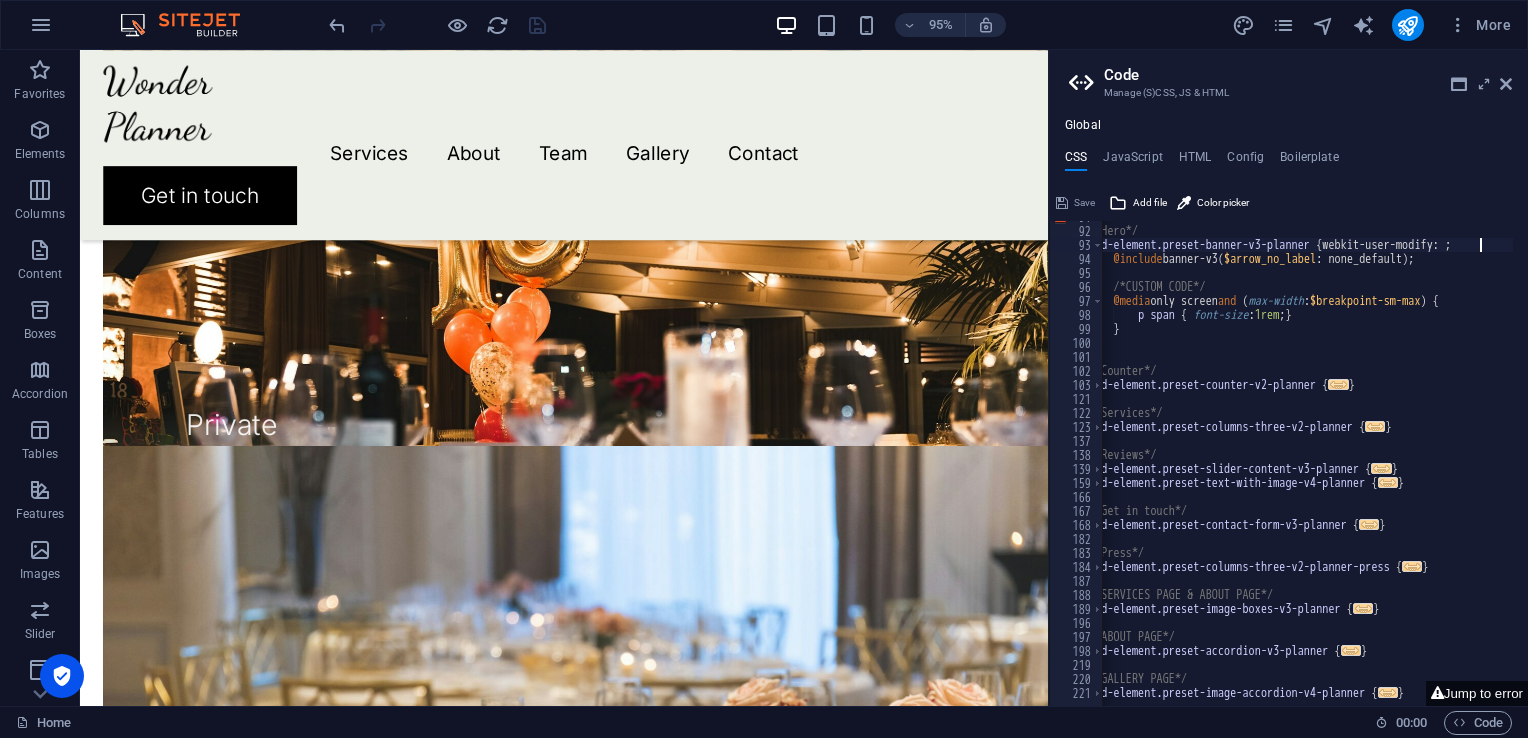 scroll, scrollTop: 312, scrollLeft: 0, axis: vertical 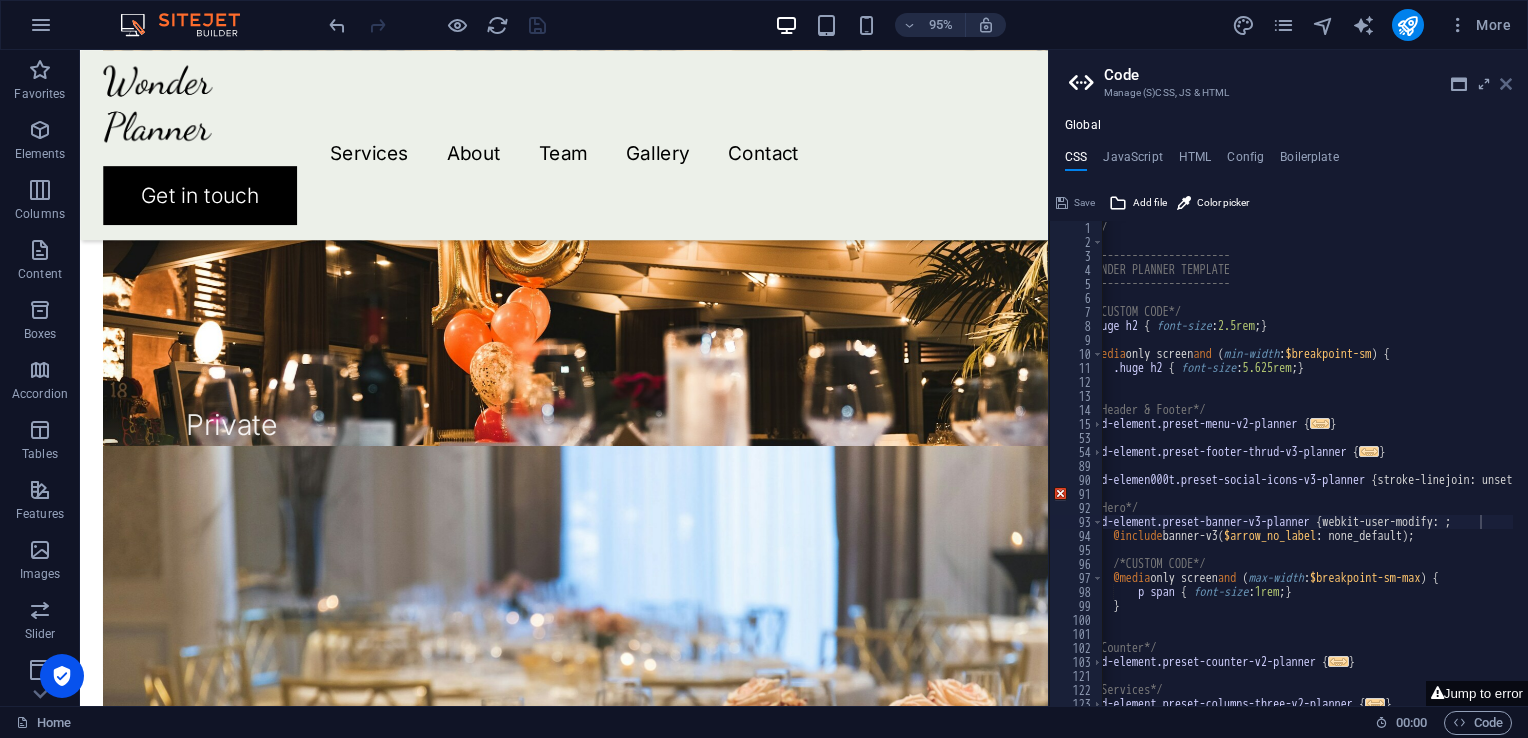 click at bounding box center (1506, 84) 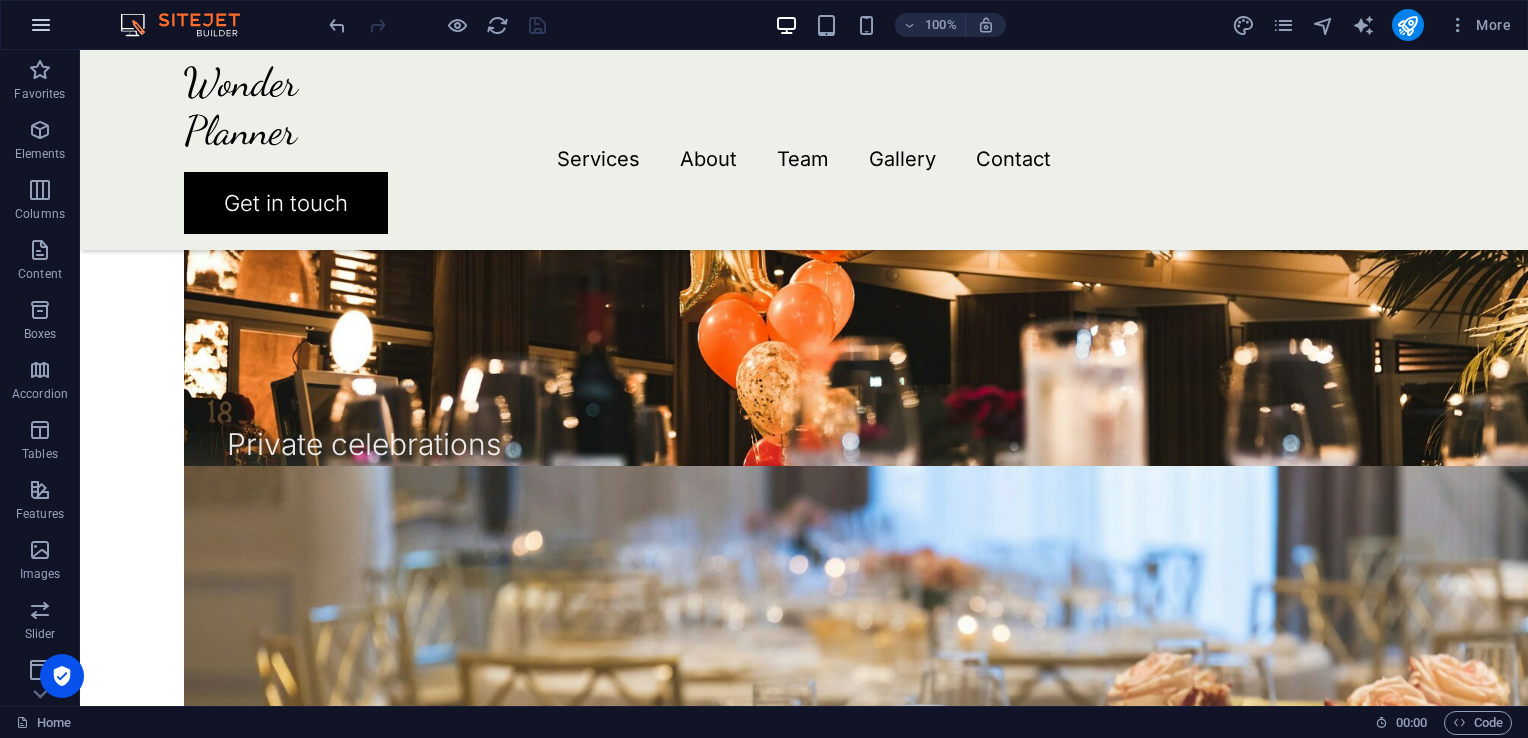 click at bounding box center [41, 25] 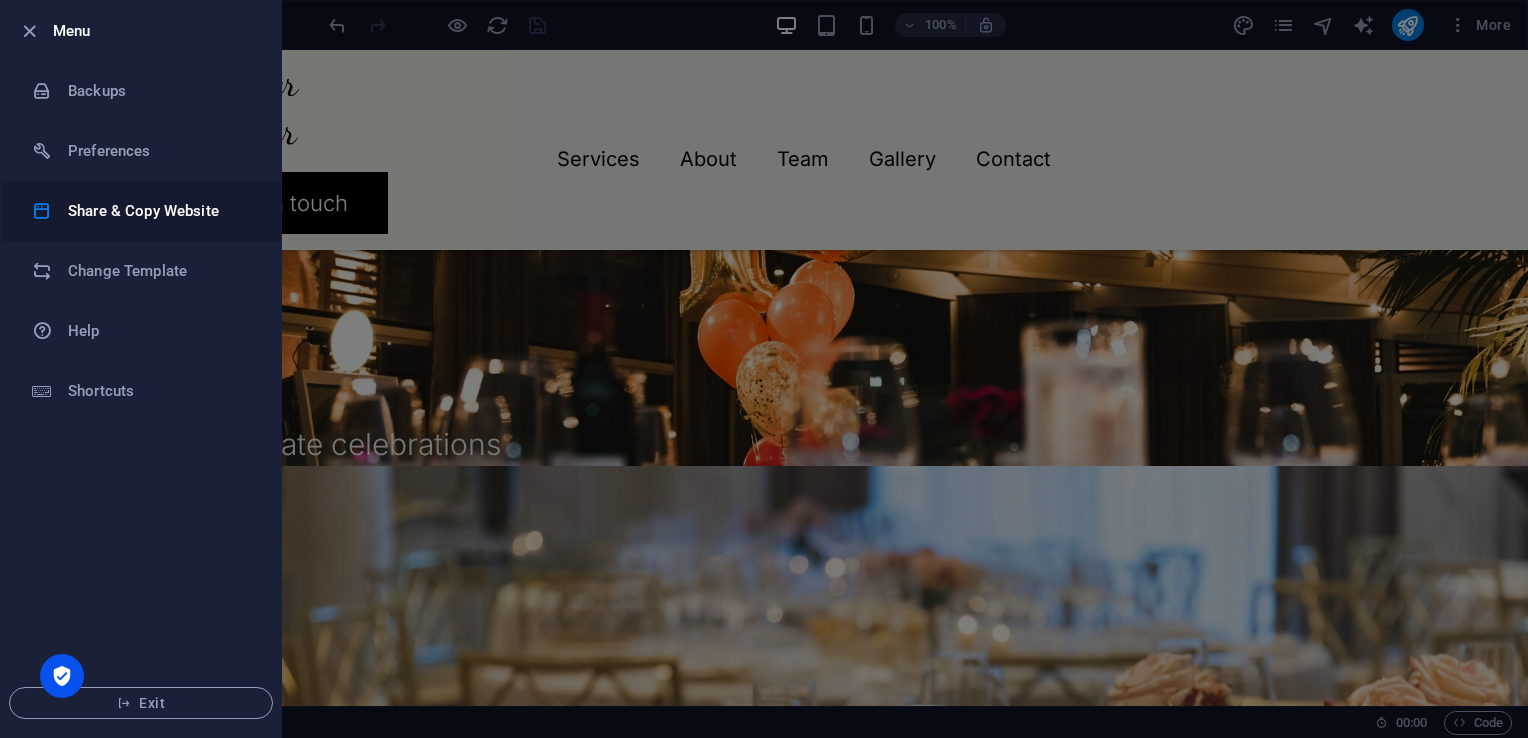 click on "Share & Copy Website" at bounding box center [141, 211] 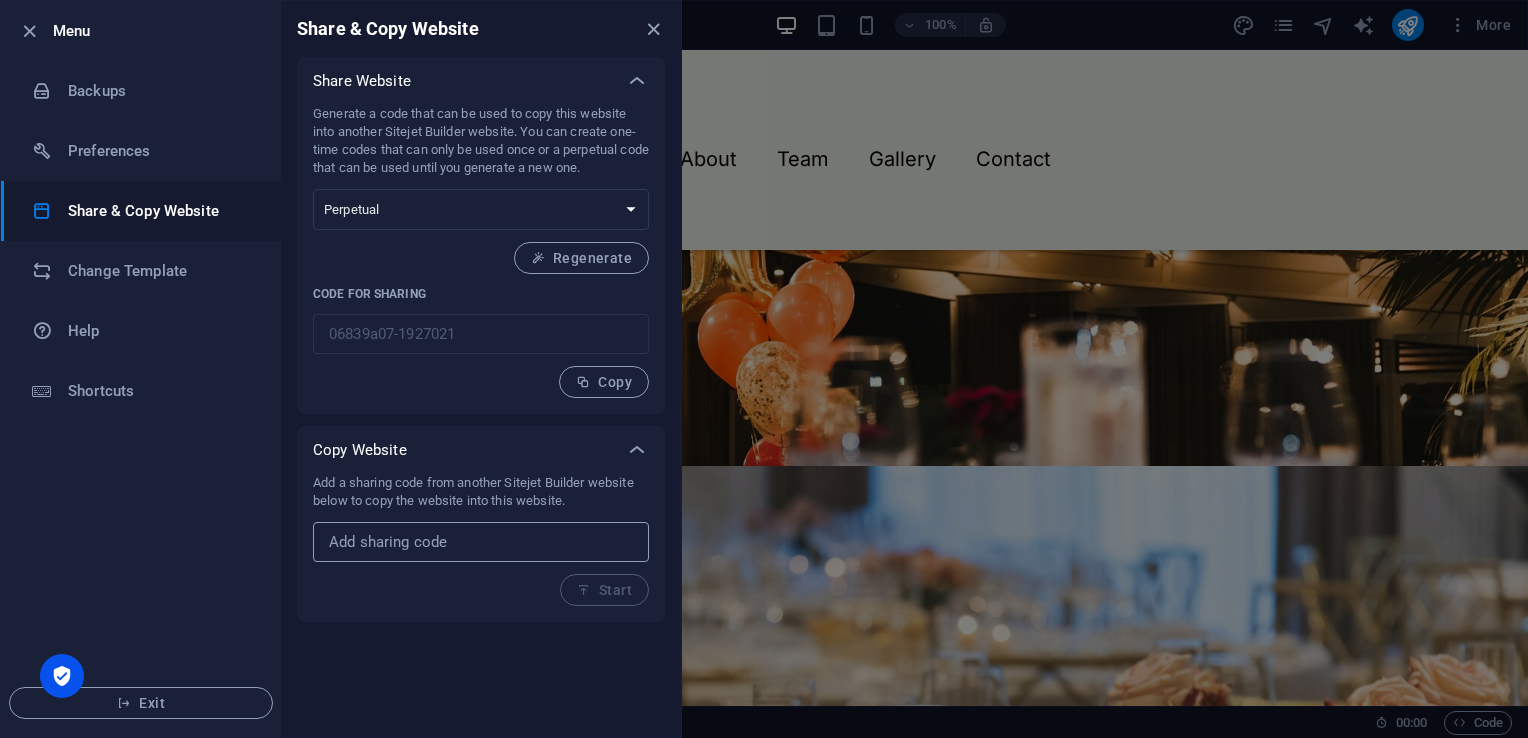 click at bounding box center [481, 542] 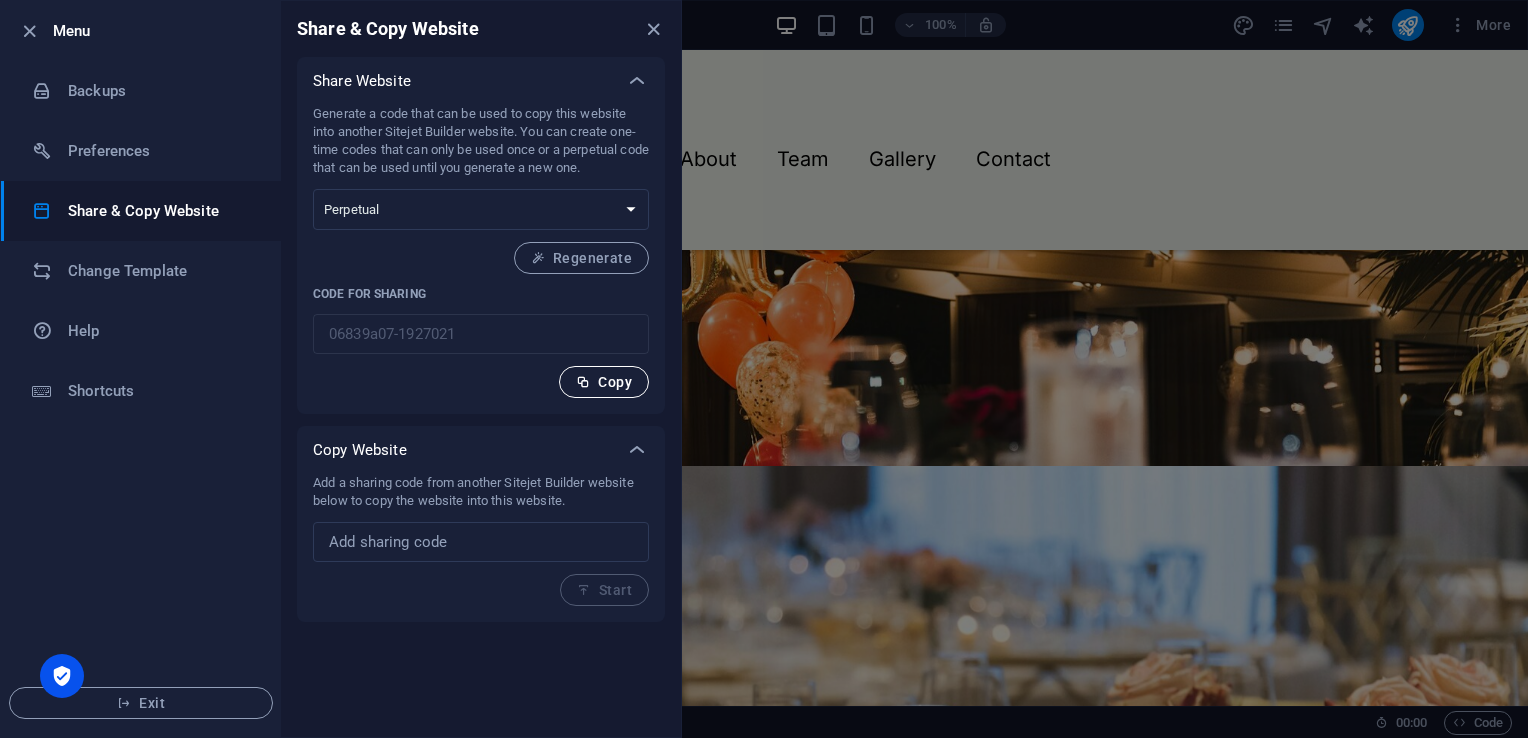 click on "Copy" at bounding box center [604, 382] 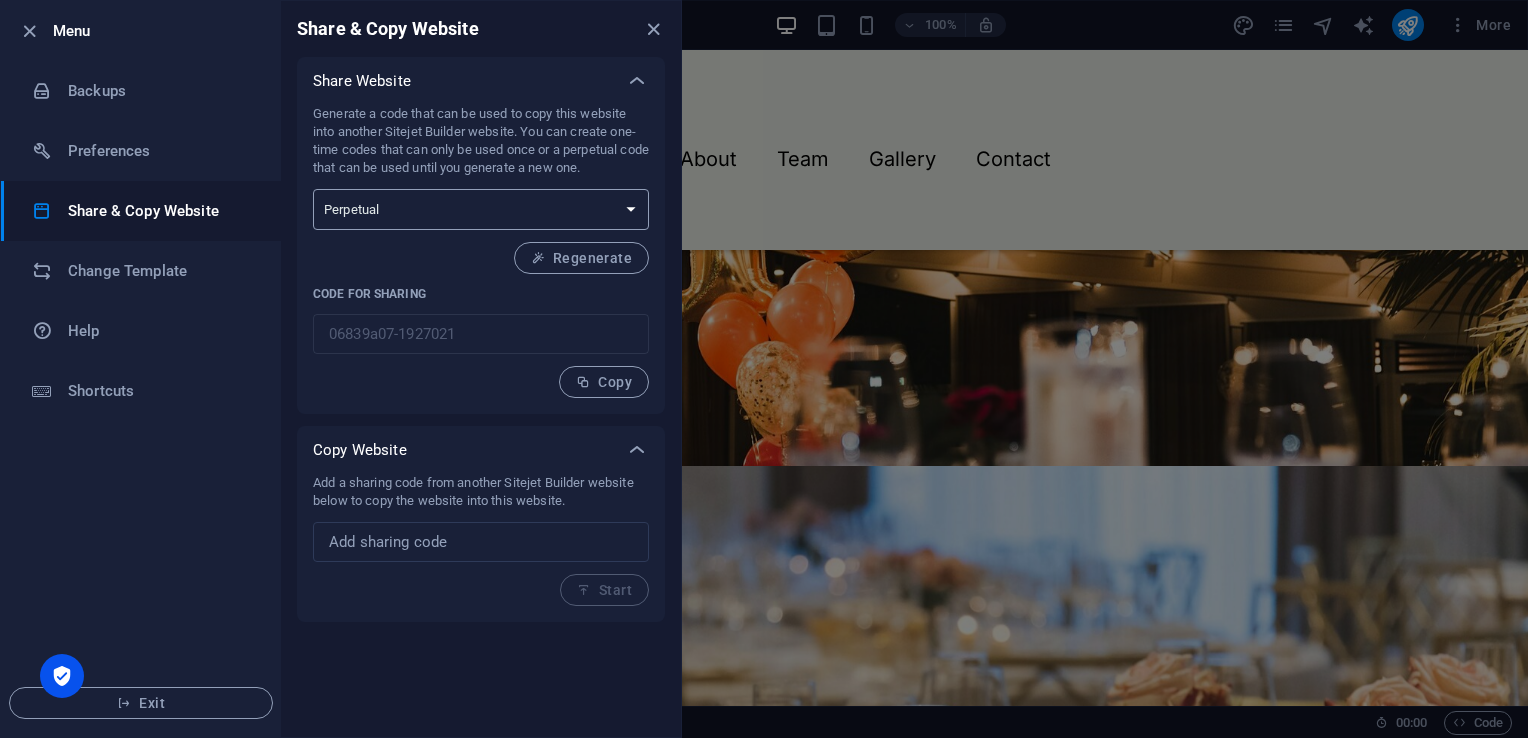 click on "One-time Perpetual" at bounding box center (481, 209) 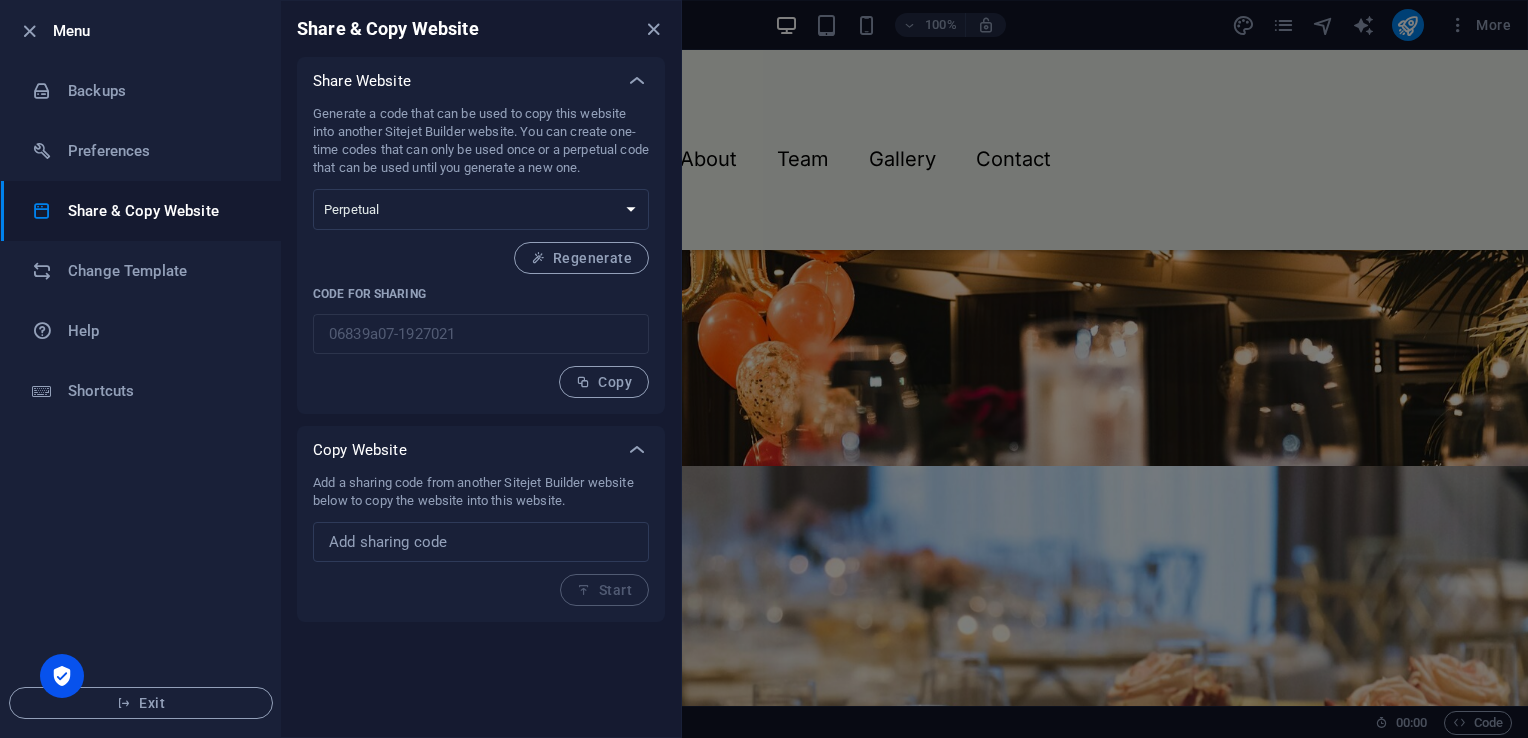 select on "onetime" 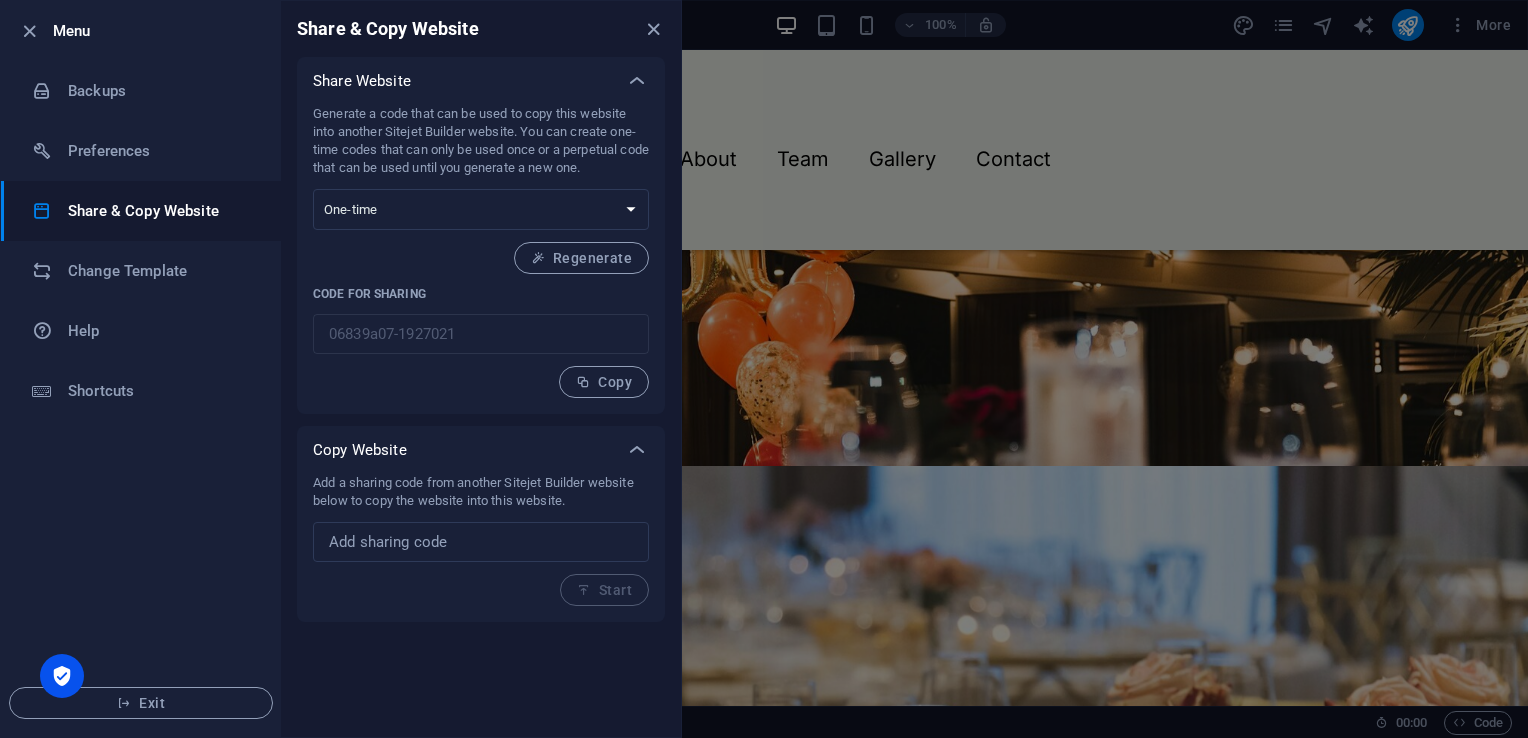 click on "One-time Perpetual" at bounding box center [481, 209] 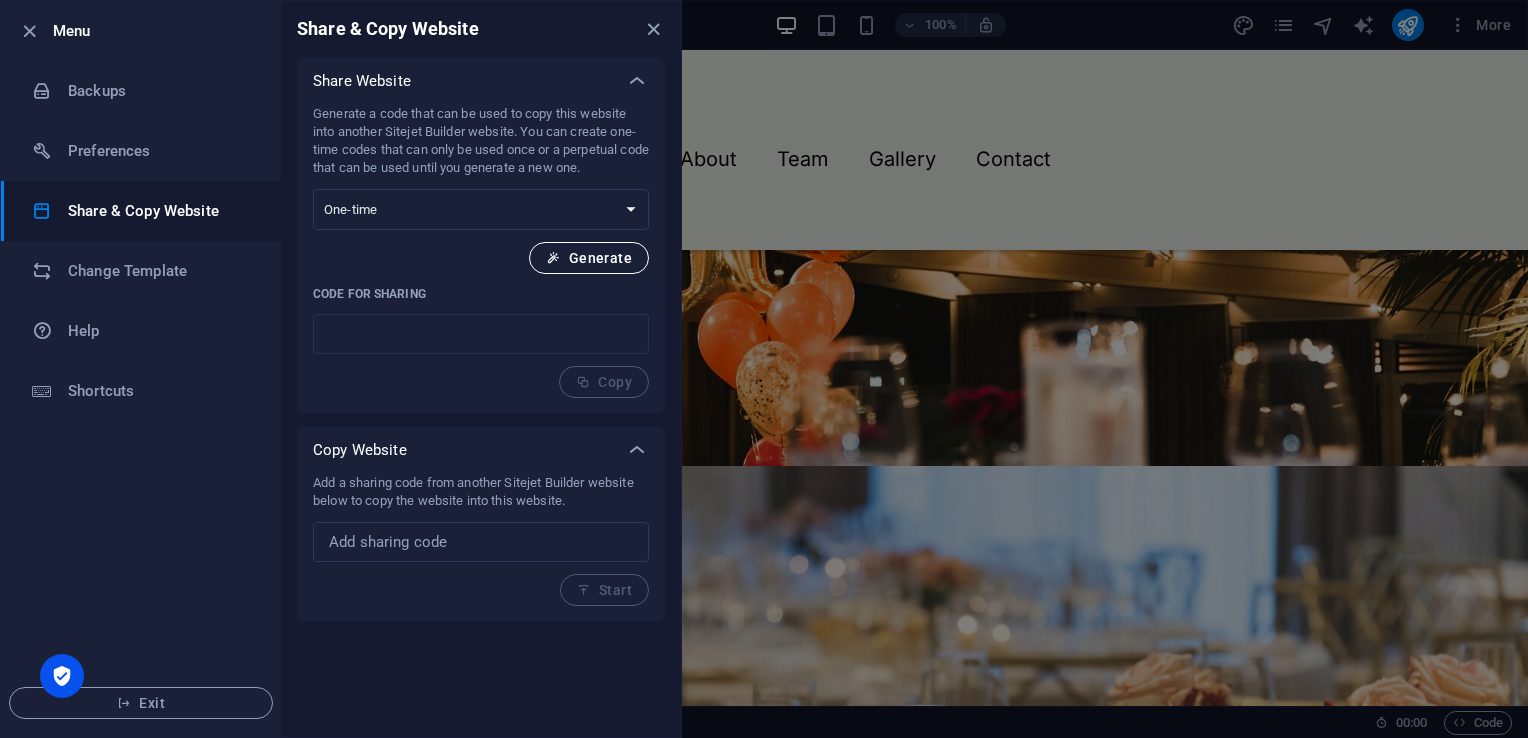 click on "Generate" at bounding box center (589, 258) 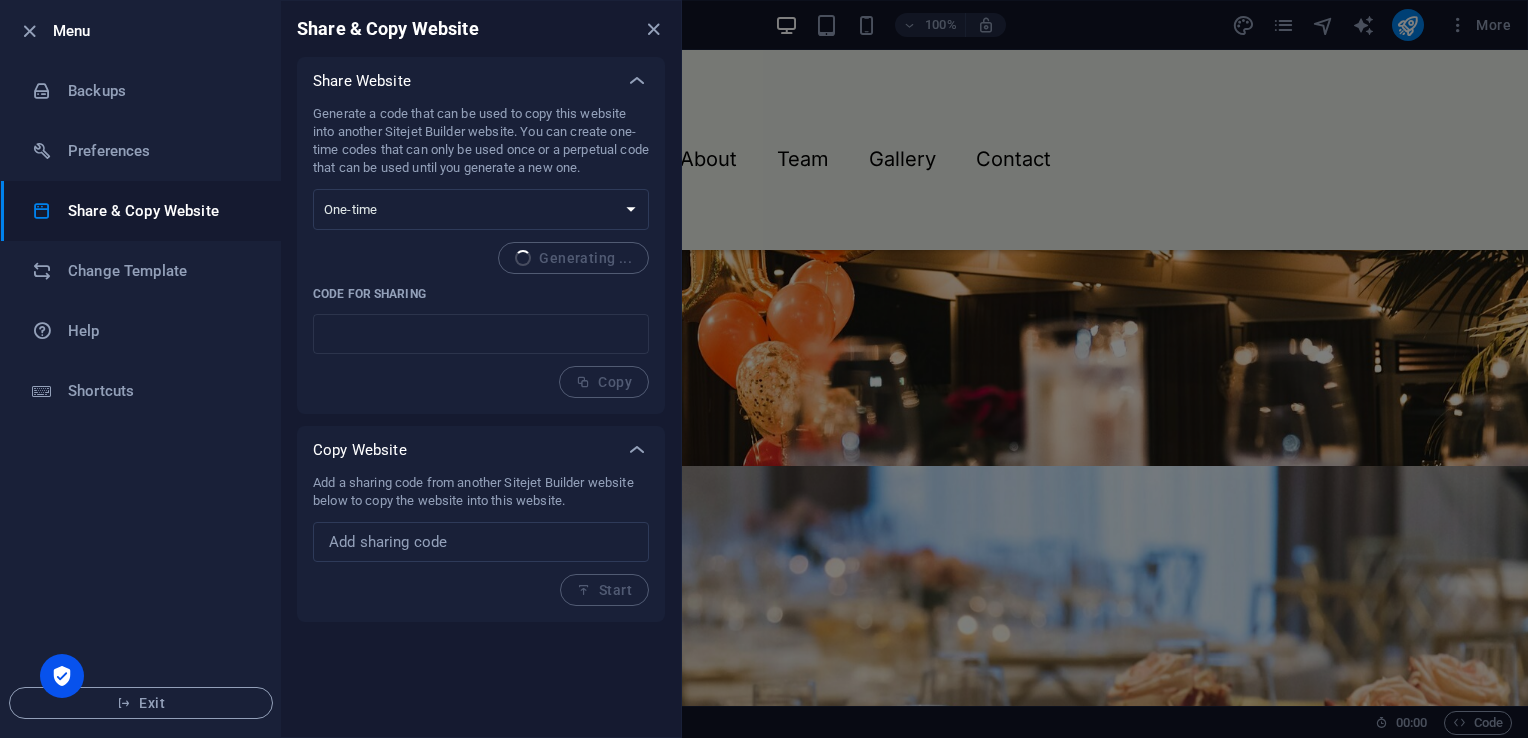 type on "6afdac46-1927021" 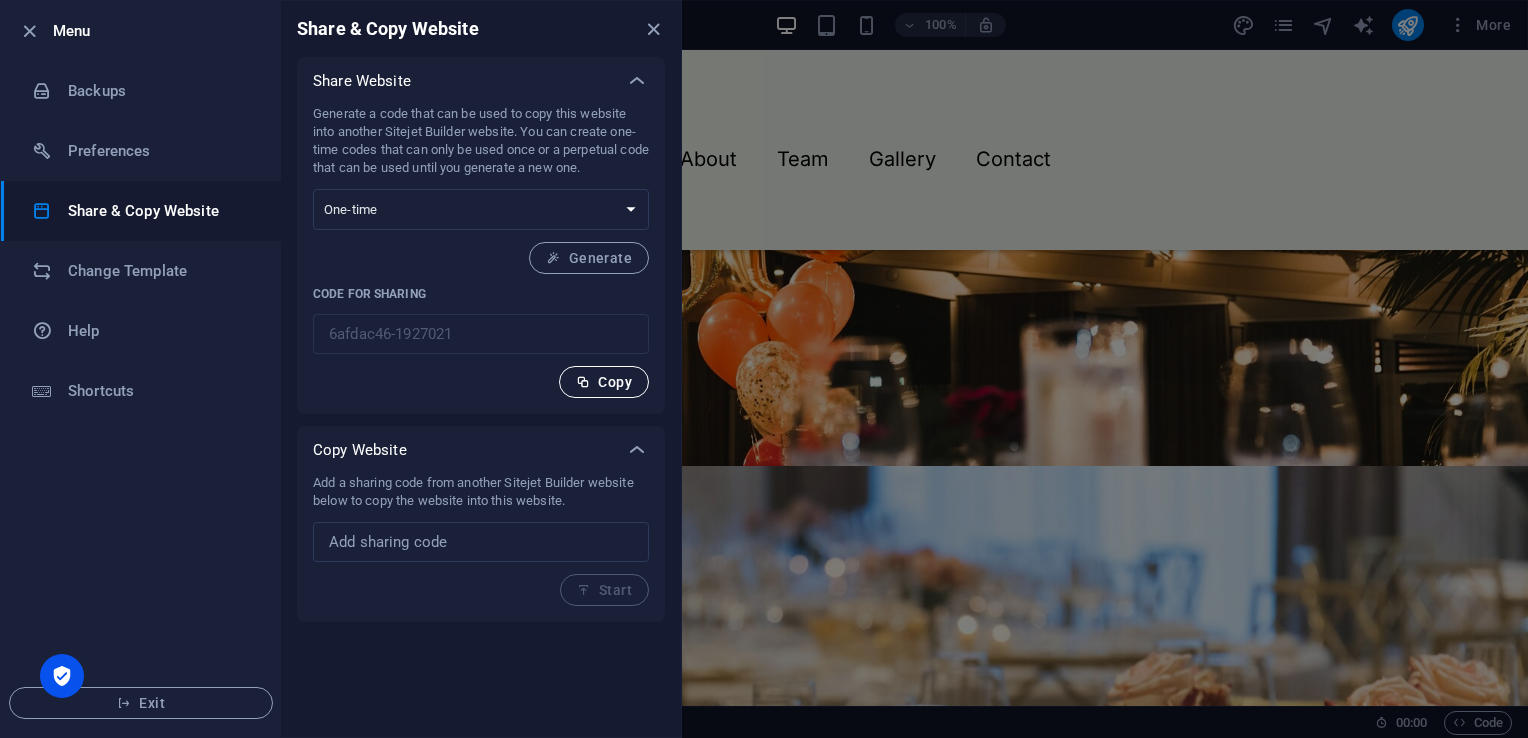 click on "Copy" at bounding box center [604, 382] 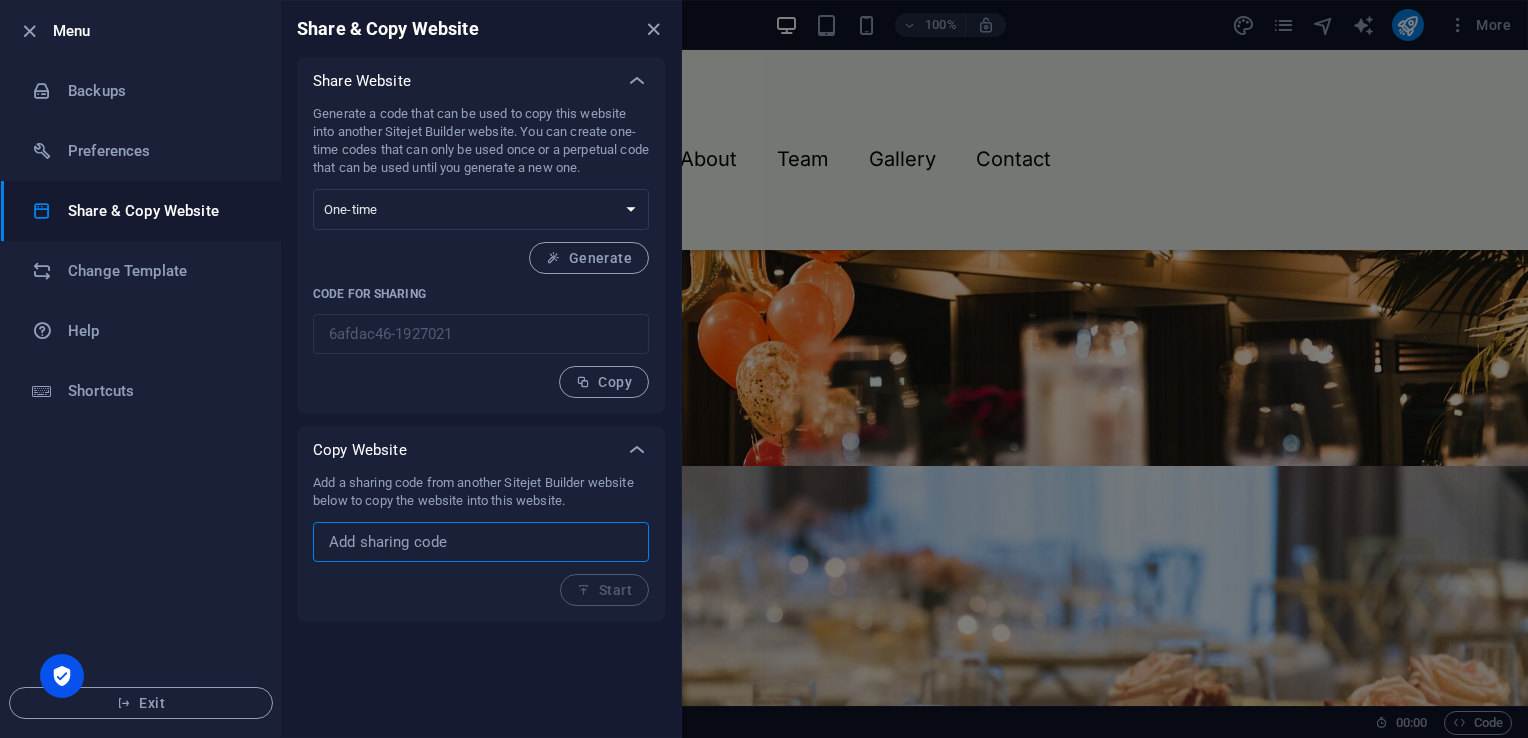 click at bounding box center (481, 542) 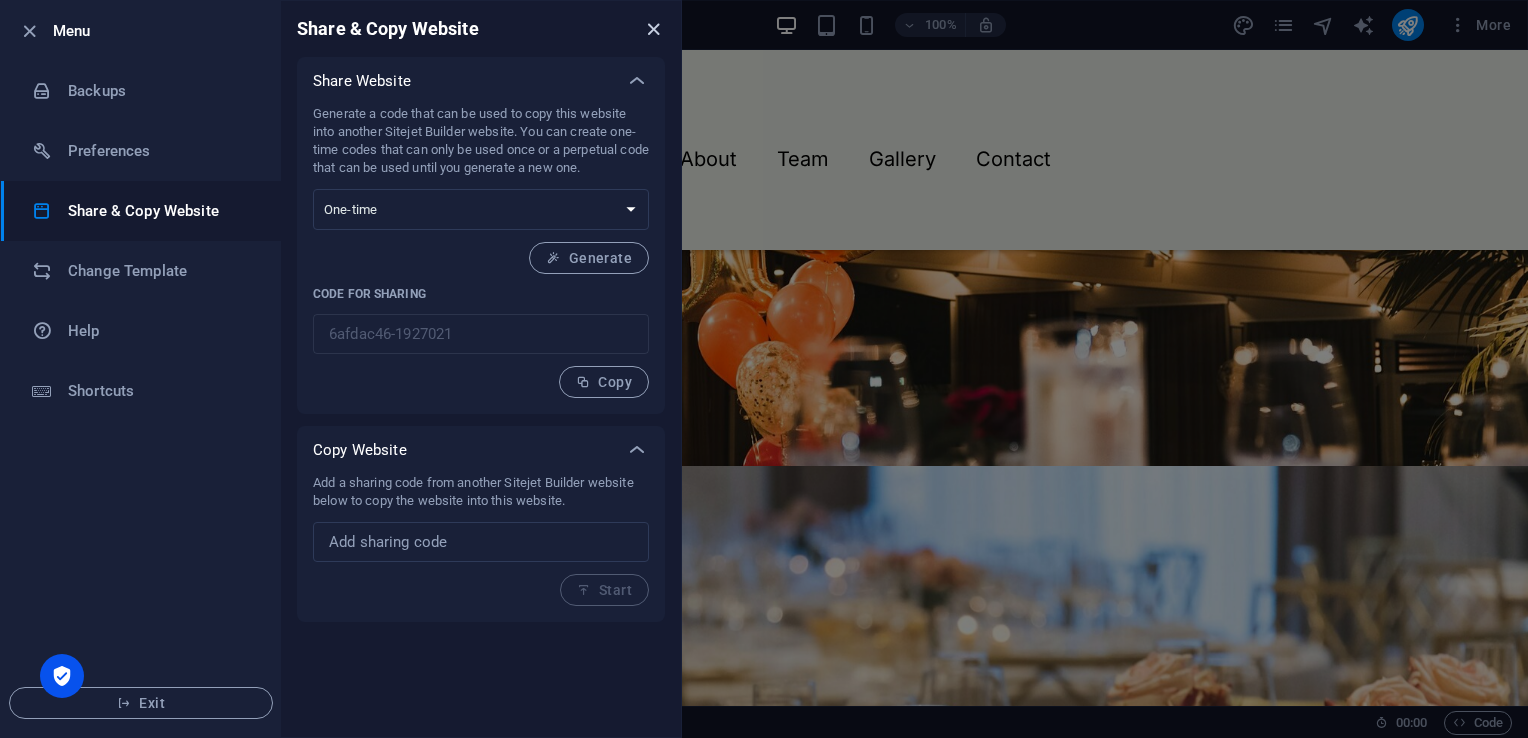click at bounding box center [653, 29] 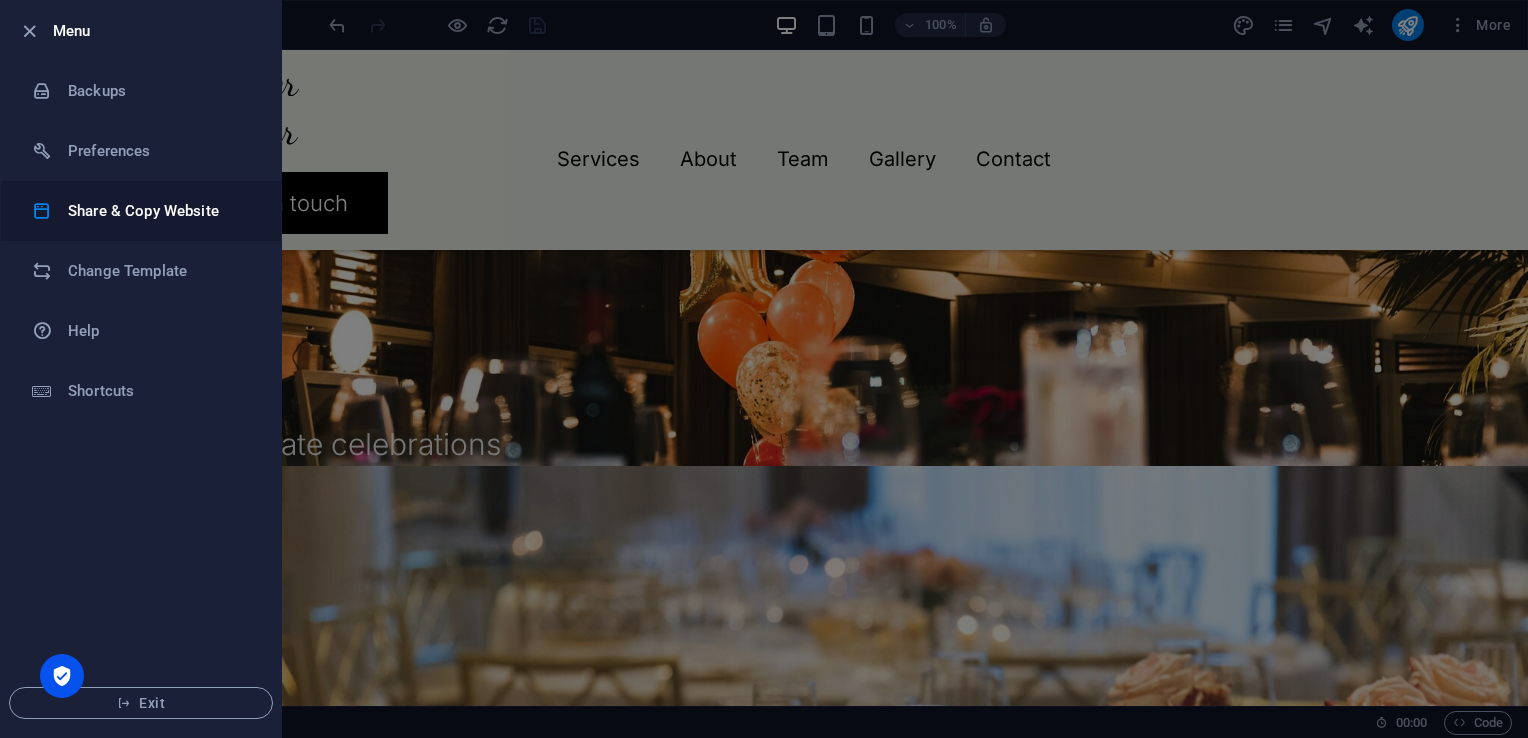 click on "Share & Copy Website" at bounding box center (141, 211) 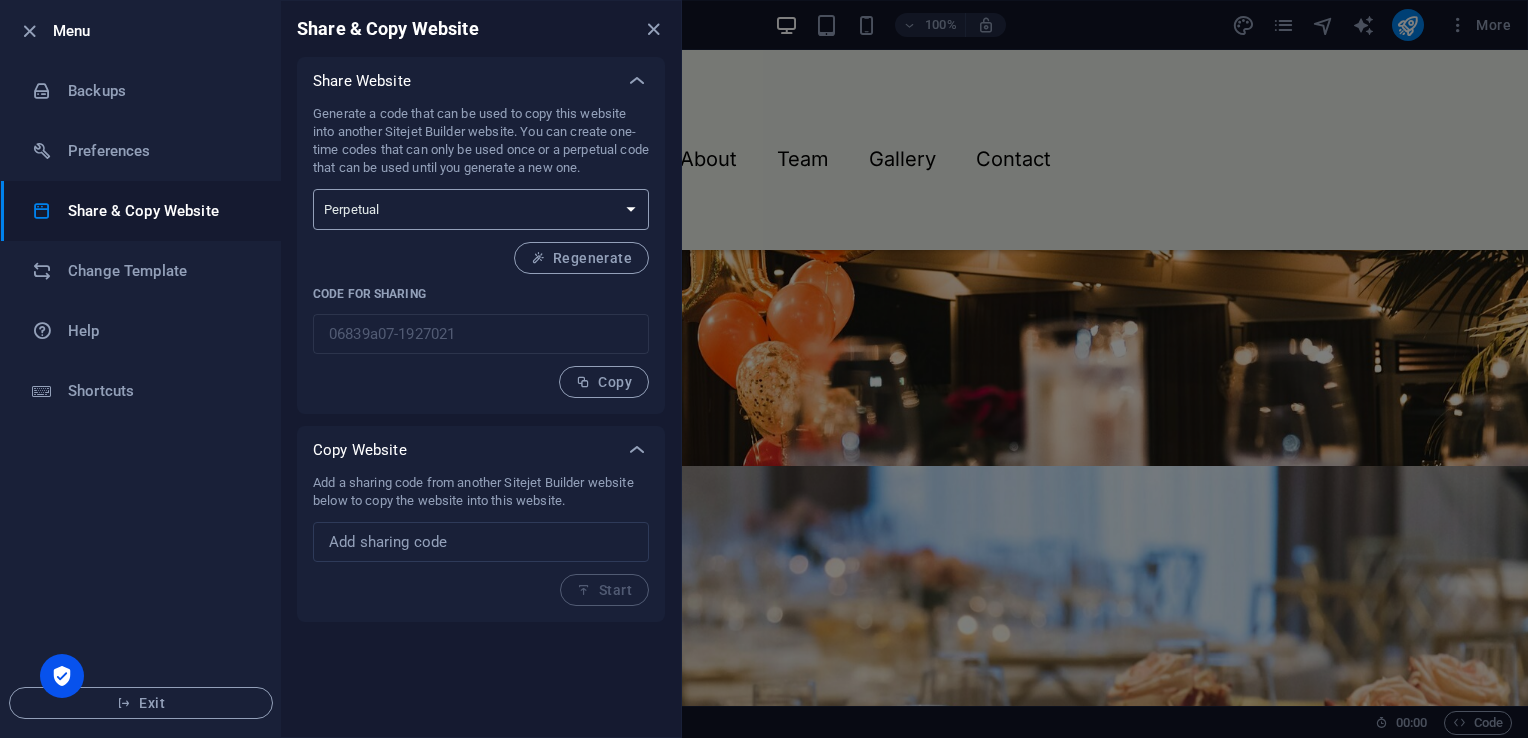 click on "One-time Perpetual" at bounding box center (481, 209) 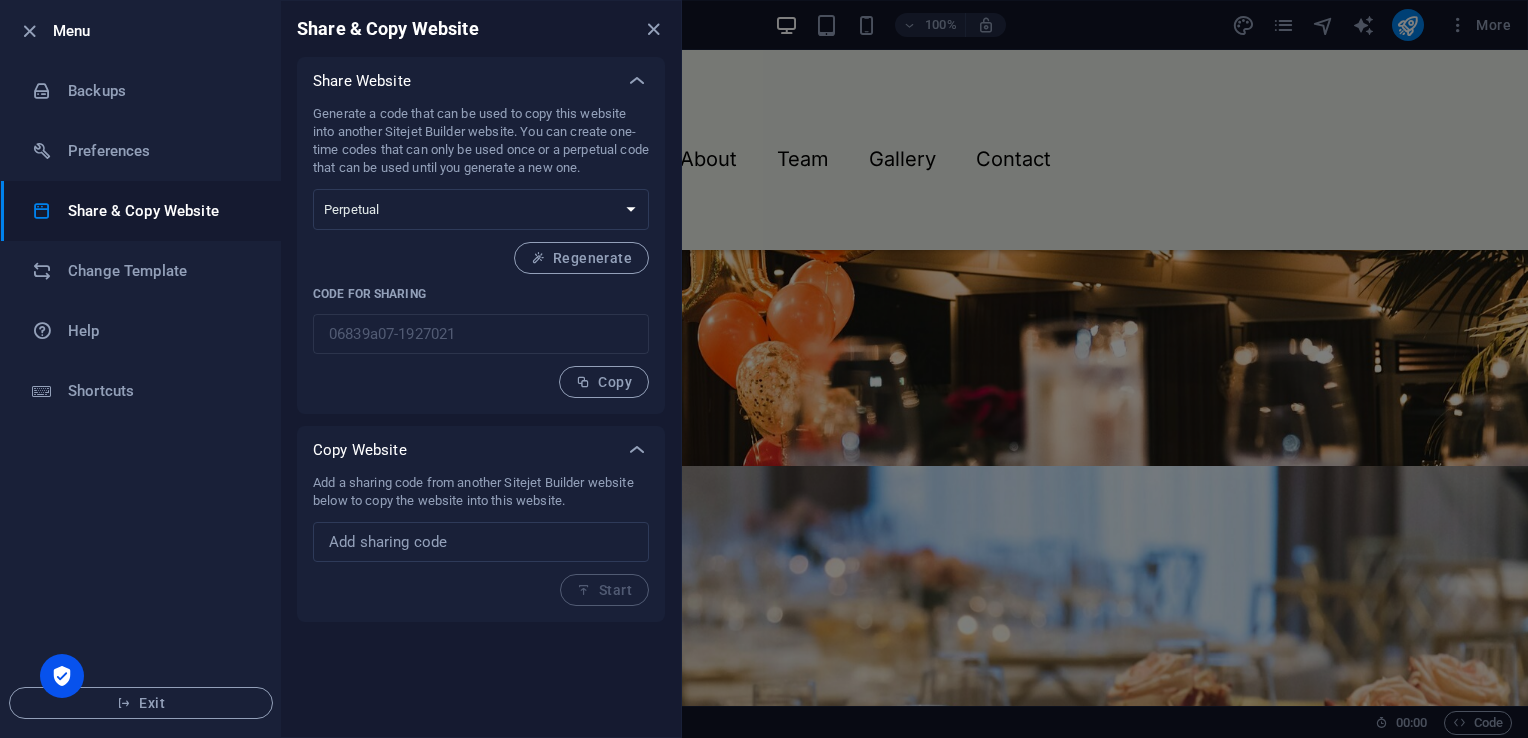 select on "onetime" 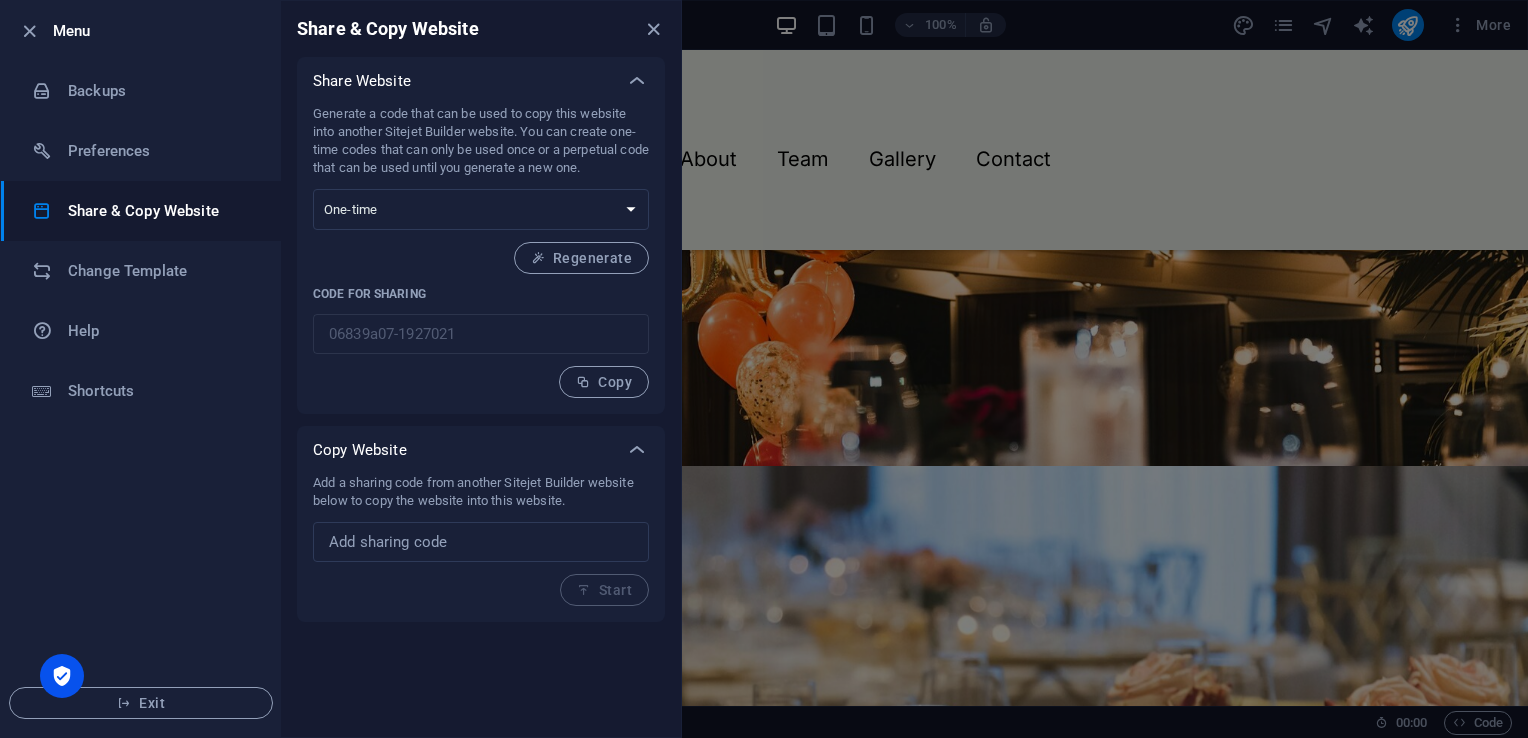 click on "One-time Perpetual" at bounding box center (481, 209) 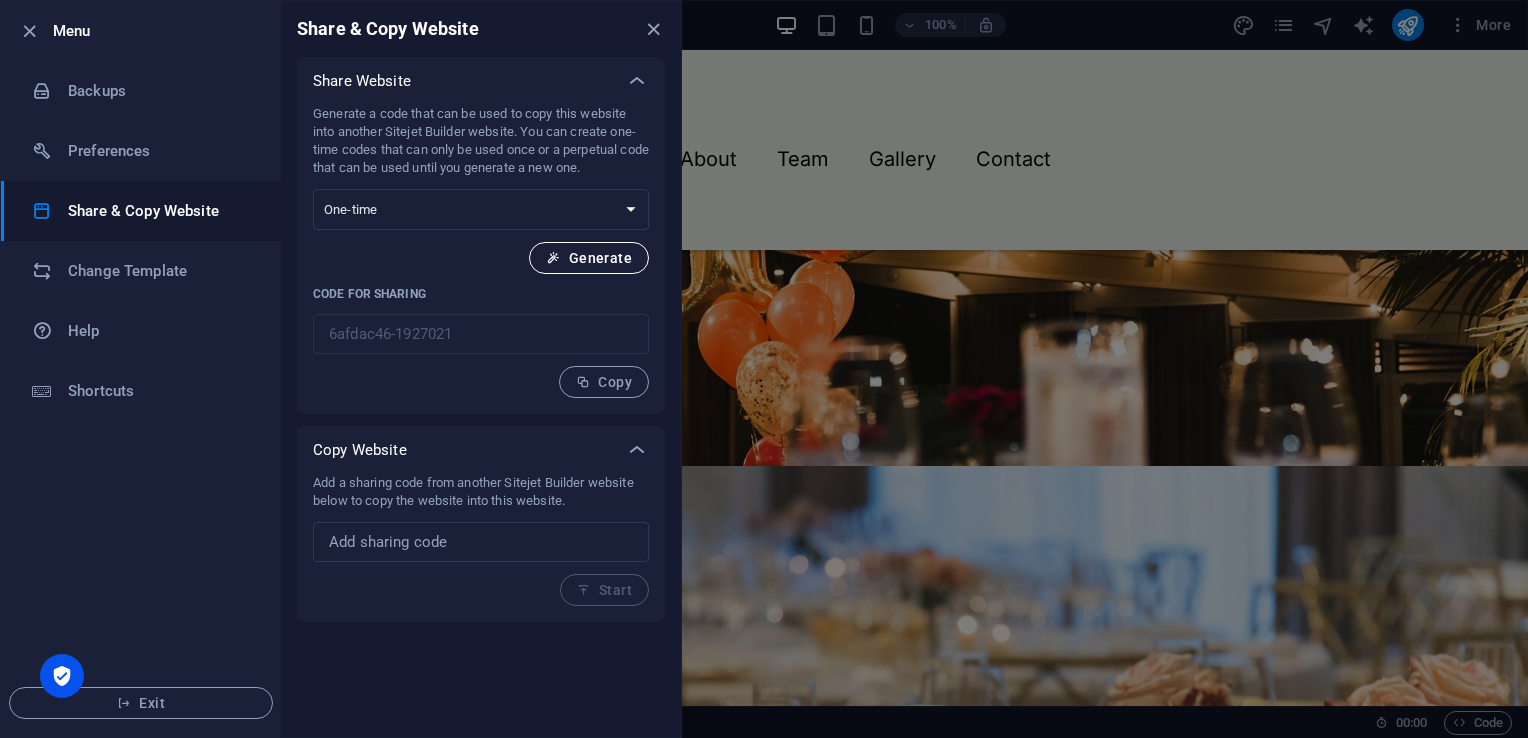 click on "Generate" at bounding box center [589, 258] 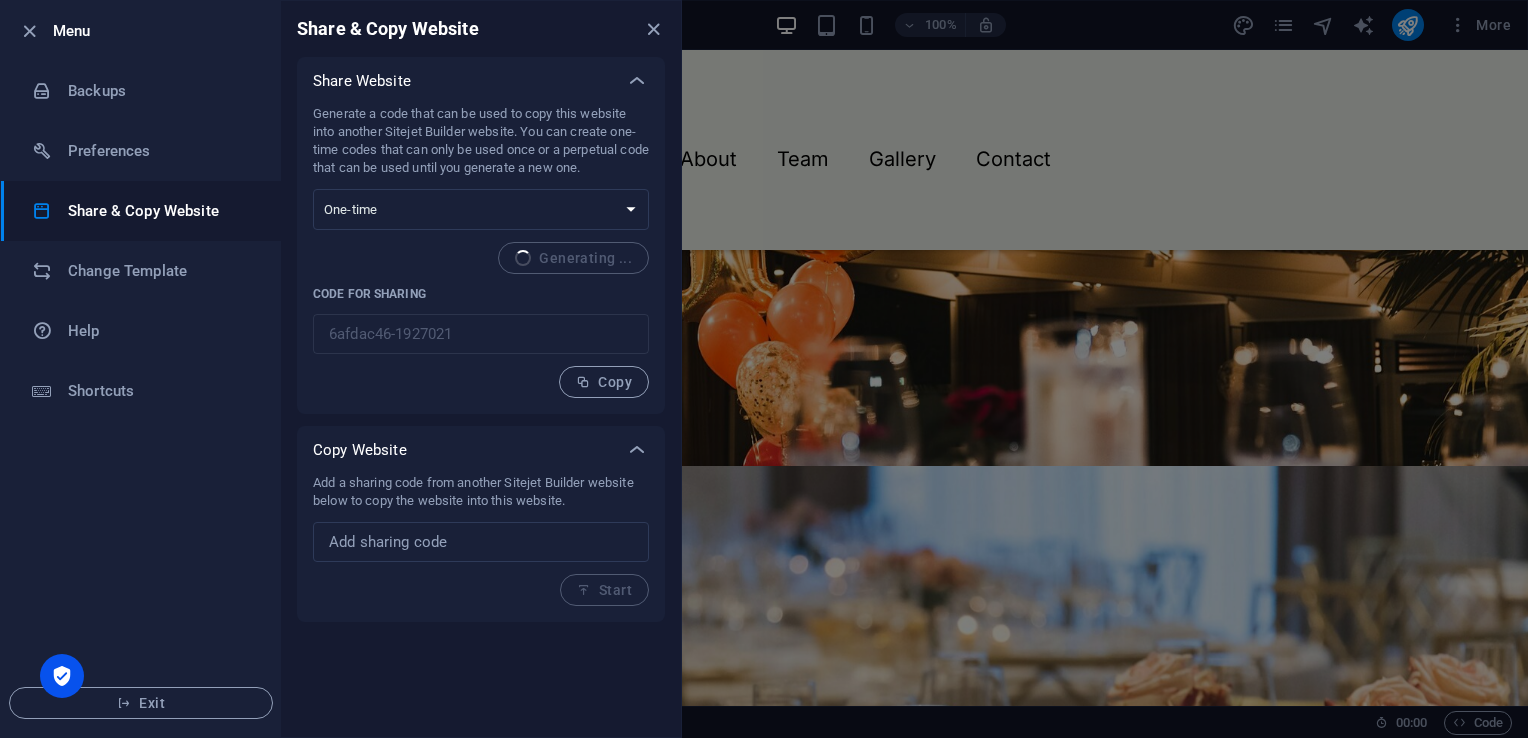 type on "88771eef-1927021" 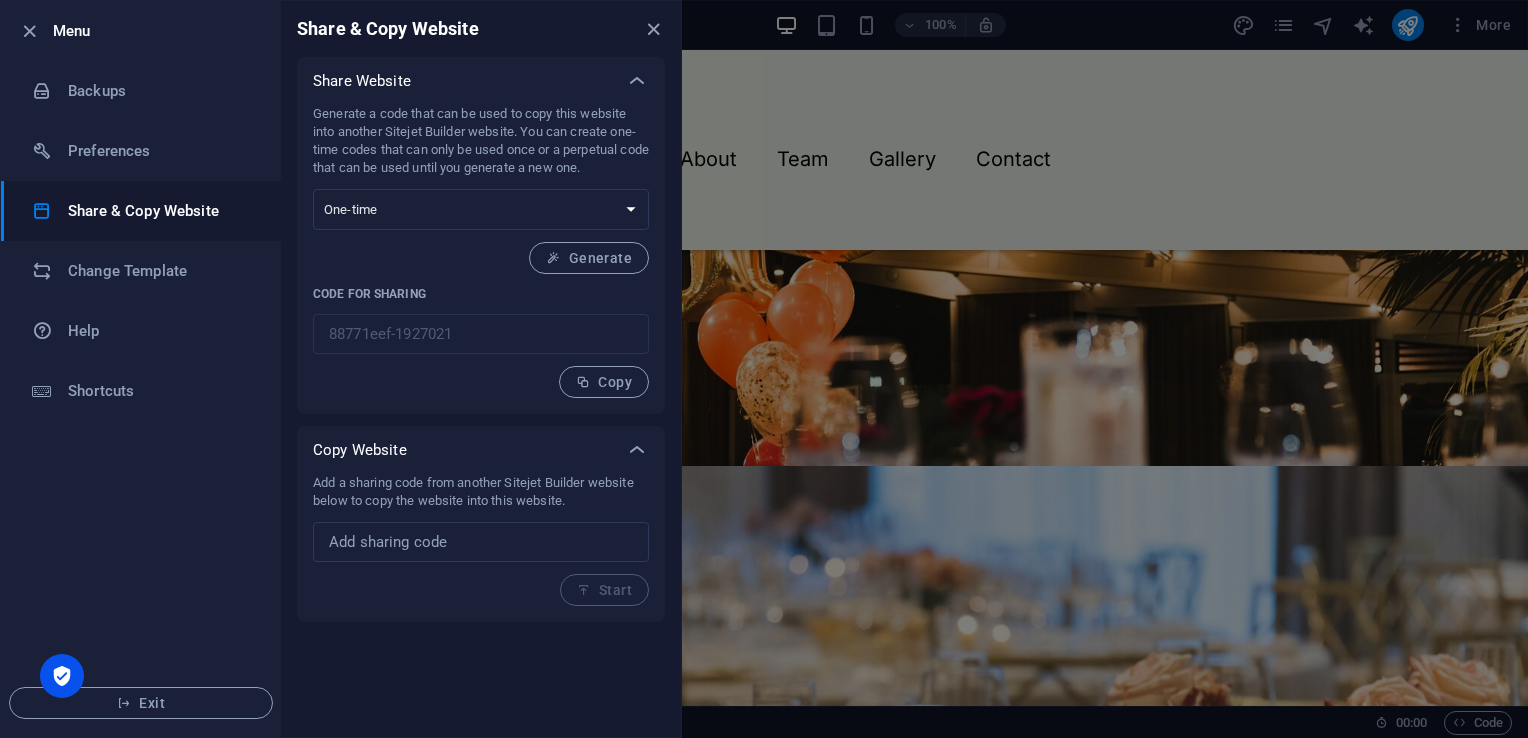 click on "Generate a code that can be used to copy this website into another Sitejet Builder website. You can create one-time codes that can only be used once or a perpetual code that can be used until you generate a new one. One-time Perpetual Generate Code for sharing 88771eef-1927021 ​ Copy" at bounding box center (481, 259) 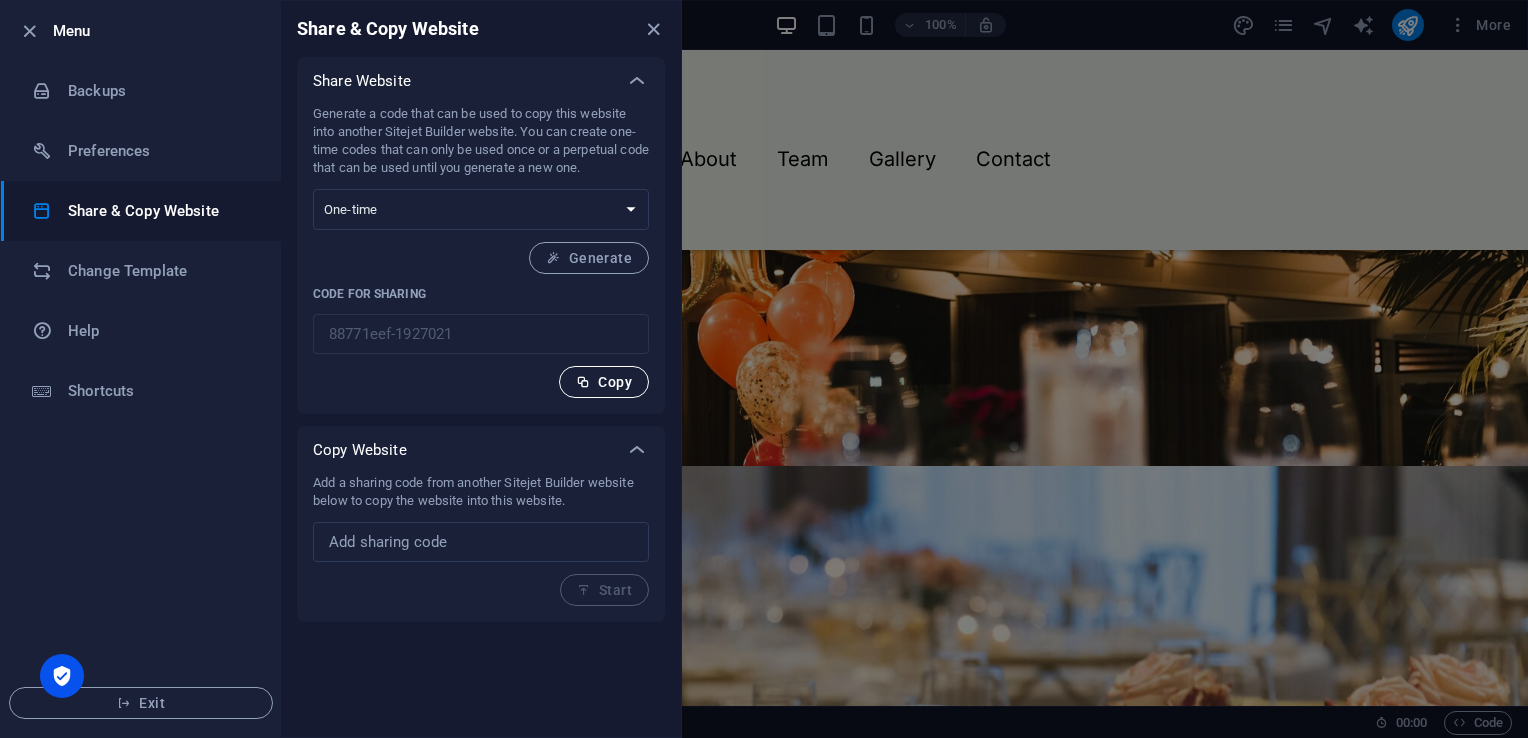 click on "Copy" at bounding box center [604, 382] 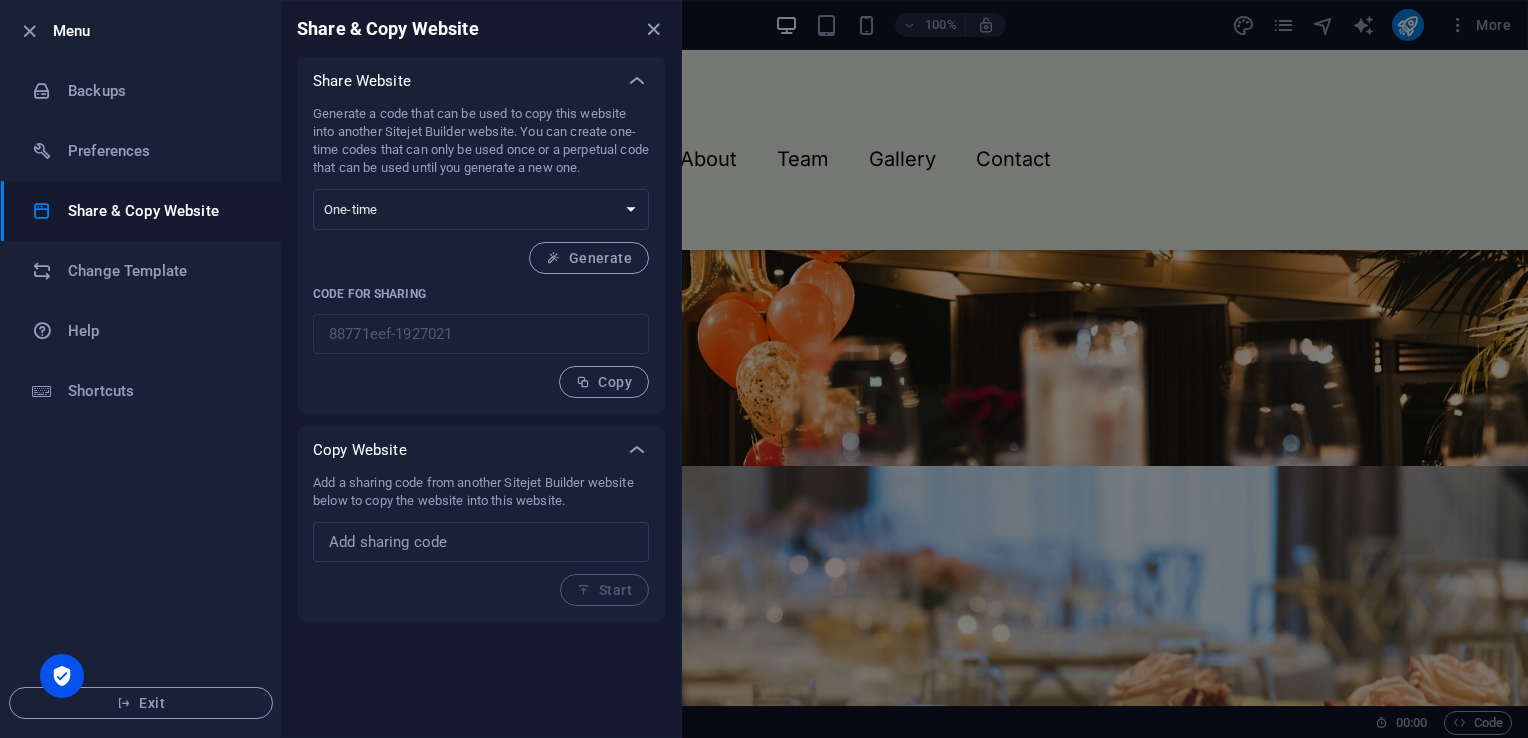 click on "Share & Copy Website" at bounding box center (481, 29) 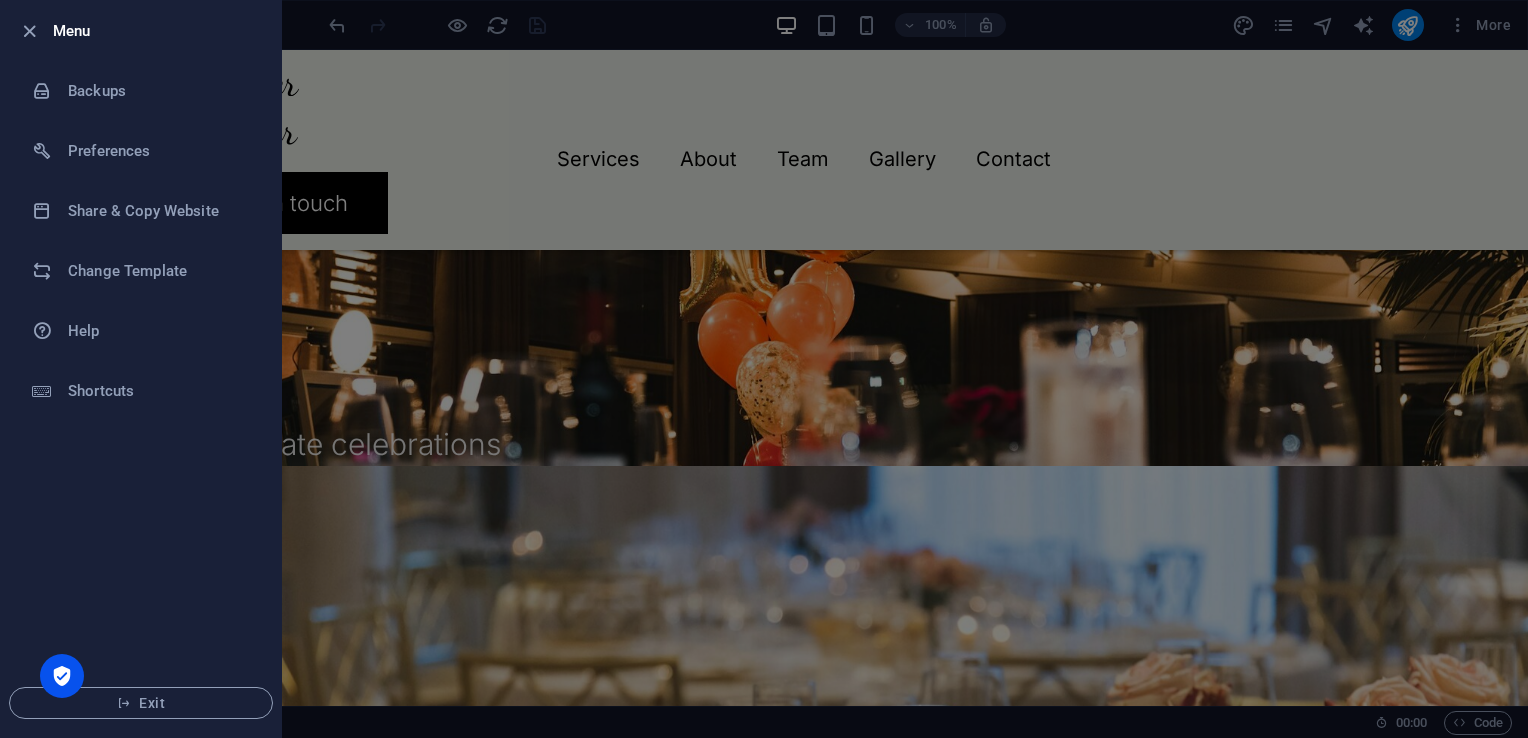 click at bounding box center [764, 369] 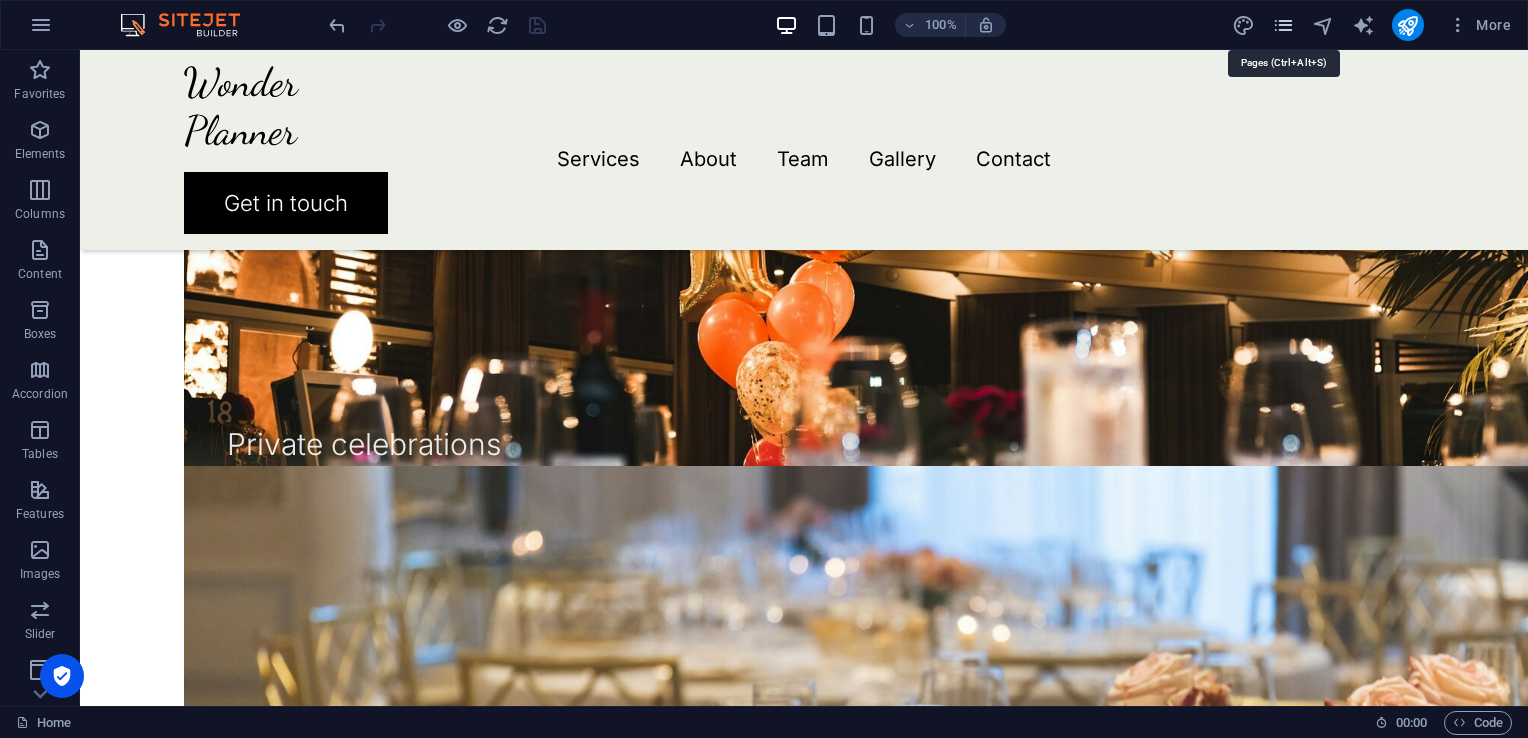 click at bounding box center [1283, 25] 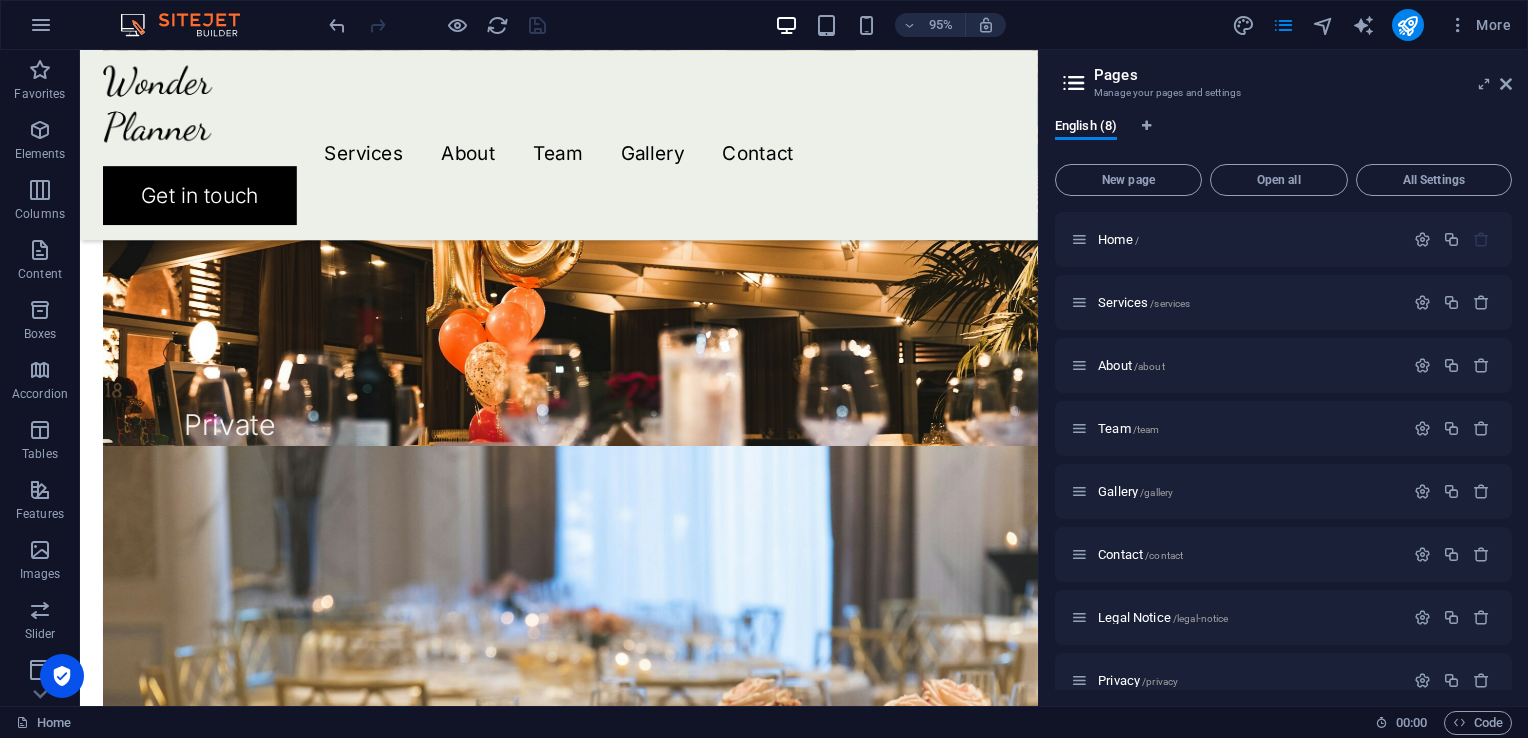 drag, startPoint x: 1521, startPoint y: 290, endPoint x: 1519, endPoint y: 342, distance: 52.03845 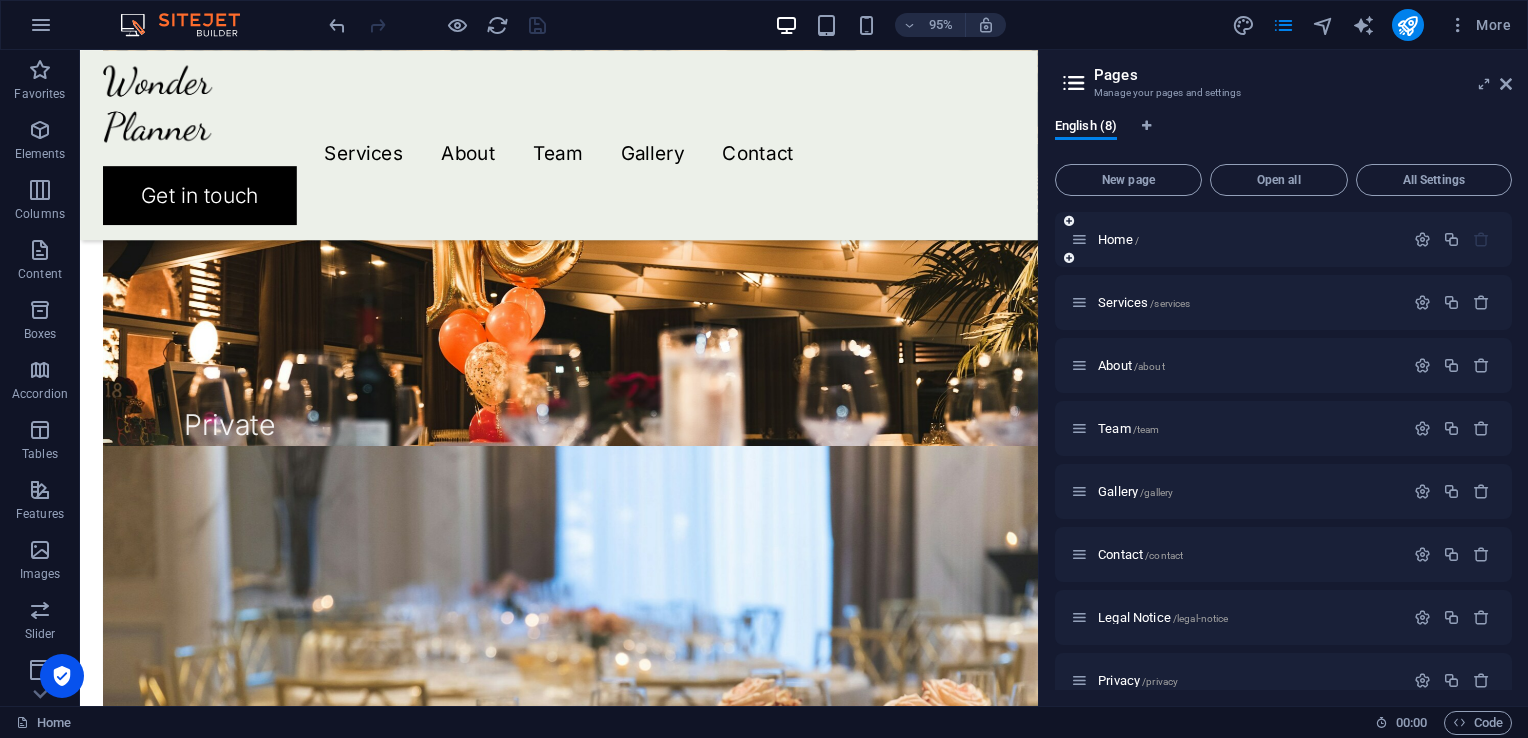 drag, startPoint x: 1507, startPoint y: 290, endPoint x: 1506, endPoint y: 223, distance: 67.00746 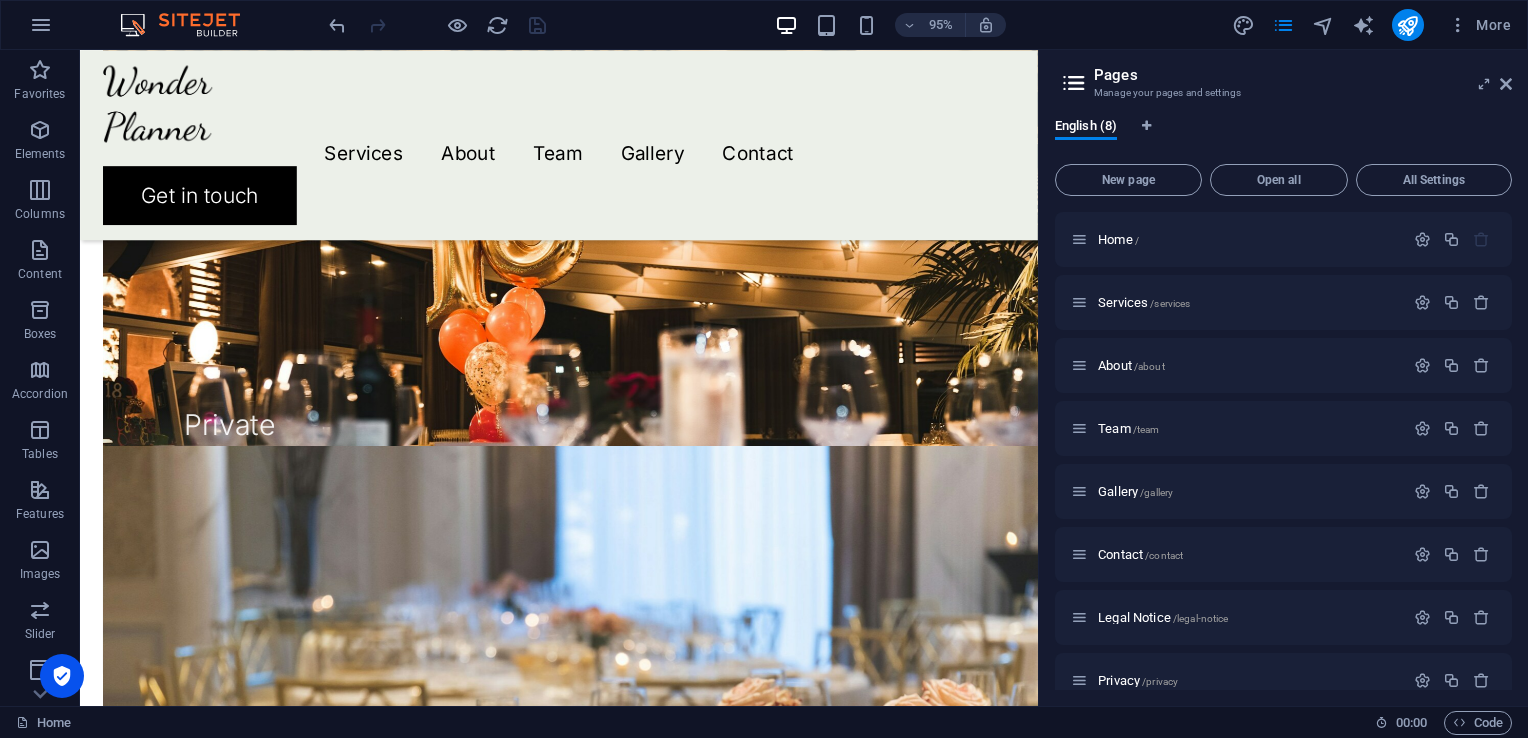 click on "More" at bounding box center (1375, 25) 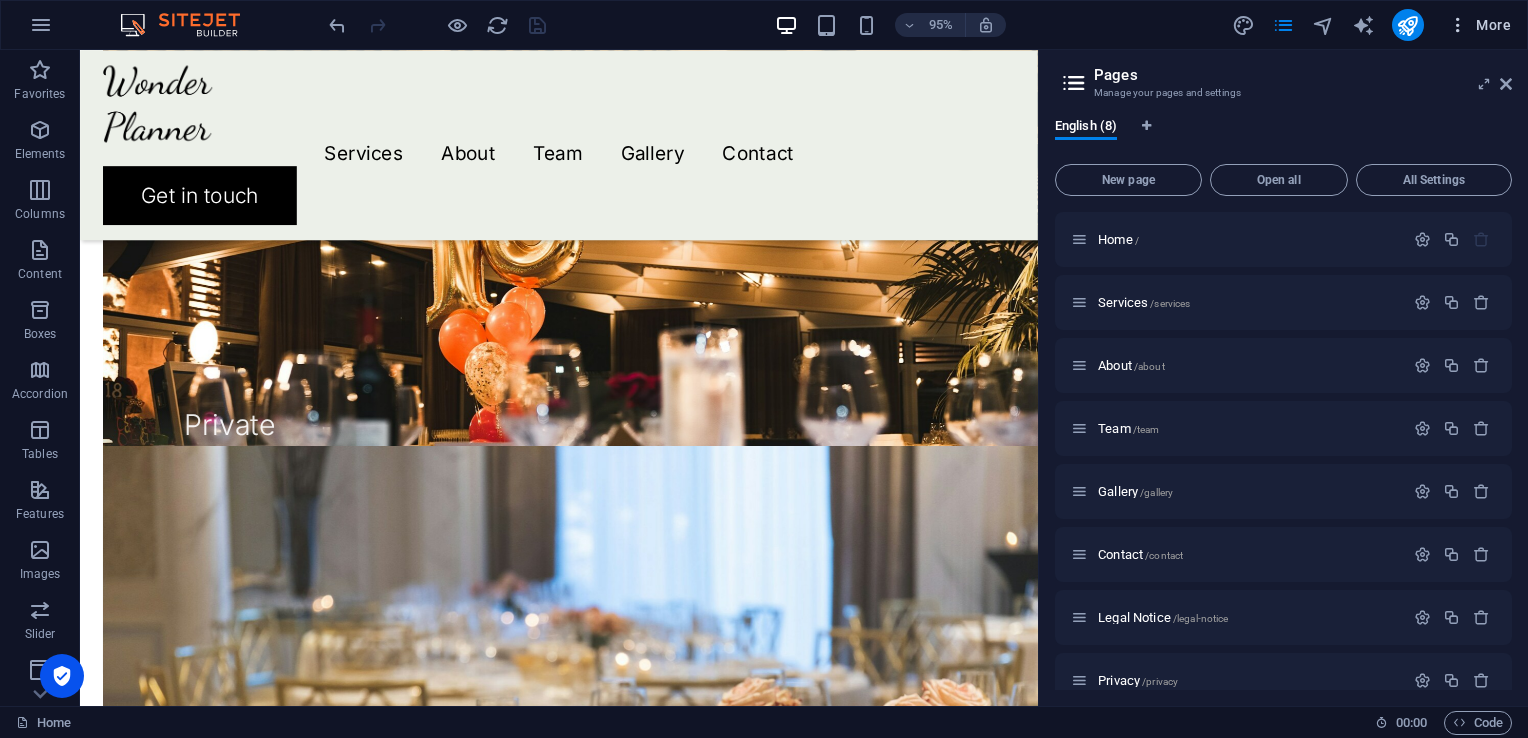 click on "More" at bounding box center (1479, 25) 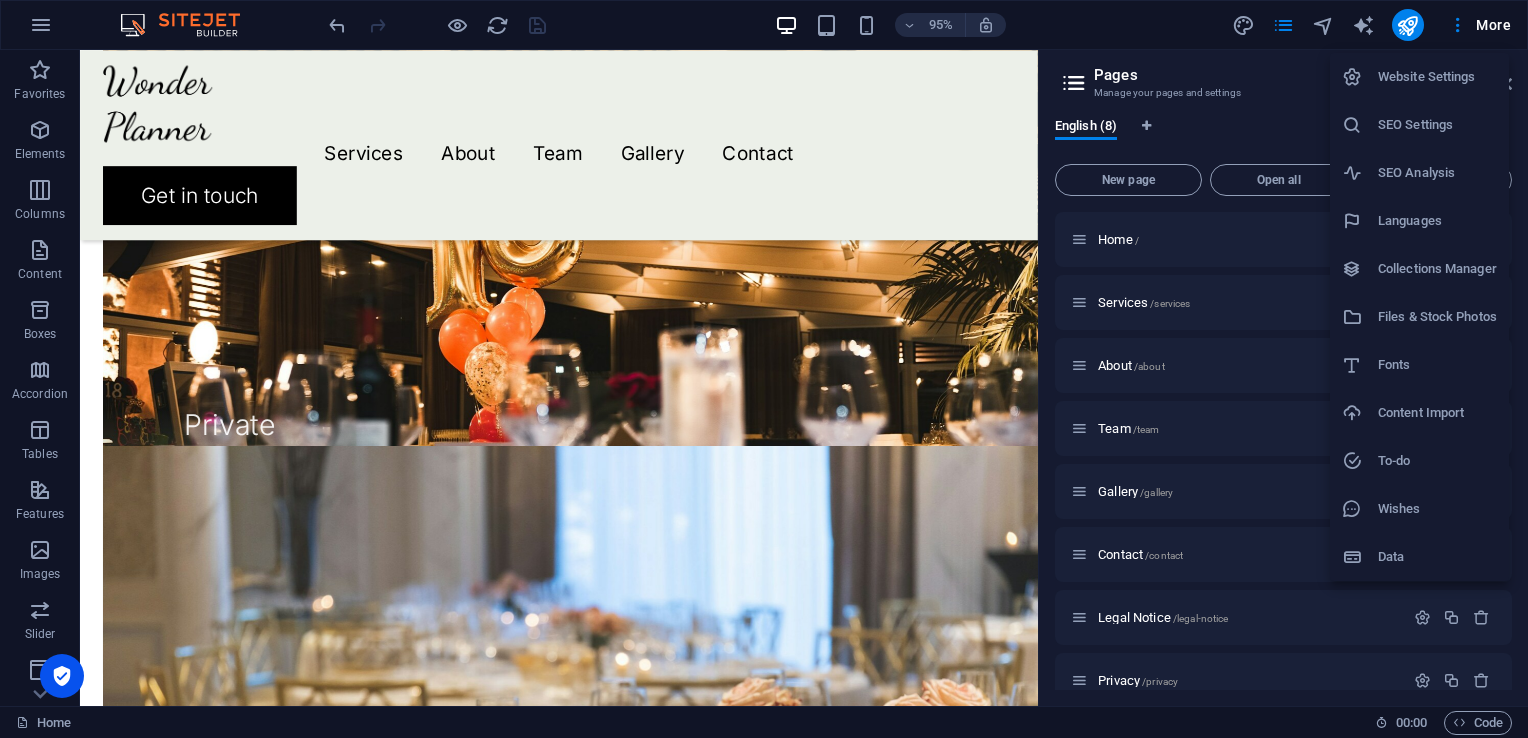 click on "Website Settings" at bounding box center [1419, 77] 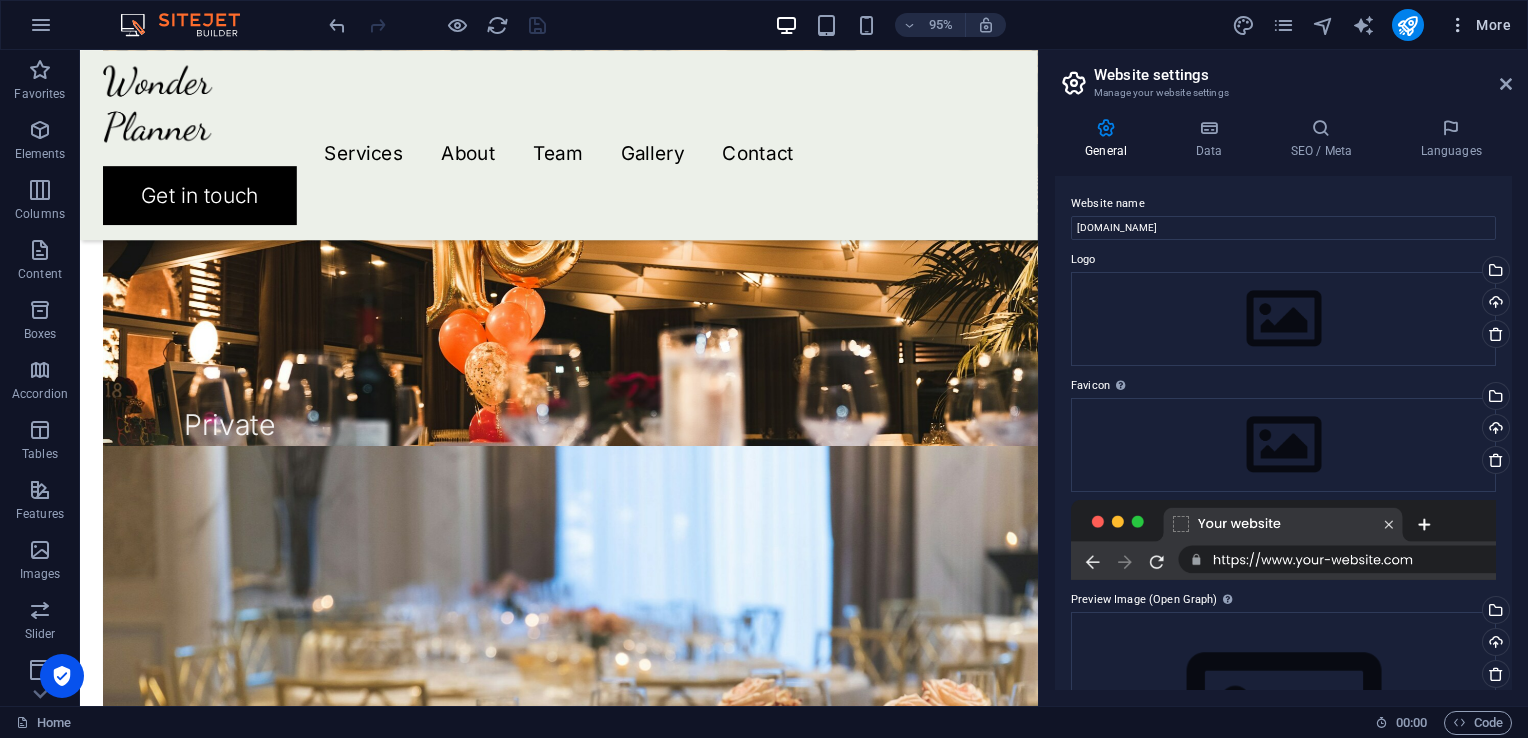 click on "More" at bounding box center (1479, 25) 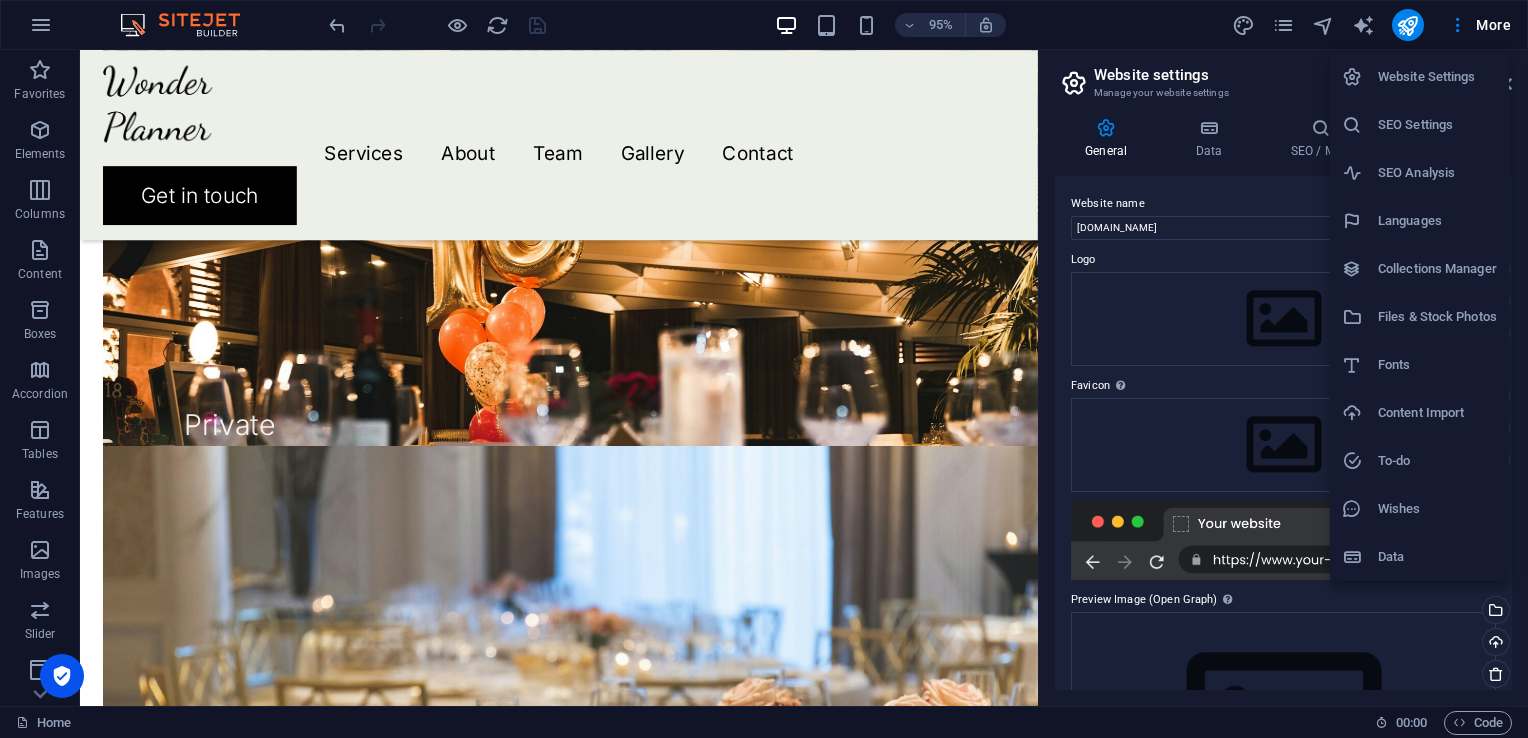 click on "Content Import" at bounding box center [1437, 413] 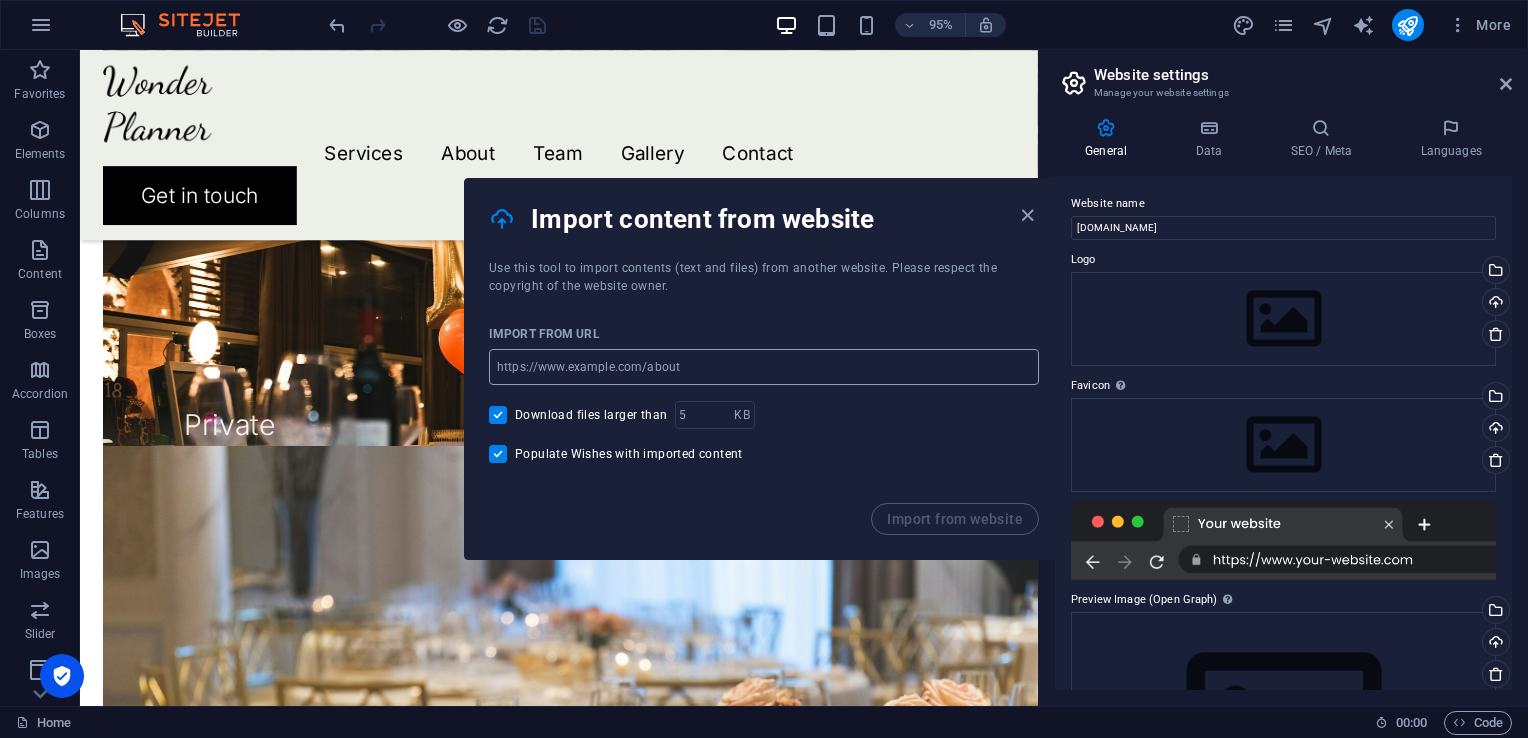 click at bounding box center (764, 367) 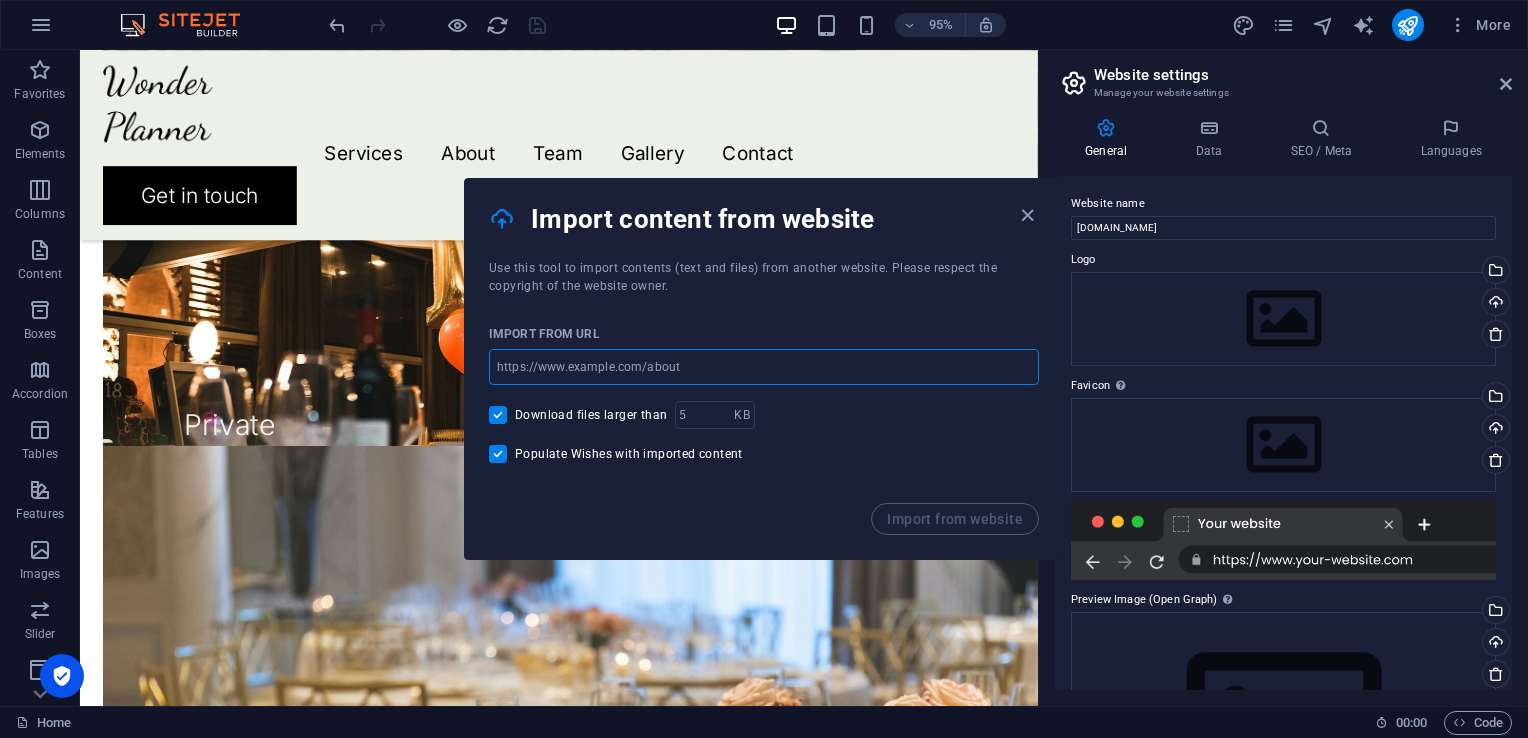 click at bounding box center (764, 367) 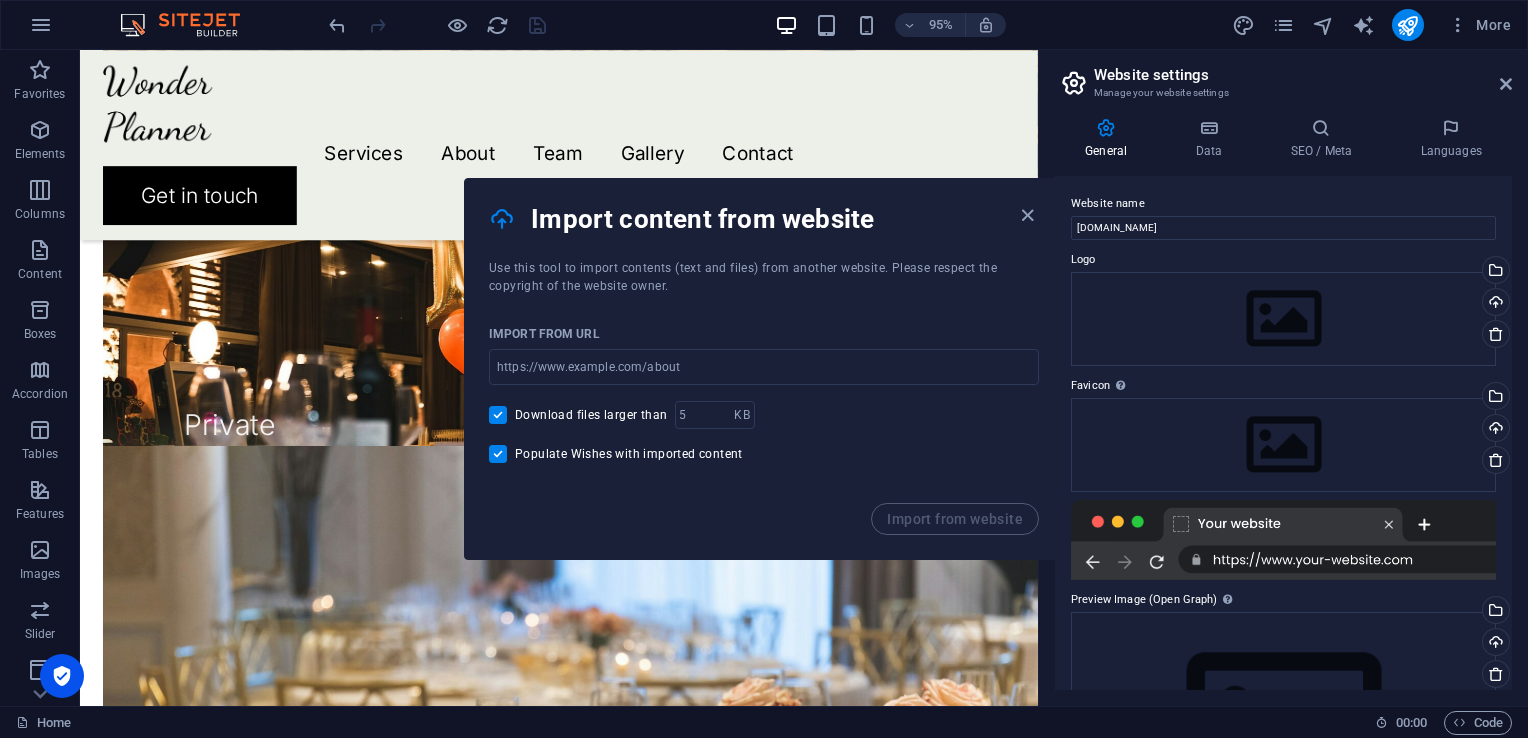 click on "Populate Wishes with imported content" at bounding box center [764, 454] 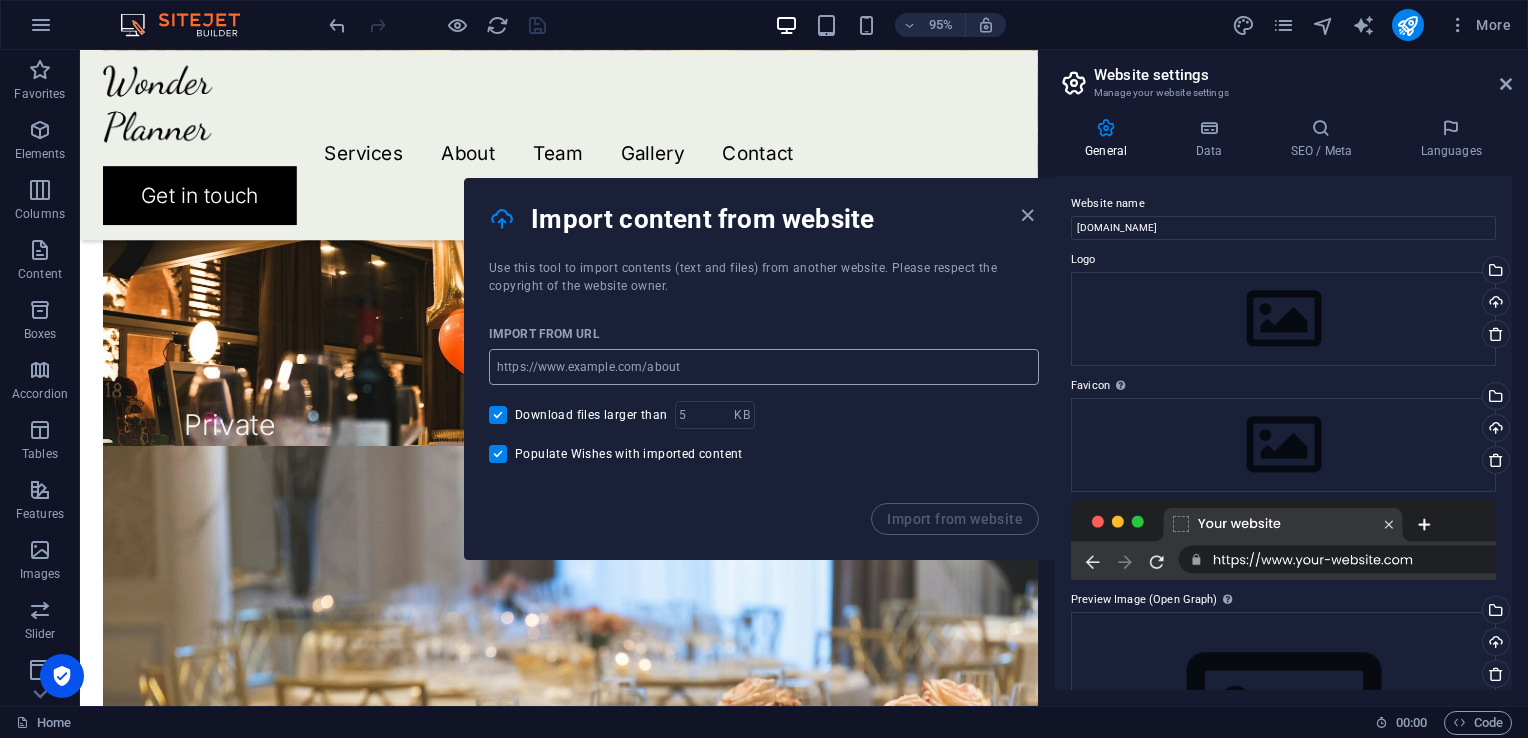 click at bounding box center (764, 367) 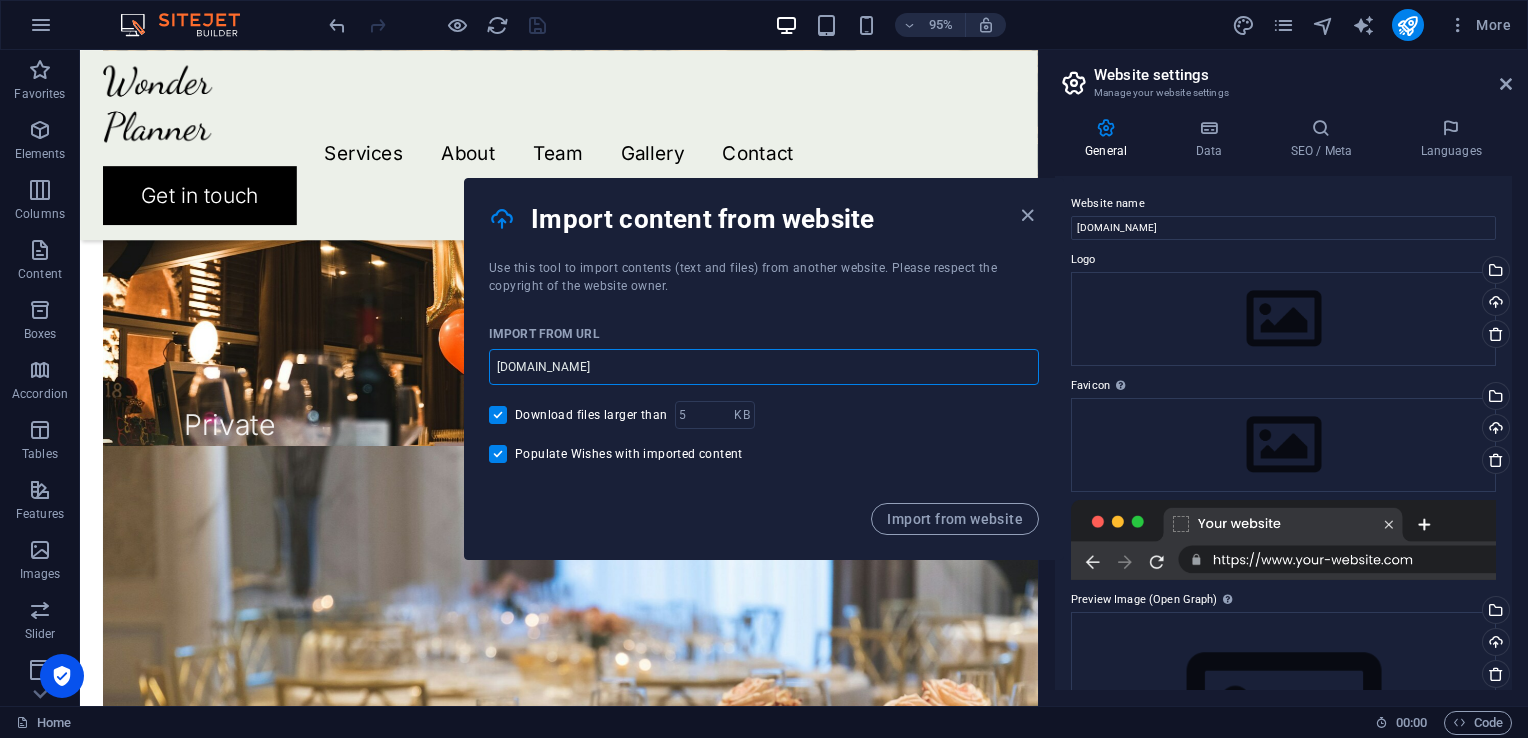 drag, startPoint x: 608, startPoint y: 366, endPoint x: 483, endPoint y: 369, distance: 125.035995 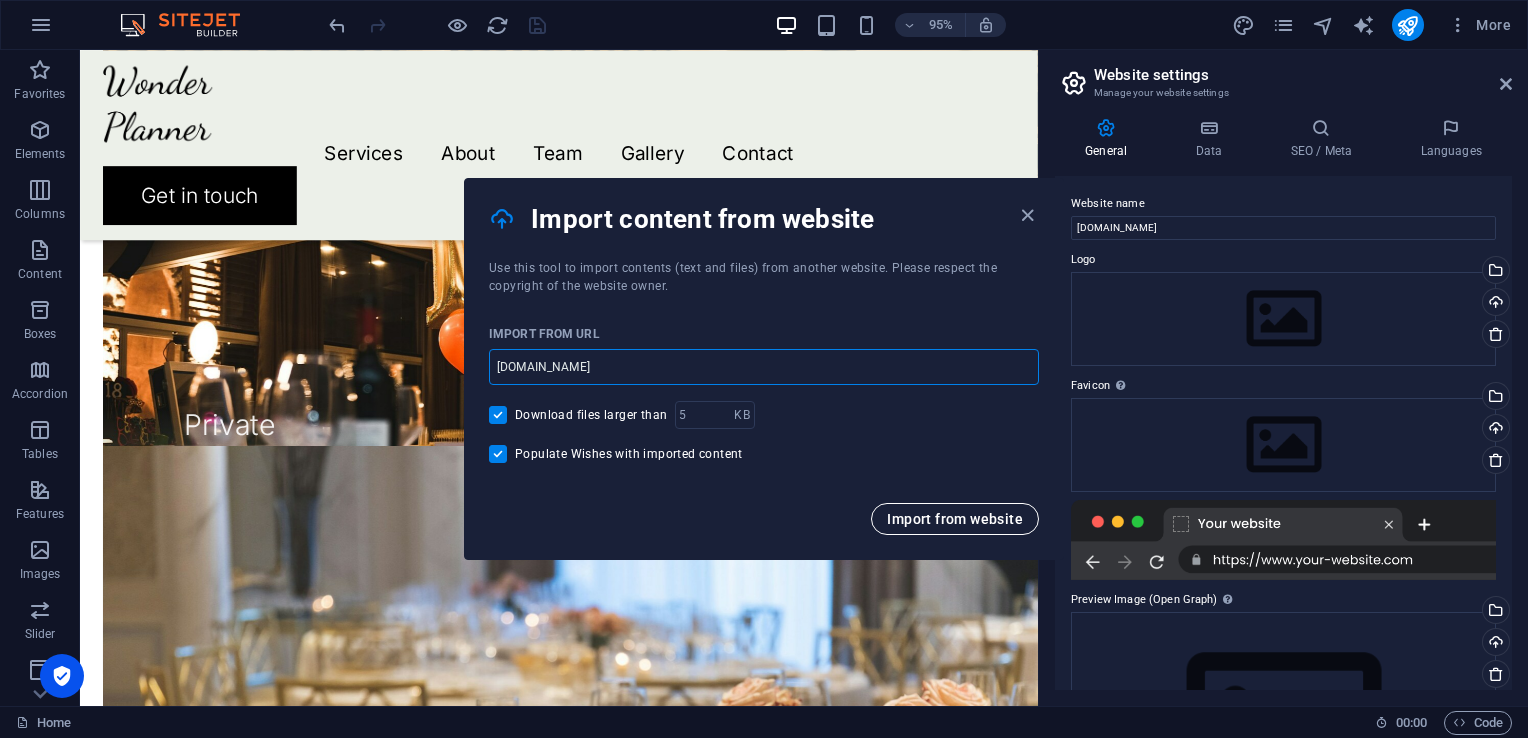 type on "www.kainadat.com" 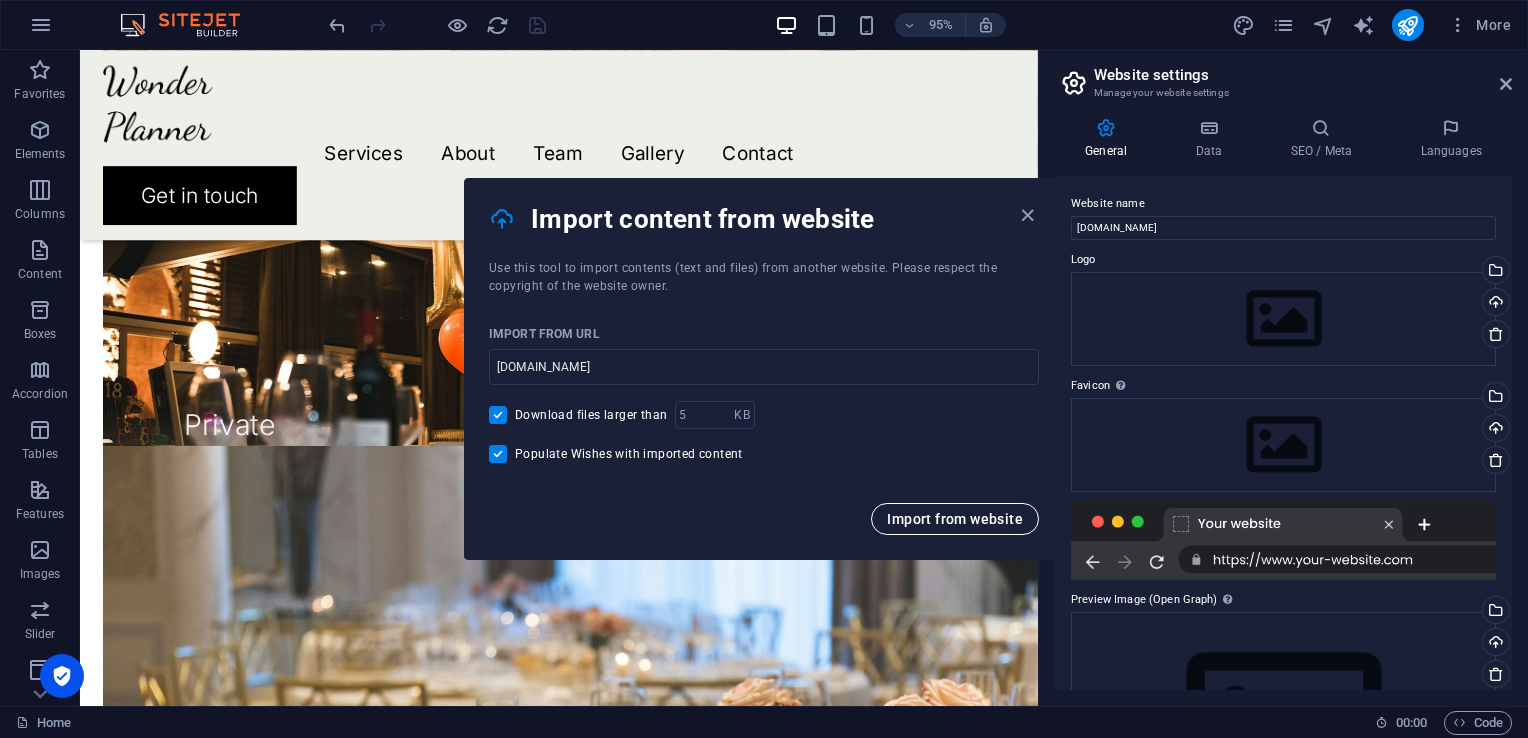 click on "Import from website" at bounding box center [955, 519] 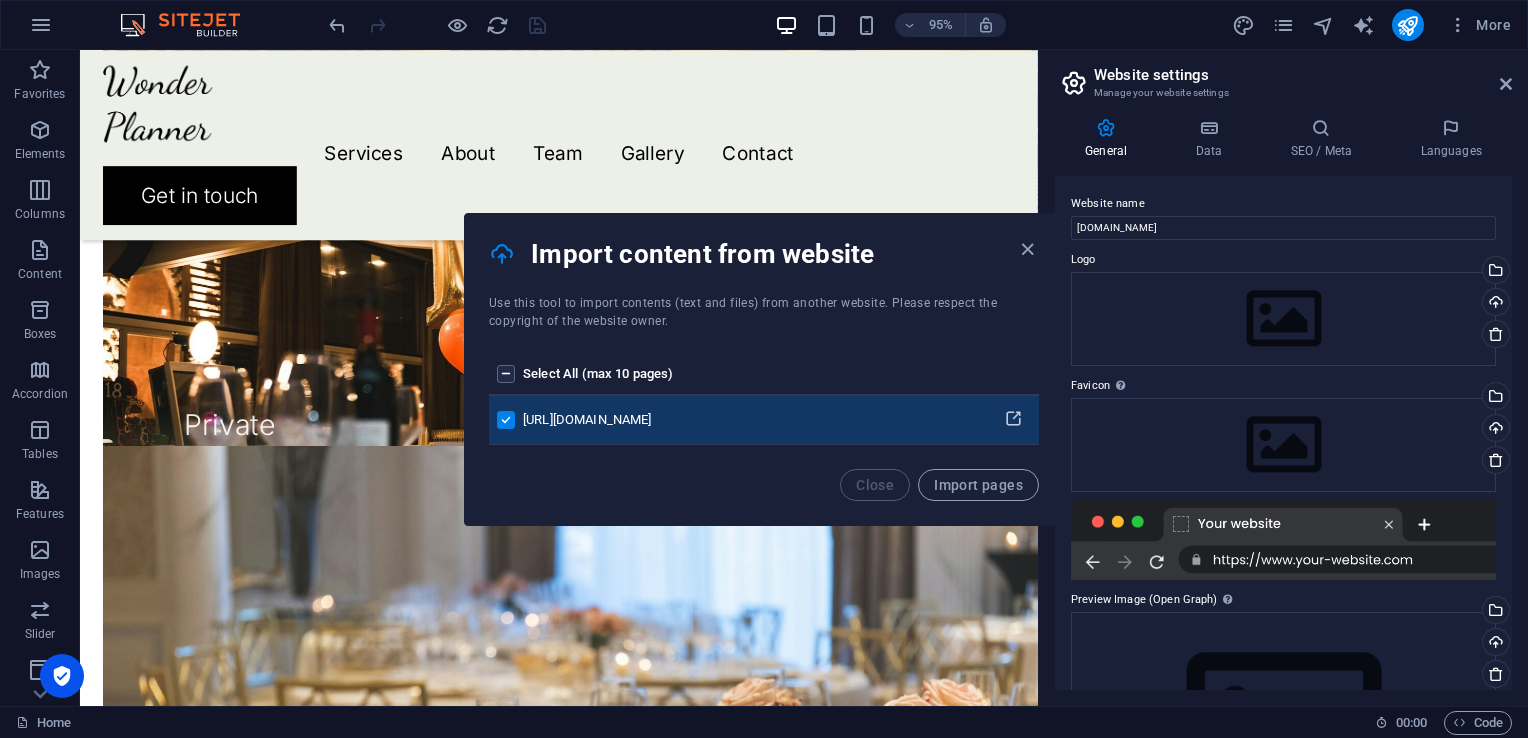 click at bounding box center (1013, 419) 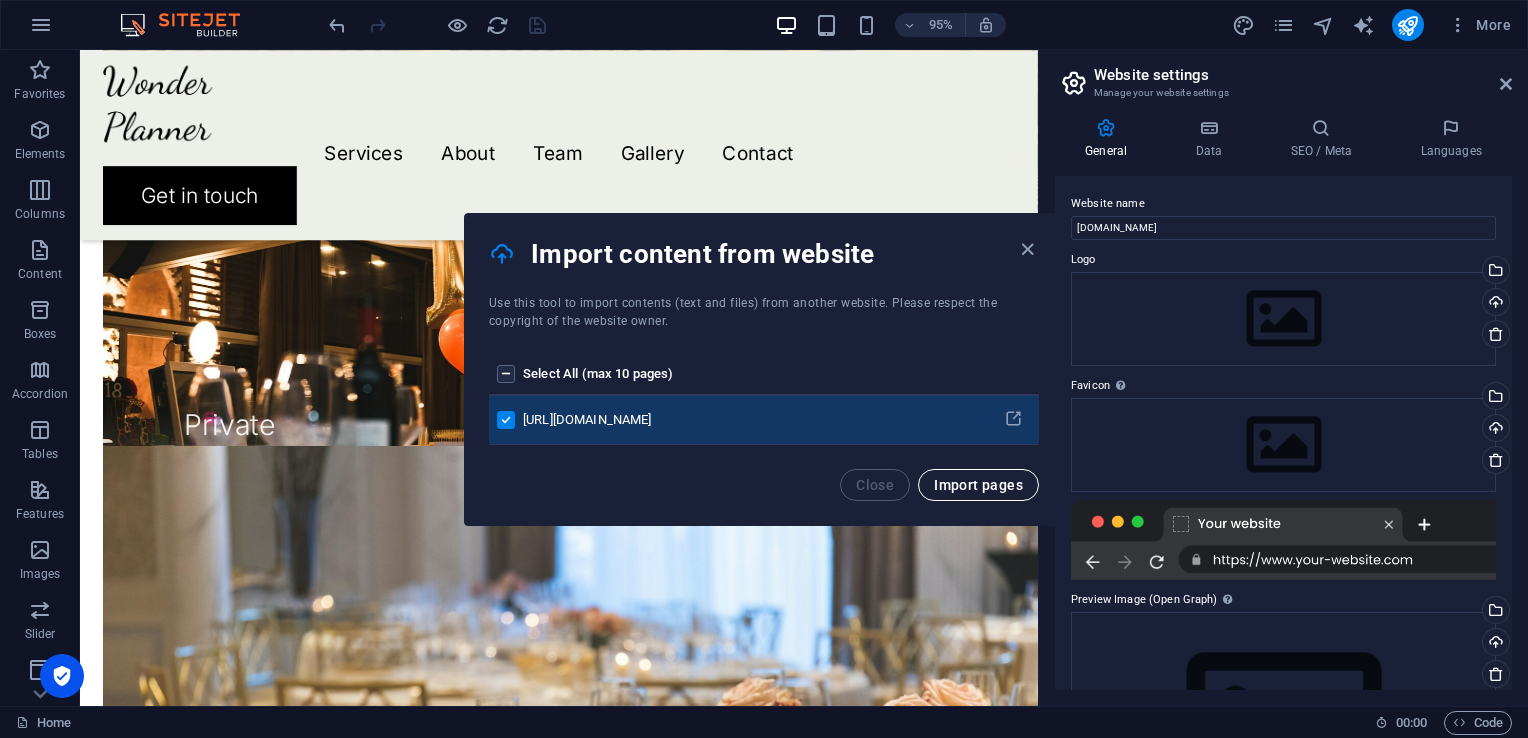 click on "Import pages" at bounding box center (978, 485) 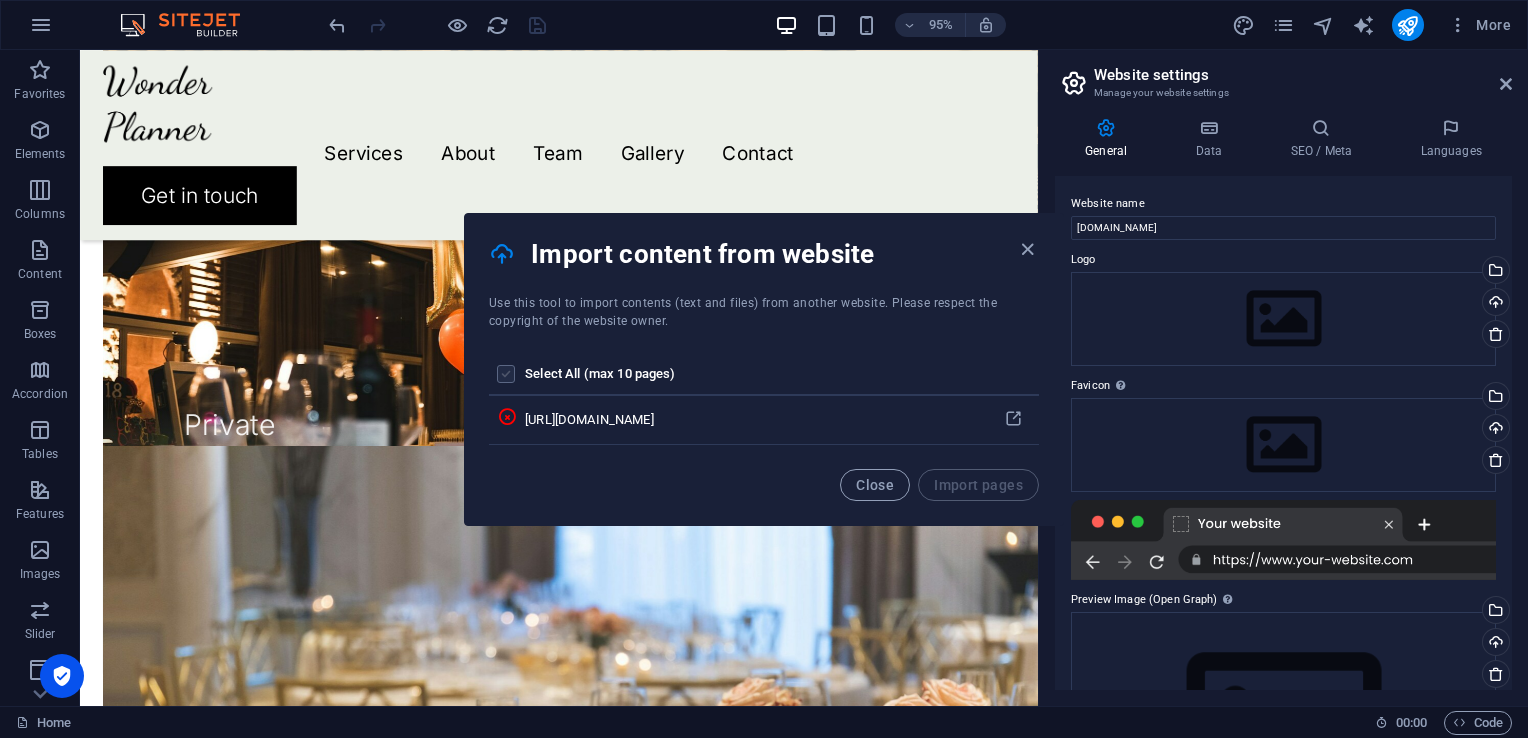 click at bounding box center (506, 374) 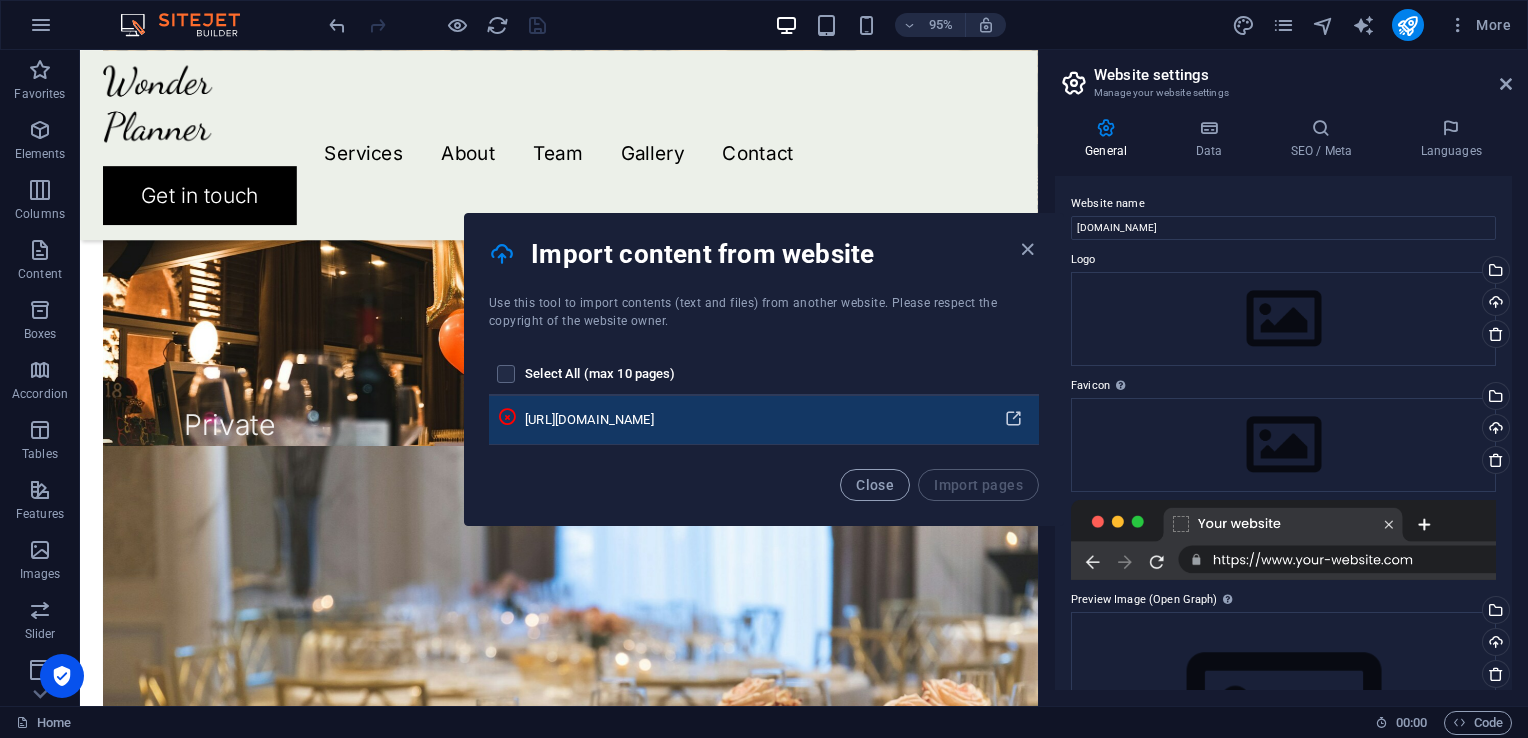 click at bounding box center [1013, 419] 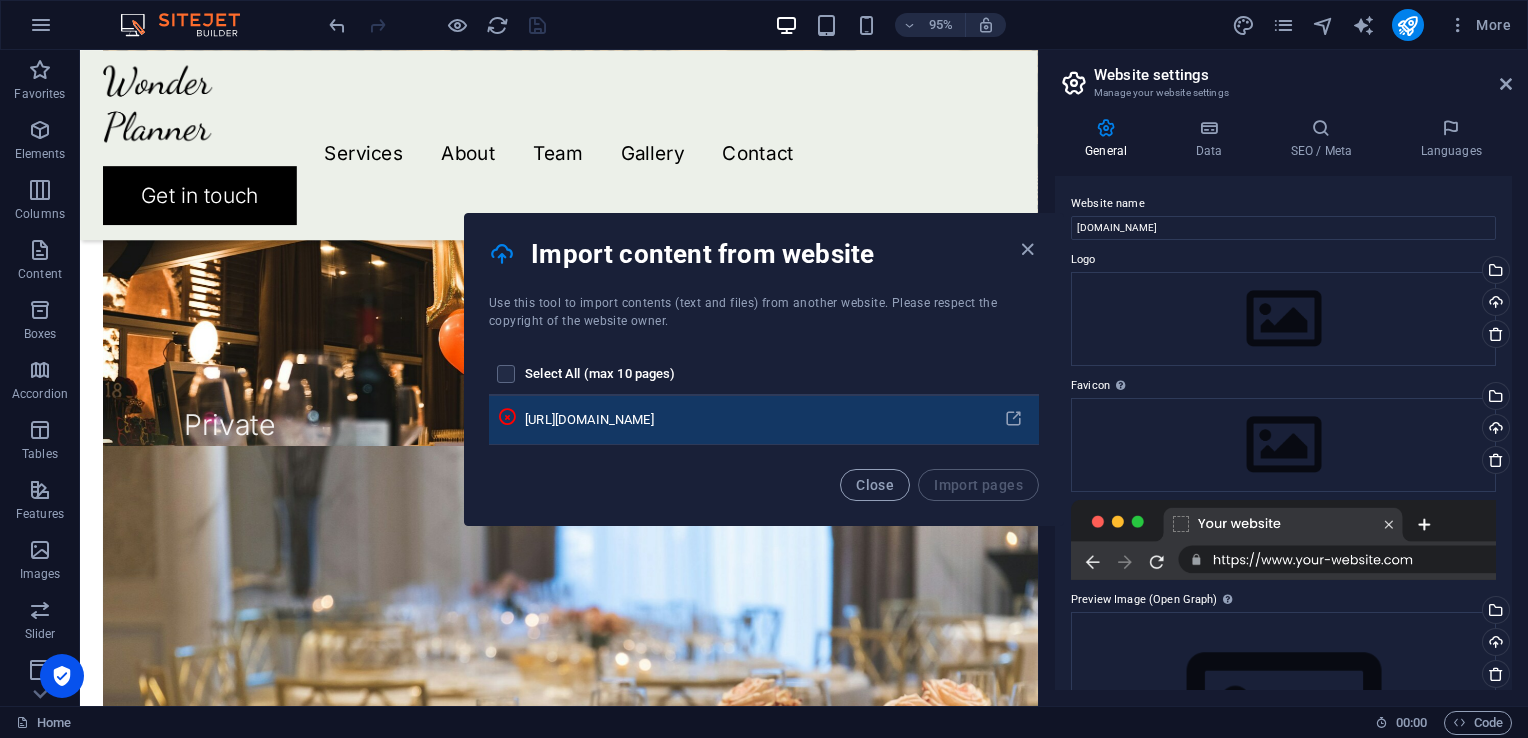 click on "https://www.kainadat.com" at bounding box center (752, 420) 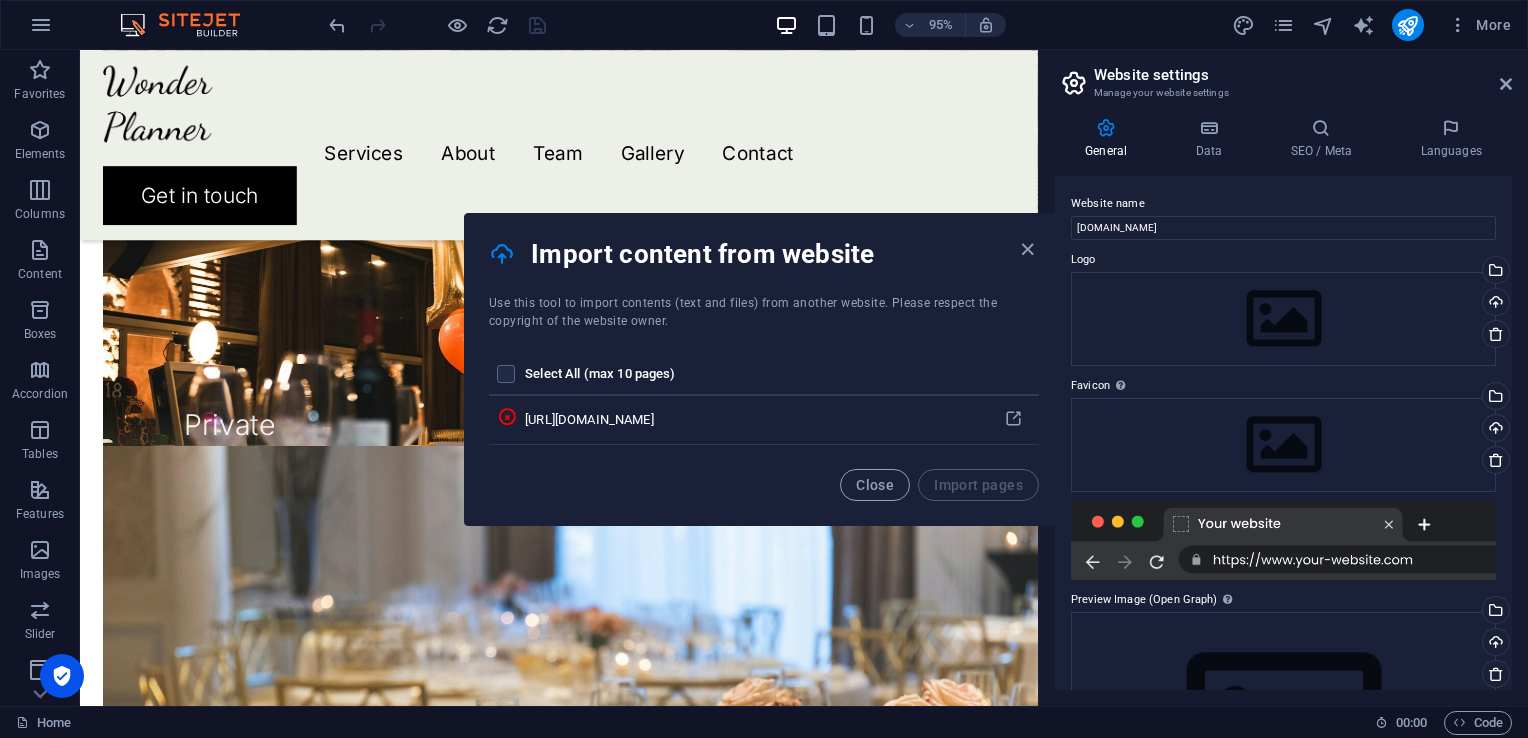 click on "Close Import pages" at bounding box center [939, 485] 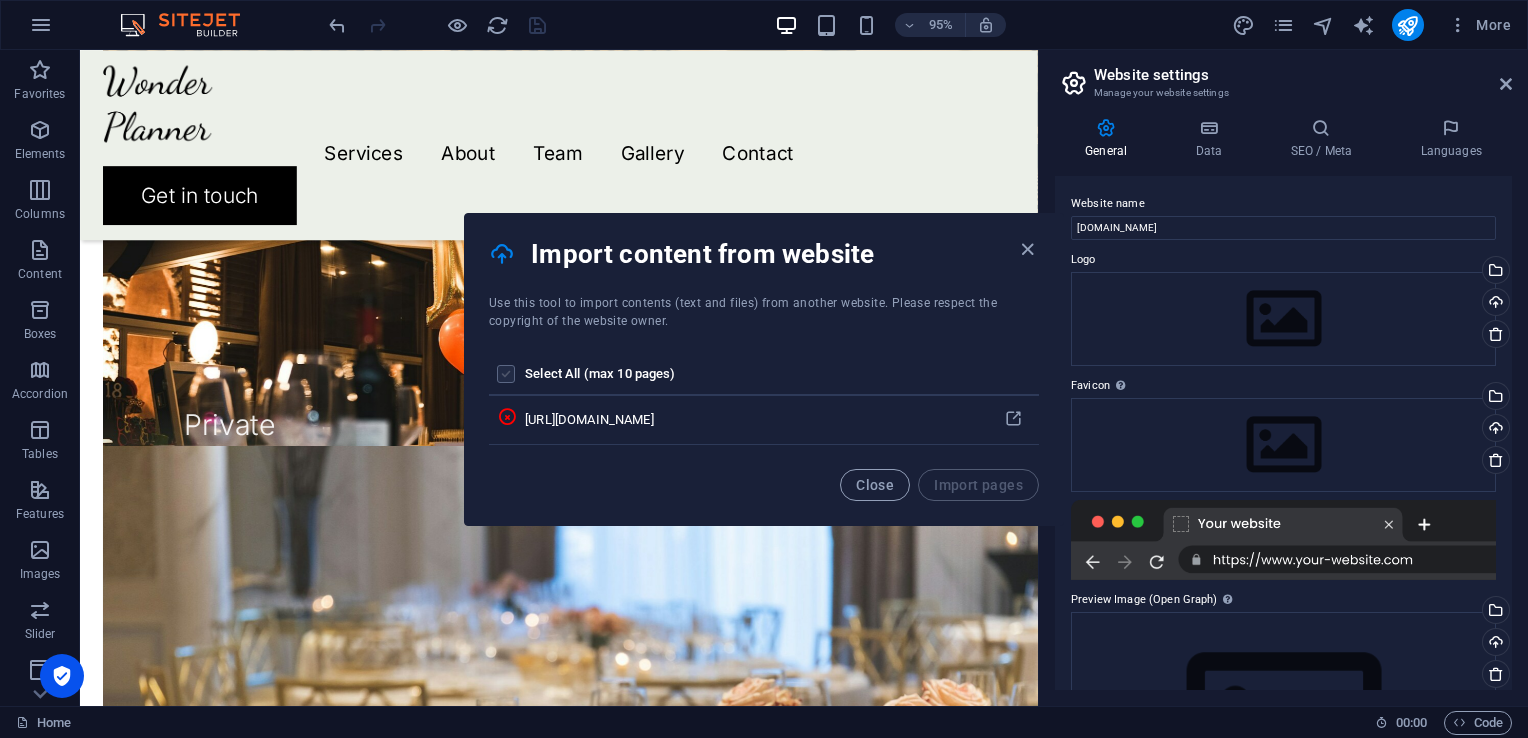 click at bounding box center (506, 374) 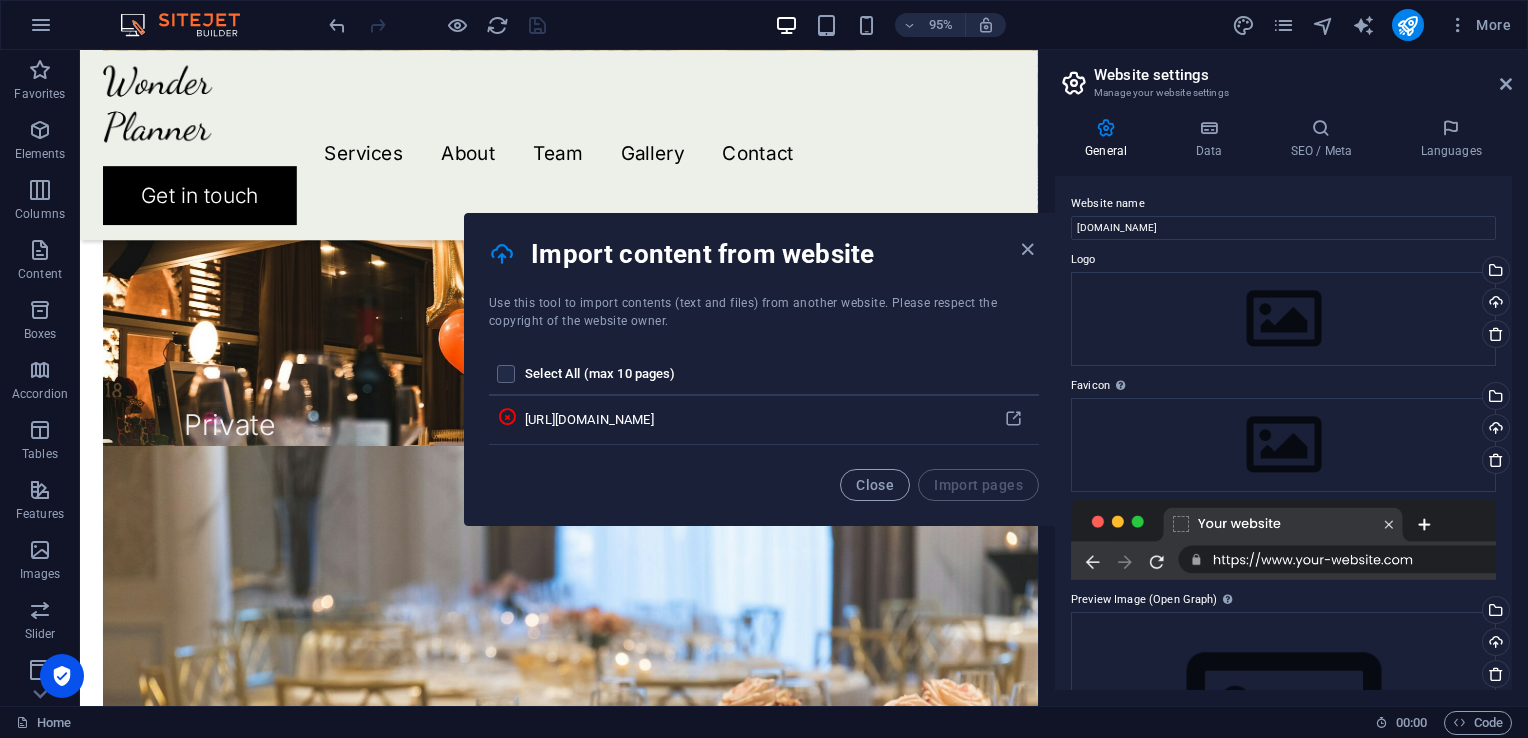 drag, startPoint x: 748, startPoint y: 350, endPoint x: 712, endPoint y: 371, distance: 41.677334 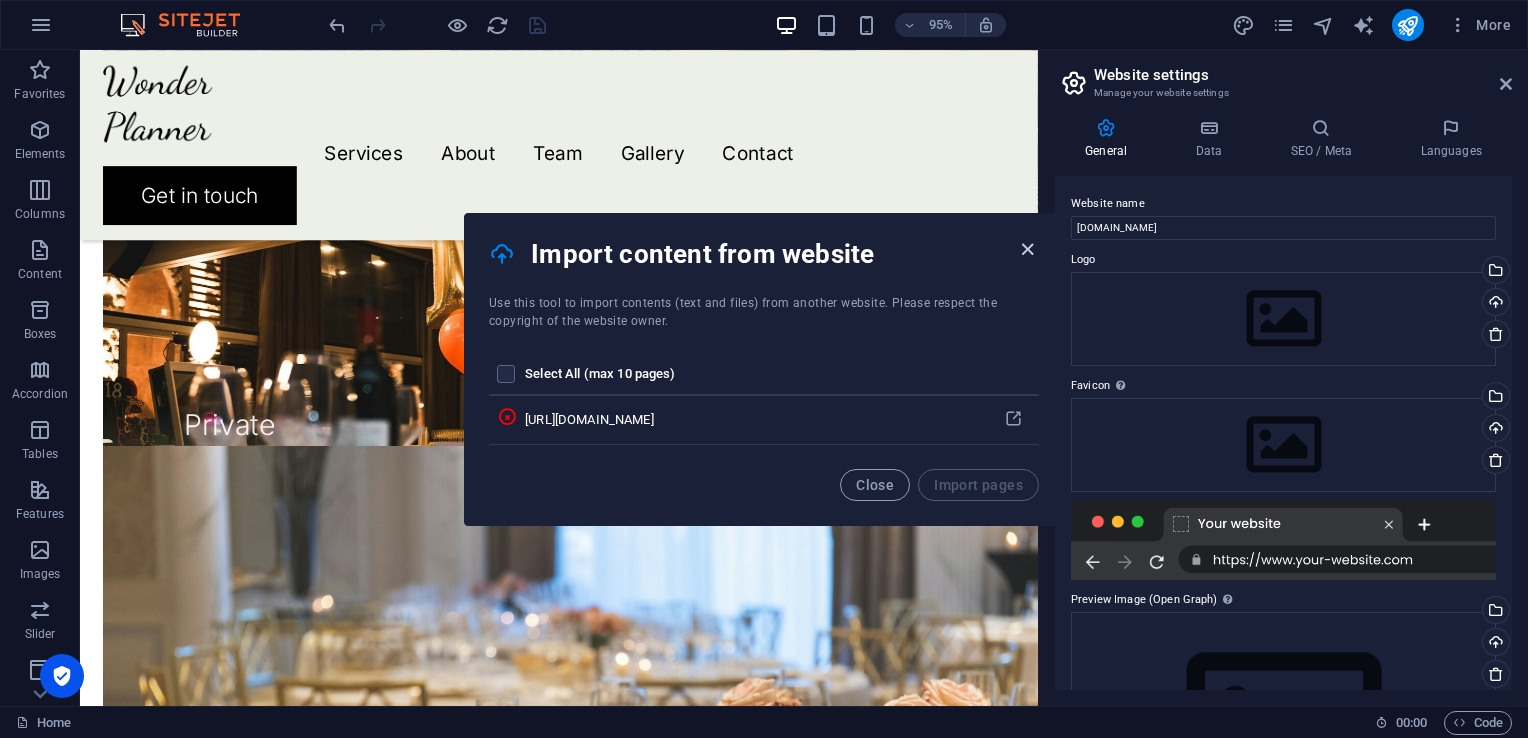 click at bounding box center [1027, 249] 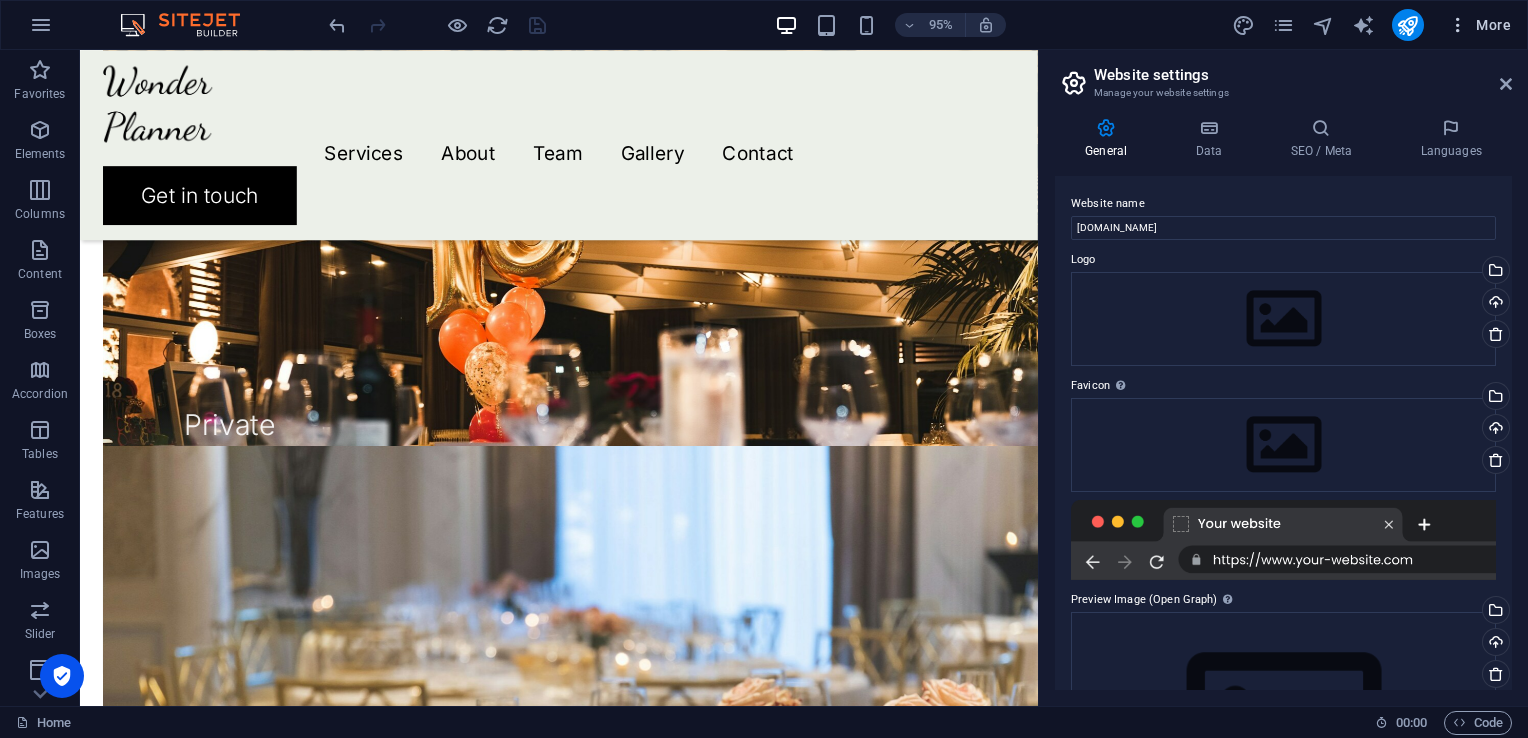 click on "More" at bounding box center [1479, 25] 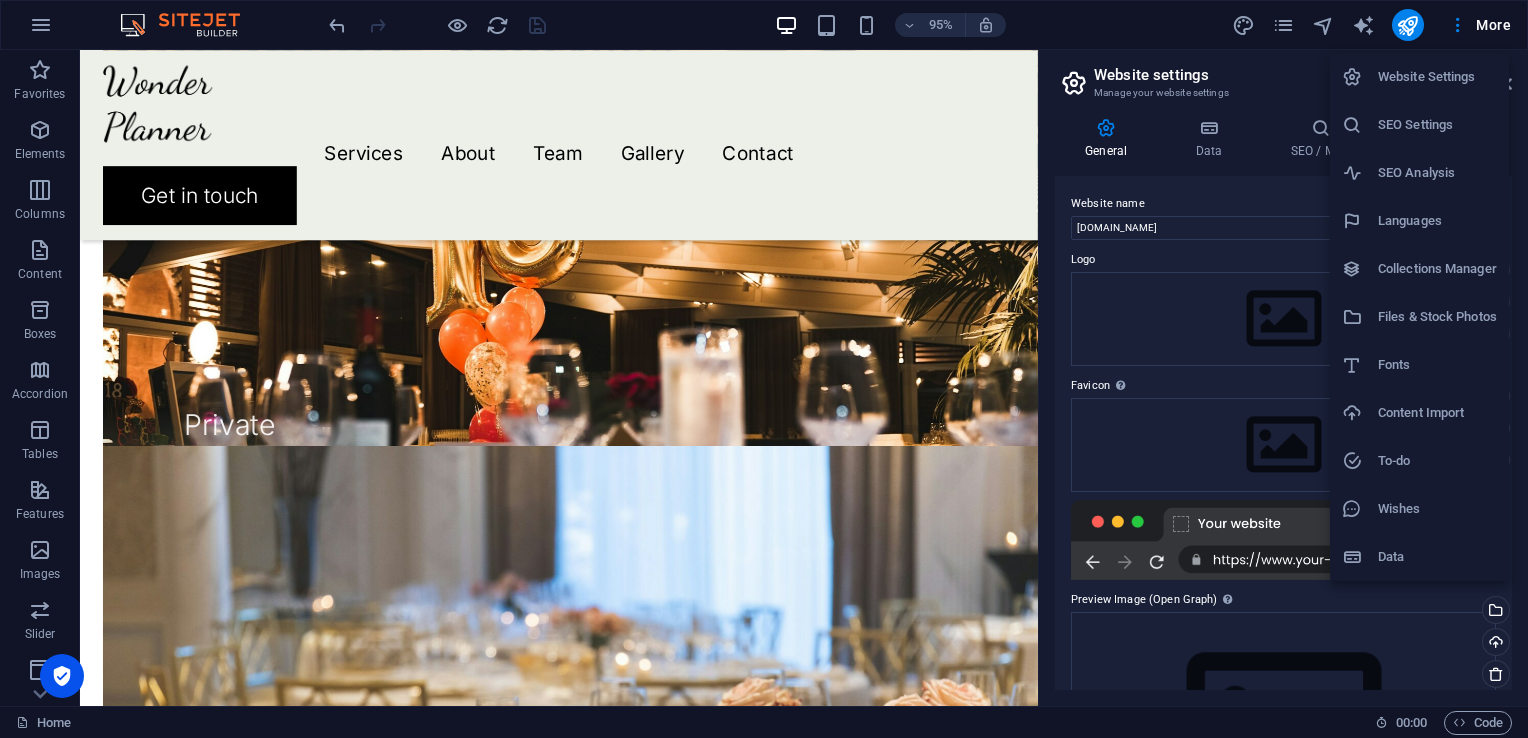 click at bounding box center (764, 369) 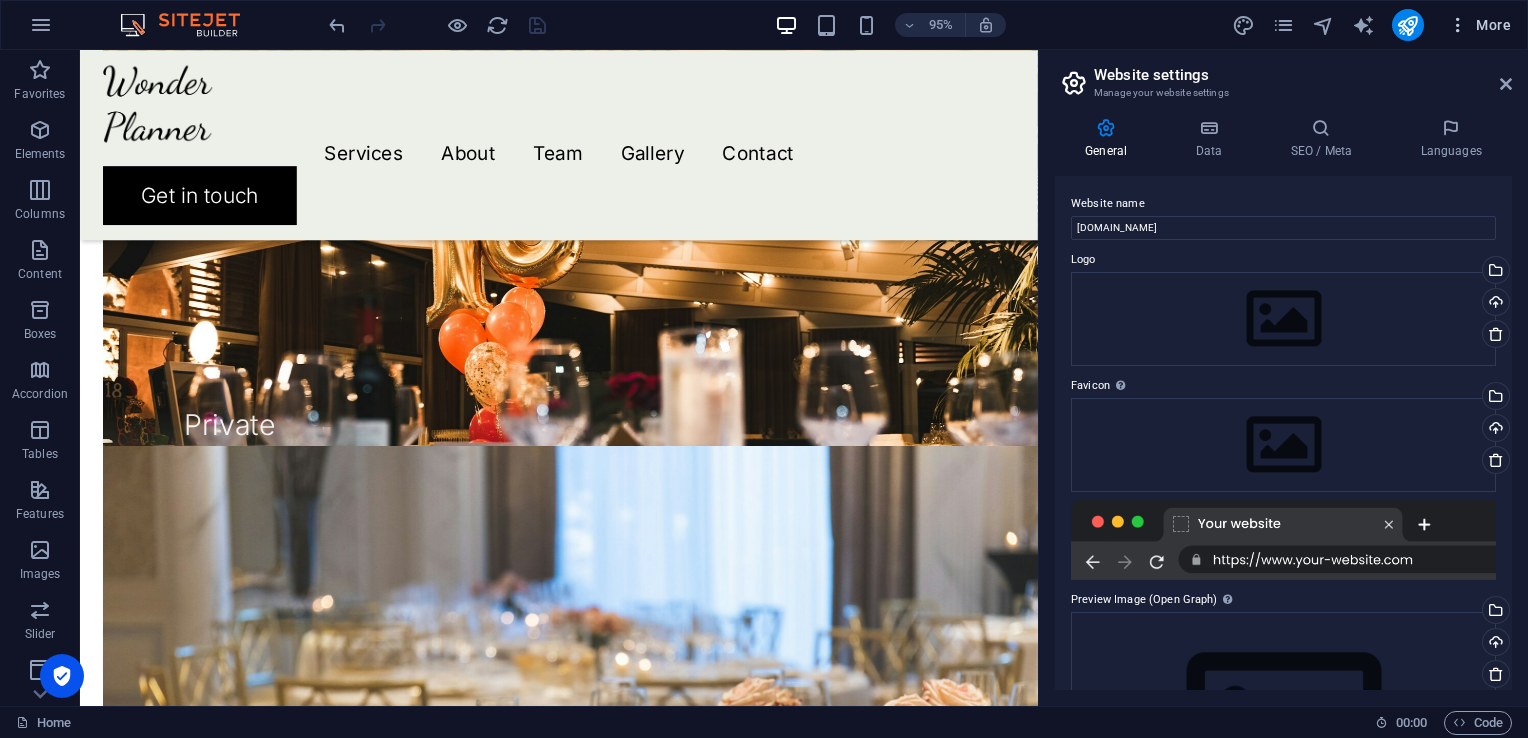 click on "More" at bounding box center (1479, 25) 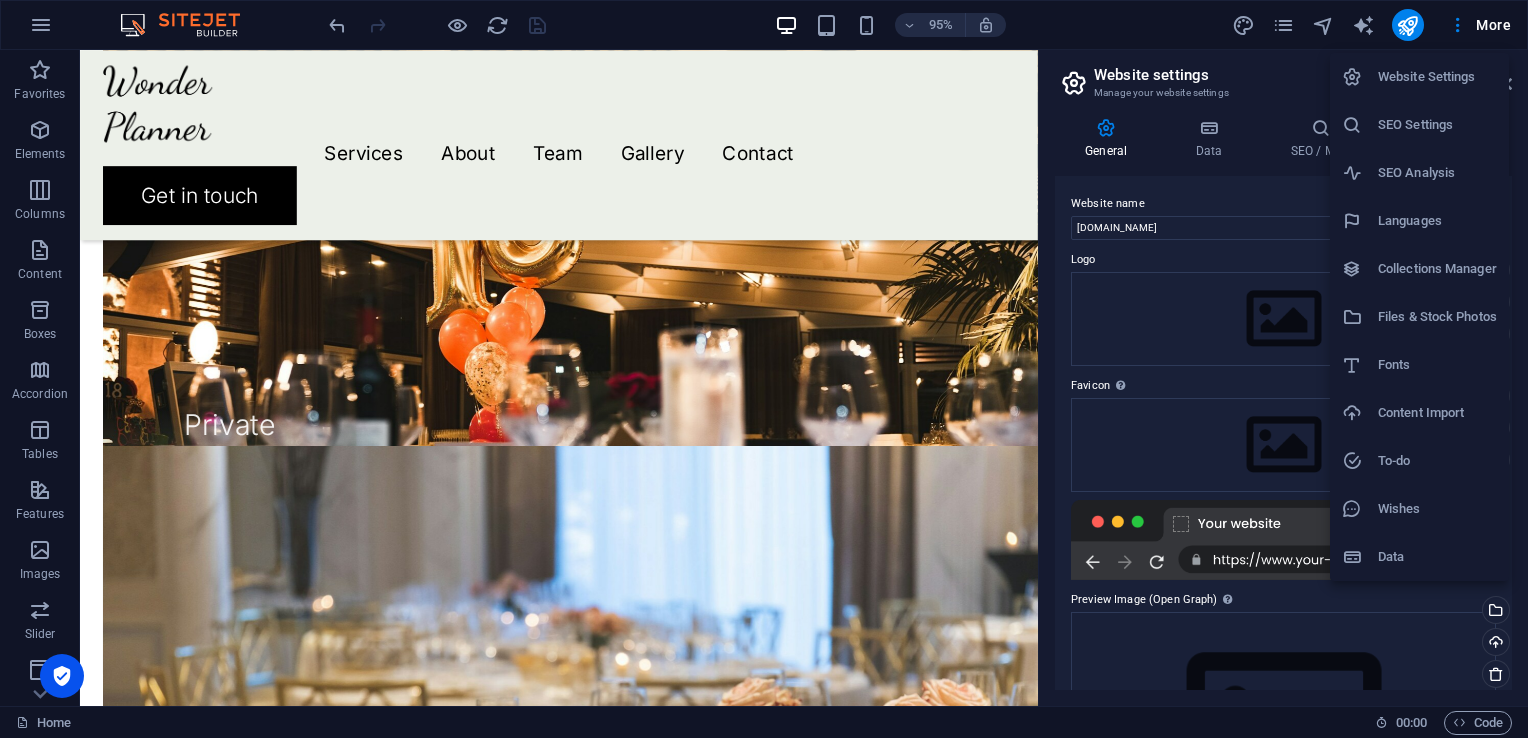click on "Content Import" at bounding box center (1437, 413) 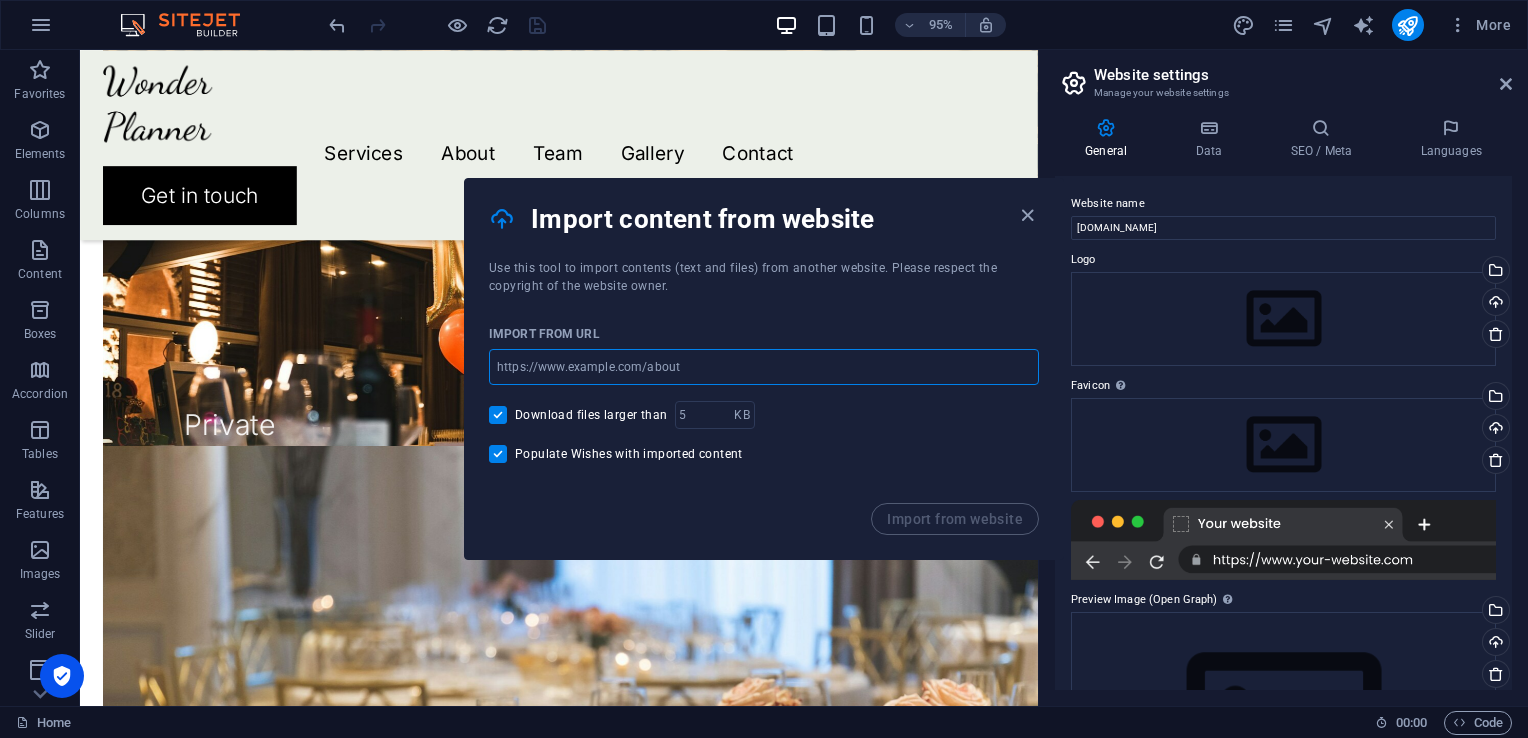 click at bounding box center (764, 367) 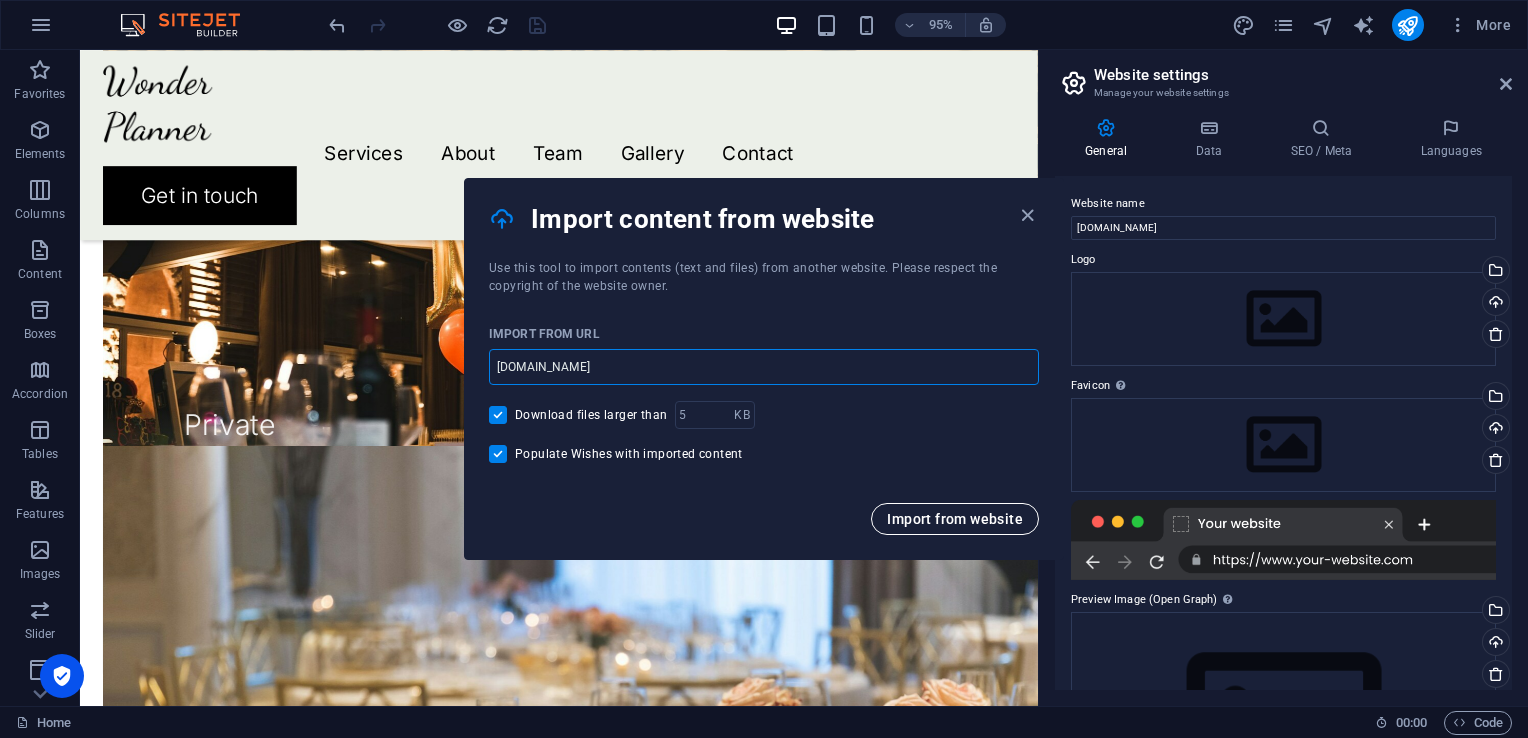 type on "www.kainadatsabu.com" 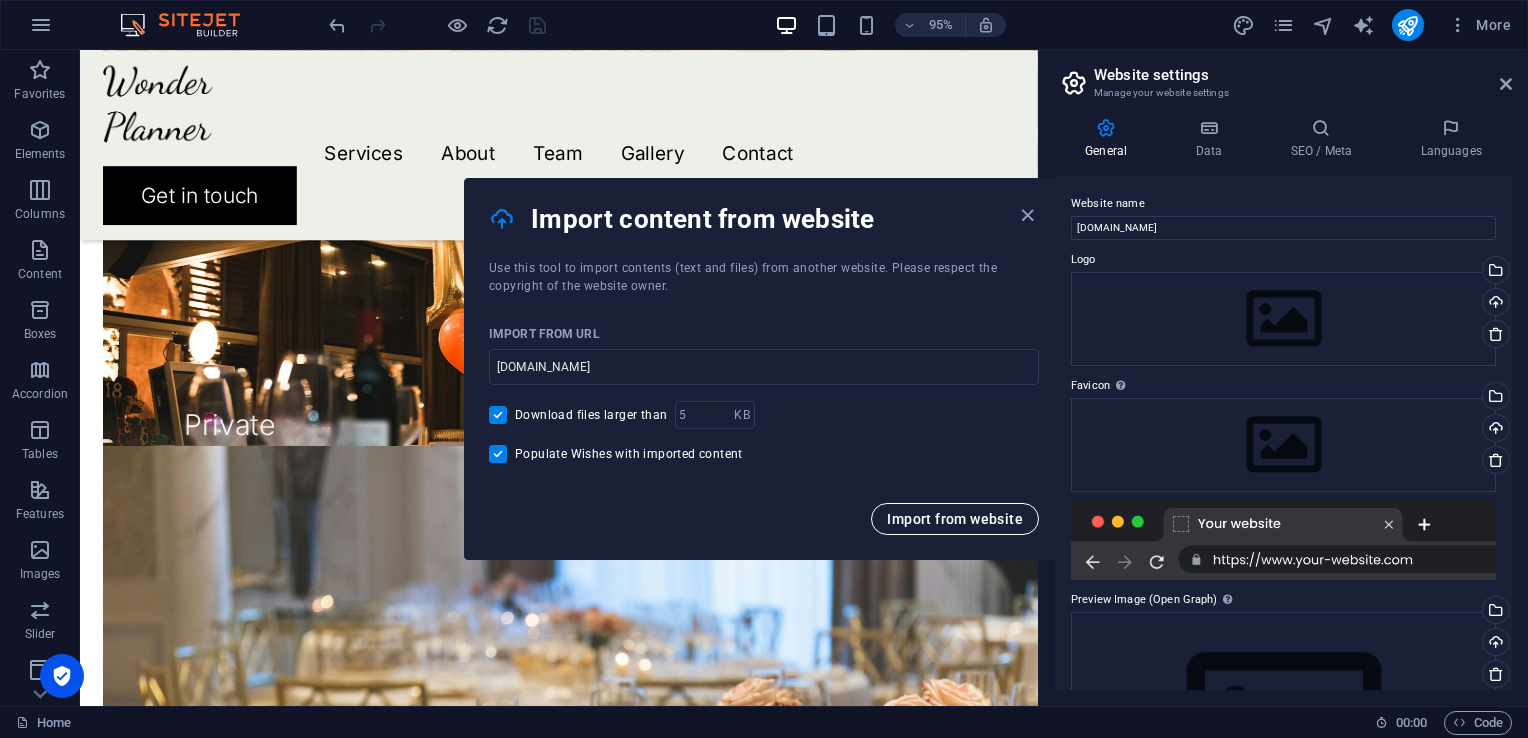 click on "Import from website" at bounding box center [955, 519] 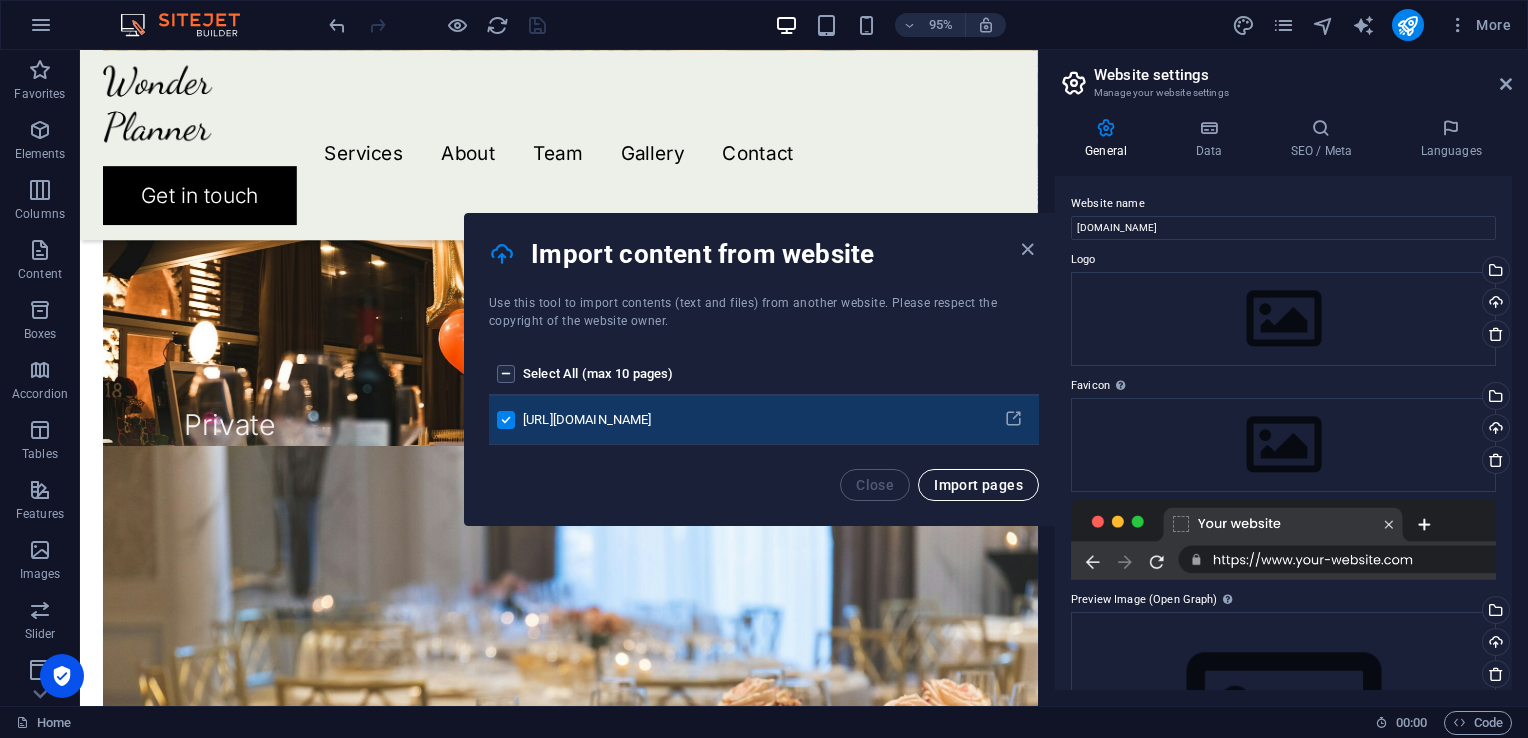 click on "Import pages" at bounding box center [978, 485] 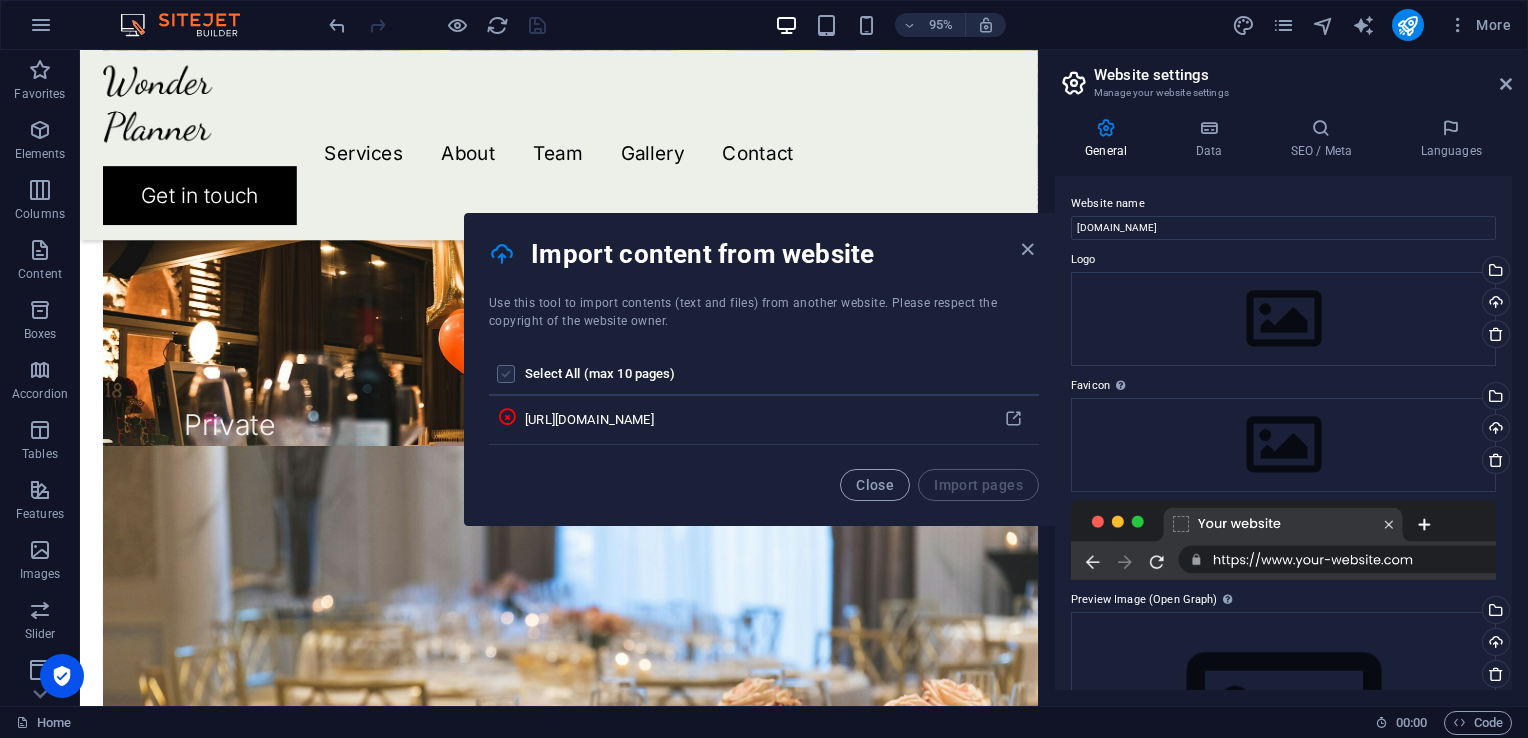click at bounding box center [506, 374] 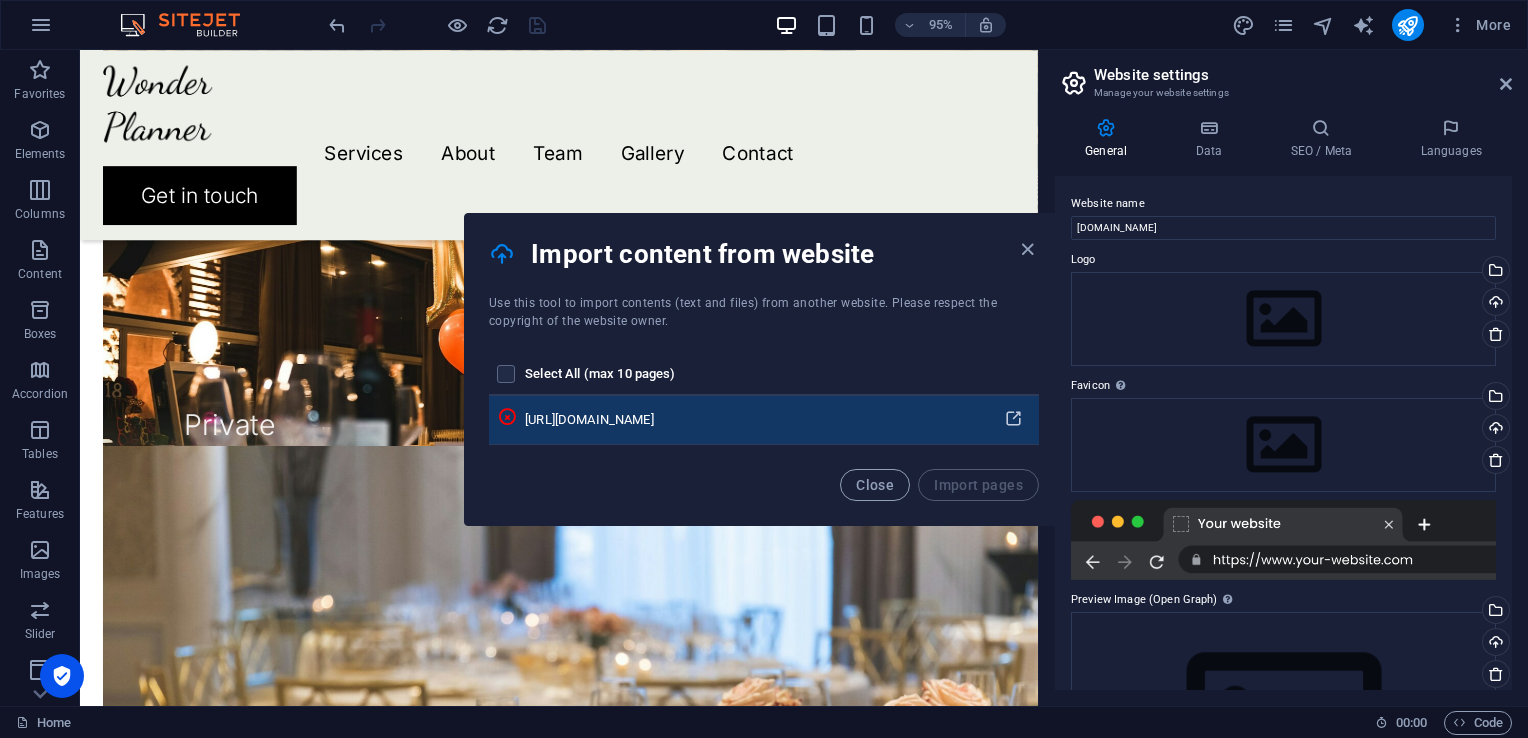 click at bounding box center (1013, 419) 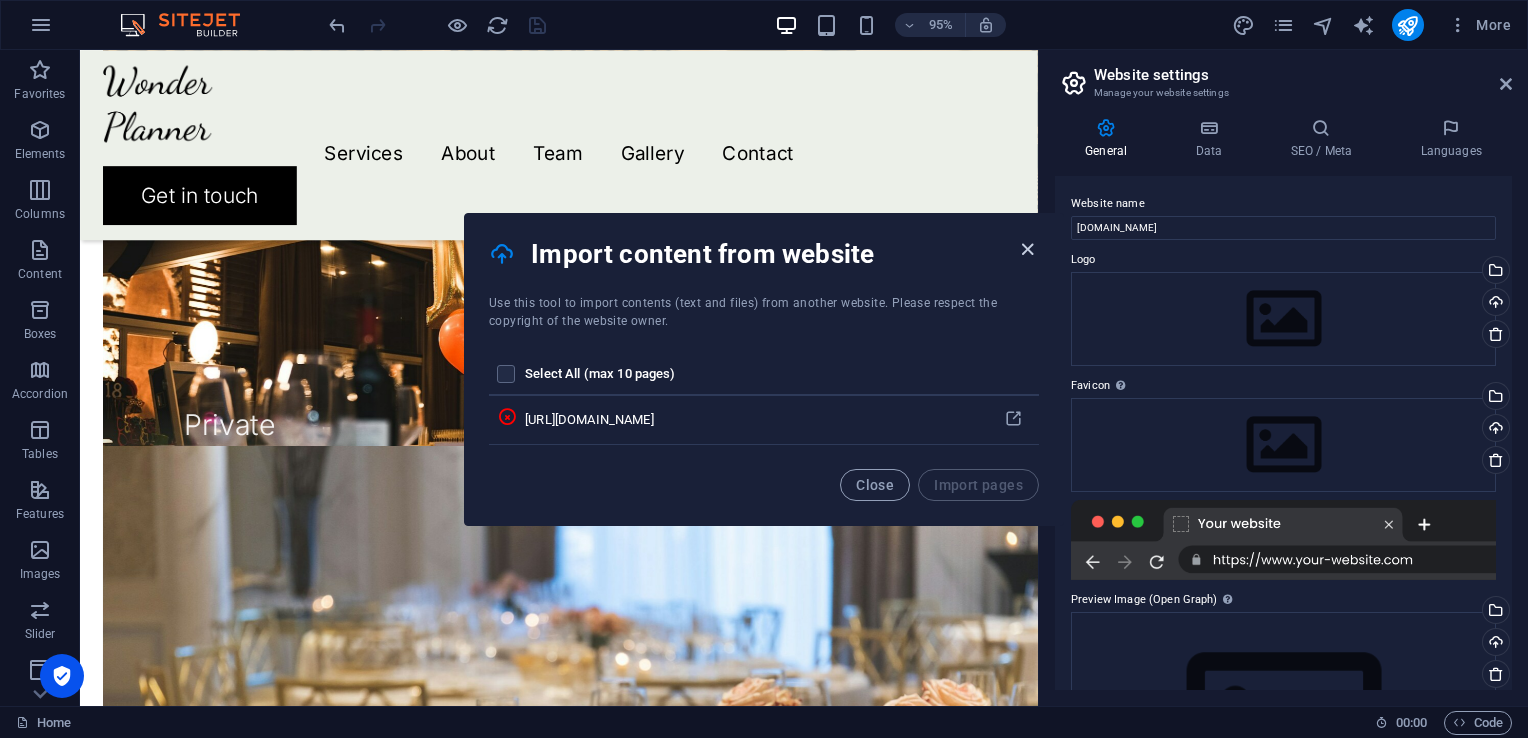 click at bounding box center [1027, 249] 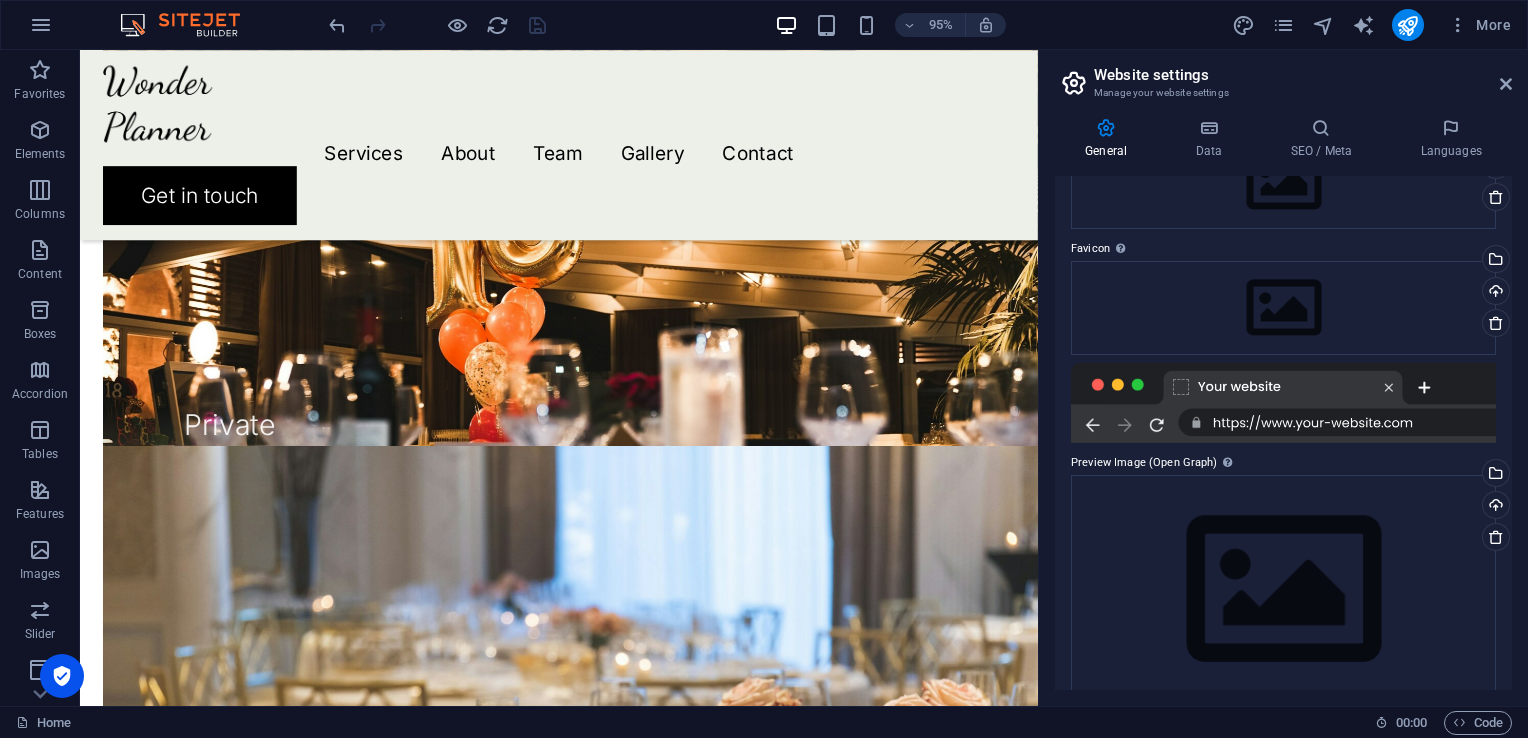 scroll, scrollTop: 167, scrollLeft: 0, axis: vertical 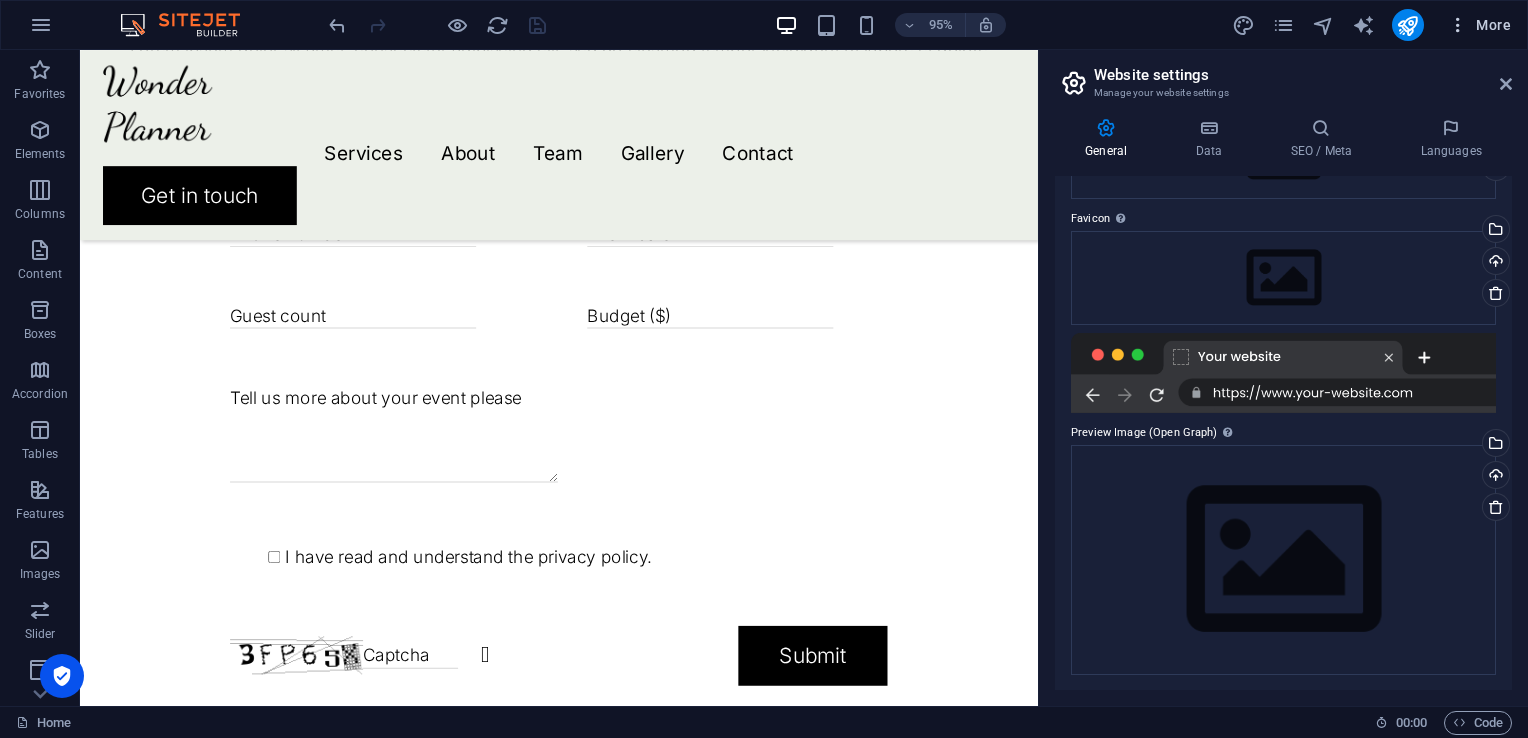 click on "More" at bounding box center [1479, 25] 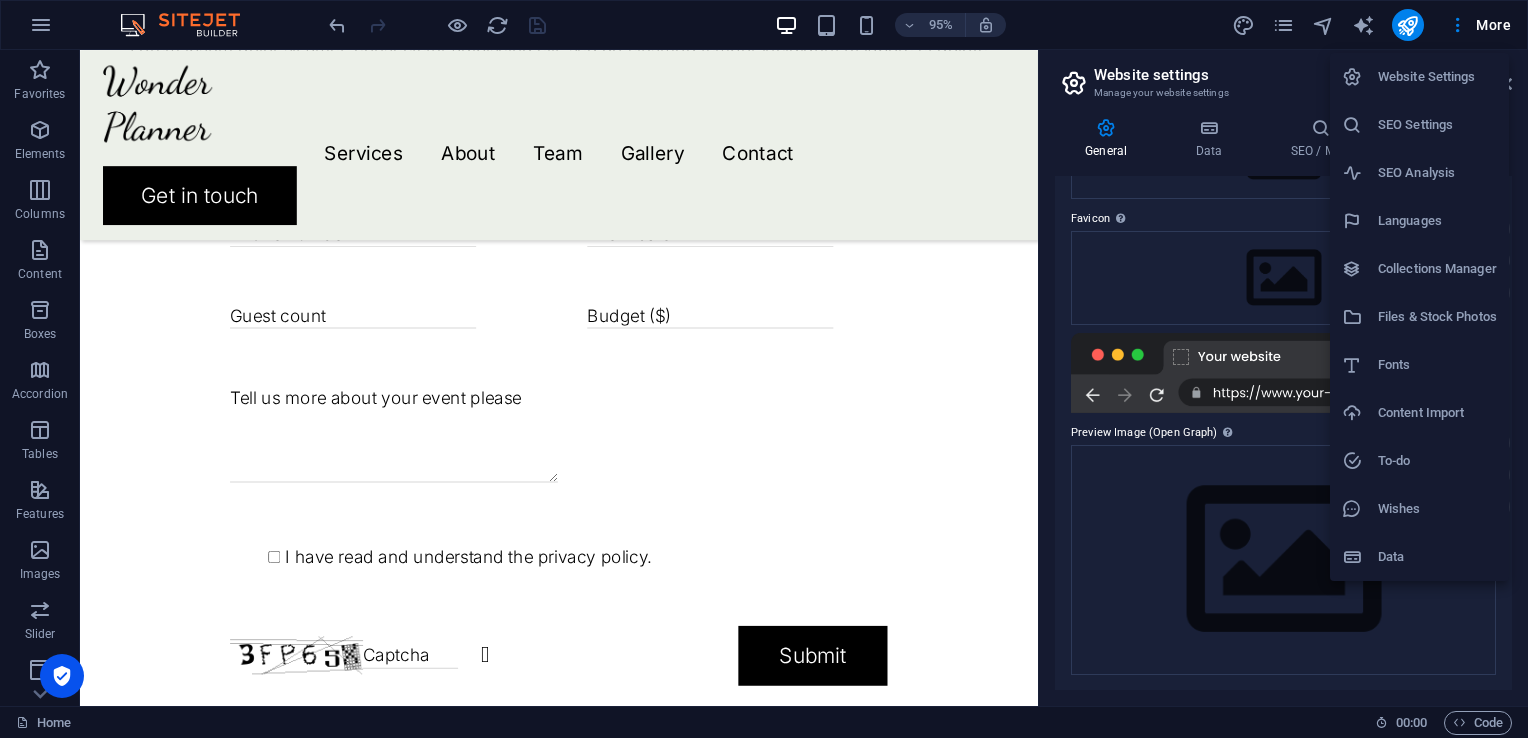 click on "Website Settings" at bounding box center (1437, 77) 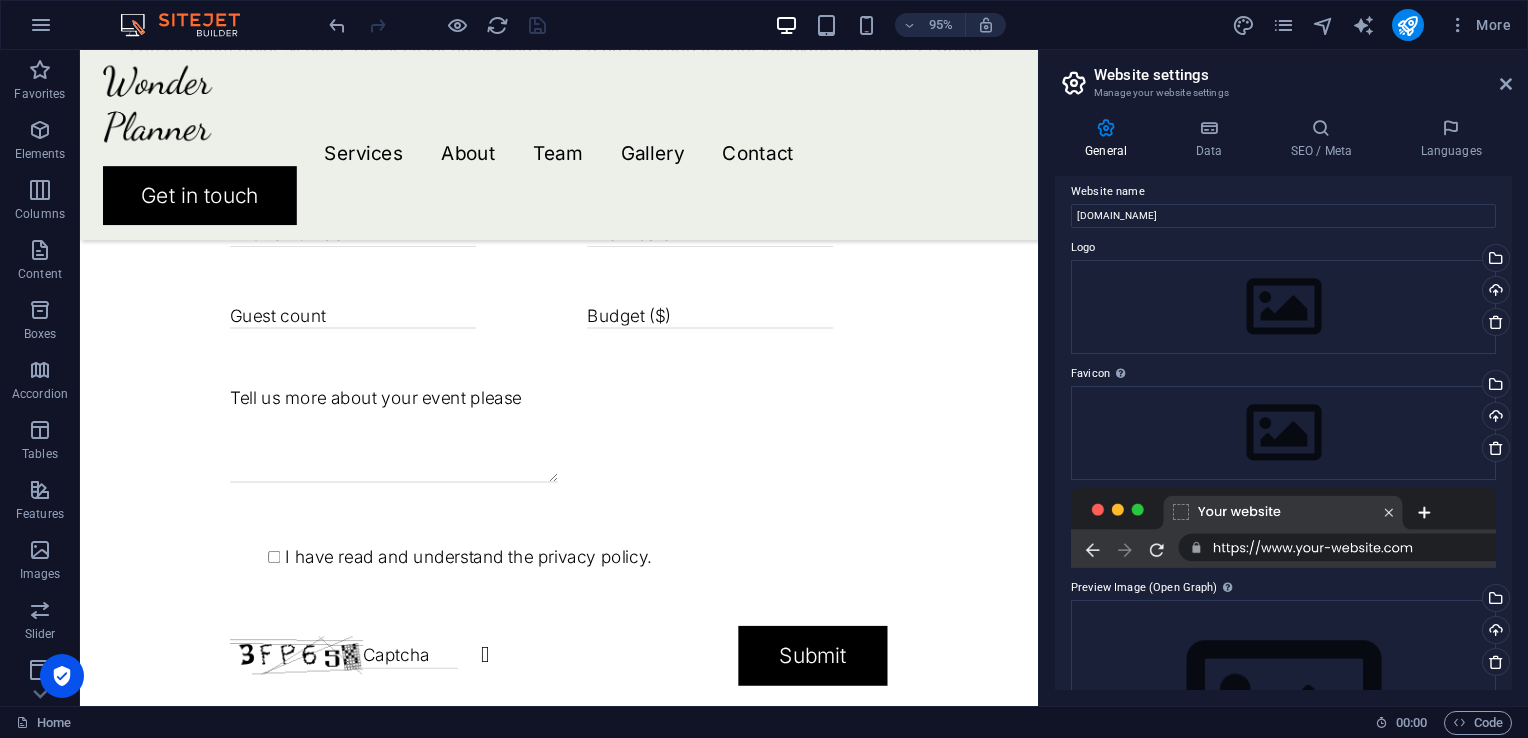 scroll, scrollTop: 0, scrollLeft: 0, axis: both 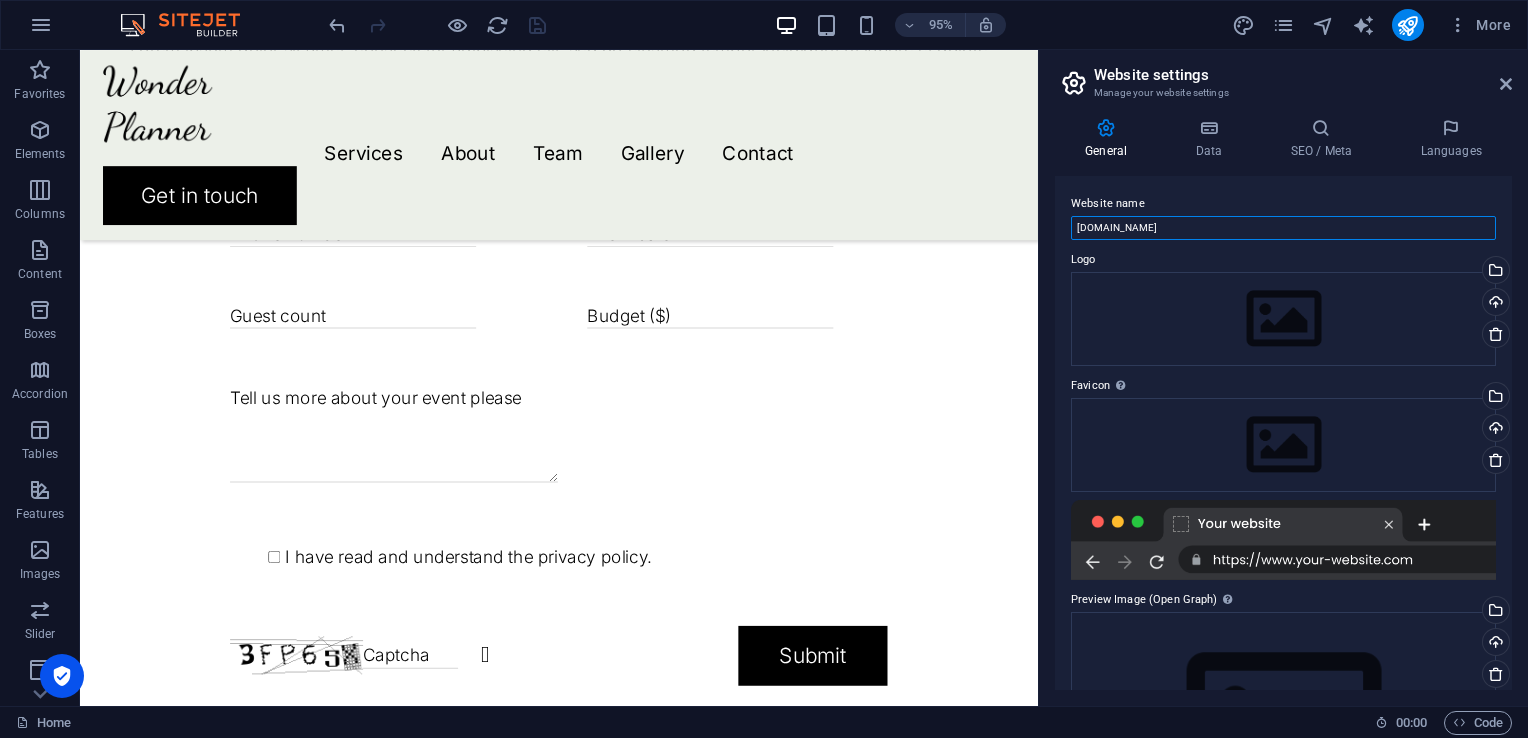 drag, startPoint x: 1160, startPoint y: 230, endPoint x: 1050, endPoint y: 238, distance: 110.29053 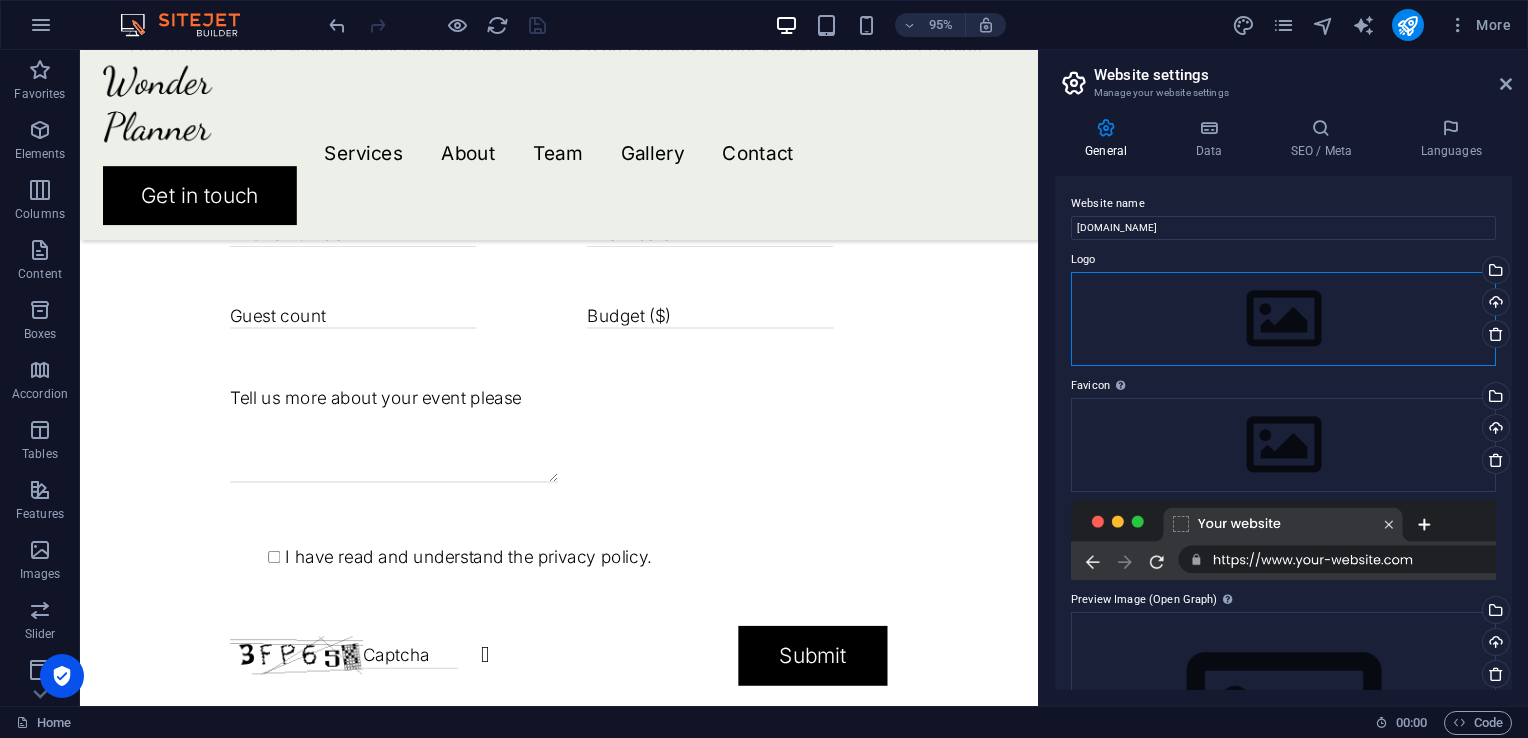 click on "Drag files here, click to choose files or select files from Files or our free stock photos & videos" at bounding box center (1283, 319) 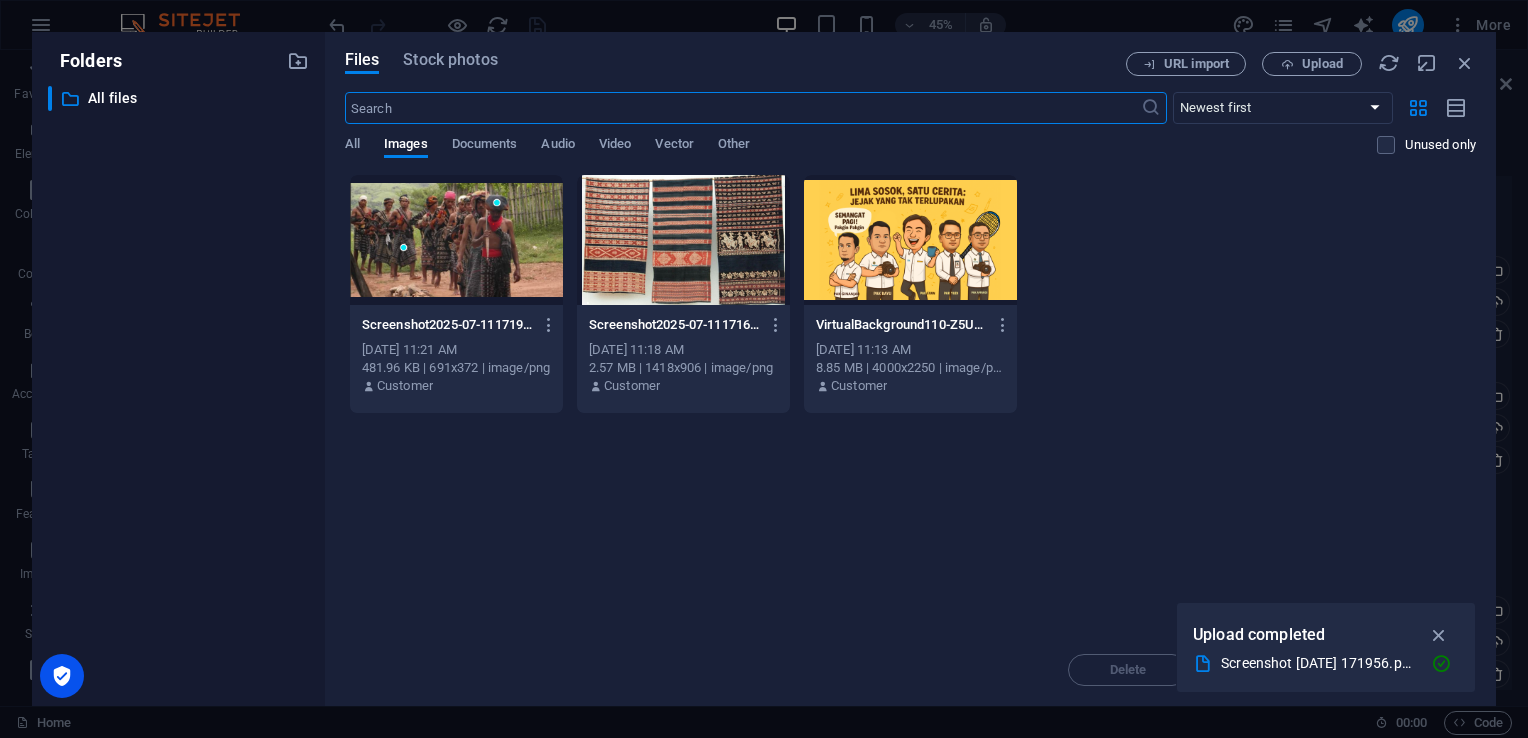 scroll, scrollTop: 4386, scrollLeft: 0, axis: vertical 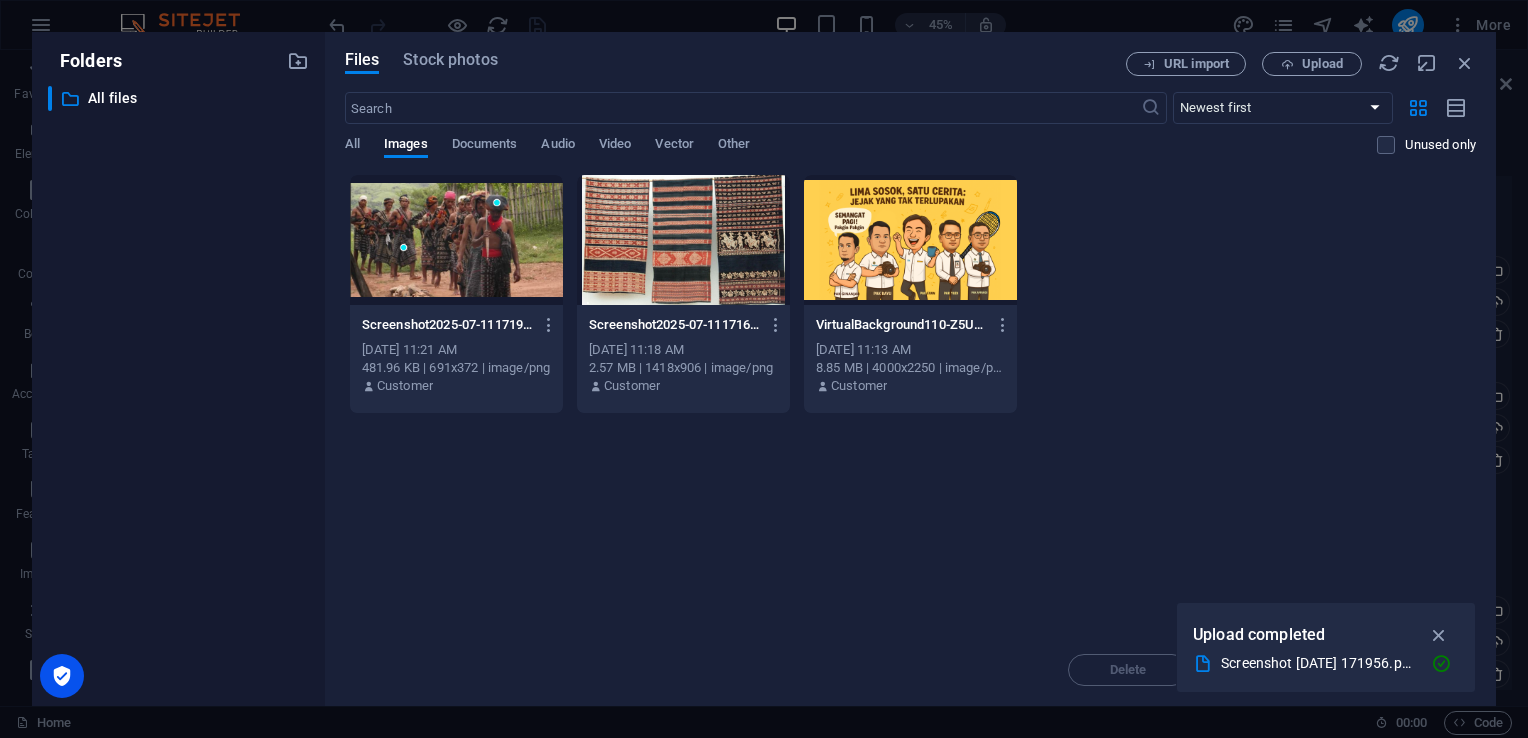 click at bounding box center [683, 240] 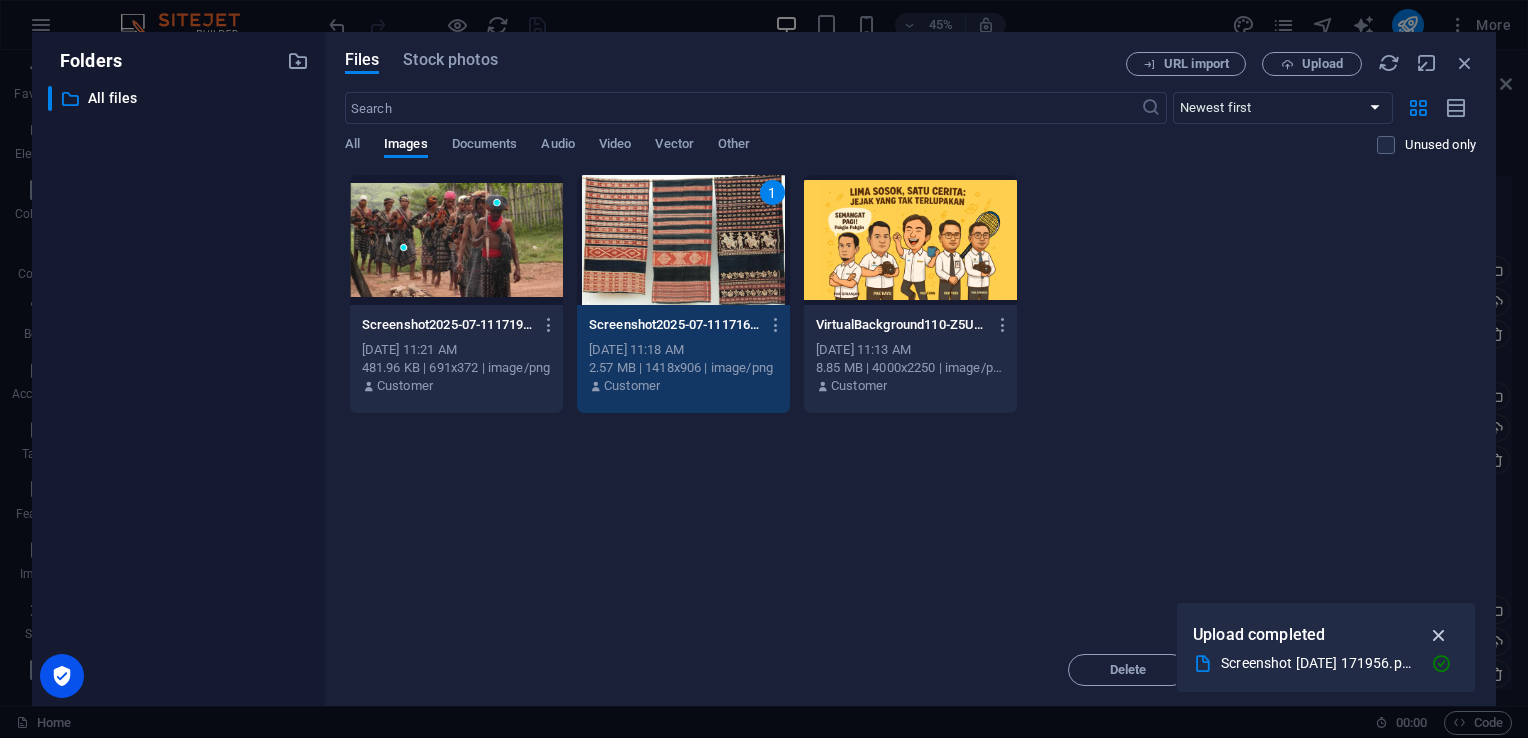 click at bounding box center (1439, 635) 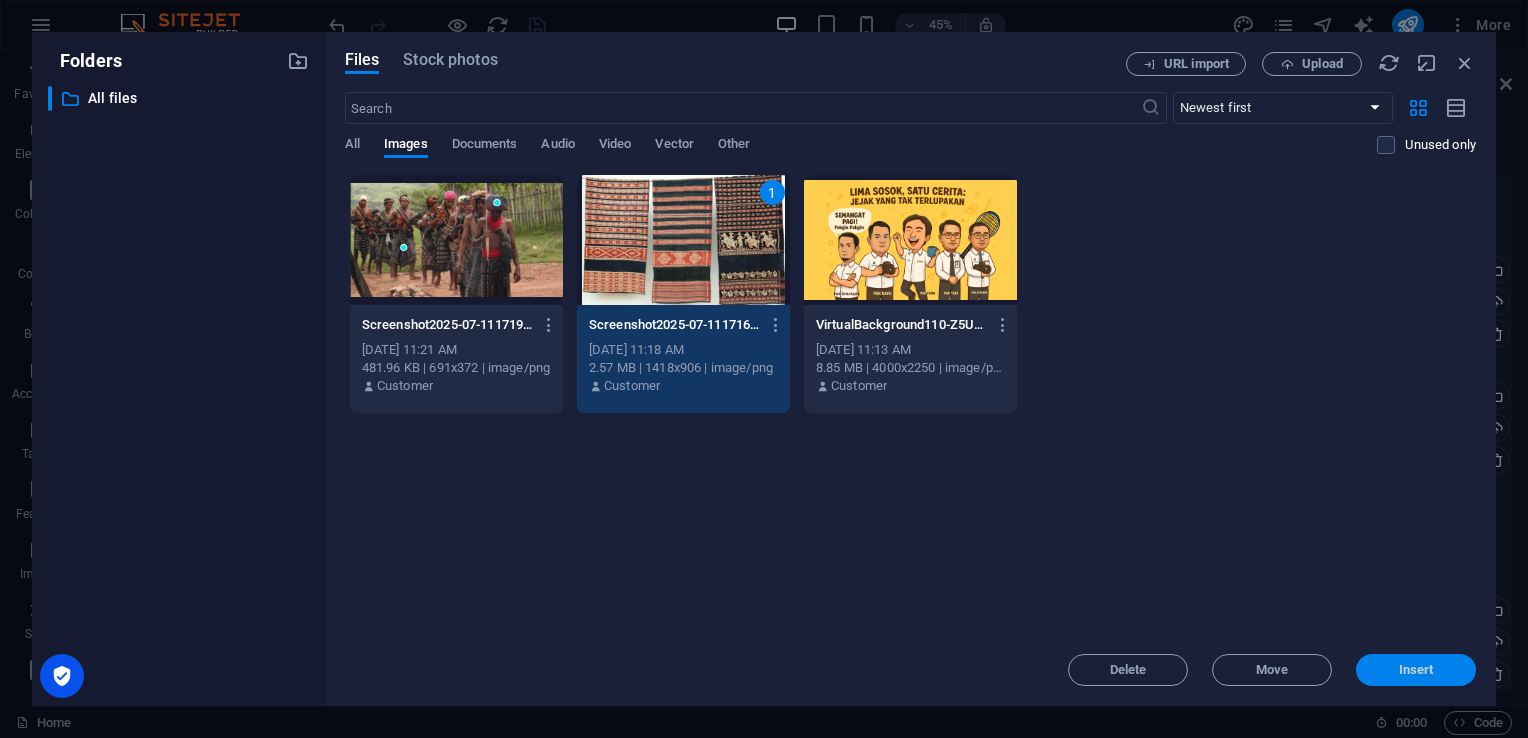 click on "Insert" at bounding box center (1416, 670) 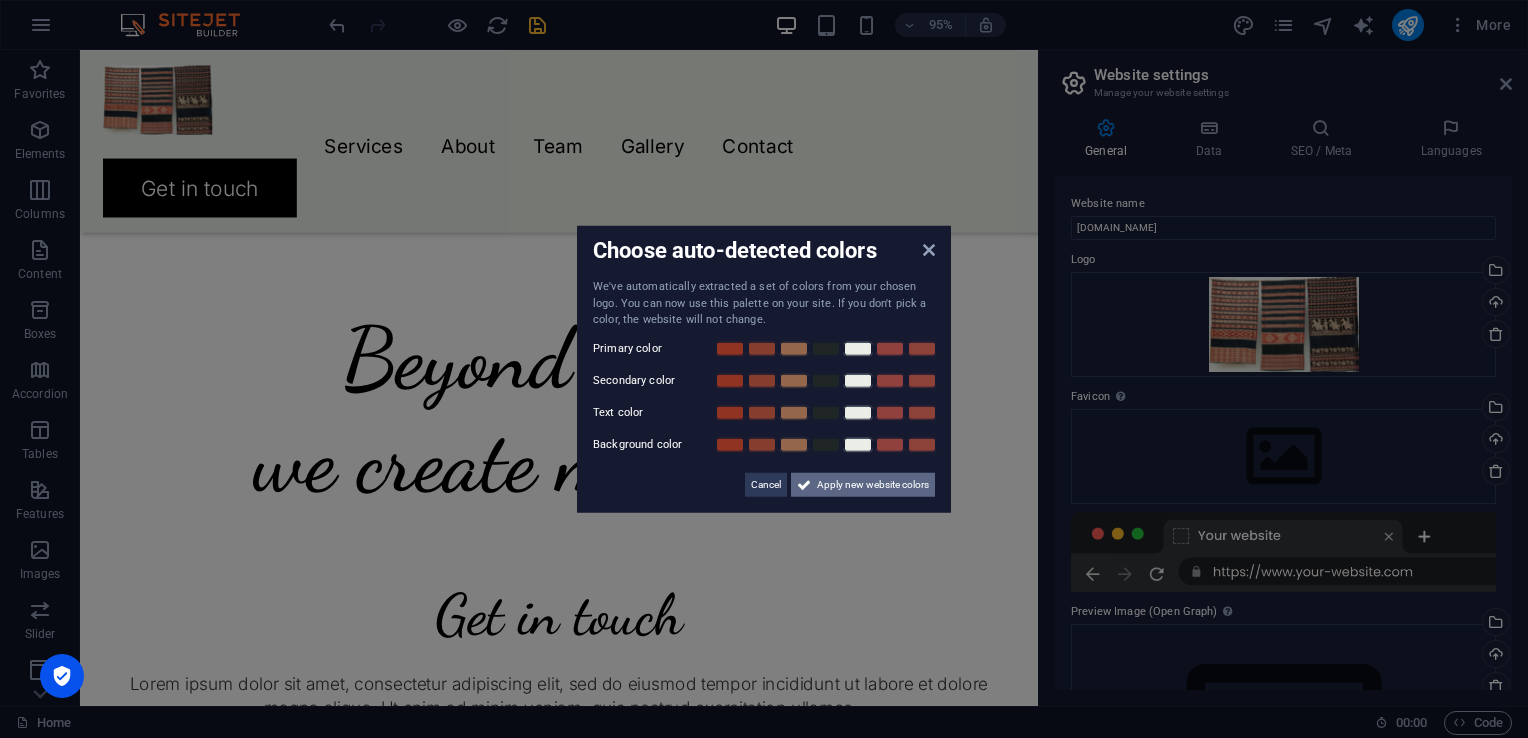 click on "Apply new website colors" at bounding box center (873, 484) 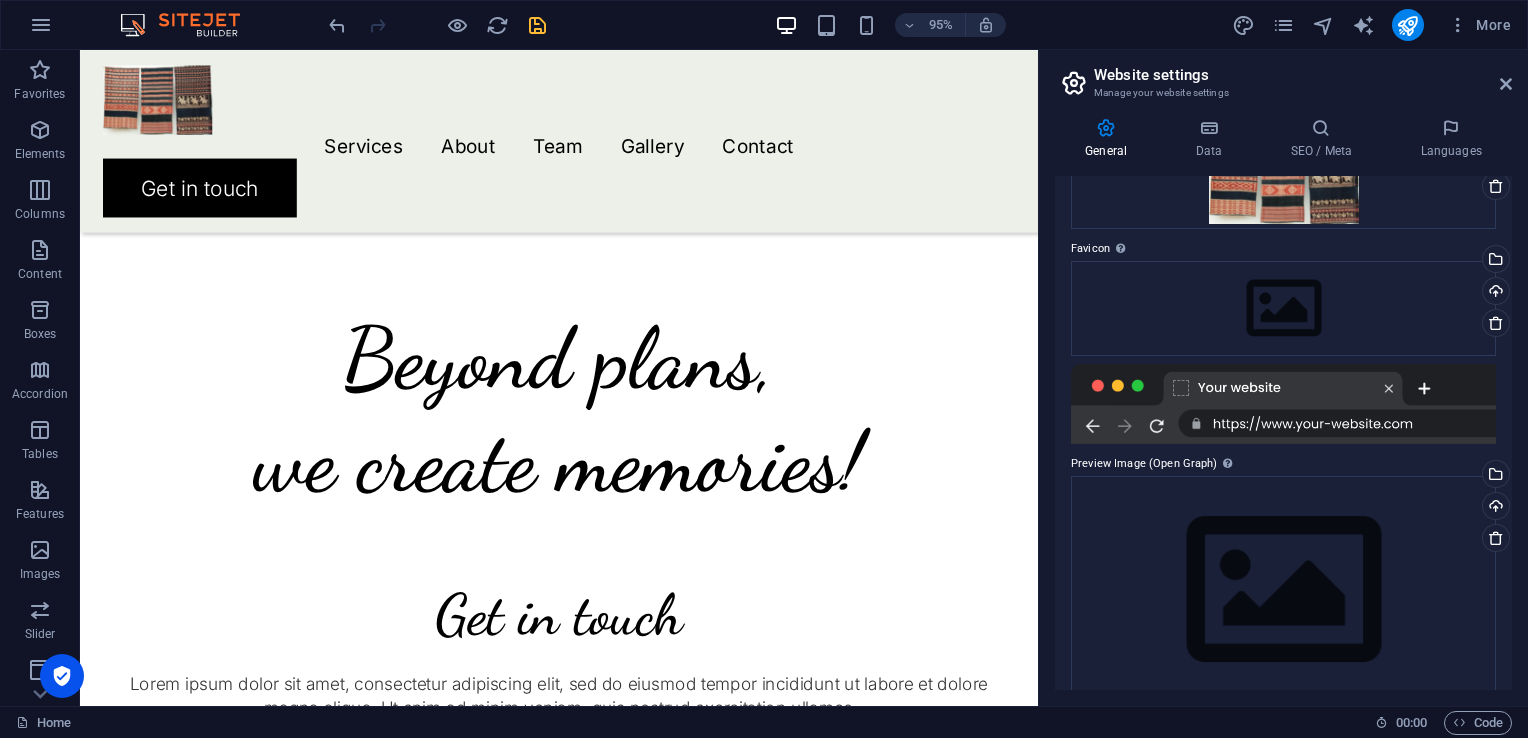 scroll, scrollTop: 153, scrollLeft: 0, axis: vertical 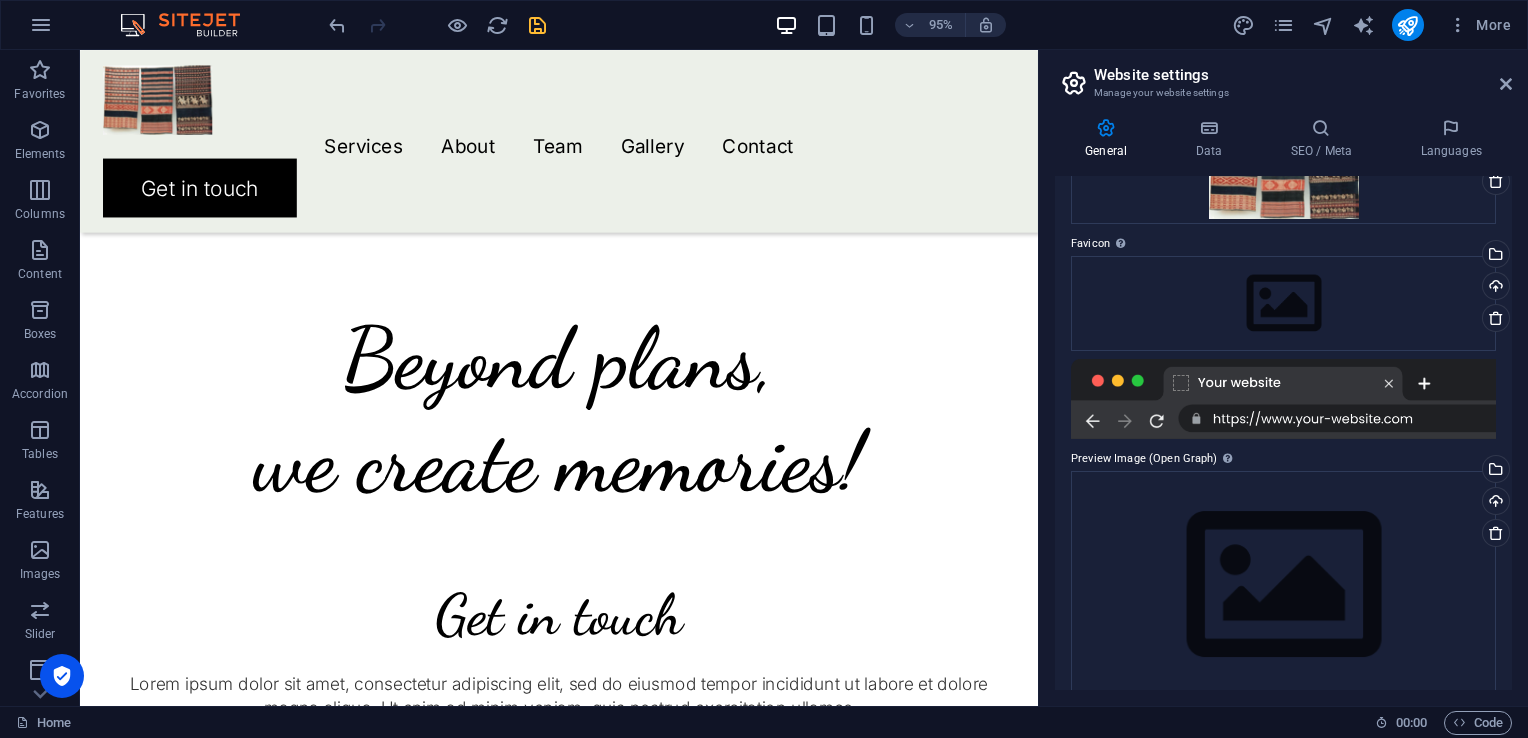 click at bounding box center (1283, 399) 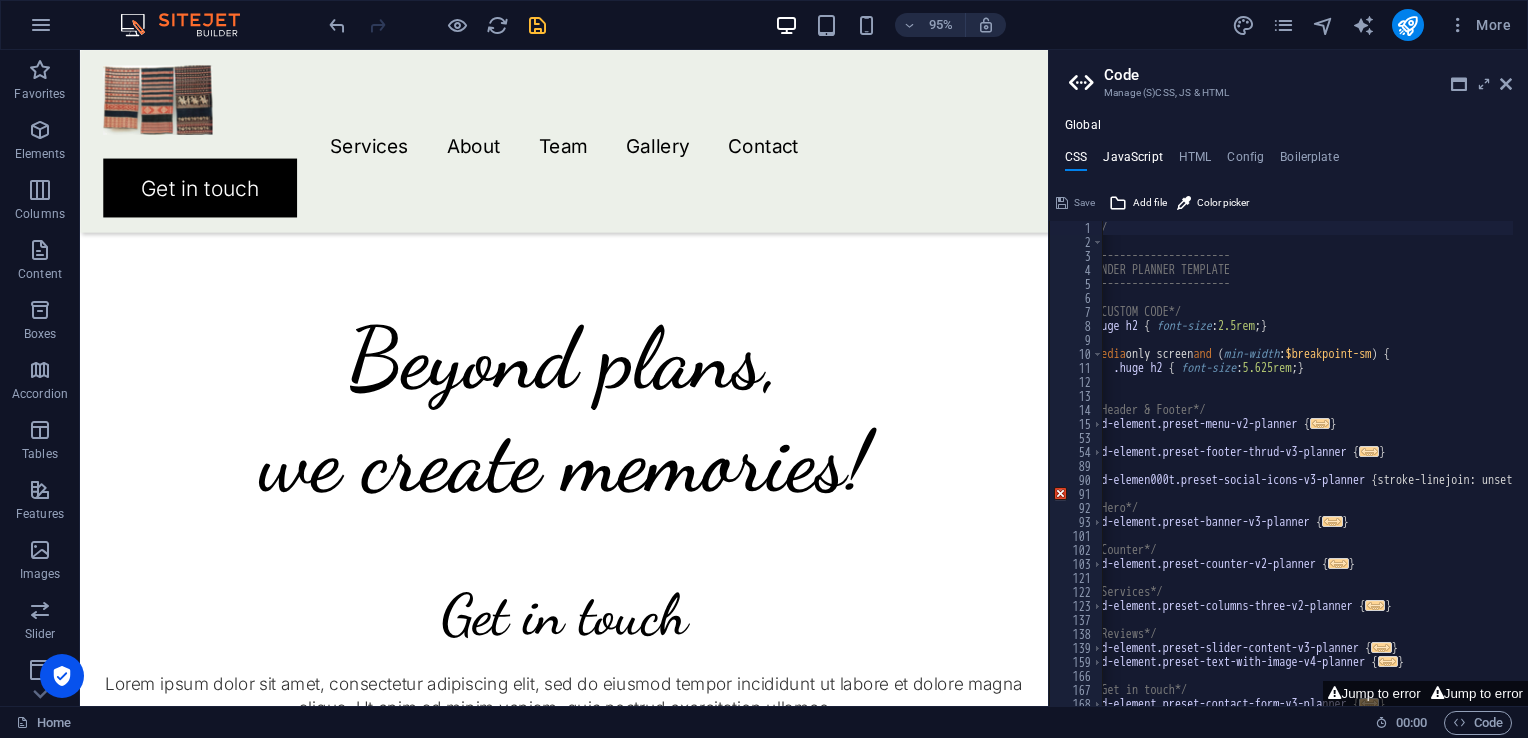 click on "JavaScript" at bounding box center [1132, 161] 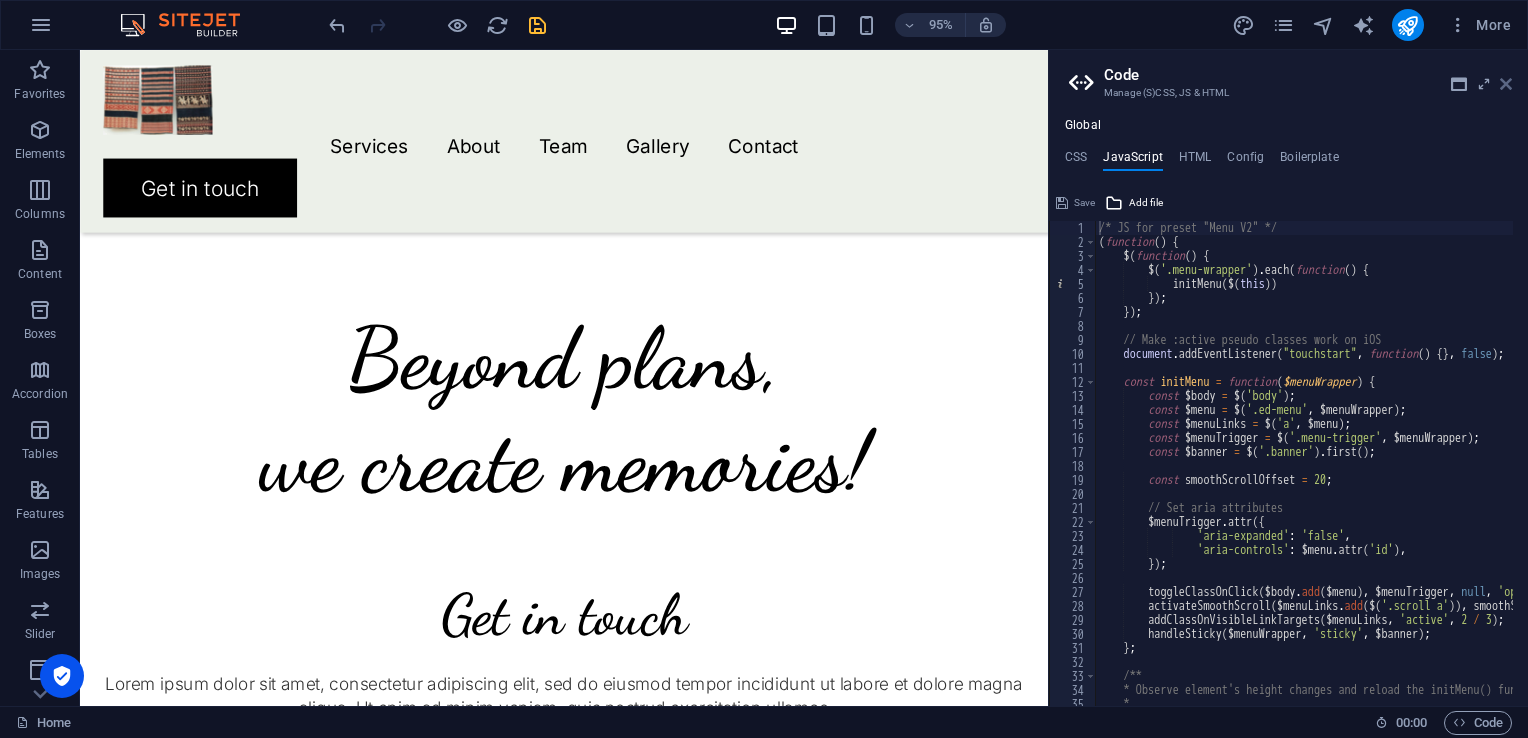 click at bounding box center (1506, 84) 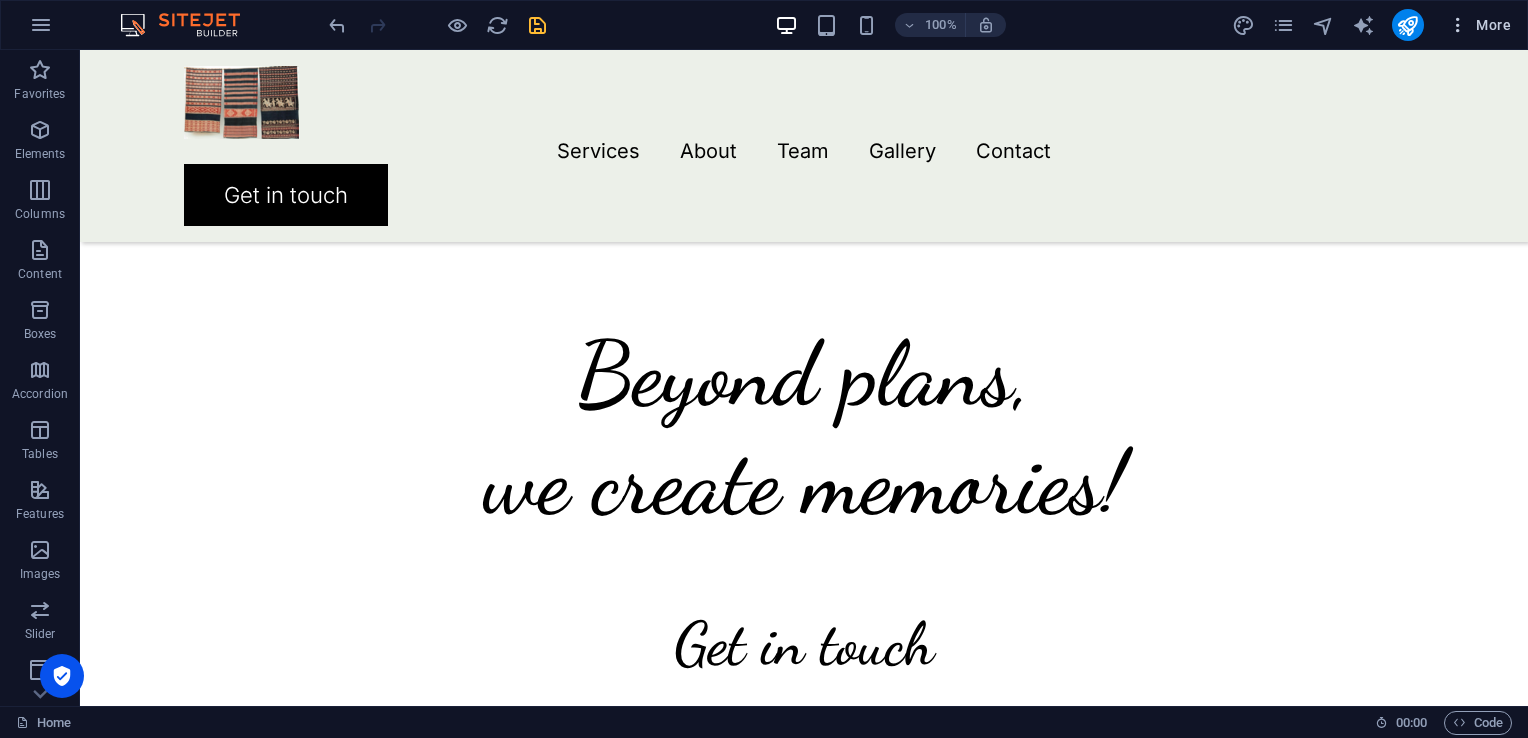 click on "More" at bounding box center (1479, 25) 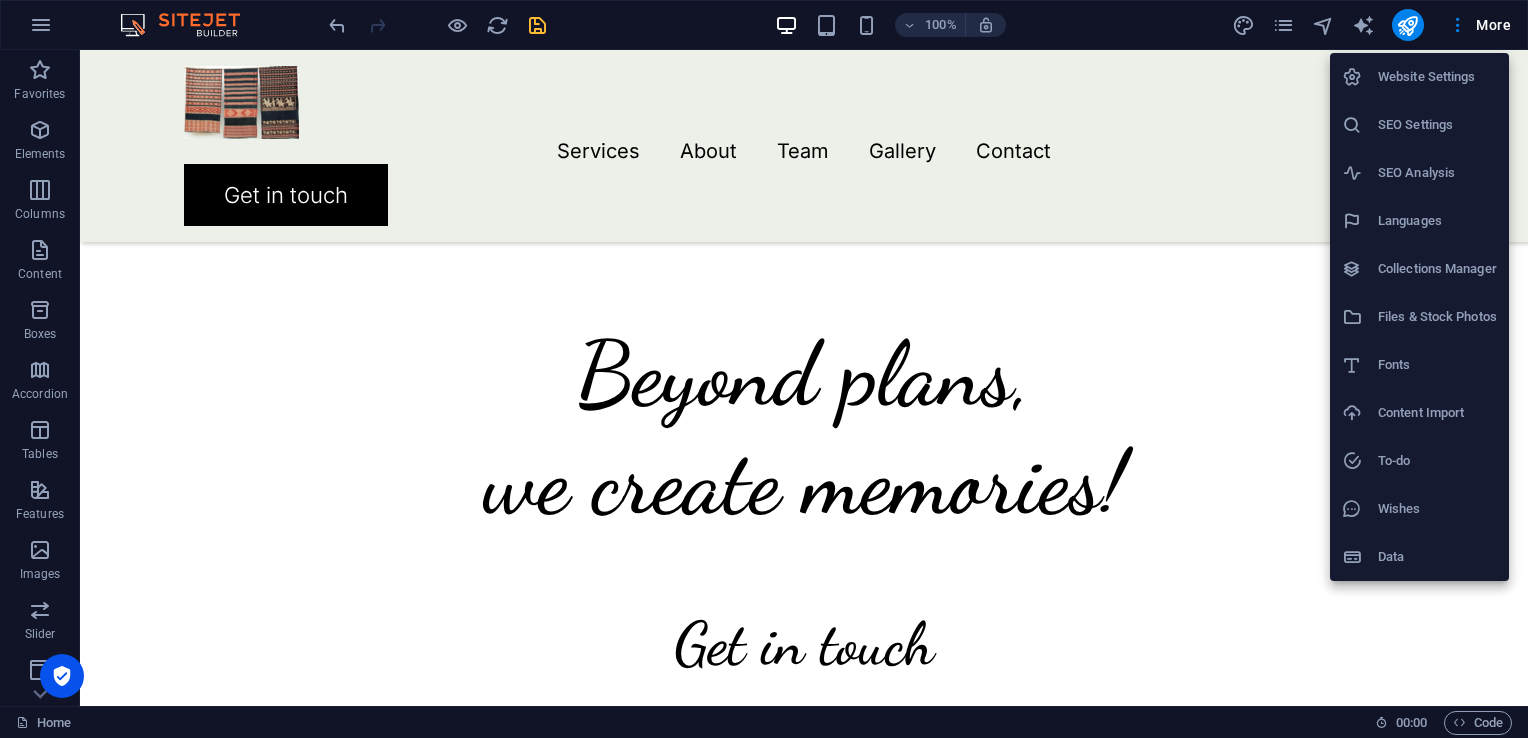 click on "Content Import" at bounding box center [1437, 413] 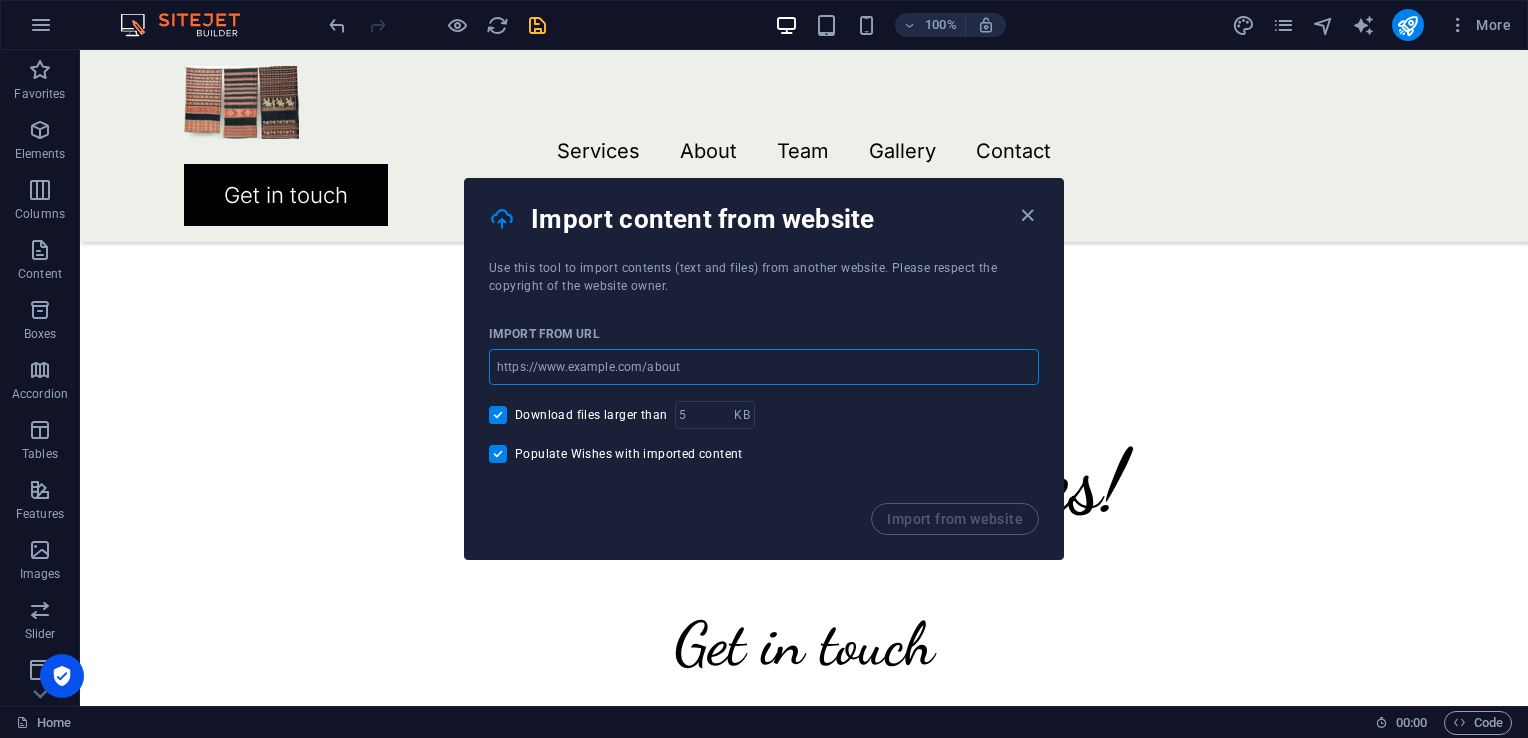 click at bounding box center [764, 367] 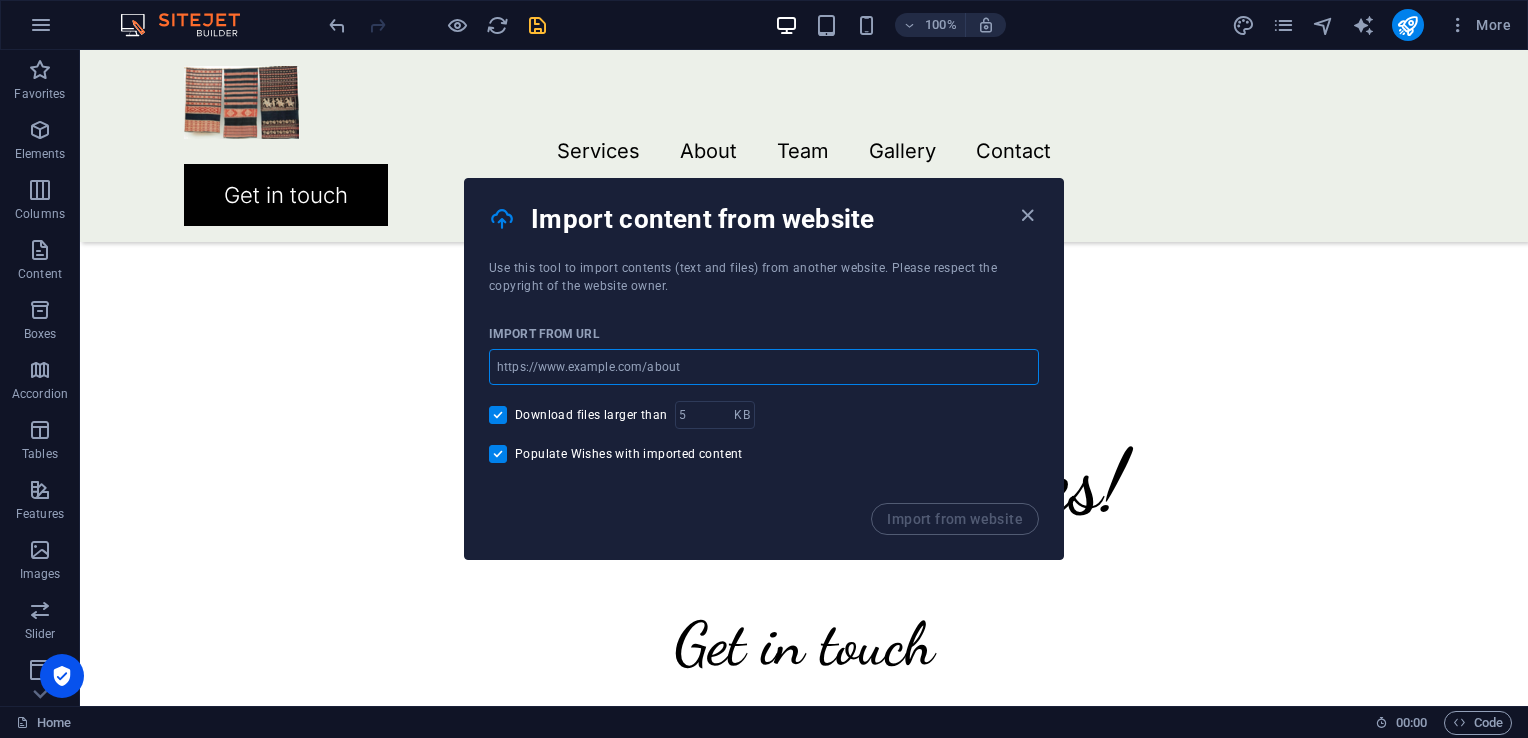 type on "www.kainadat.com" 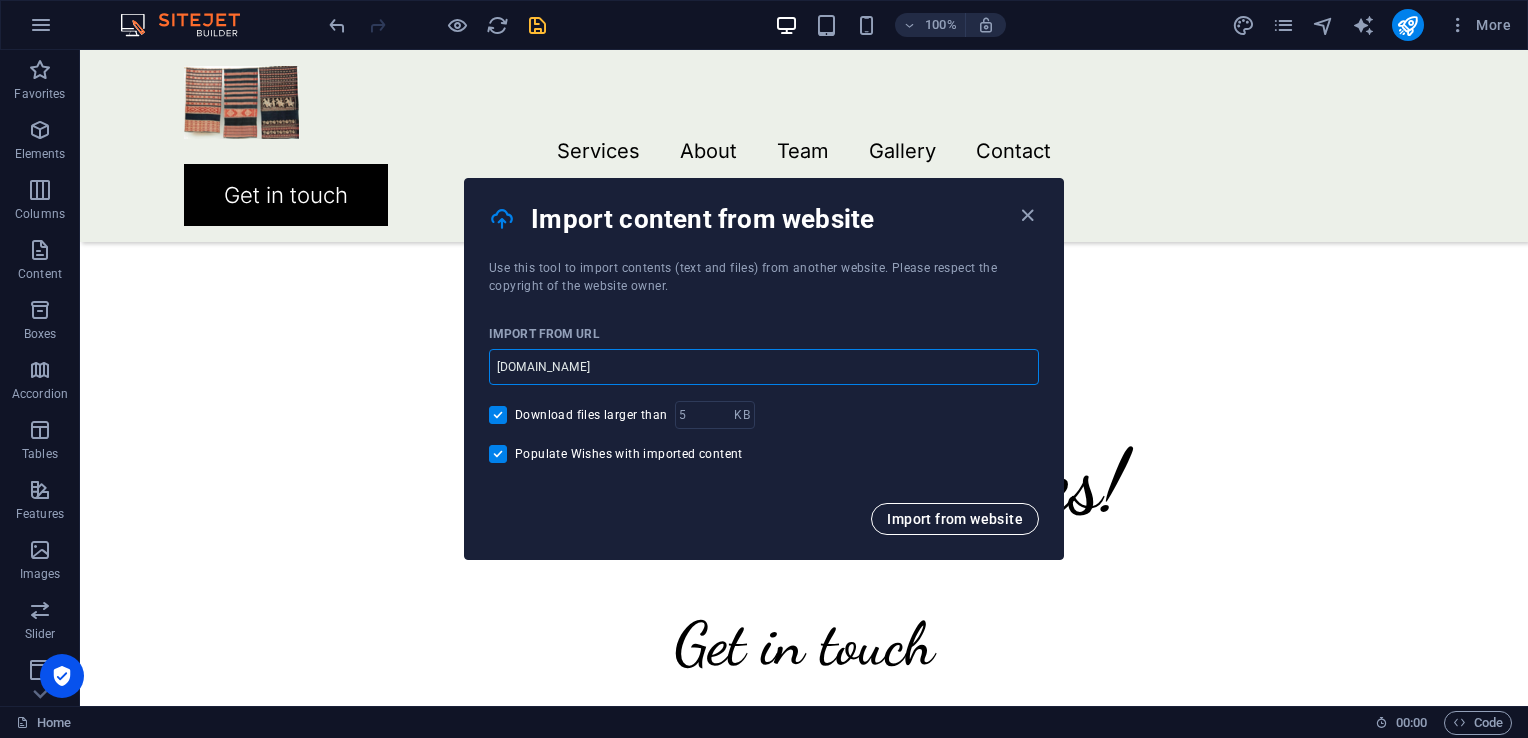 click on "Import from website" at bounding box center (955, 519) 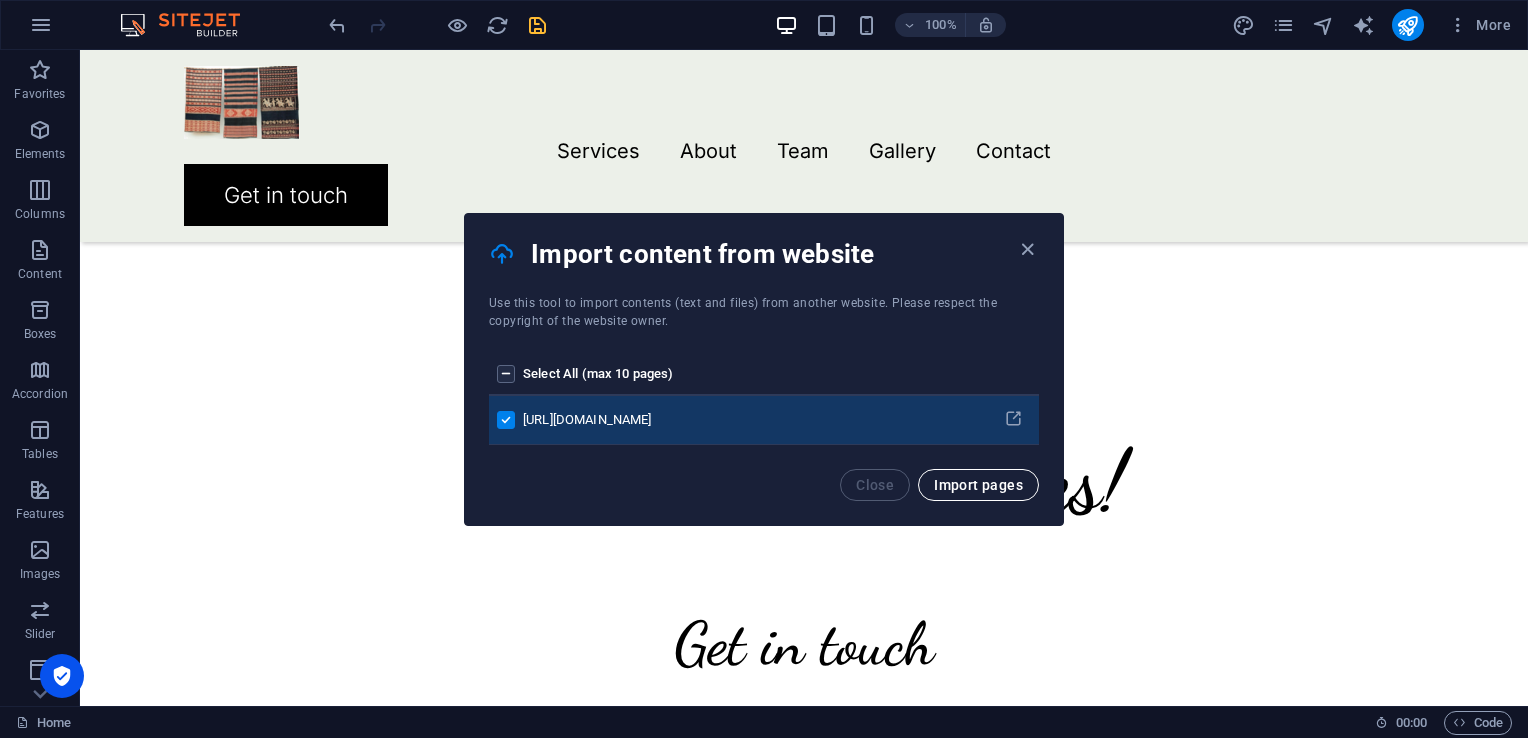 click on "Import pages" at bounding box center [978, 485] 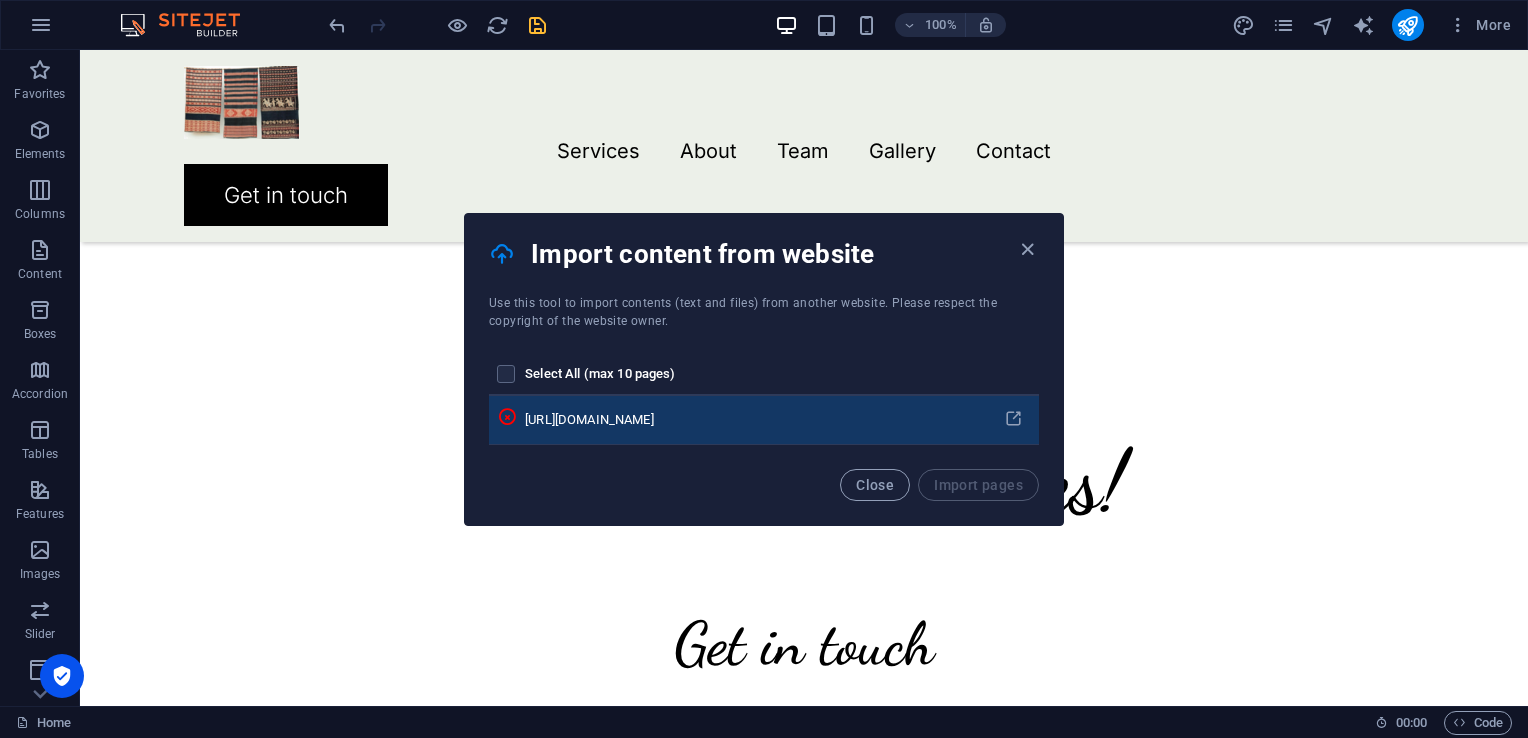 click on "https://www.kainadat.com" at bounding box center [752, 420] 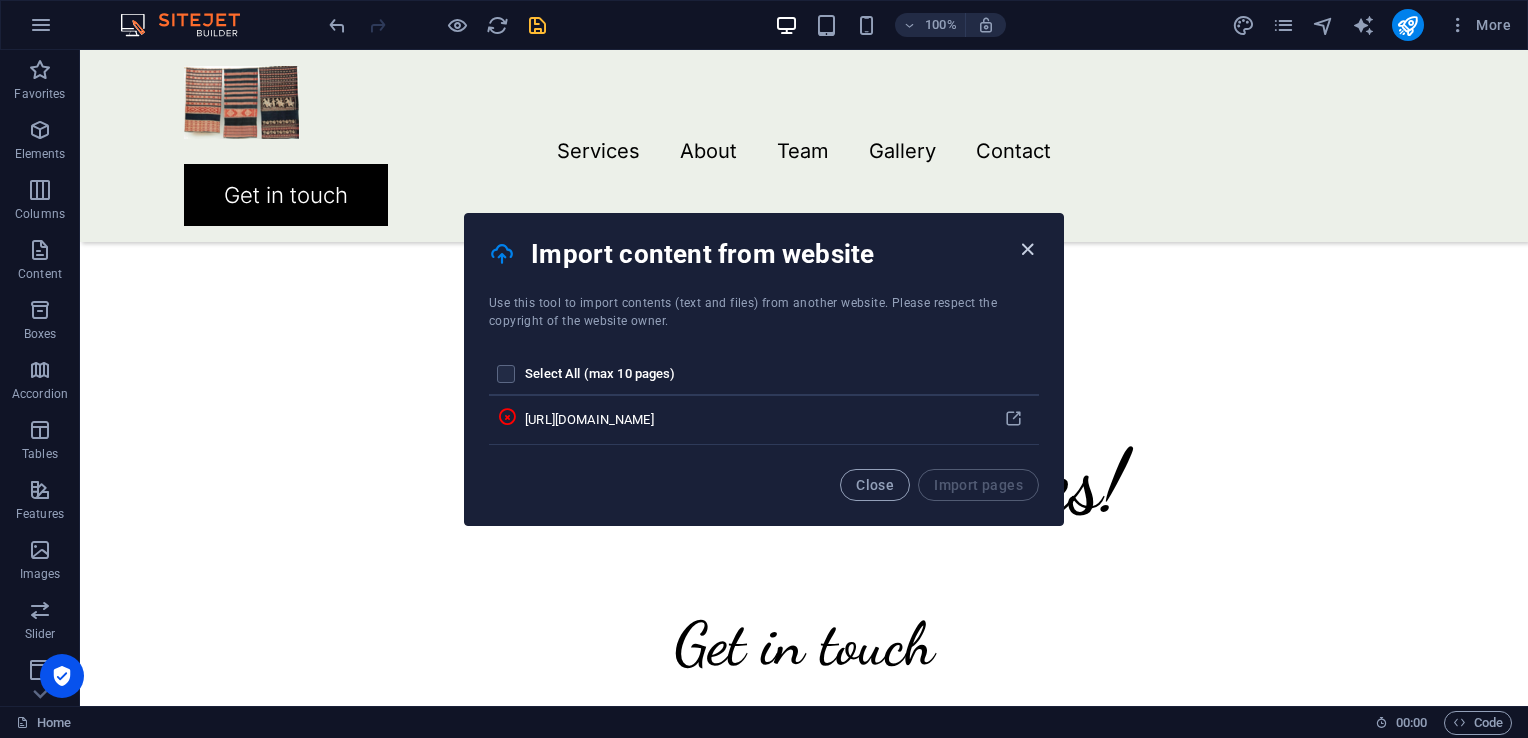 click at bounding box center (1027, 249) 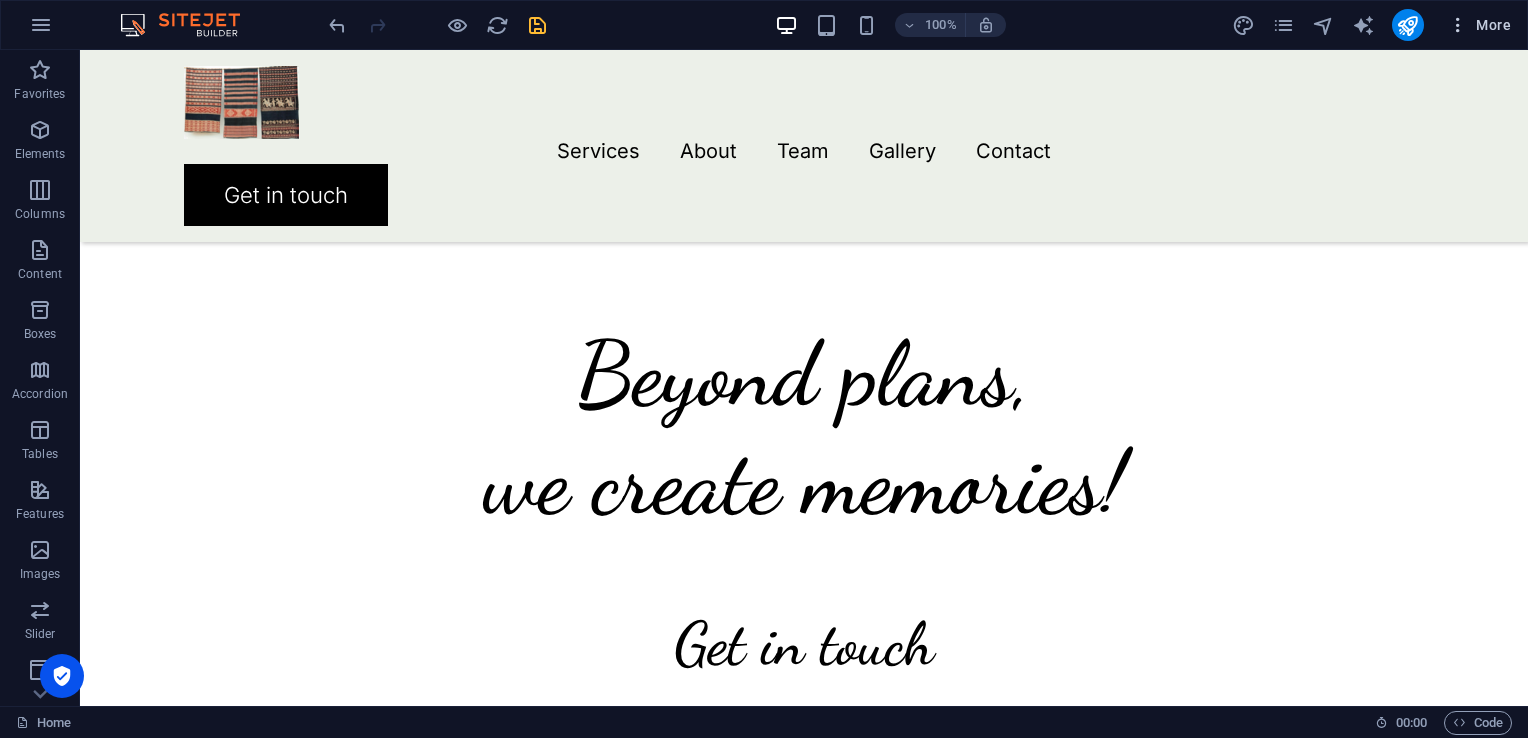 click on "More" at bounding box center [1479, 25] 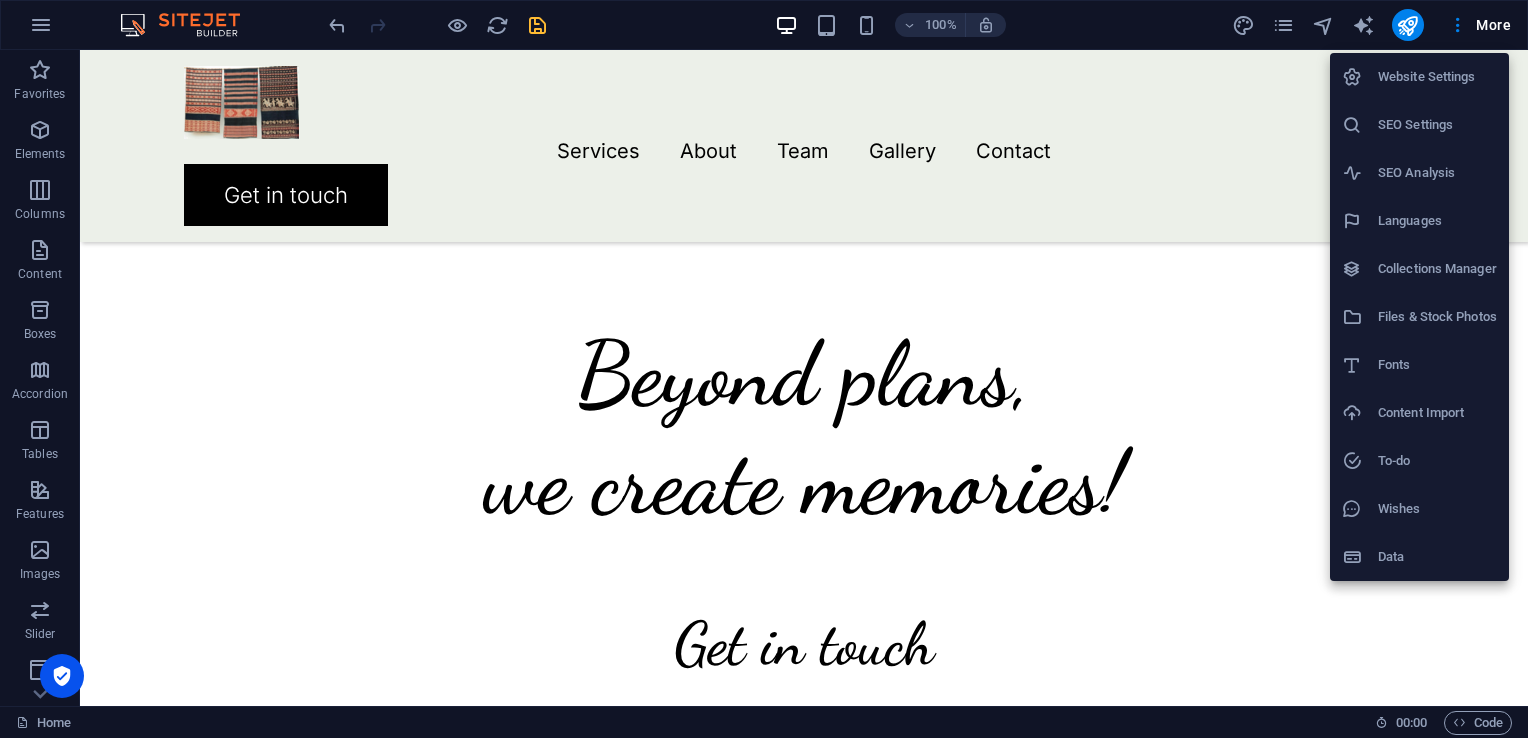 click on "Content Import" at bounding box center (1437, 413) 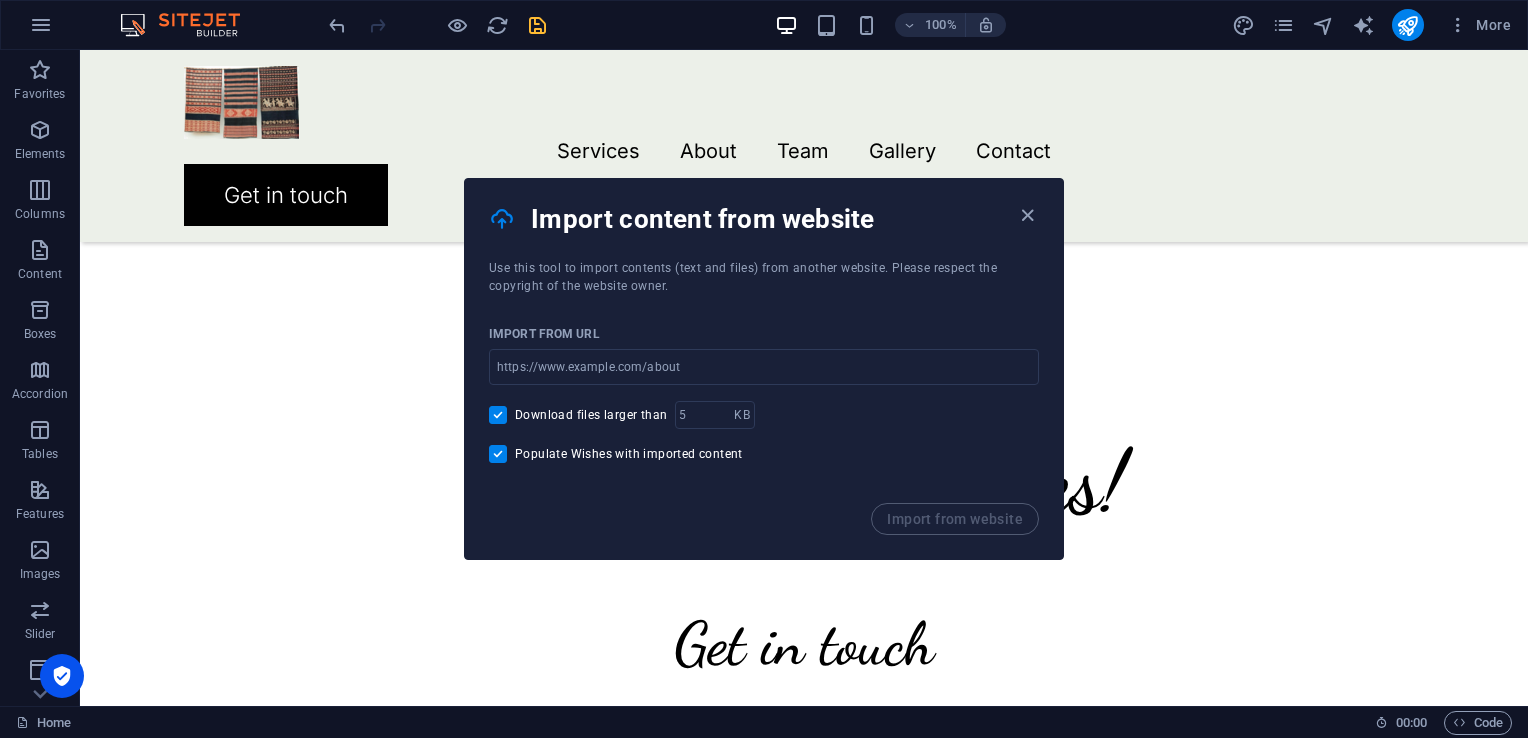 click on "Populate Wishes with imported content" at bounding box center (629, 454) 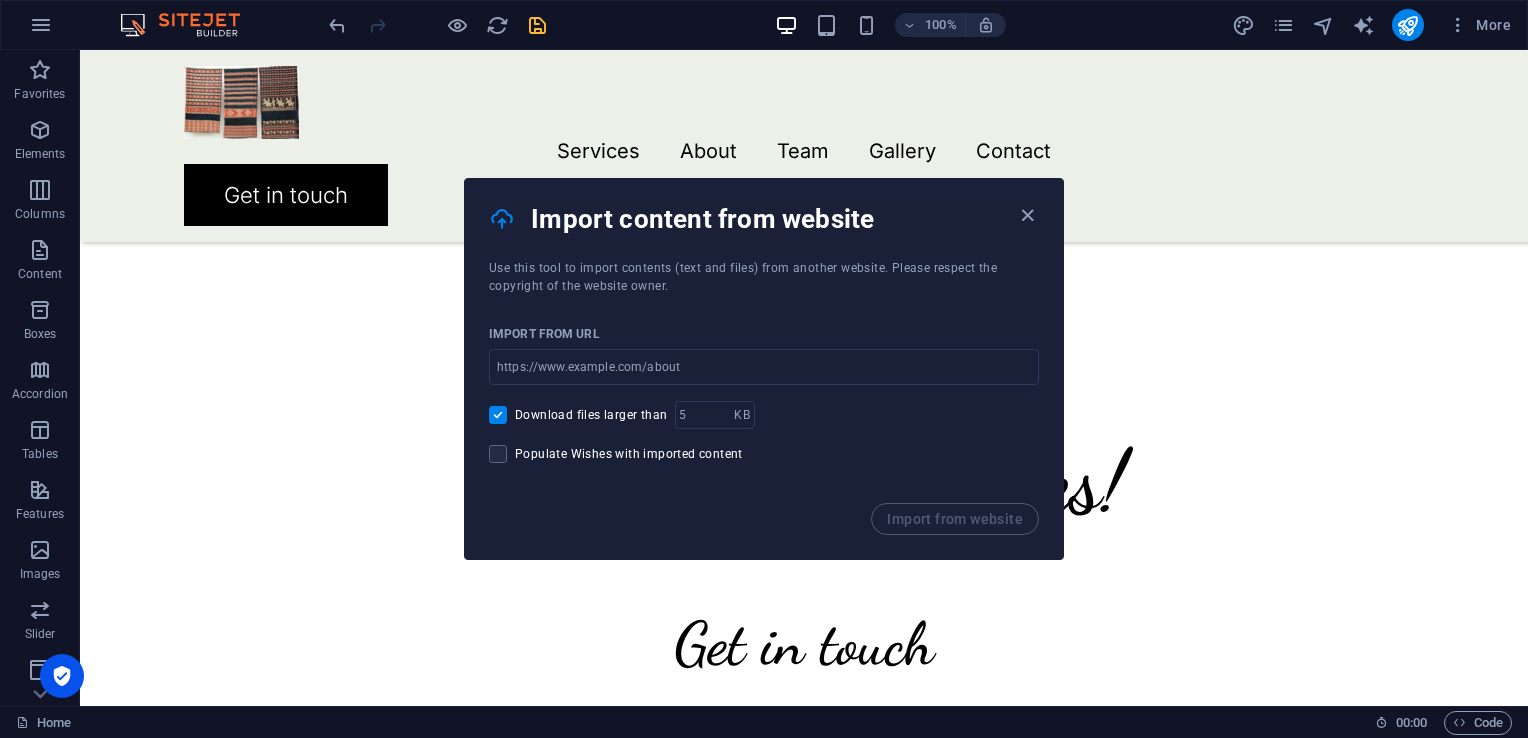 click on "Download files larger than" at bounding box center [591, 415] 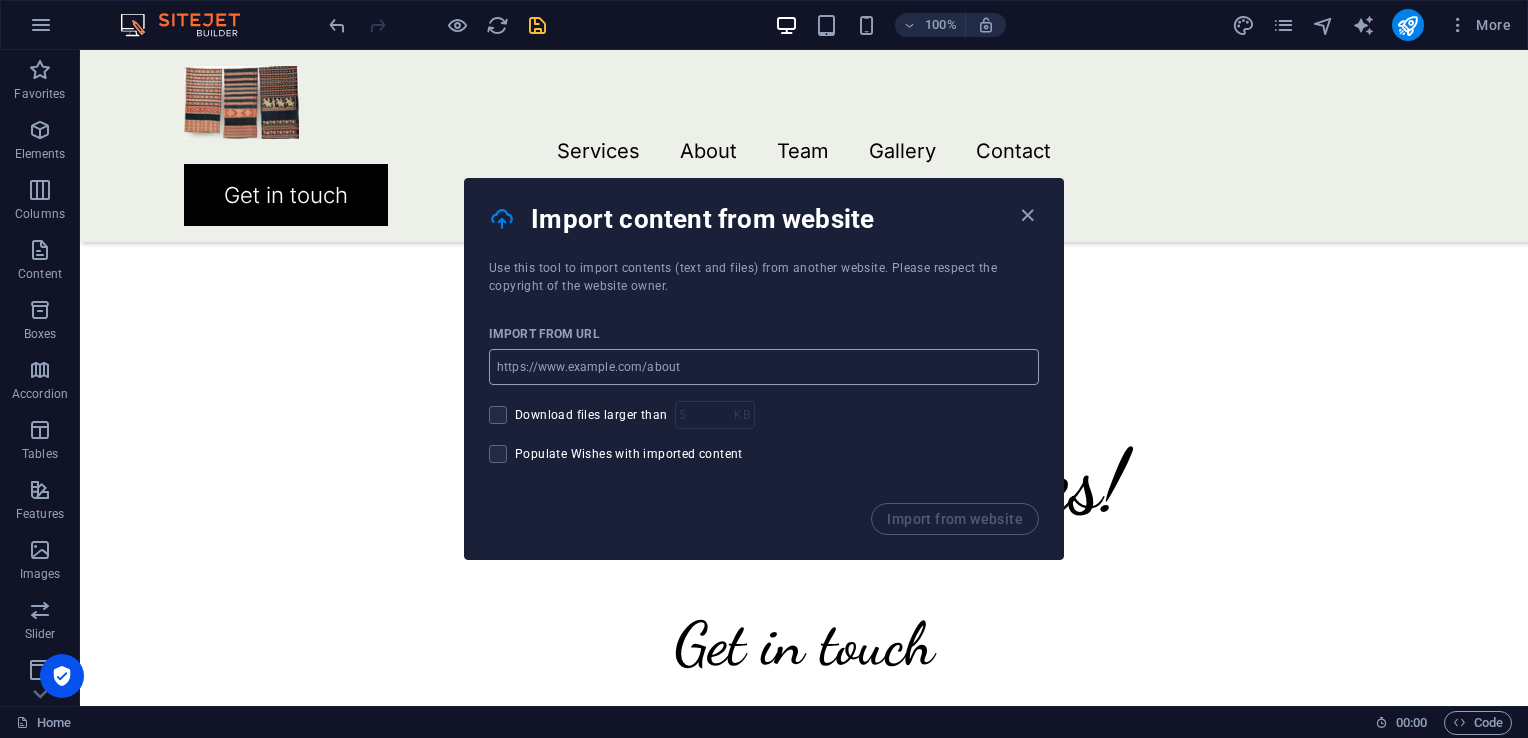 click at bounding box center (764, 367) 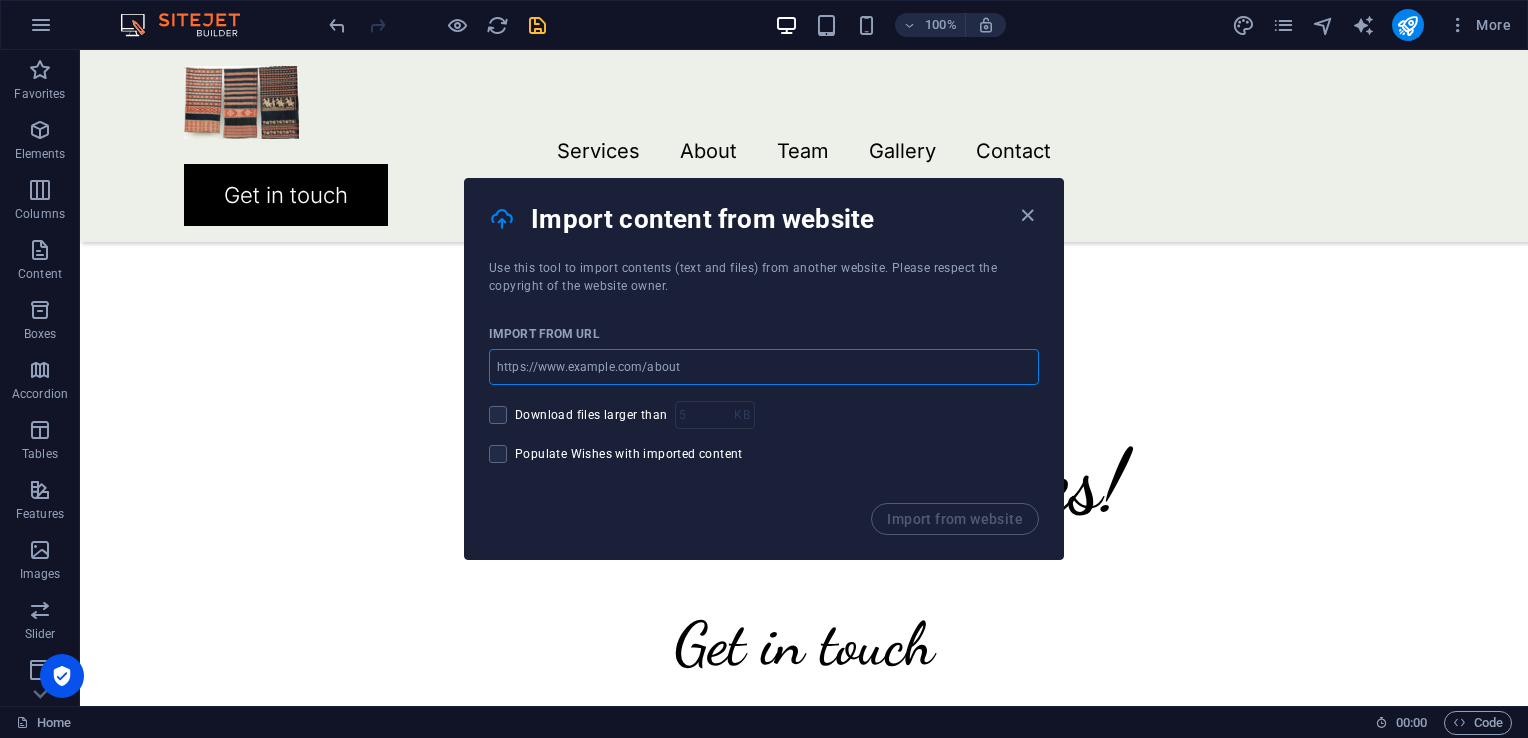 type on "www.kainadat.com" 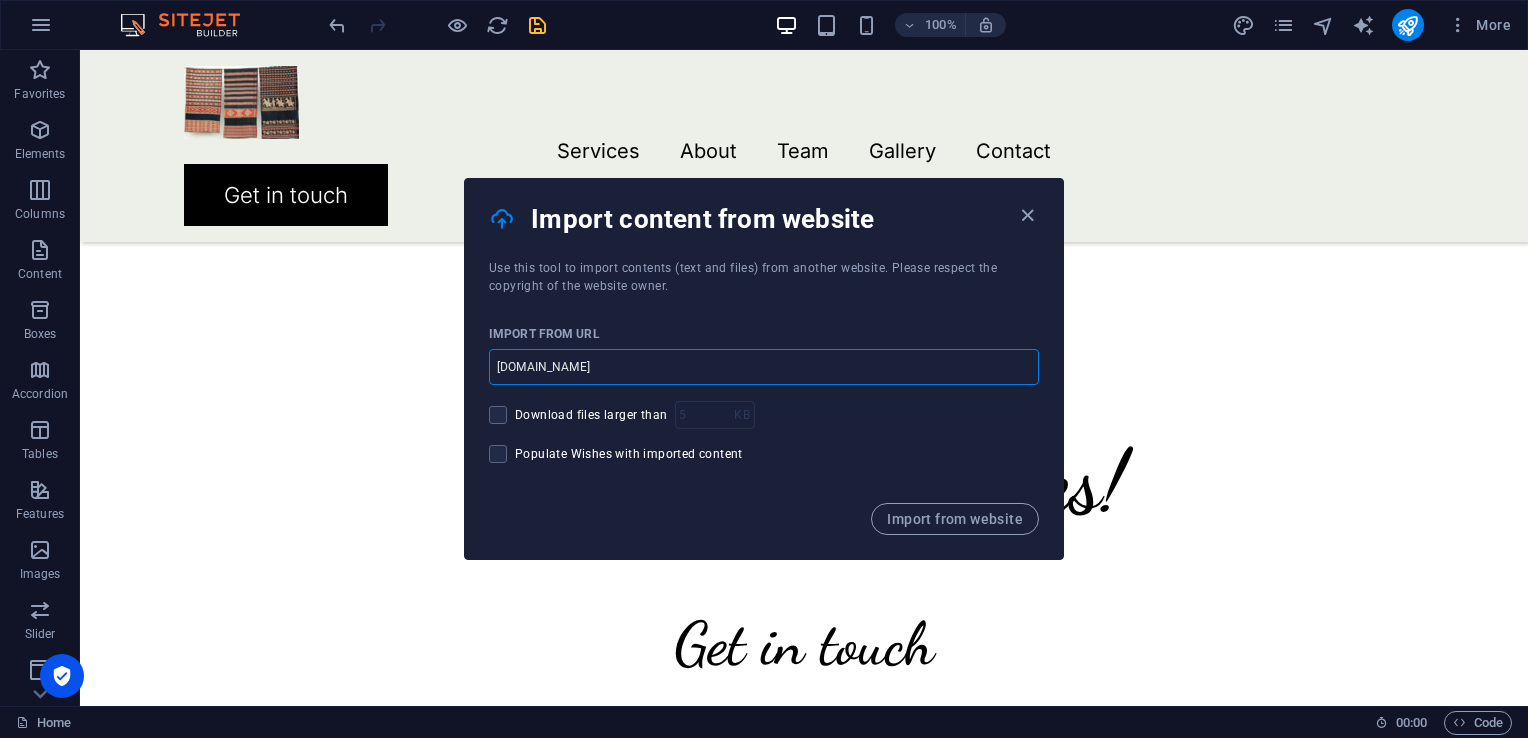 click on "www.kainadat.com" at bounding box center [764, 367] 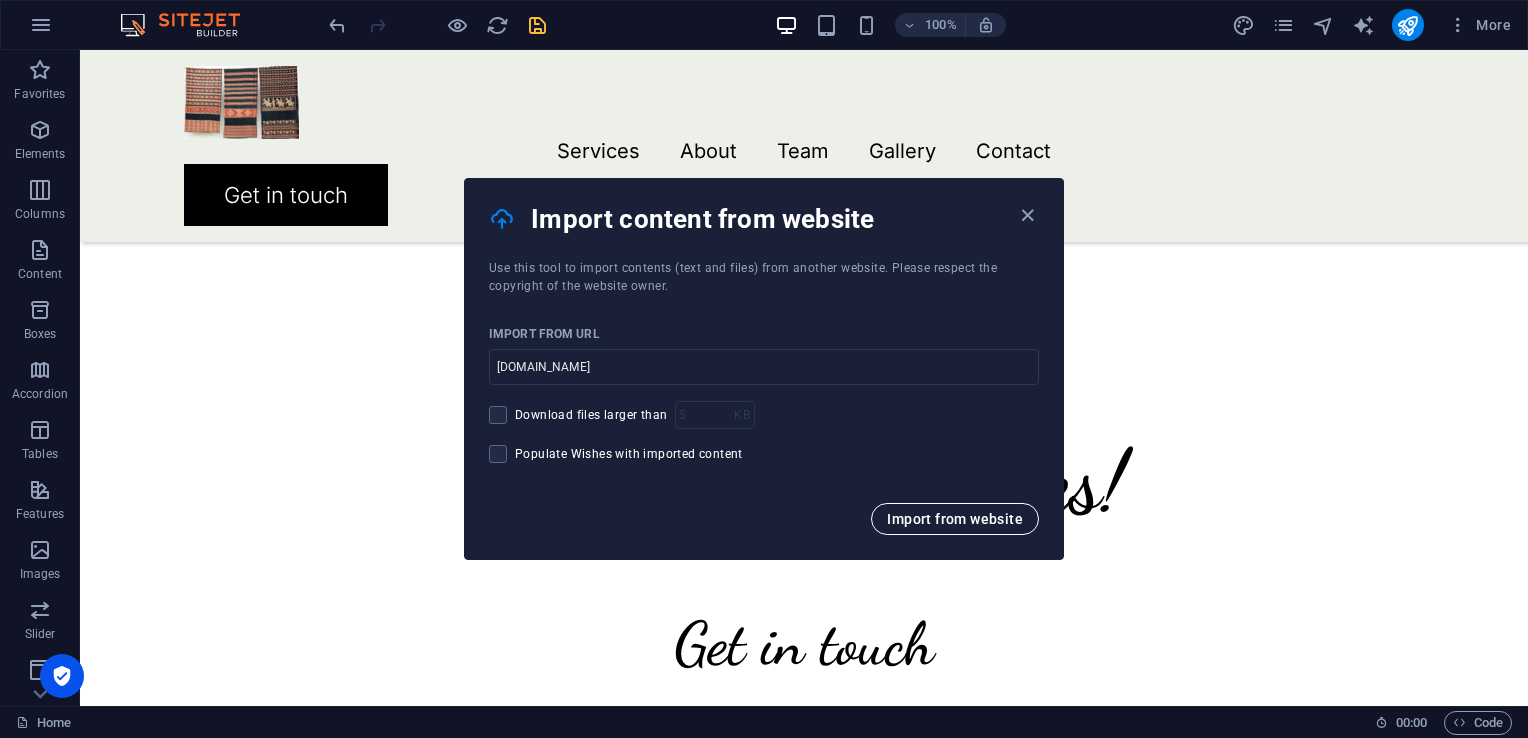 click on "Import from website" at bounding box center [955, 519] 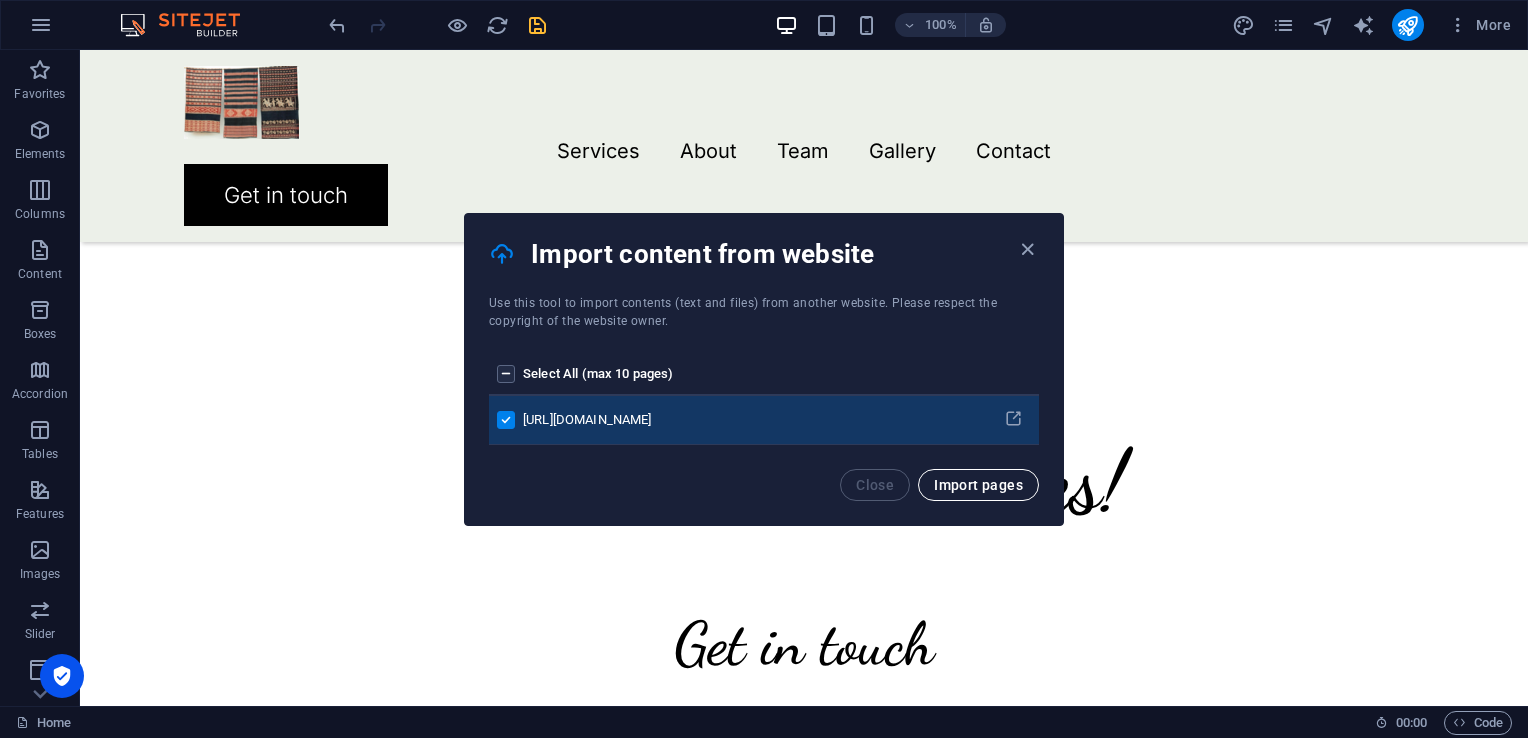 click on "Import pages" at bounding box center (978, 485) 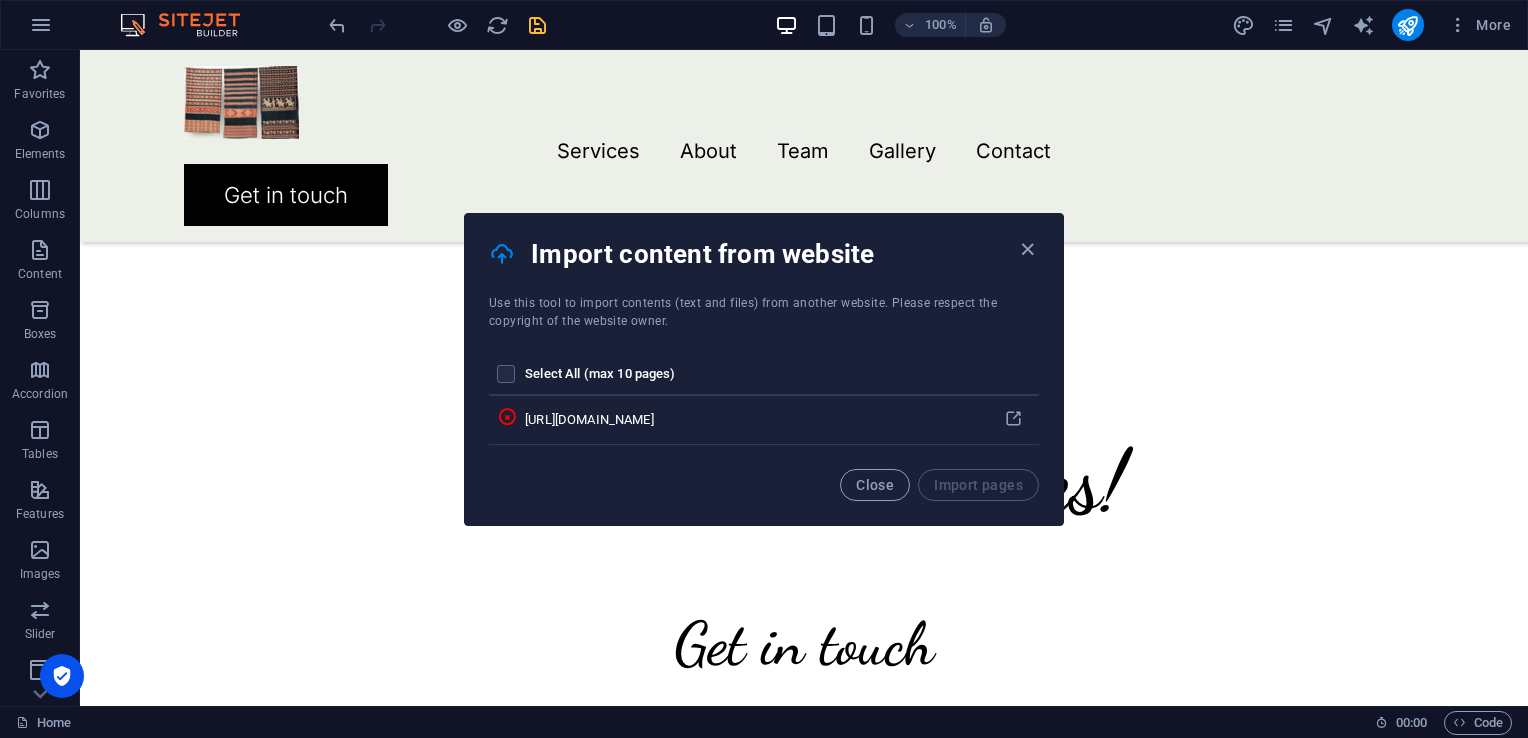 click at bounding box center [1027, 249] 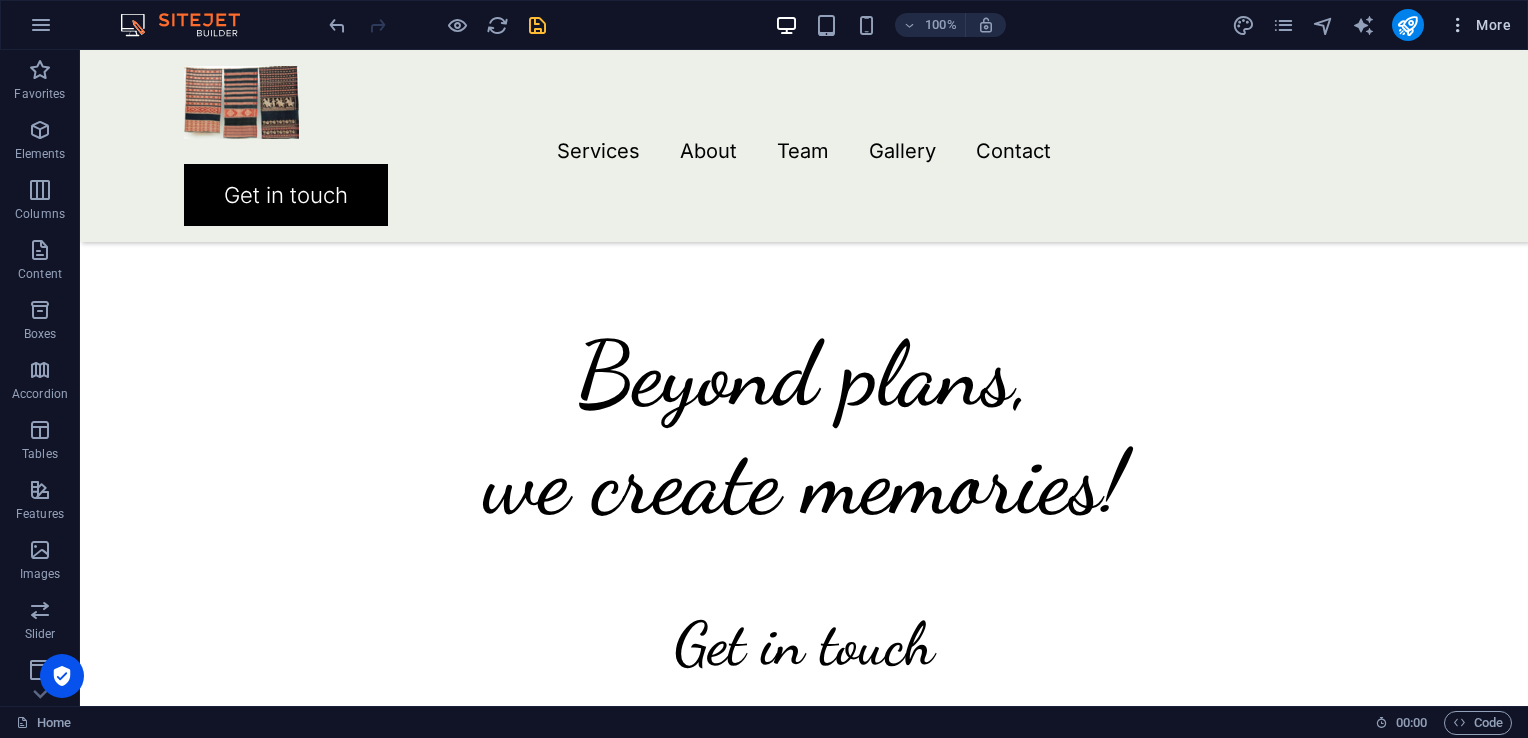 click on "More" at bounding box center (1479, 25) 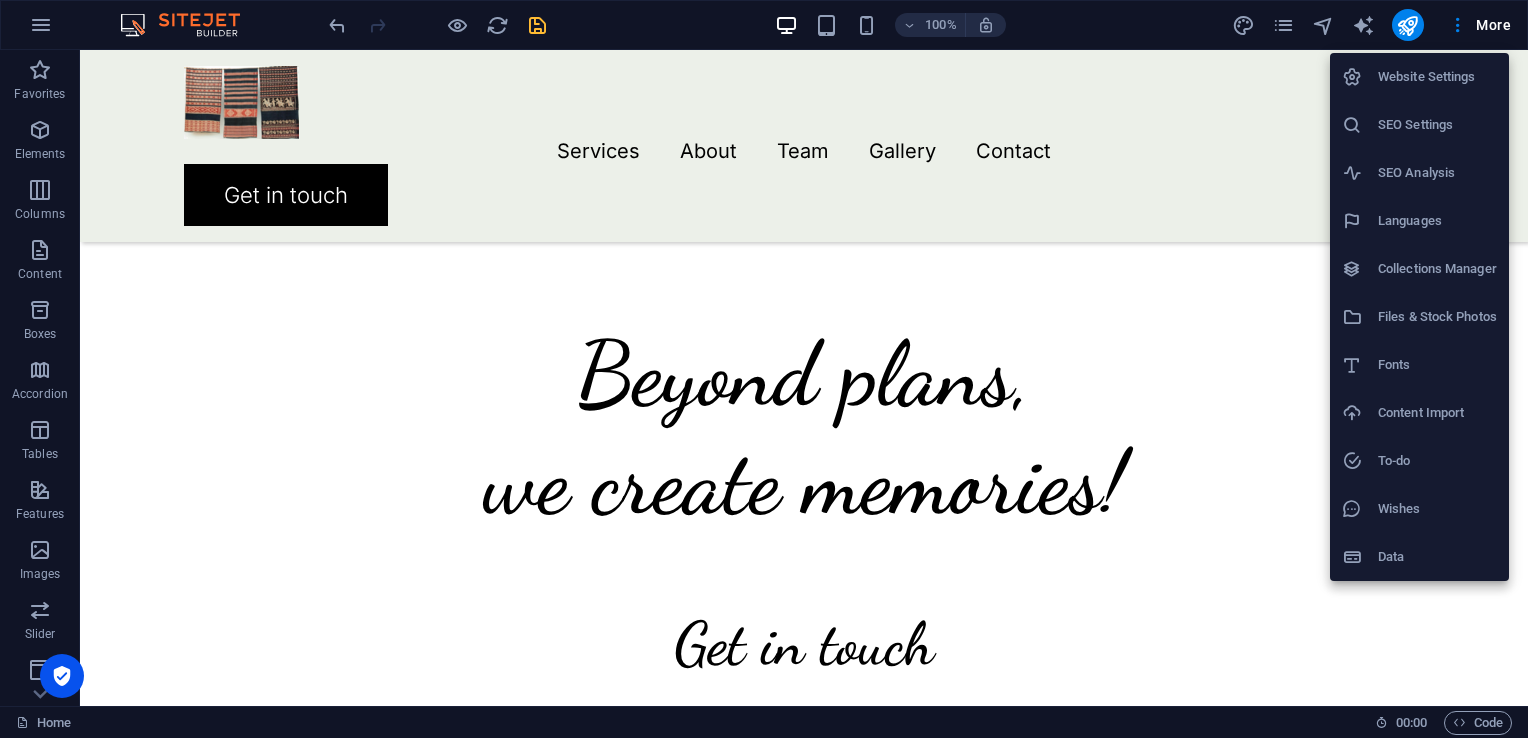 click on "Content Import" at bounding box center [1437, 413] 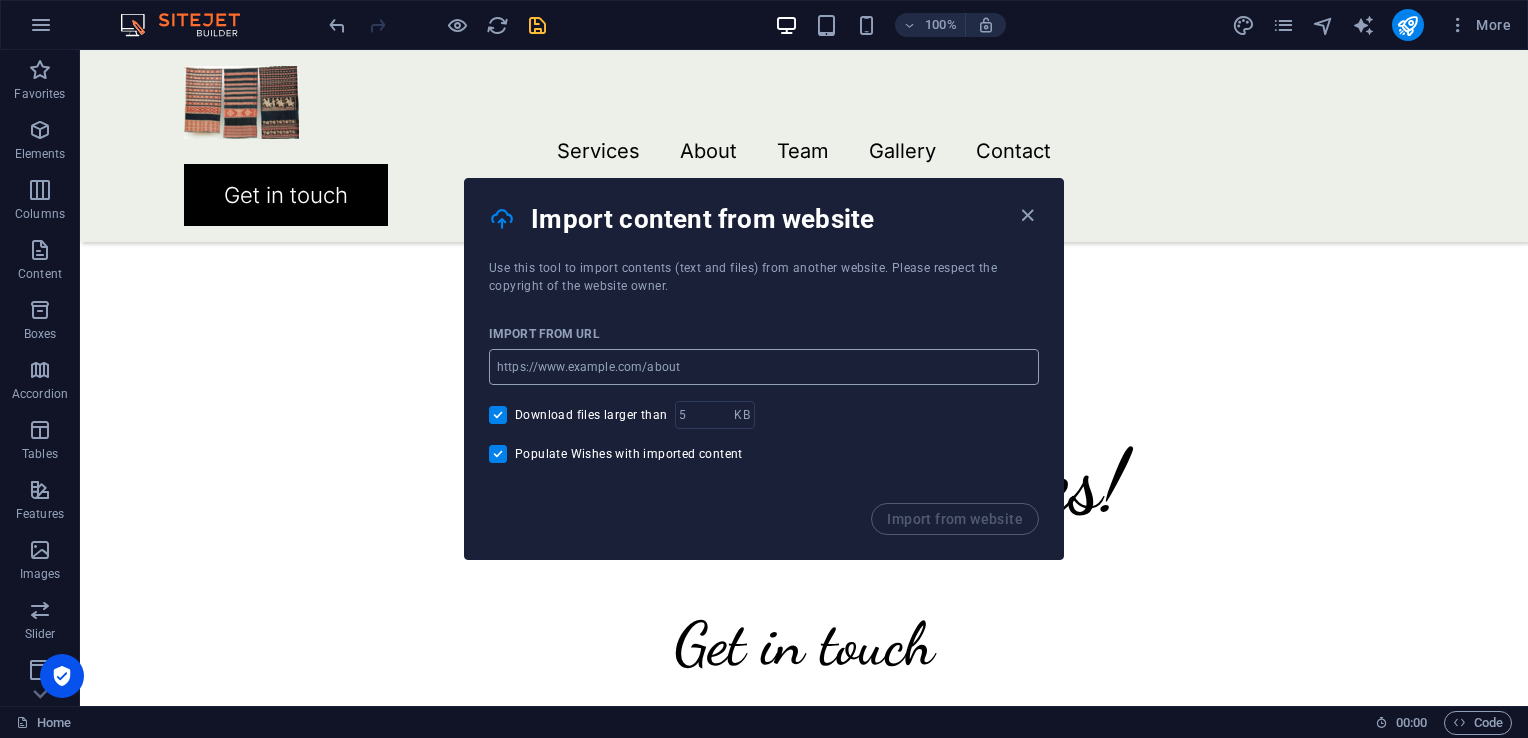 click at bounding box center (764, 367) 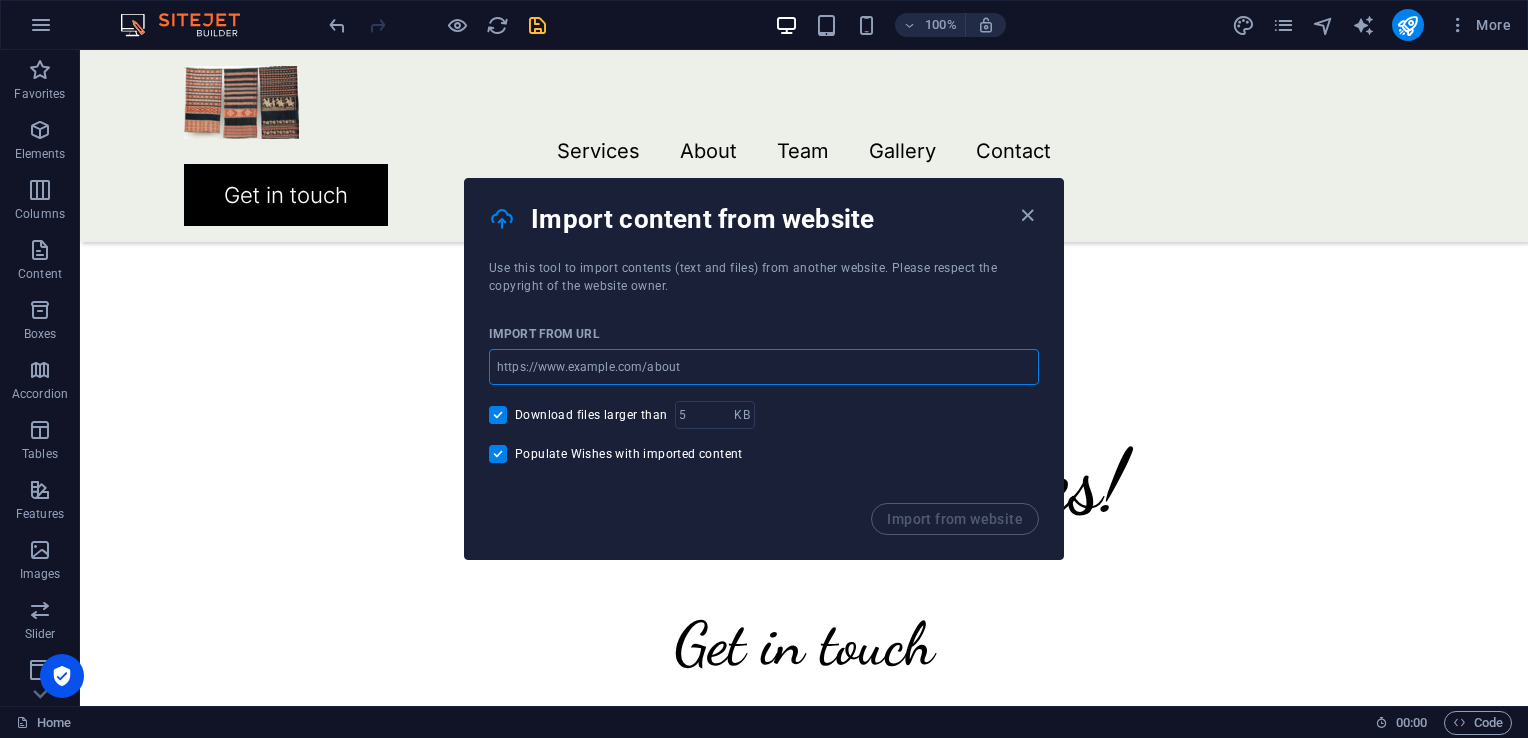 paste on "[DOMAIN_NAME]" 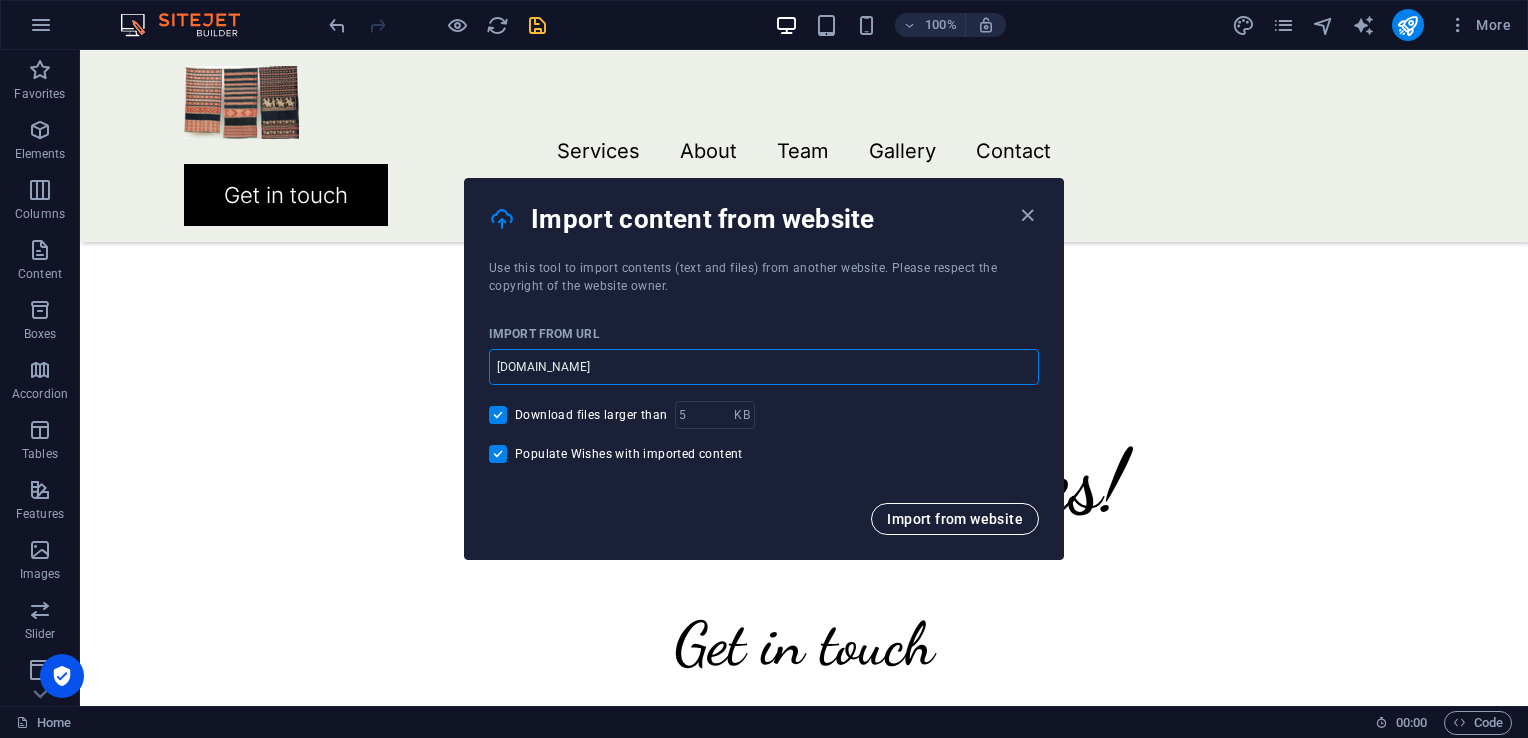 type on "[DOMAIN_NAME]" 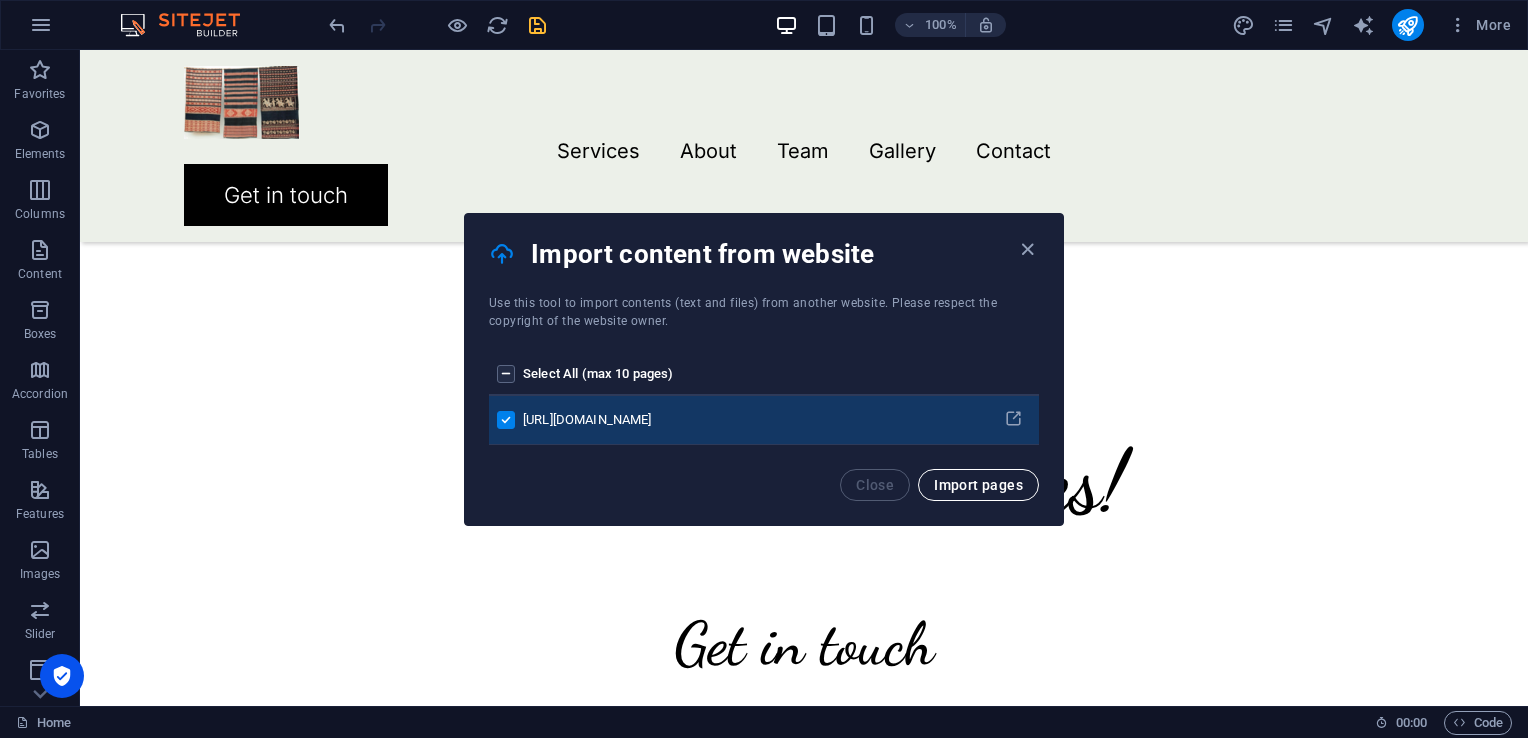 click on "Import pages" at bounding box center [978, 485] 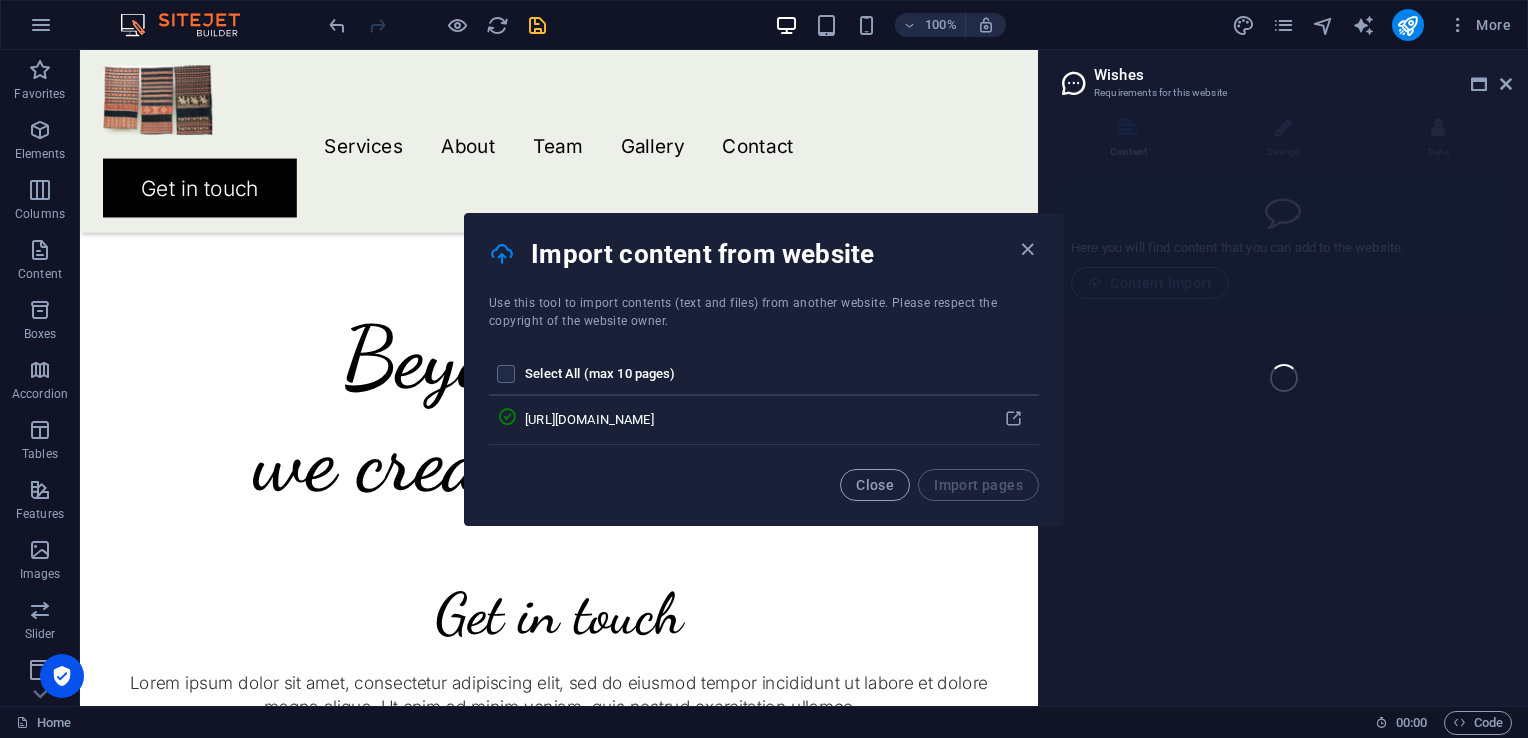 scroll, scrollTop: 4386, scrollLeft: 0, axis: vertical 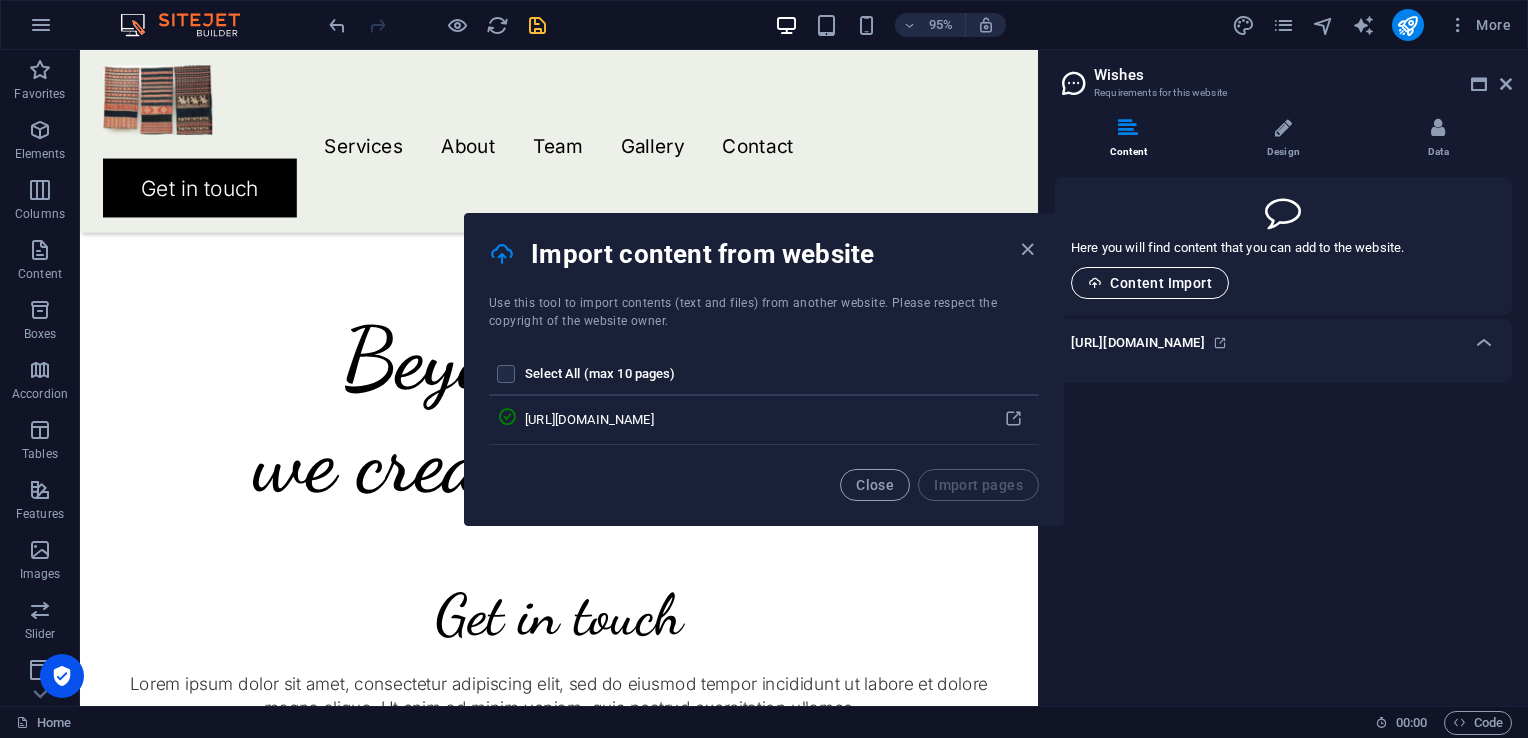 click on "Content Import" at bounding box center (1150, 283) 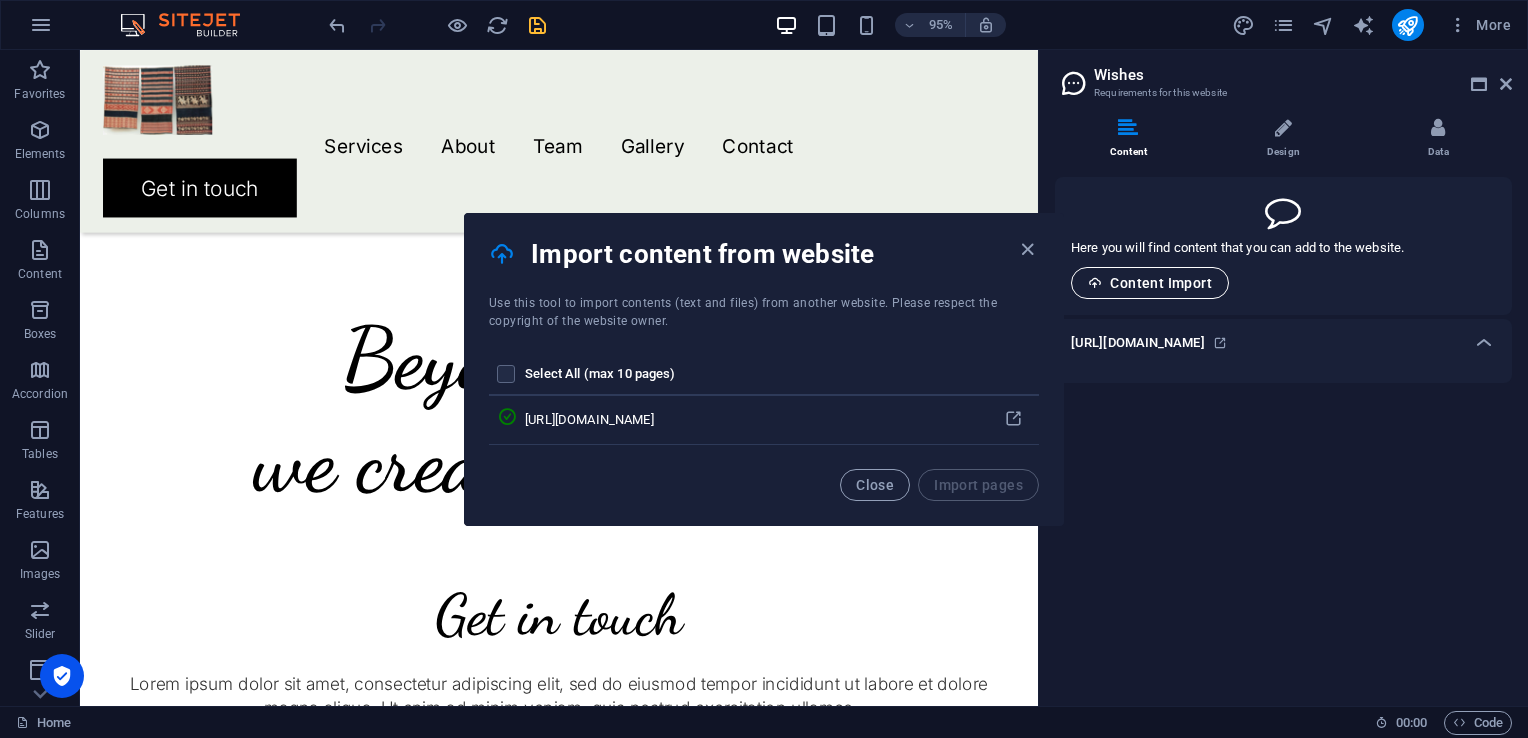 click on "Content Import" at bounding box center (1150, 283) 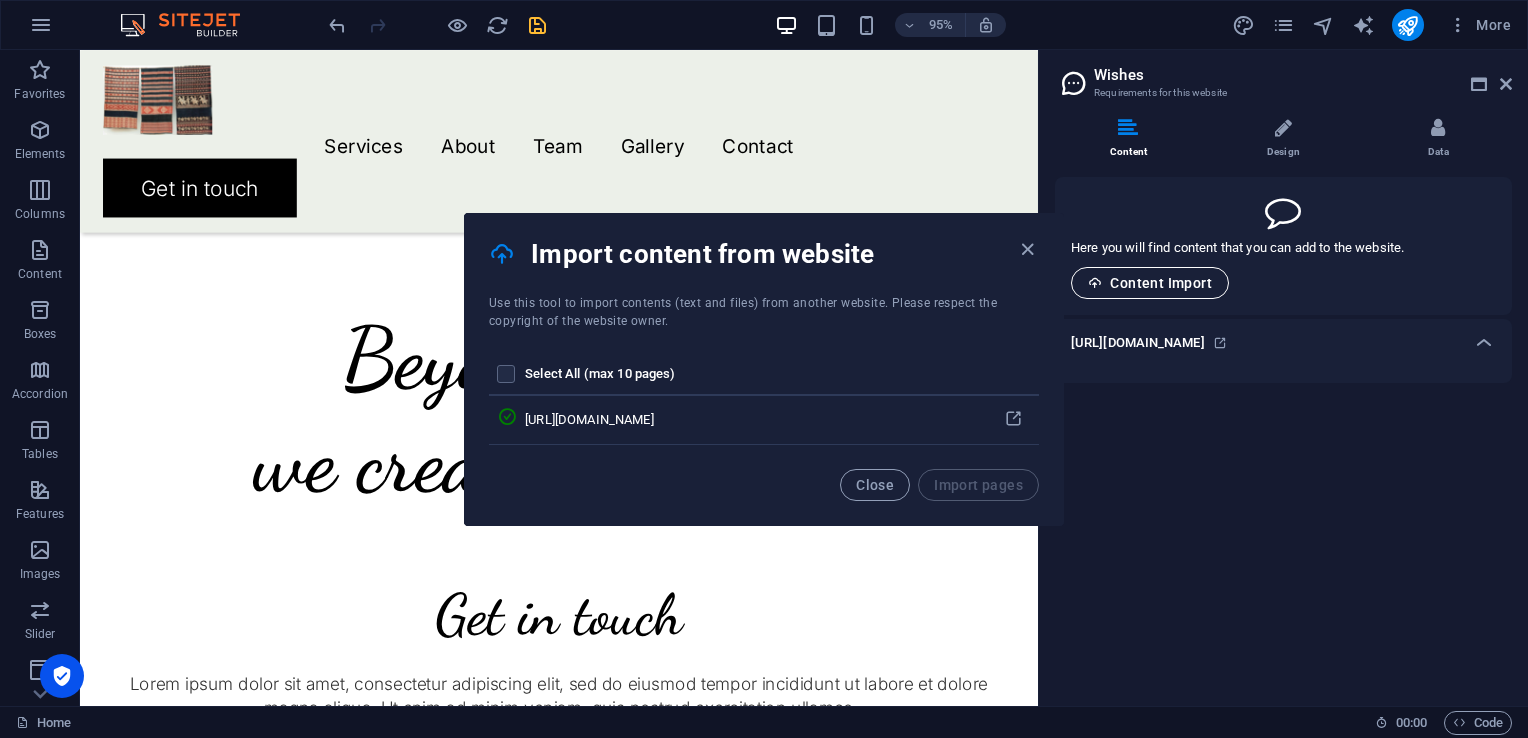 click on "Content Import" at bounding box center (1150, 283) 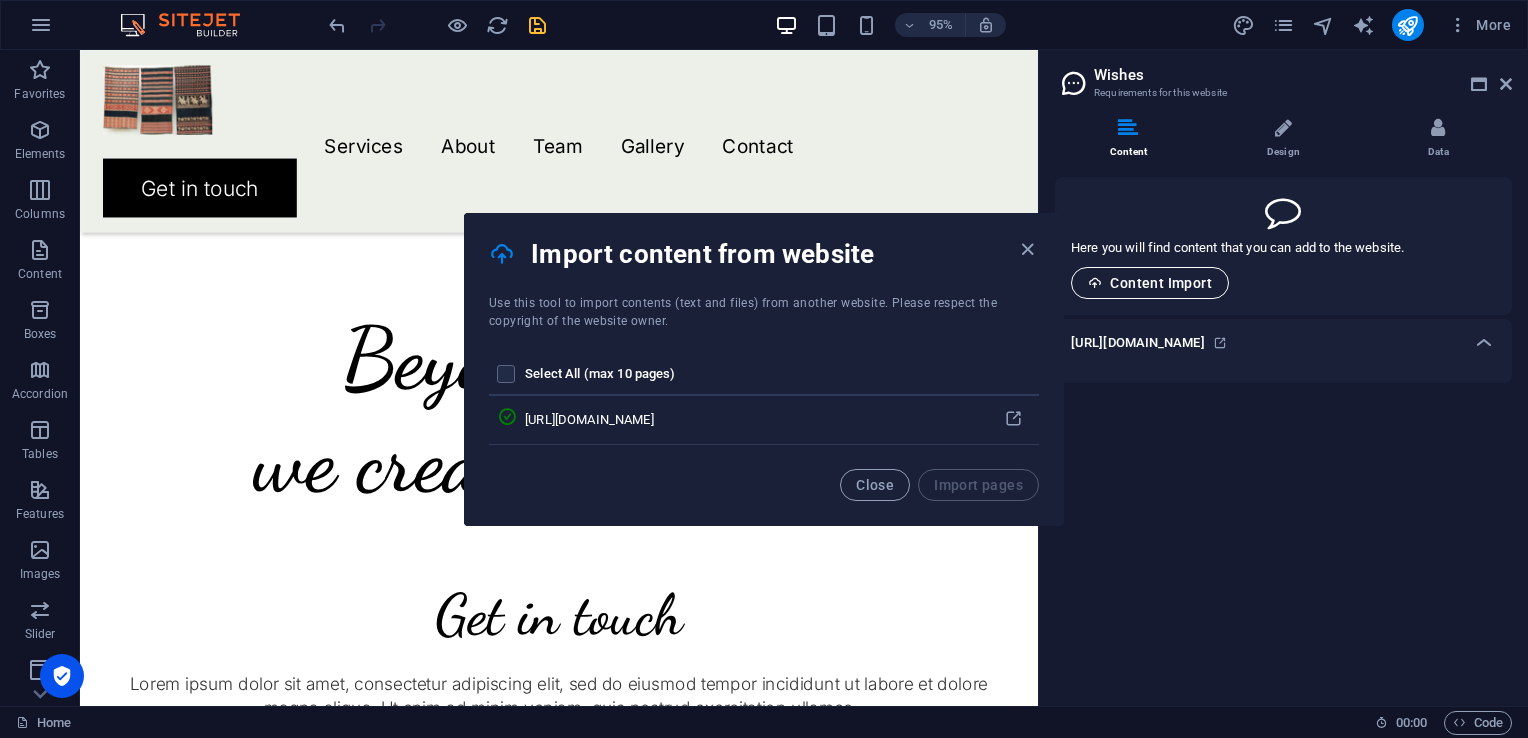 click on "Content Import" at bounding box center (1150, 283) 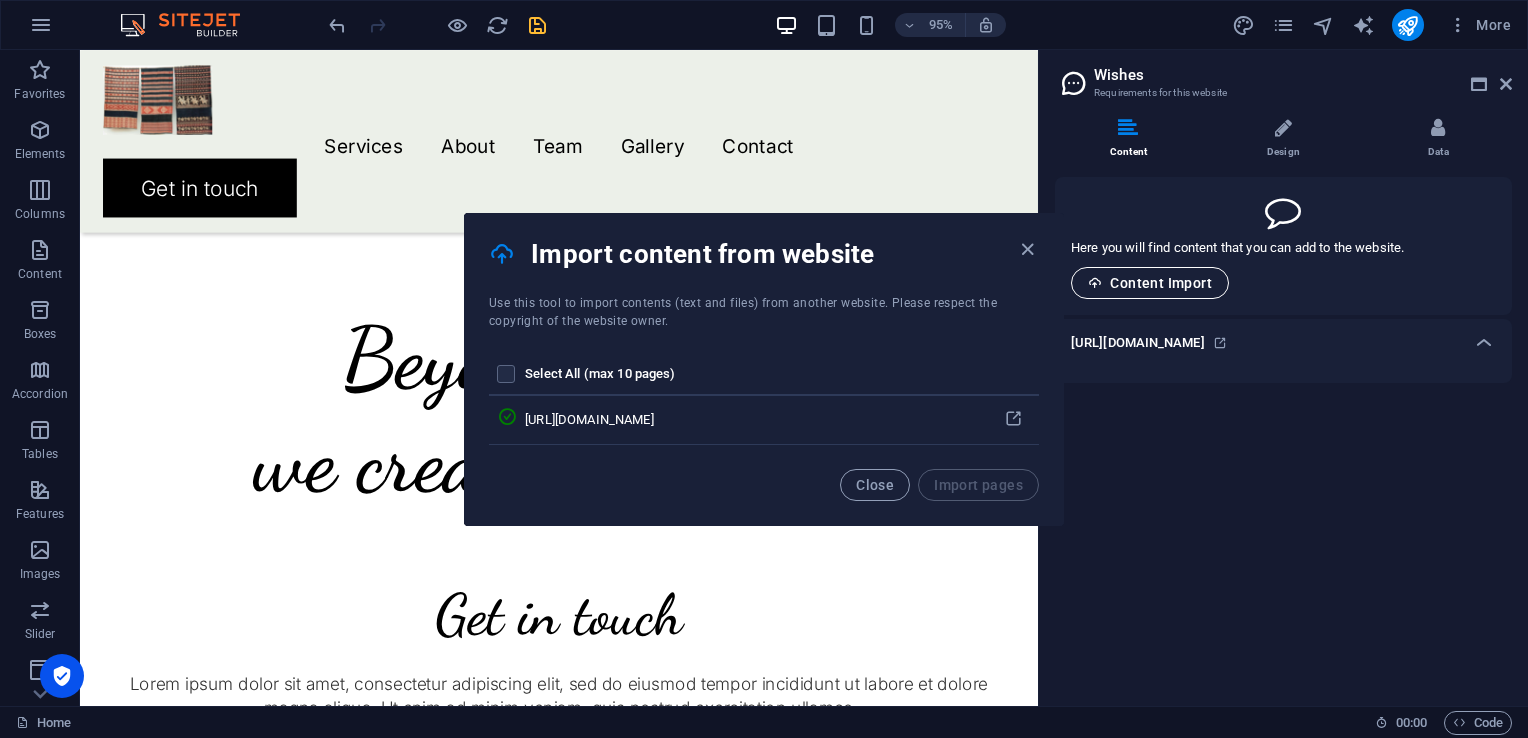 click on "Content Import" at bounding box center (1150, 283) 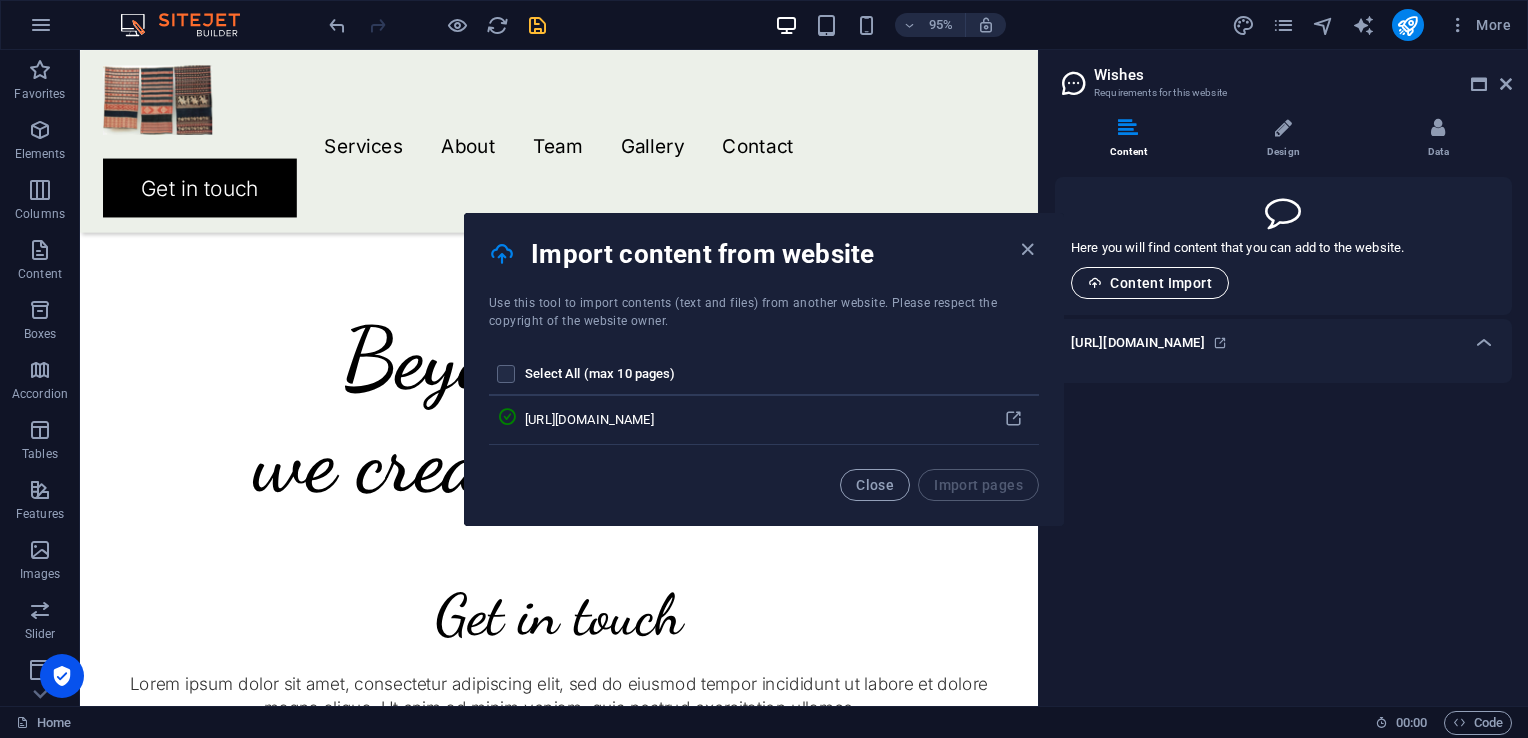 click on "Content Import" at bounding box center (1150, 283) 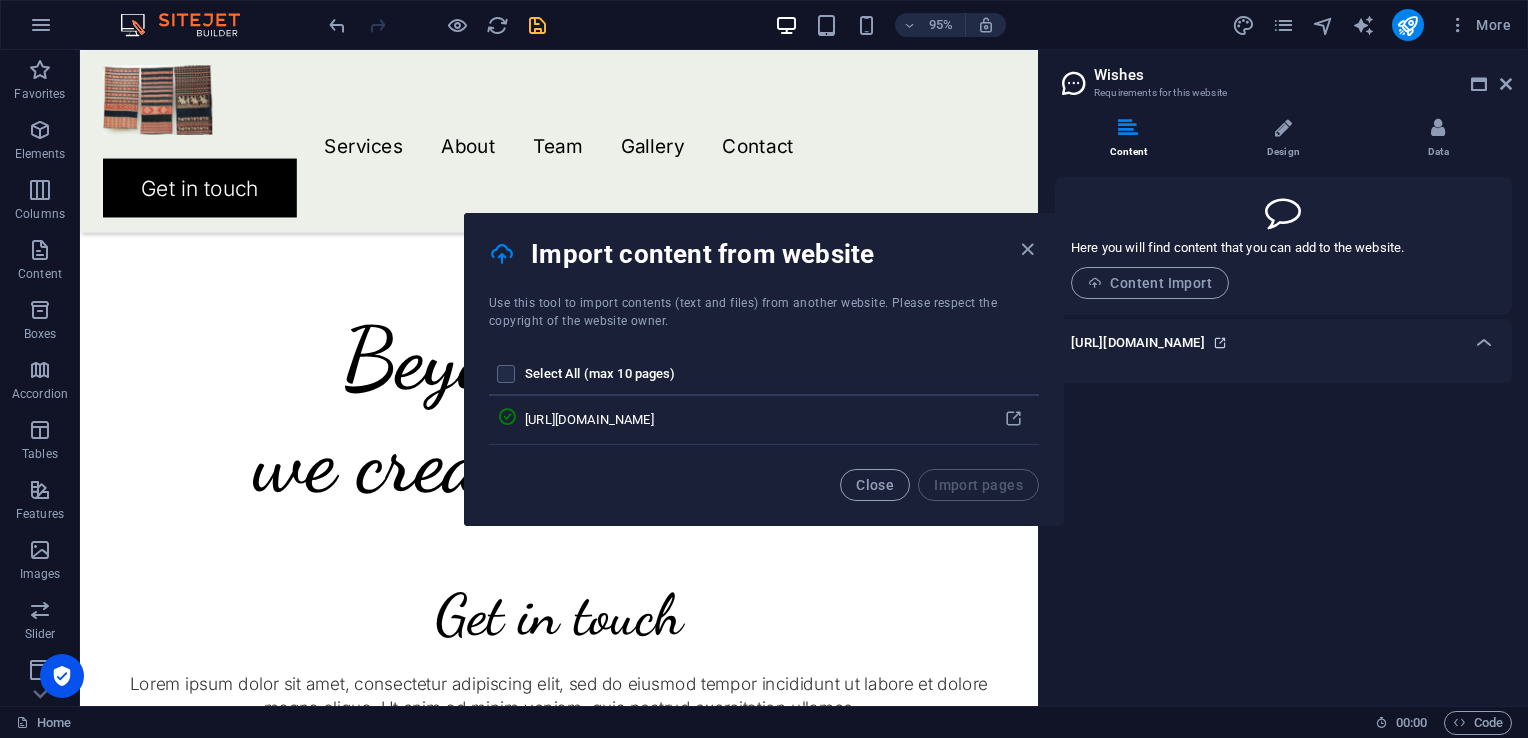 click at bounding box center [1220, 343] 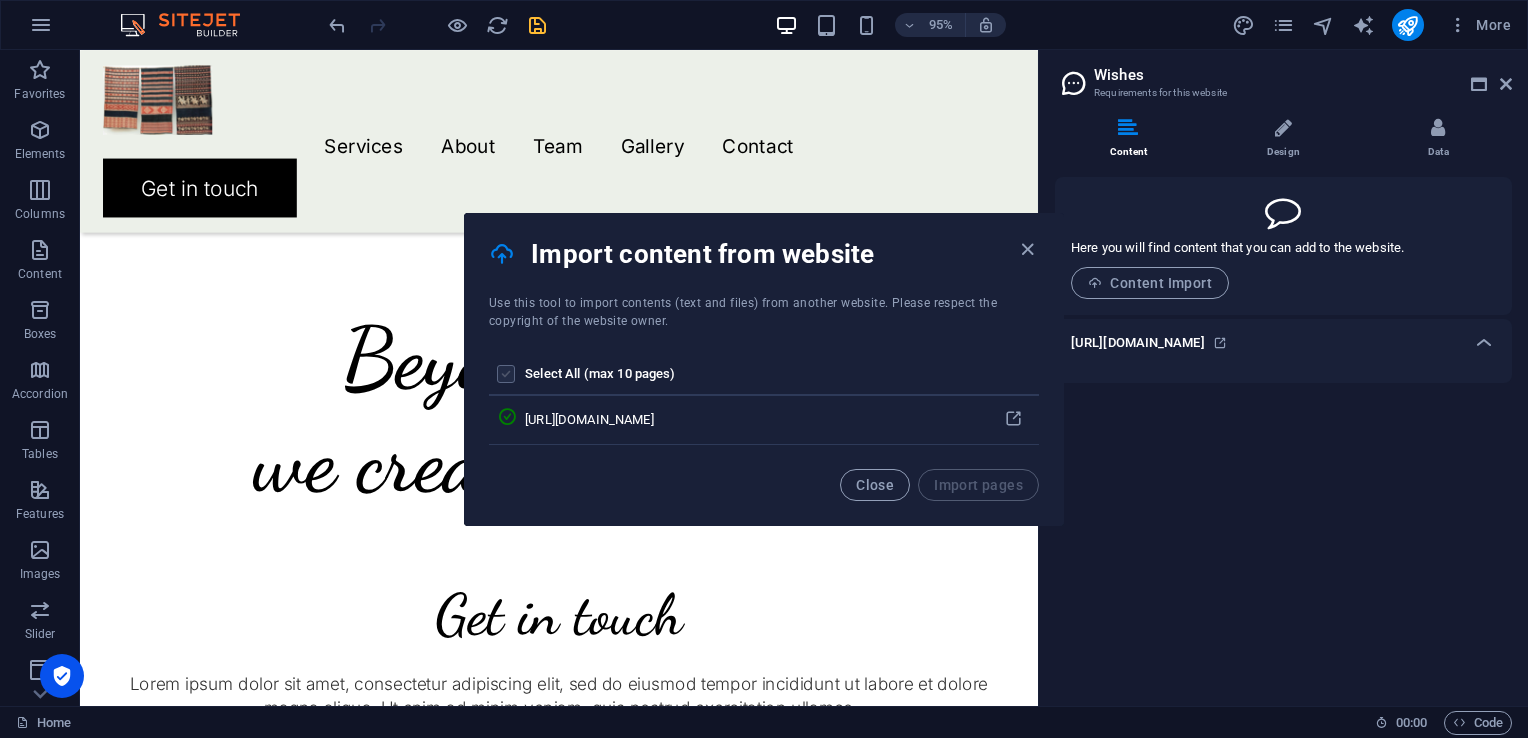 click at bounding box center [507, 375] 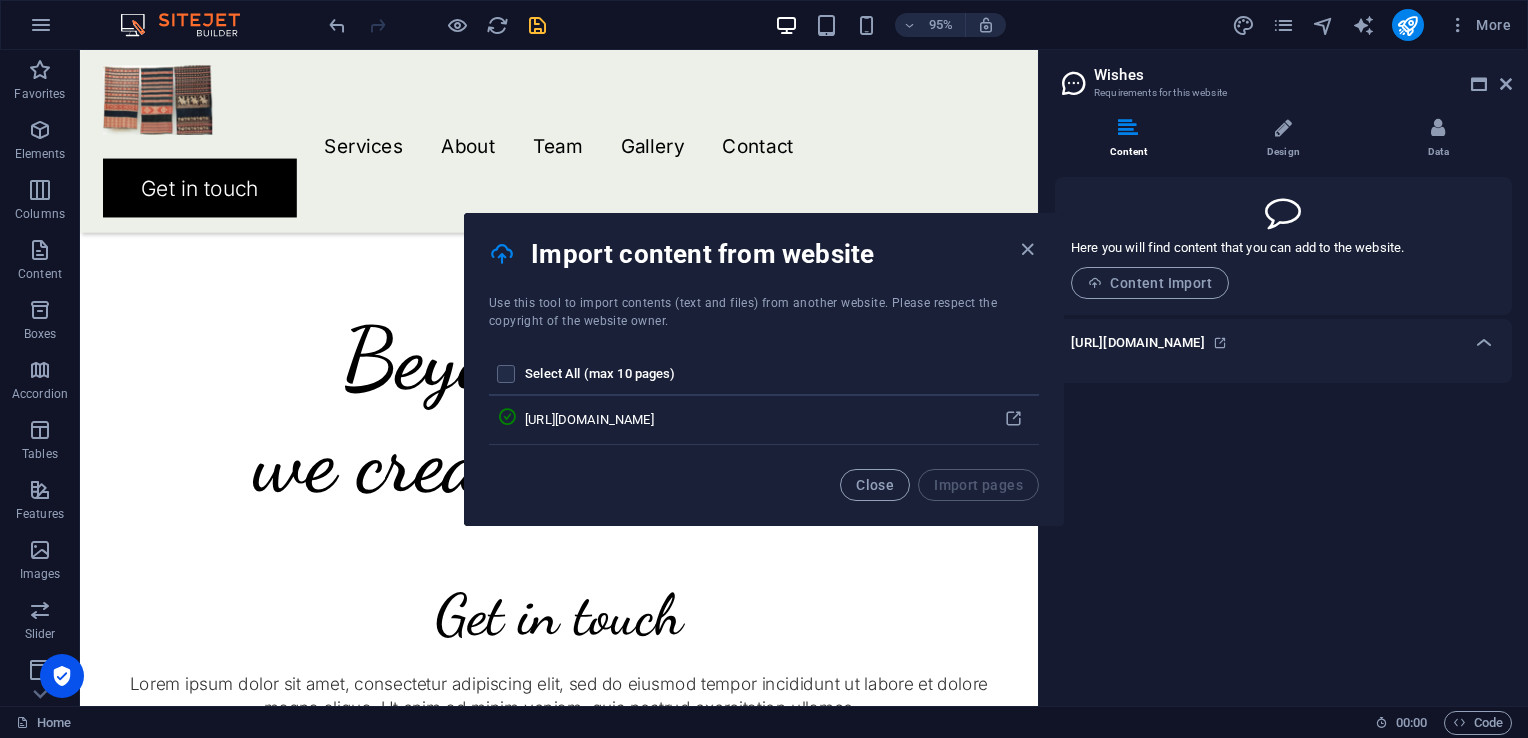 click on "Select All (max 10 pages)" at bounding box center (756, 375) 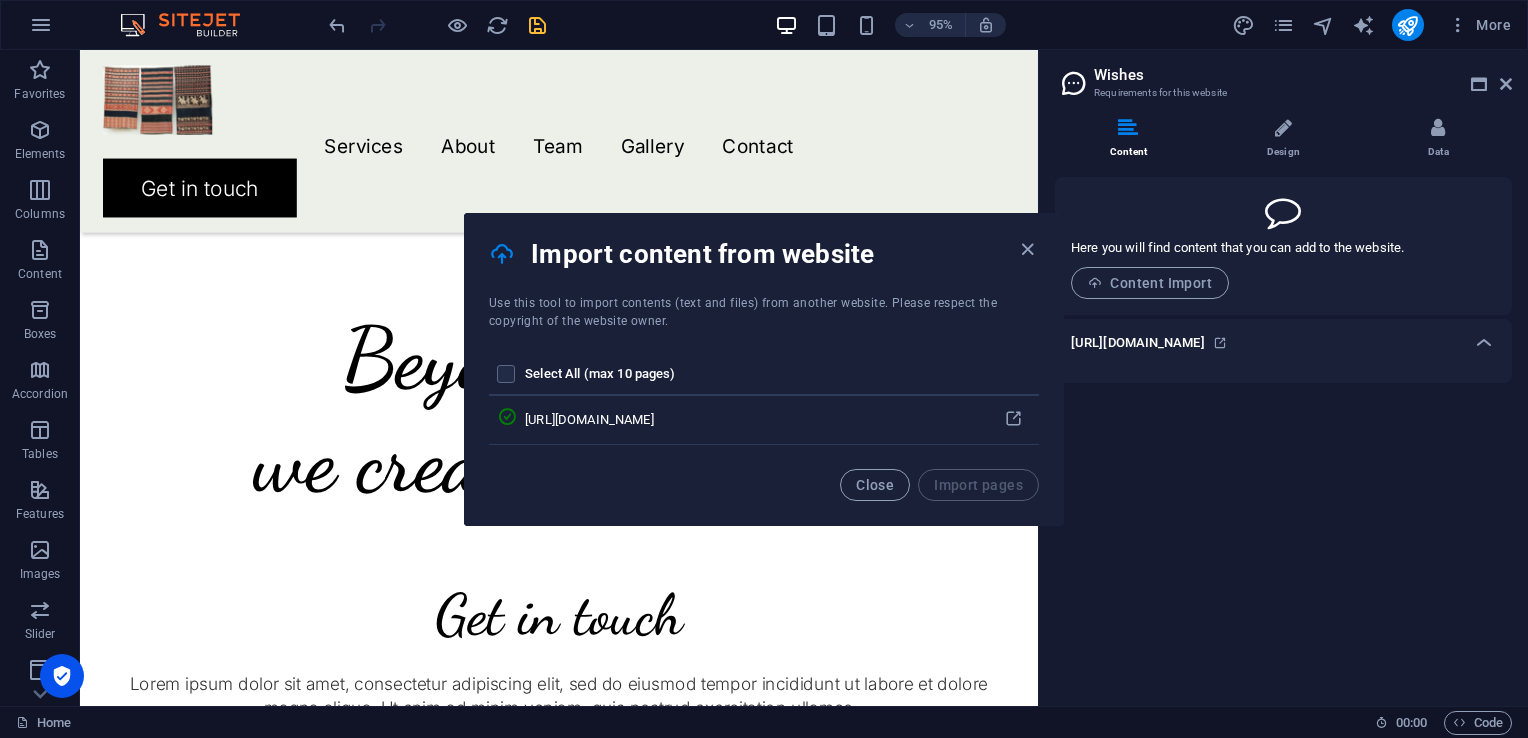 click on "Select All (max 10 pages)" at bounding box center (756, 375) 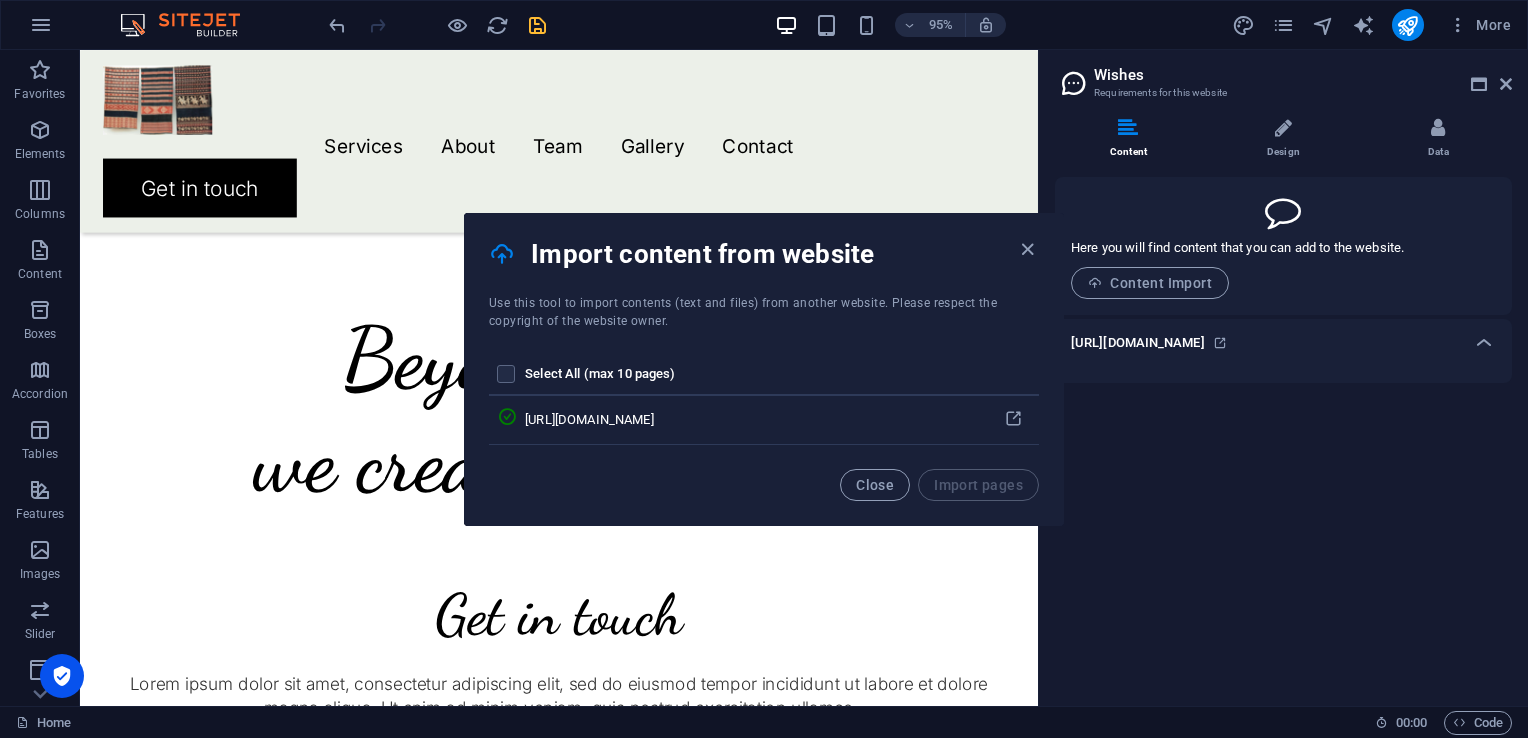 drag, startPoint x: 649, startPoint y: 372, endPoint x: 585, endPoint y: 376, distance: 64.12488 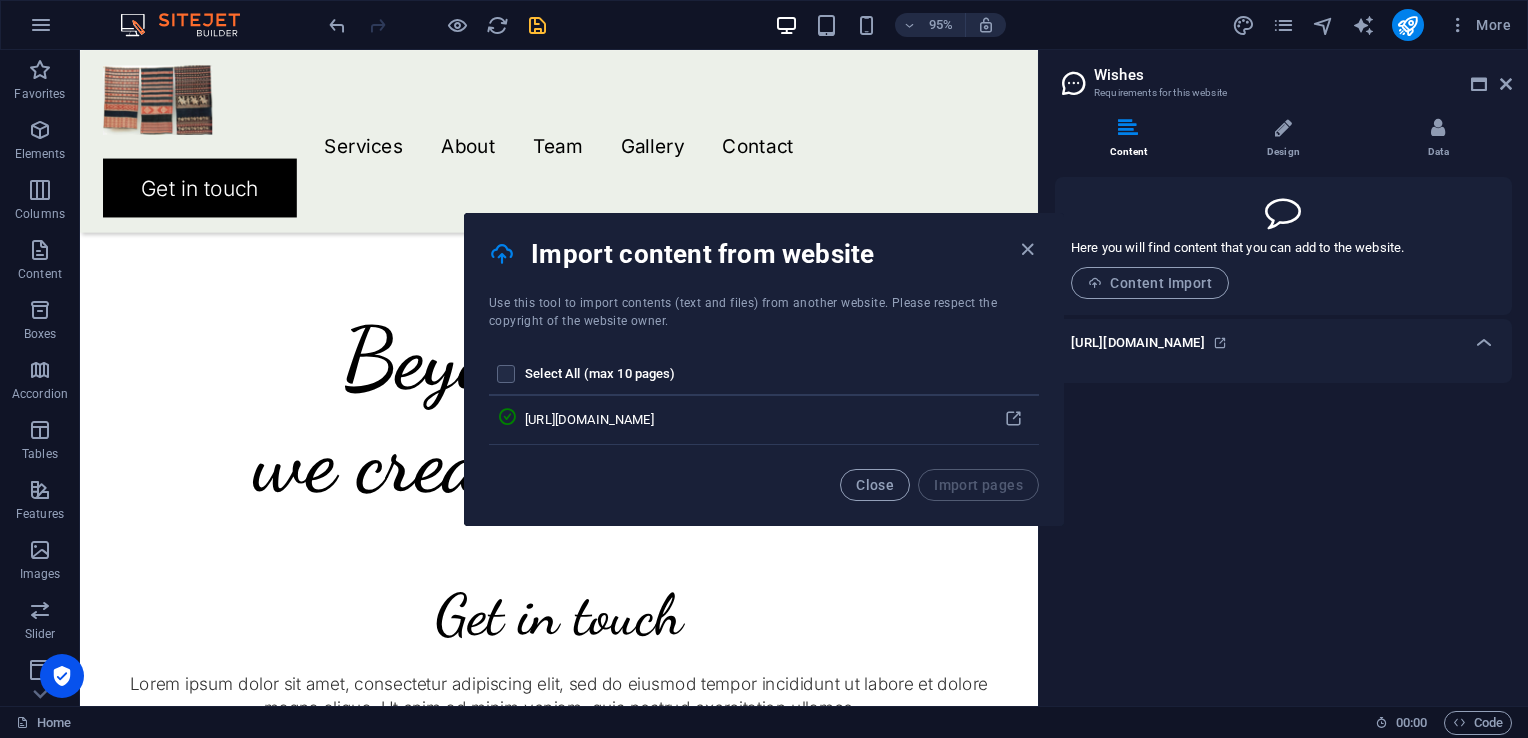 drag, startPoint x: 585, startPoint y: 376, endPoint x: 708, endPoint y: 384, distance: 123.25989 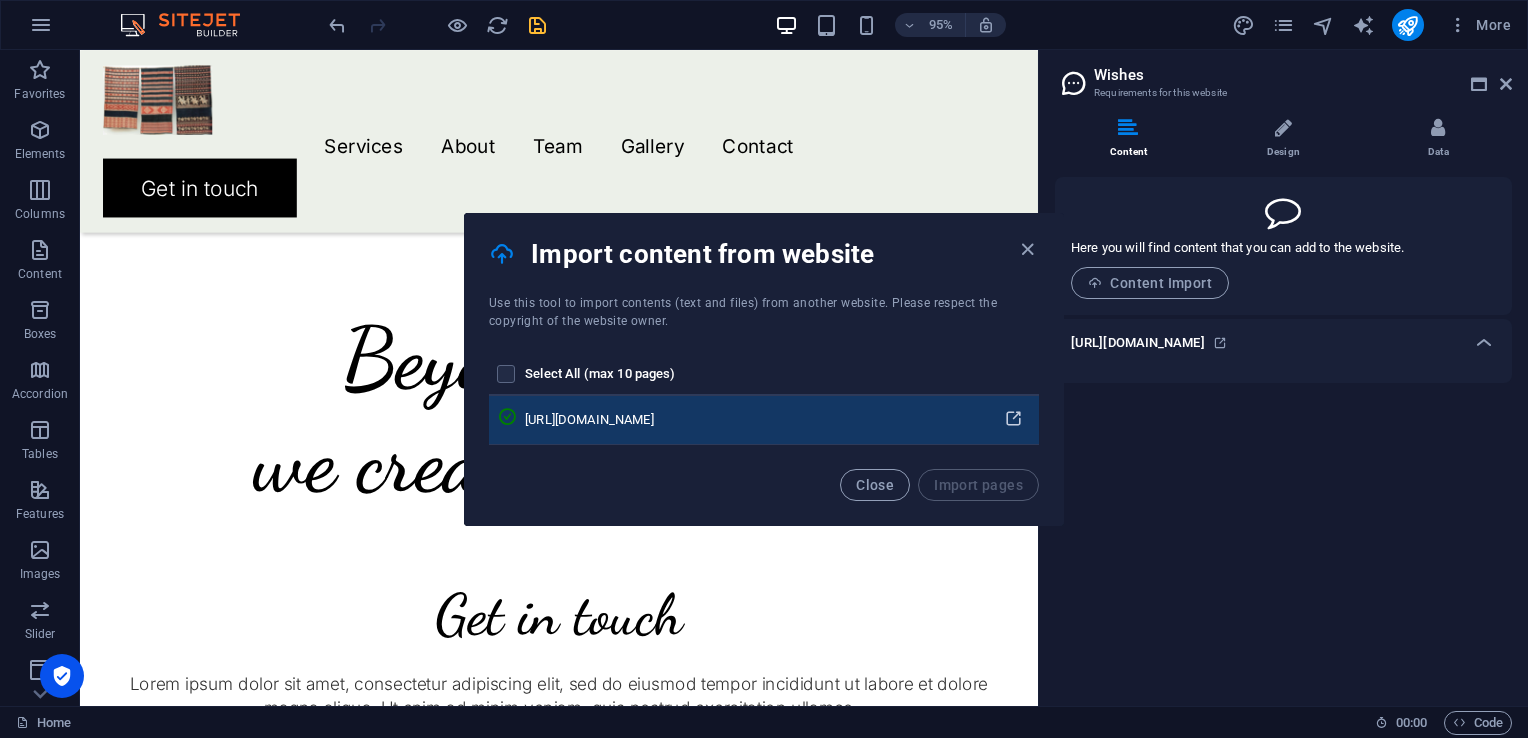 click at bounding box center (1013, 419) 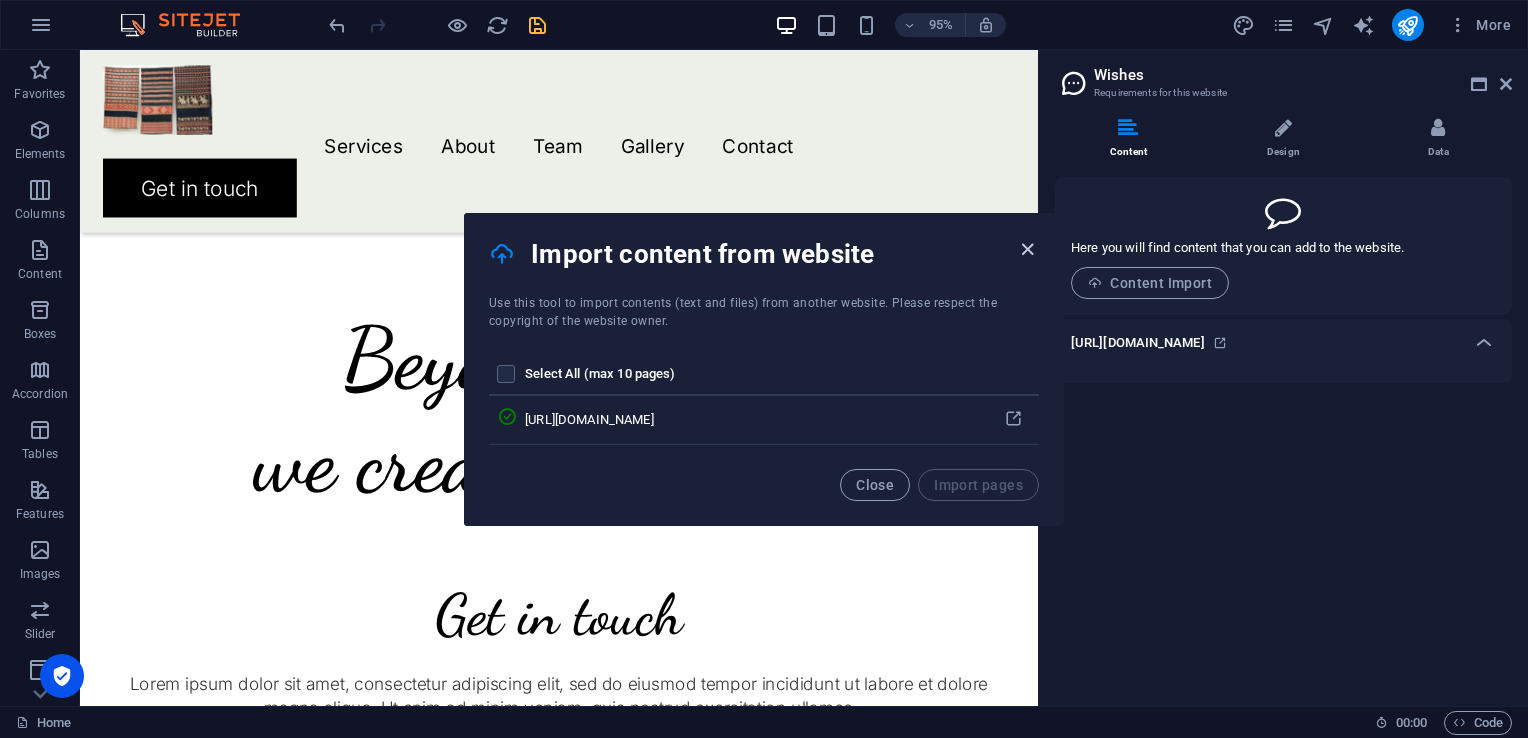 click at bounding box center [1027, 249] 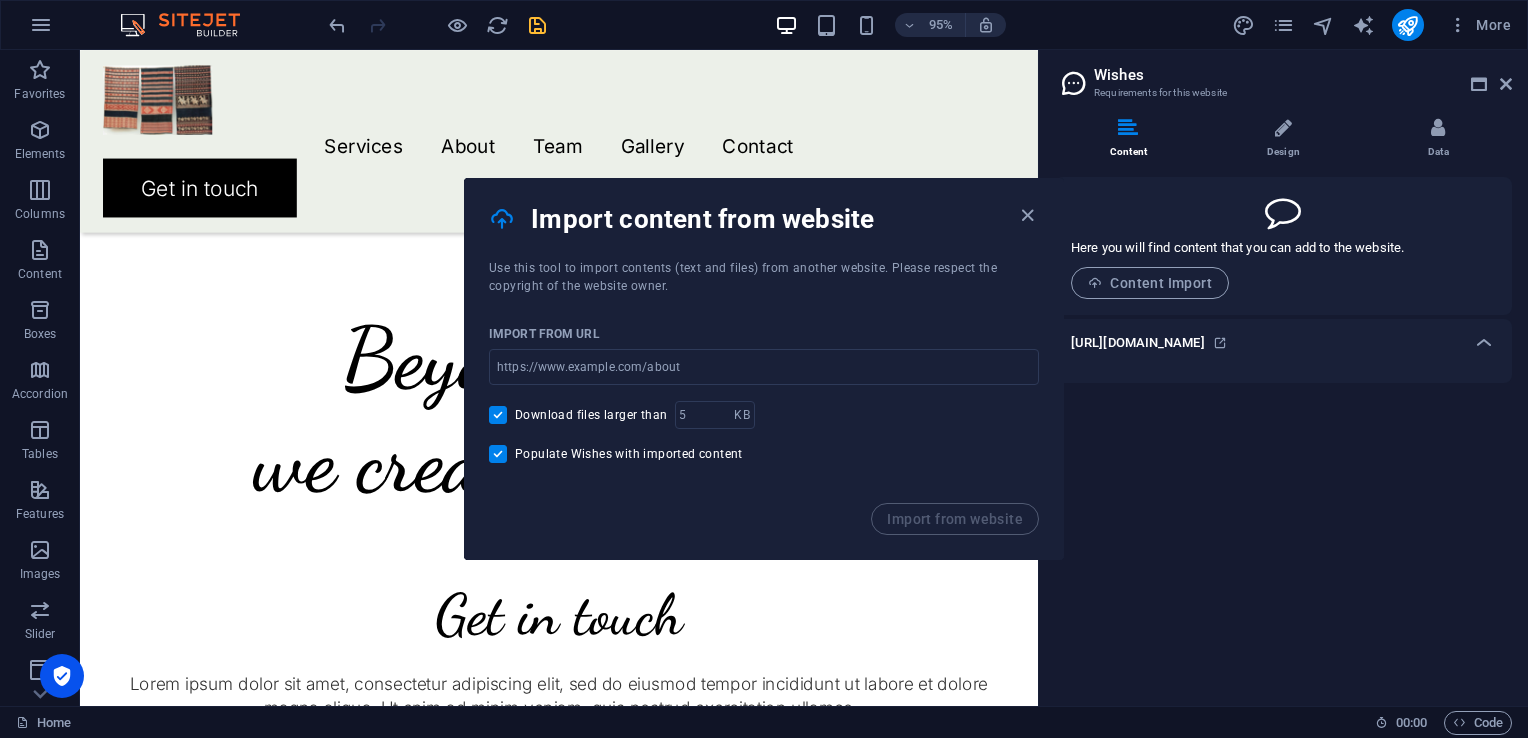 click on "Import content from website" at bounding box center (764, 219) 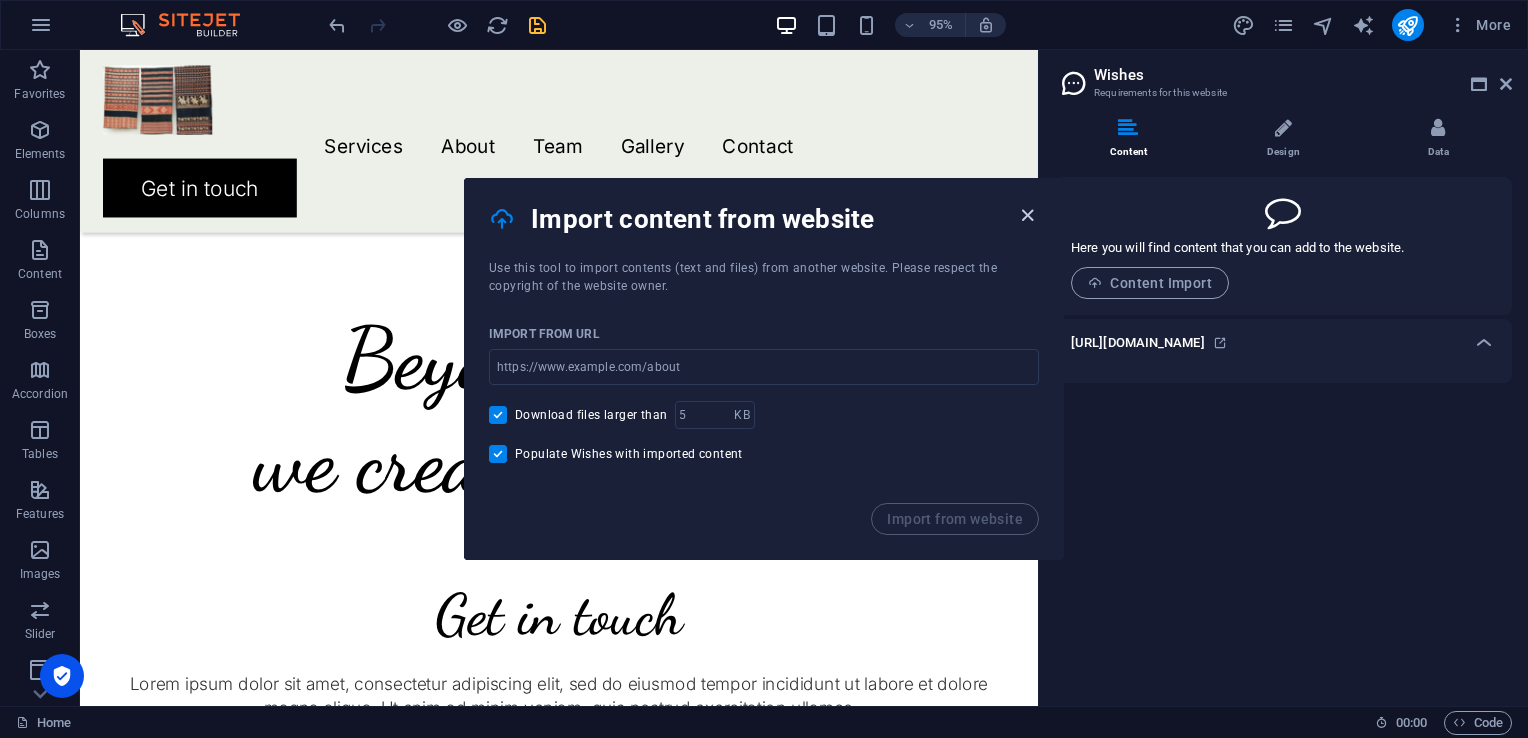 click at bounding box center (1027, 215) 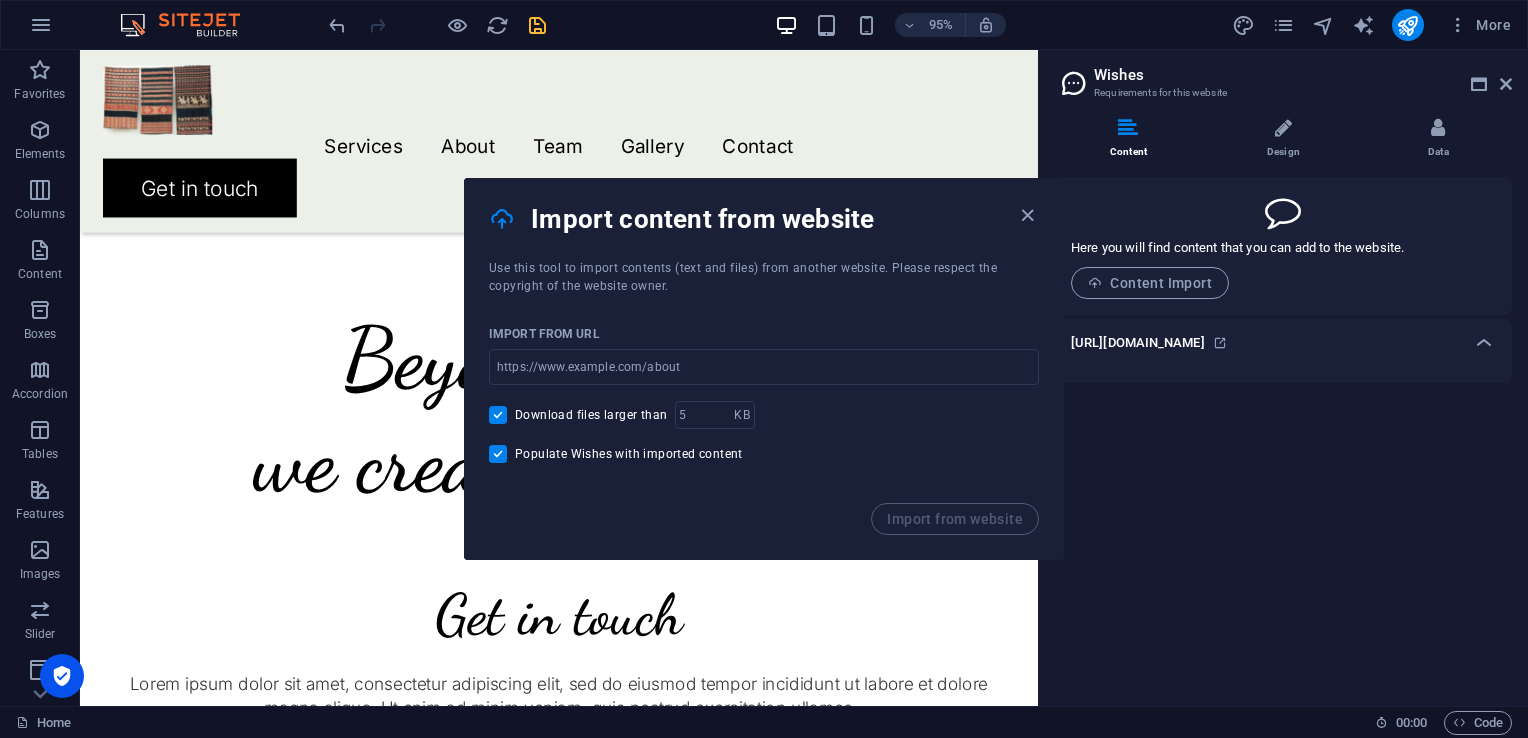 click at bounding box center [1027, 215] 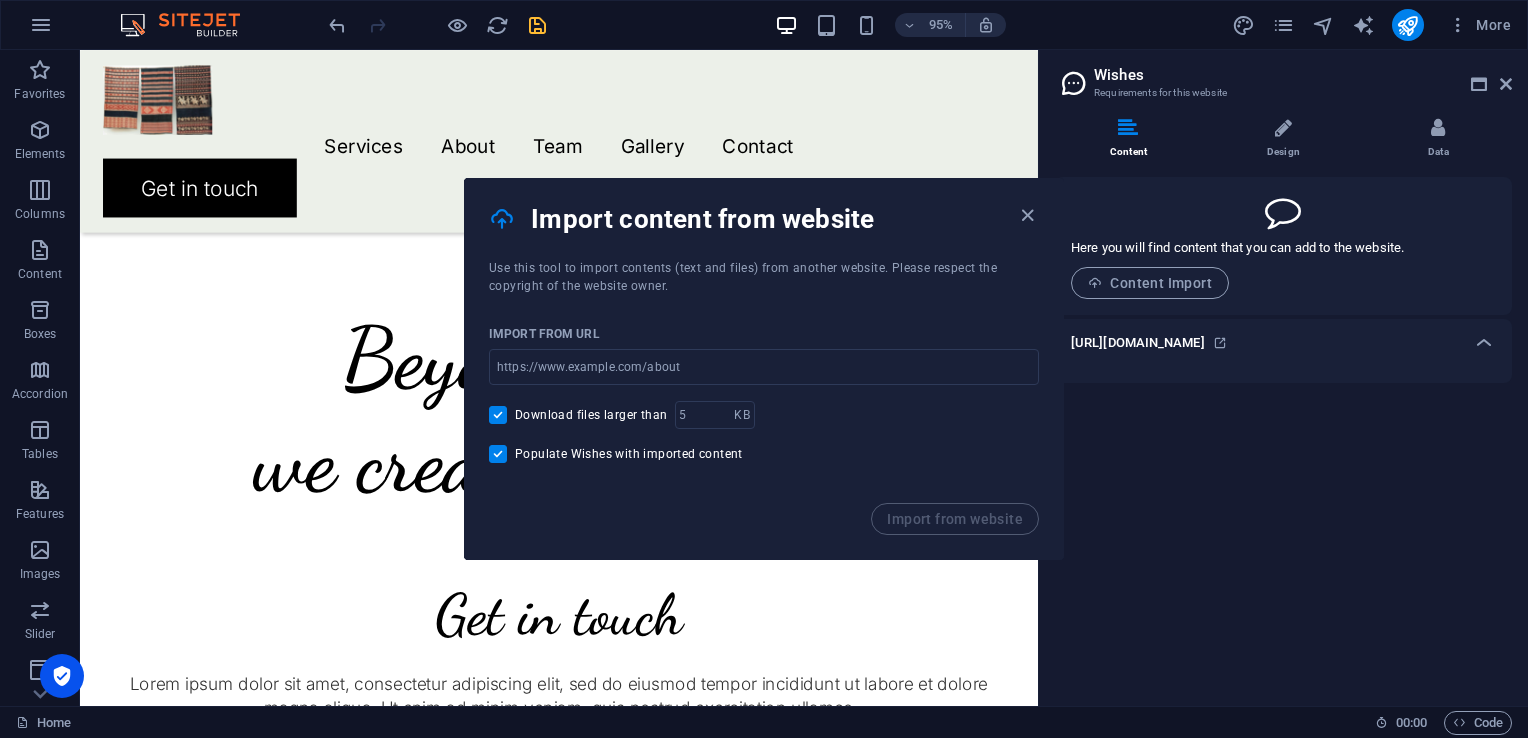 click at bounding box center [1027, 215] 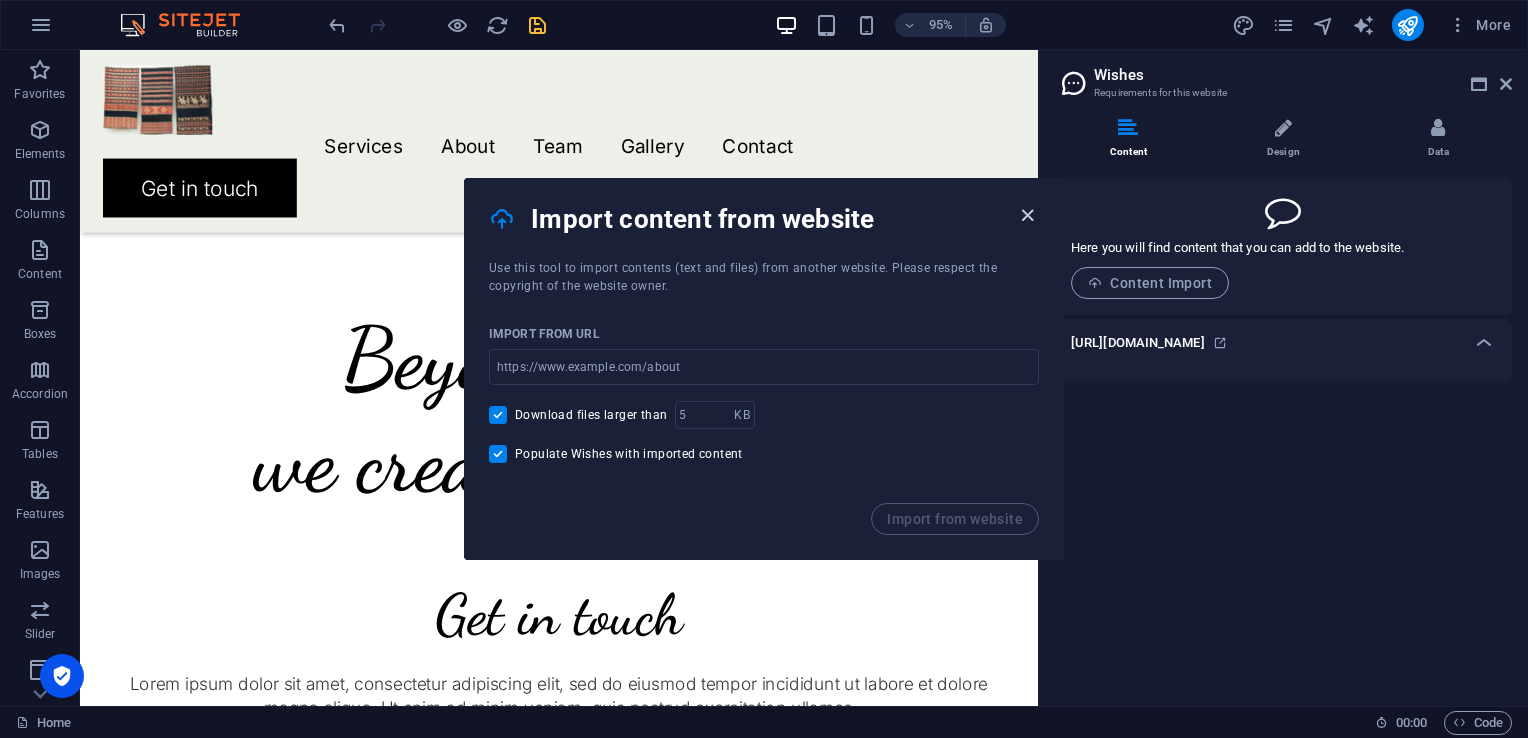 click at bounding box center (1027, 215) 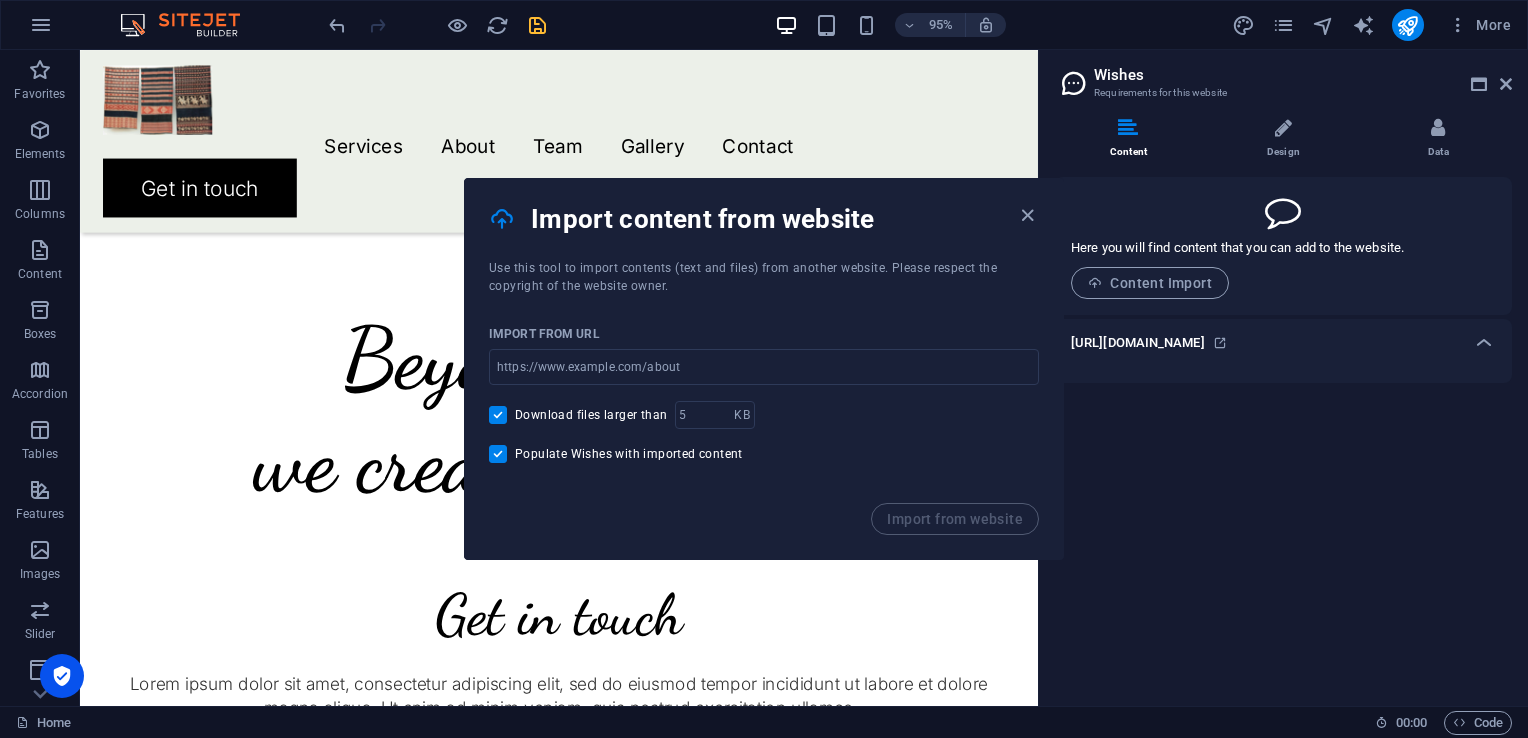 click at bounding box center (1027, 215) 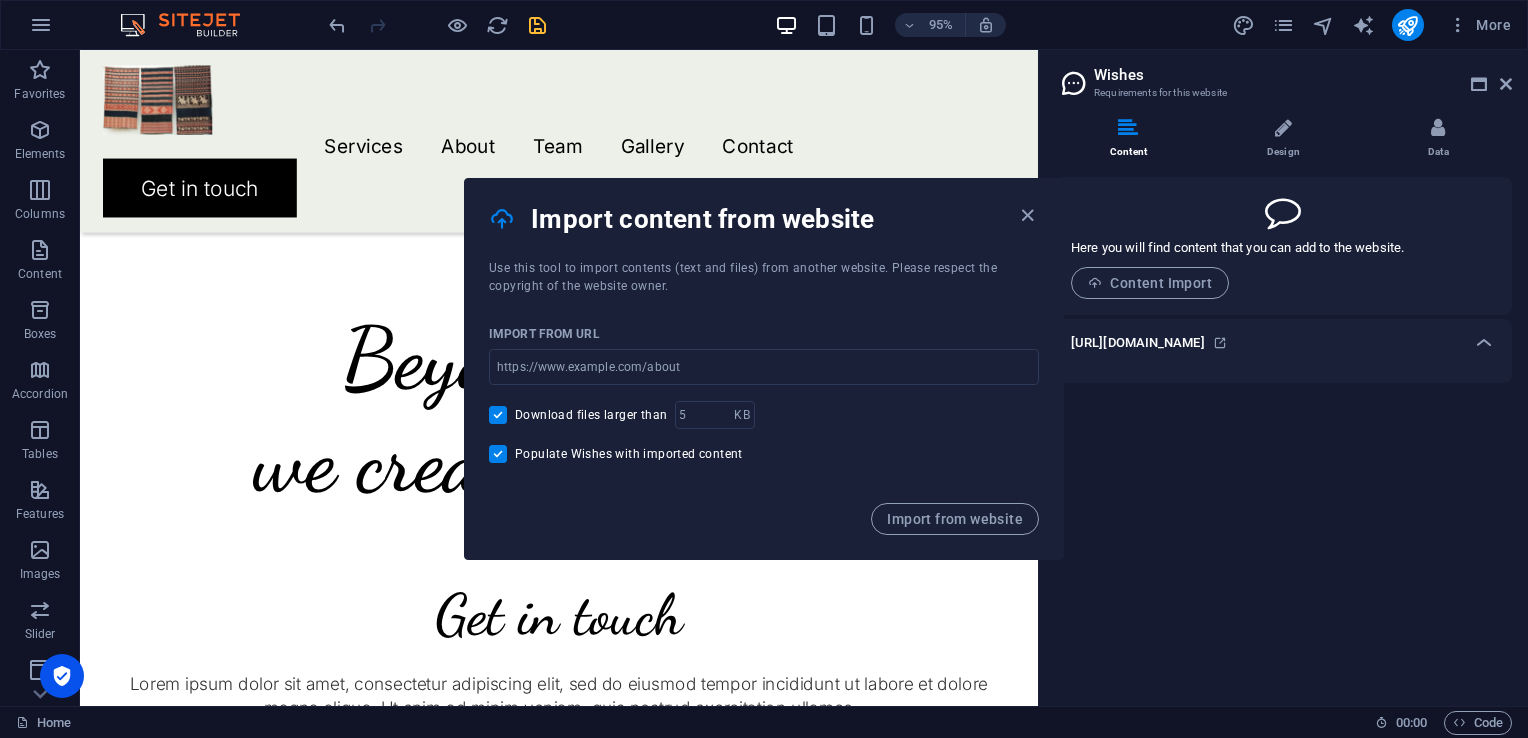 click at bounding box center [1027, 215] 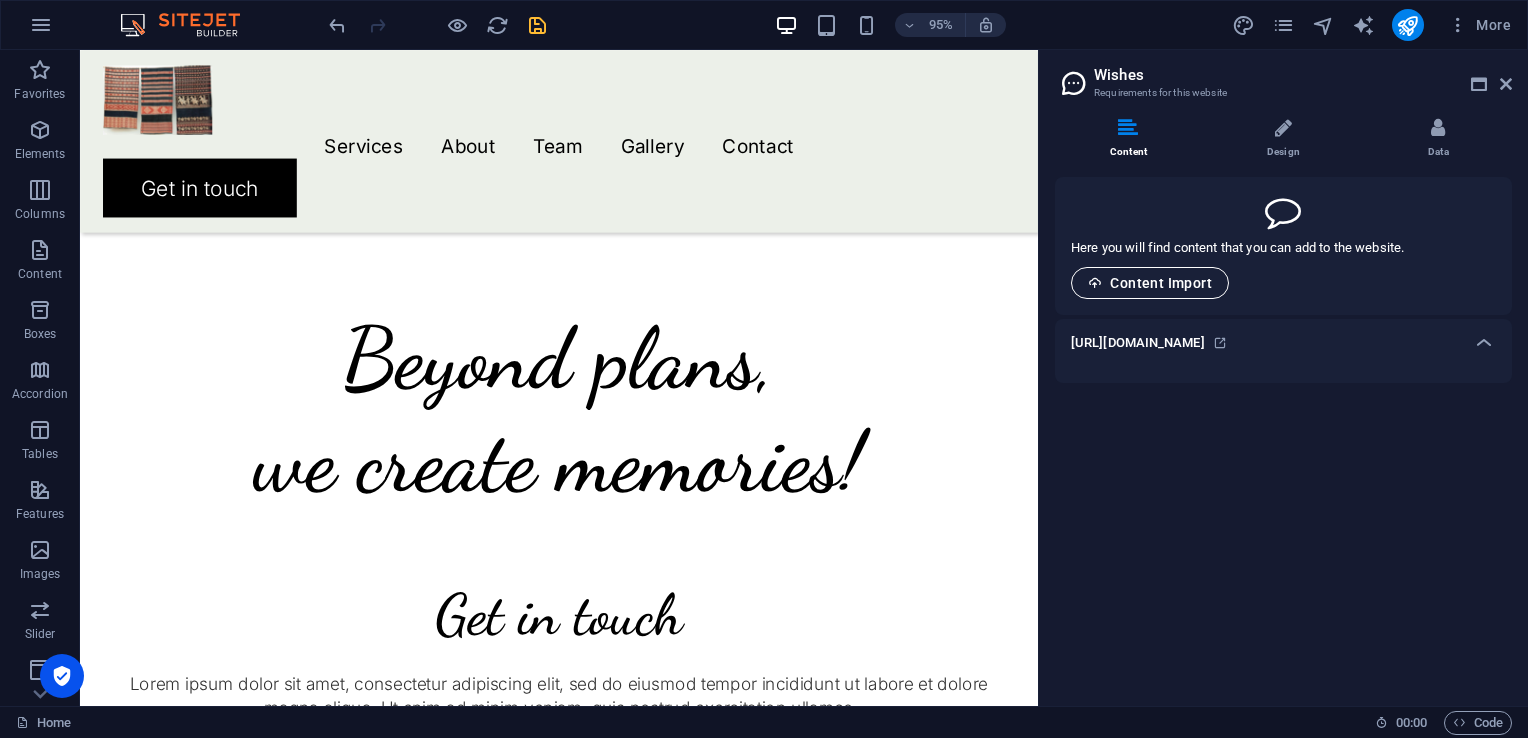 click on "Content Import" at bounding box center (1150, 283) 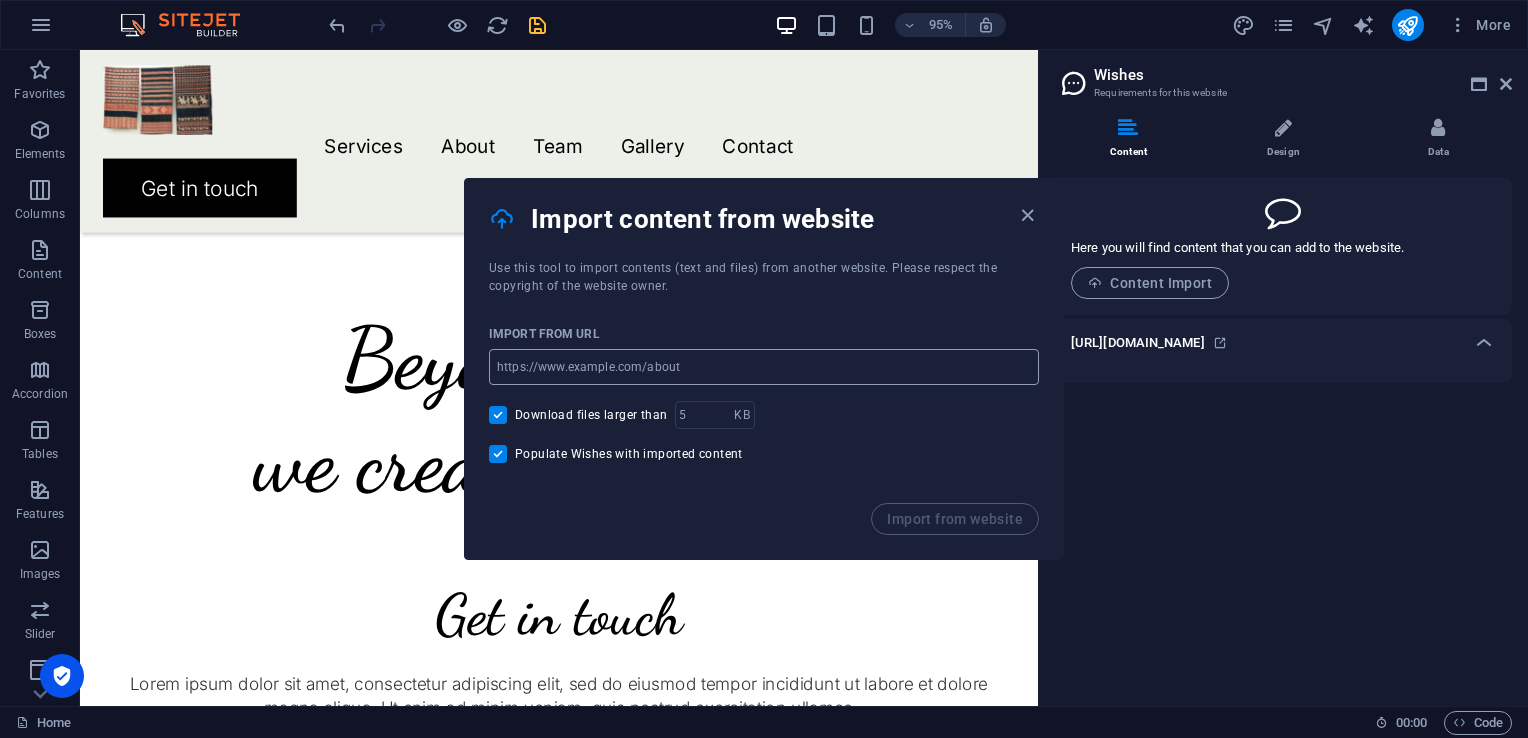 click at bounding box center (764, 367) 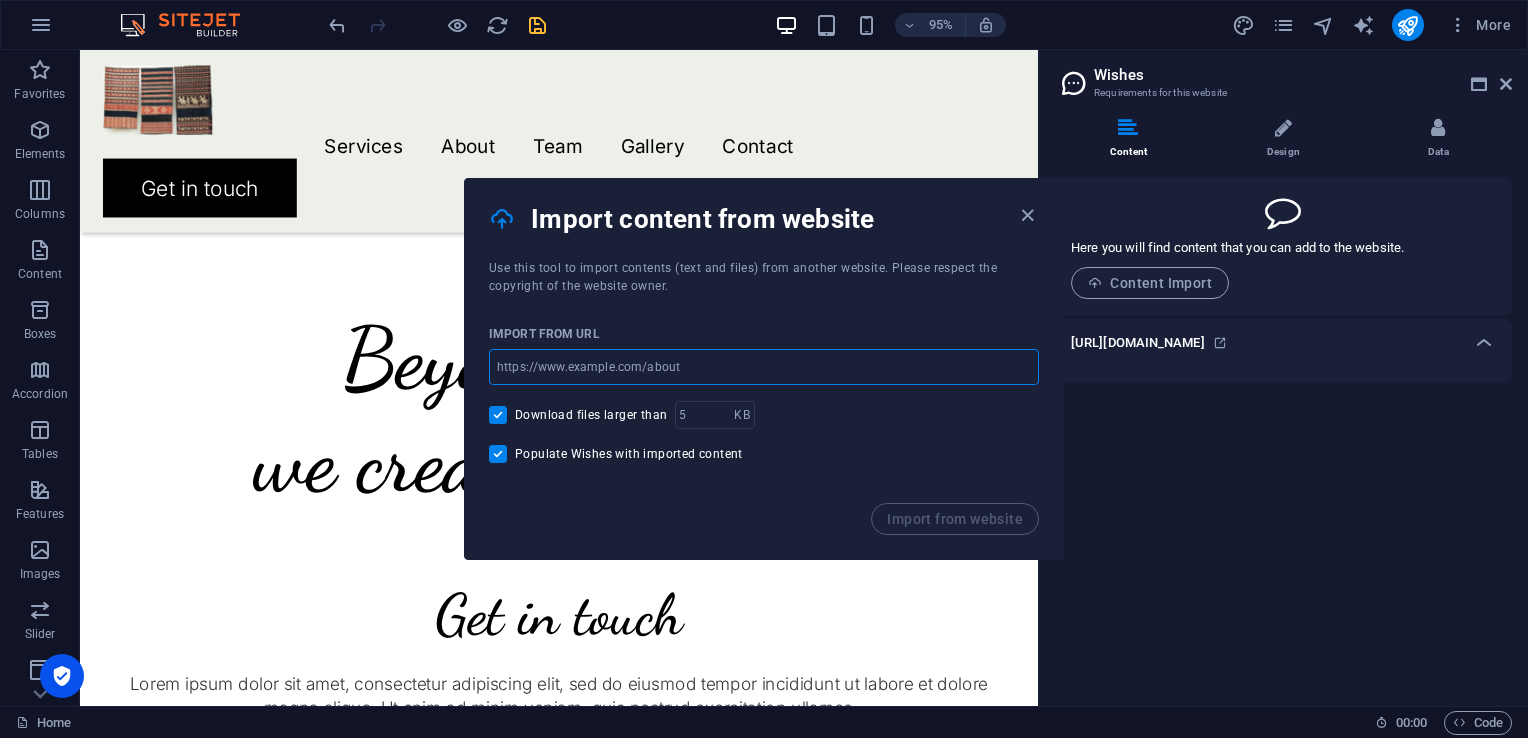 type on "[DOMAIN_NAME]" 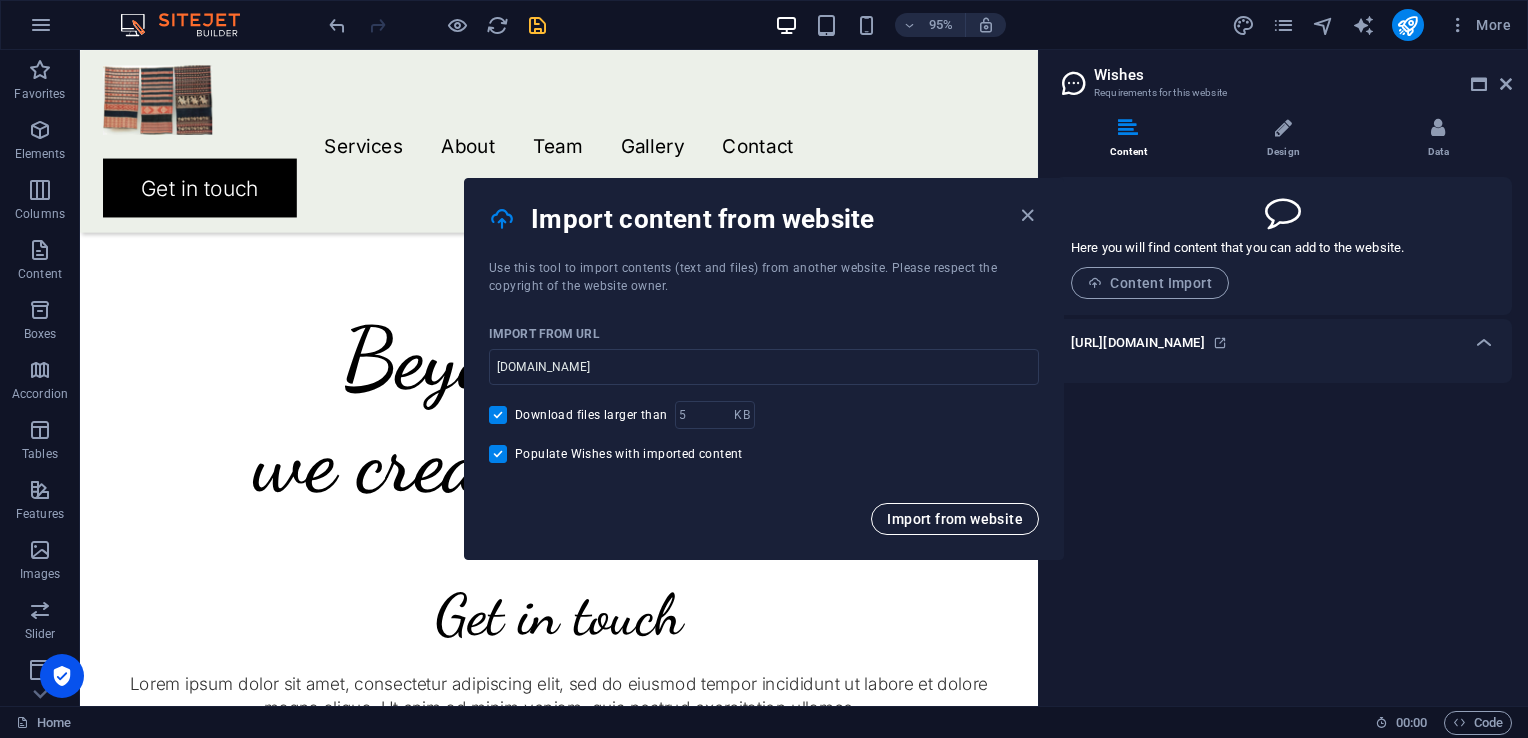 click on "Import from website" at bounding box center [955, 519] 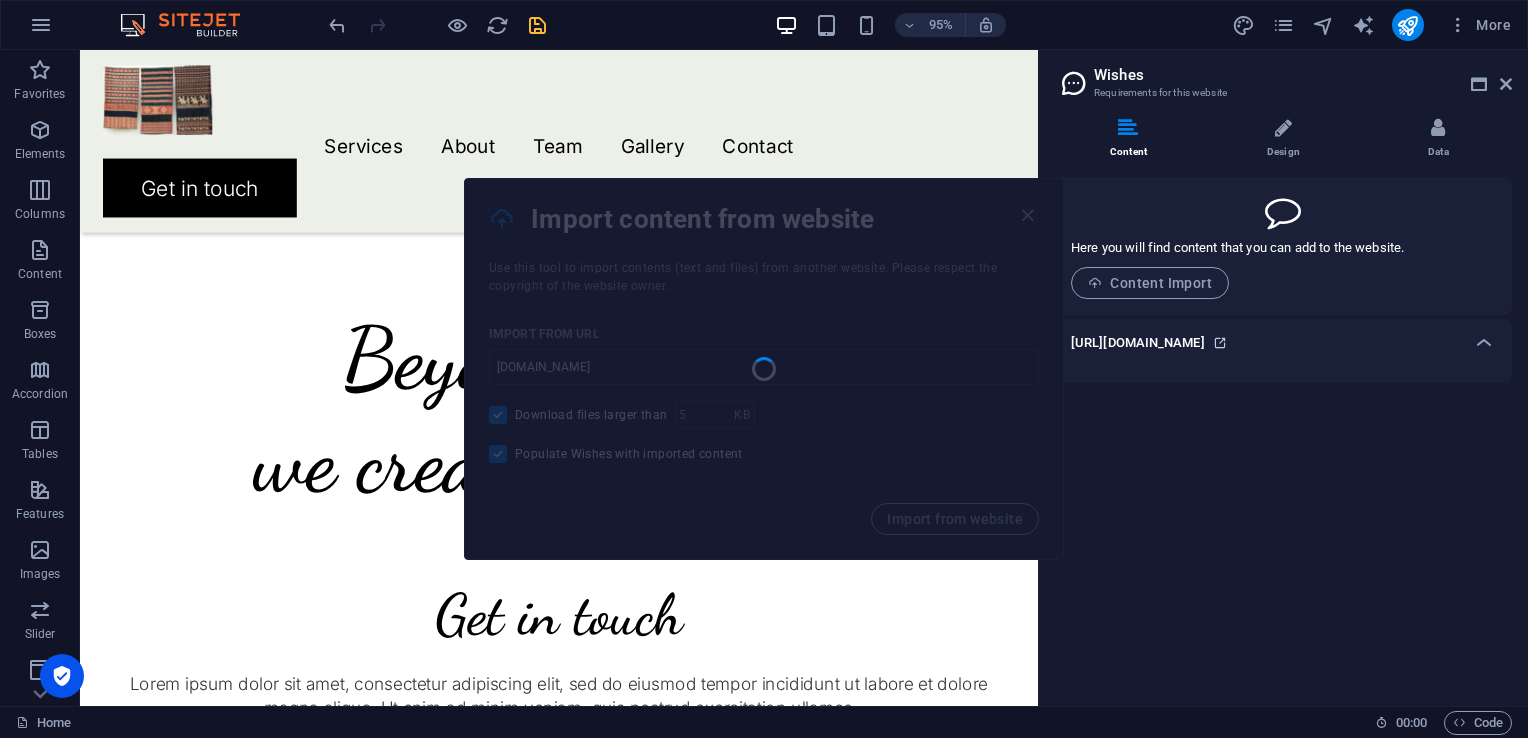 click at bounding box center [1220, 343] 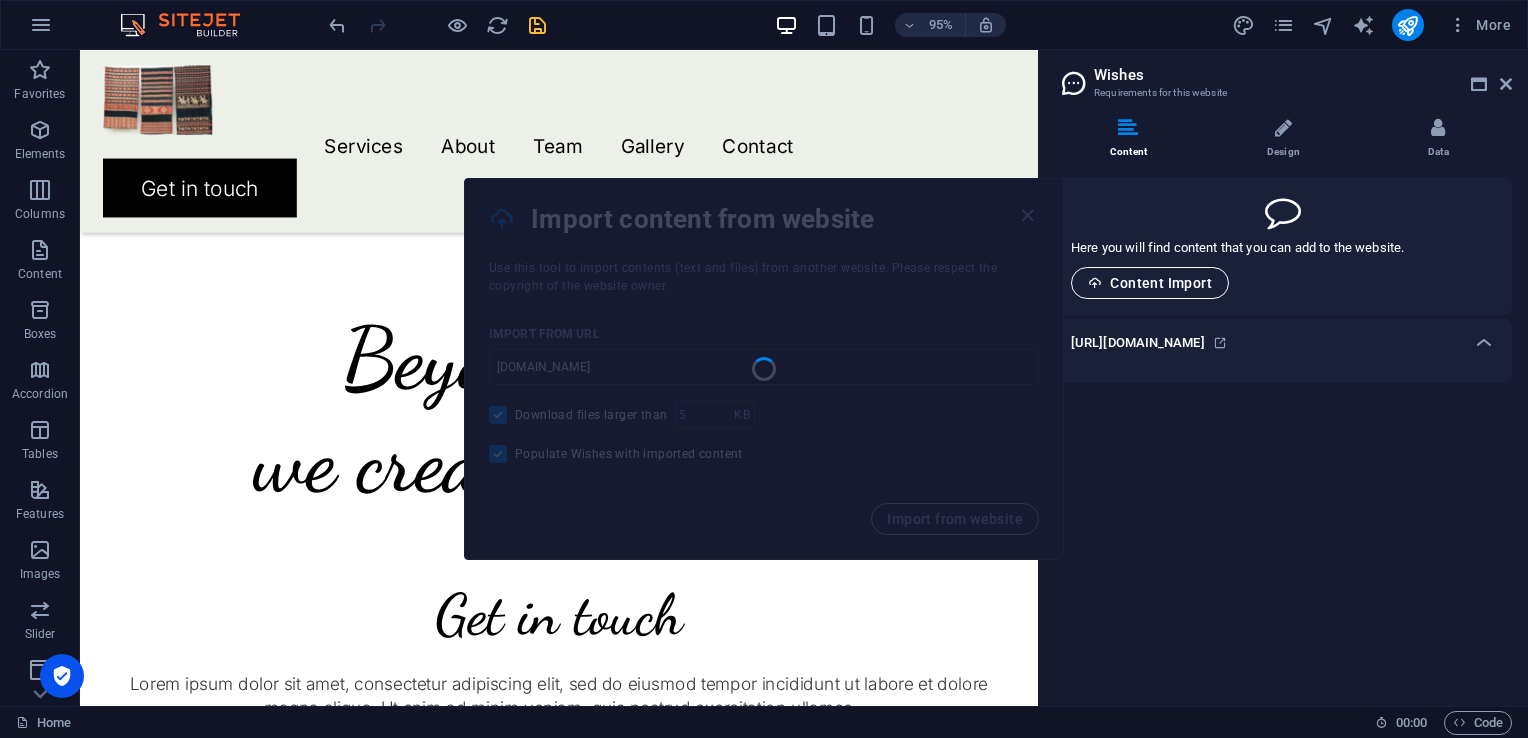 click on "Content Import" at bounding box center [1150, 283] 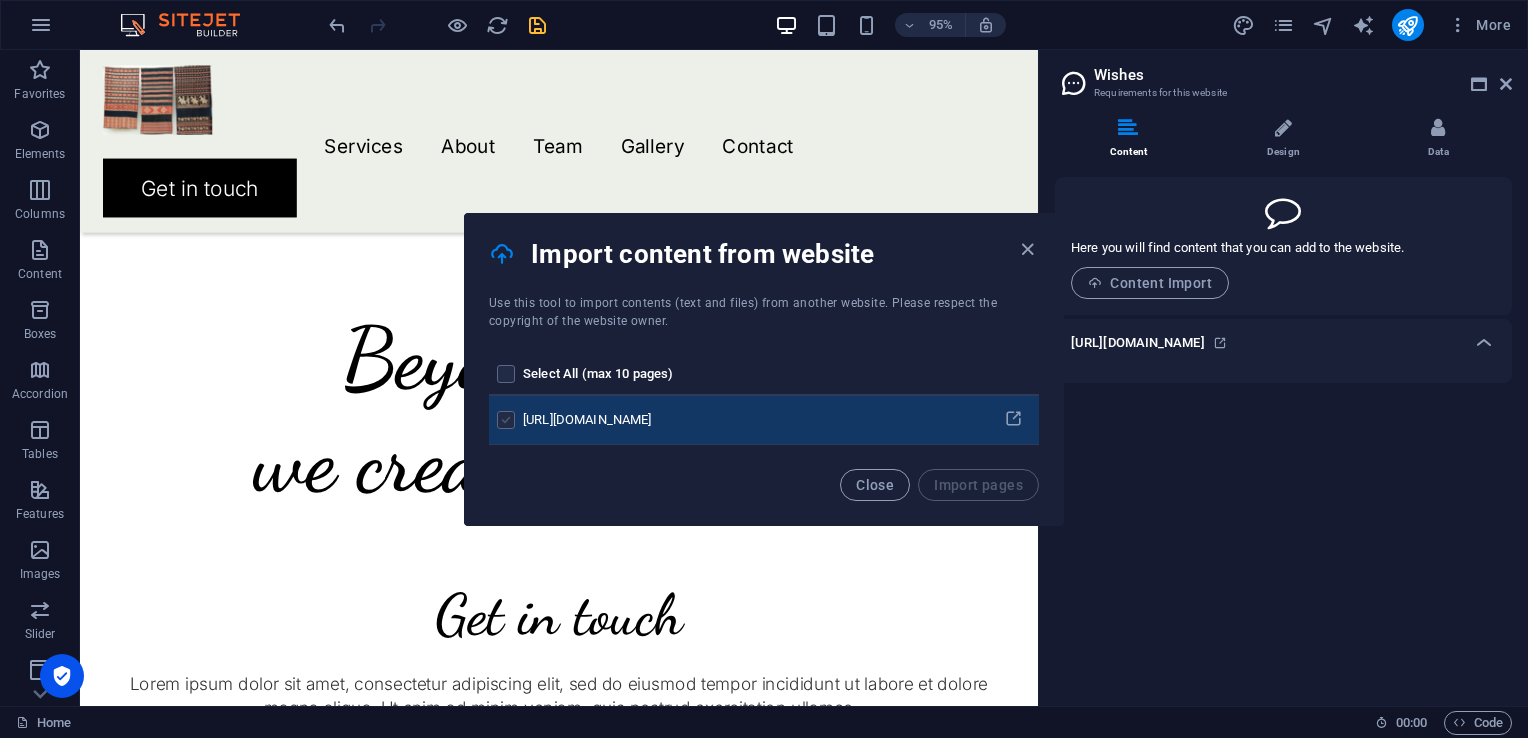 click at bounding box center (506, 420) 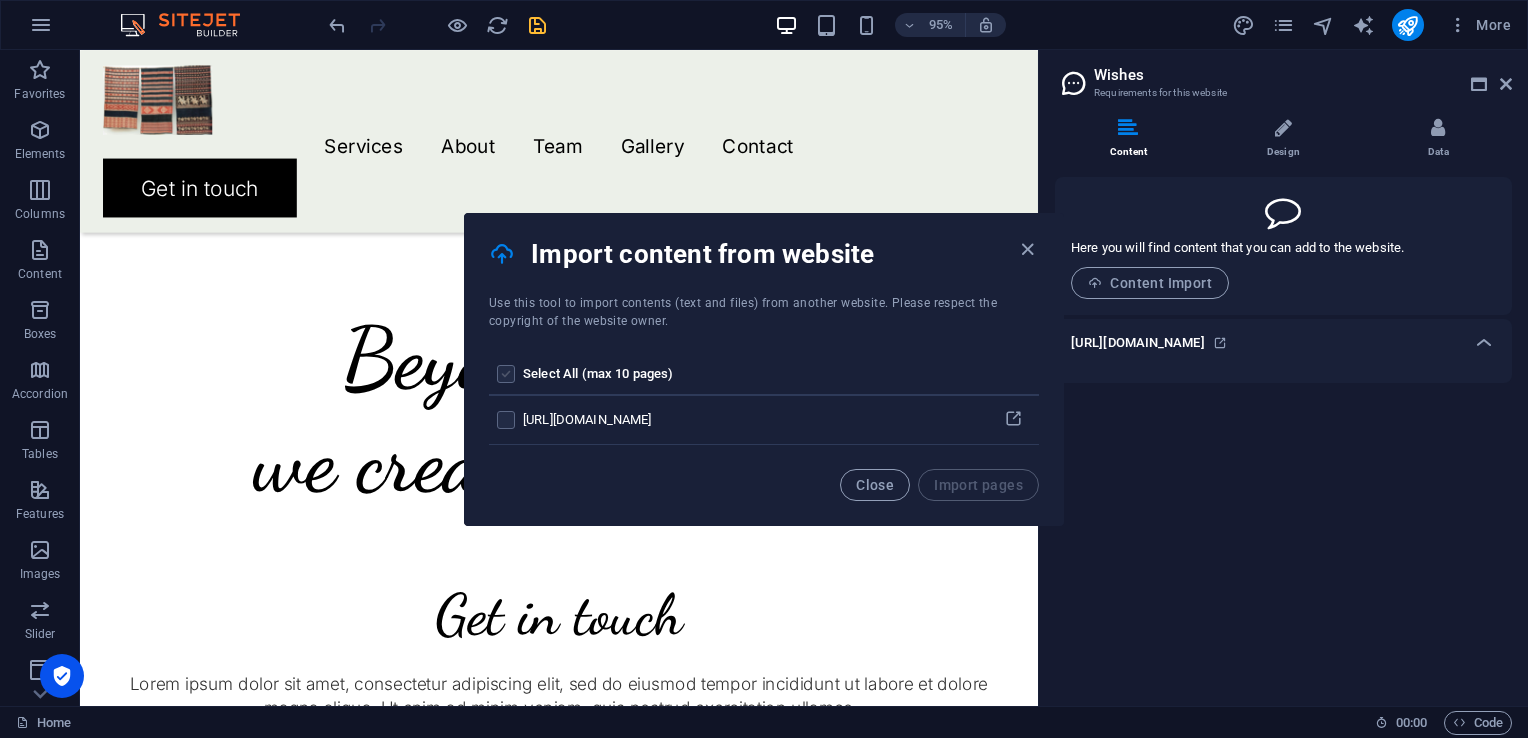 click at bounding box center [506, 374] 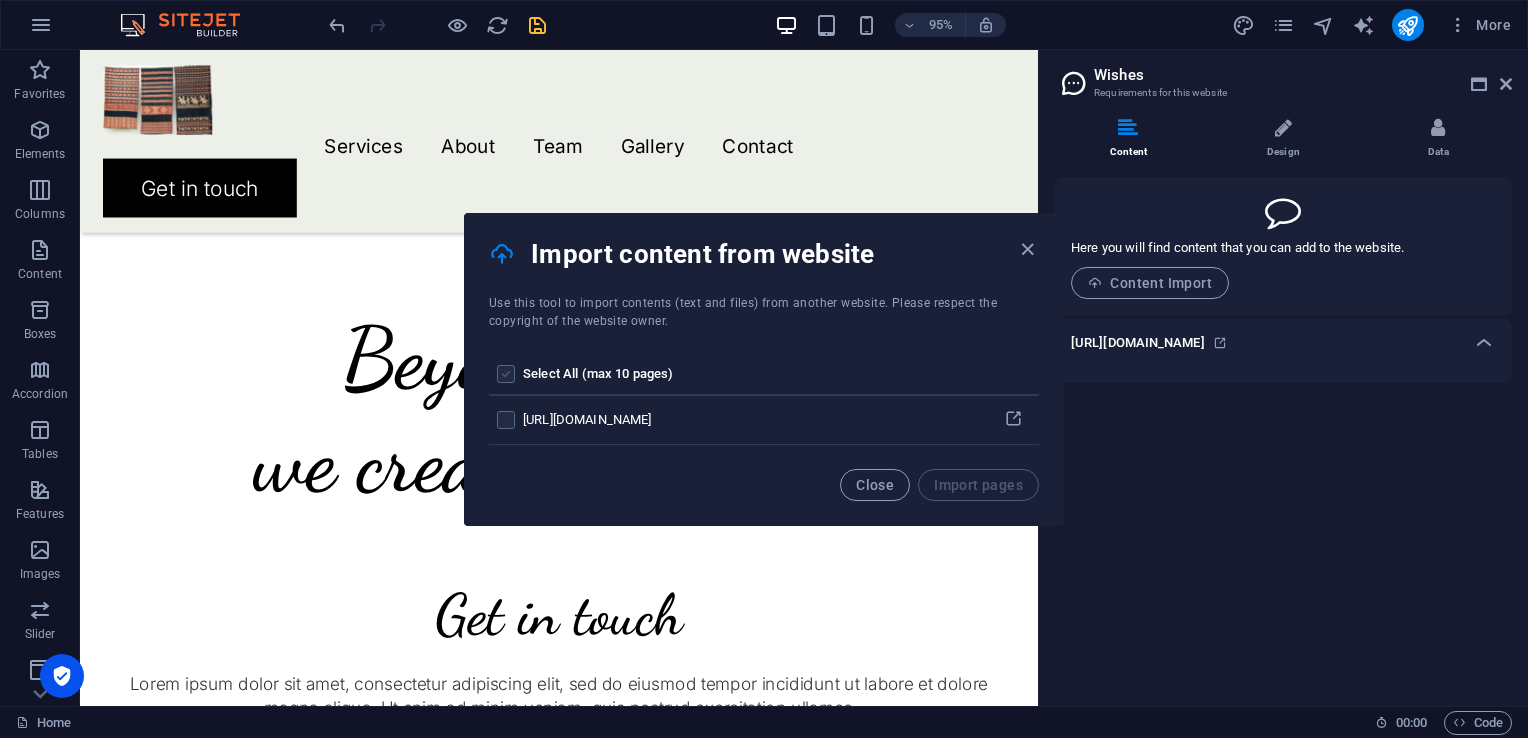 click at bounding box center (506, 374) 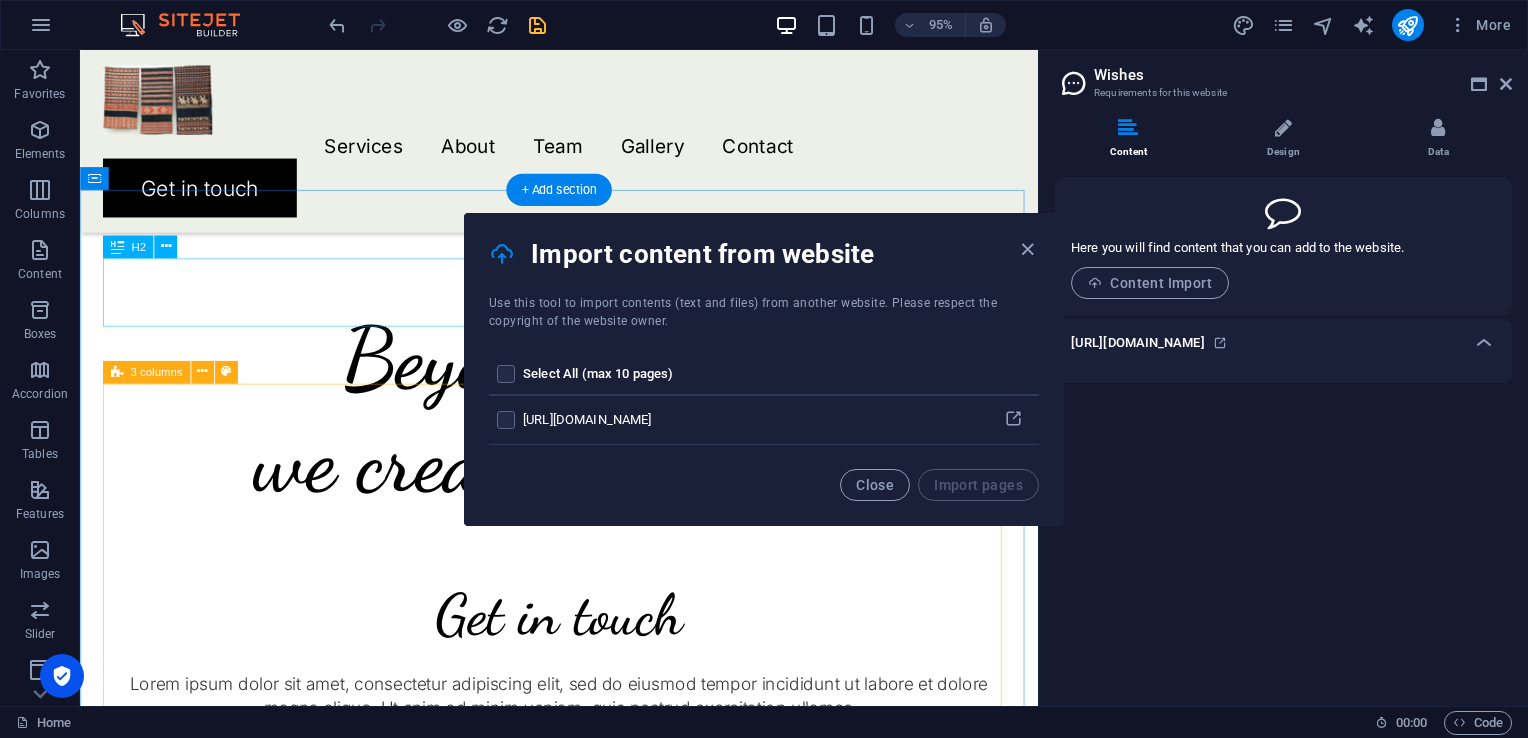 click on "Press about us" at bounding box center [584, 1569] 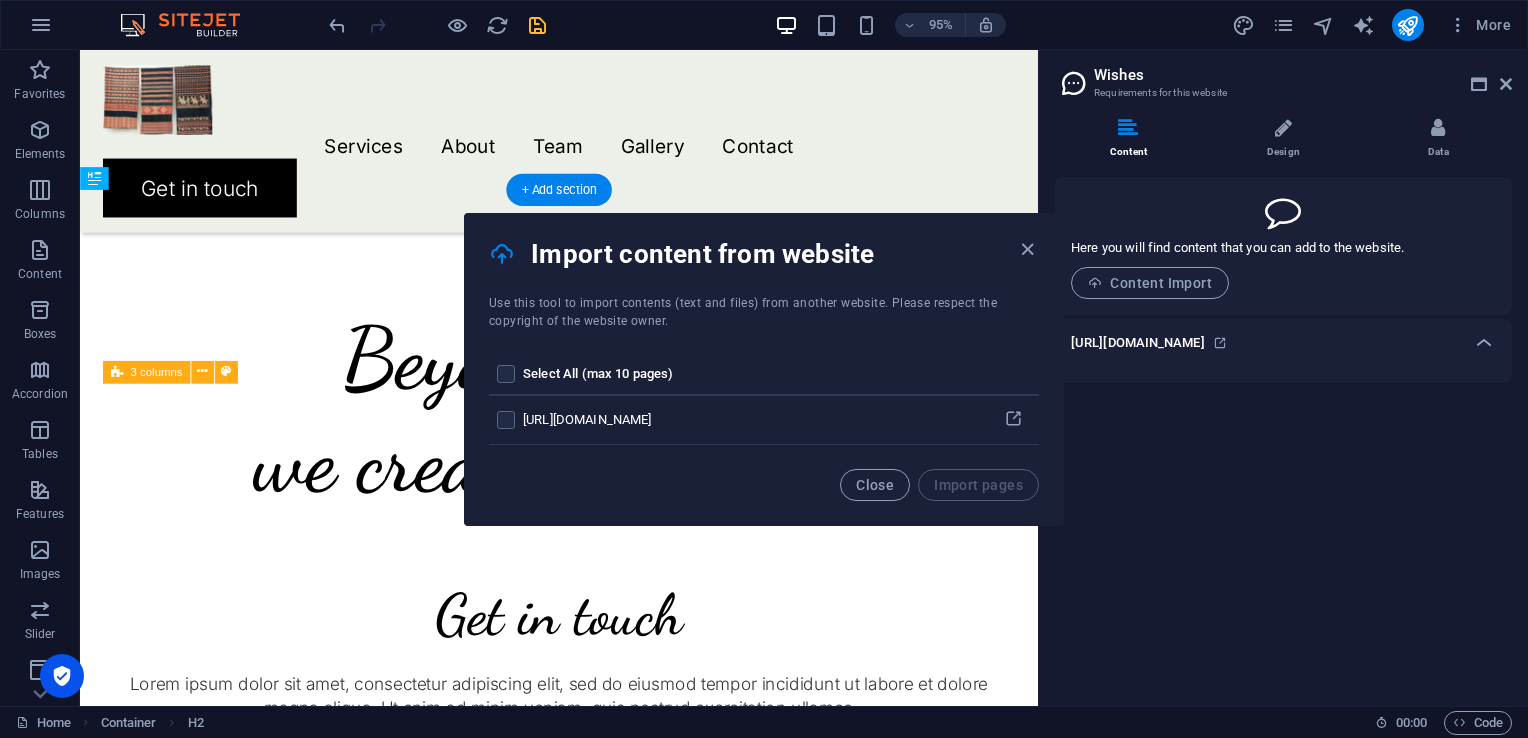 drag, startPoint x: 303, startPoint y: 335, endPoint x: 705, endPoint y: 408, distance: 408.57434 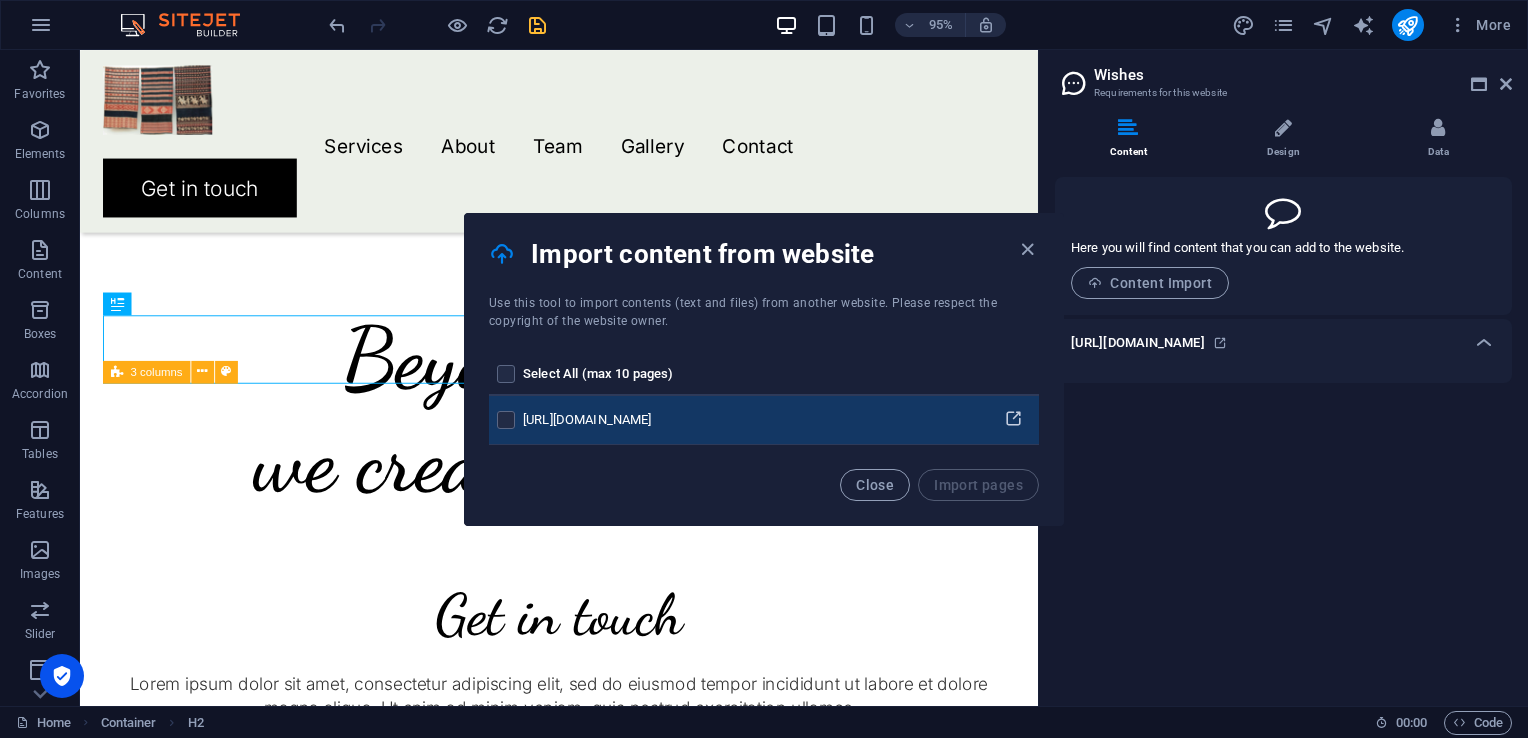 click at bounding box center [1013, 419] 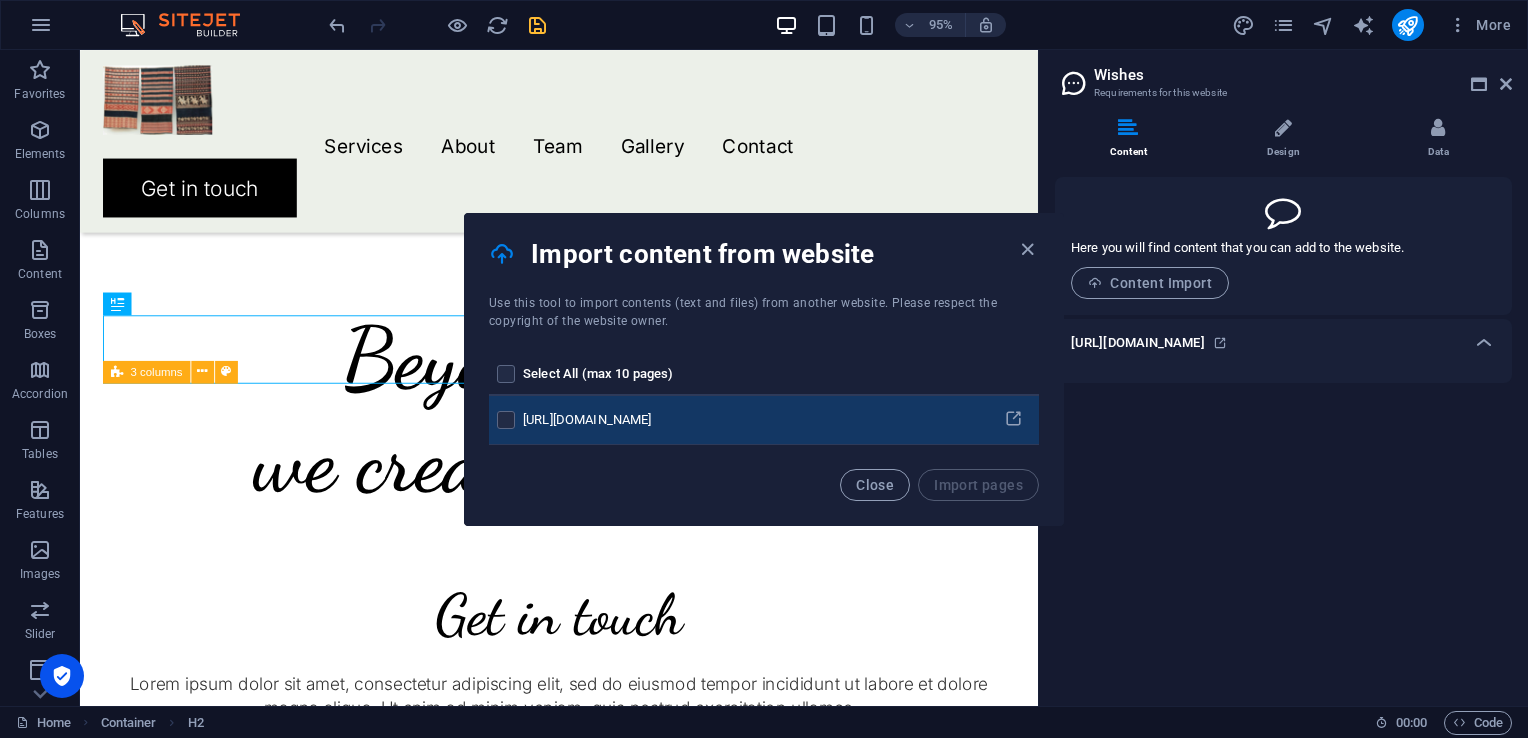 click on "https://lopotenun.com" at bounding box center (755, 420) 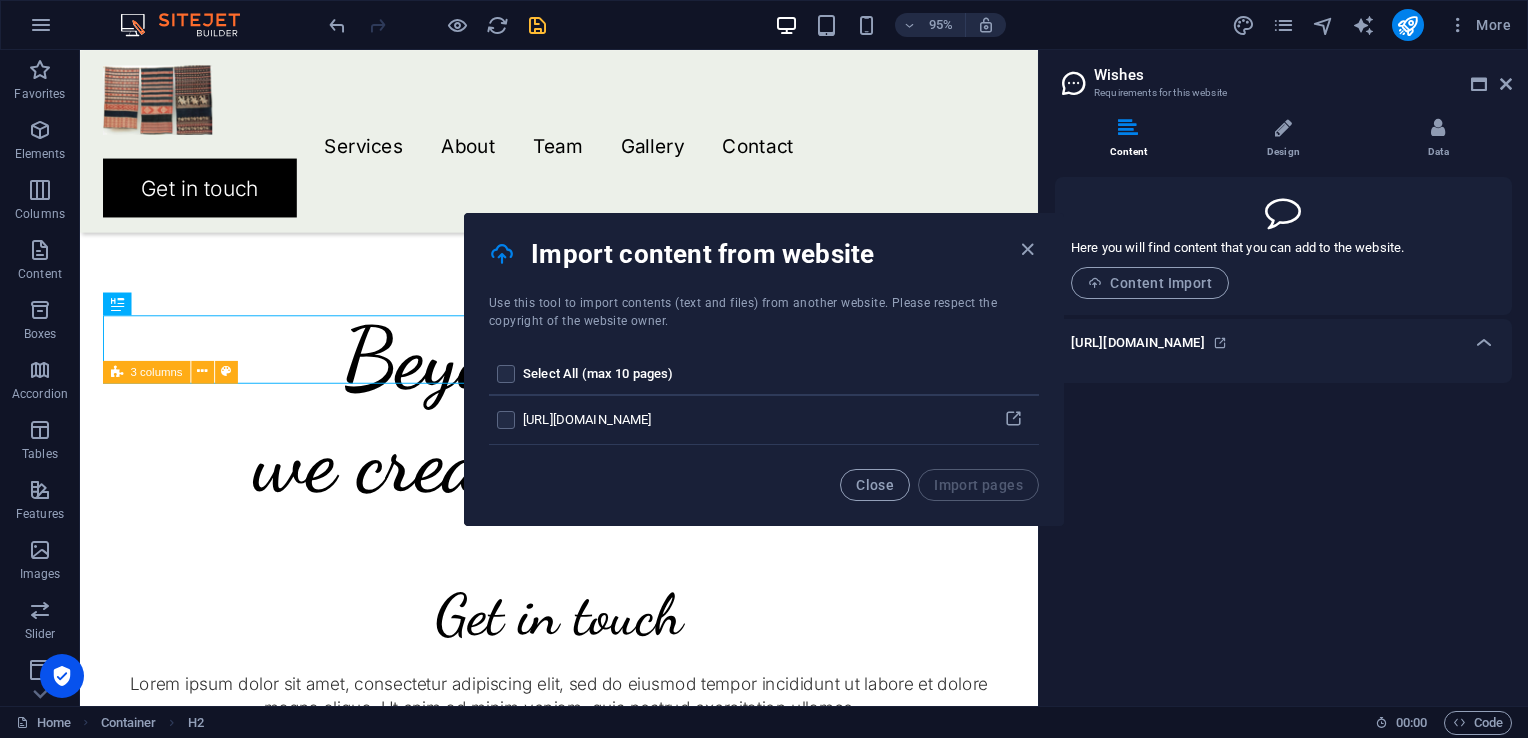 click on "Content Design Data Here you will find content that you can add to the website. Content Import https://lopotenun.com Inspiration No information provided Layout One-Pager Logo No information provided Colors No information provided Contact Company : lopotenun.com City : Berlin ZIP code : 12345 Email : ca8e1995e81565db10d75d203c7b26@cpanel.local Phone : 0123 - 456789 Street : Street Opening hours No information provided Social media No information provided Legal notice No information provided Privacy policy No information provided" at bounding box center (1283, 404) 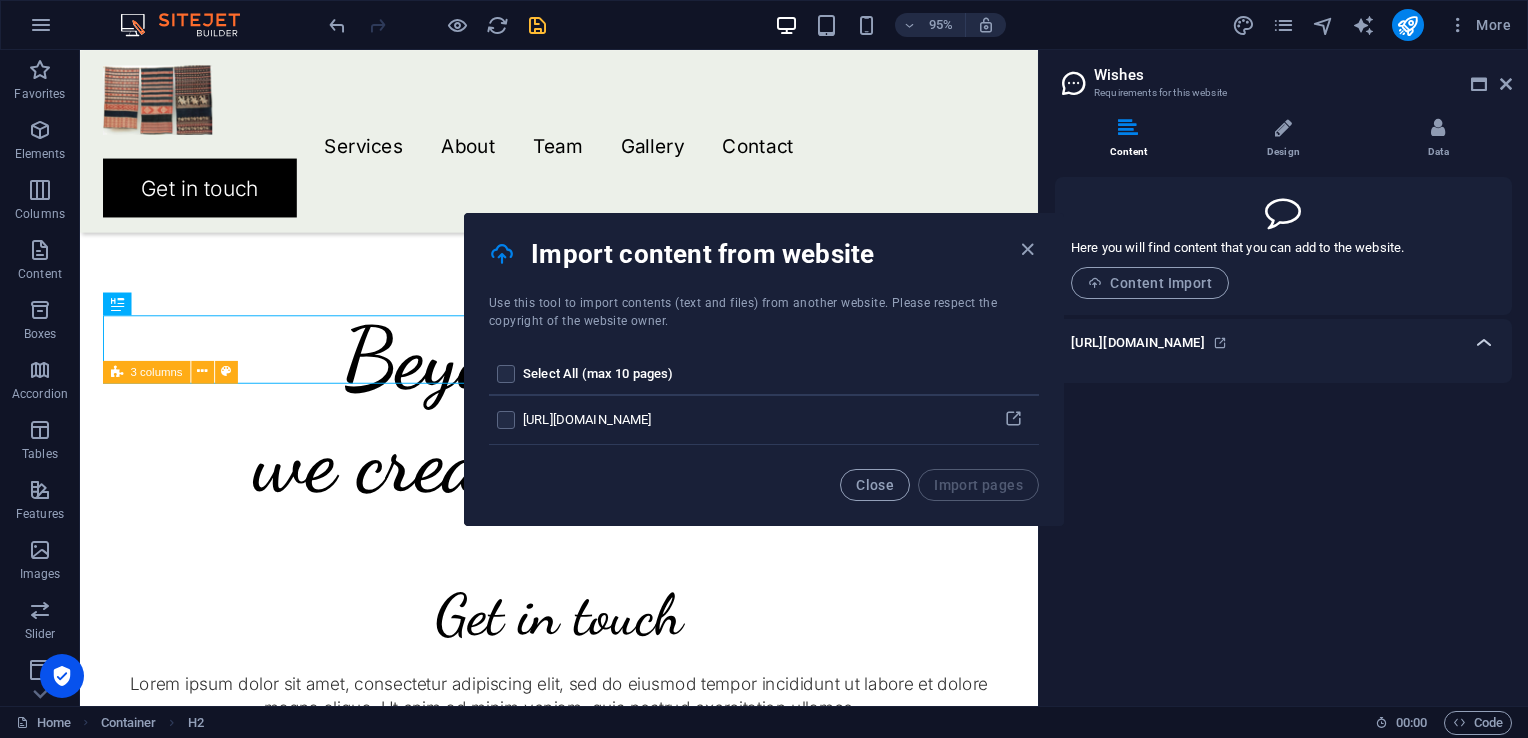 click at bounding box center (1484, 343) 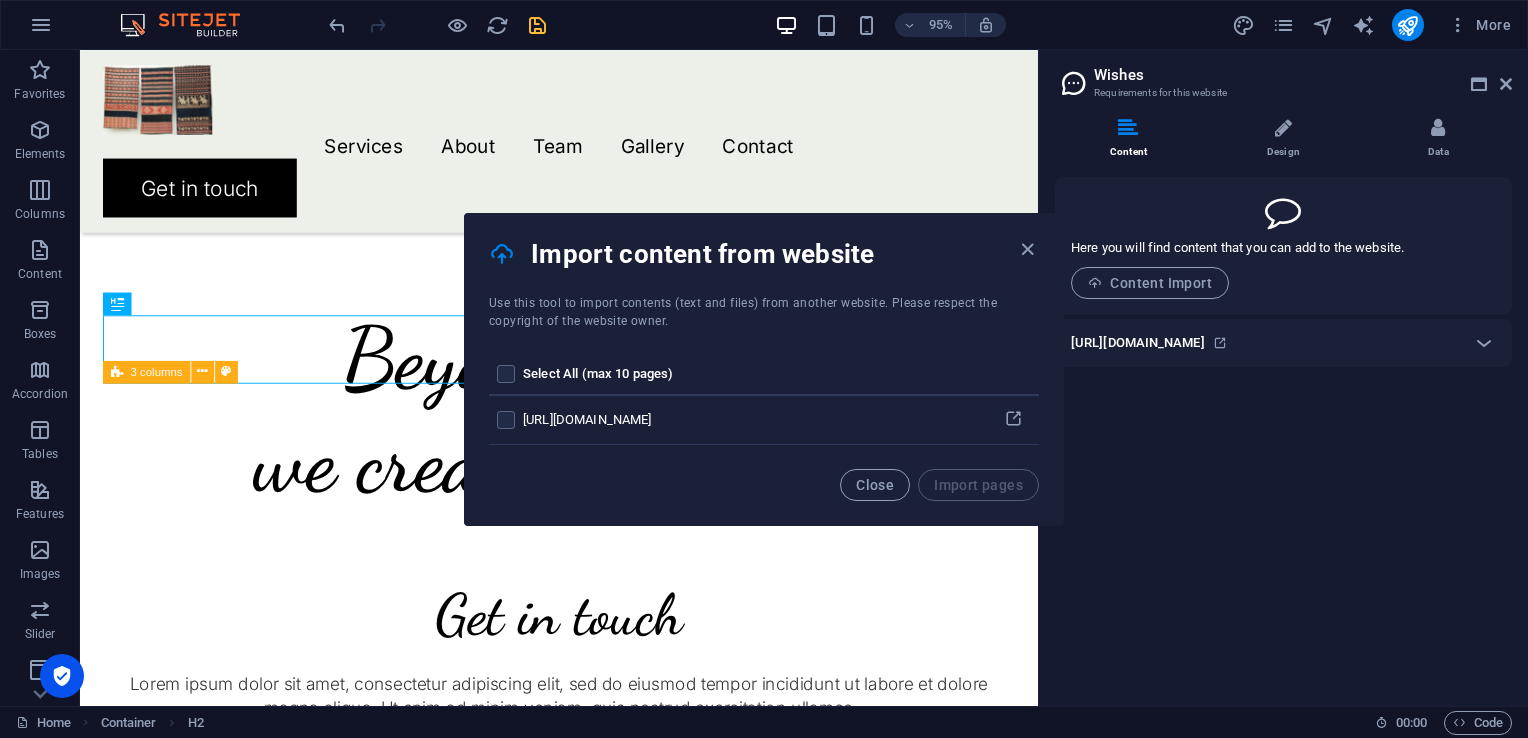 click at bounding box center [1027, 249] 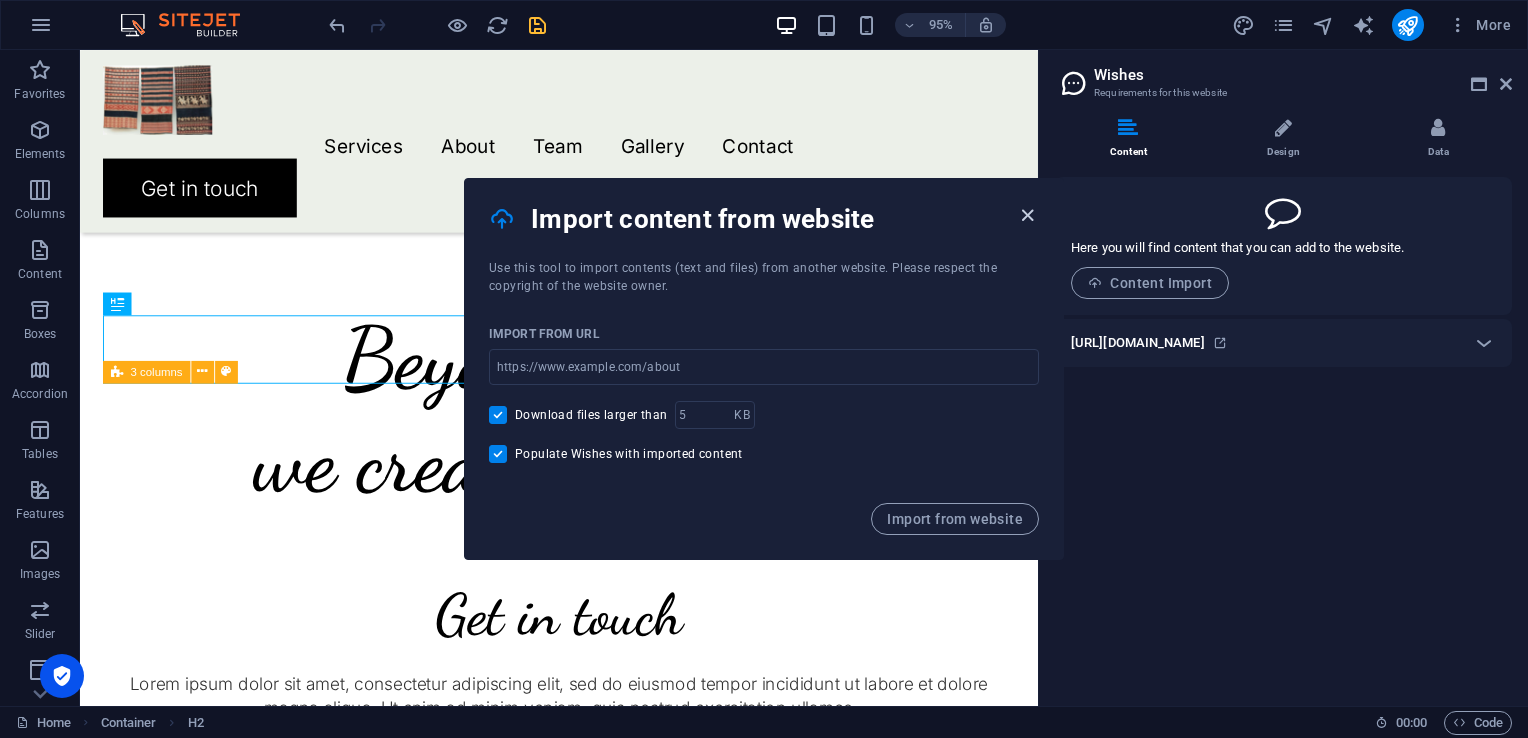 click at bounding box center (1027, 215) 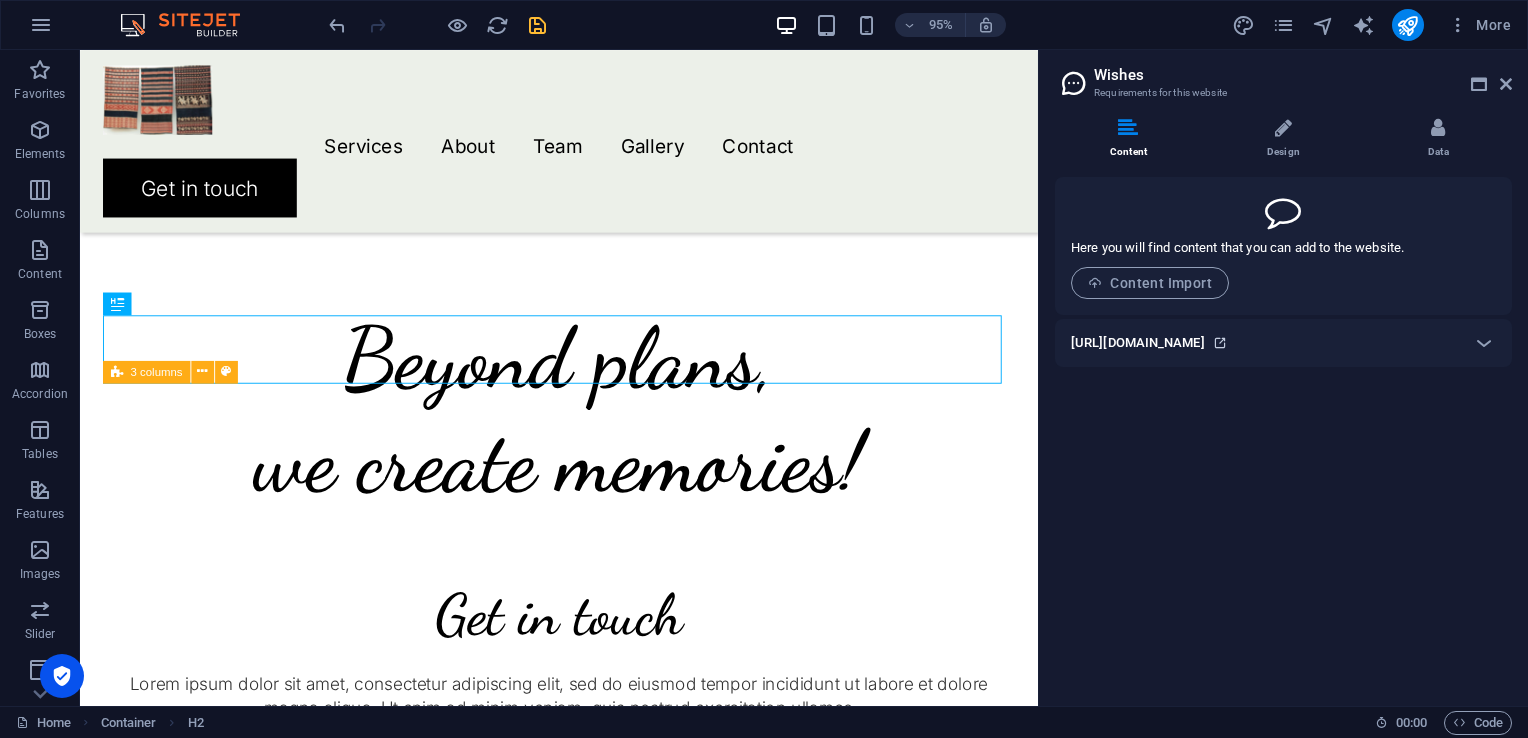 click at bounding box center [1220, 343] 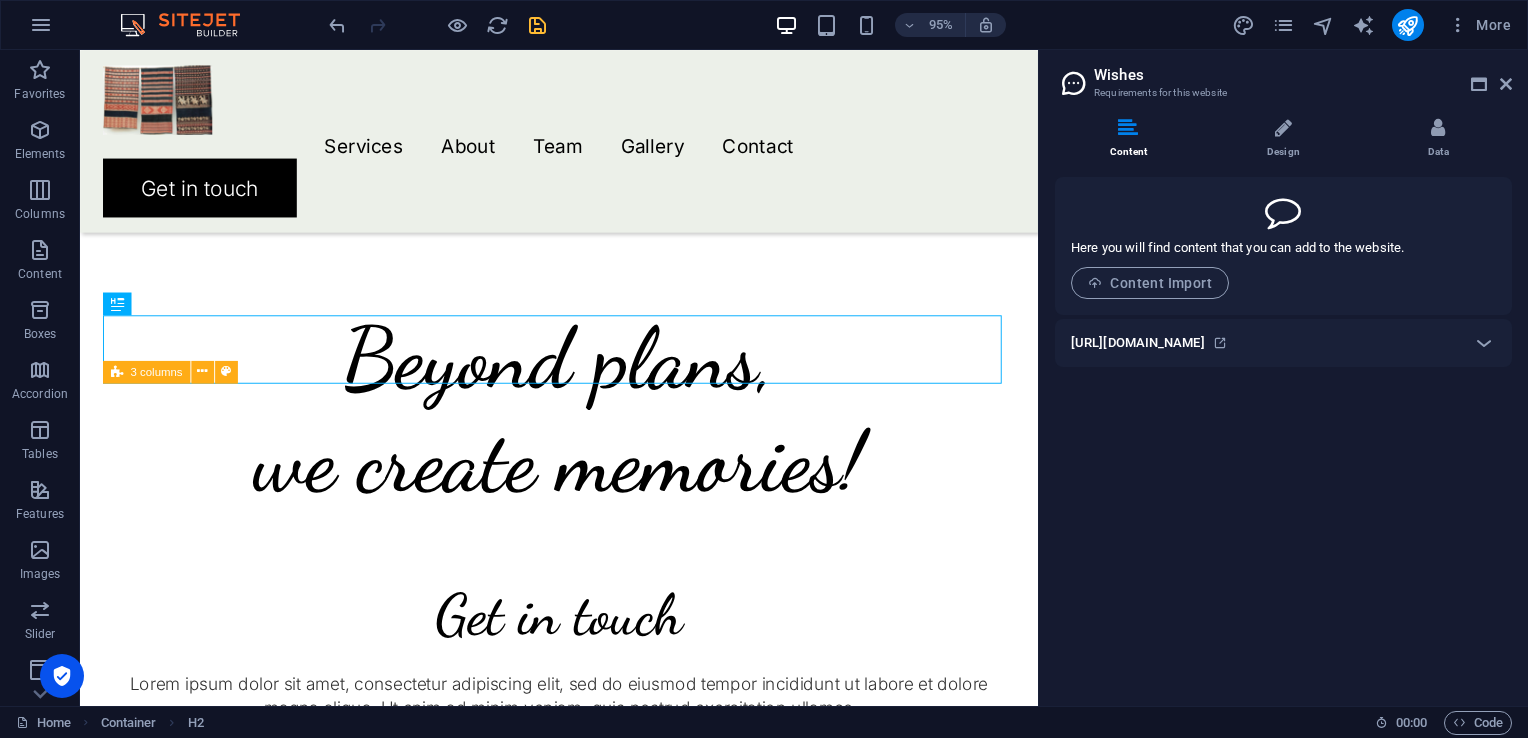click on "Wishes Requirements for this website" at bounding box center (1285, 76) 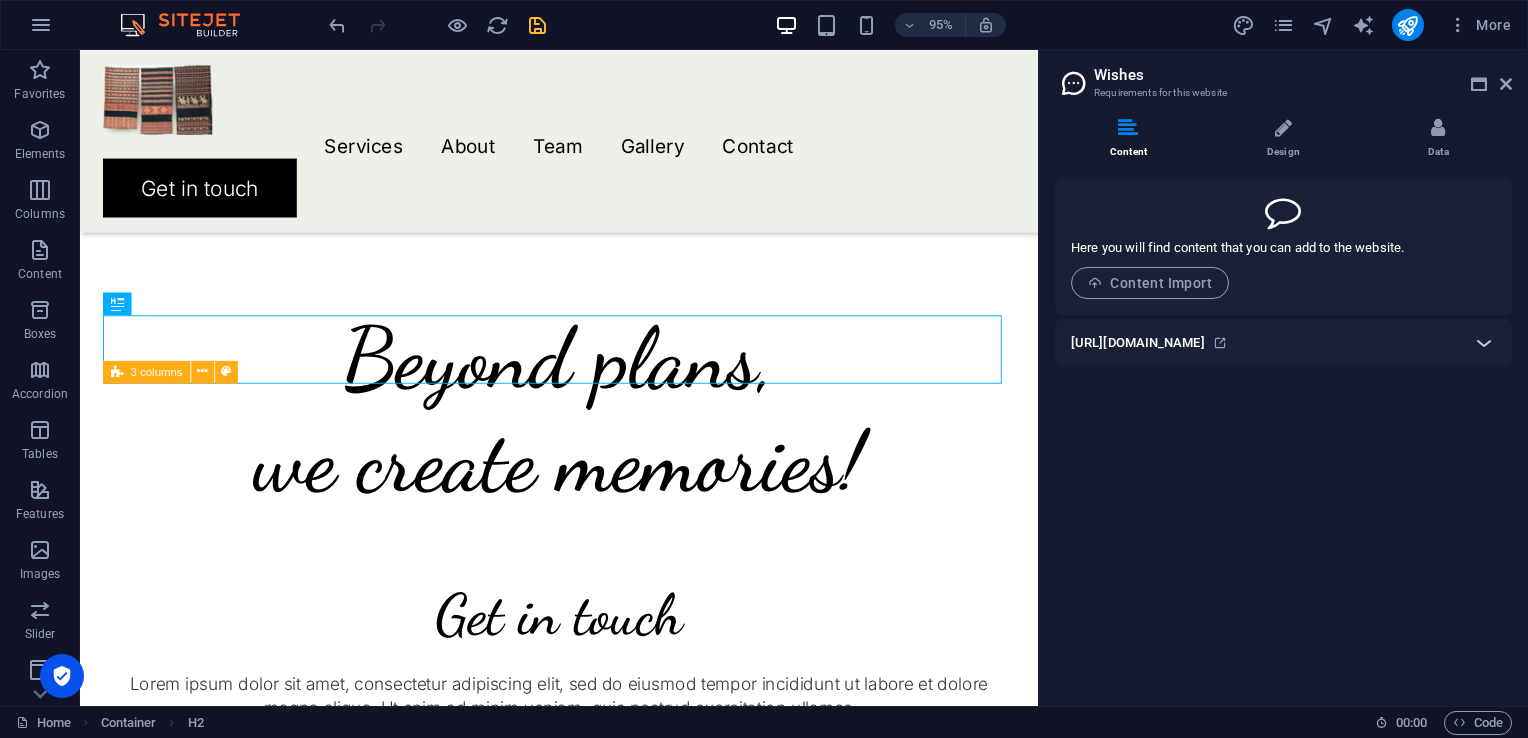 click at bounding box center [1484, 343] 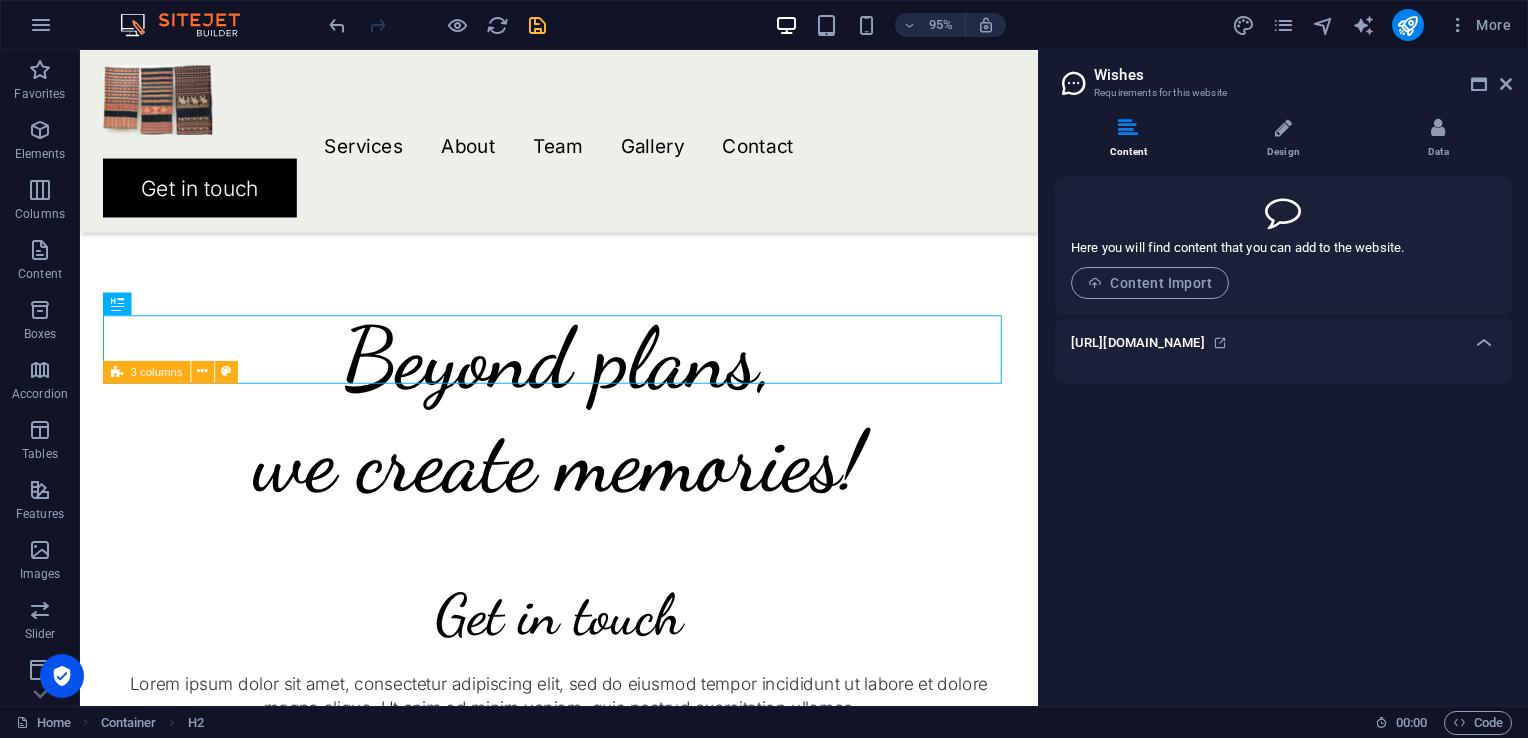 click on "Here you will find content that you can add to the website. Content Import" at bounding box center [1283, 246] 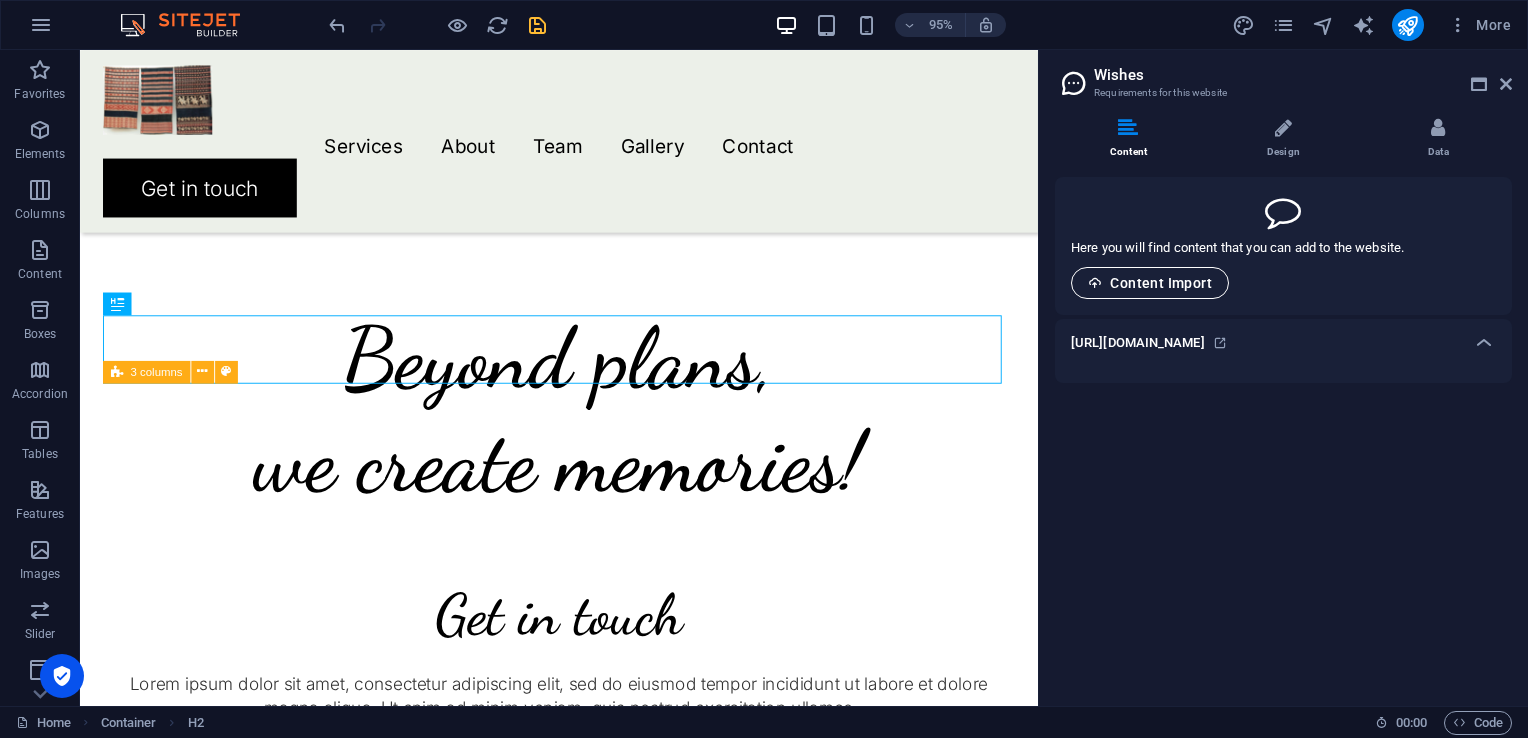 click on "Content Import" at bounding box center [1150, 283] 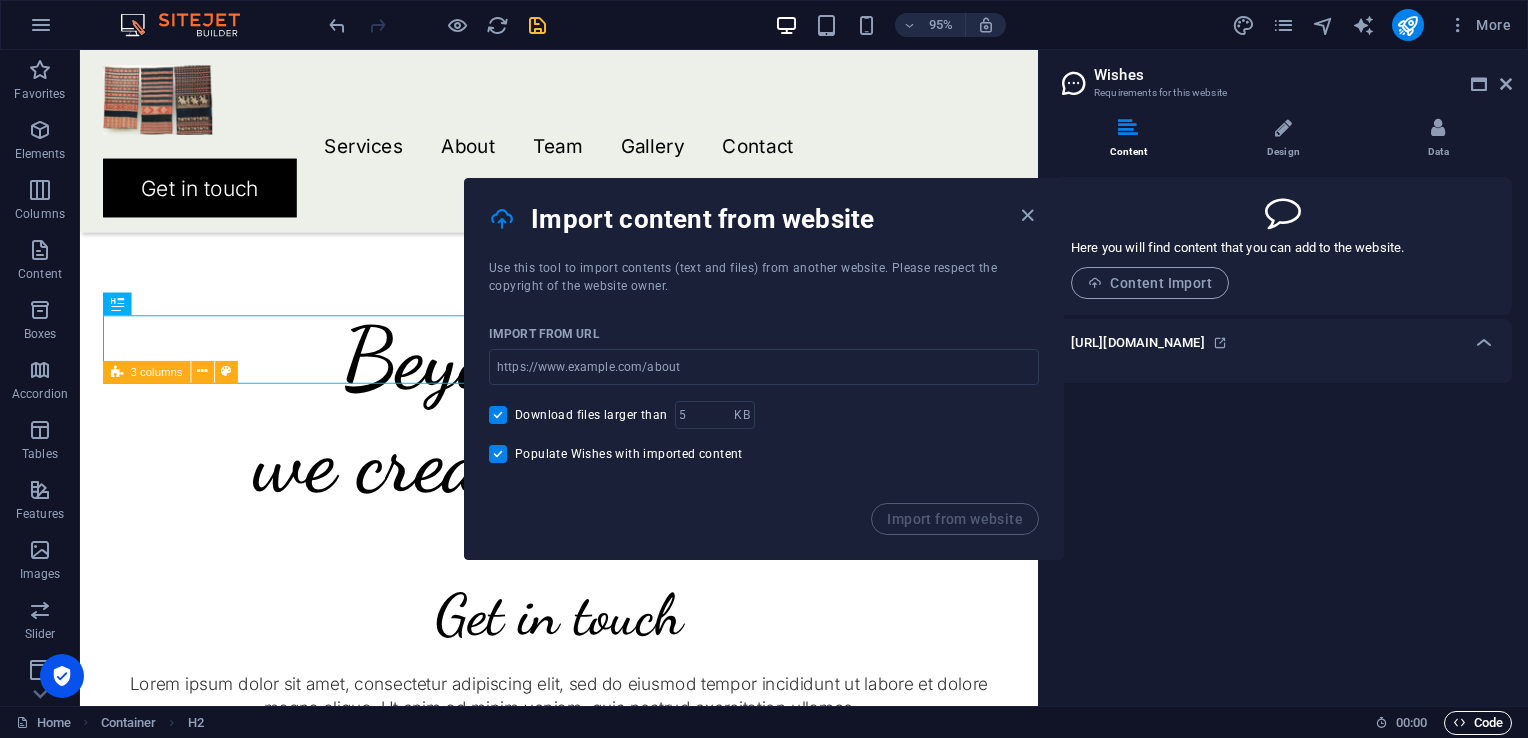click on "Code" at bounding box center (1478, 723) 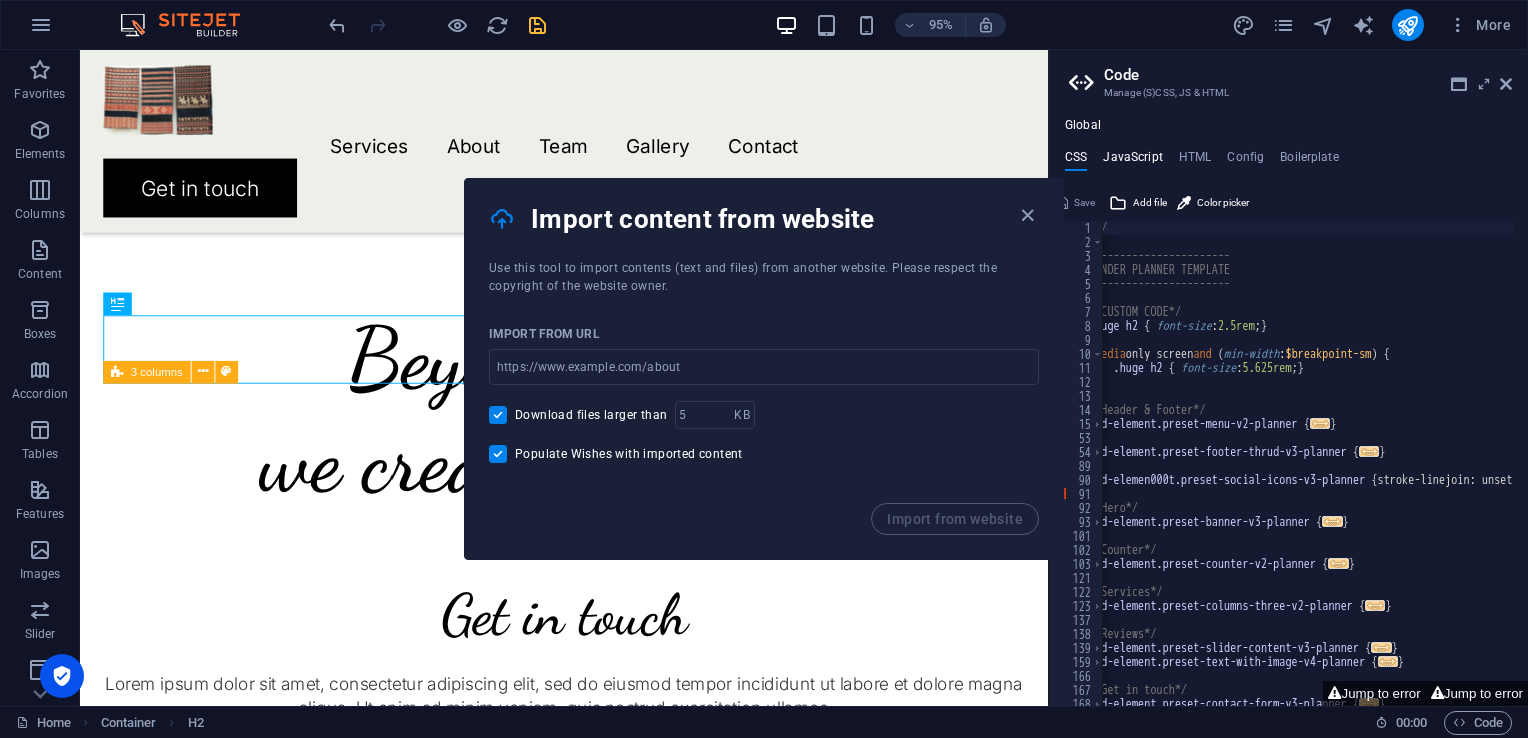 click on "Global CSS JavaScript HTML Config Boilerplate y// 1 2 3 4 5 6 7 8 9 10 11 12 13 14 15 53 54 89 90 91 92 93 101 102 103 121 122 123 137 138 139 159 166 167 168 y //  /* ----------------------- WONDER PLANNER TEMPLATE ----------------------- */ /*CUSTOM CODE*/ .huge   h2   {   font-size :  2.5rem ;  } @media  only screen  and   ( min-width :  $breakpoint-sm )   {      .huge   h2   {   font-size :  5.625rem ;  } } /*Header & Footer*/ .ed-element.preset-menu-v2-planner   { ... } 75 .ed-element.preset-footer-thrud-v3-planner   { ... } .ed-elemen000t.preset-social-icons-v3-planner   { stroke-linejoin: unset; } /*Hero*/ .ed-element.preset-banner-v3-planner   { ... } /*Counter*/ .ed-element.preset-counter-v2-planner   { ... } /*Services*/ .ed-element.preset-columns-three-v2-planner   { ... } /*Reviews*/ .ed-element.preset-slider-content-v3-planner   { ... } .ed-element.preset-text-with-image-v4-planner   { ... } /*Get in touch*/ .ed-element.preset-contact-form-v3-planner   { ... }      Jump to error  Jump to error" at bounding box center (1288, 412) 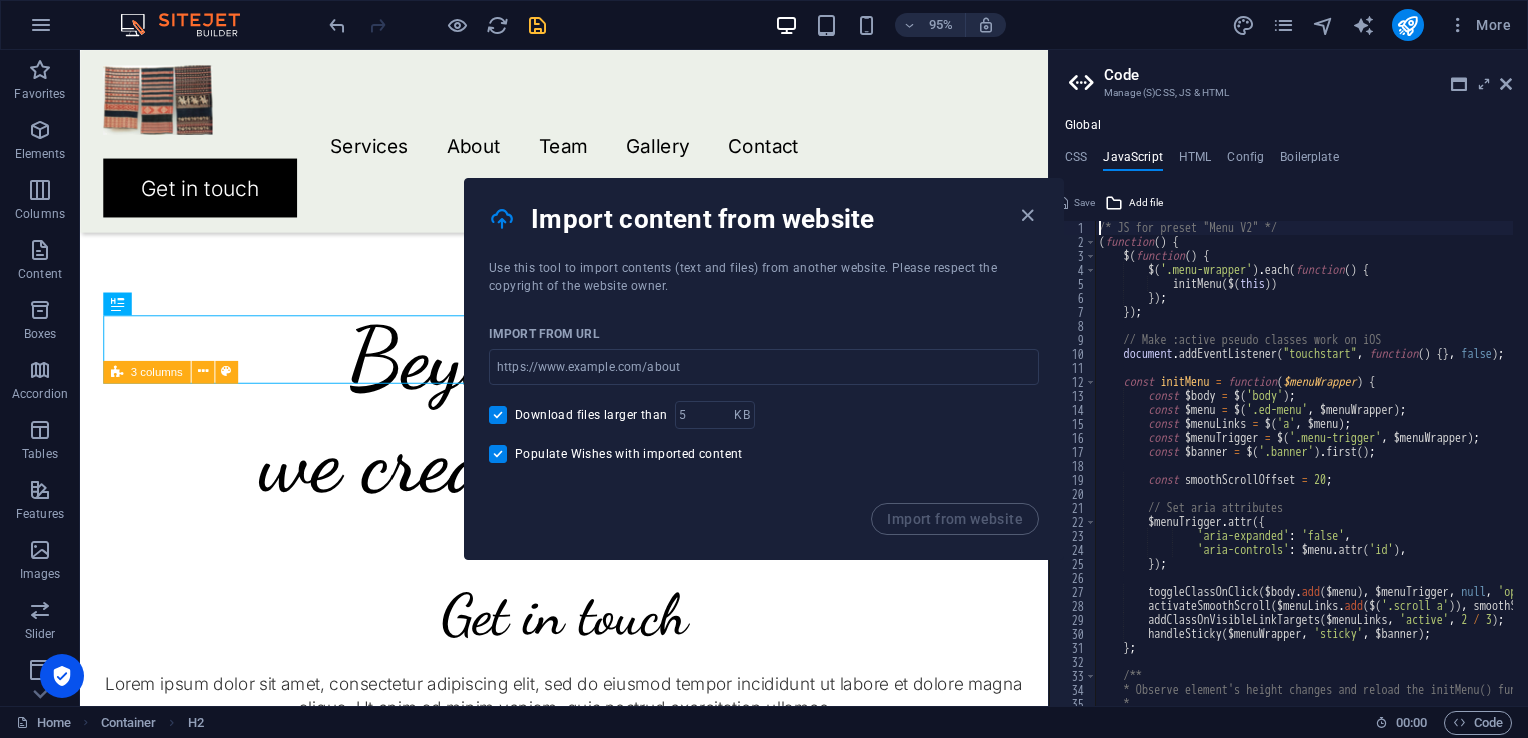 click on "Import content from website" at bounding box center [764, 219] 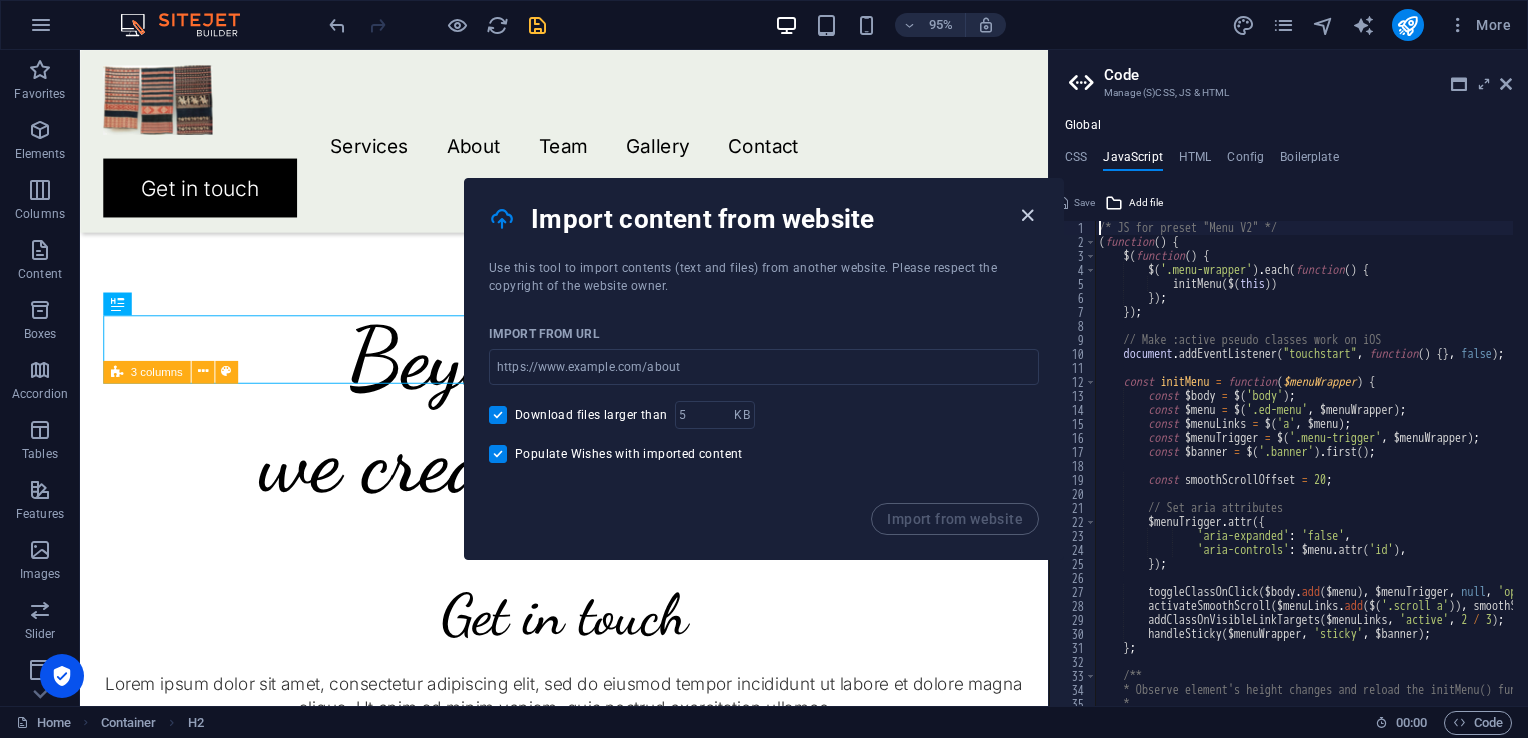 click at bounding box center (1027, 215) 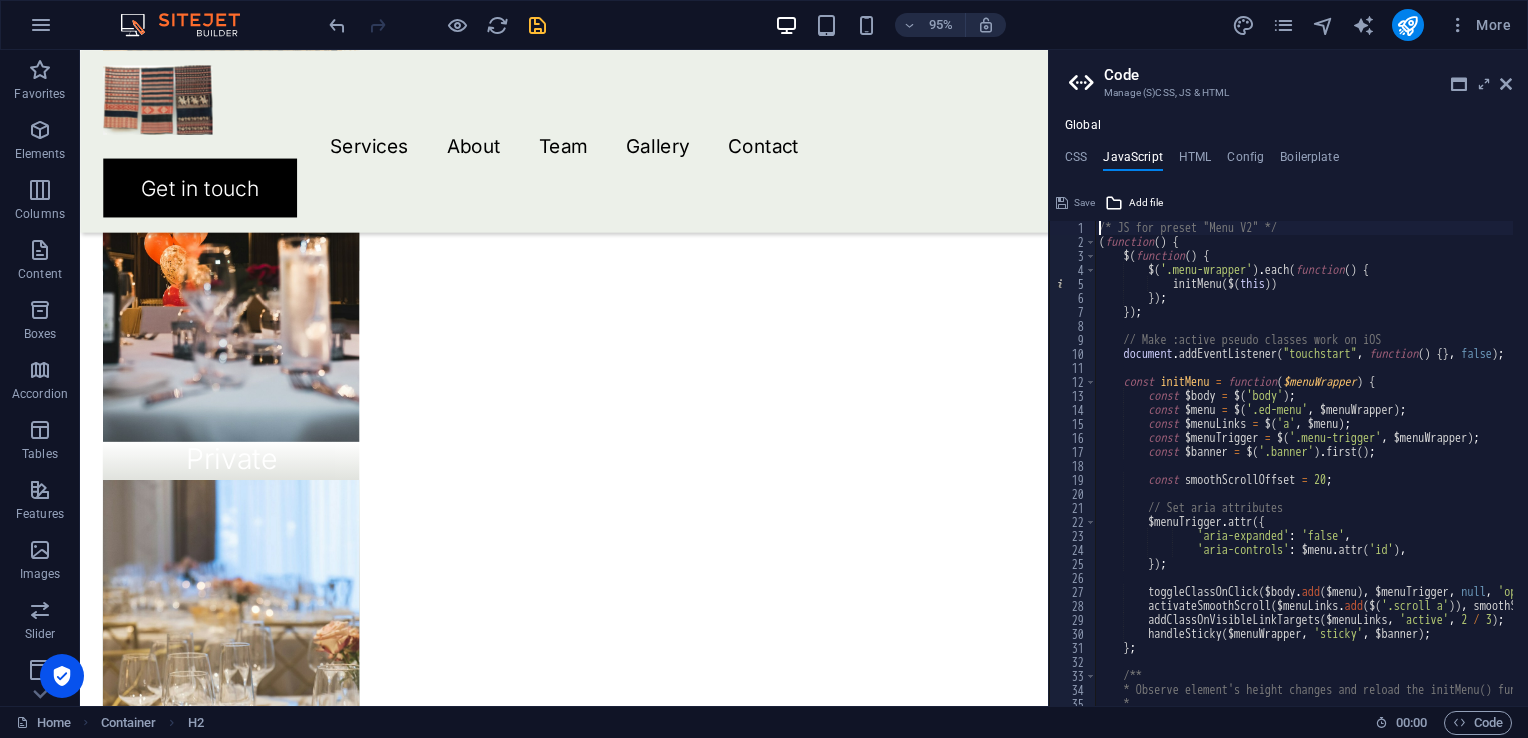 scroll, scrollTop: 2384, scrollLeft: 0, axis: vertical 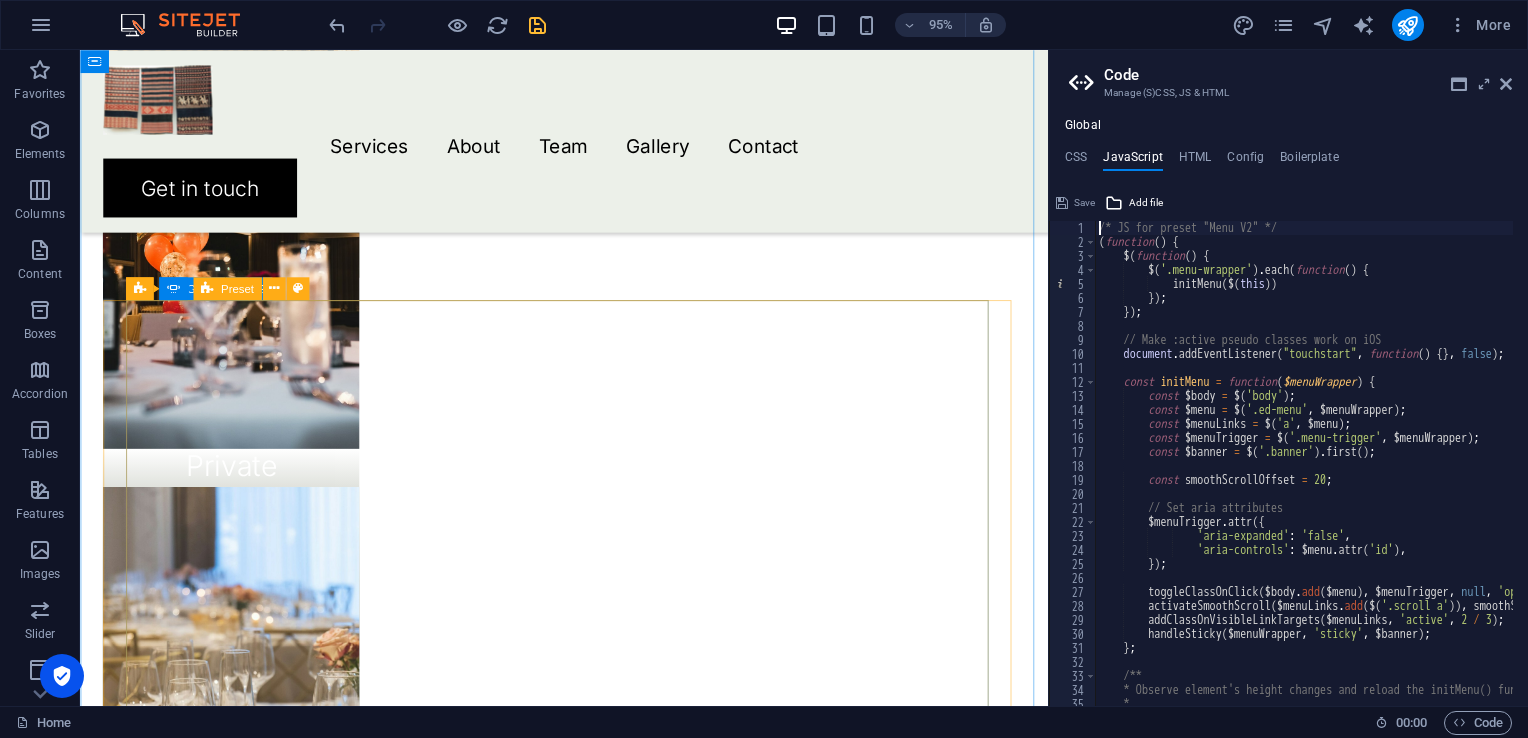 click at bounding box center (590, 1614) 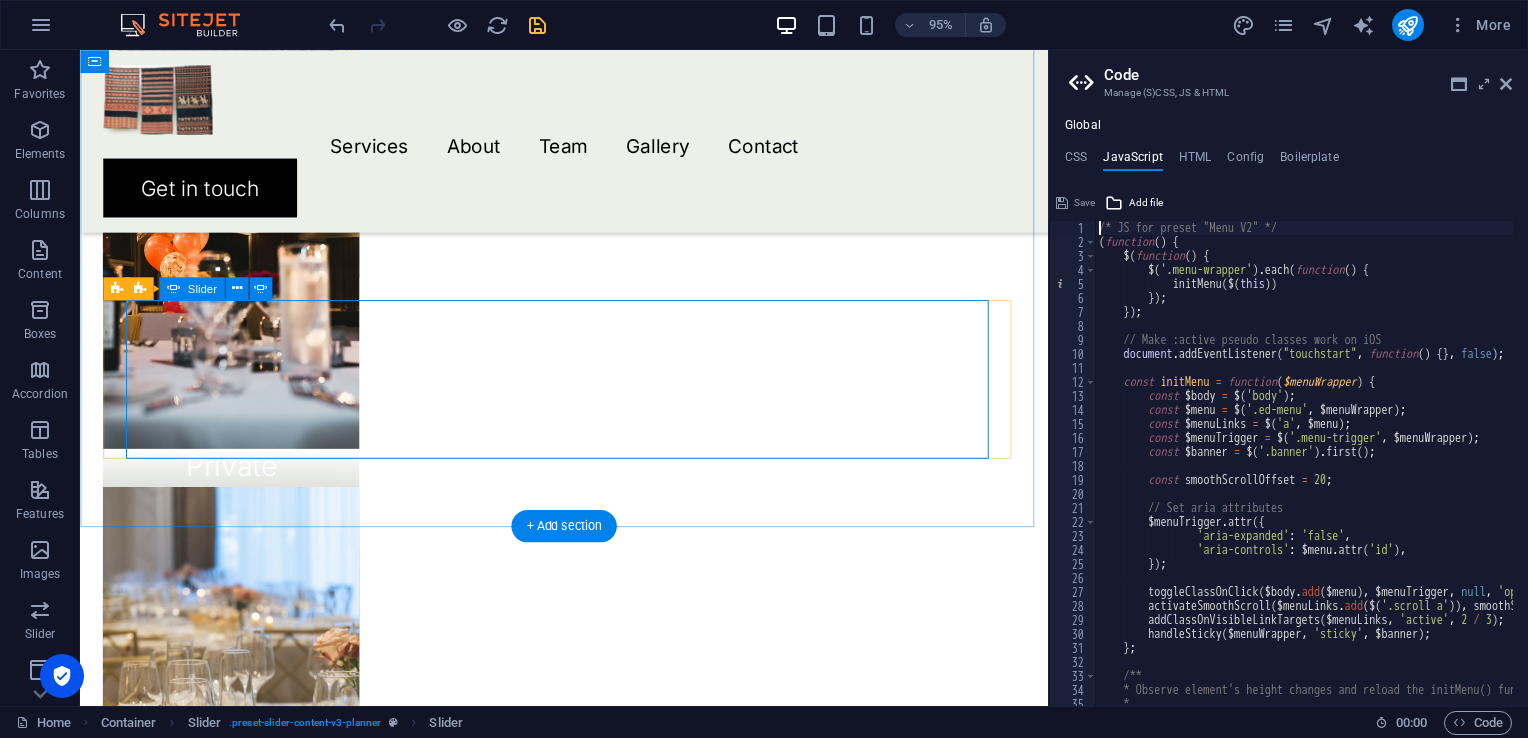 click at bounding box center [590, 1796] 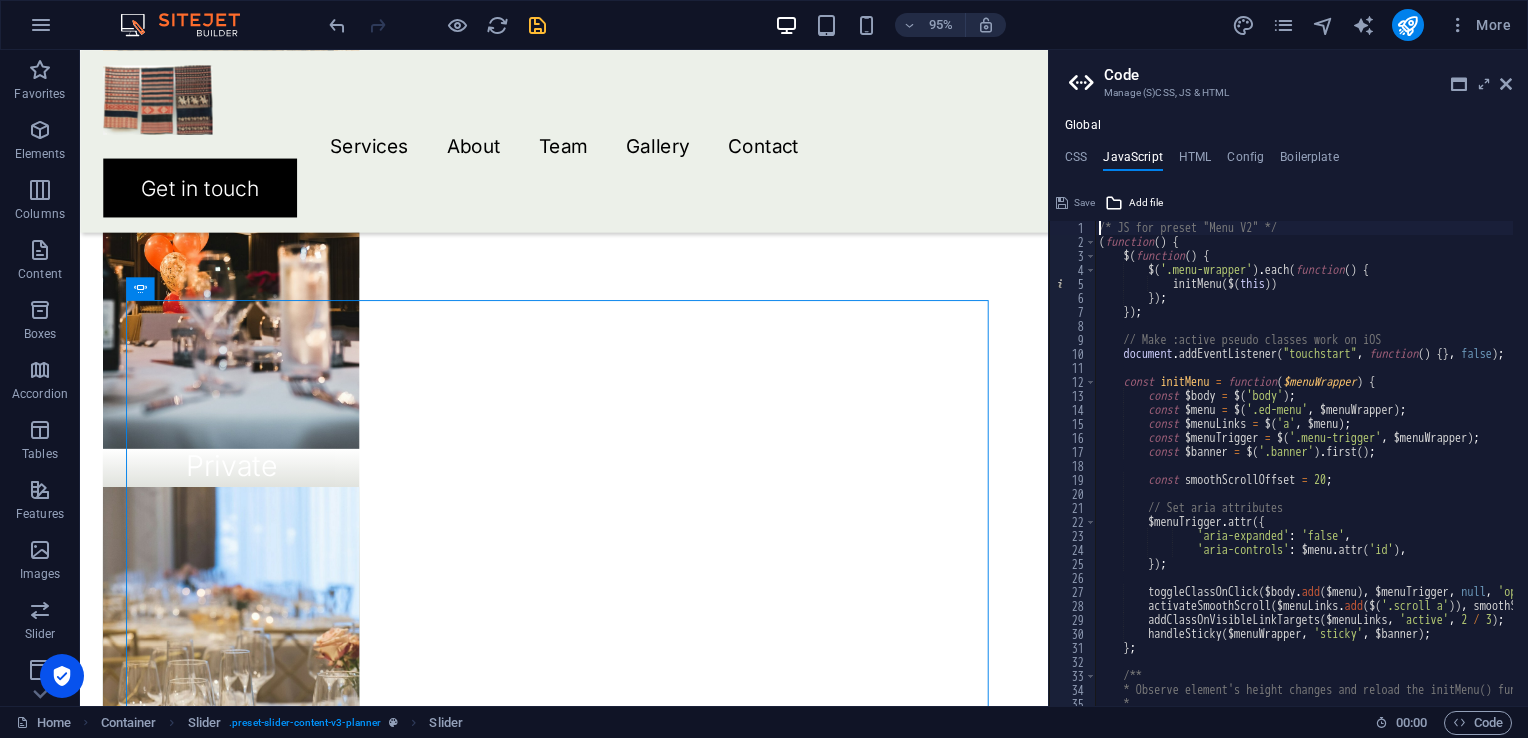 click at bounding box center [1084, 83] 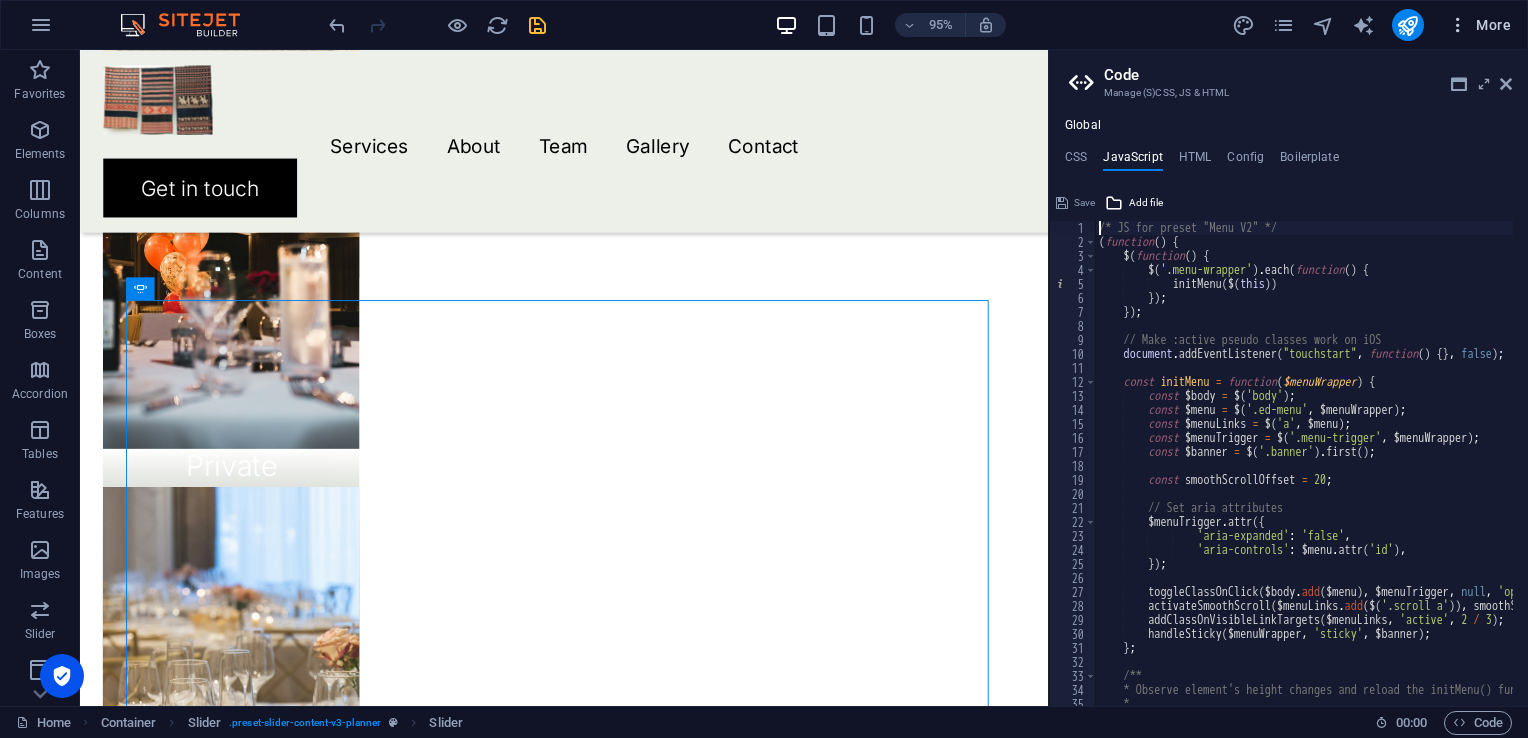 click on "More" at bounding box center (1479, 25) 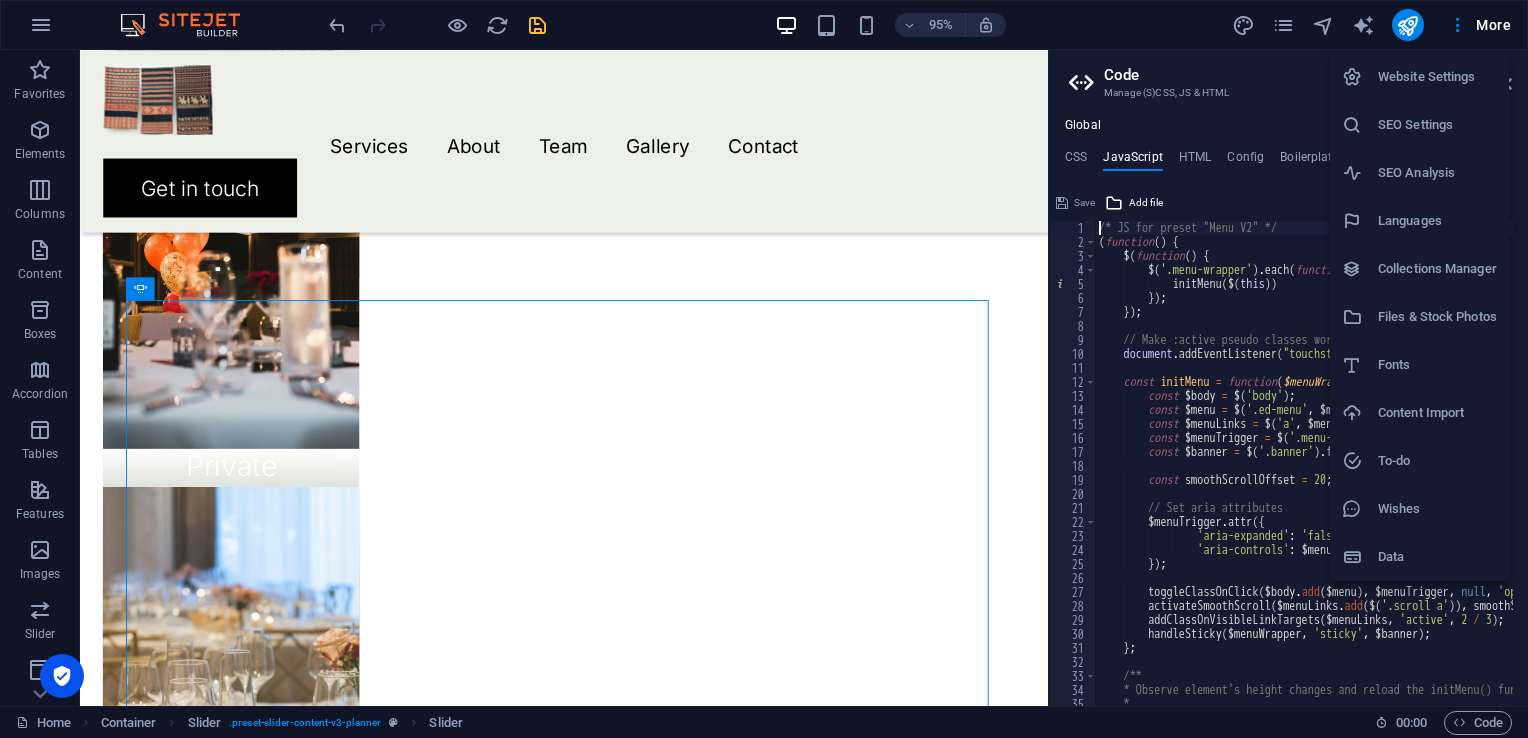 click on "Content Import" at bounding box center [1437, 413] 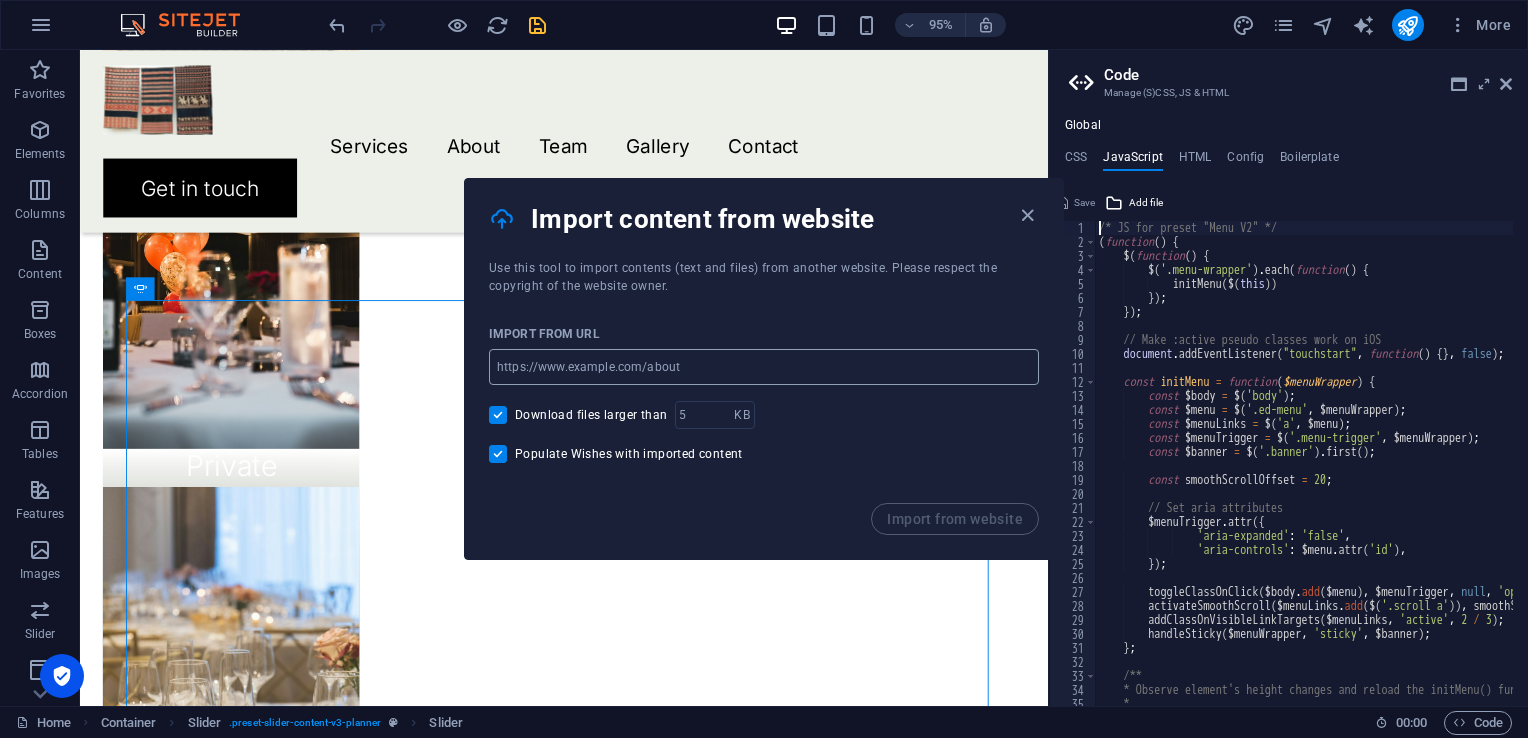 click at bounding box center [764, 367] 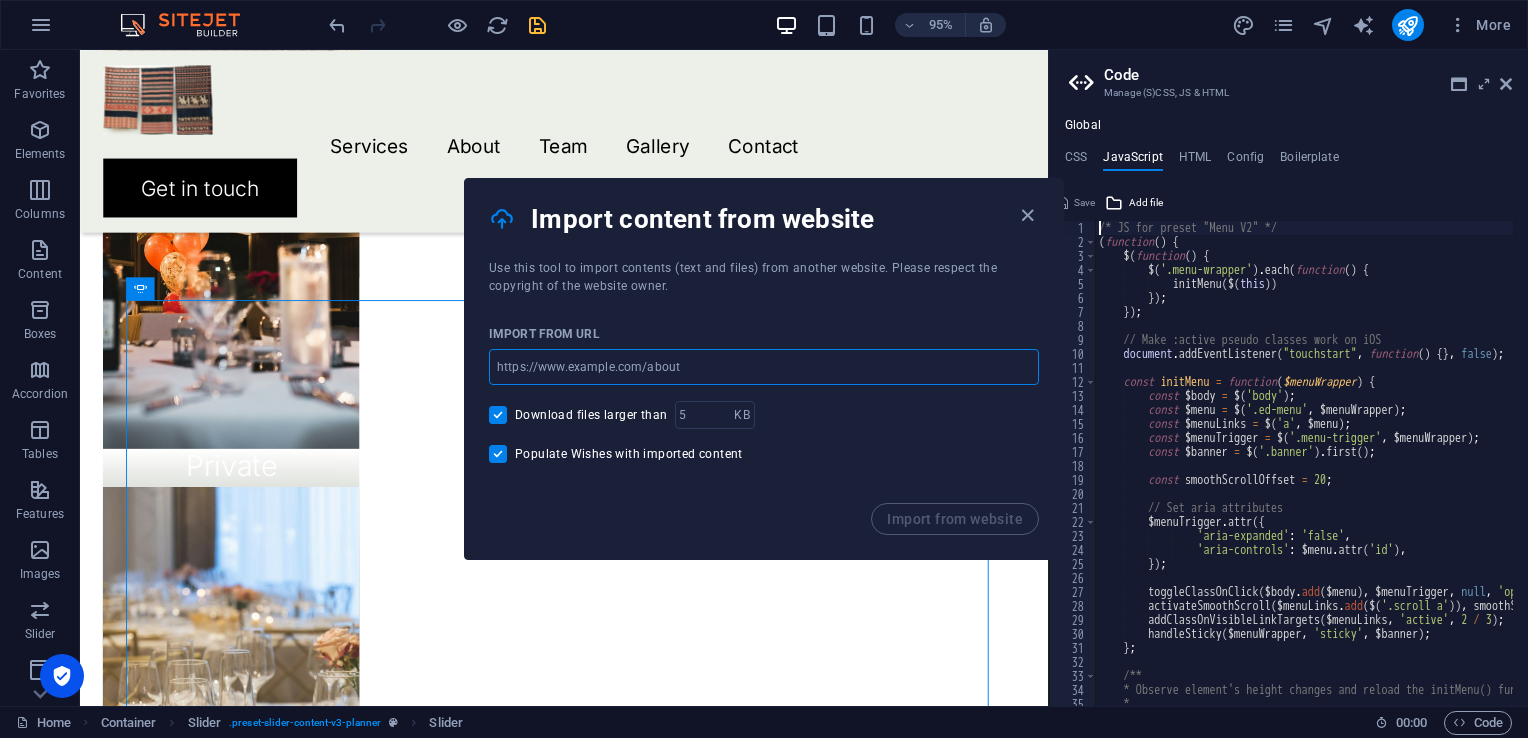 paste on "[DOMAIN_NAME]" 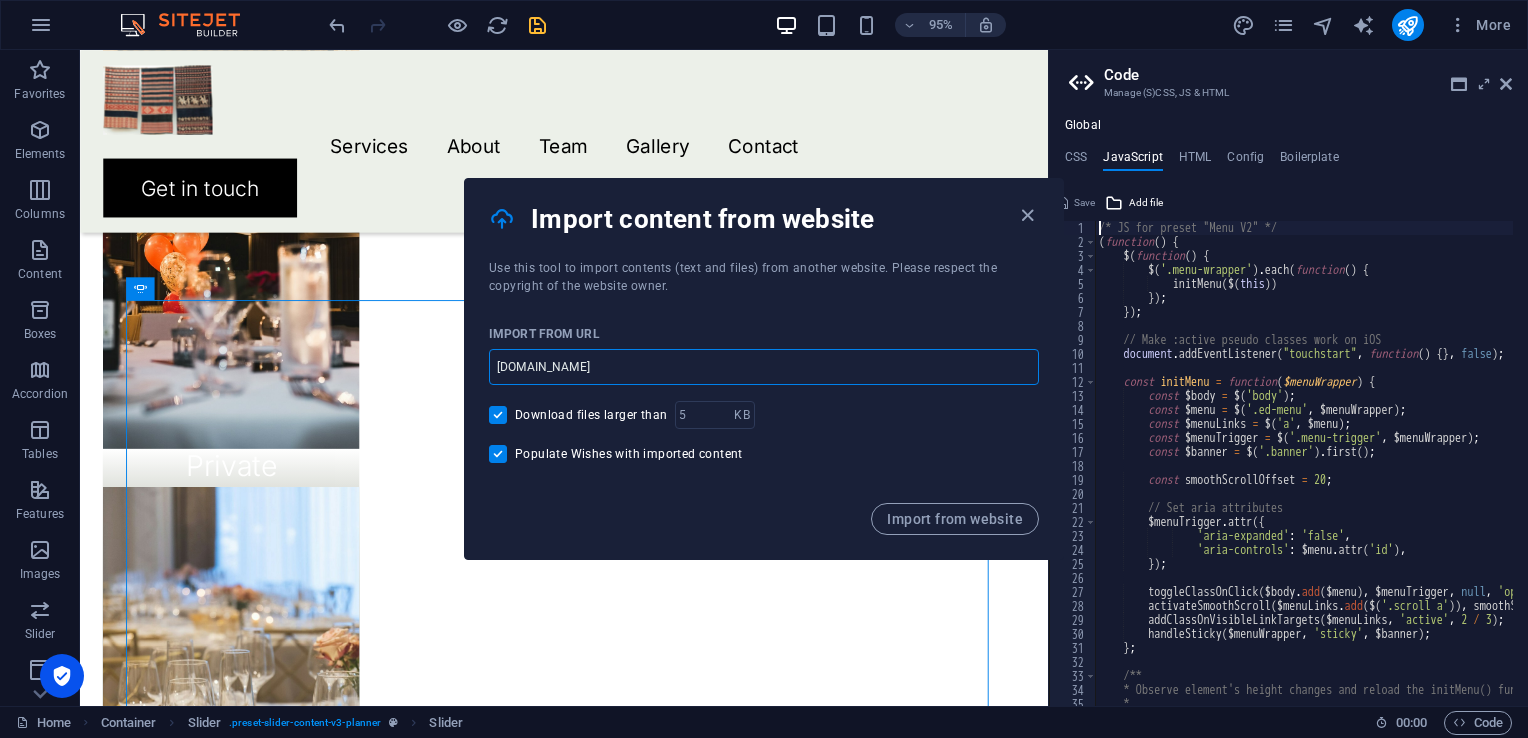 type on "[DOMAIN_NAME]" 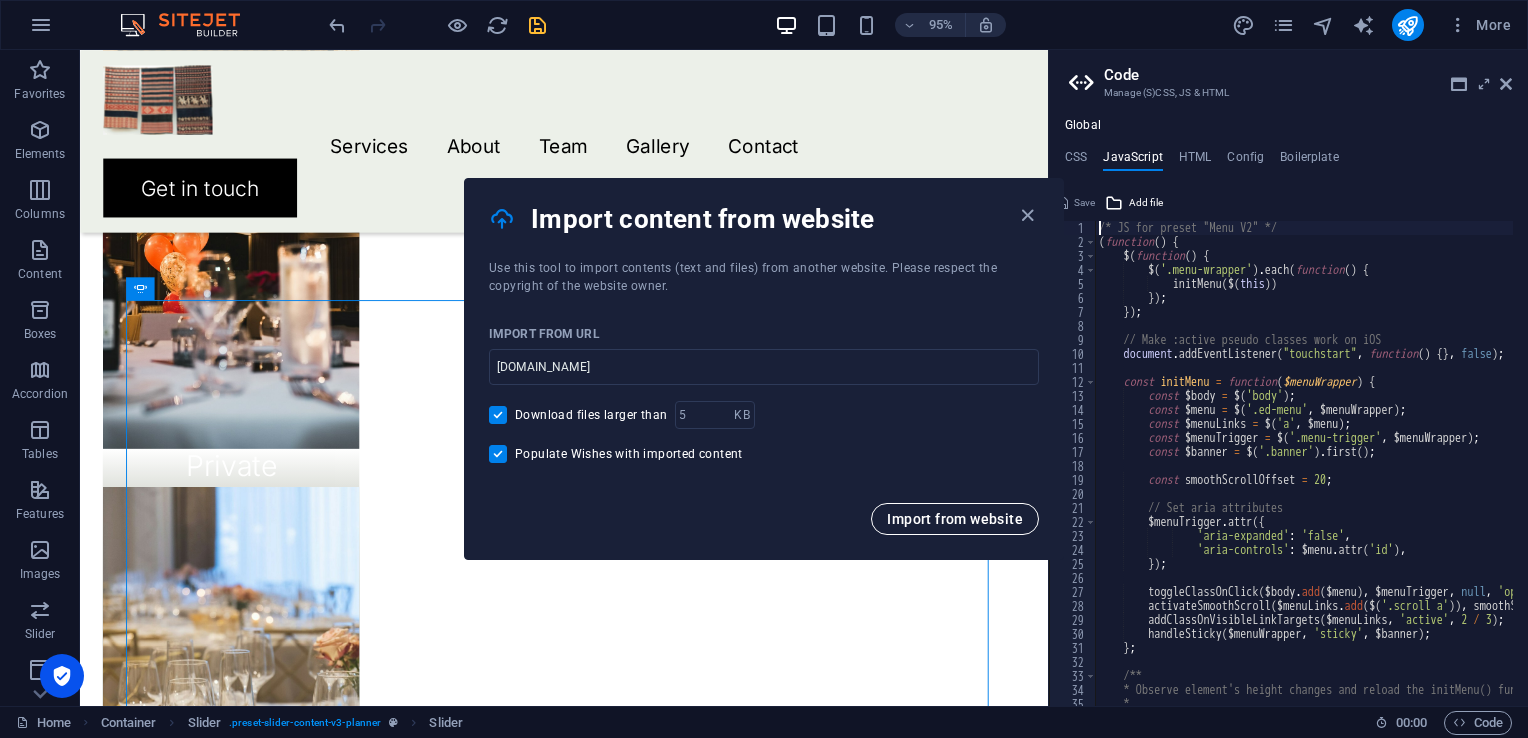click on "Import from website" at bounding box center (955, 519) 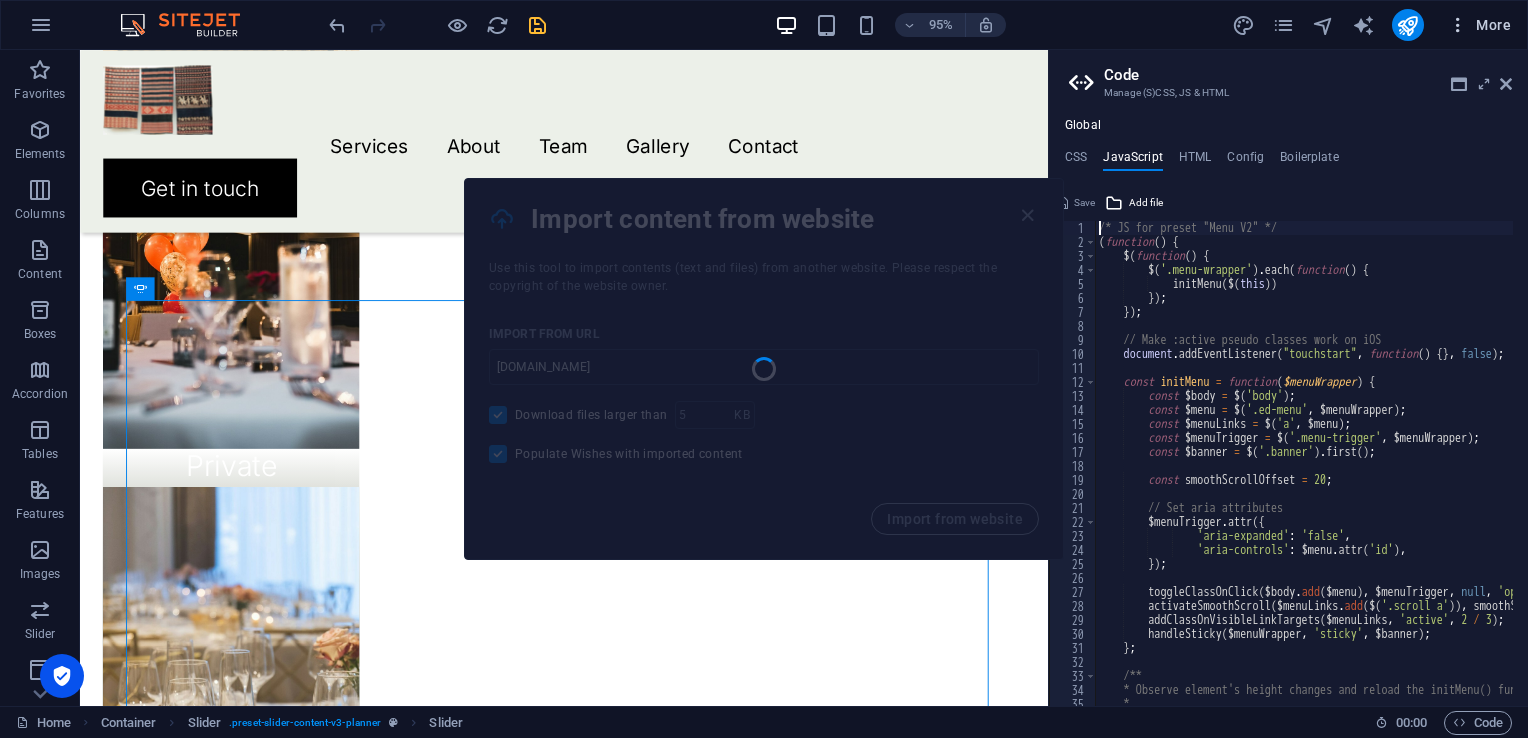click on "More" at bounding box center [1479, 25] 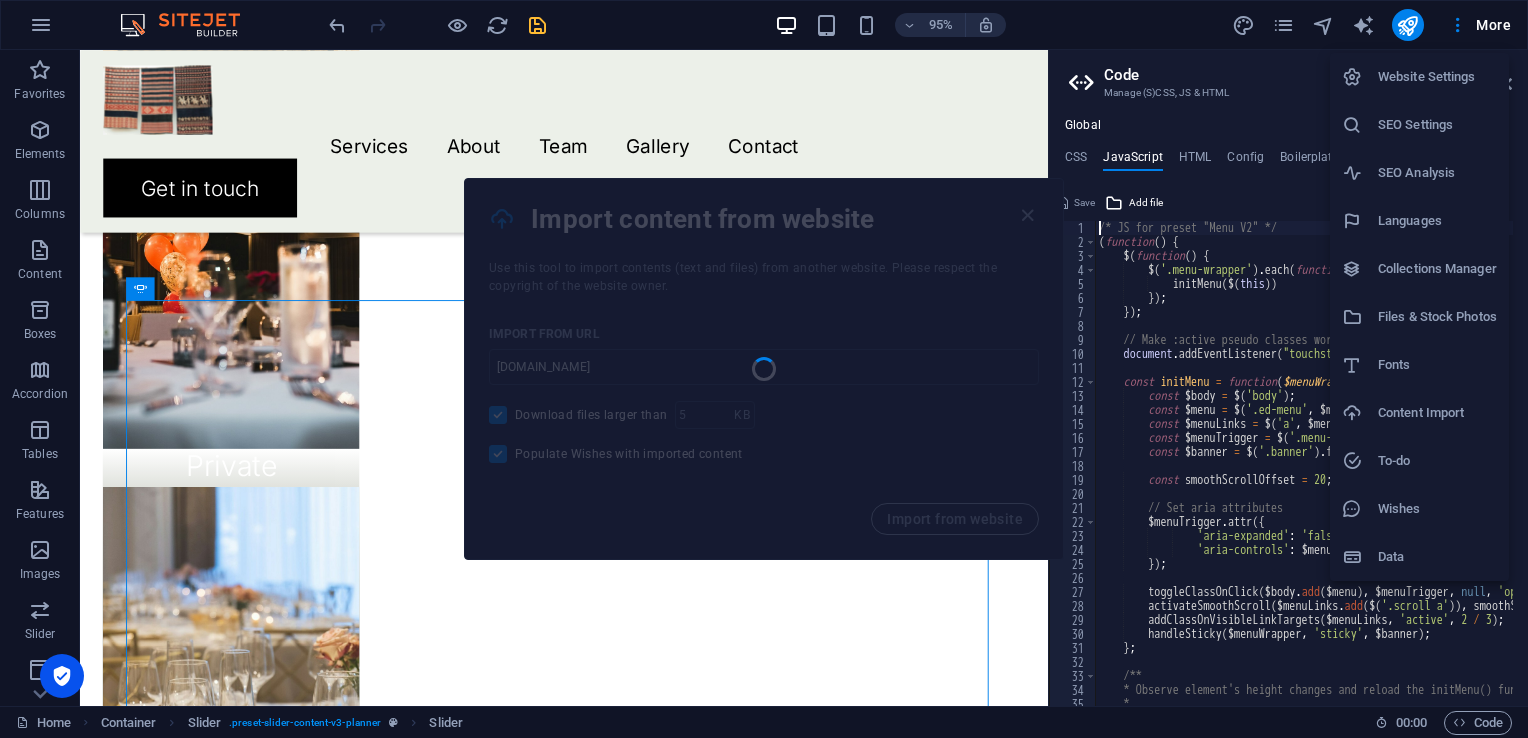 click on "Files & Stock Photos" at bounding box center (1419, 317) 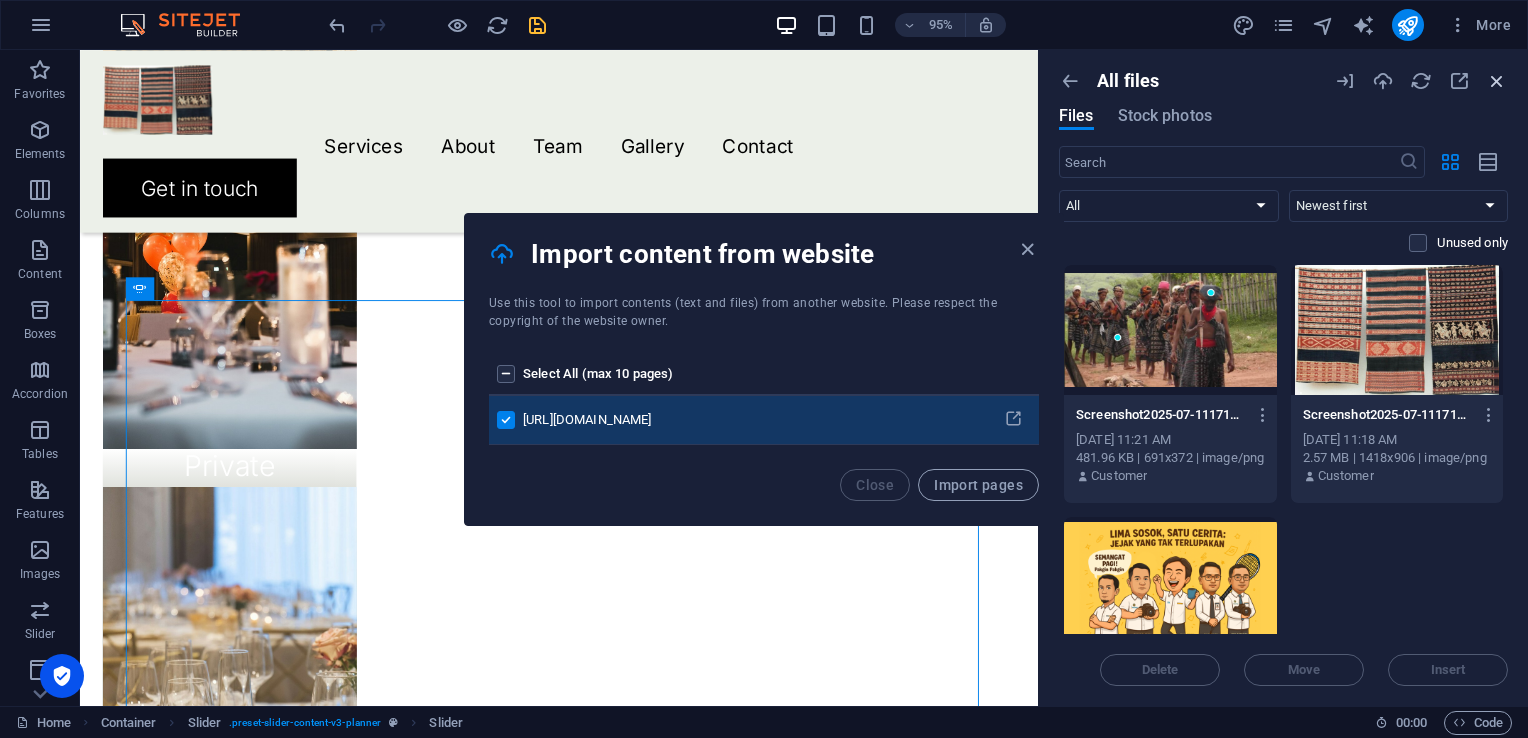 click at bounding box center (1497, 81) 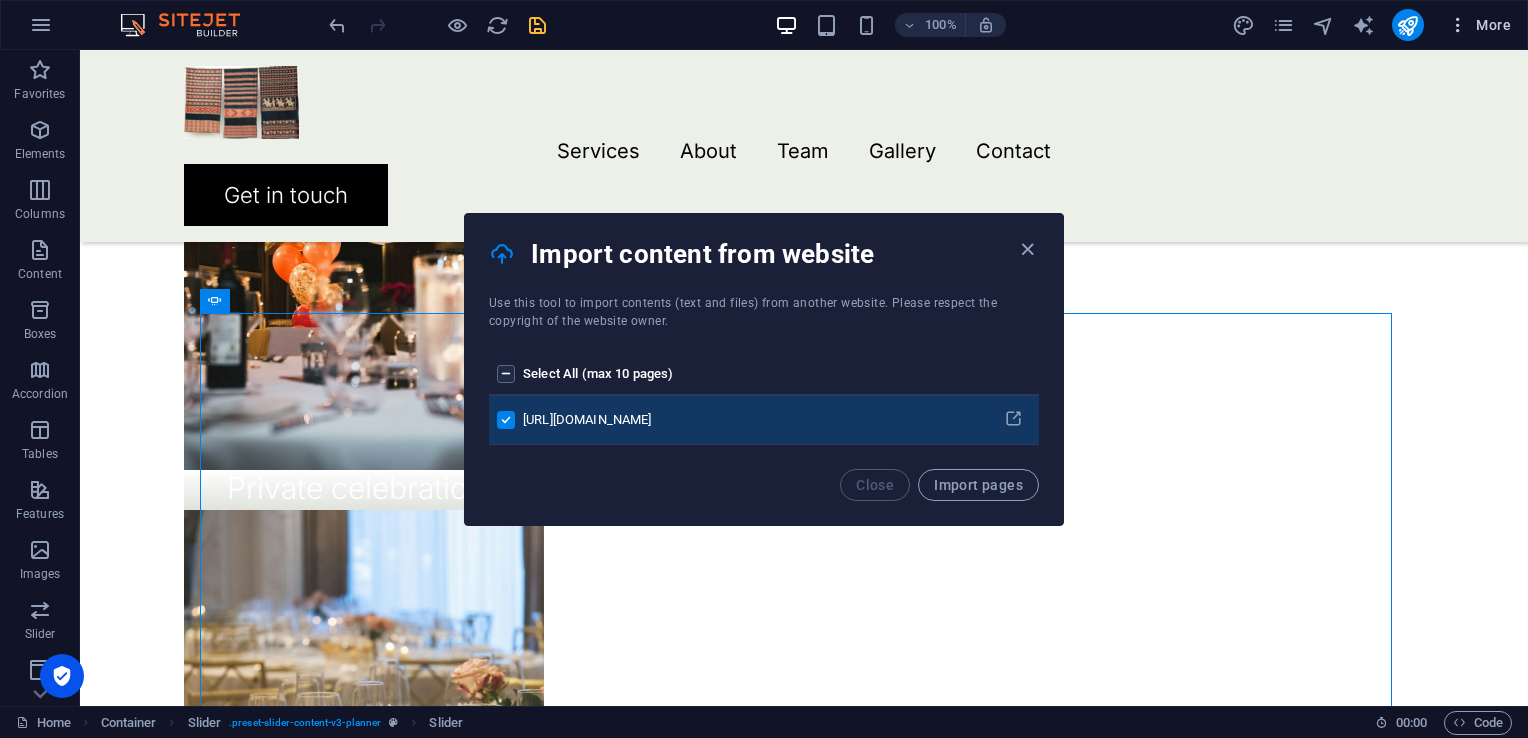 click on "More" at bounding box center [1479, 25] 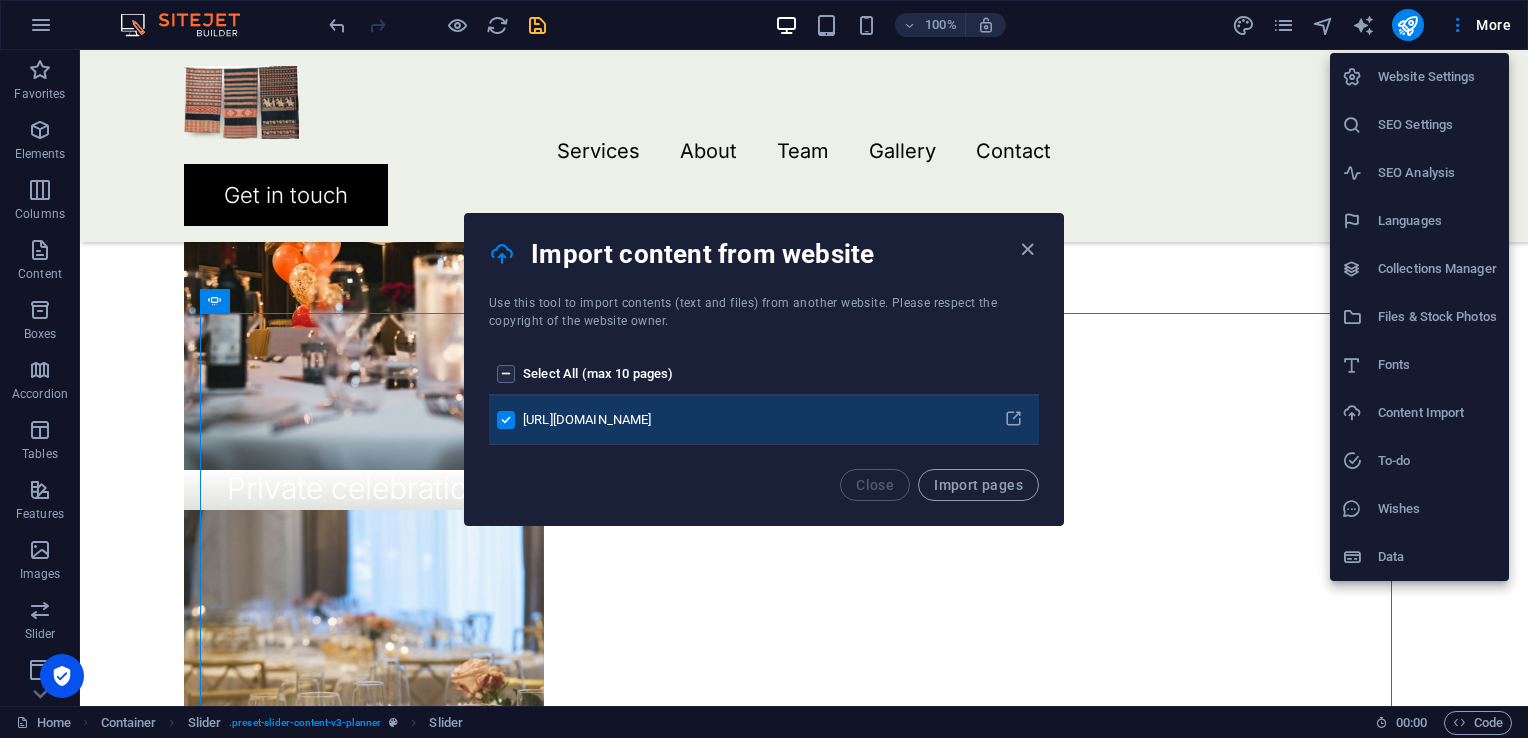 click at bounding box center [764, 369] 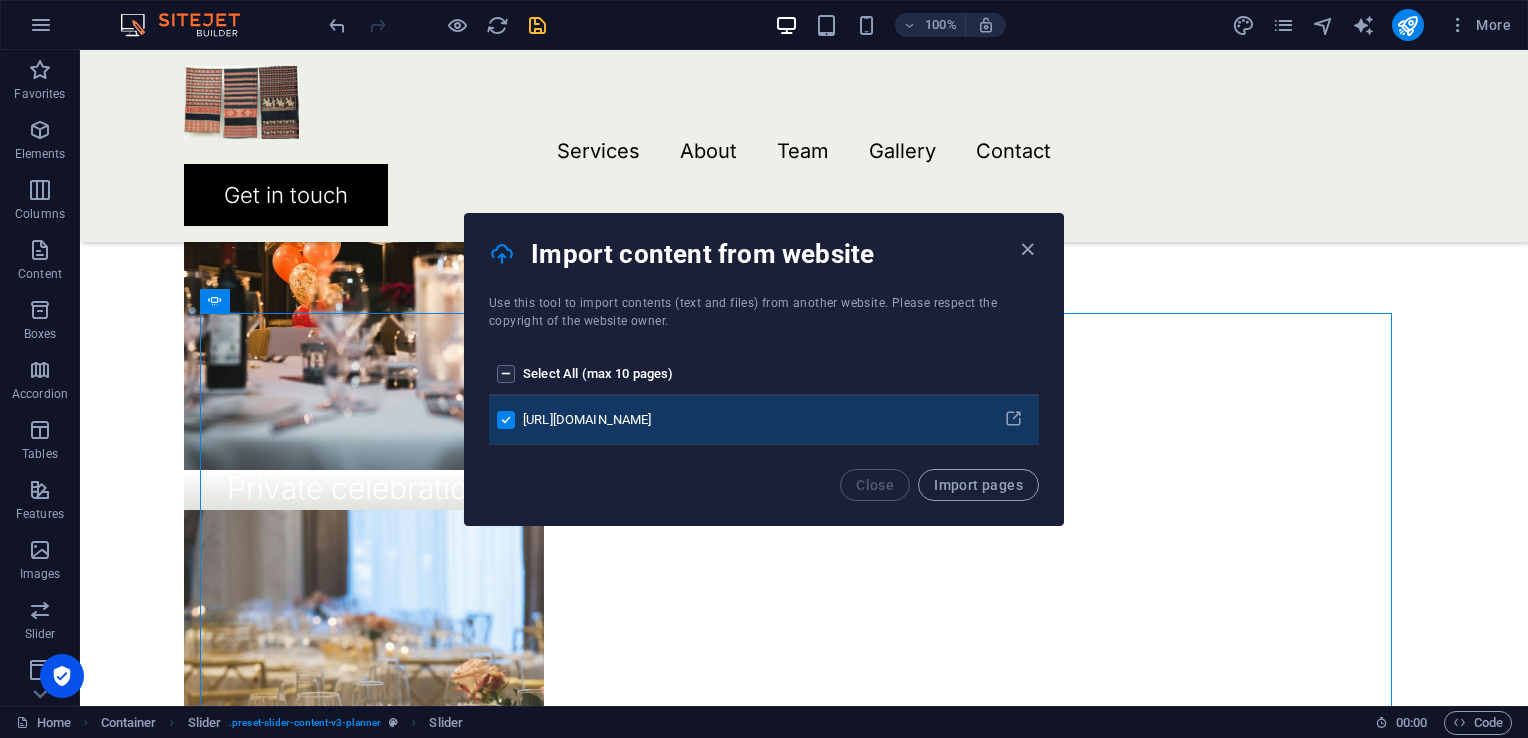 click at bounding box center (1407, 25) 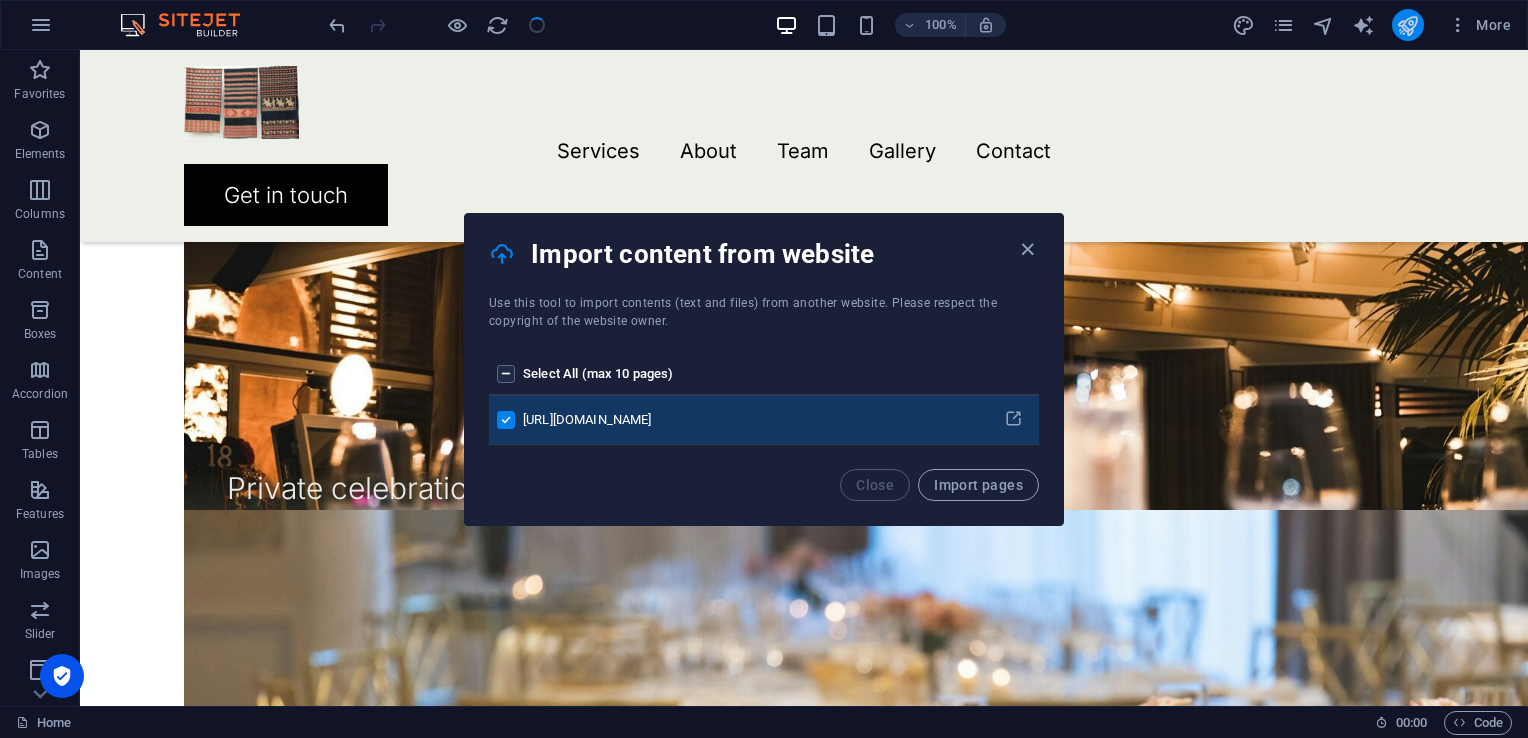 click at bounding box center [1407, 25] 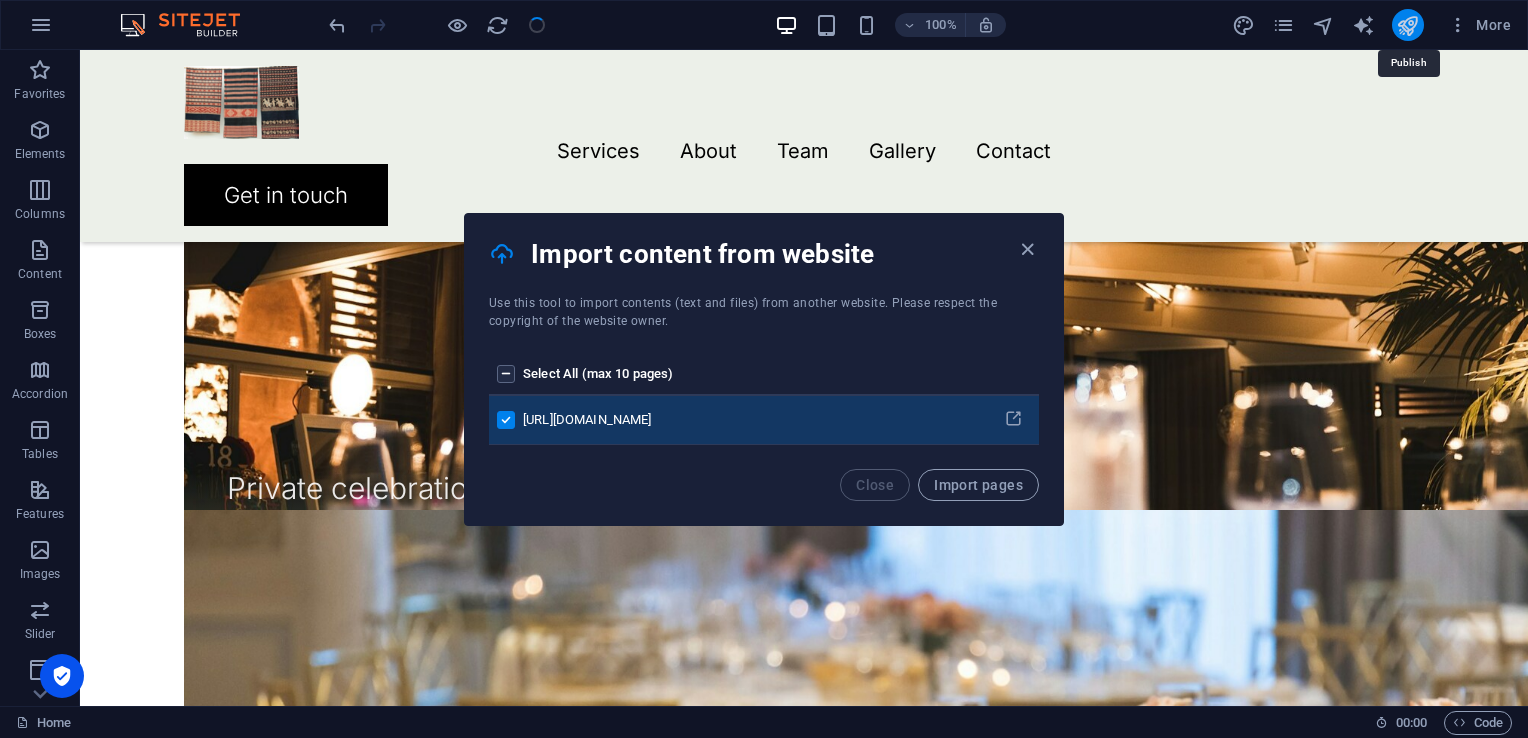 click at bounding box center [1407, 25] 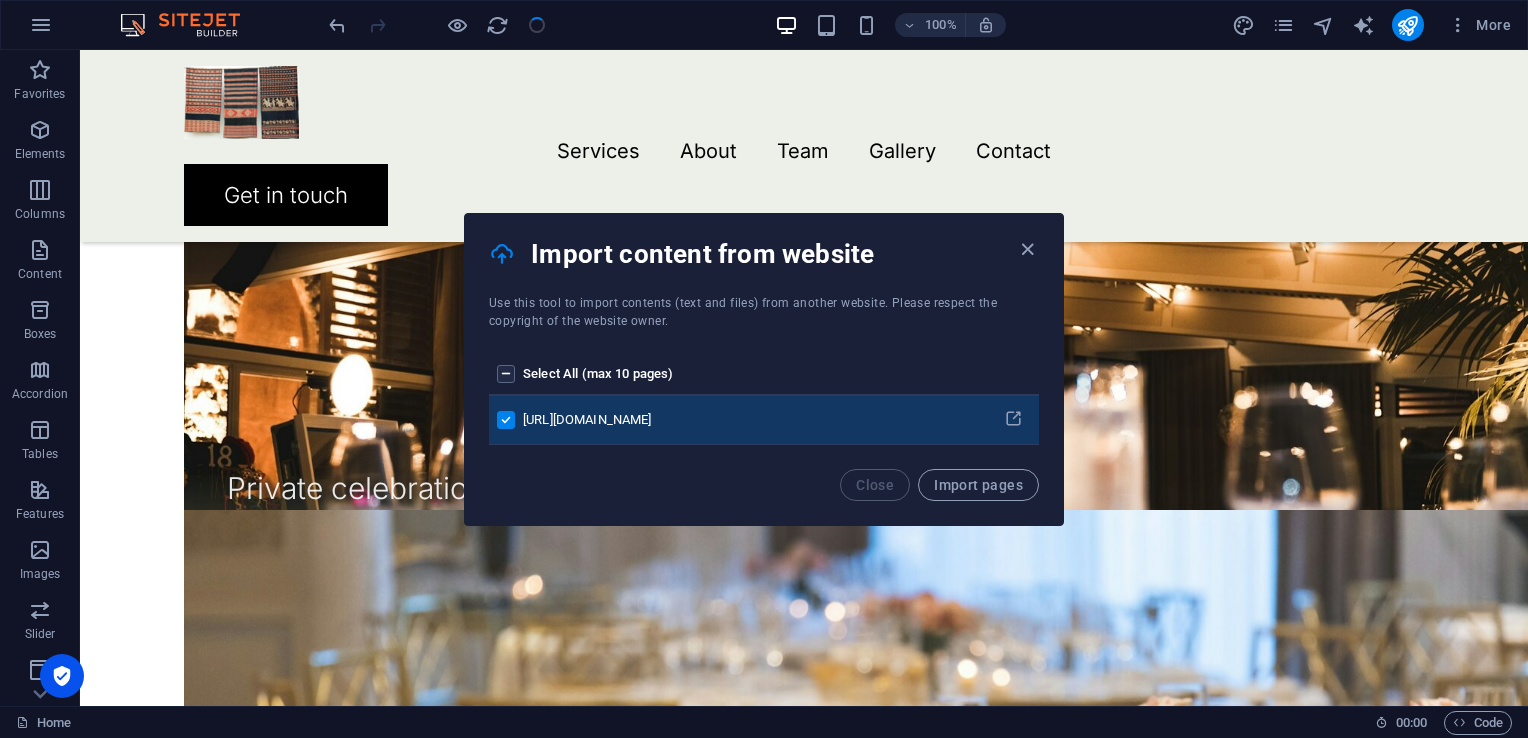 click on "Close Import pages" at bounding box center [764, 497] 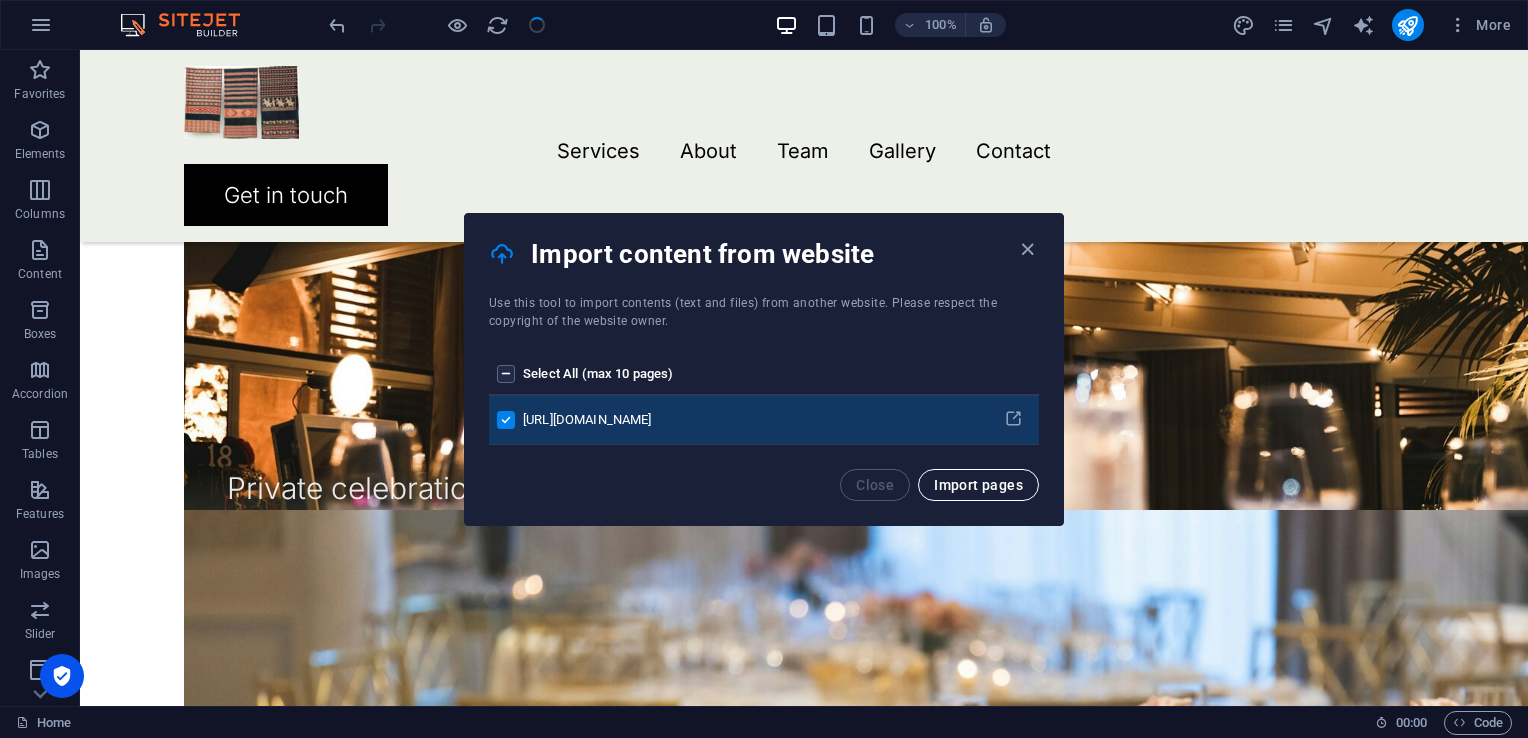 click on "Import pages" at bounding box center (978, 485) 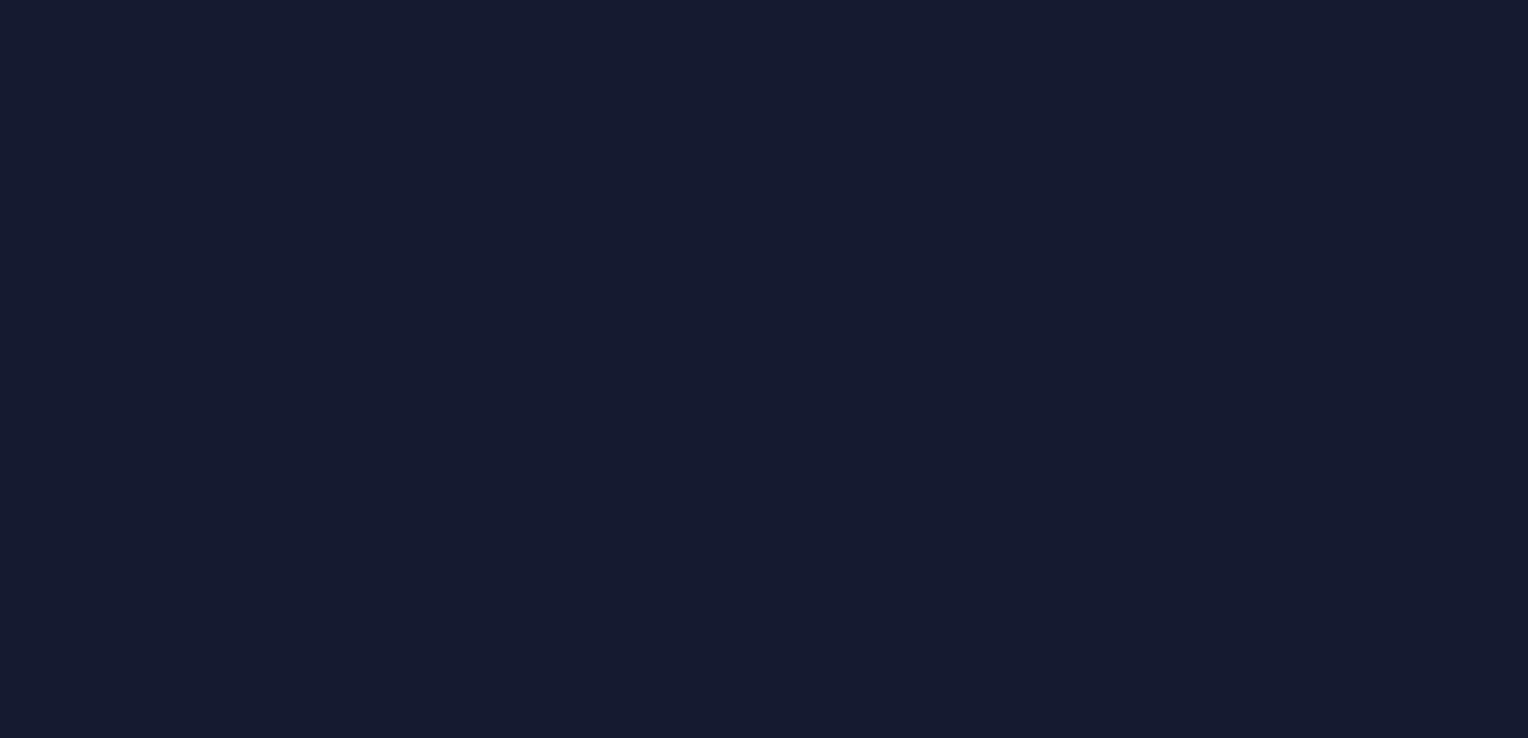 scroll, scrollTop: 0, scrollLeft: 0, axis: both 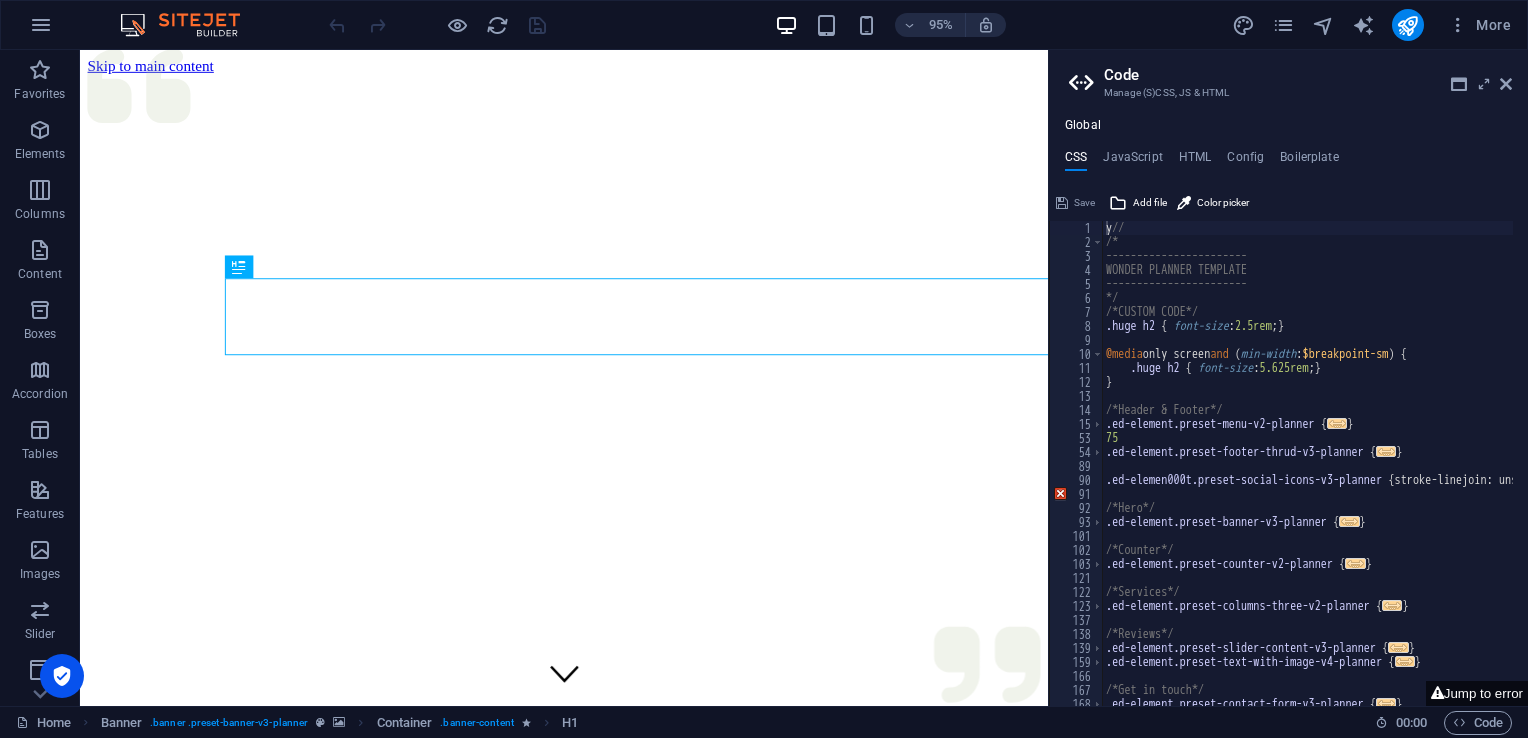 click on "[DOMAIN_NAME] Home Favorites Elements Columns Content Boxes Accordion Tables Features Images Slider Header Footer Forms Marketing Collections
Drag here to replace the existing content. Press “Ctrl” if you want to create a new element.
H1   Banner   Container   Banner   Menu Bar   Container   HTML   Container   Menu 95% More Home Banner . banner .preset-banner-v3-planner Container . banner-content H1 00 : 00 Code Code Manage (S)CSS, JS & HTML Global CSS JavaScript HTML Config Boilerplate y// 1 2 3 4 5 6 7 8 9 10 11 12 13 14 15 53 54 89 90 91 92 93 101 102 103 121 122 123 137 138 139 159 166 167 168 y //  /* ----------------------- WONDER PLANNER TEMPLATE ----------------------- */ /*CUSTOM CODE*/ .huge   h2   {   font-size :  2.5rem ;  } @media  only screen  and   ( min-width :  $breakpoint-sm )   {      .huge   h2   {   font-size :  5.625rem ;  } } /*Header & Footer*/   { ... } 75   { ... }" at bounding box center [764, 369] 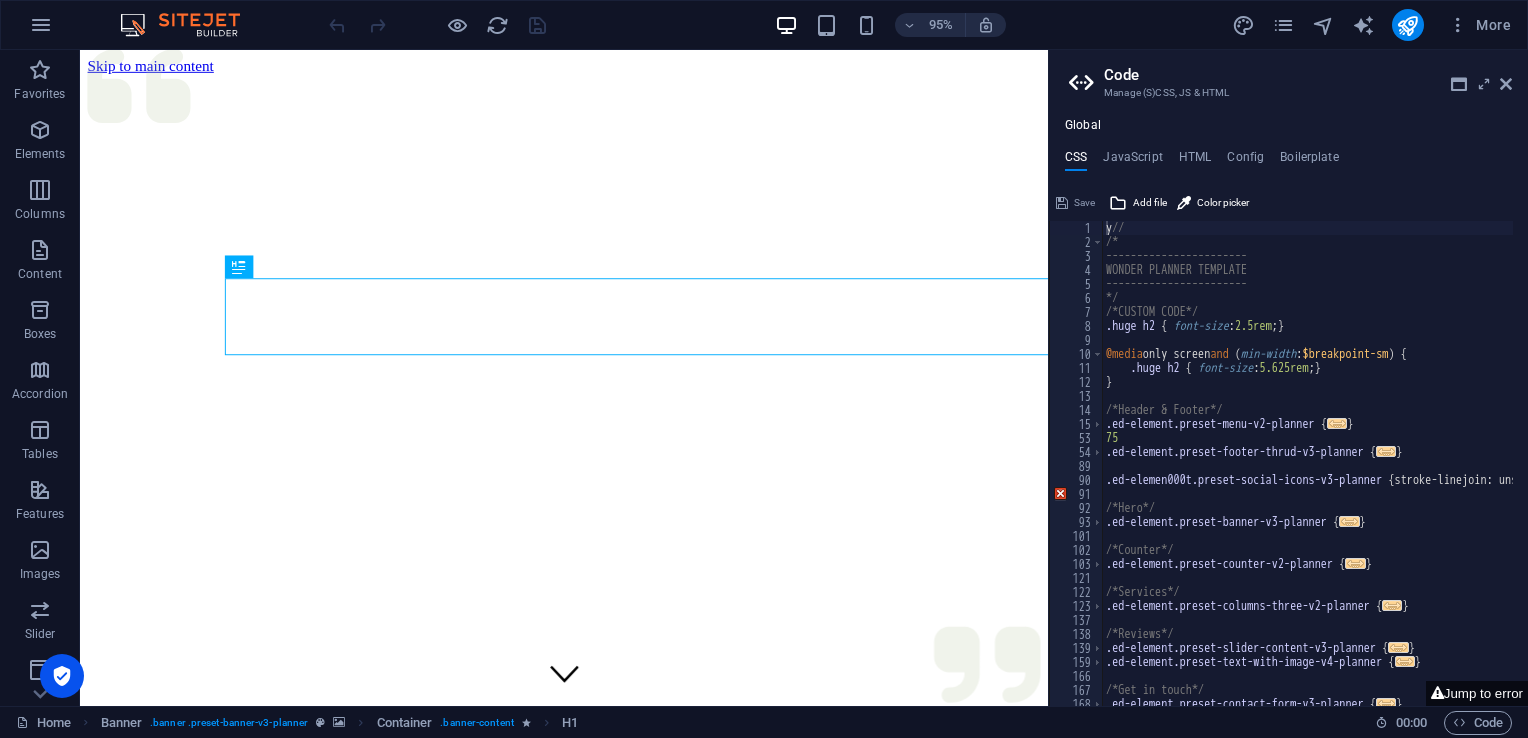 click on "Code Manage (S)CSS, JS & HTML" at bounding box center [1290, 76] 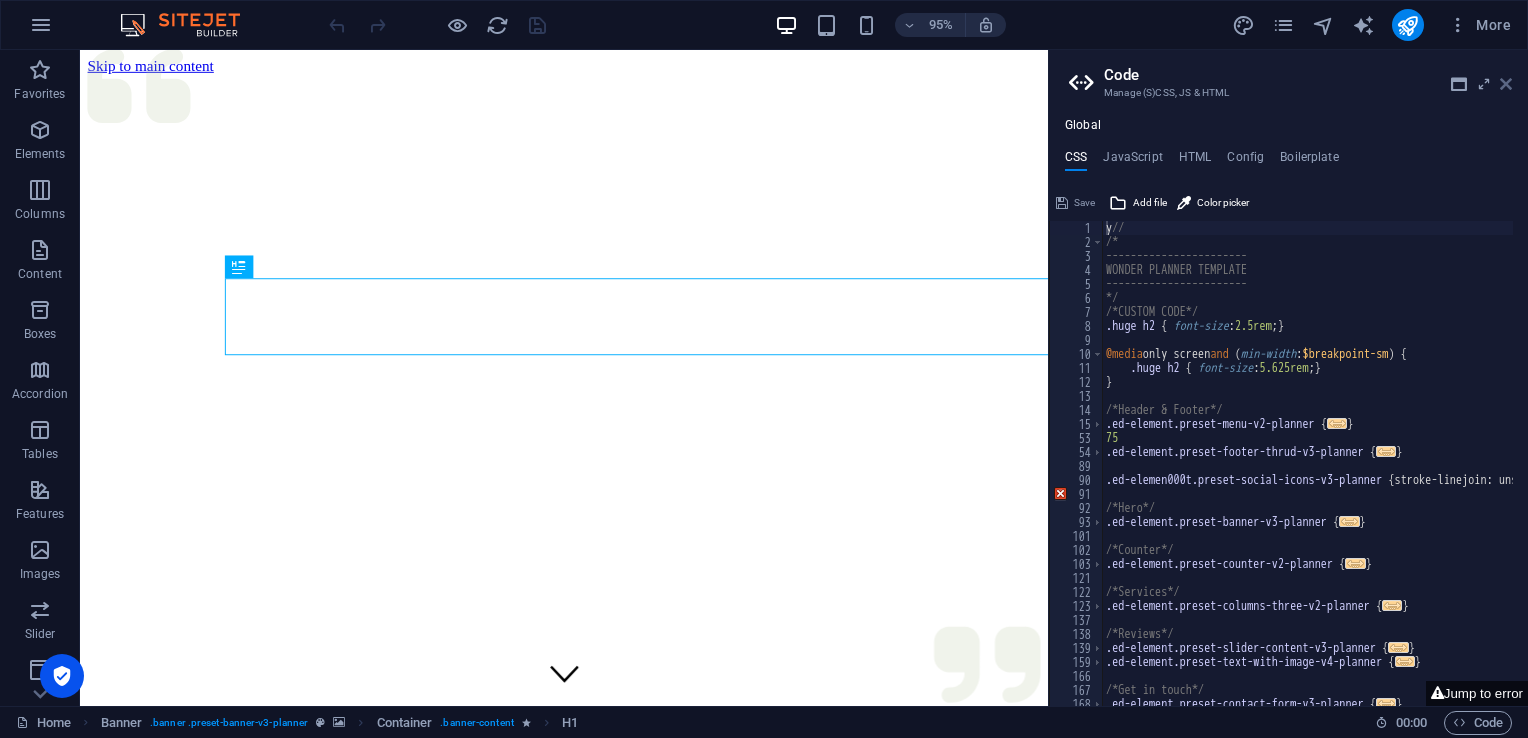 drag, startPoint x: 1500, startPoint y: 85, endPoint x: 1420, endPoint y: 37, distance: 93.29523 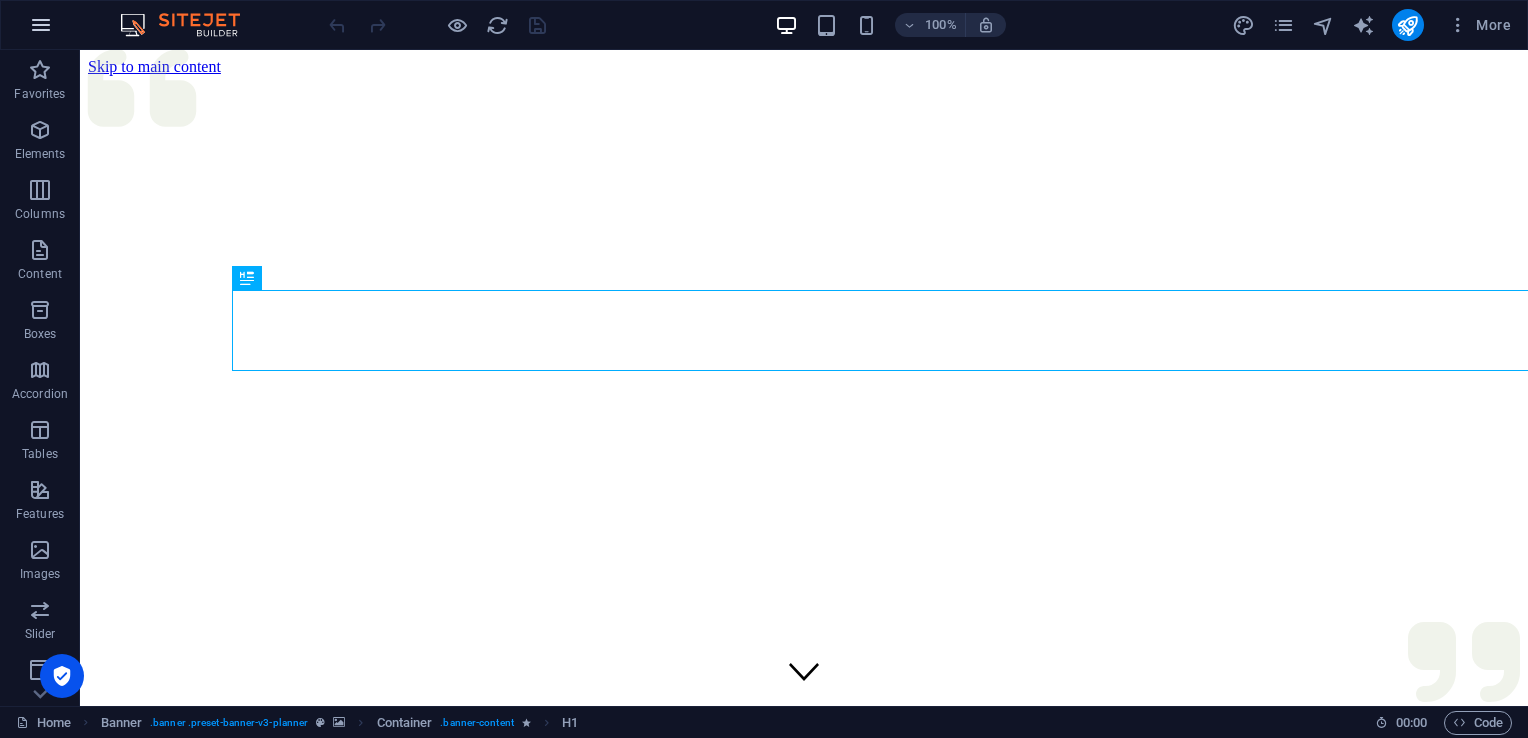 click at bounding box center [41, 25] 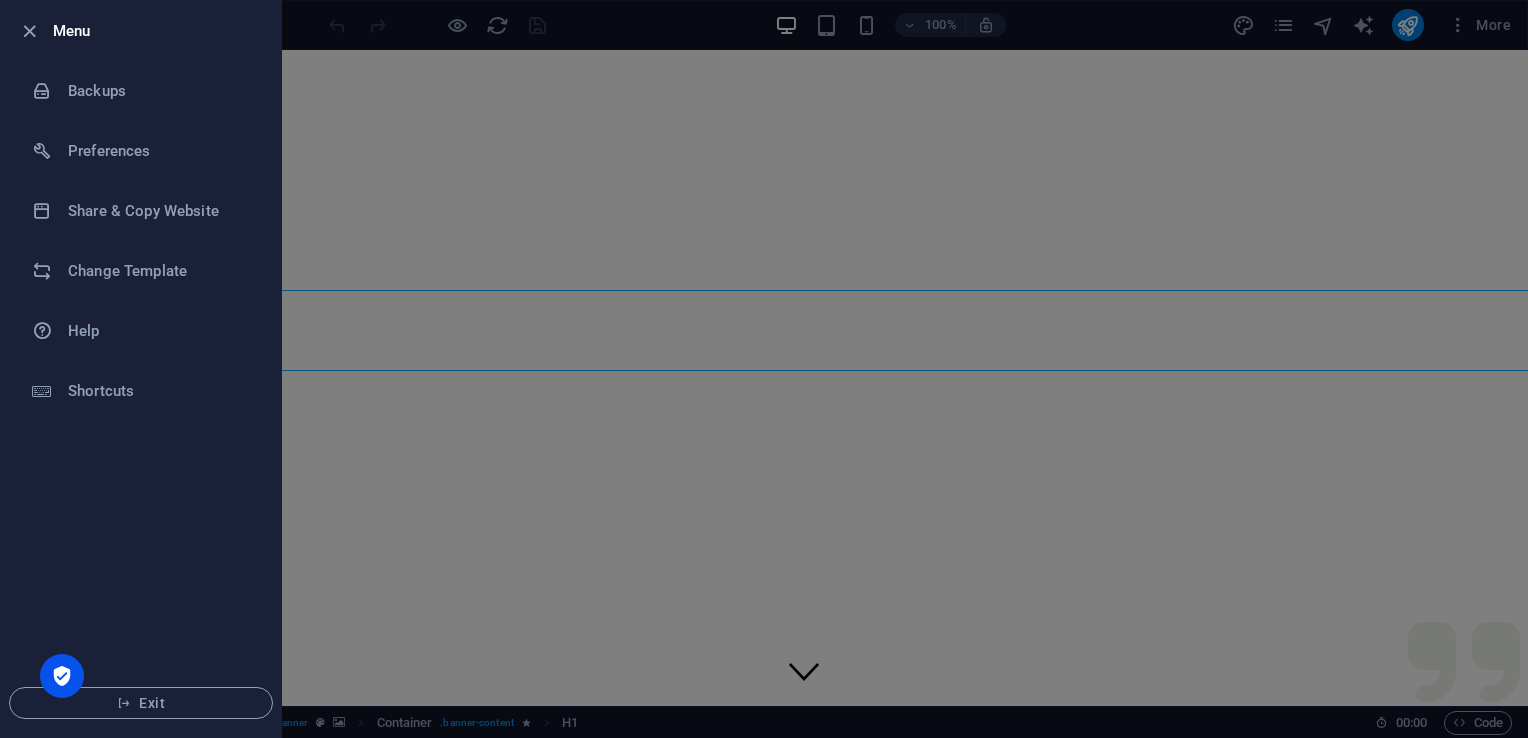 click on "Menu Backups Preferences Share & Copy Website Change Template Help Shortcuts Exit" at bounding box center [764, 369] 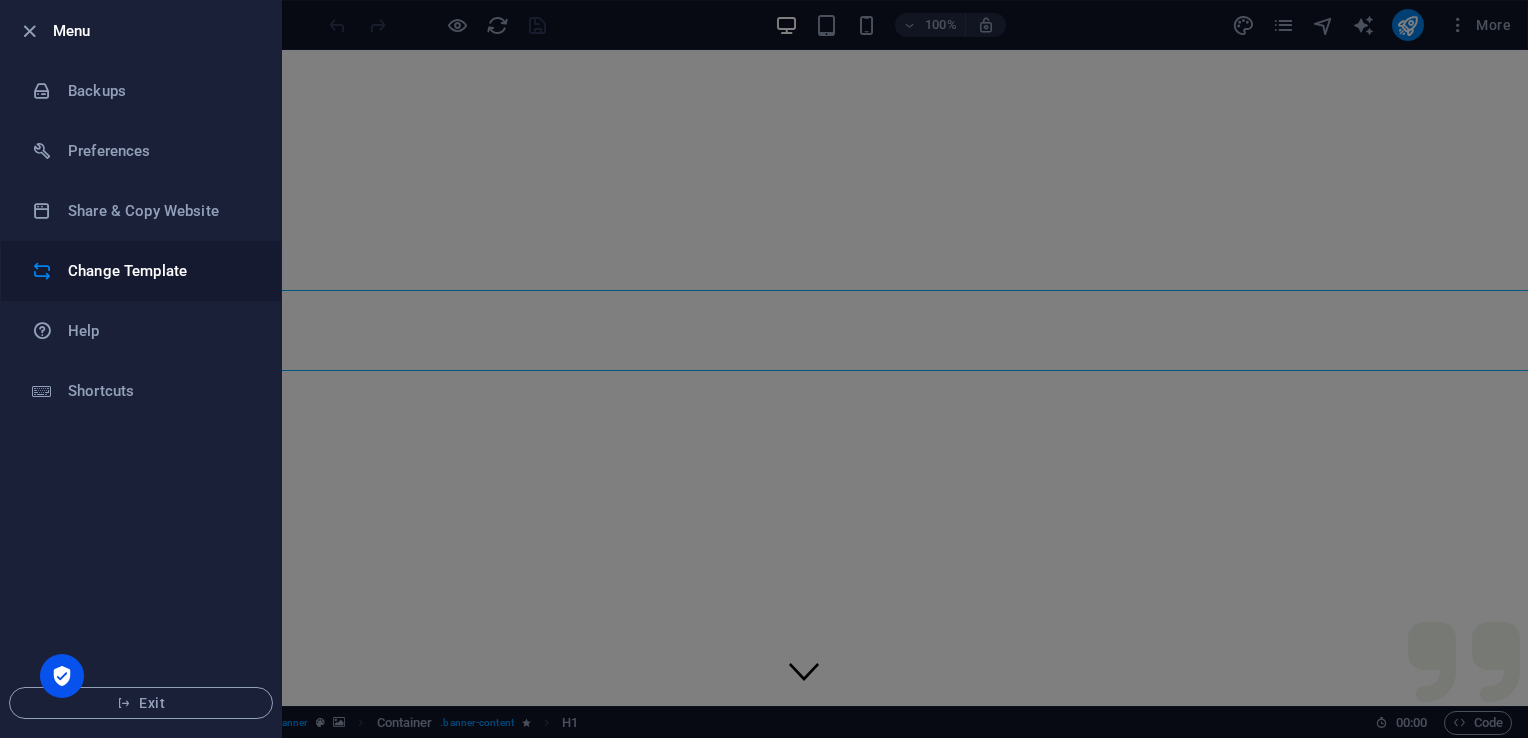 drag, startPoint x: 44, startPoint y: 38, endPoint x: 188, endPoint y: 258, distance: 262.93726 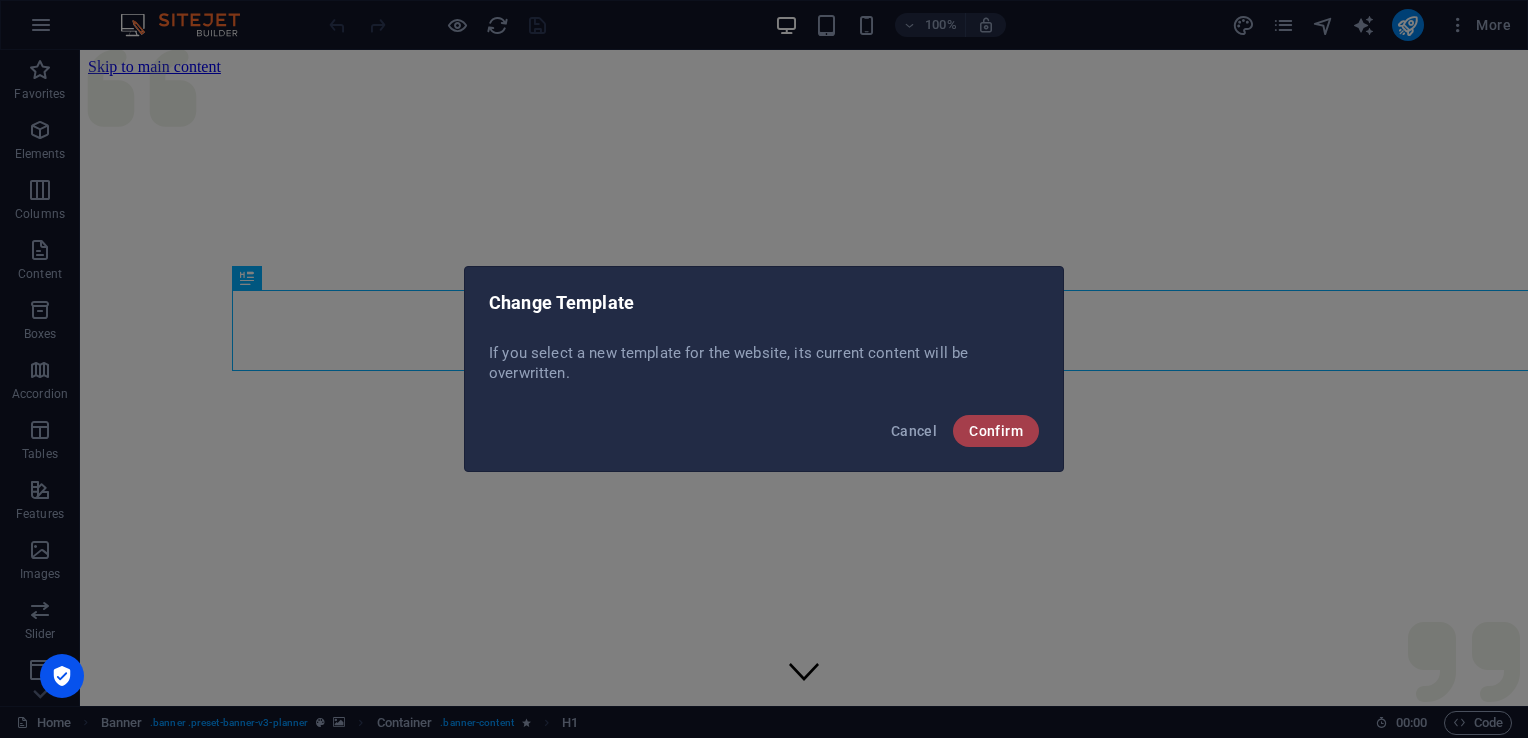 click on "Confirm" at bounding box center [996, 431] 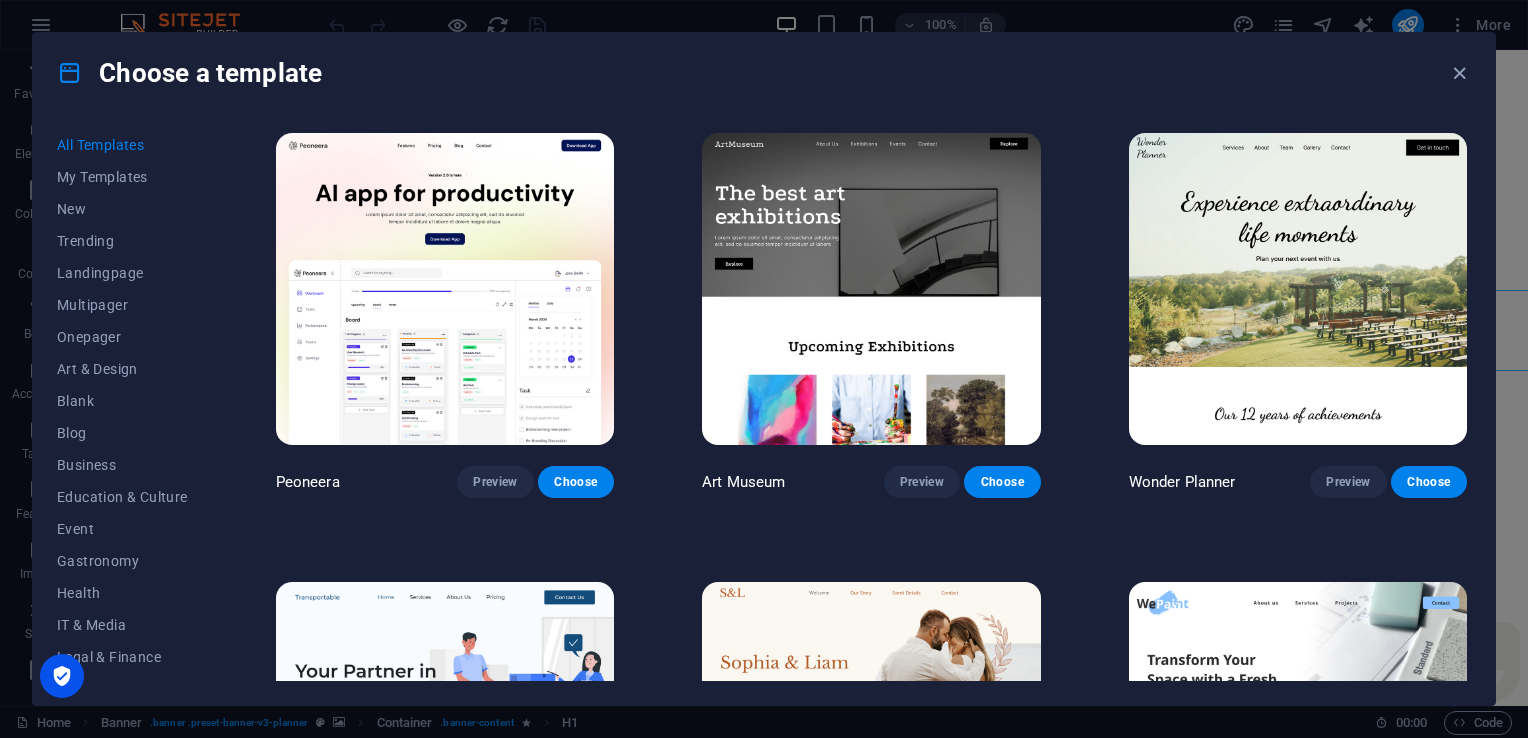 click at bounding box center (1298, 289) 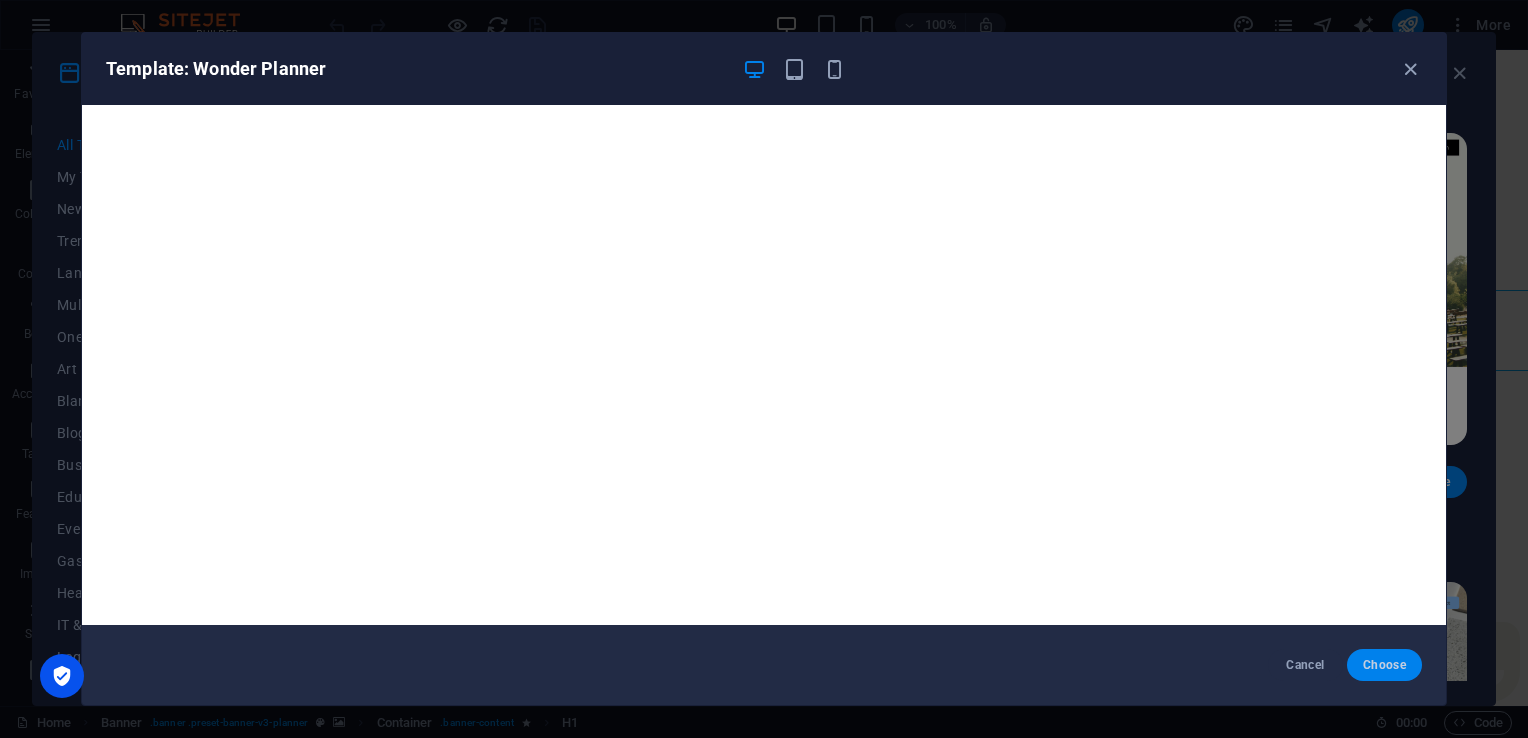click on "Choose" at bounding box center [1384, 665] 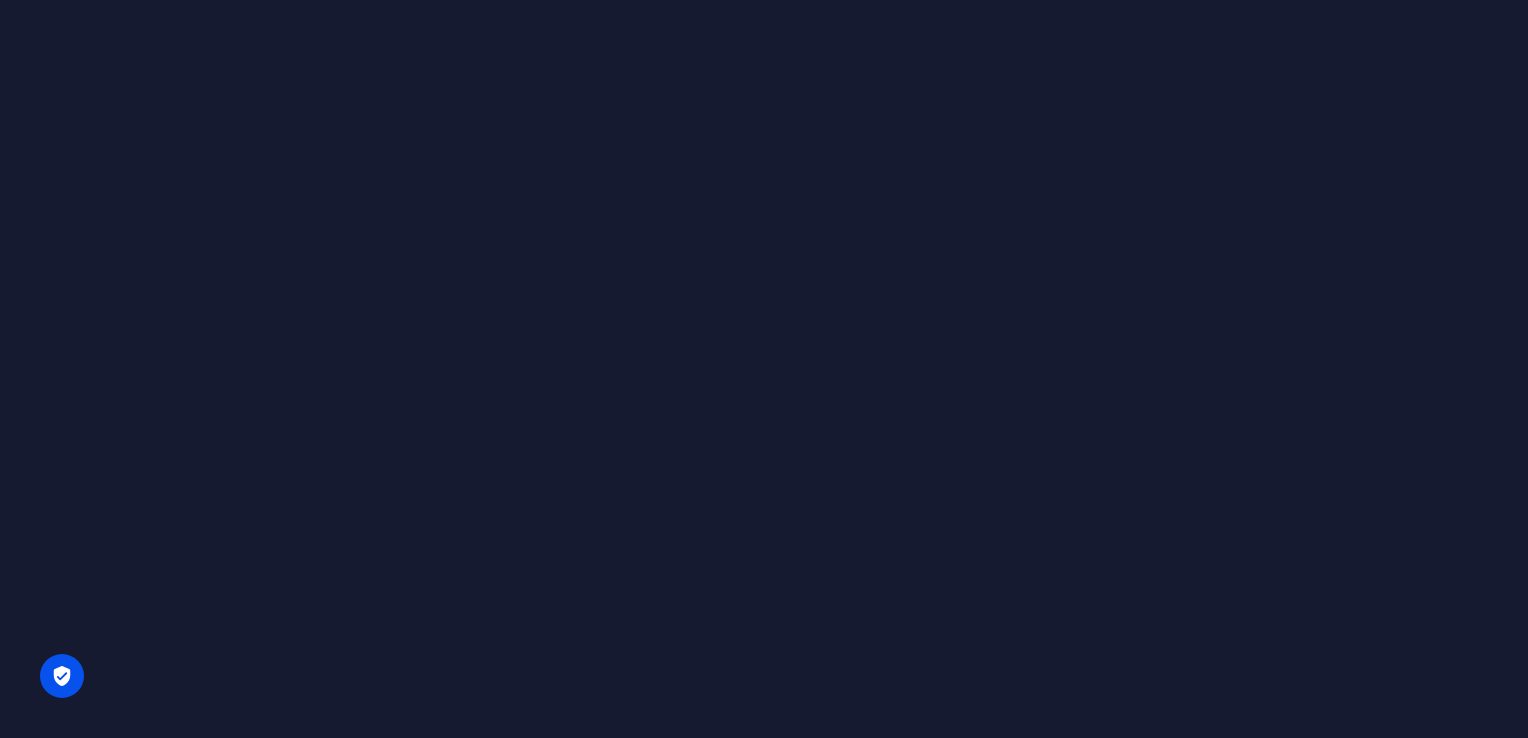 scroll, scrollTop: 0, scrollLeft: 0, axis: both 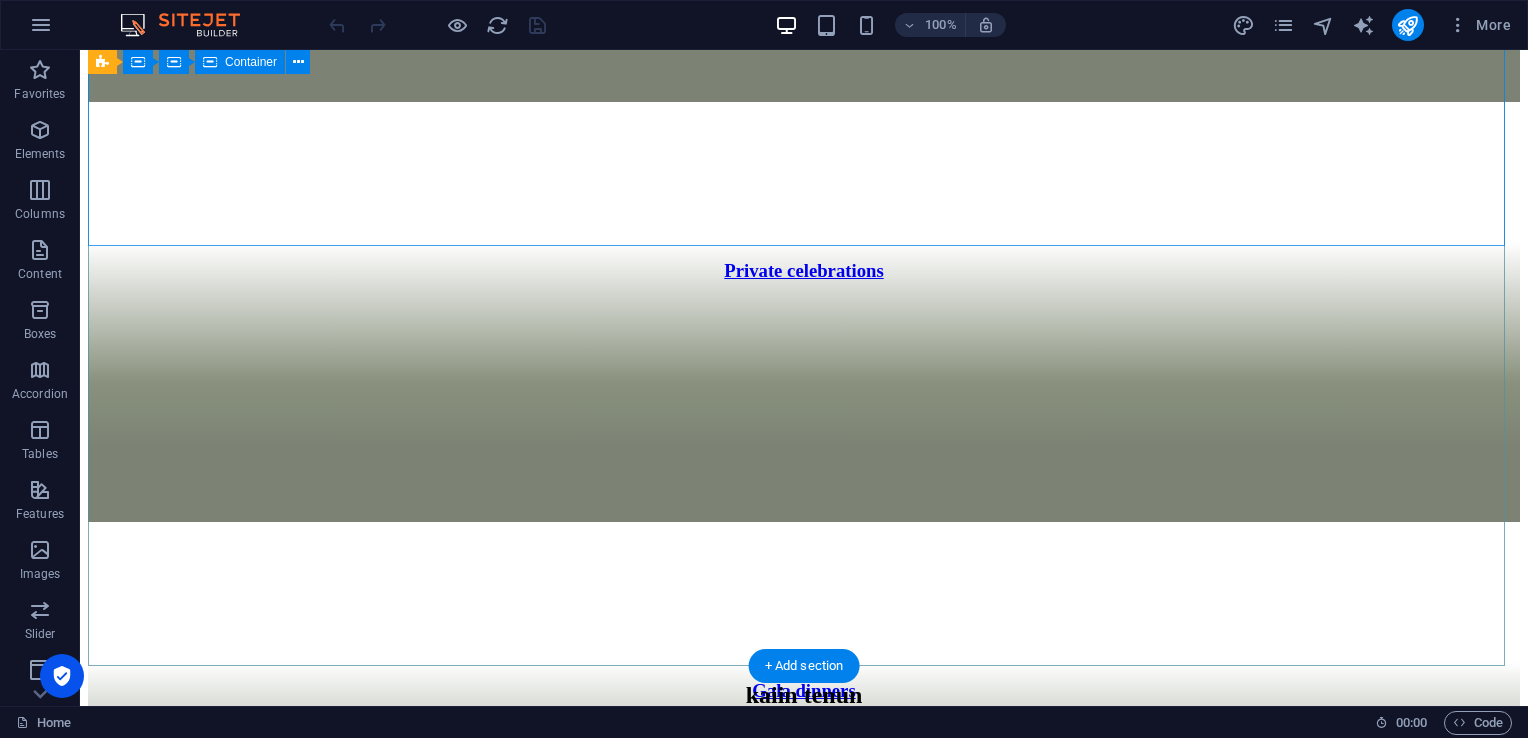 click on "Private celebrations" at bounding box center (804, 382) 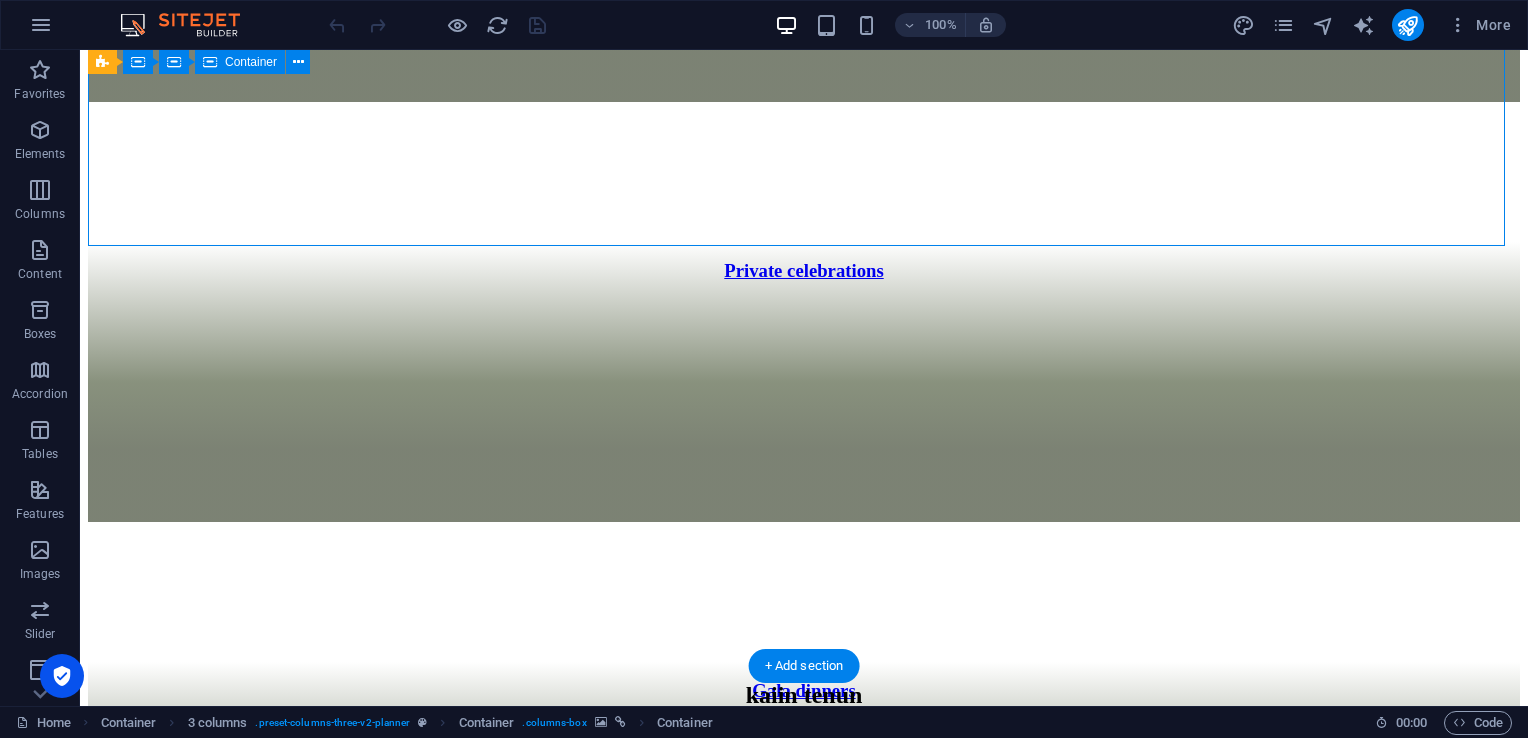 click on "Private celebrations" at bounding box center [804, 382] 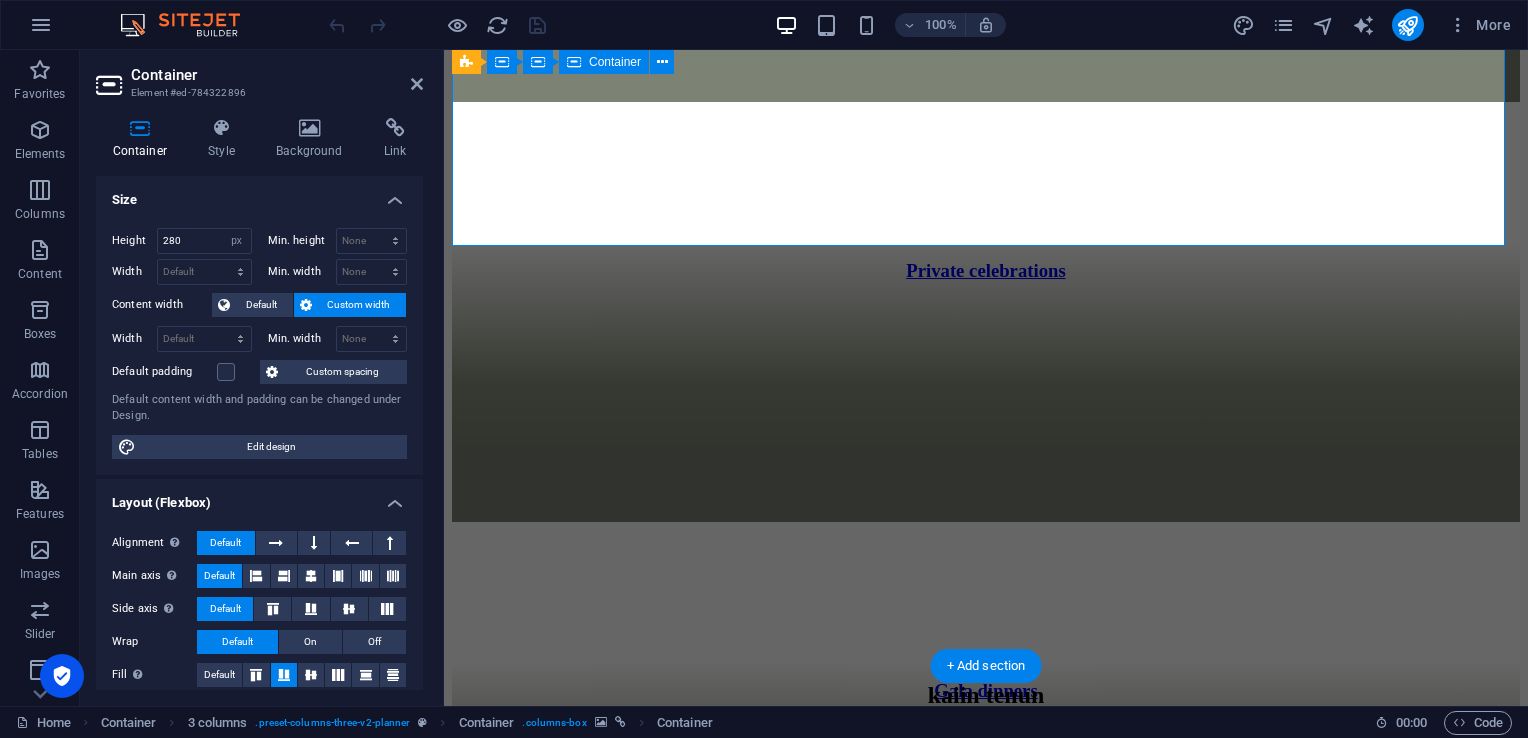 scroll, scrollTop: 1772, scrollLeft: 0, axis: vertical 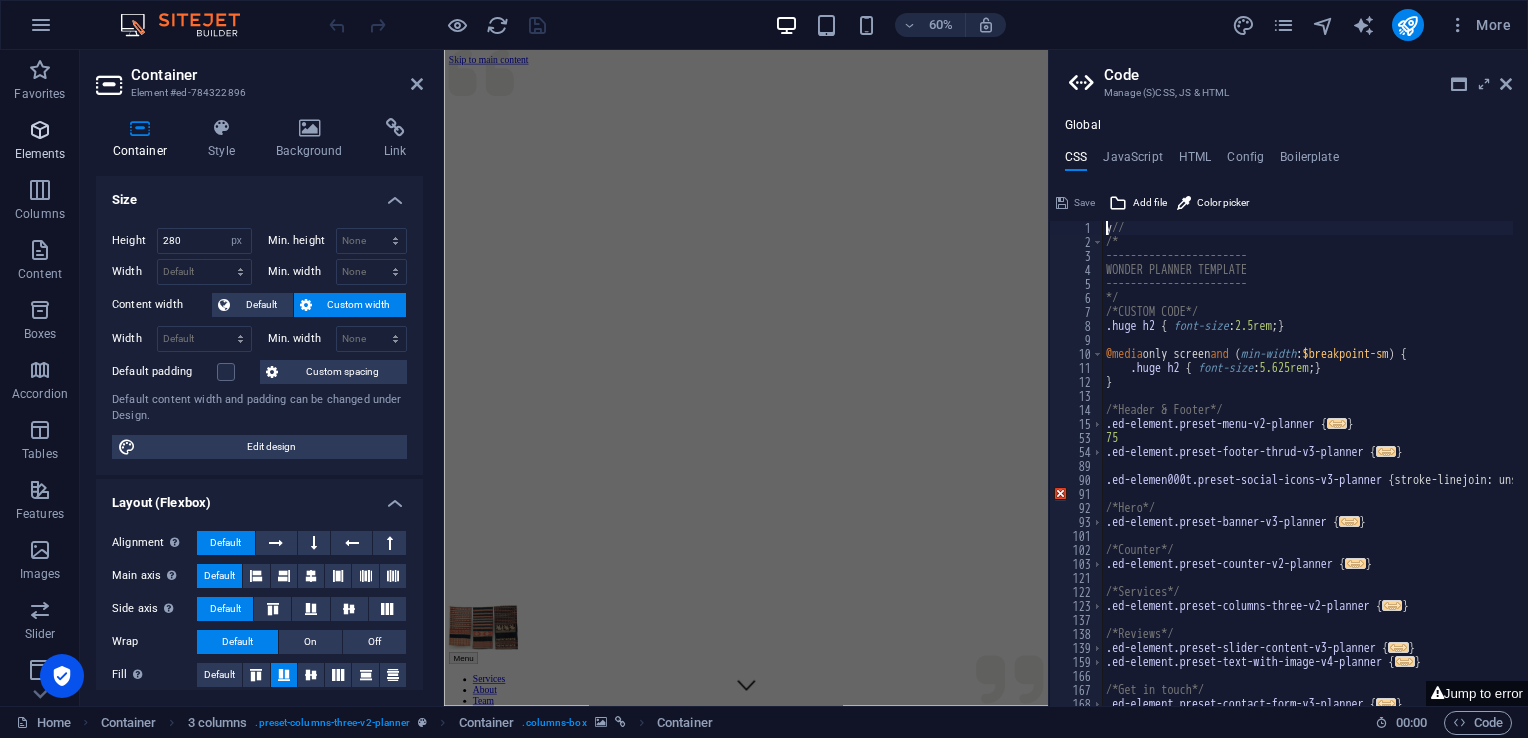 click on "Elements" at bounding box center (40, 154) 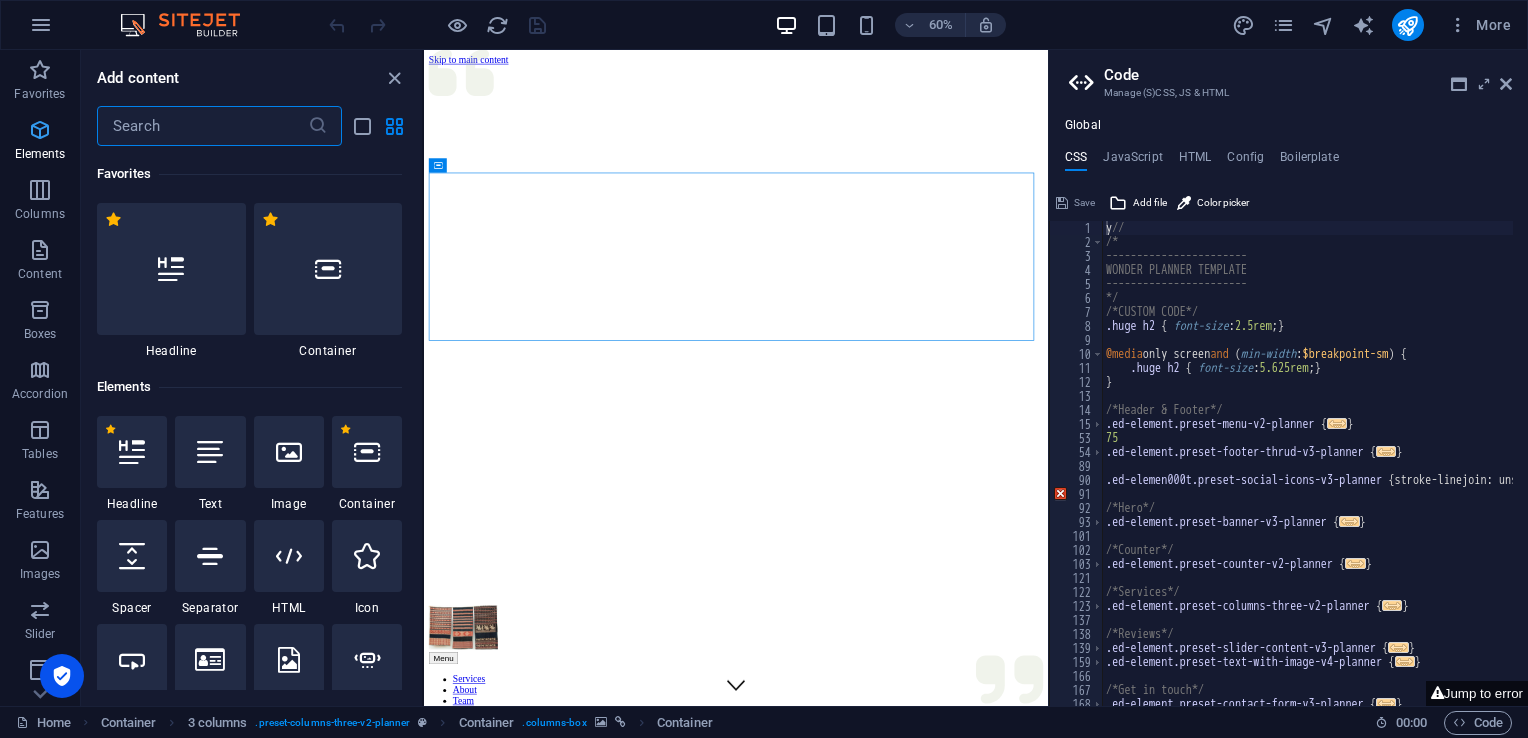 scroll, scrollTop: 2006, scrollLeft: 0, axis: vertical 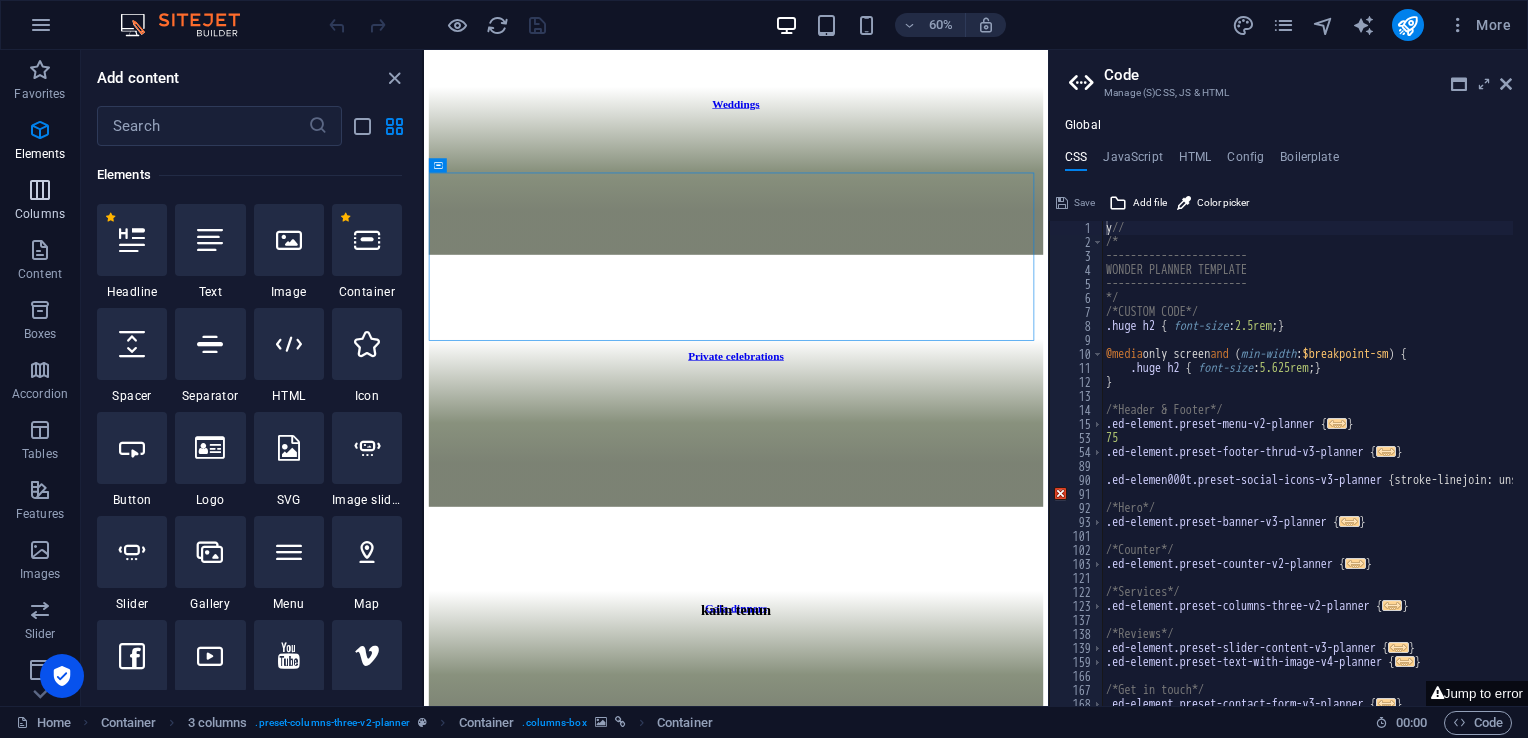 click on "Columns" at bounding box center [40, 214] 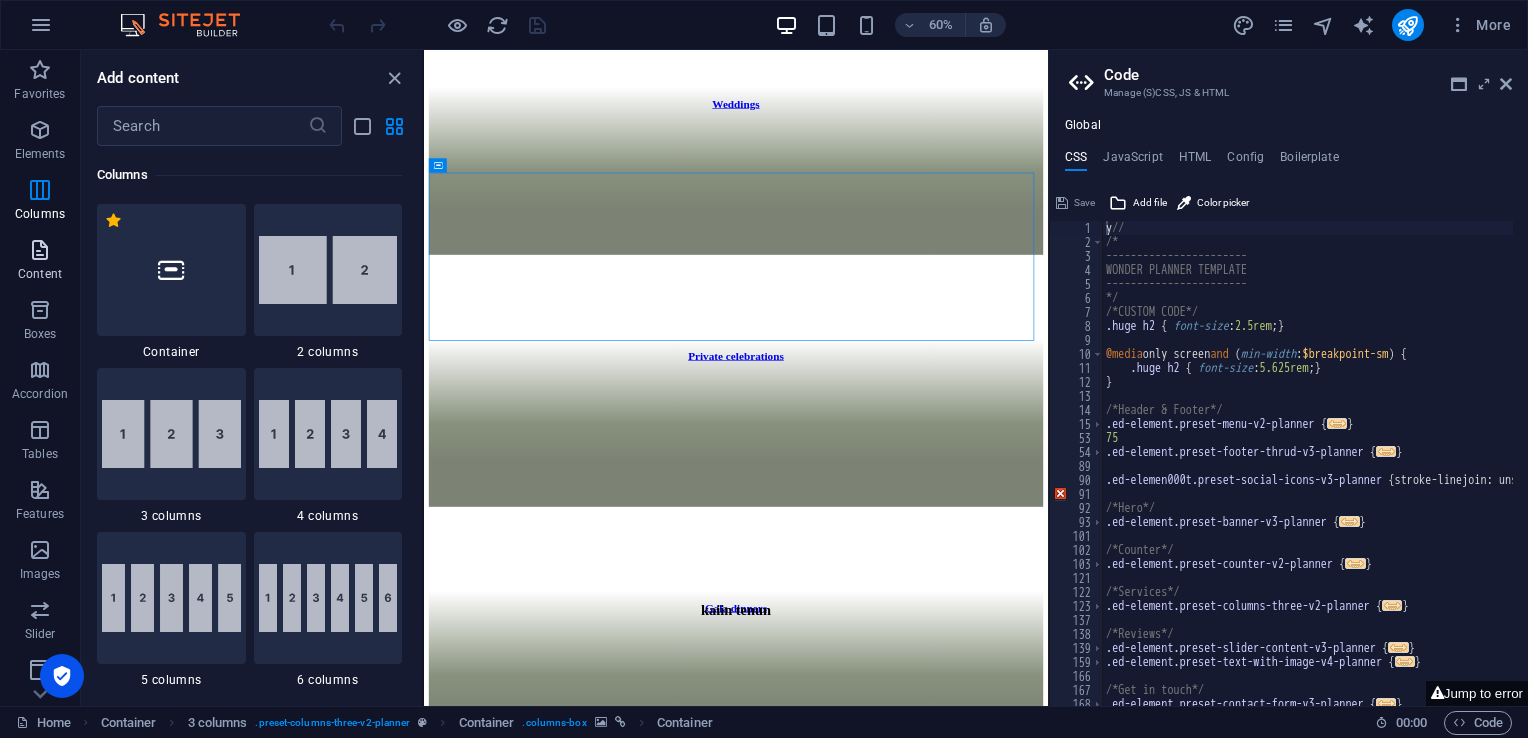 click at bounding box center [40, 250] 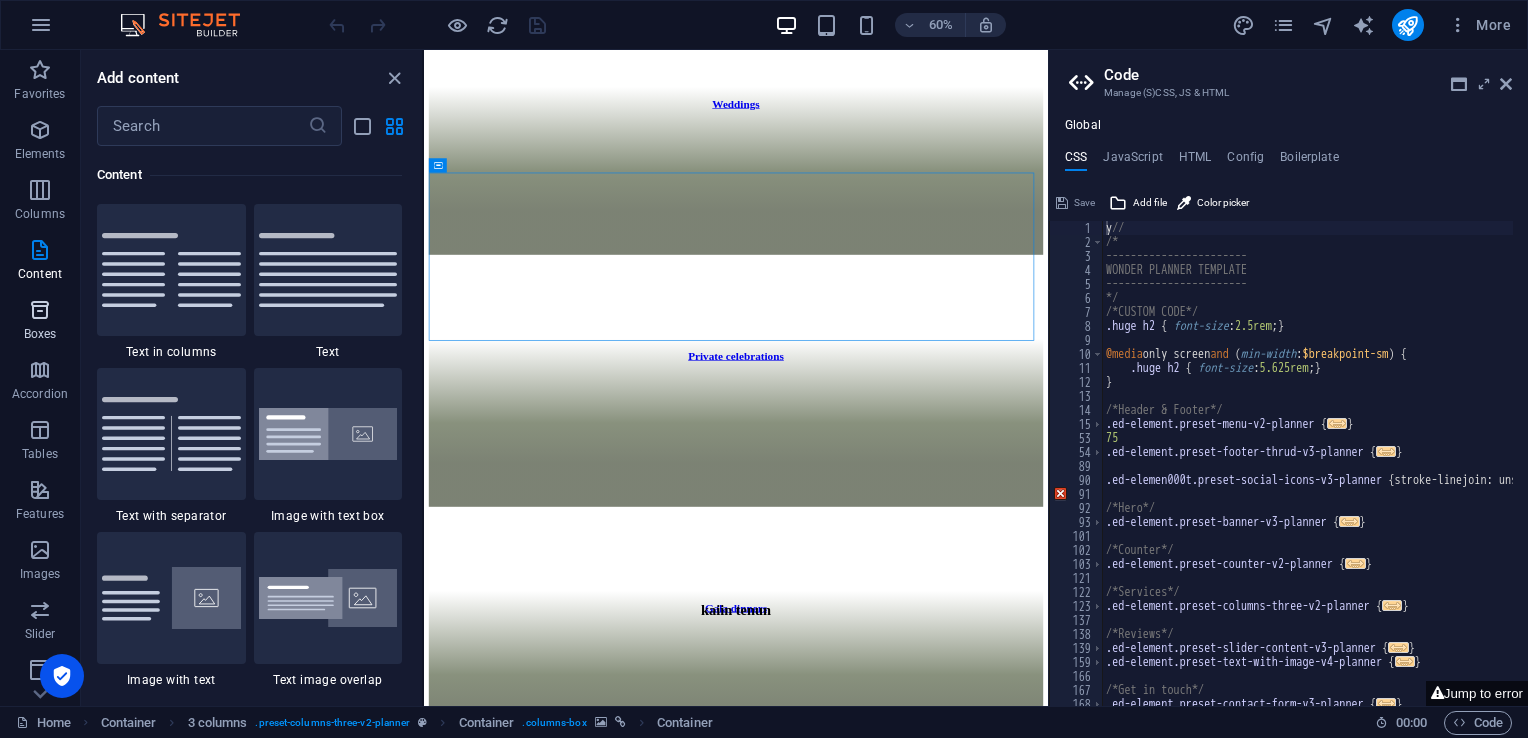 click on "Boxes" at bounding box center [40, 334] 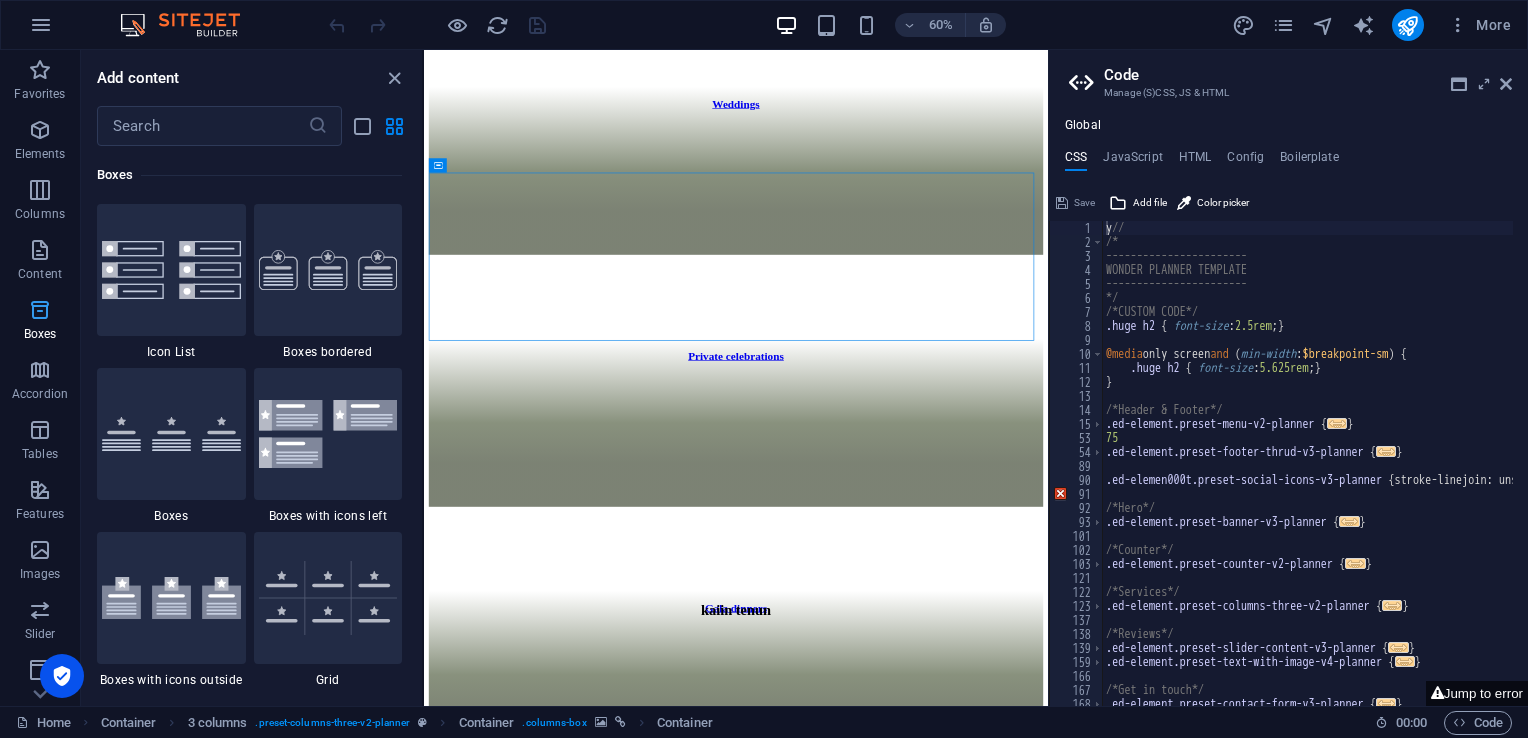 scroll, scrollTop: 5352, scrollLeft: 0, axis: vertical 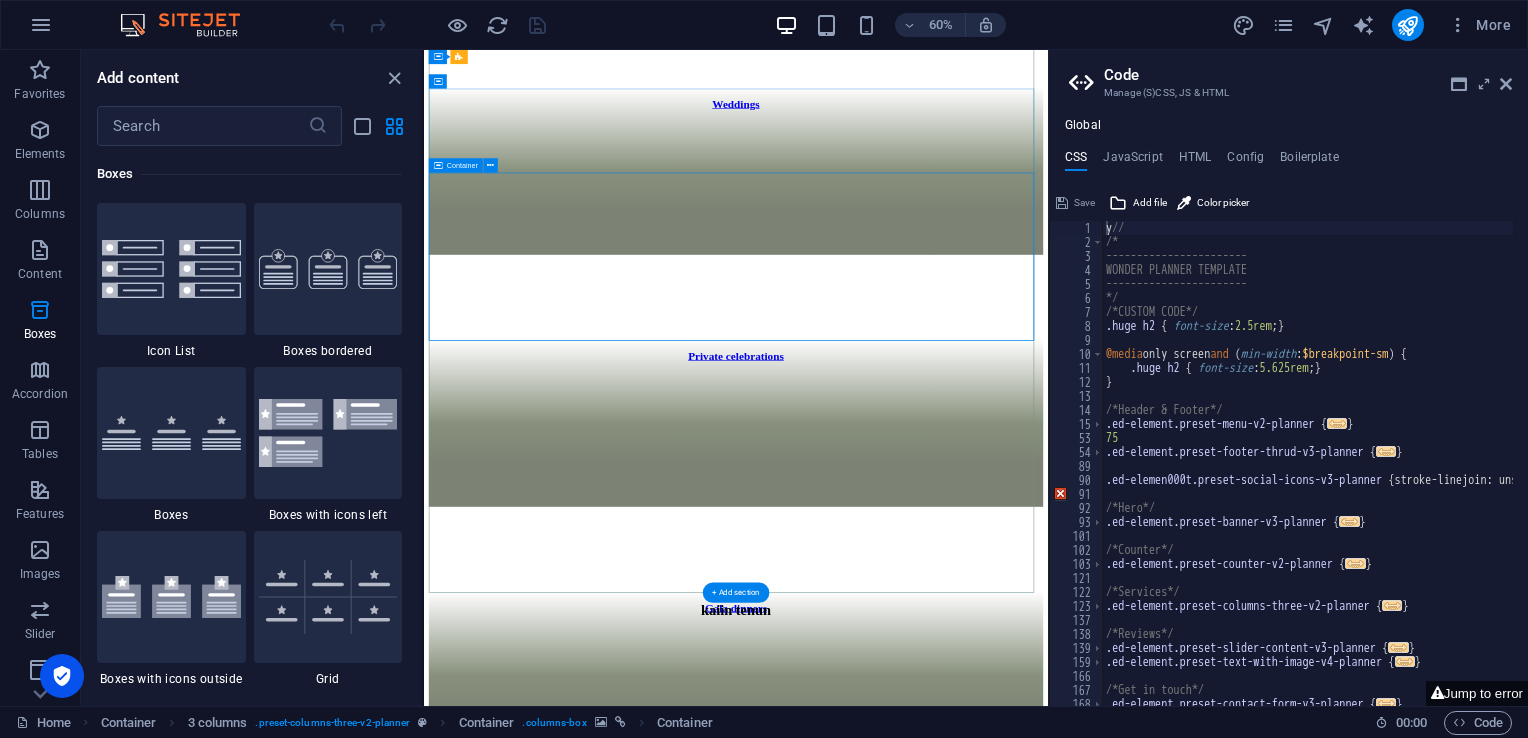 drag, startPoint x: 846, startPoint y: 292, endPoint x: 545, endPoint y: 356, distance: 307.7288 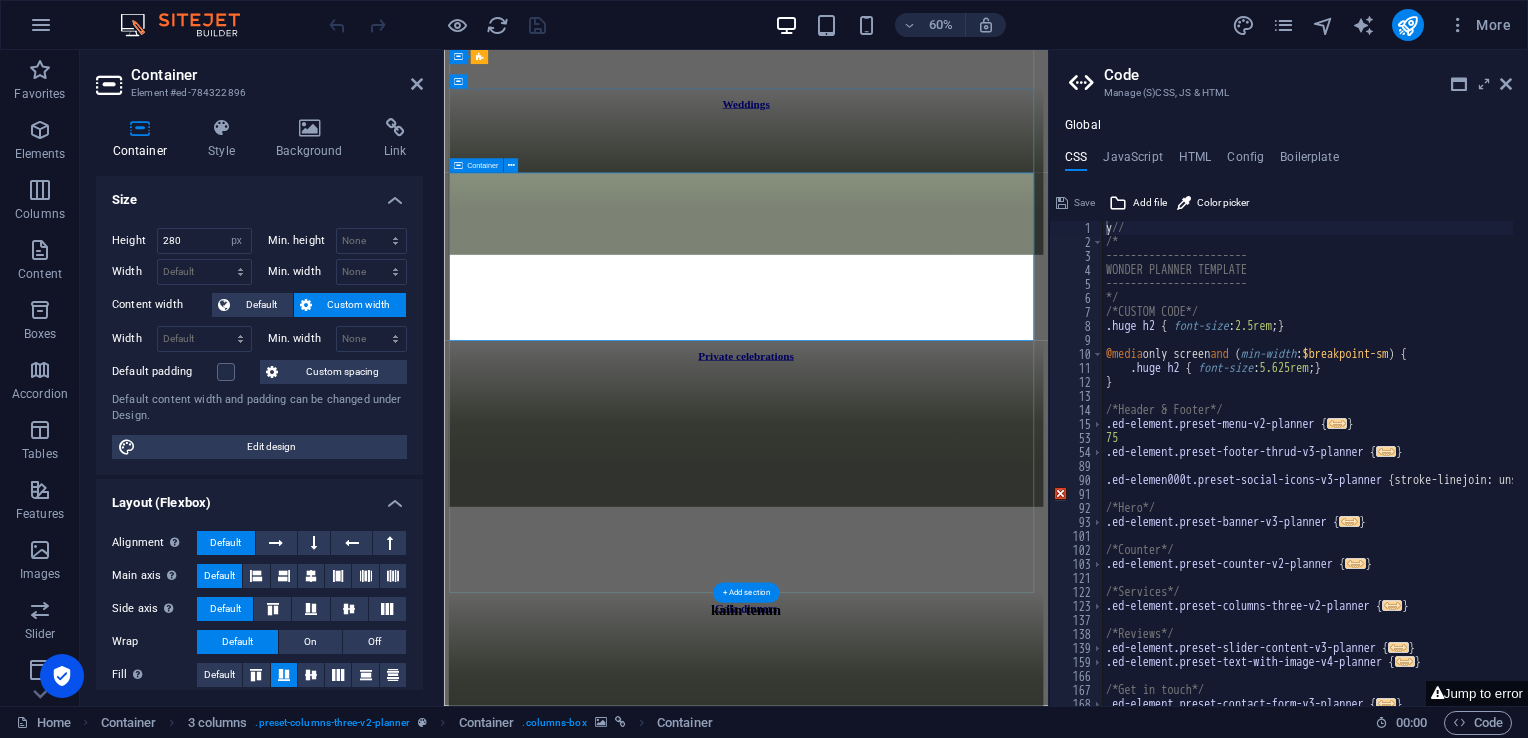 click on "Private celebrations" at bounding box center [947, 672] 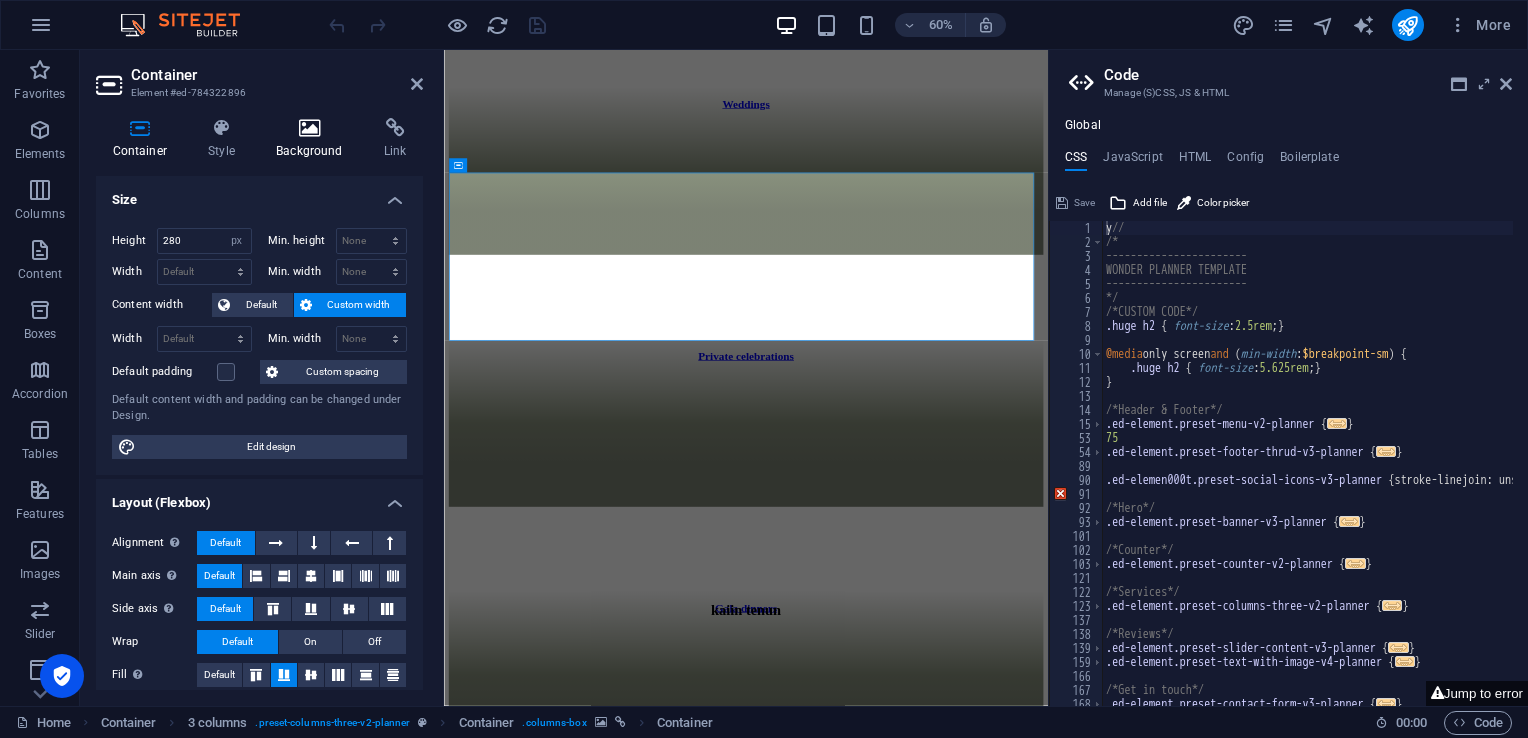 click on "Background" at bounding box center (314, 139) 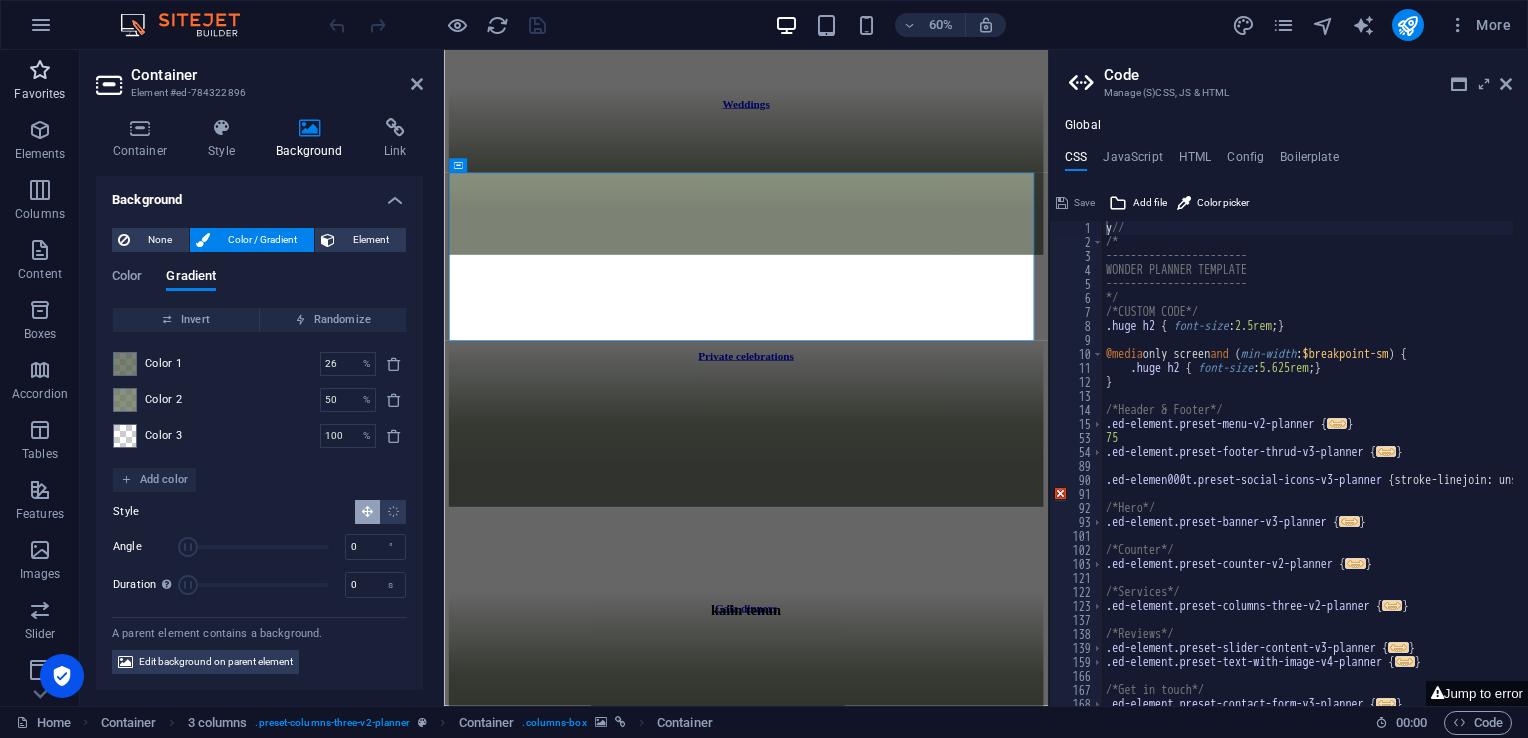 click on "Favorites" at bounding box center [39, 94] 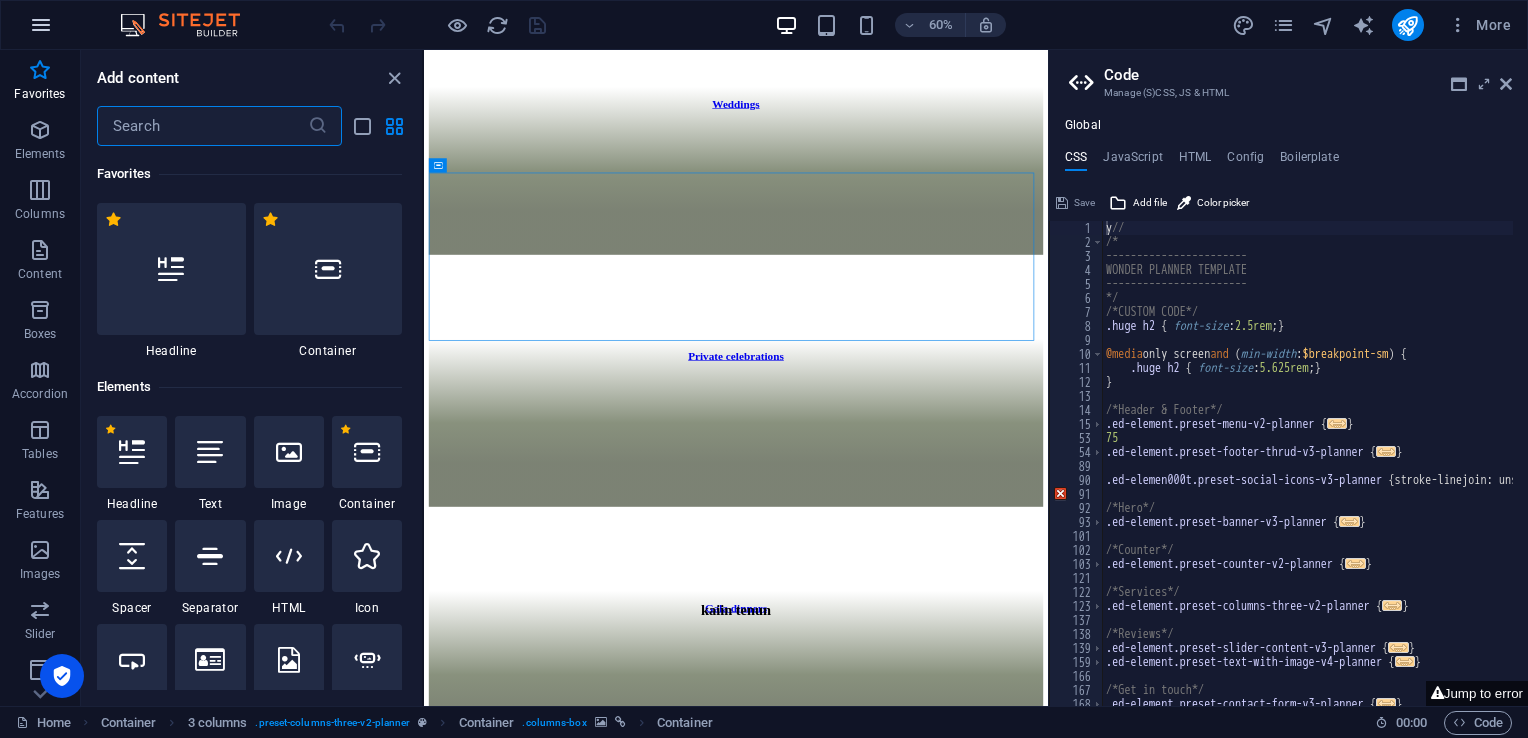 click at bounding box center [41, 25] 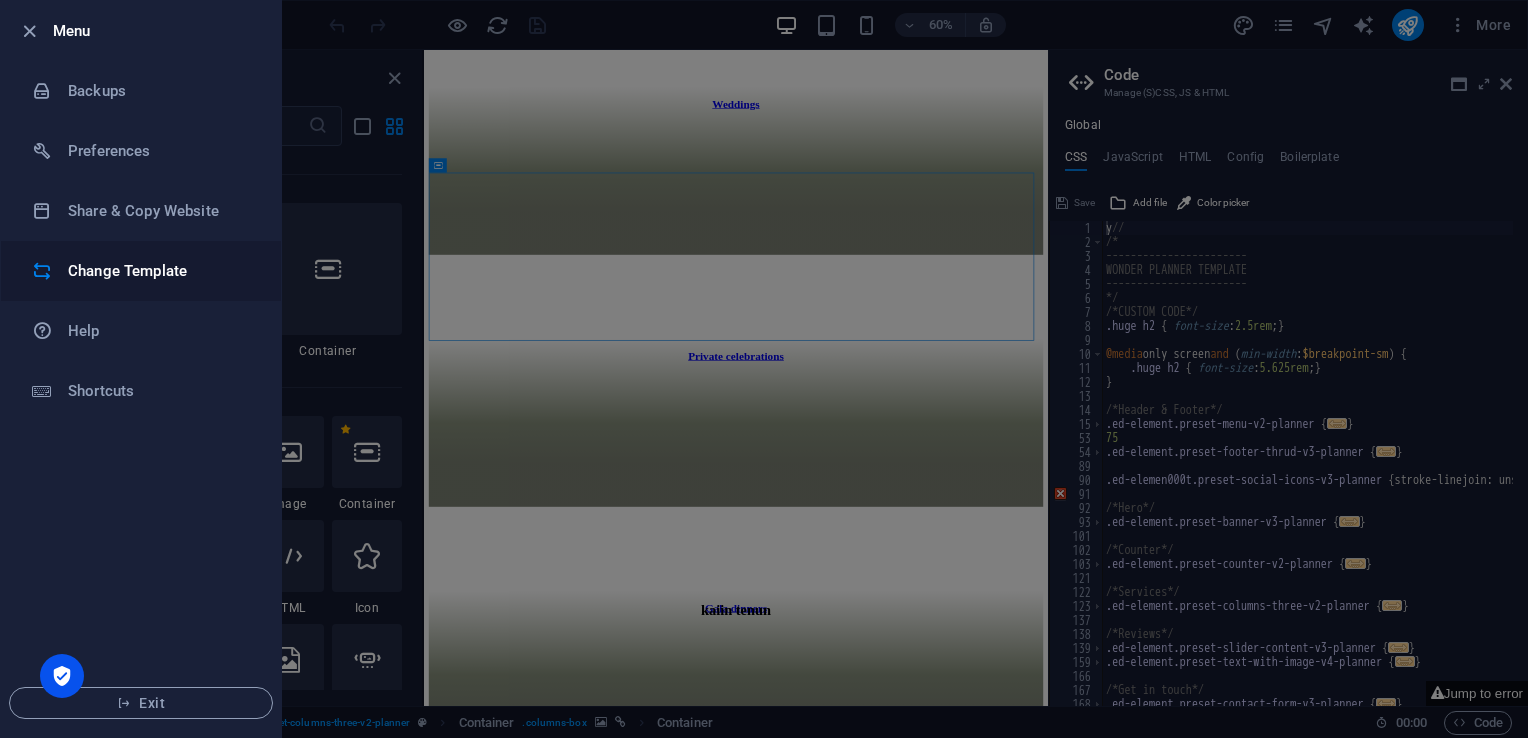 click on "Change Template" at bounding box center [141, 271] 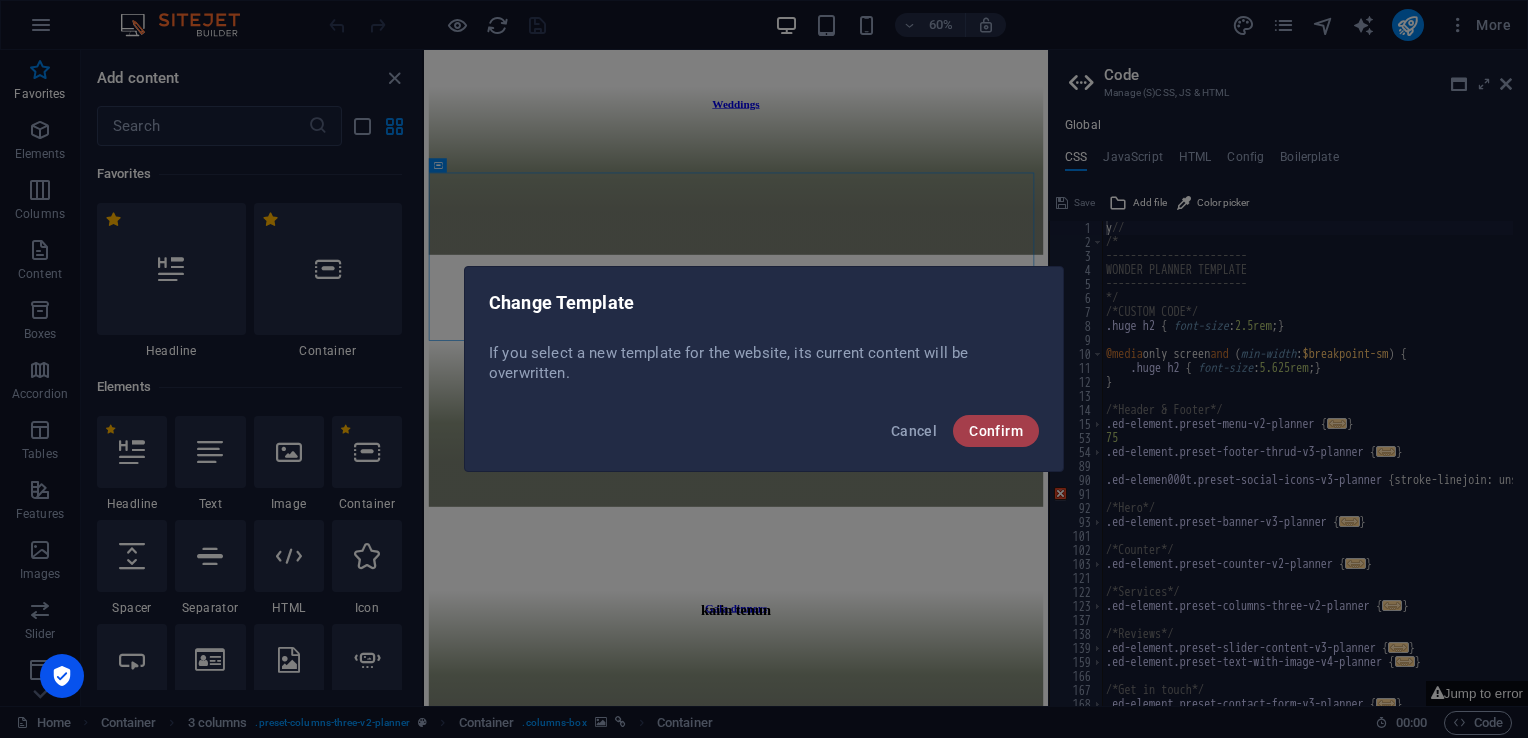 click on "Confirm" at bounding box center [996, 431] 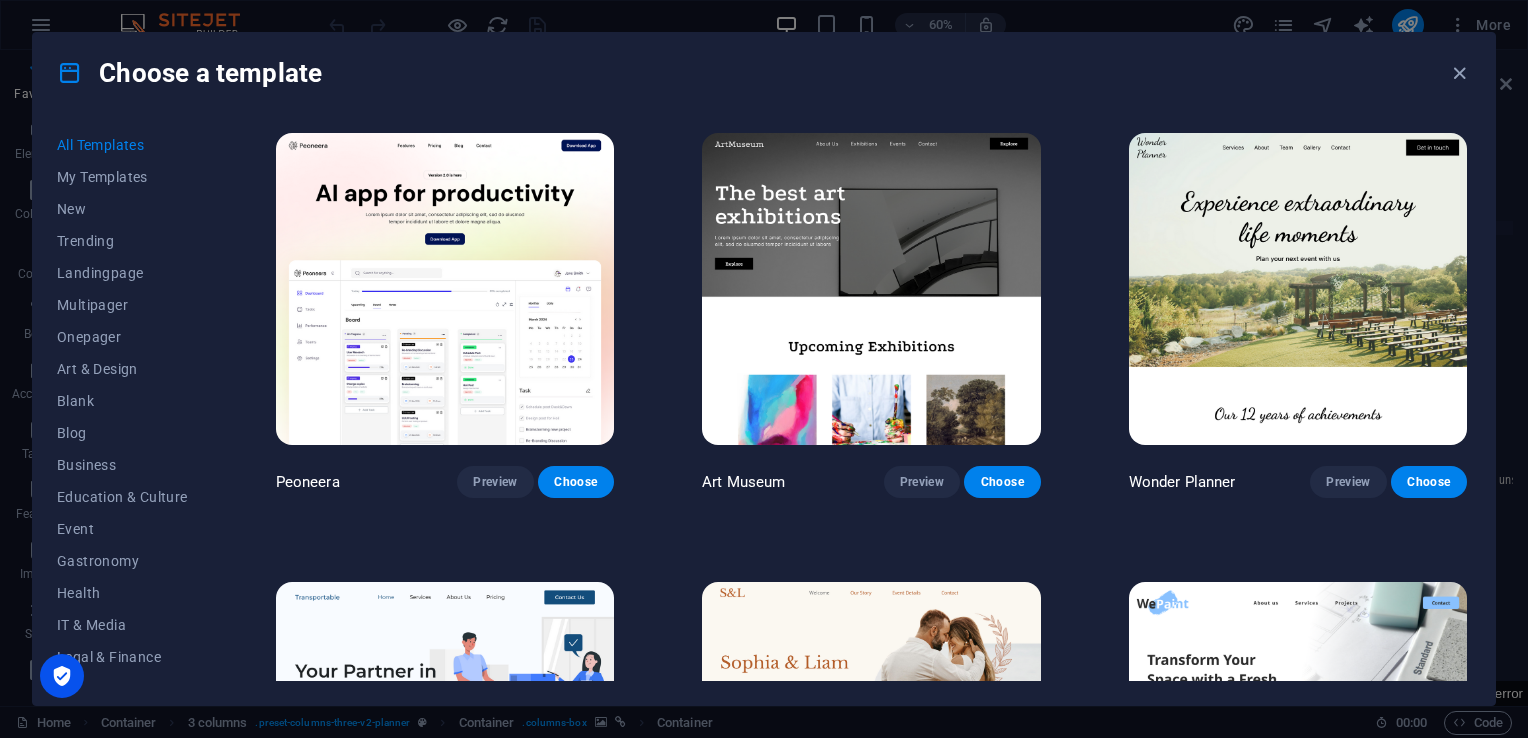 click at bounding box center (871, 289) 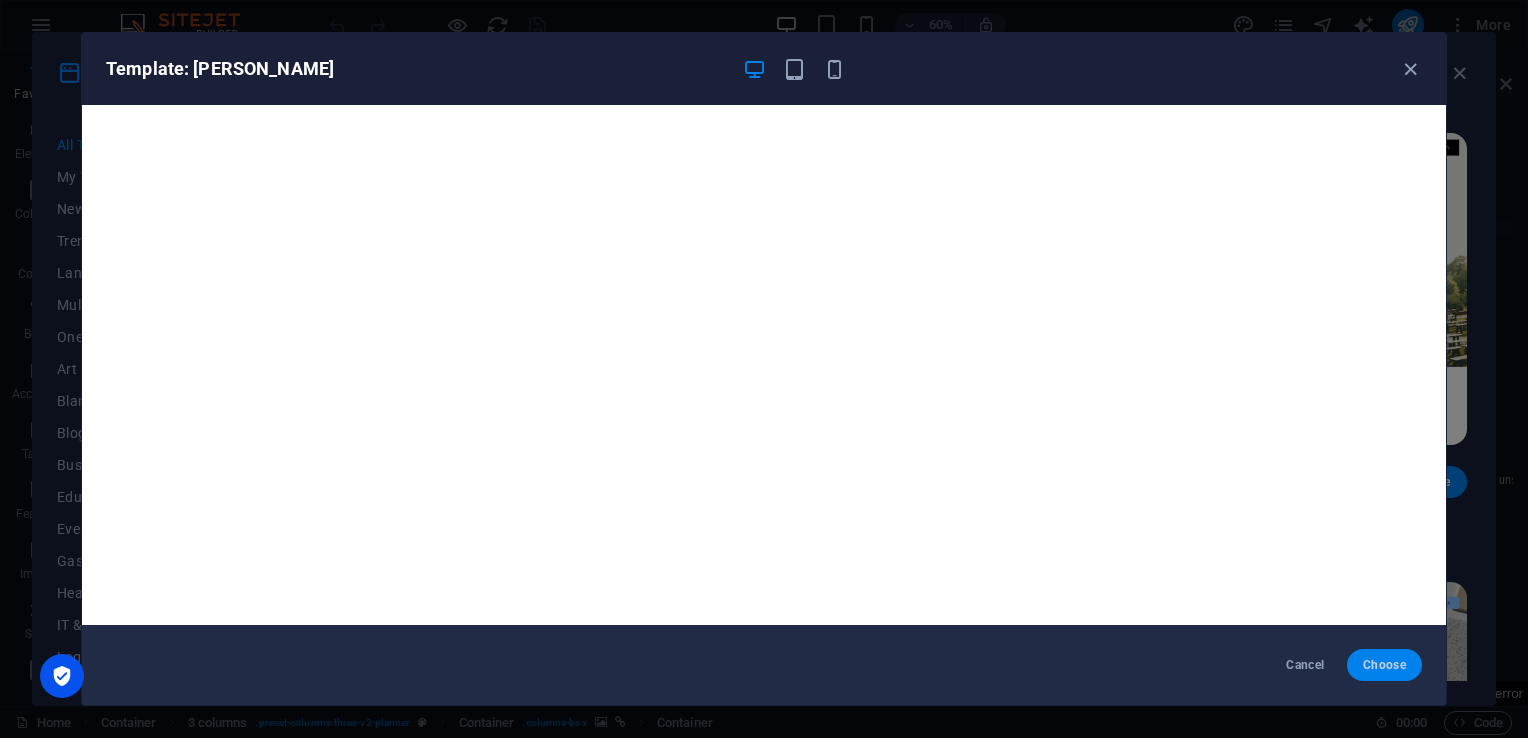 click on "Choose" at bounding box center (1384, 665) 